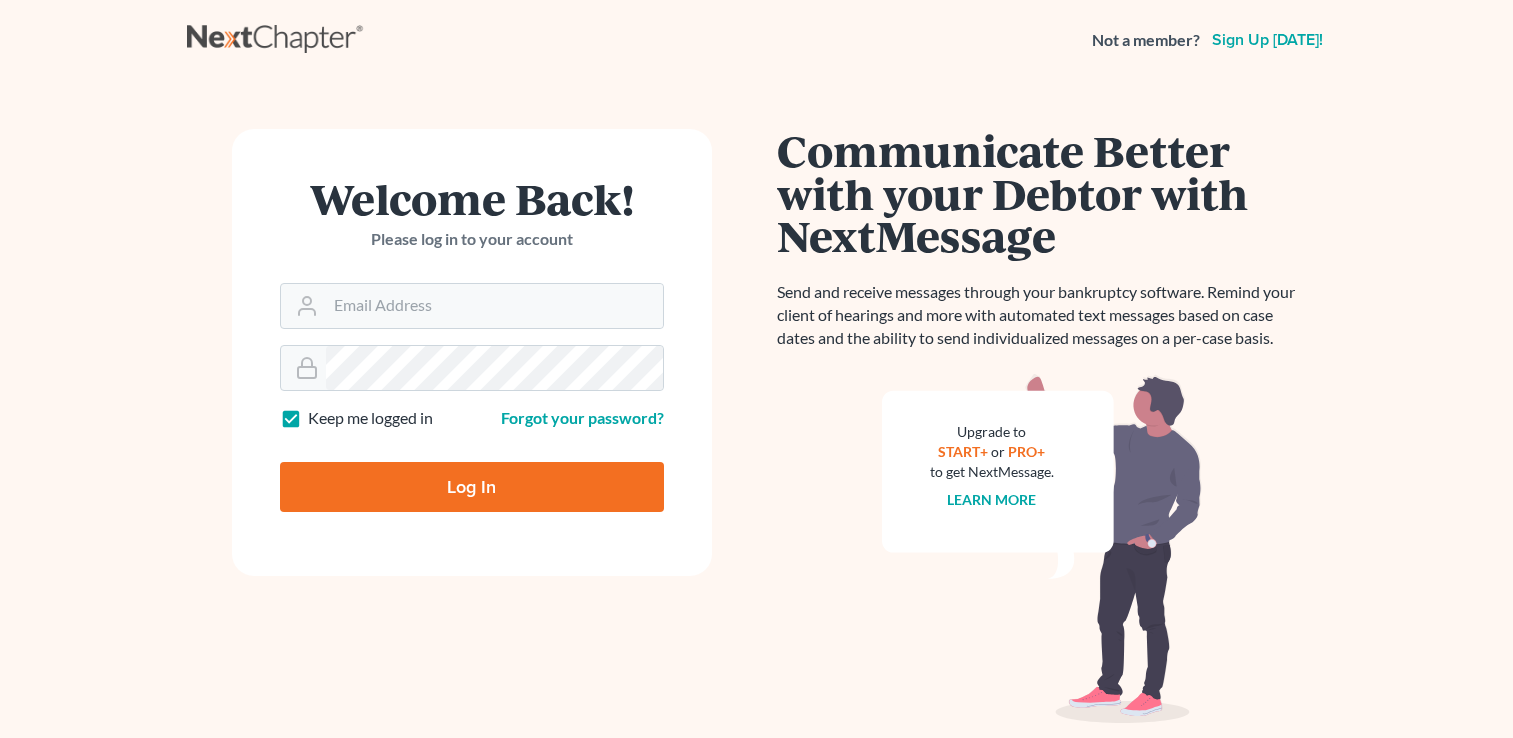 scroll, scrollTop: 0, scrollLeft: 0, axis: both 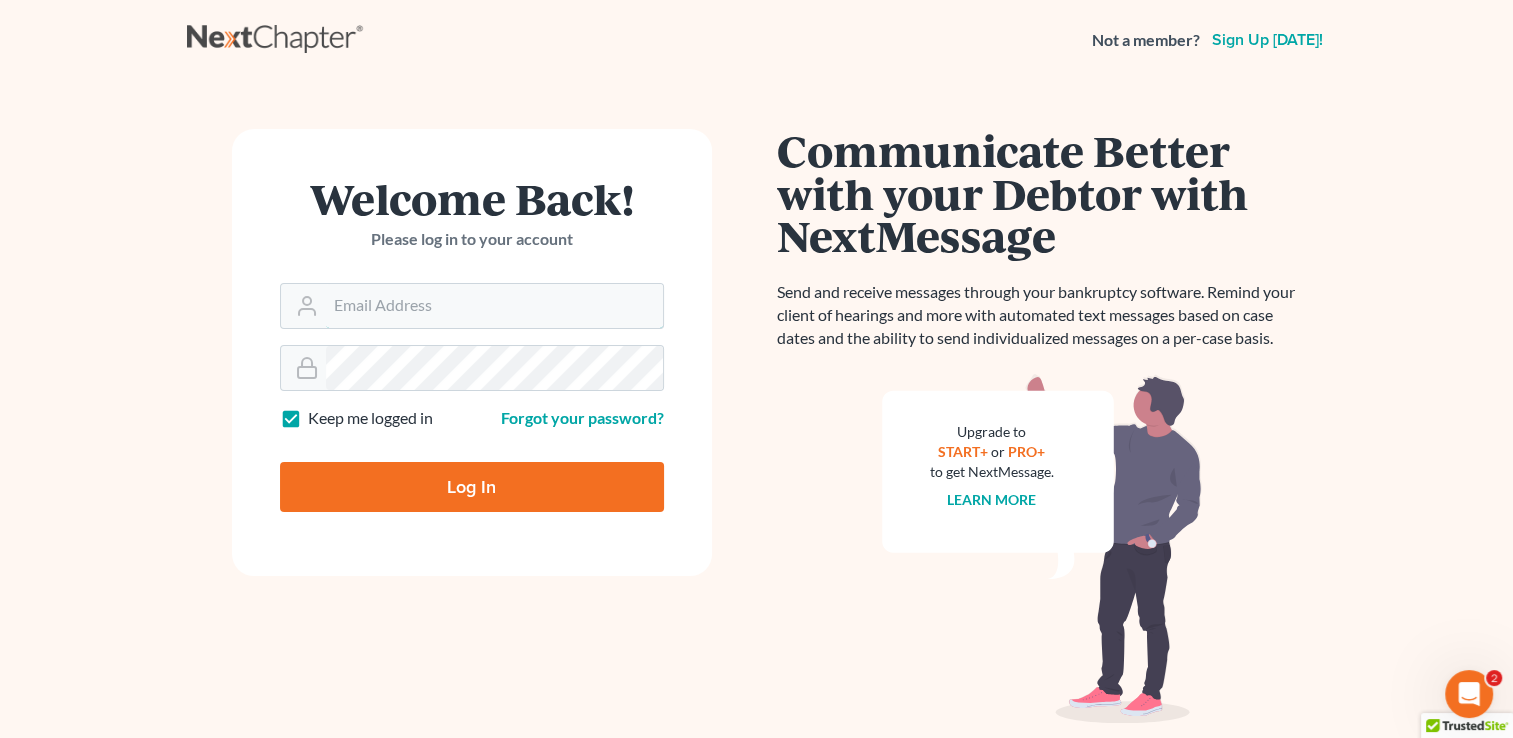 type on "[PERSON_NAME][EMAIL_ADDRESS][DOMAIN_NAME]" 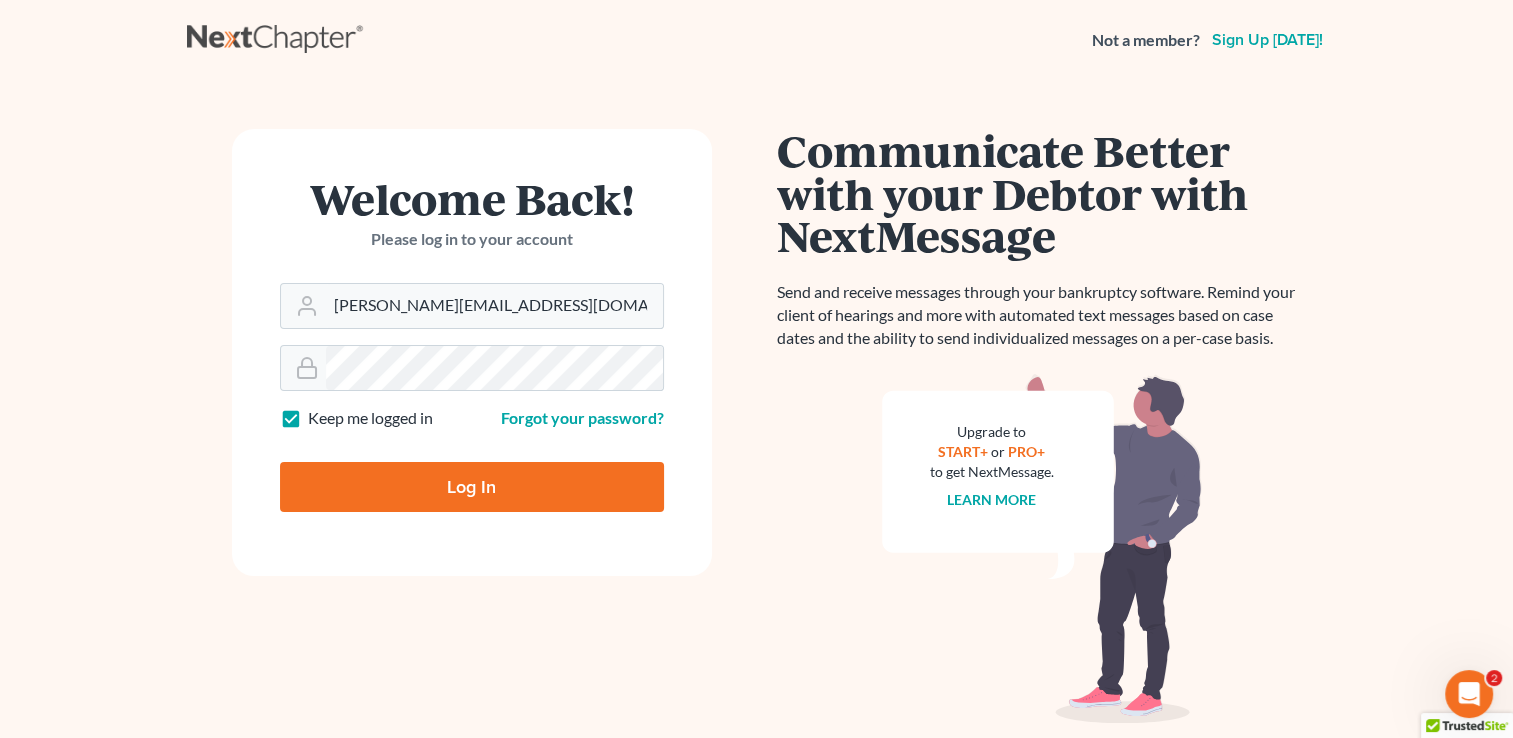 click on "Log In" at bounding box center (472, 487) 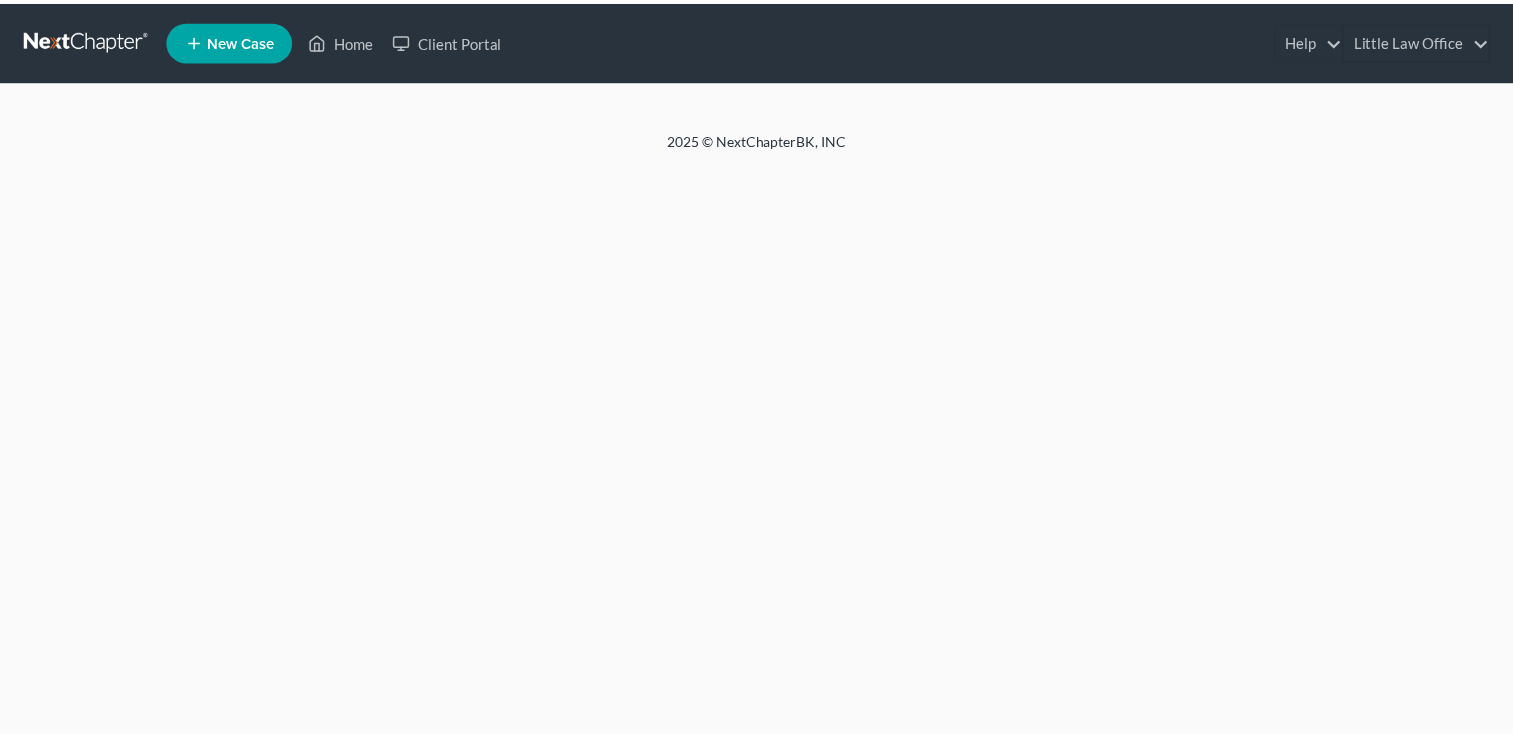 scroll, scrollTop: 0, scrollLeft: 0, axis: both 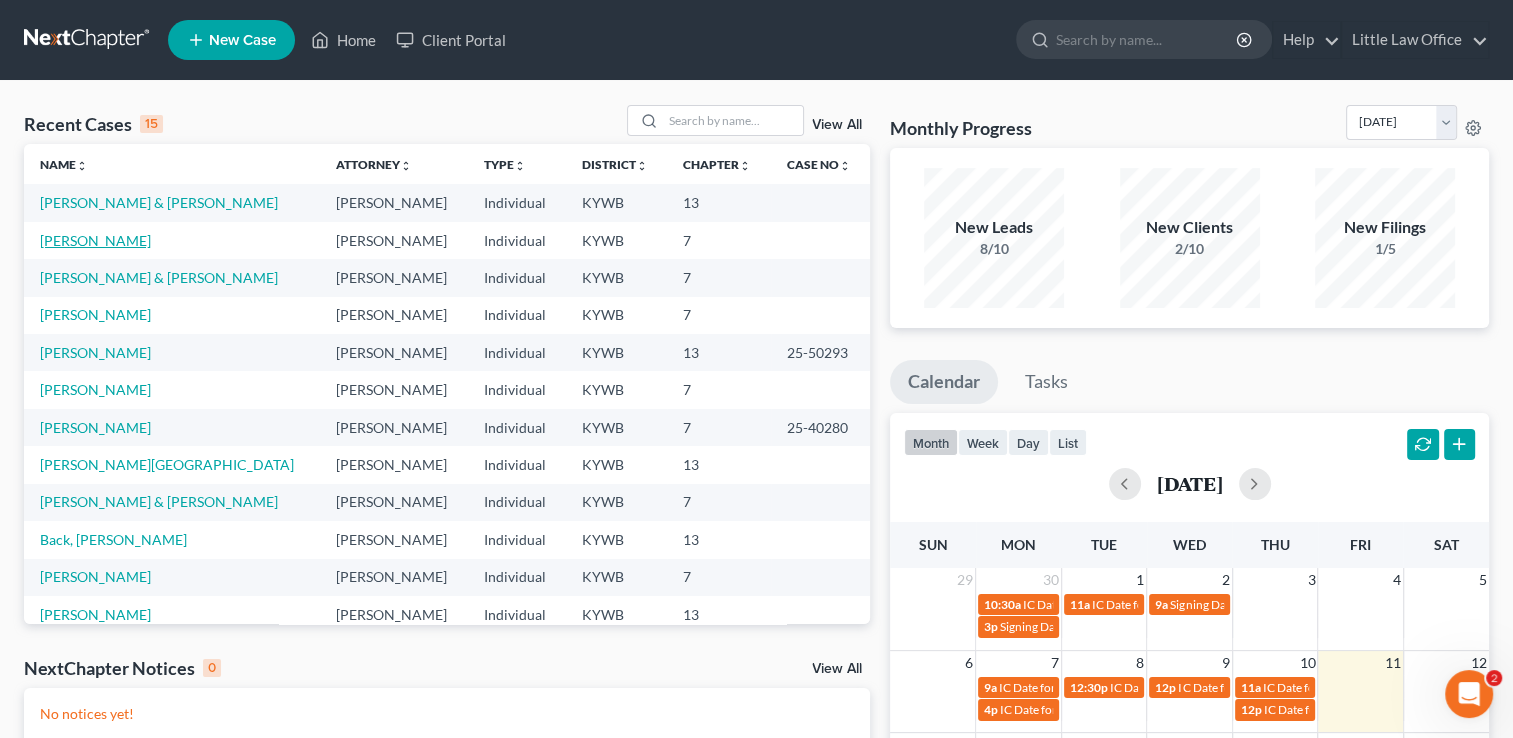click on "[PERSON_NAME]" at bounding box center [95, 240] 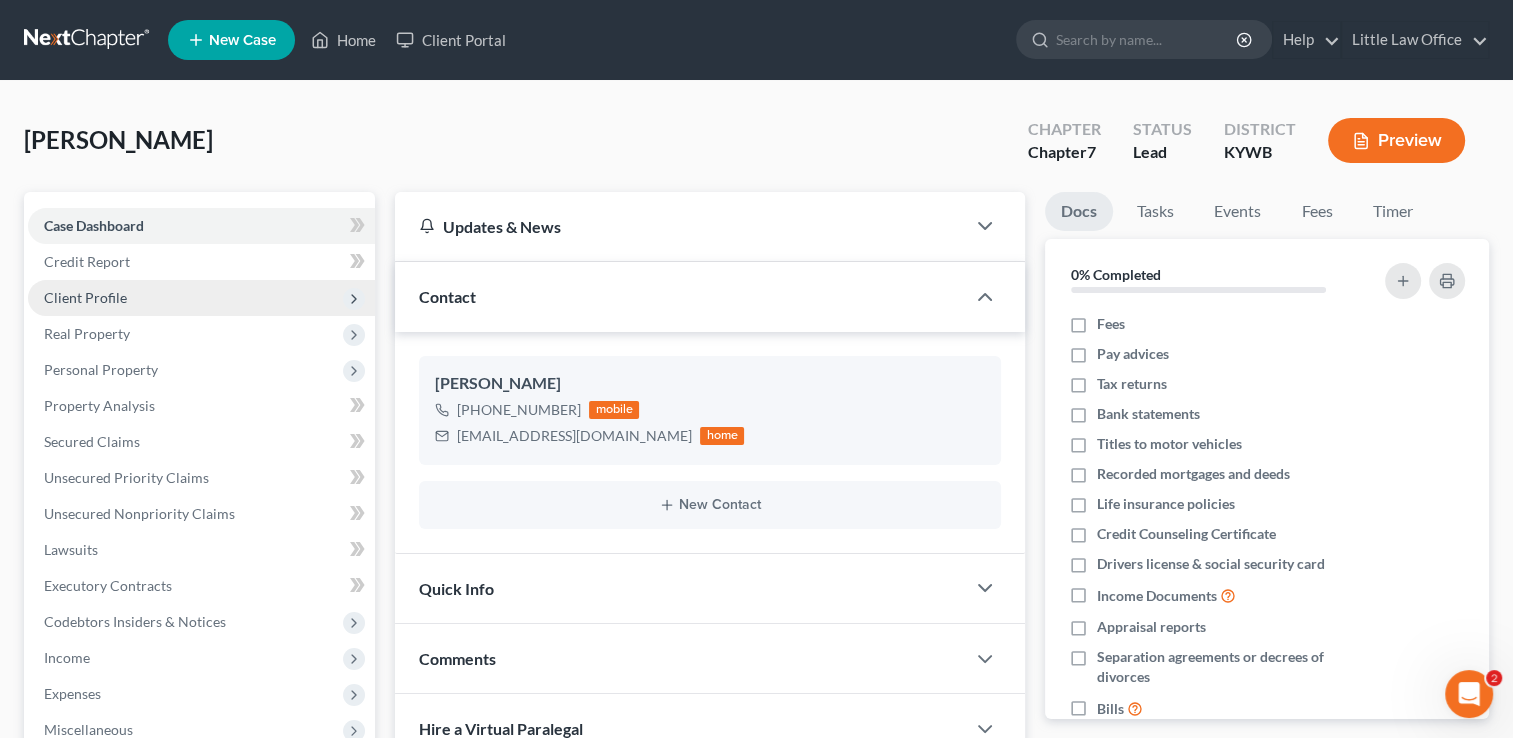 click on "Client Profile" at bounding box center [201, 298] 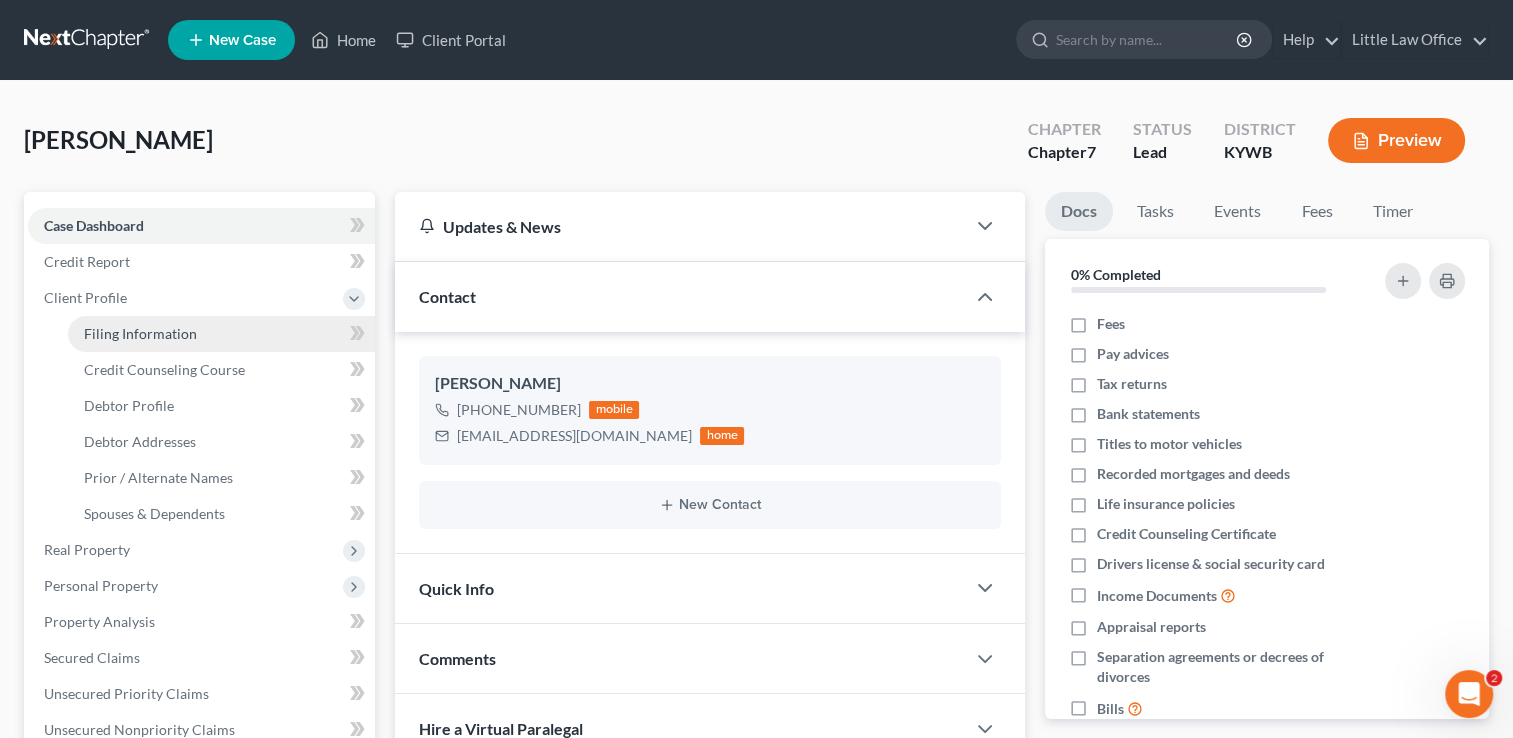 click on "Filing Information" at bounding box center (140, 333) 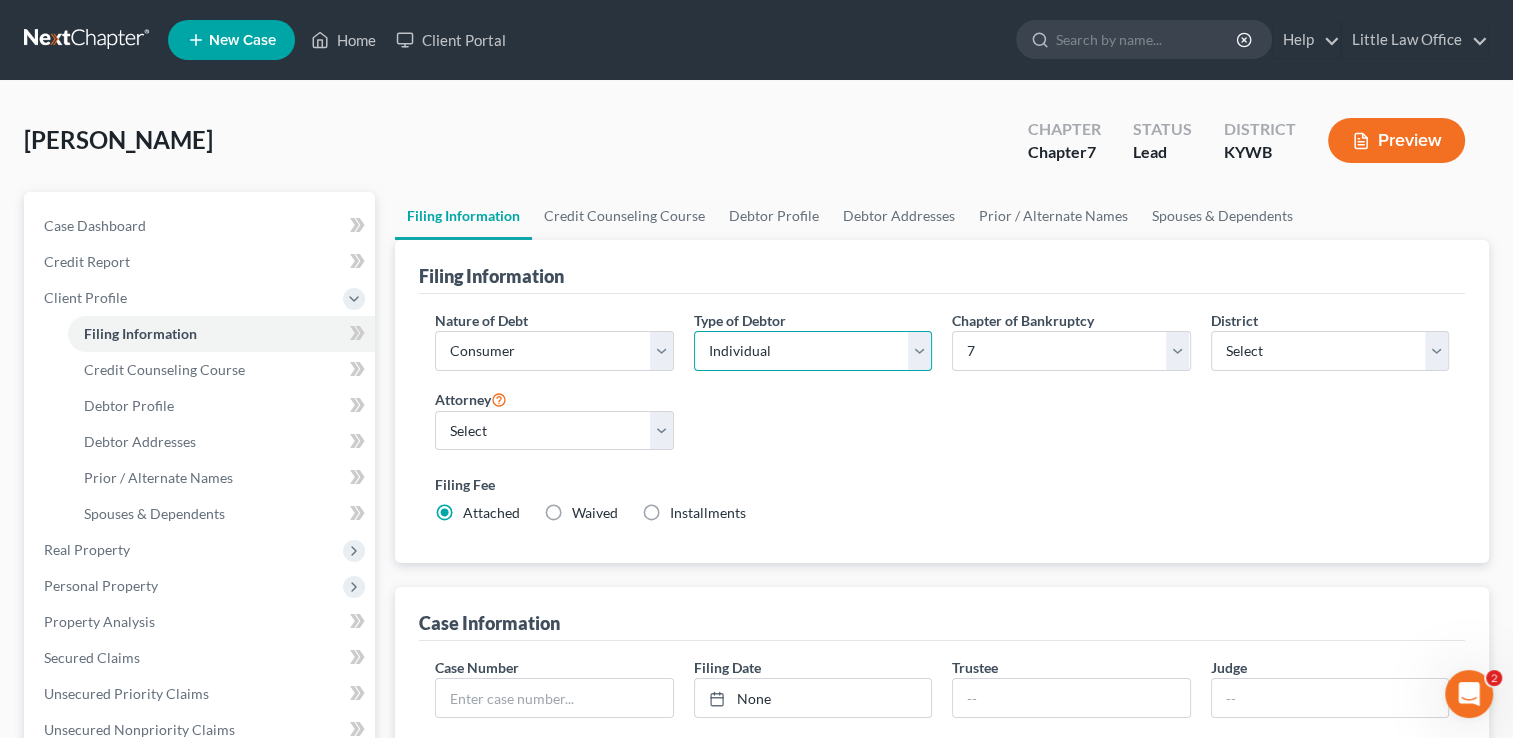 click on "Select Individual Joint" at bounding box center [813, 351] 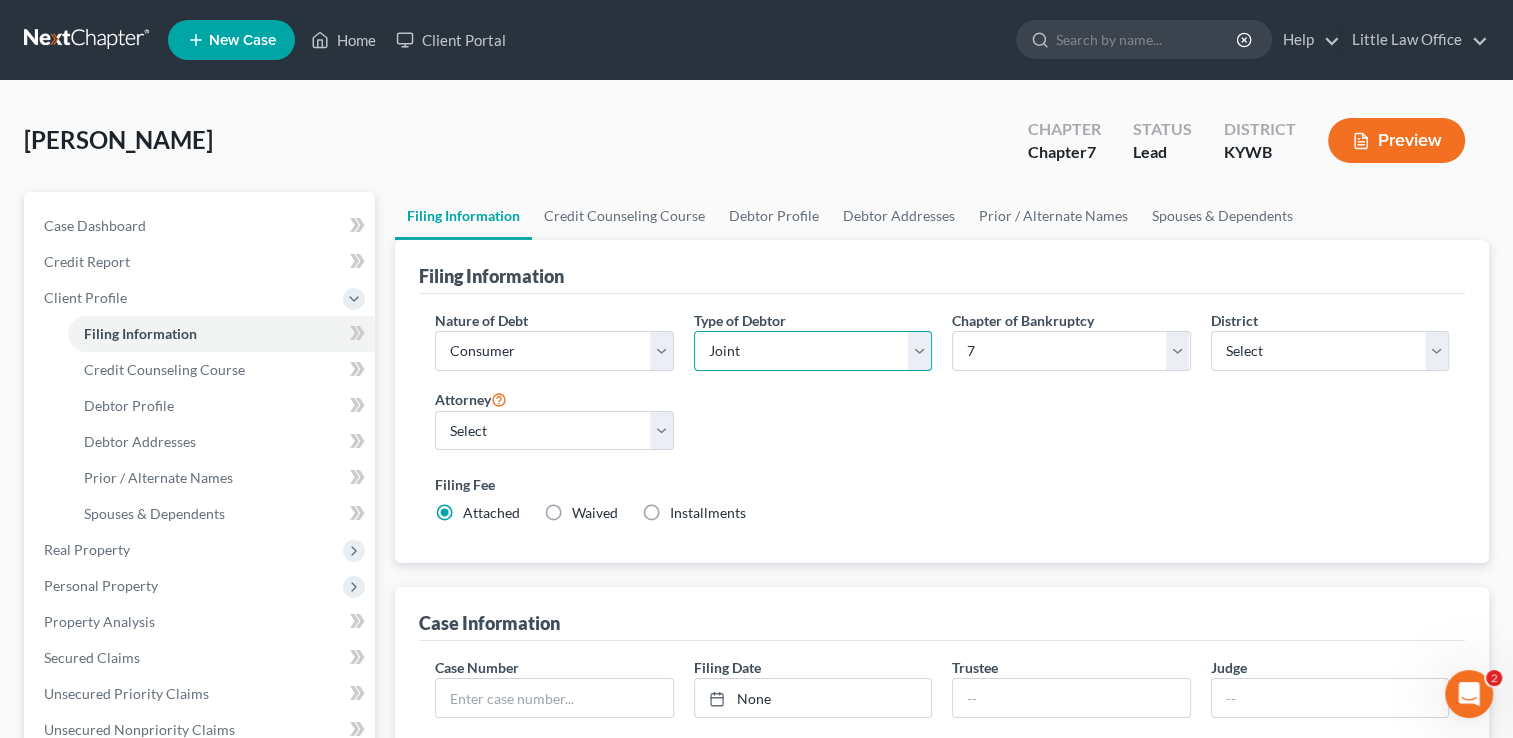 click on "Select Individual Joint" at bounding box center [813, 351] 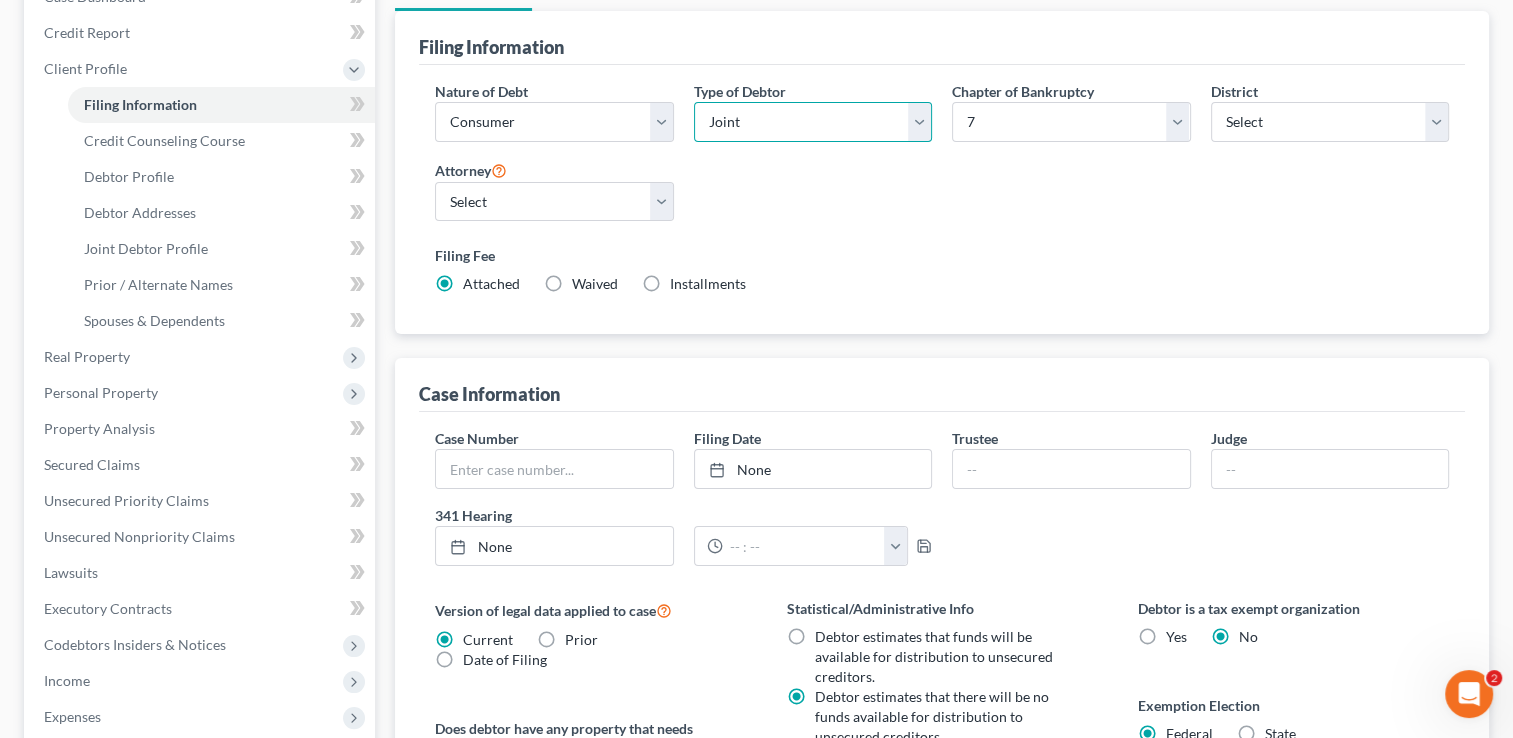 scroll, scrollTop: 0, scrollLeft: 0, axis: both 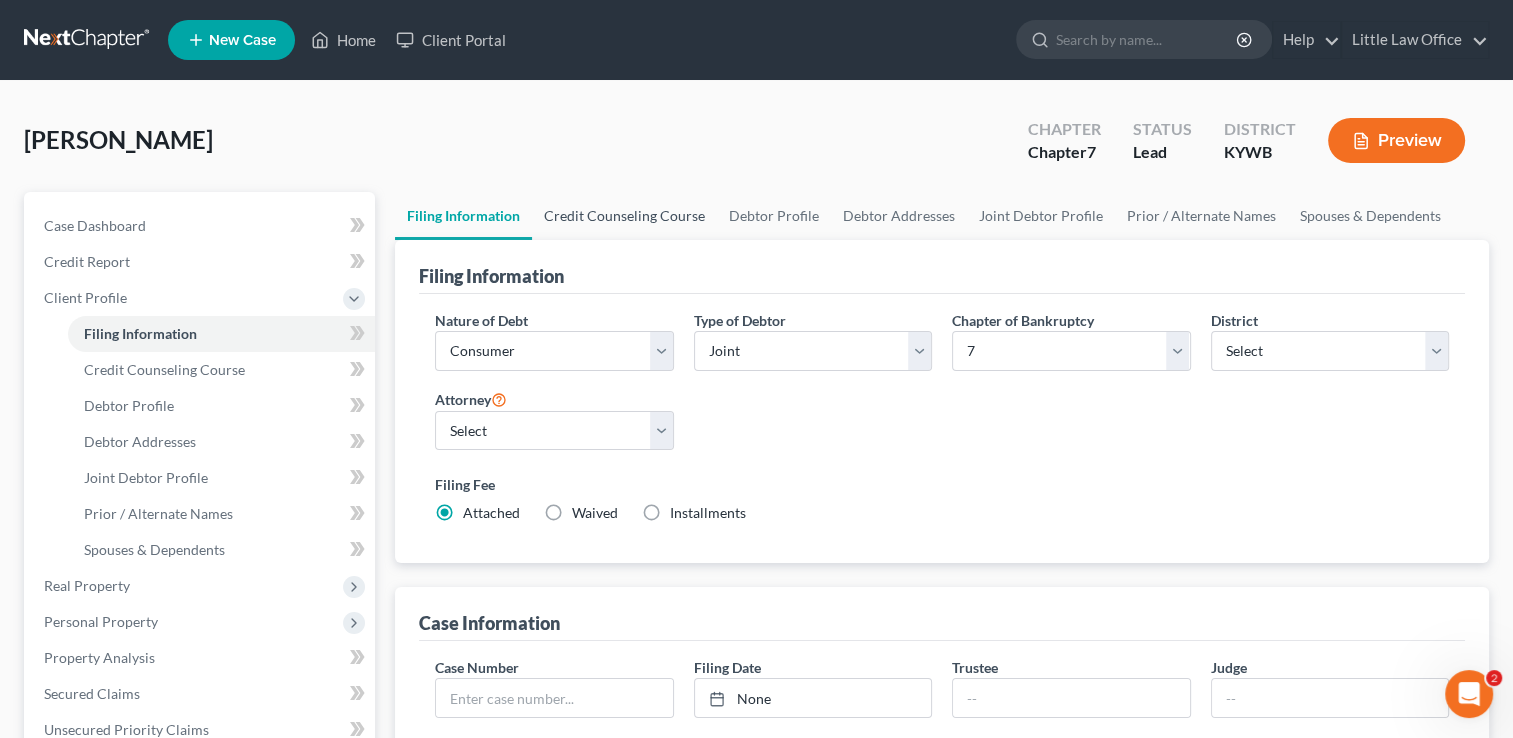 click on "Credit Counseling Course" at bounding box center [624, 216] 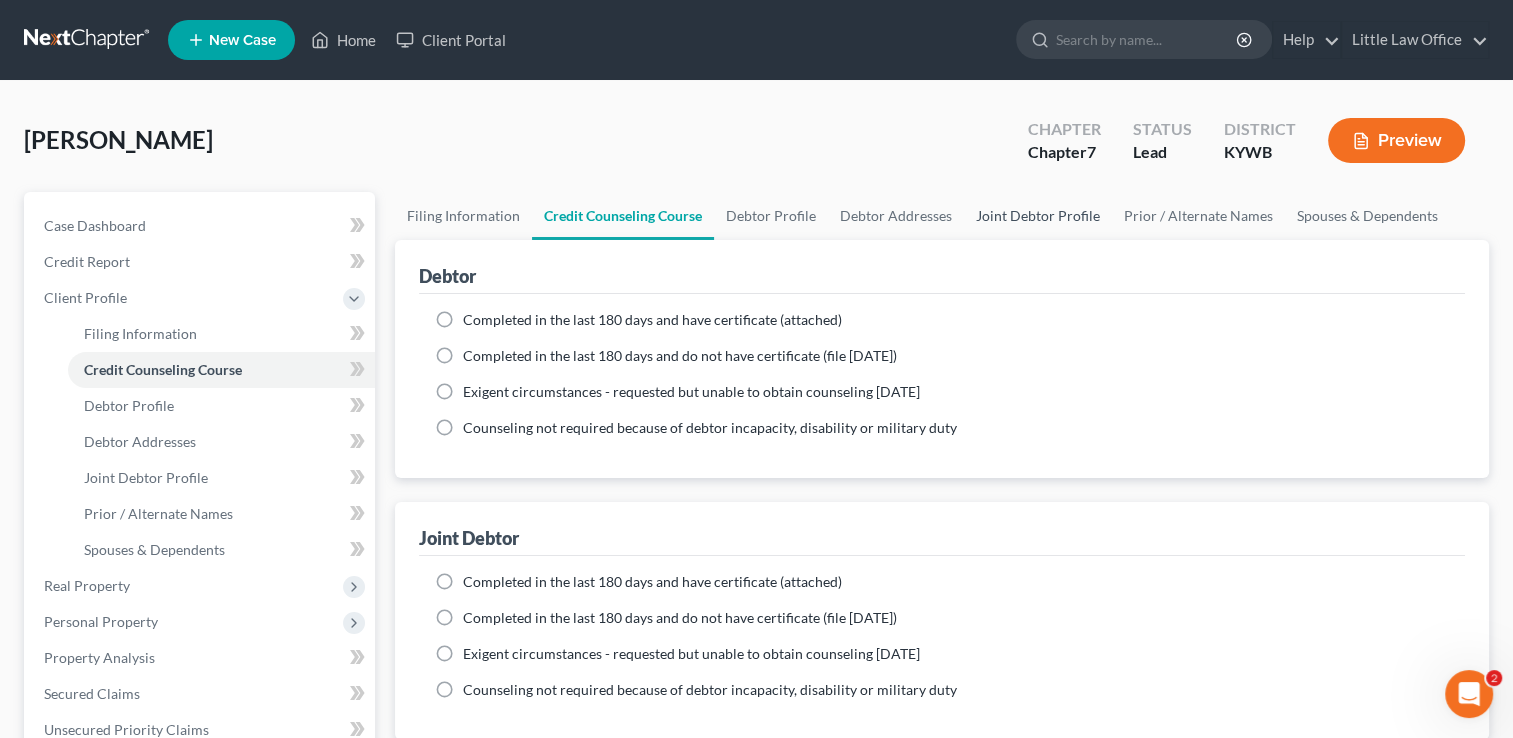 click on "Joint Debtor Profile" at bounding box center (1038, 216) 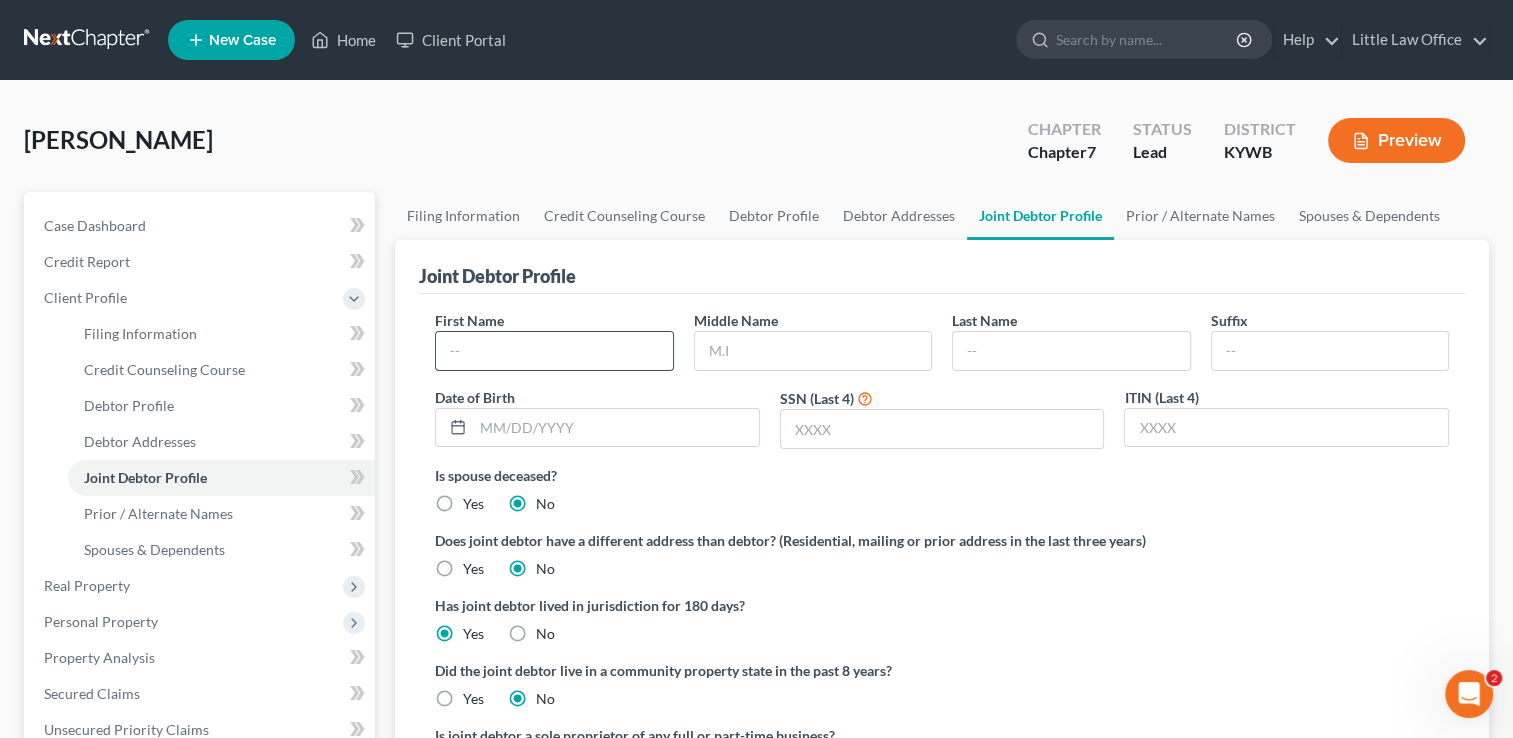 click at bounding box center [554, 351] 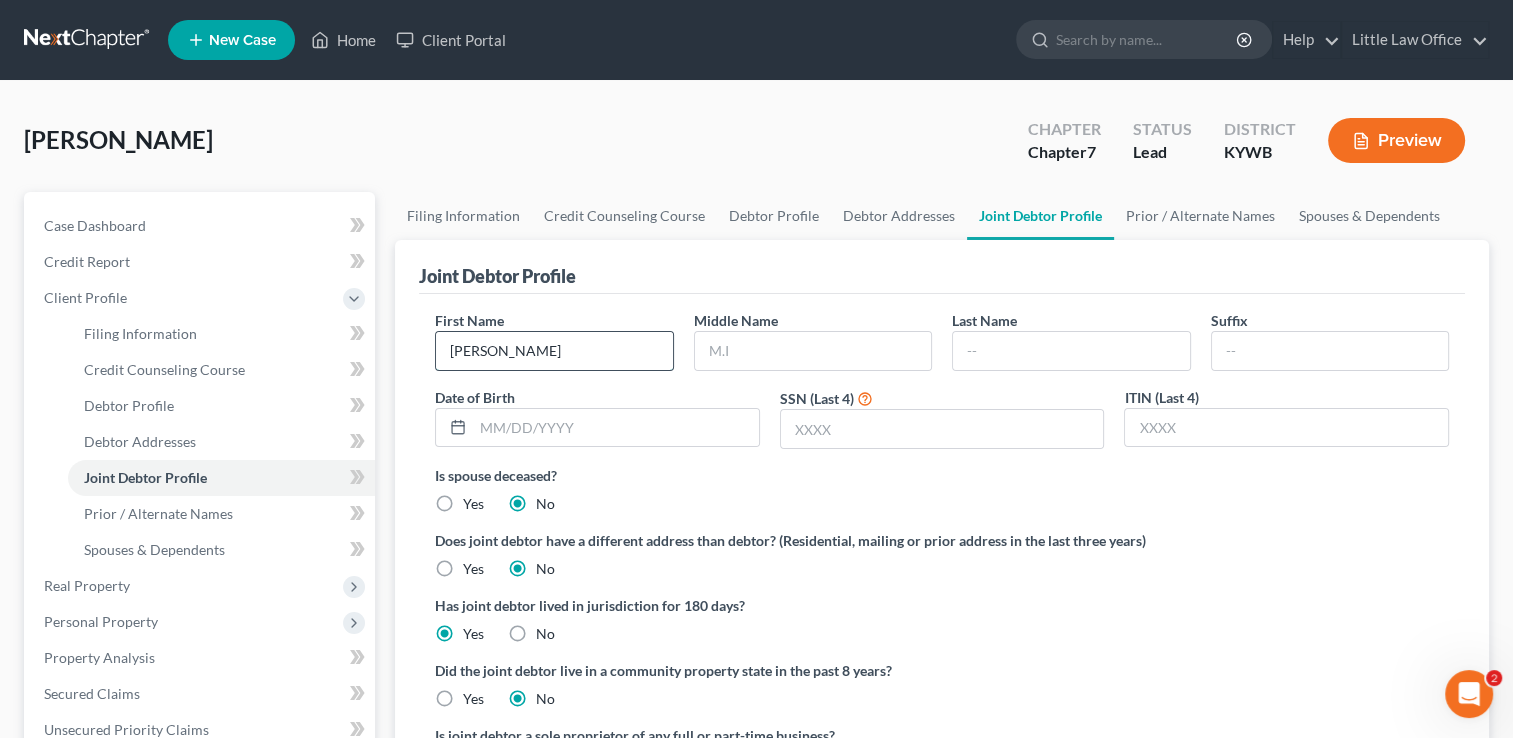 click on "[PERSON_NAME]" at bounding box center (554, 351) 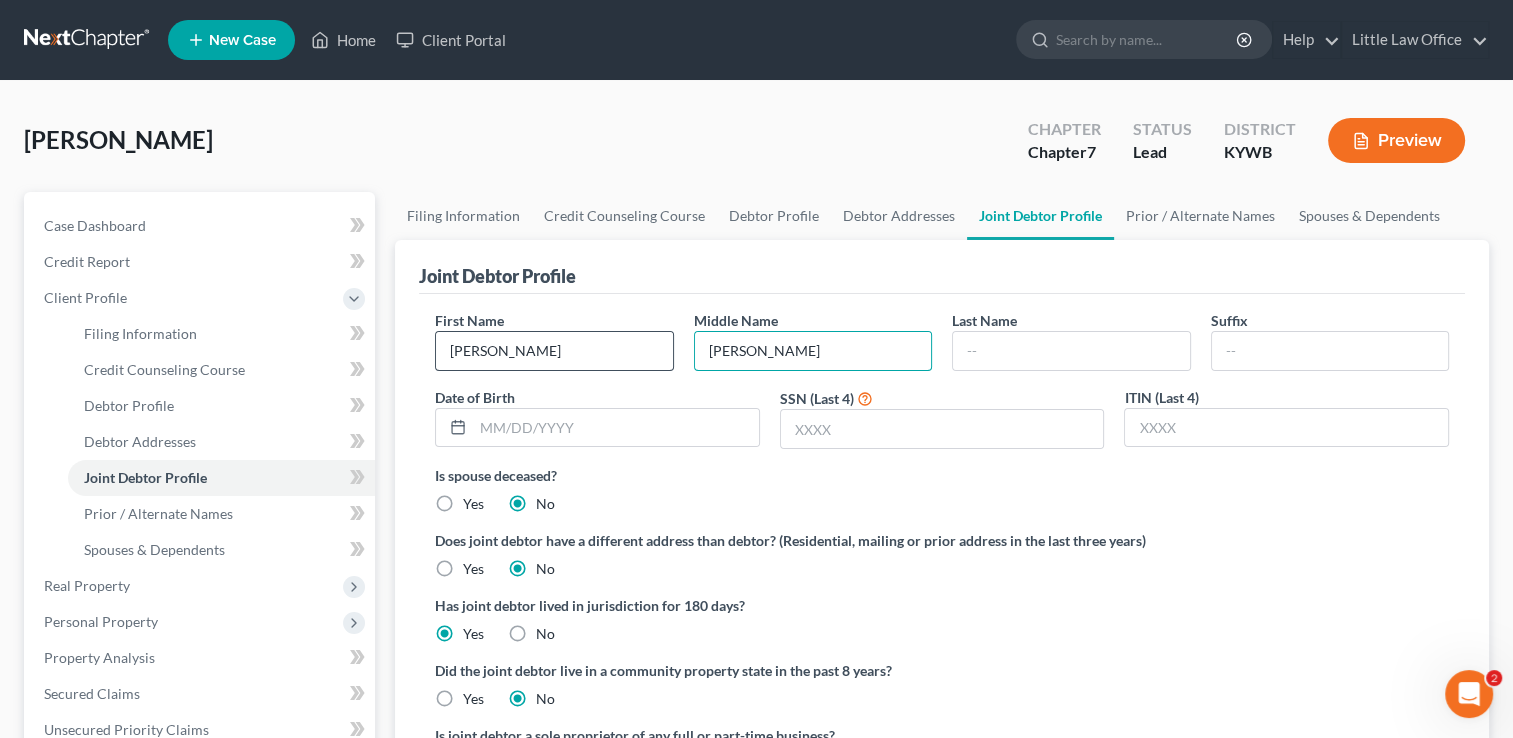 type on "[PERSON_NAME]" 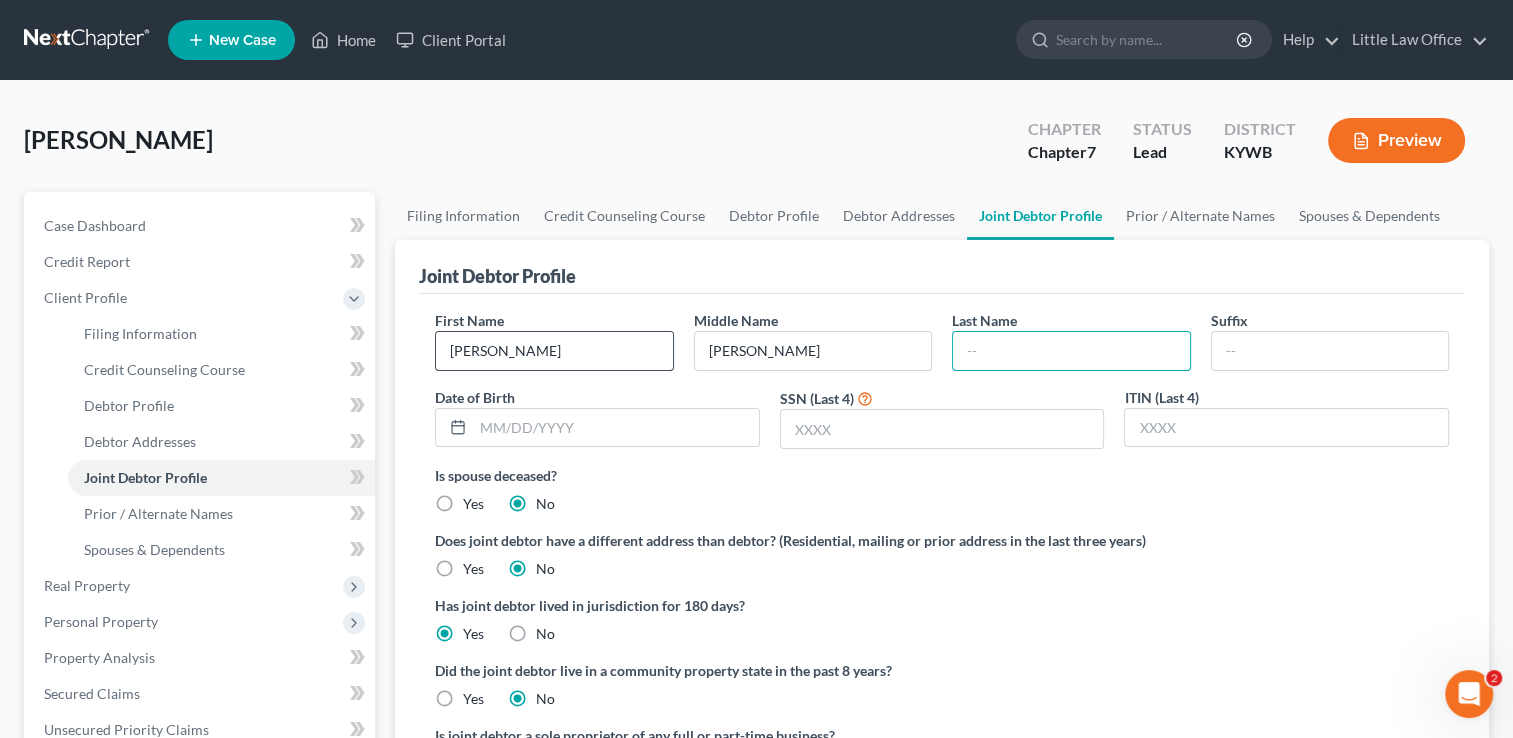 type on "b" 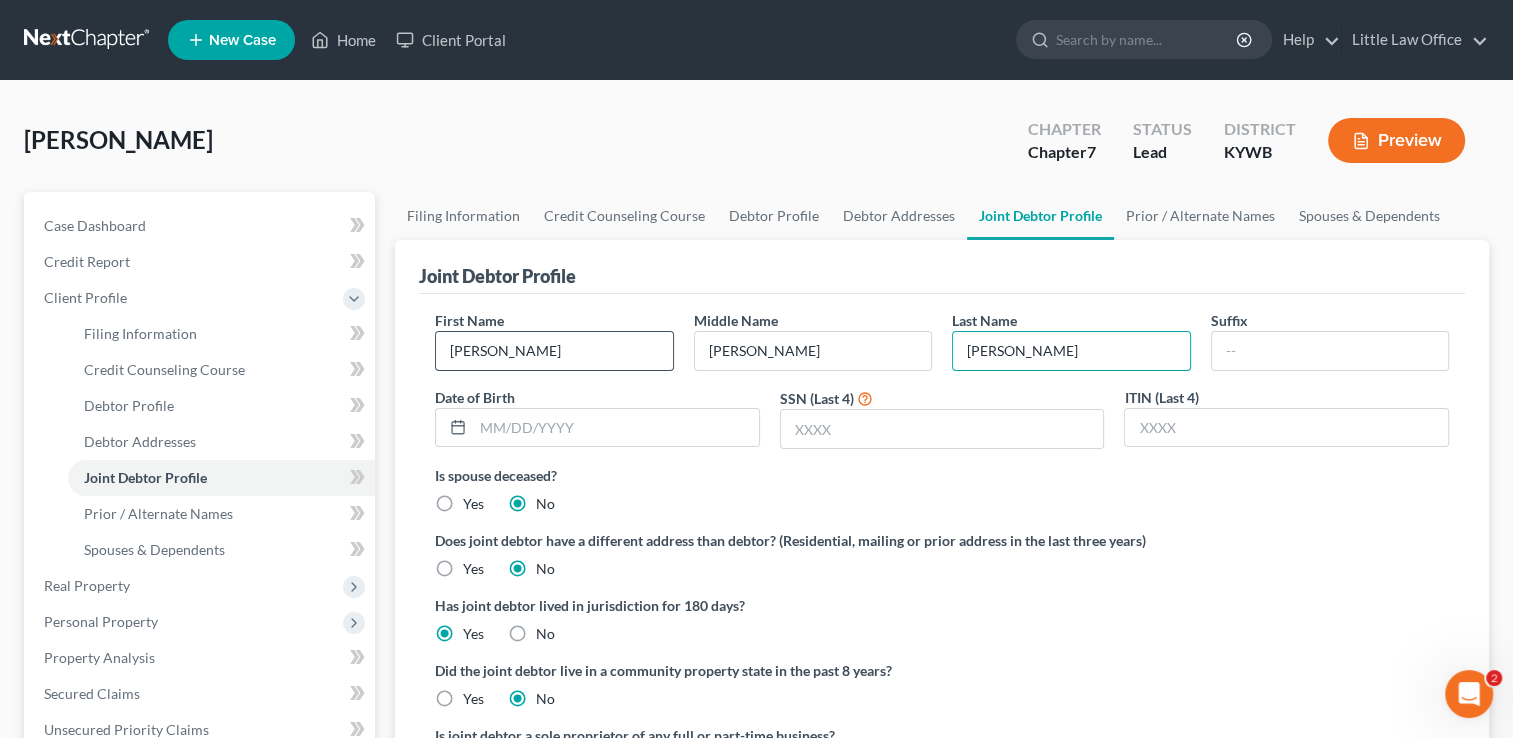 type on "[PERSON_NAME]" 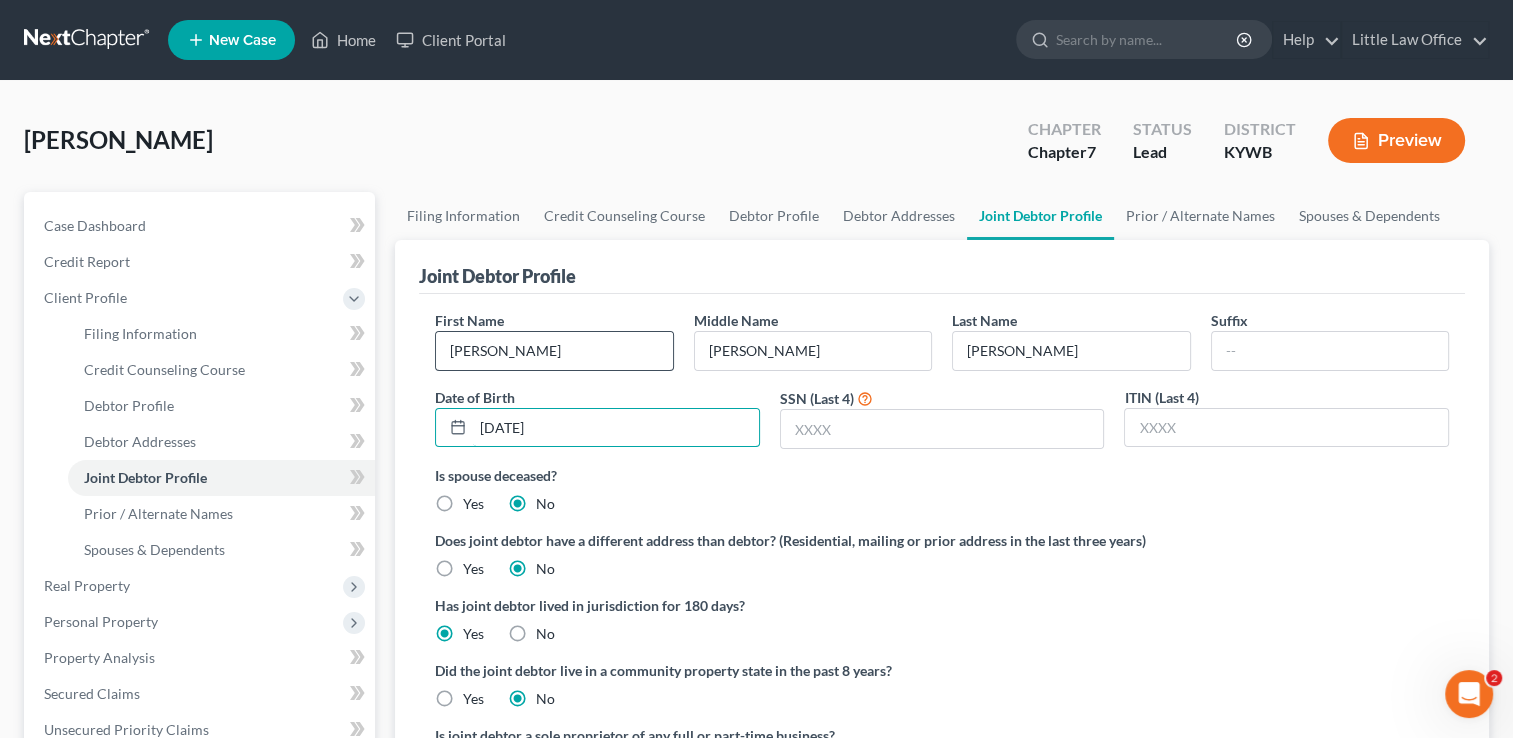 type on "[DATE]" 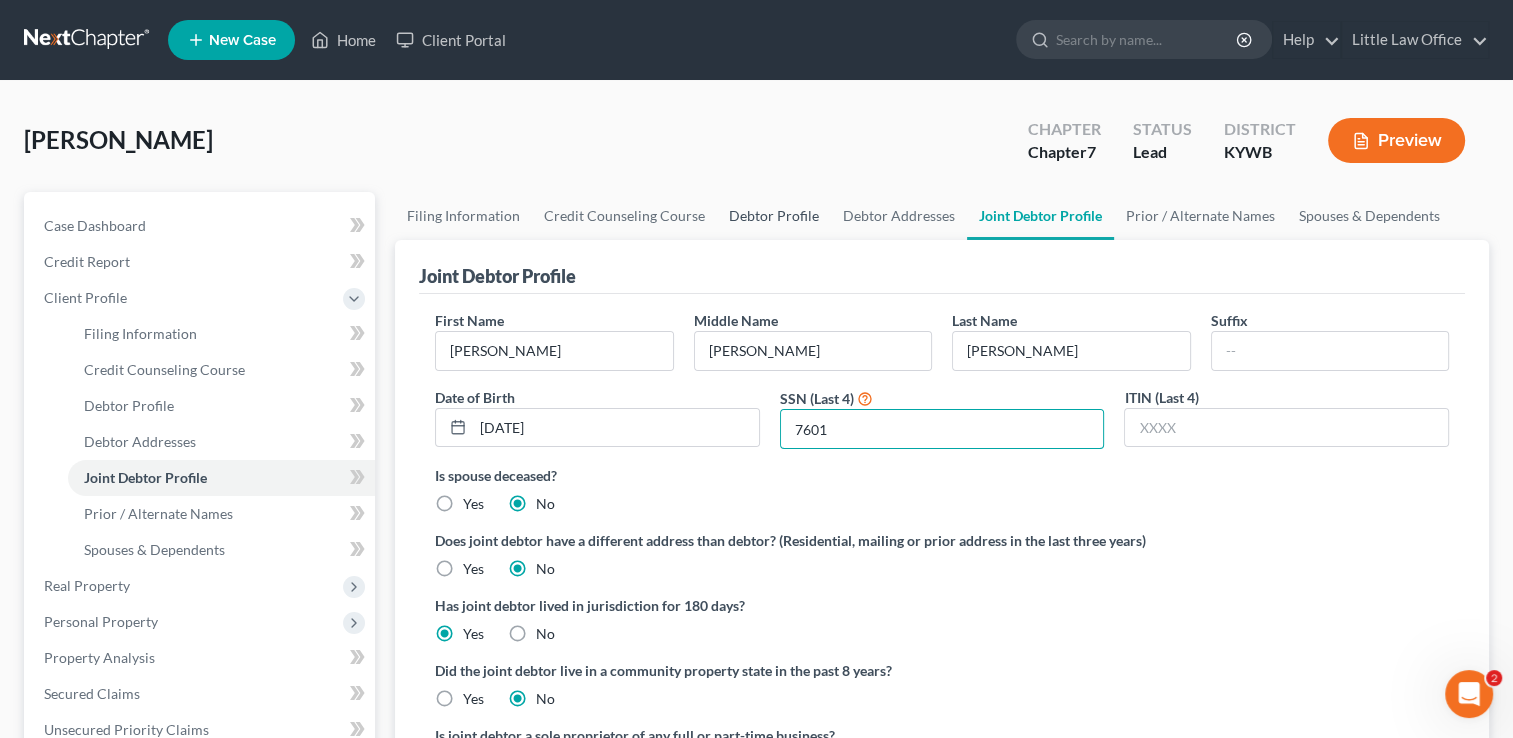 type on "7601" 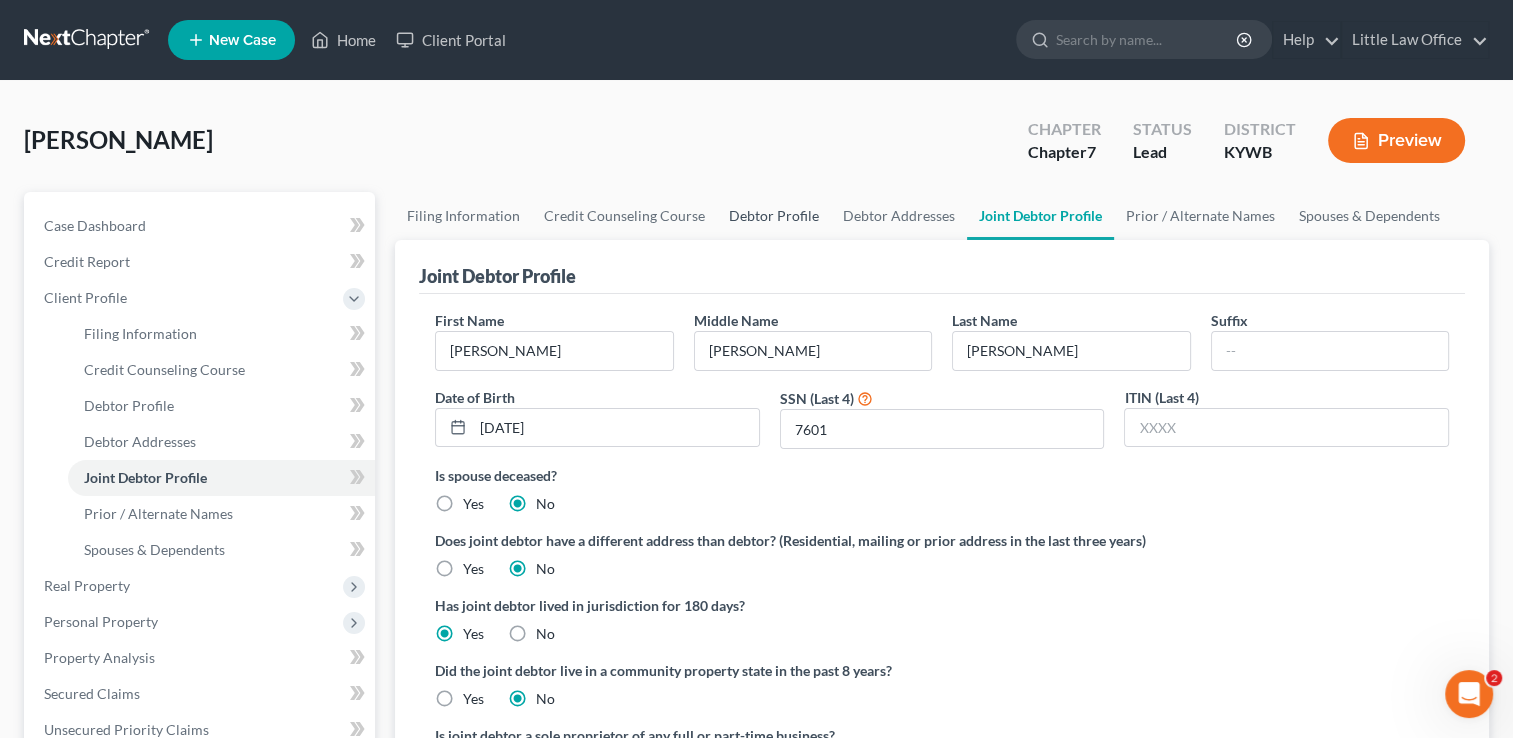click on "Debtor Profile" at bounding box center (774, 216) 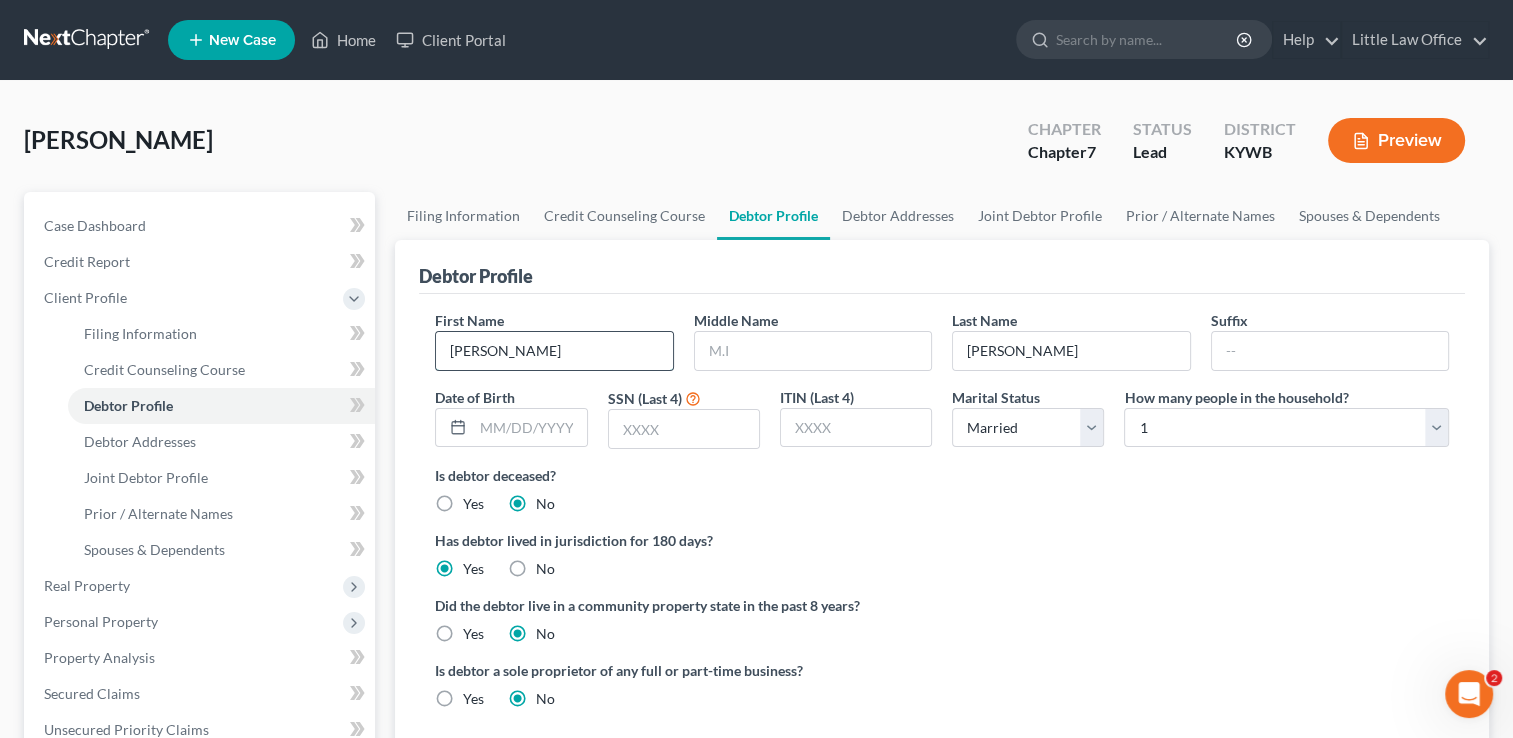 click on "[PERSON_NAME]" at bounding box center [554, 351] 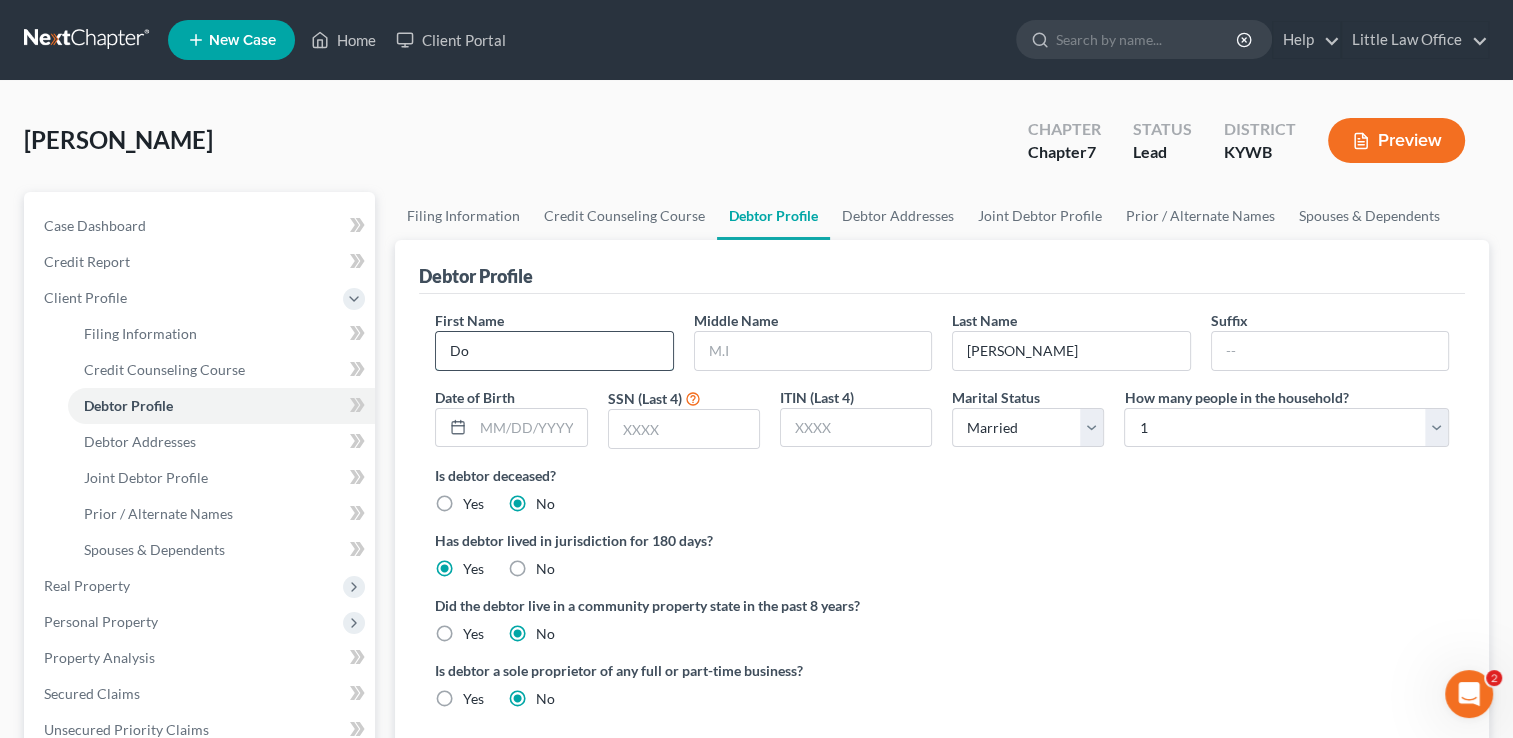 type on "D" 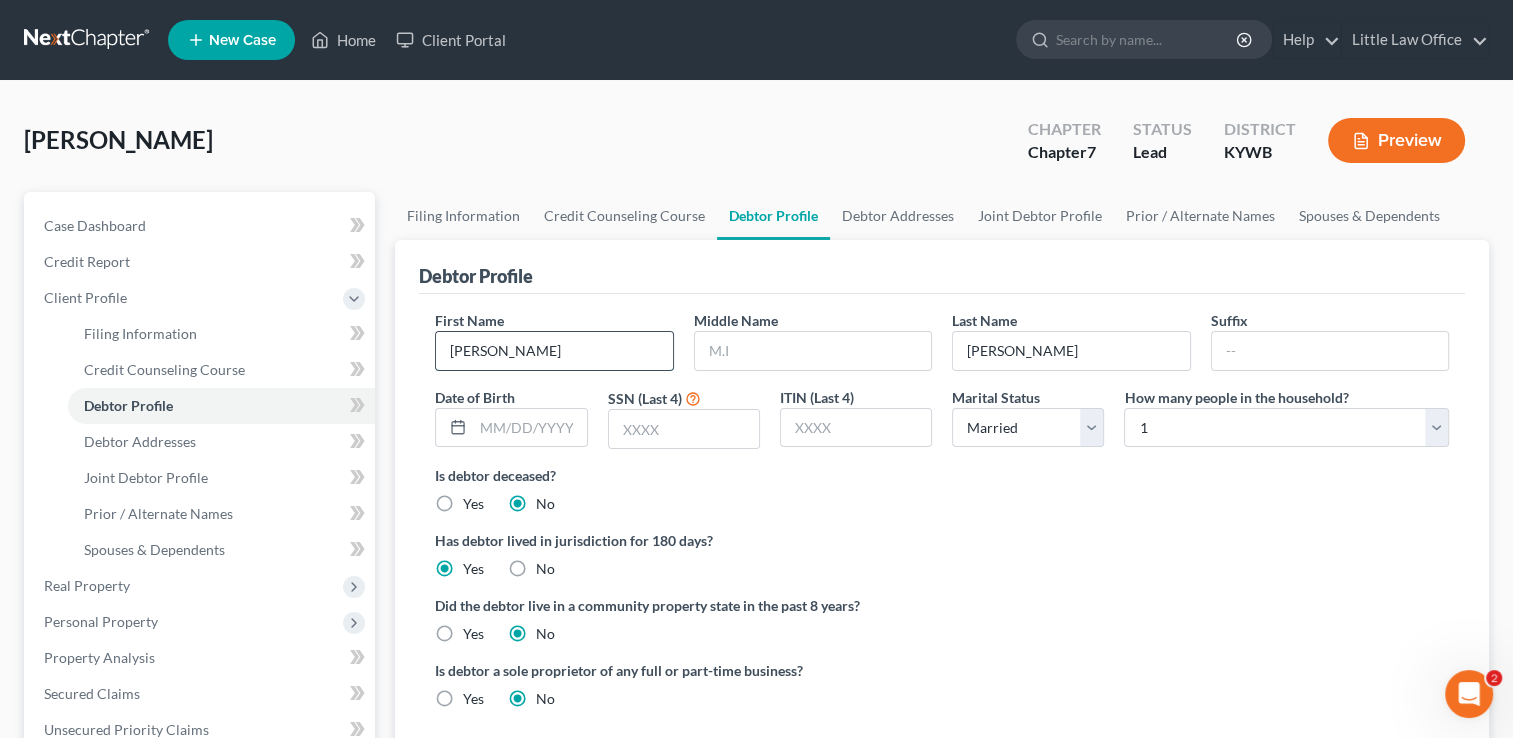 type on "[PERSON_NAME]" 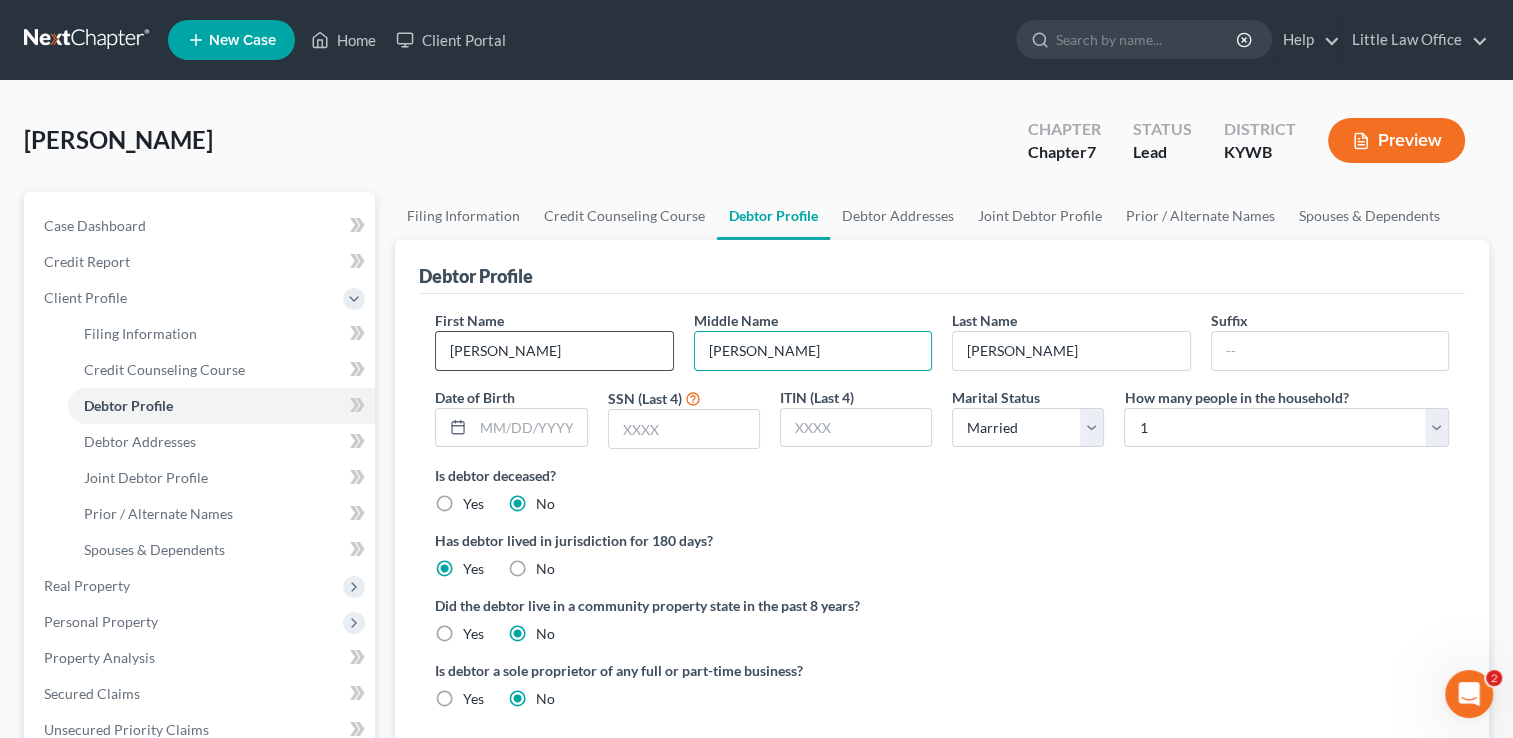 type on "[PERSON_NAME]" 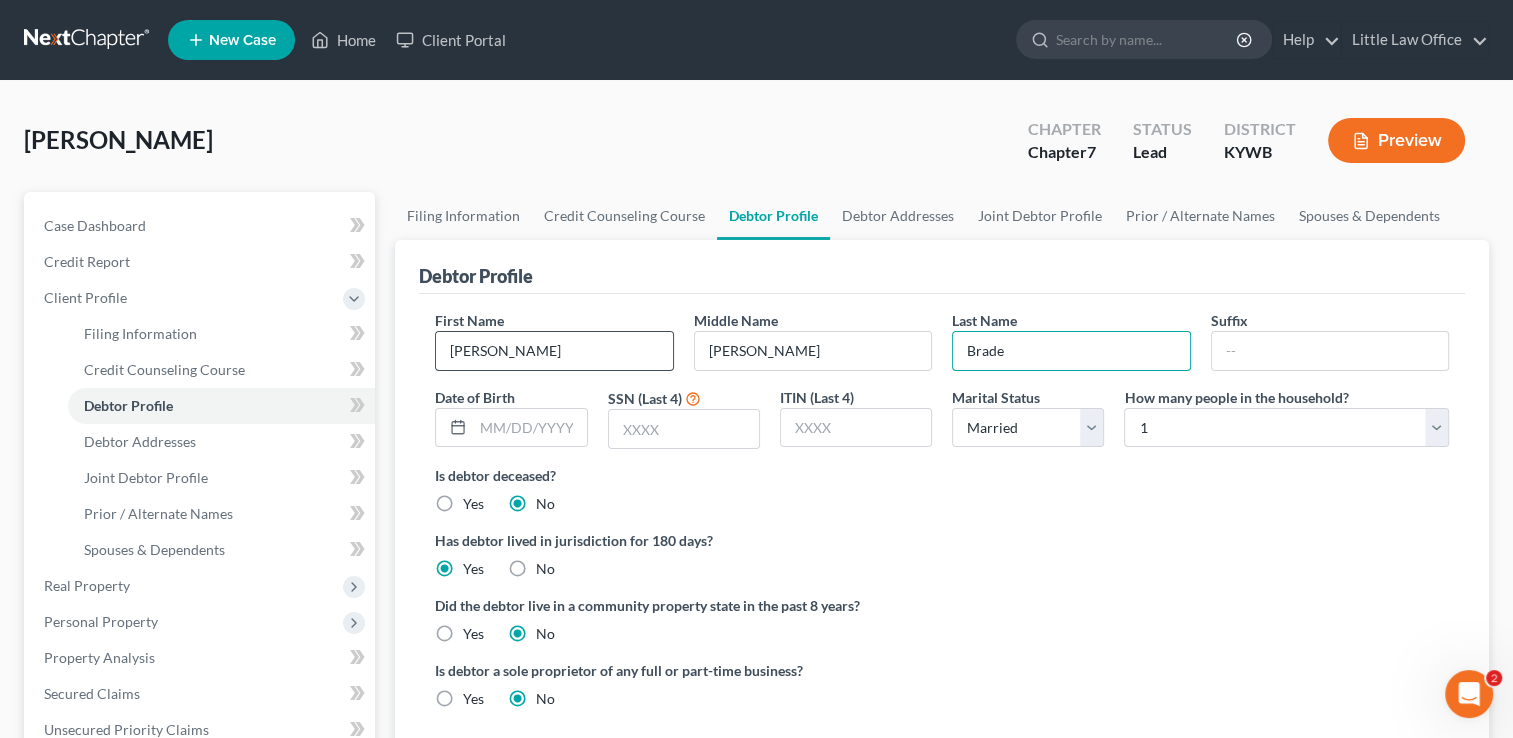 type on "[PERSON_NAME]" 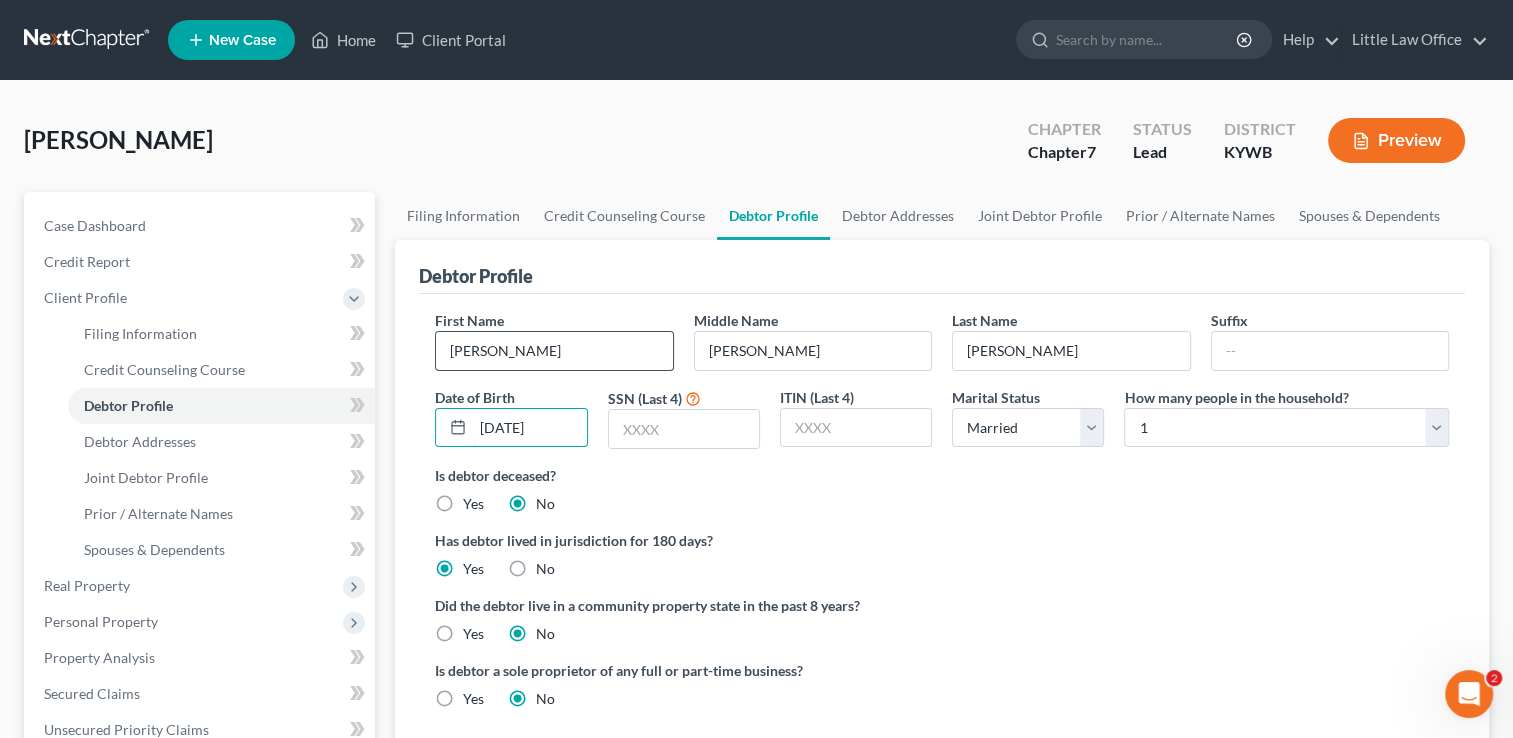 type on "[DATE]" 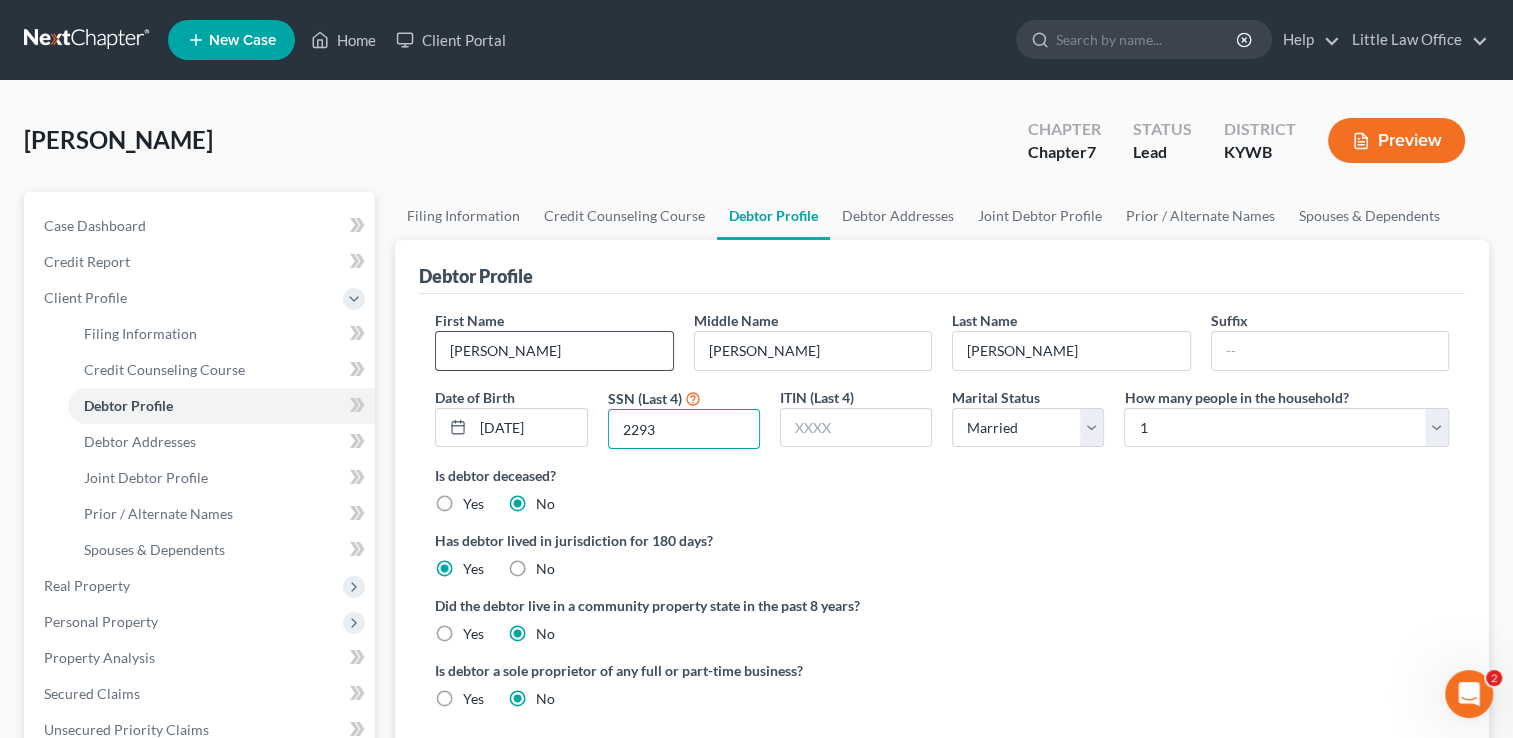 type on "2293" 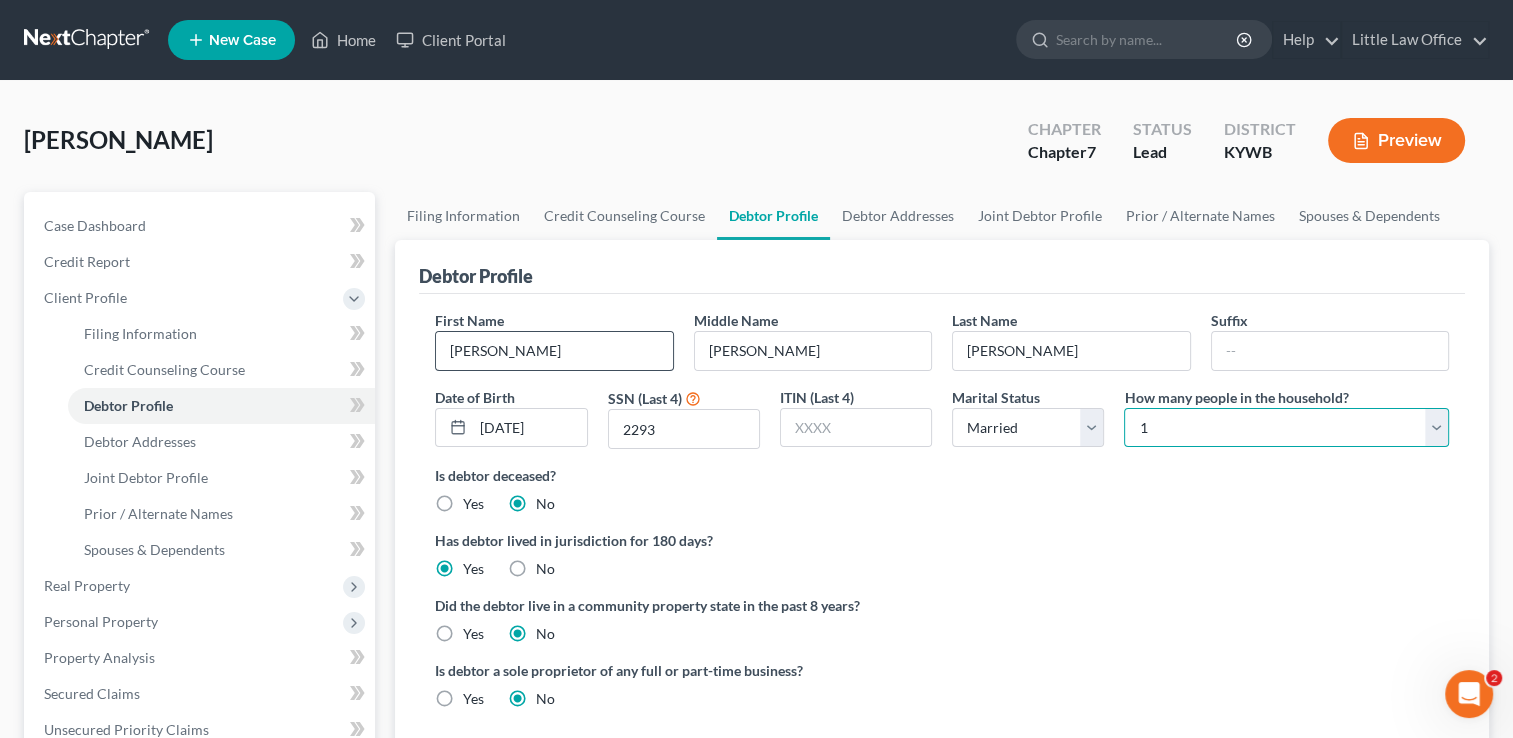 select on "1" 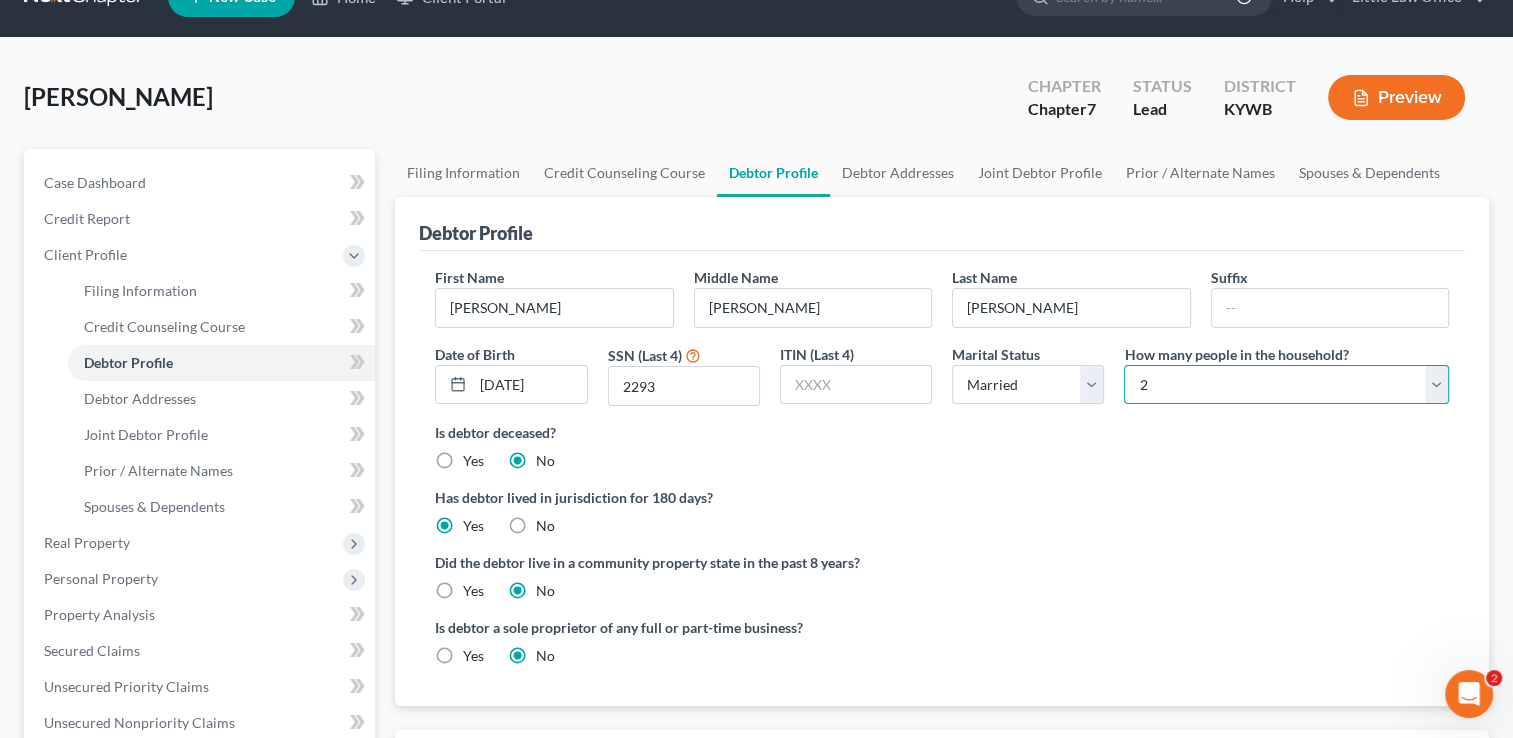scroll, scrollTop: 41, scrollLeft: 0, axis: vertical 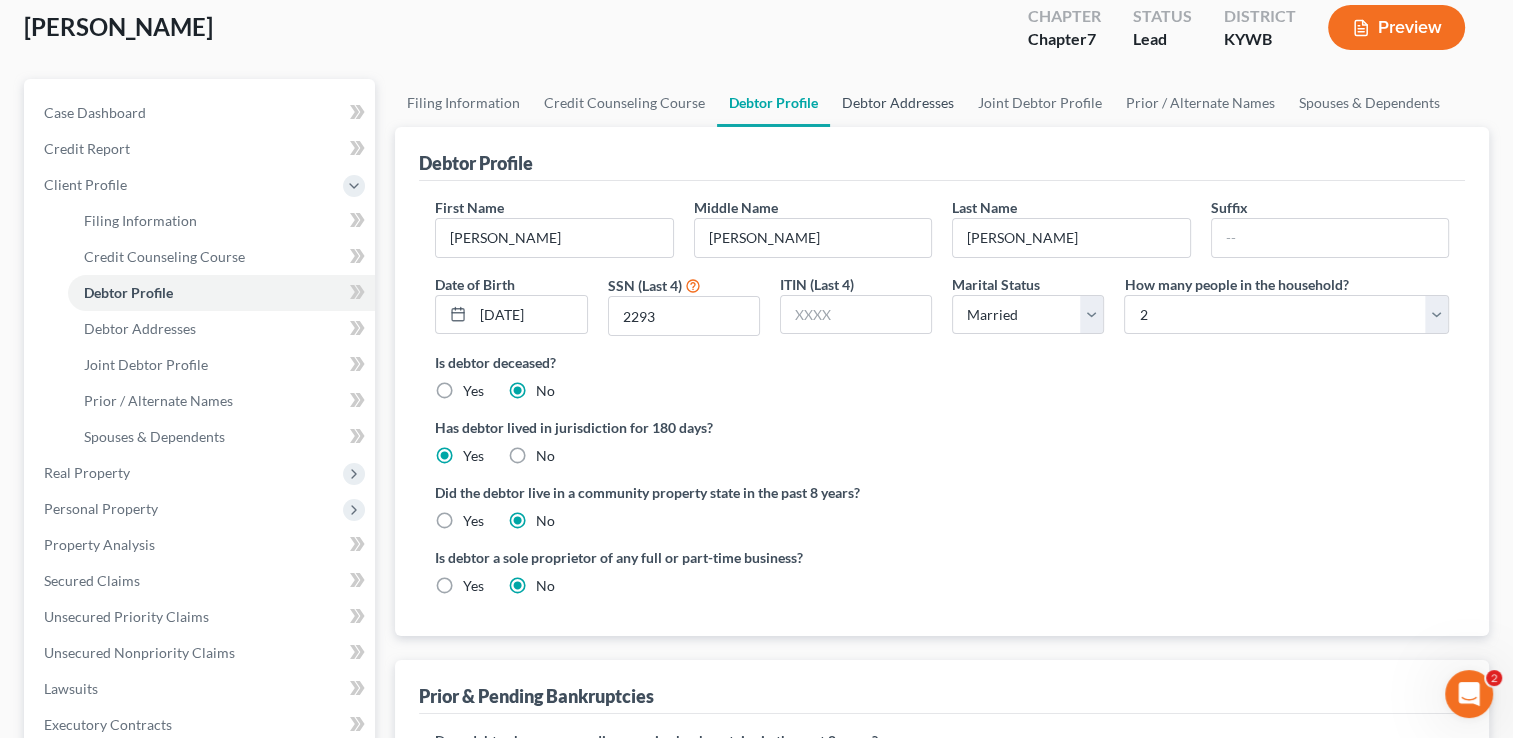 click on "Debtor Addresses" at bounding box center (898, 103) 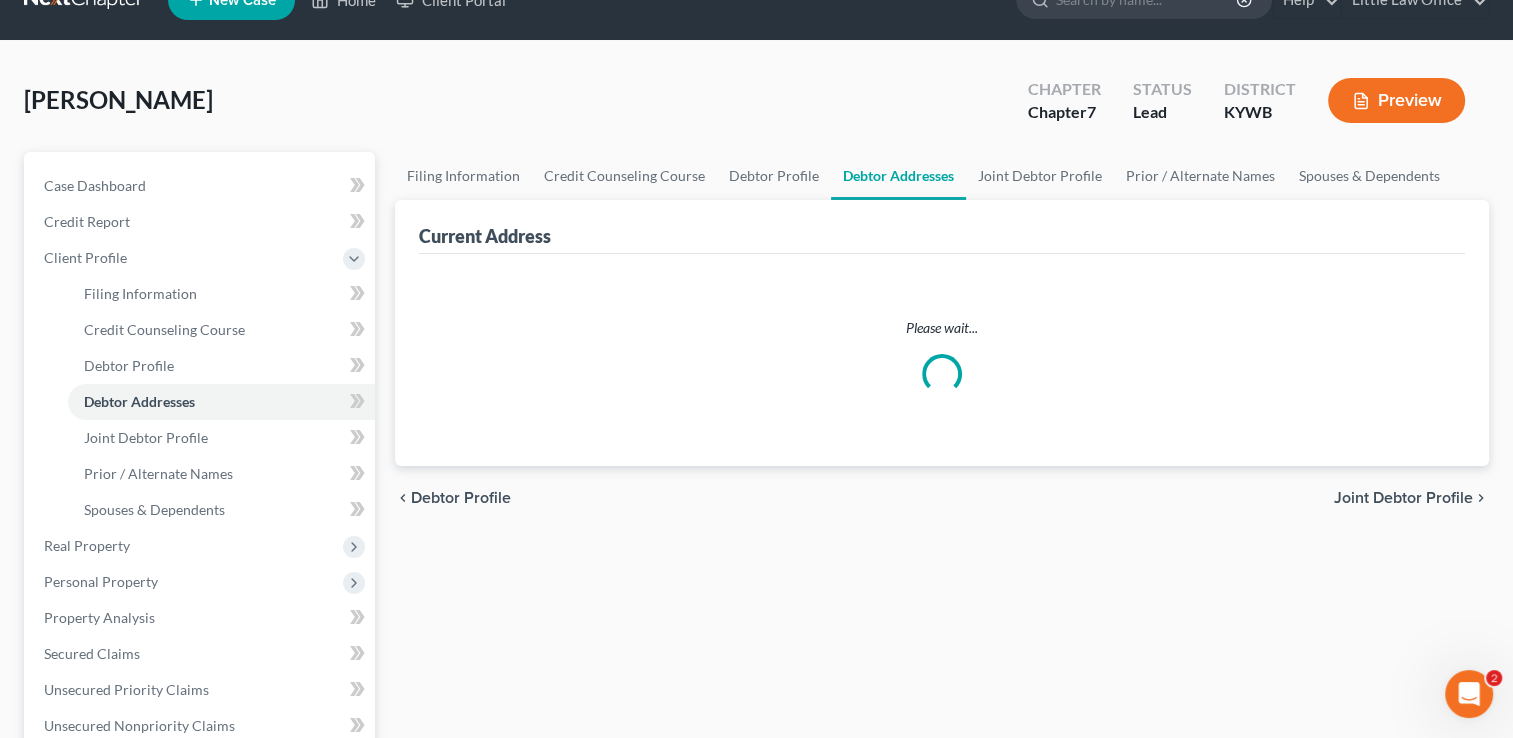 scroll, scrollTop: 0, scrollLeft: 0, axis: both 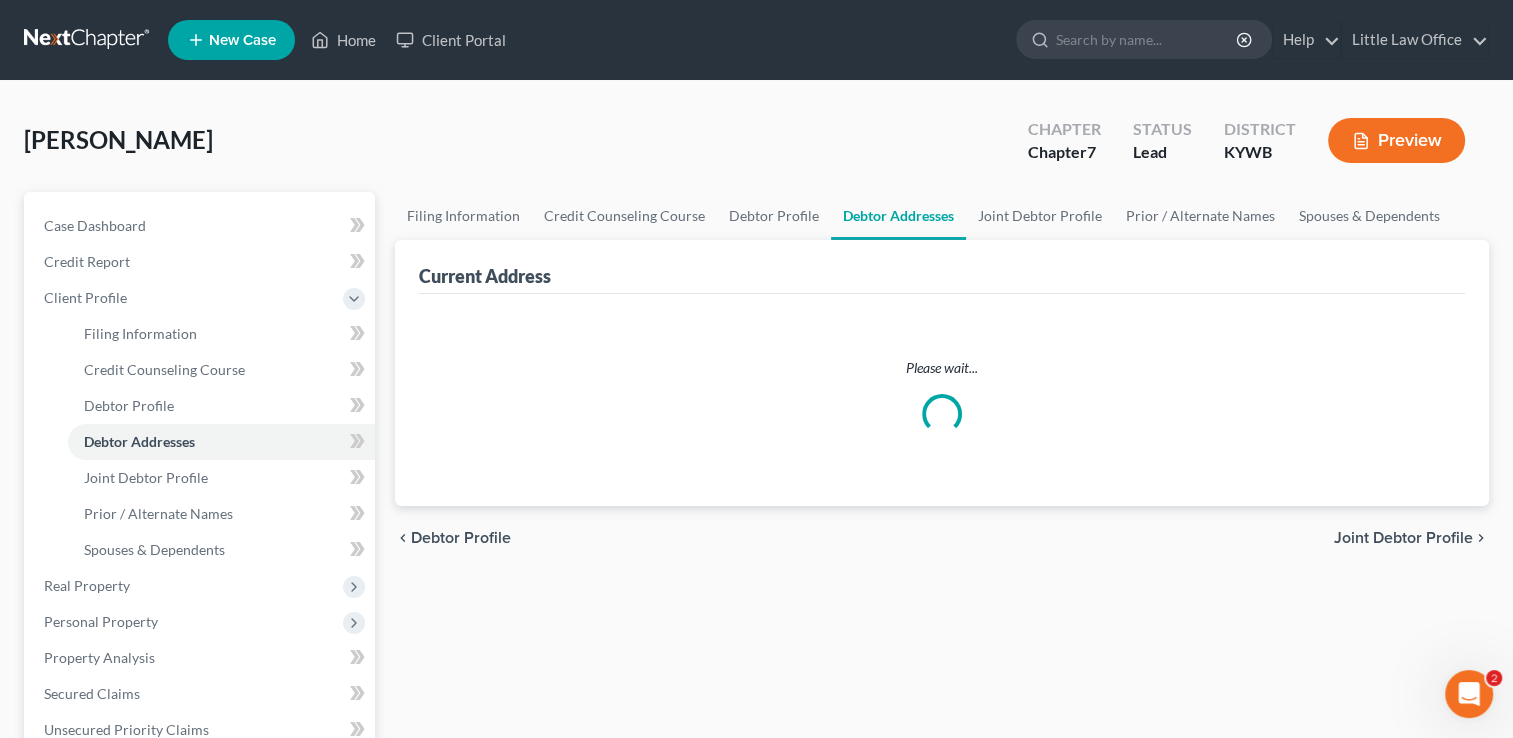 select on "0" 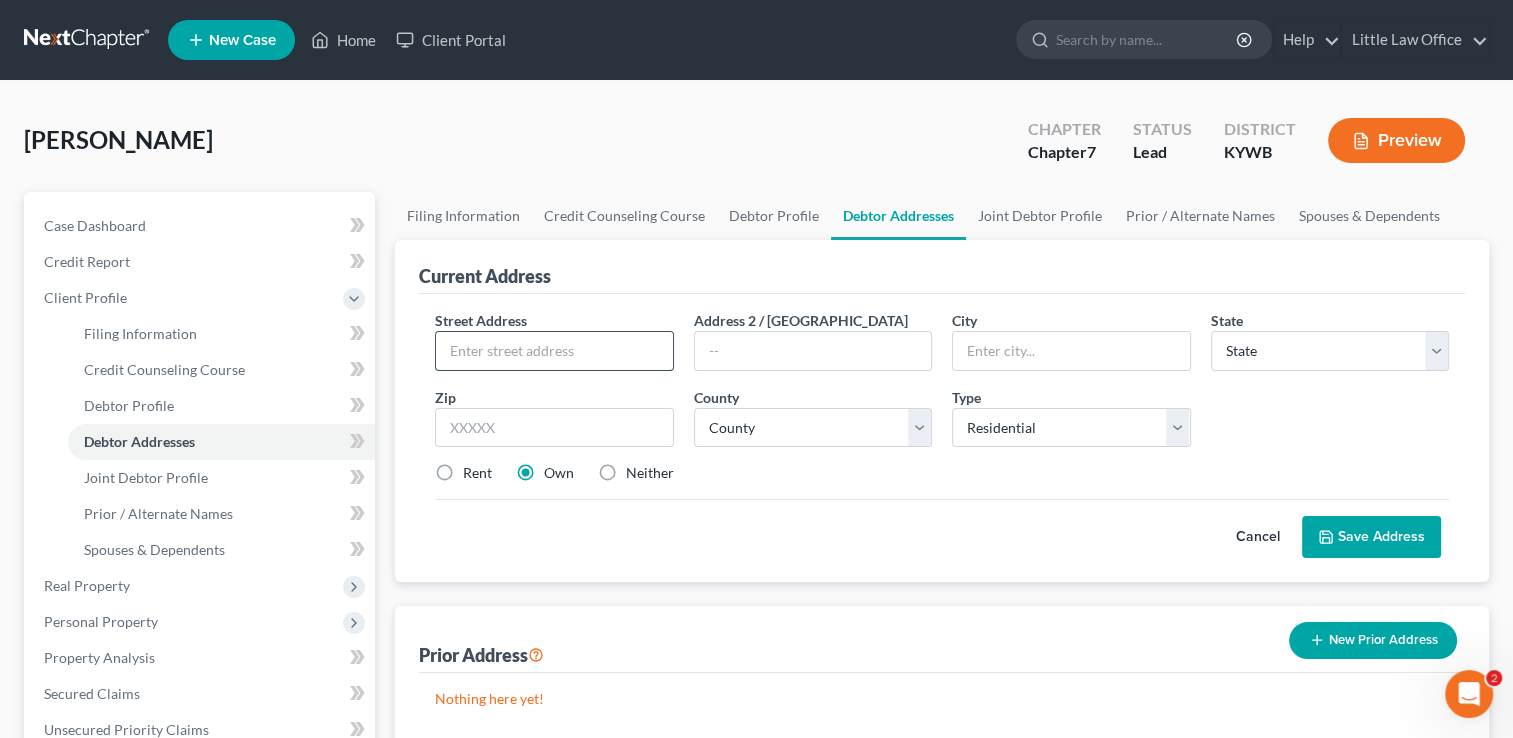 click at bounding box center (554, 351) 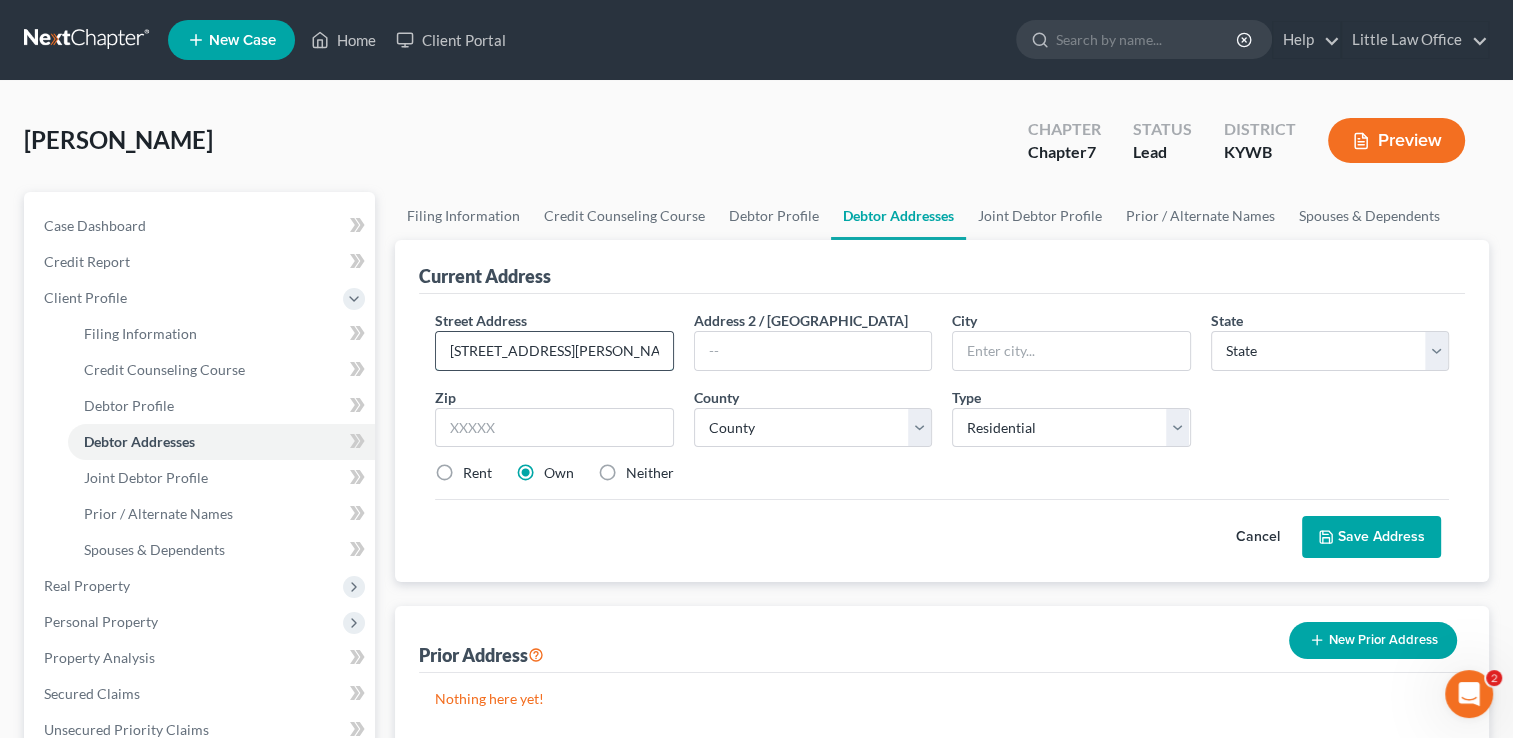 type on "[STREET_ADDRESS][PERSON_NAME]" 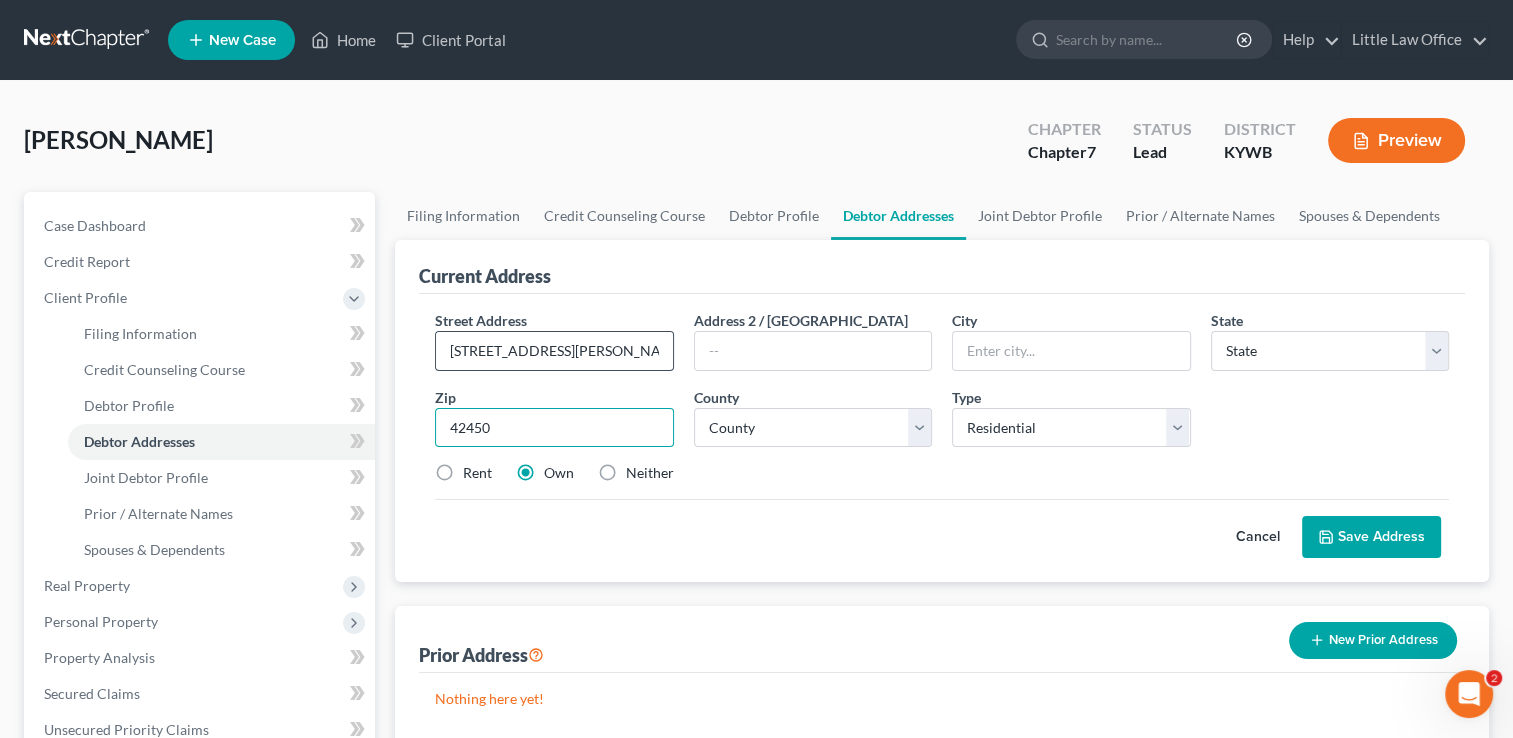 type on "42450" 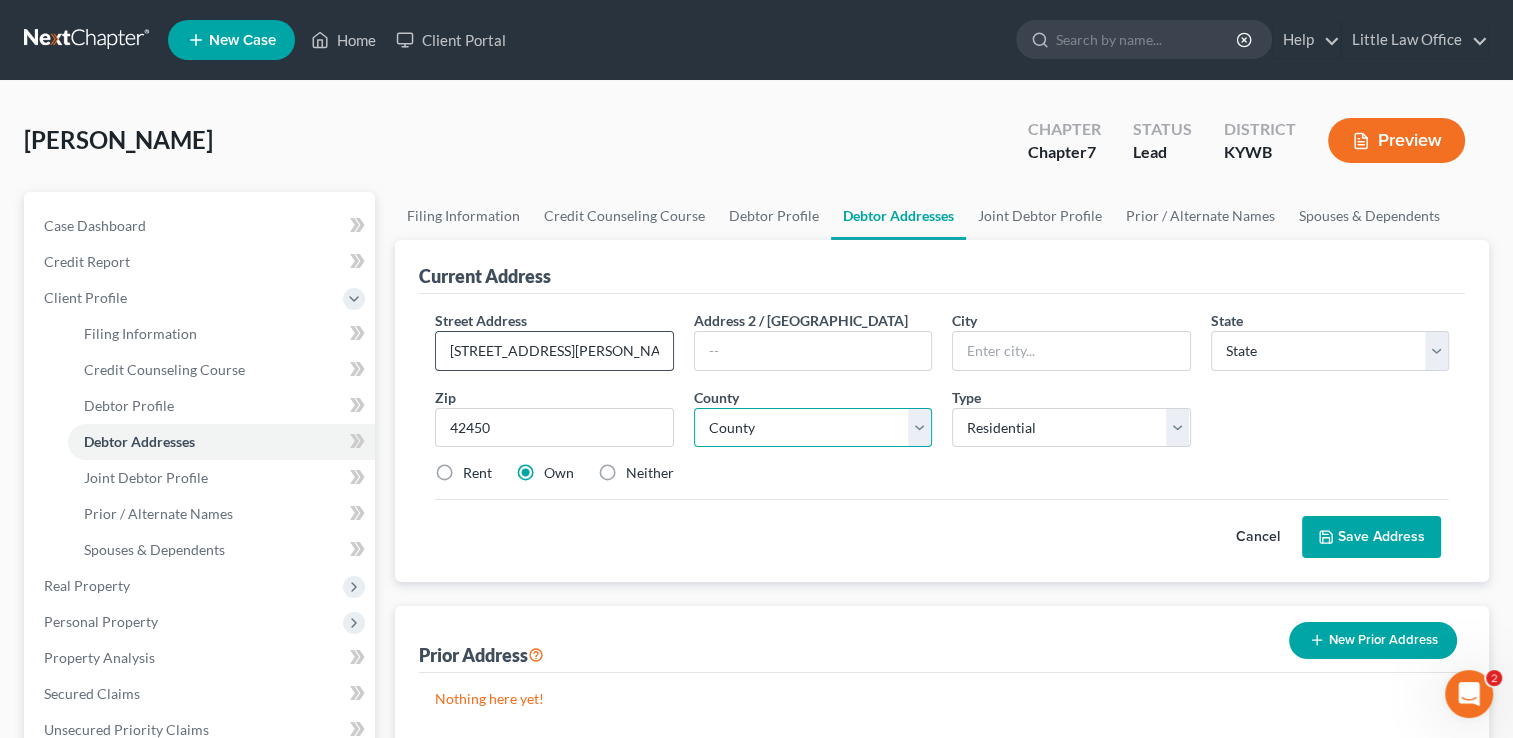 type on "[GEOGRAPHIC_DATA]" 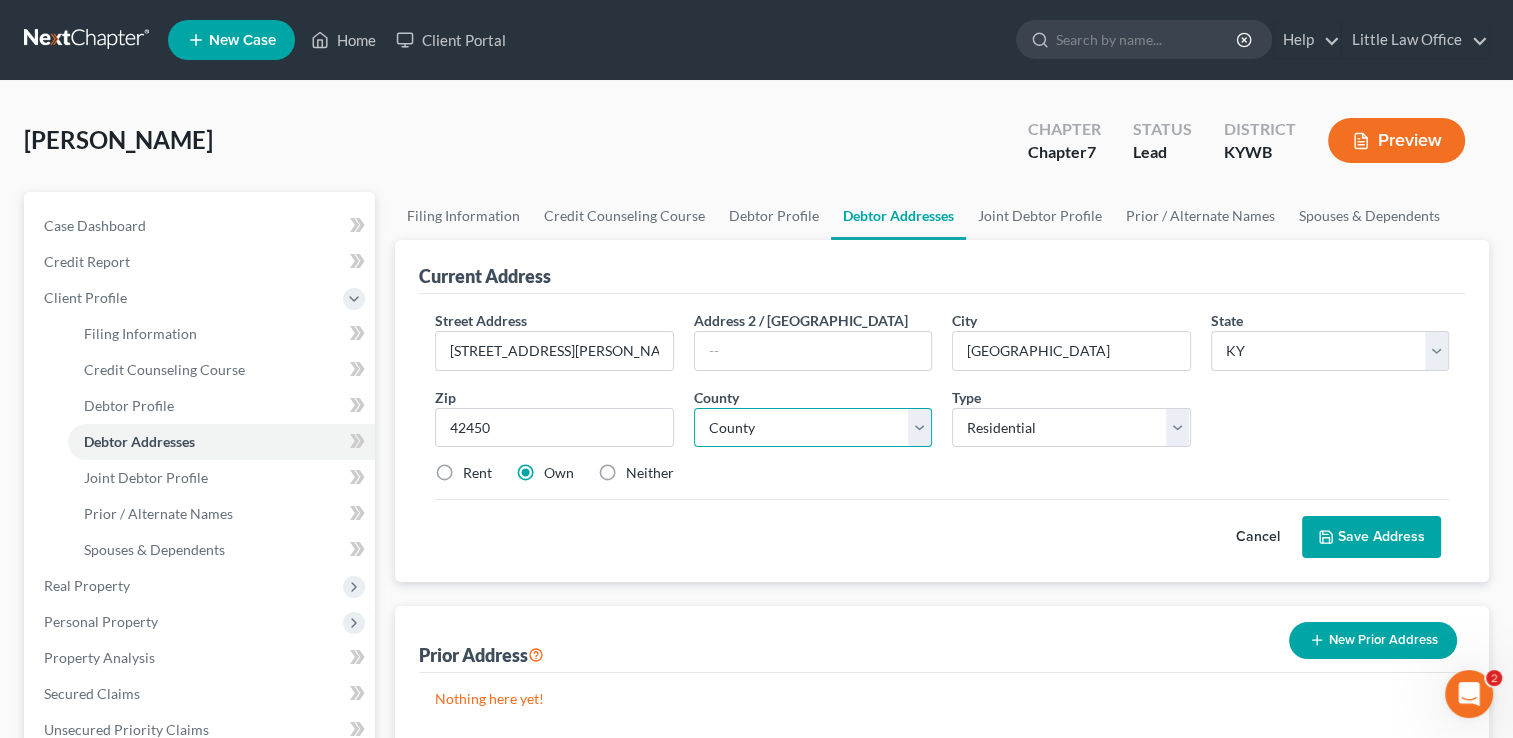 click on "County [GEOGRAPHIC_DATA] [GEOGRAPHIC_DATA] [GEOGRAPHIC_DATA] [GEOGRAPHIC_DATA] [GEOGRAPHIC_DATA] [GEOGRAPHIC_DATA] [GEOGRAPHIC_DATA] [GEOGRAPHIC_DATA] [GEOGRAPHIC_DATA] [GEOGRAPHIC_DATA] [GEOGRAPHIC_DATA] [GEOGRAPHIC_DATA] [GEOGRAPHIC_DATA] [GEOGRAPHIC_DATA] [GEOGRAPHIC_DATA] [GEOGRAPHIC_DATA] [GEOGRAPHIC_DATA] [GEOGRAPHIC_DATA] [GEOGRAPHIC_DATA] [GEOGRAPHIC_DATA] [GEOGRAPHIC_DATA] [GEOGRAPHIC_DATA] [GEOGRAPHIC_DATA] [GEOGRAPHIC_DATA] [GEOGRAPHIC_DATA] [GEOGRAPHIC_DATA] [GEOGRAPHIC_DATA] [GEOGRAPHIC_DATA] [GEOGRAPHIC_DATA] [GEOGRAPHIC_DATA] [GEOGRAPHIC_DATA] [GEOGRAPHIC_DATA] [GEOGRAPHIC_DATA] [GEOGRAPHIC_DATA] [GEOGRAPHIC_DATA] [GEOGRAPHIC_DATA] [GEOGRAPHIC_DATA] [GEOGRAPHIC_DATA] [GEOGRAPHIC_DATA] [GEOGRAPHIC_DATA] [GEOGRAPHIC_DATA] [GEOGRAPHIC_DATA] [GEOGRAPHIC_DATA] [GEOGRAPHIC_DATA] [GEOGRAPHIC_DATA] [GEOGRAPHIC_DATA] [GEOGRAPHIC_DATA] [GEOGRAPHIC_DATA] [GEOGRAPHIC_DATA] [GEOGRAPHIC_DATA] [GEOGRAPHIC_DATA] [GEOGRAPHIC_DATA] [GEOGRAPHIC_DATA] [GEOGRAPHIC_DATA] [GEOGRAPHIC_DATA] [GEOGRAPHIC_DATA] [GEOGRAPHIC_DATA] [GEOGRAPHIC_DATA] [GEOGRAPHIC_DATA] [GEOGRAPHIC_DATA] [GEOGRAPHIC_DATA] [GEOGRAPHIC_DATA] [GEOGRAPHIC_DATA] [GEOGRAPHIC_DATA] [GEOGRAPHIC_DATA] [GEOGRAPHIC_DATA] [GEOGRAPHIC_DATA] [GEOGRAPHIC_DATA] [GEOGRAPHIC_DATA]" at bounding box center [813, 428] 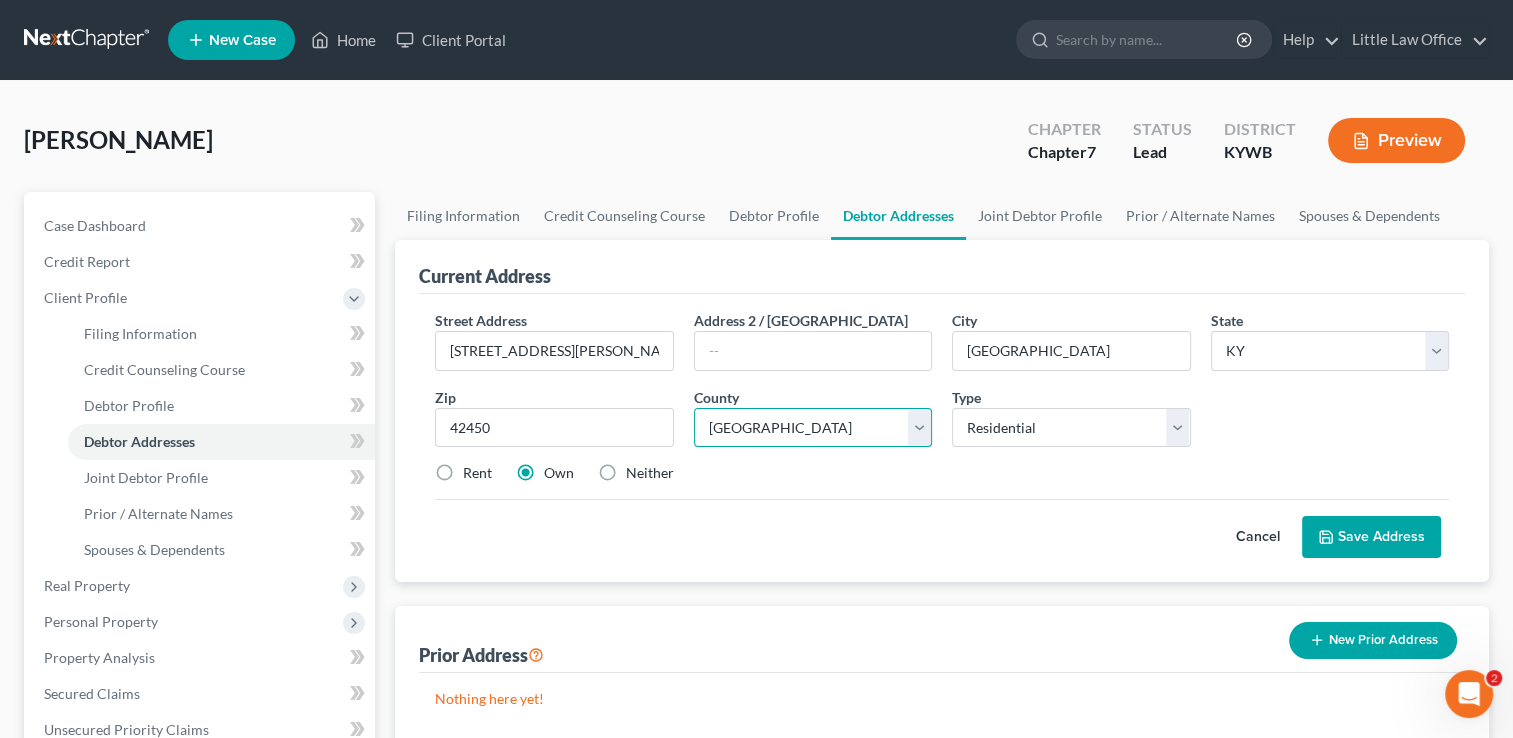 click on "County [GEOGRAPHIC_DATA] [GEOGRAPHIC_DATA] [GEOGRAPHIC_DATA] [GEOGRAPHIC_DATA] [GEOGRAPHIC_DATA] [GEOGRAPHIC_DATA] [GEOGRAPHIC_DATA] [GEOGRAPHIC_DATA] [GEOGRAPHIC_DATA] [GEOGRAPHIC_DATA] [GEOGRAPHIC_DATA] [GEOGRAPHIC_DATA] [GEOGRAPHIC_DATA] [GEOGRAPHIC_DATA] [GEOGRAPHIC_DATA] [GEOGRAPHIC_DATA] [GEOGRAPHIC_DATA] [GEOGRAPHIC_DATA] [GEOGRAPHIC_DATA] [GEOGRAPHIC_DATA] [GEOGRAPHIC_DATA] [GEOGRAPHIC_DATA] [GEOGRAPHIC_DATA] [GEOGRAPHIC_DATA] [GEOGRAPHIC_DATA] [GEOGRAPHIC_DATA] [GEOGRAPHIC_DATA] [GEOGRAPHIC_DATA] [GEOGRAPHIC_DATA] [GEOGRAPHIC_DATA] [GEOGRAPHIC_DATA] [GEOGRAPHIC_DATA] [GEOGRAPHIC_DATA] [GEOGRAPHIC_DATA] [GEOGRAPHIC_DATA] [GEOGRAPHIC_DATA] [GEOGRAPHIC_DATA] [GEOGRAPHIC_DATA] [GEOGRAPHIC_DATA] [GEOGRAPHIC_DATA] [GEOGRAPHIC_DATA] [GEOGRAPHIC_DATA] [GEOGRAPHIC_DATA] [GEOGRAPHIC_DATA] [GEOGRAPHIC_DATA] [GEOGRAPHIC_DATA] [GEOGRAPHIC_DATA] [GEOGRAPHIC_DATA] [GEOGRAPHIC_DATA] [GEOGRAPHIC_DATA] [GEOGRAPHIC_DATA] [GEOGRAPHIC_DATA] [GEOGRAPHIC_DATA] [GEOGRAPHIC_DATA] [GEOGRAPHIC_DATA] [GEOGRAPHIC_DATA] [GEOGRAPHIC_DATA] [GEOGRAPHIC_DATA] [GEOGRAPHIC_DATA] [GEOGRAPHIC_DATA] [GEOGRAPHIC_DATA] [GEOGRAPHIC_DATA] [GEOGRAPHIC_DATA] [GEOGRAPHIC_DATA] [GEOGRAPHIC_DATA] [GEOGRAPHIC_DATA] [GEOGRAPHIC_DATA] [GEOGRAPHIC_DATA] [GEOGRAPHIC_DATA]" at bounding box center [813, 428] 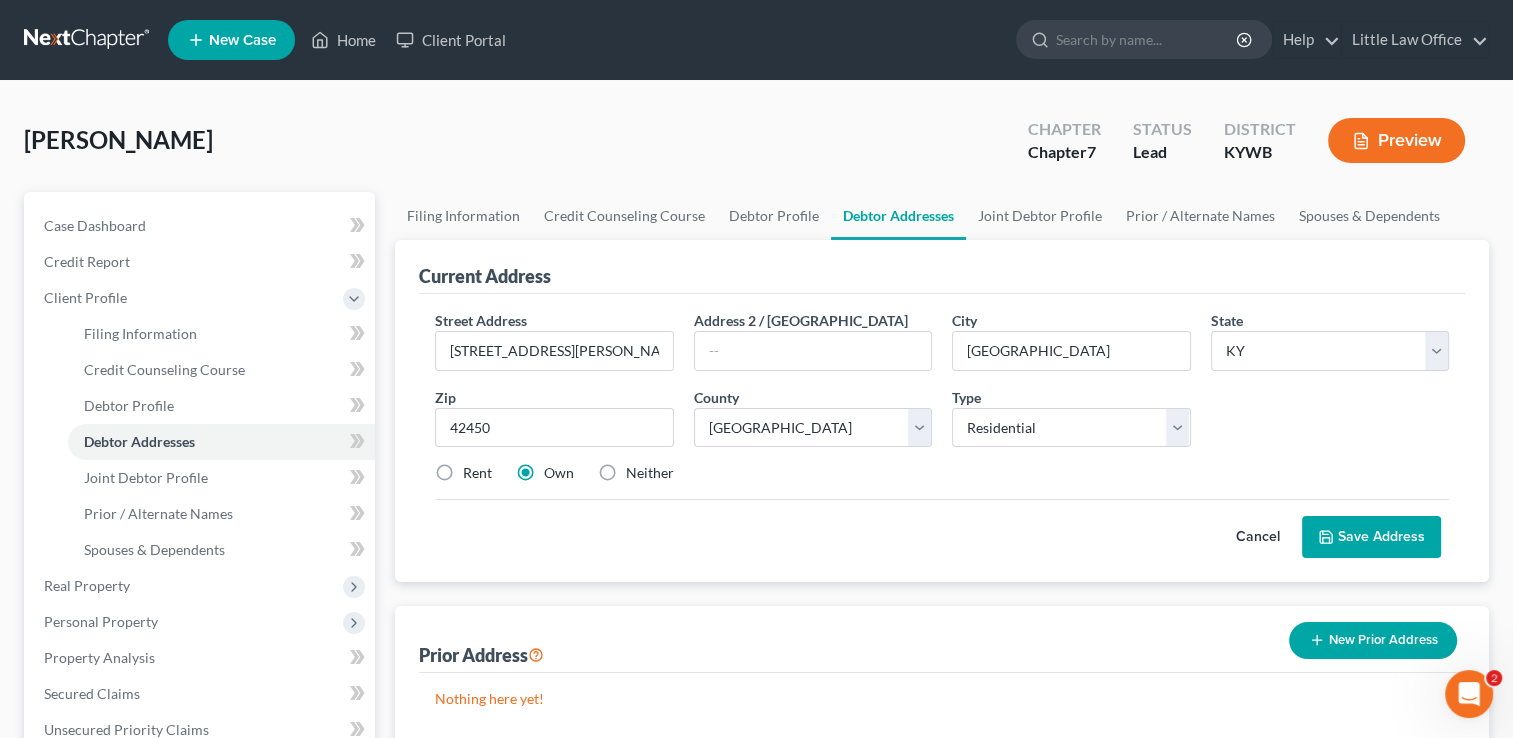 click on "Save Address" at bounding box center (1371, 537) 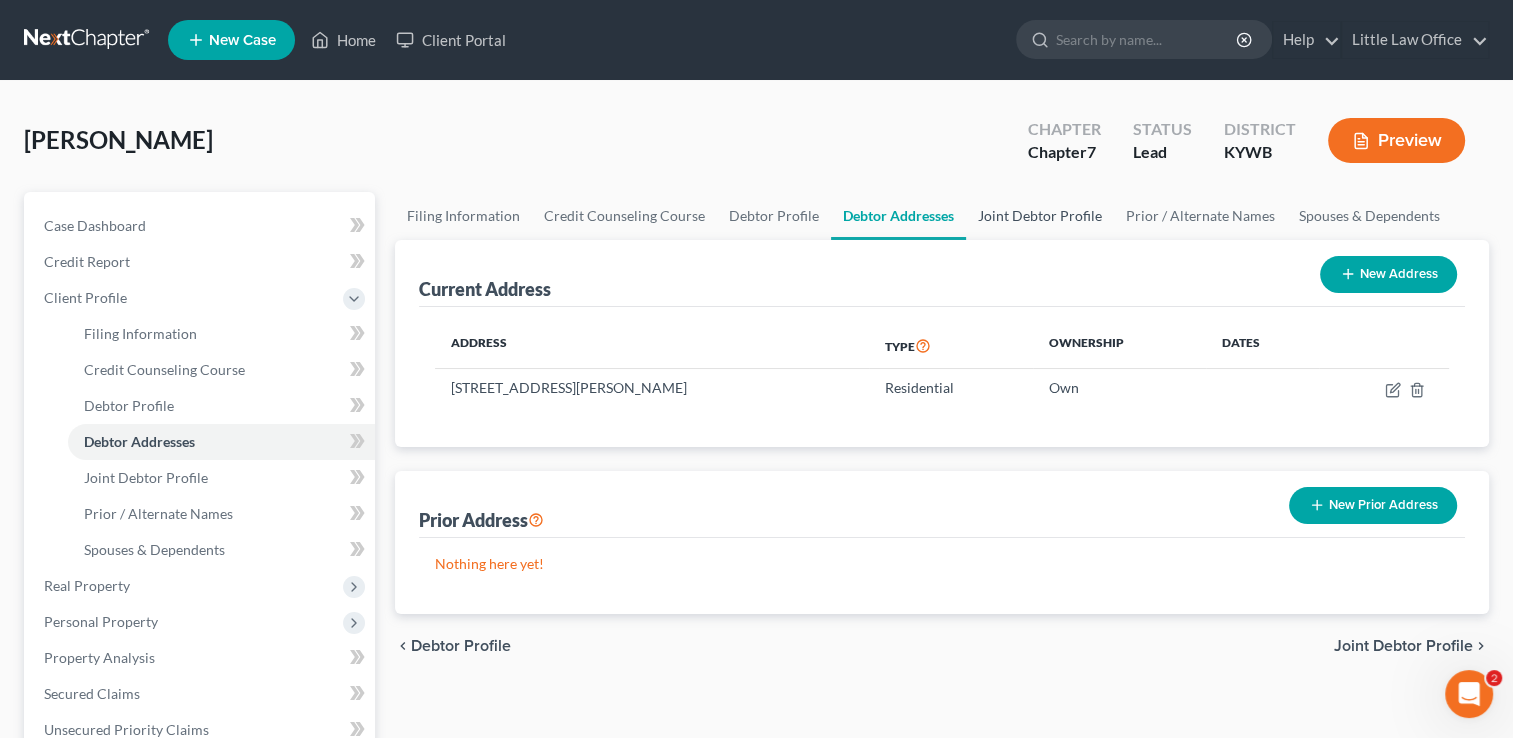 click on "Joint Debtor Profile" at bounding box center (1040, 216) 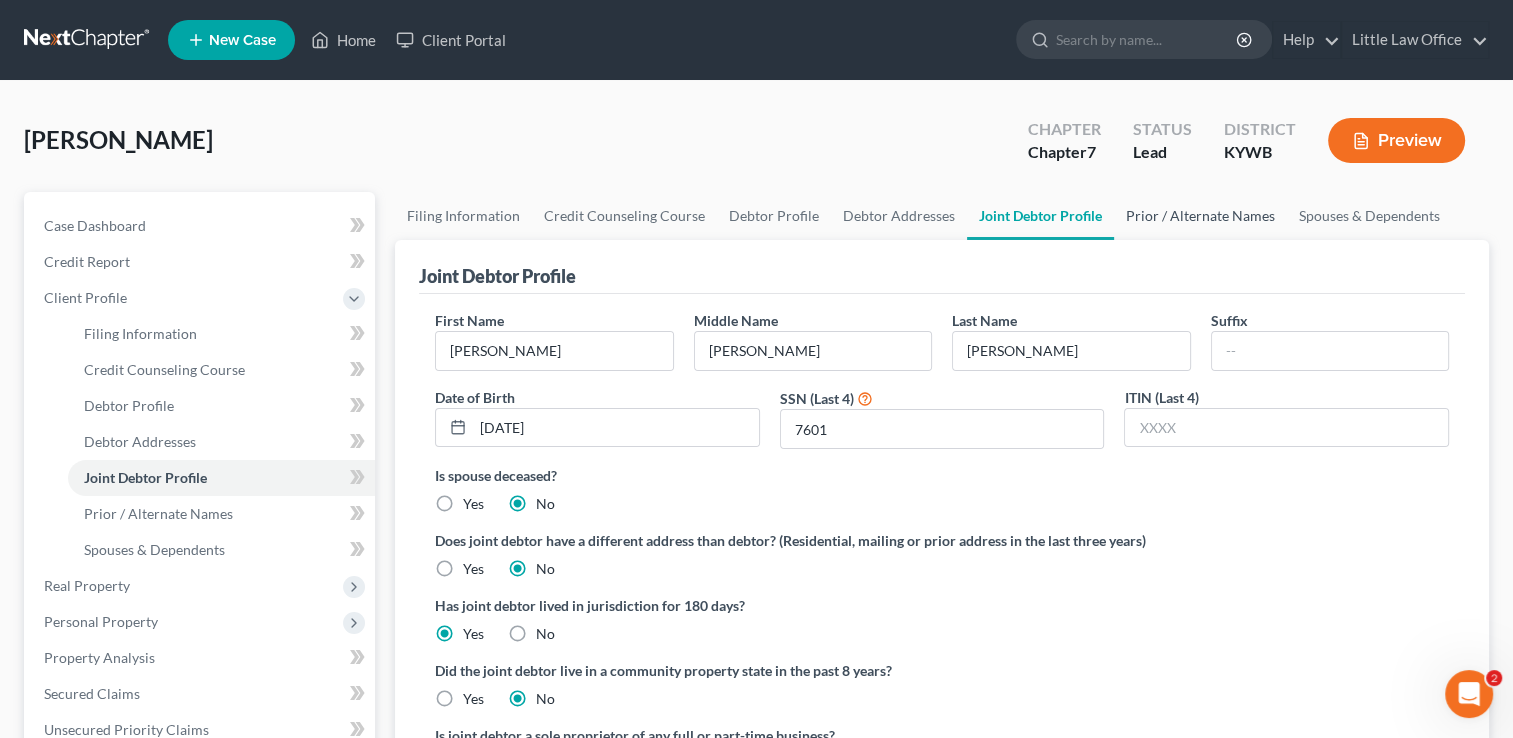 click on "Prior / Alternate Names" at bounding box center [1200, 216] 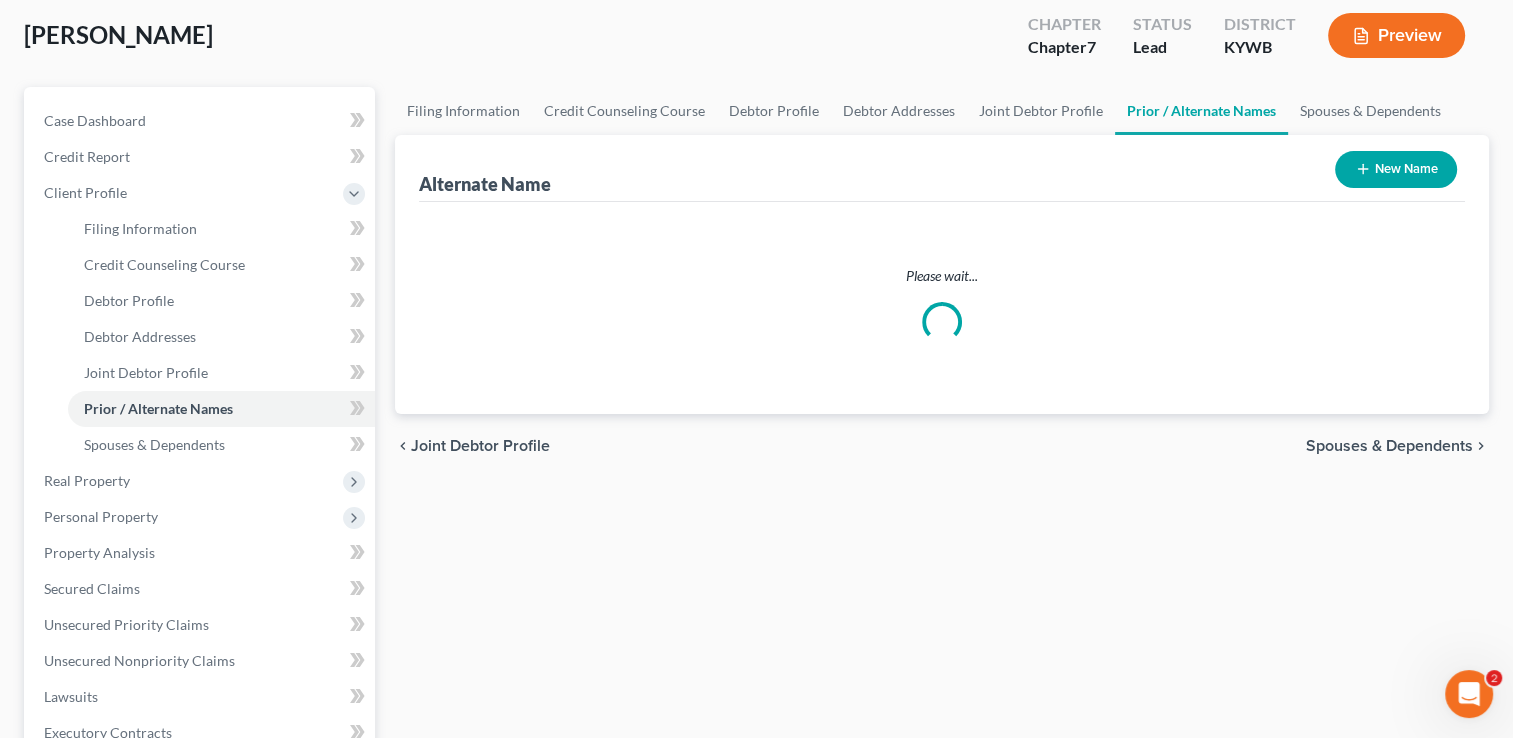 scroll, scrollTop: 111, scrollLeft: 0, axis: vertical 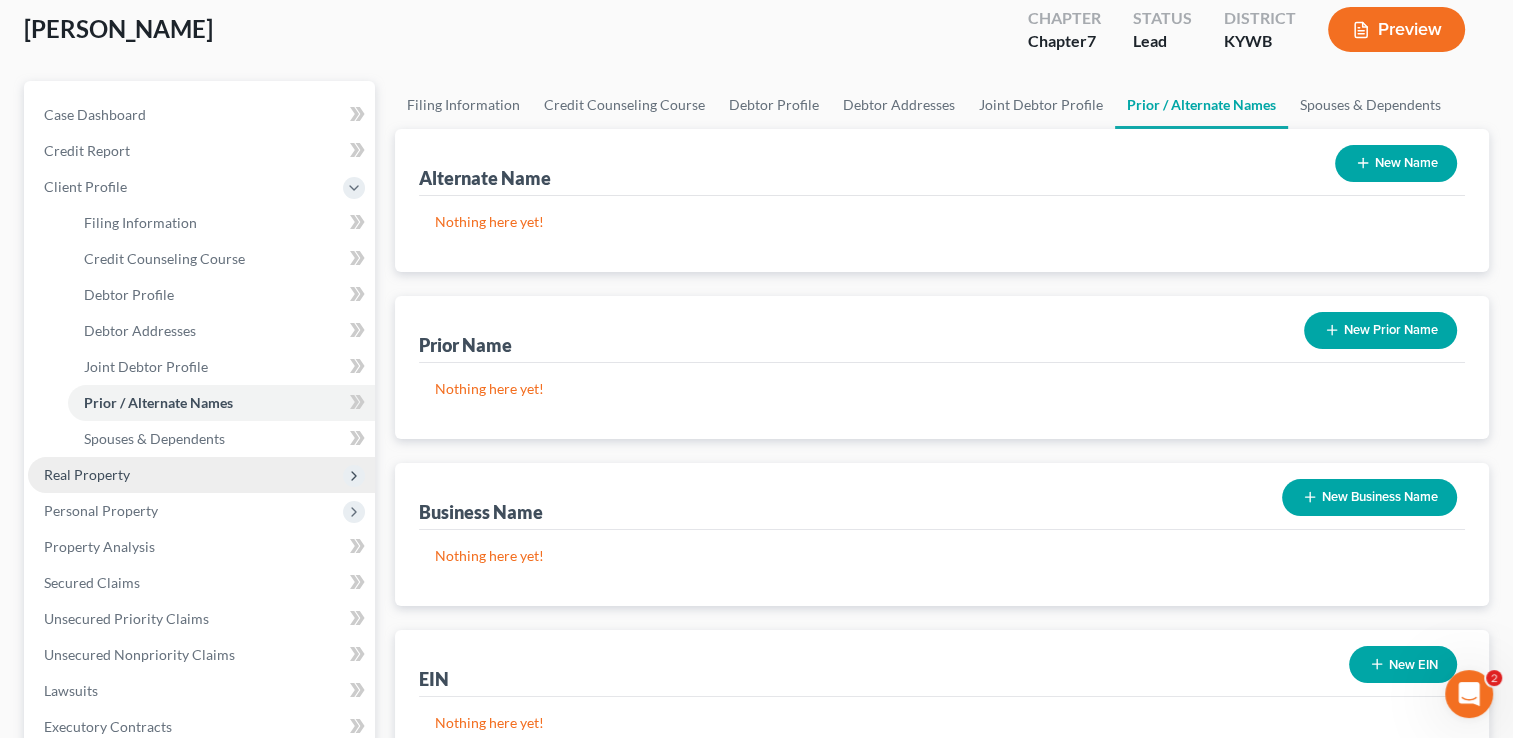 click on "Real Property" at bounding box center (201, 475) 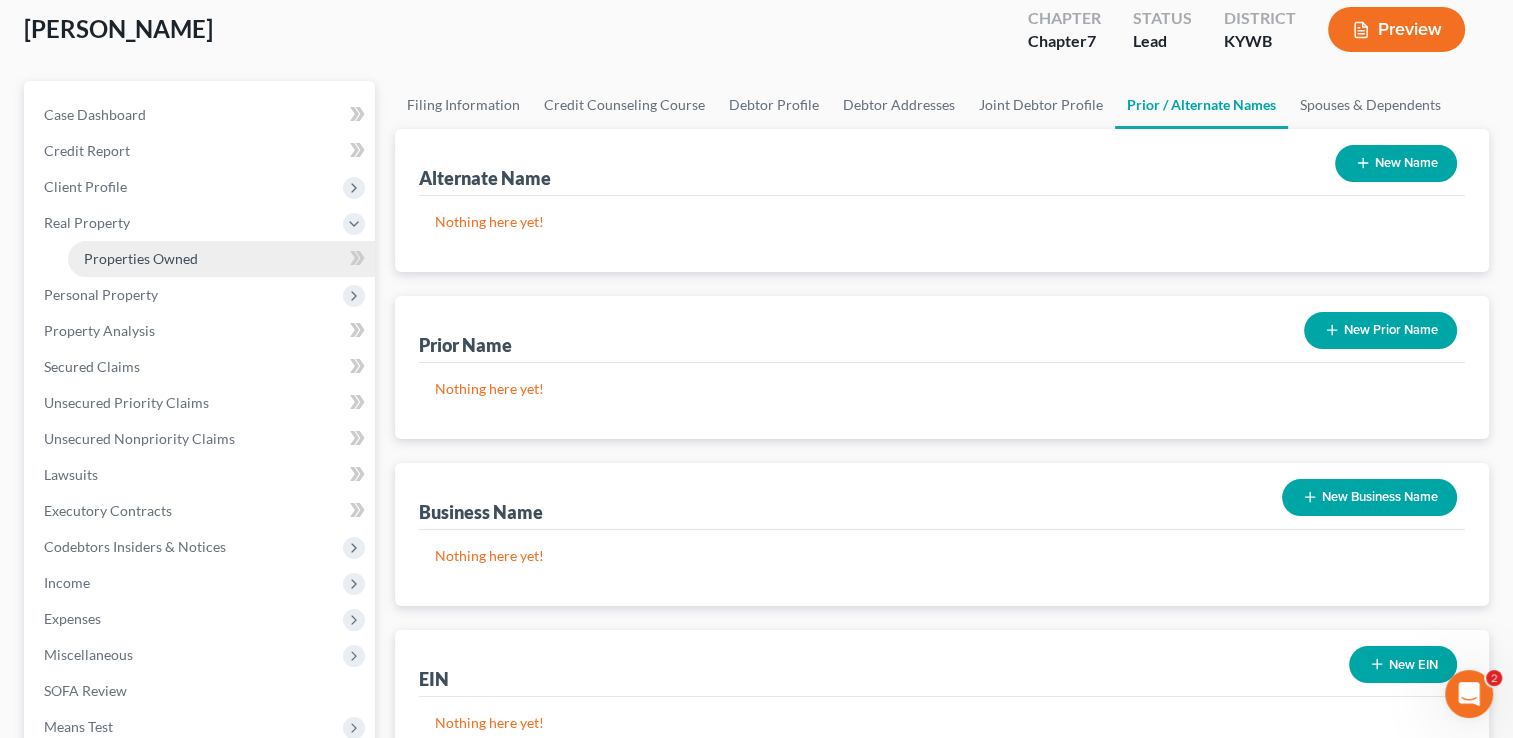 click on "Properties Owned" at bounding box center (221, 259) 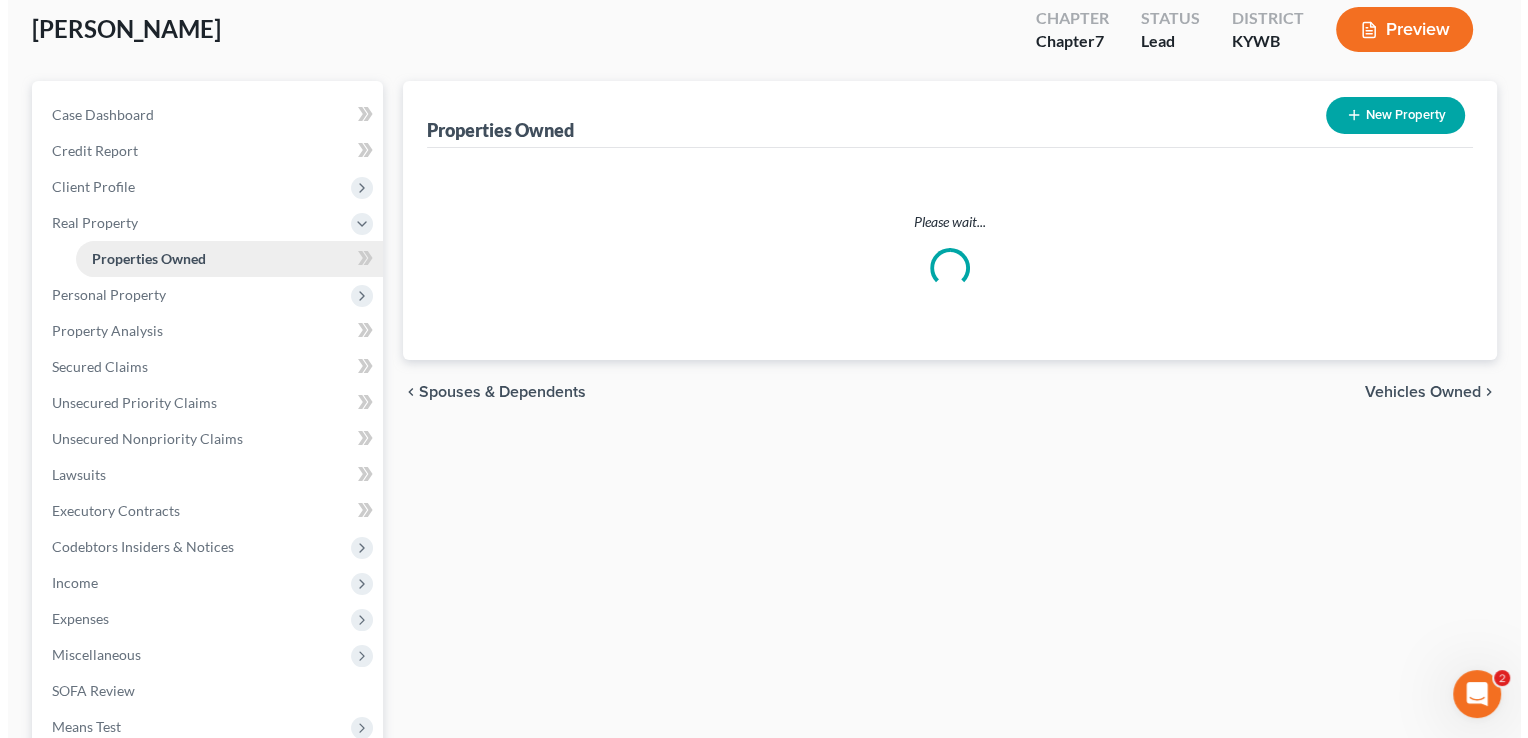 scroll, scrollTop: 0, scrollLeft: 0, axis: both 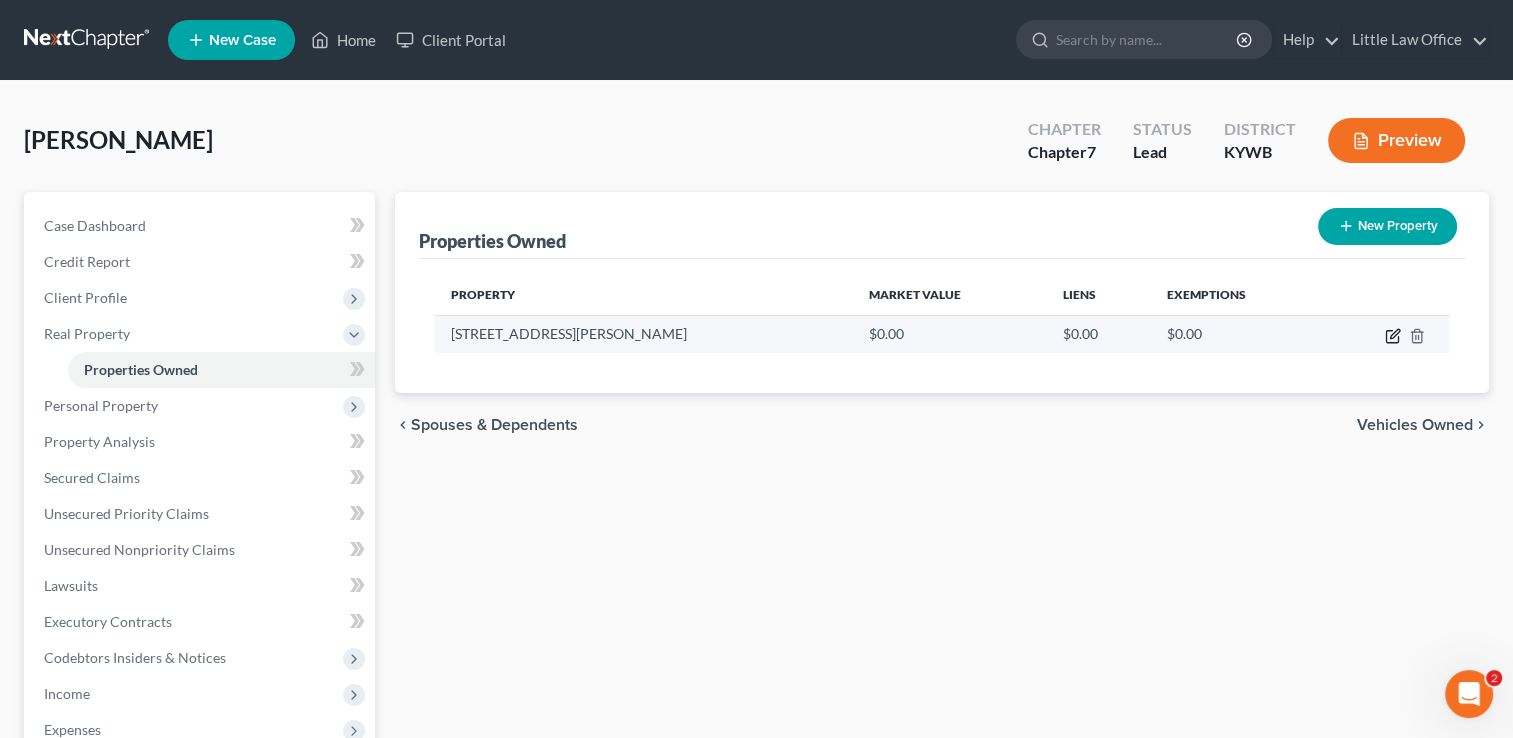 click 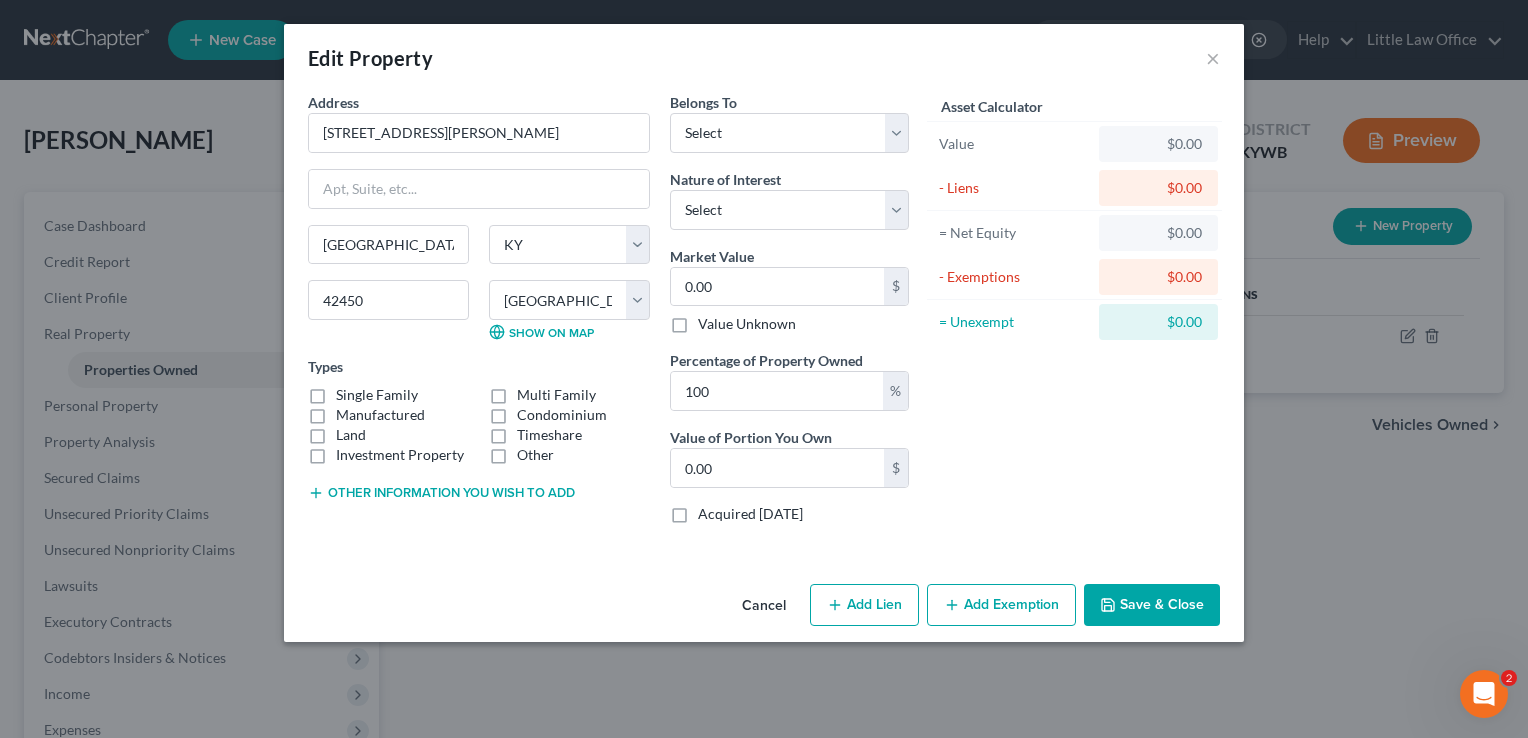 click on "Single Family" at bounding box center (377, 395) 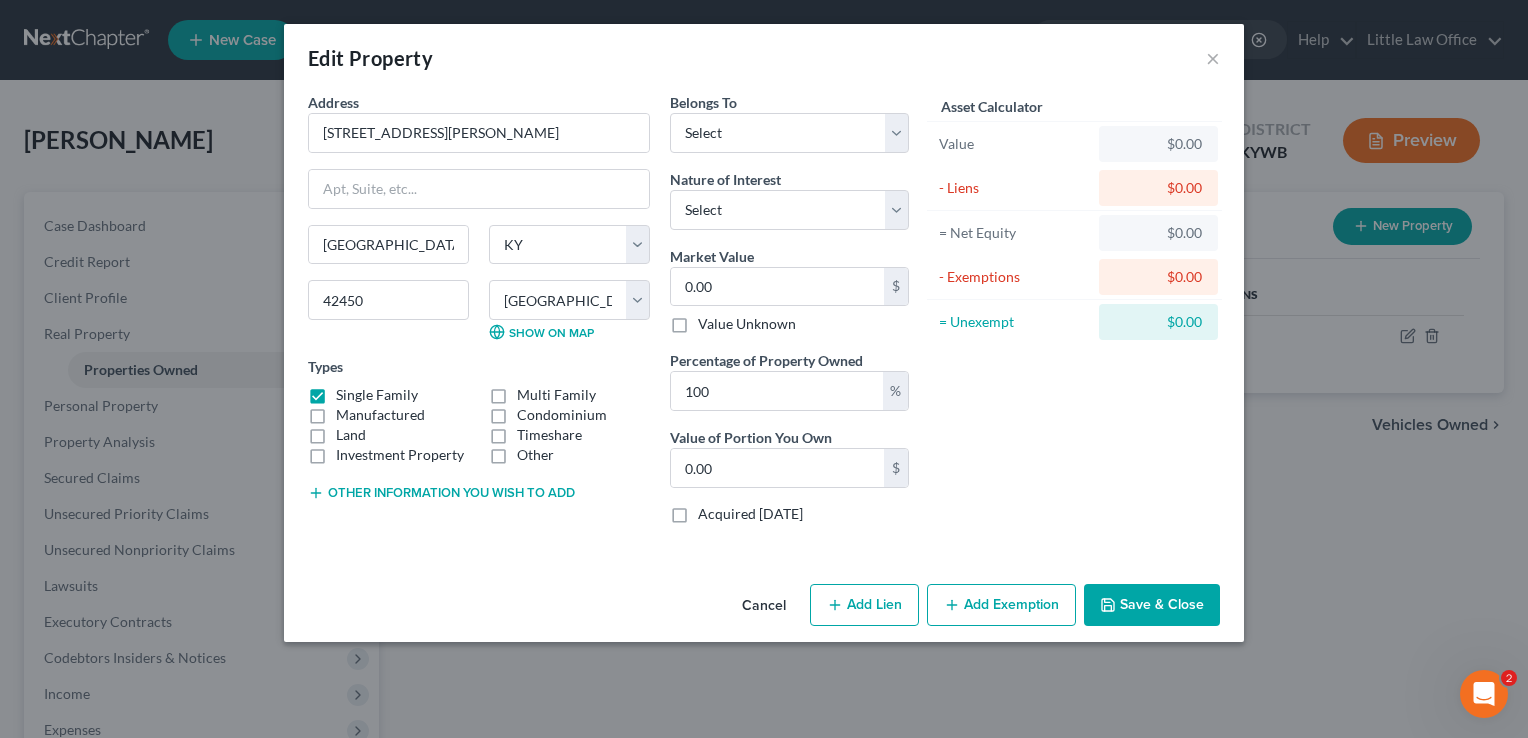 click on "Single Family" at bounding box center (377, 395) 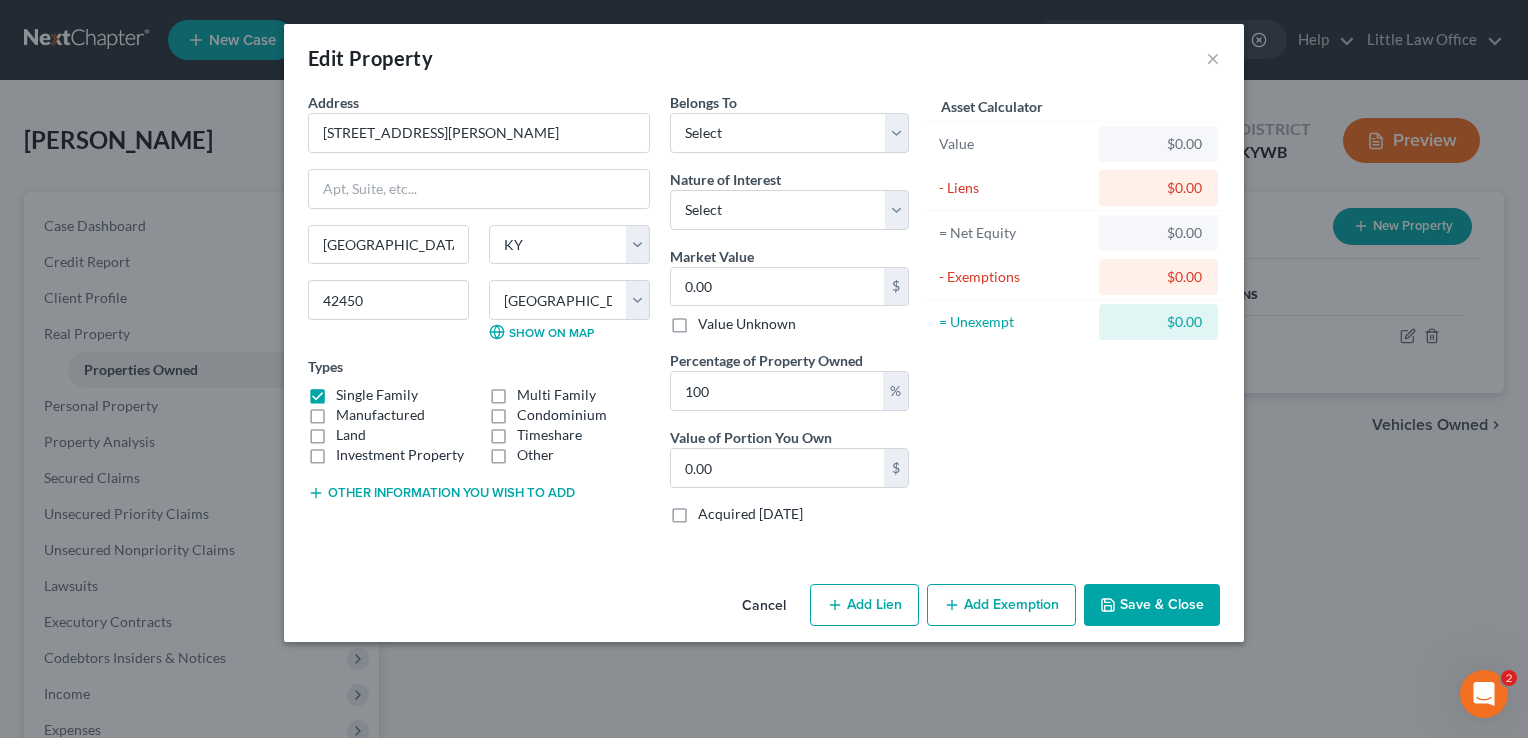 click on "Single Family" at bounding box center [350, 391] 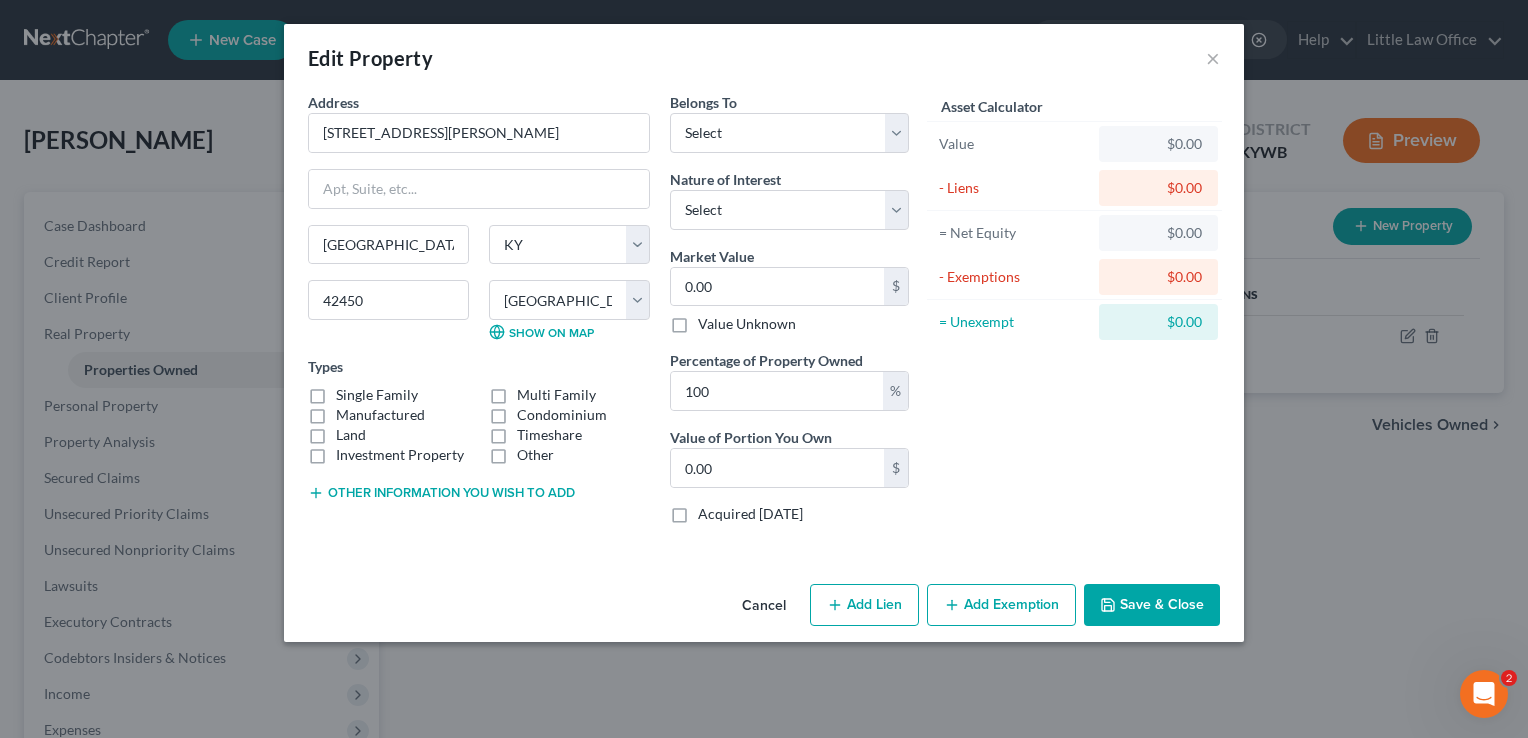 click on "Manufactured" at bounding box center (380, 415) 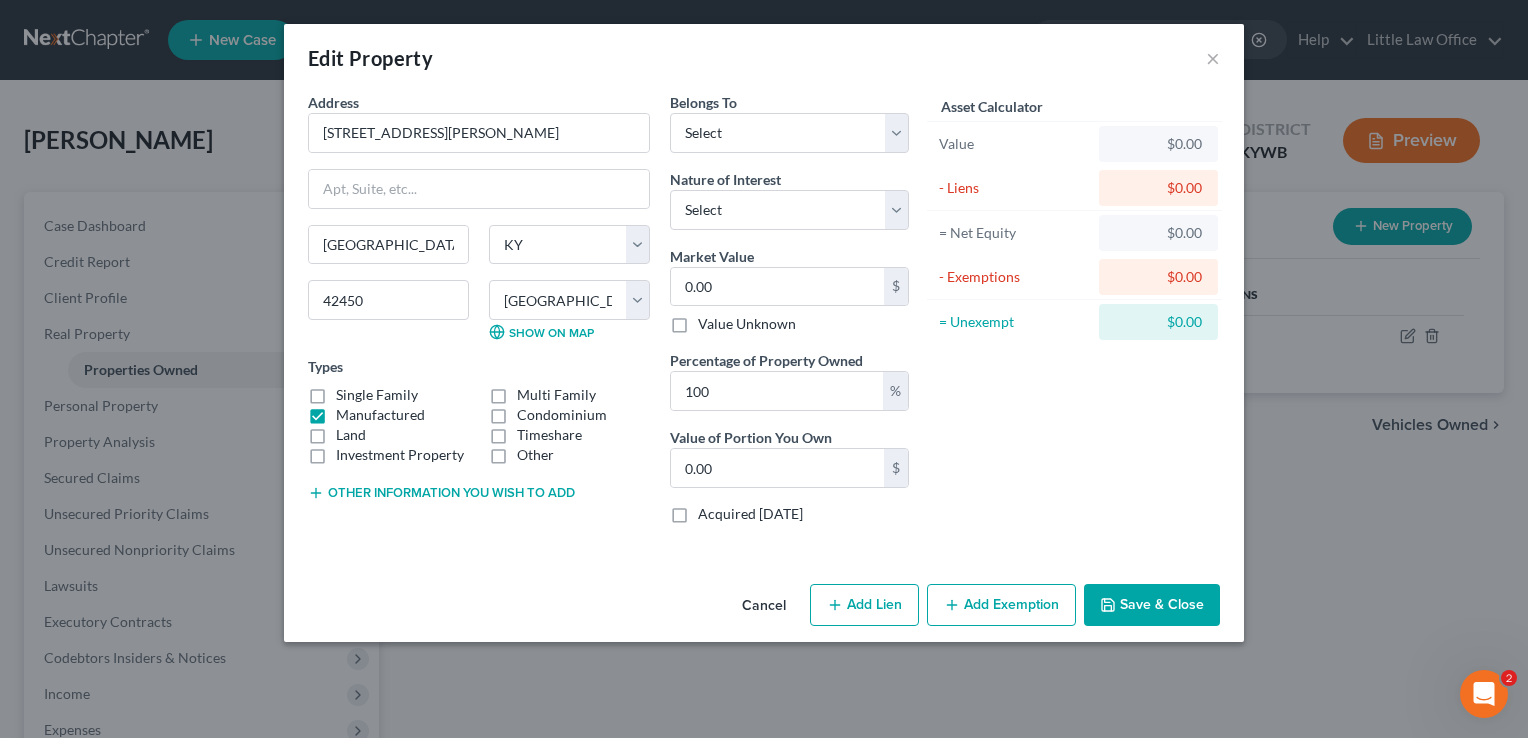 click on "Land" at bounding box center (351, 435) 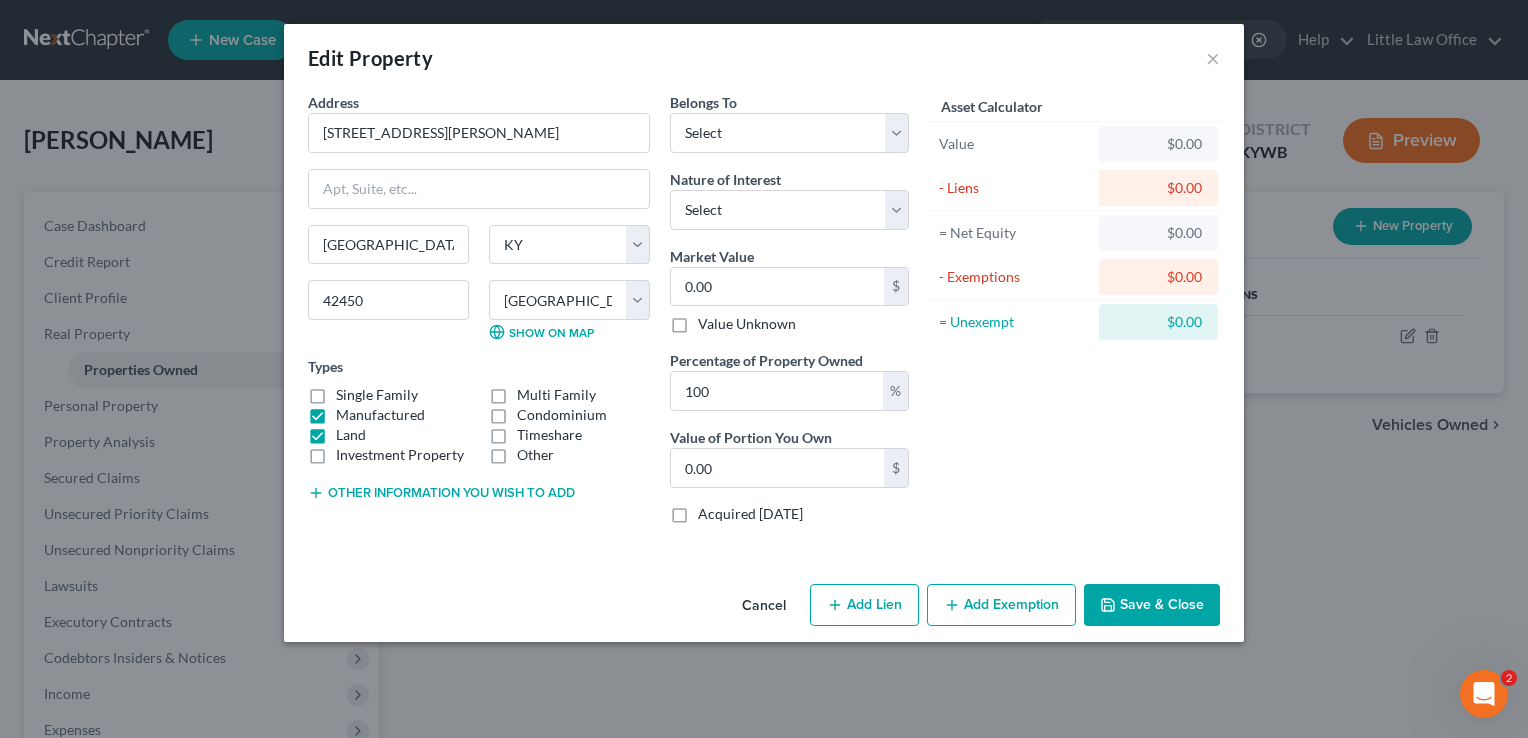 click on "Other information you wish to add" at bounding box center [441, 493] 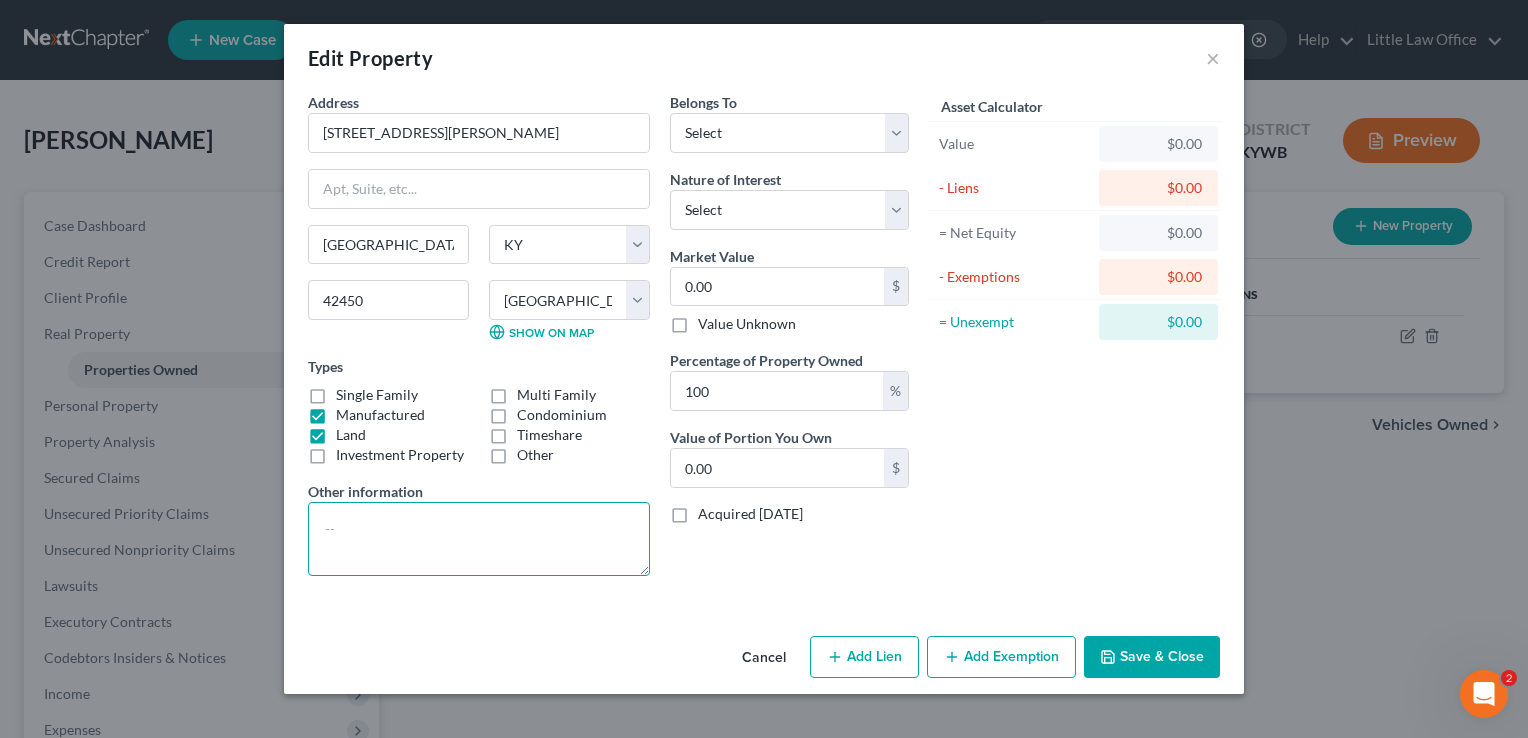 click at bounding box center [479, 539] 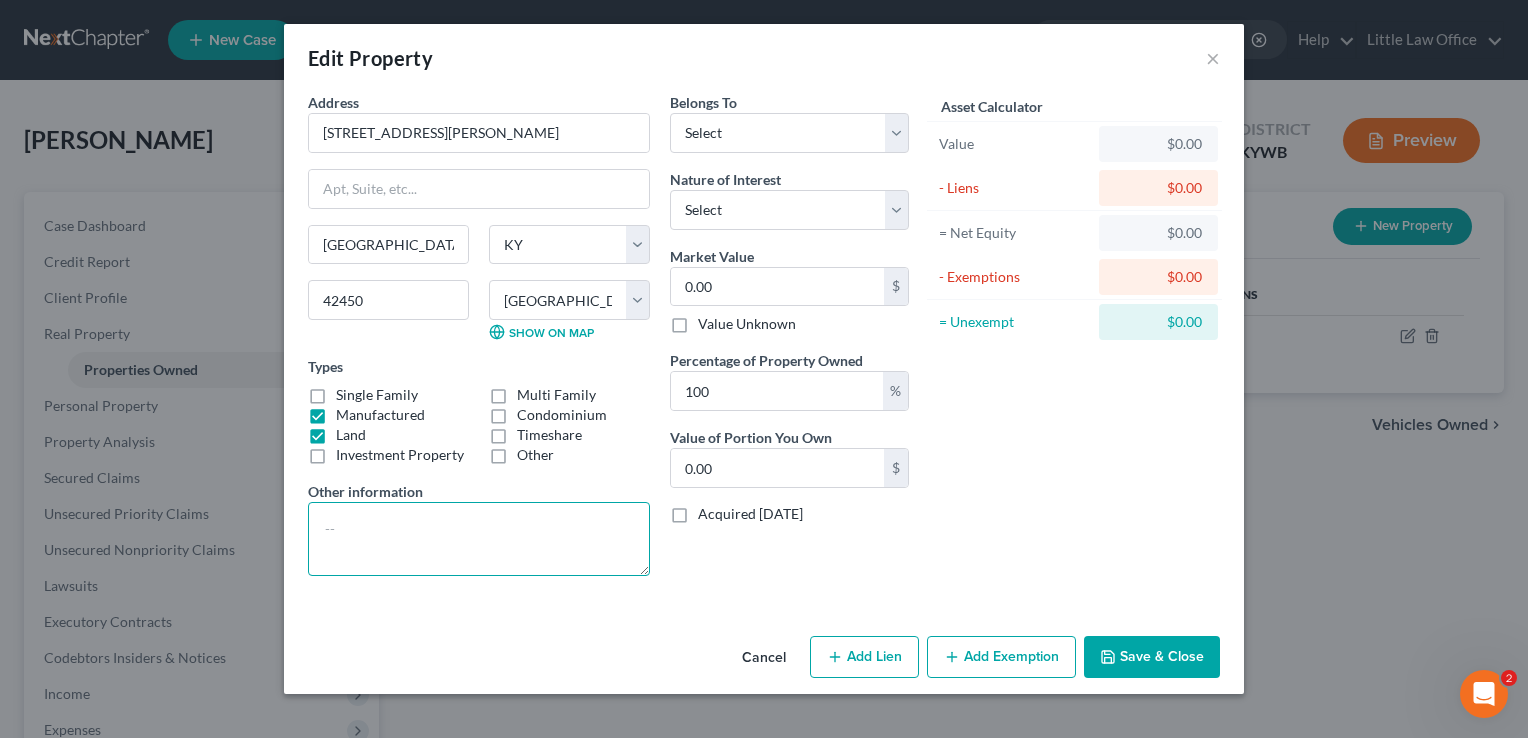 type on "." 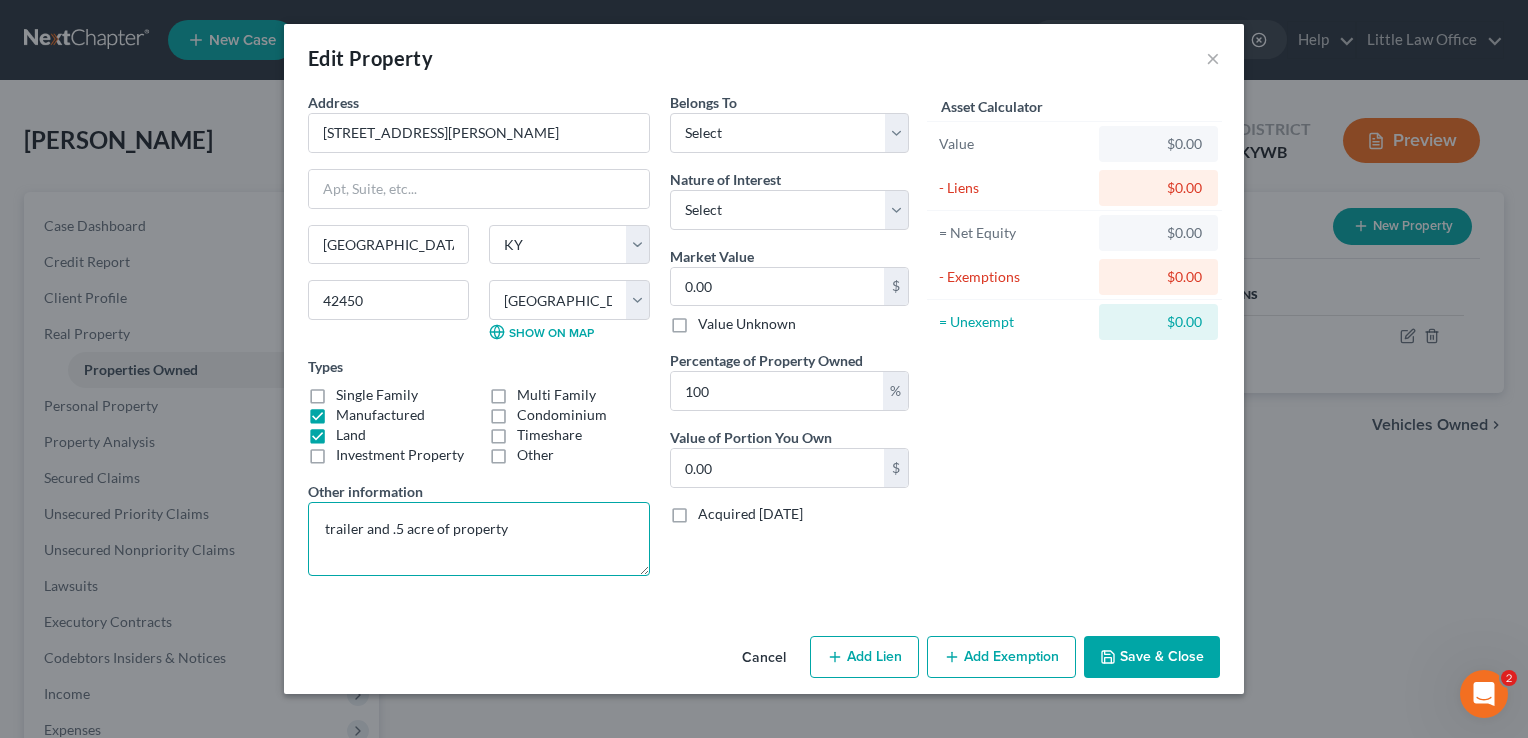 type on "trailer and .5 acre of property" 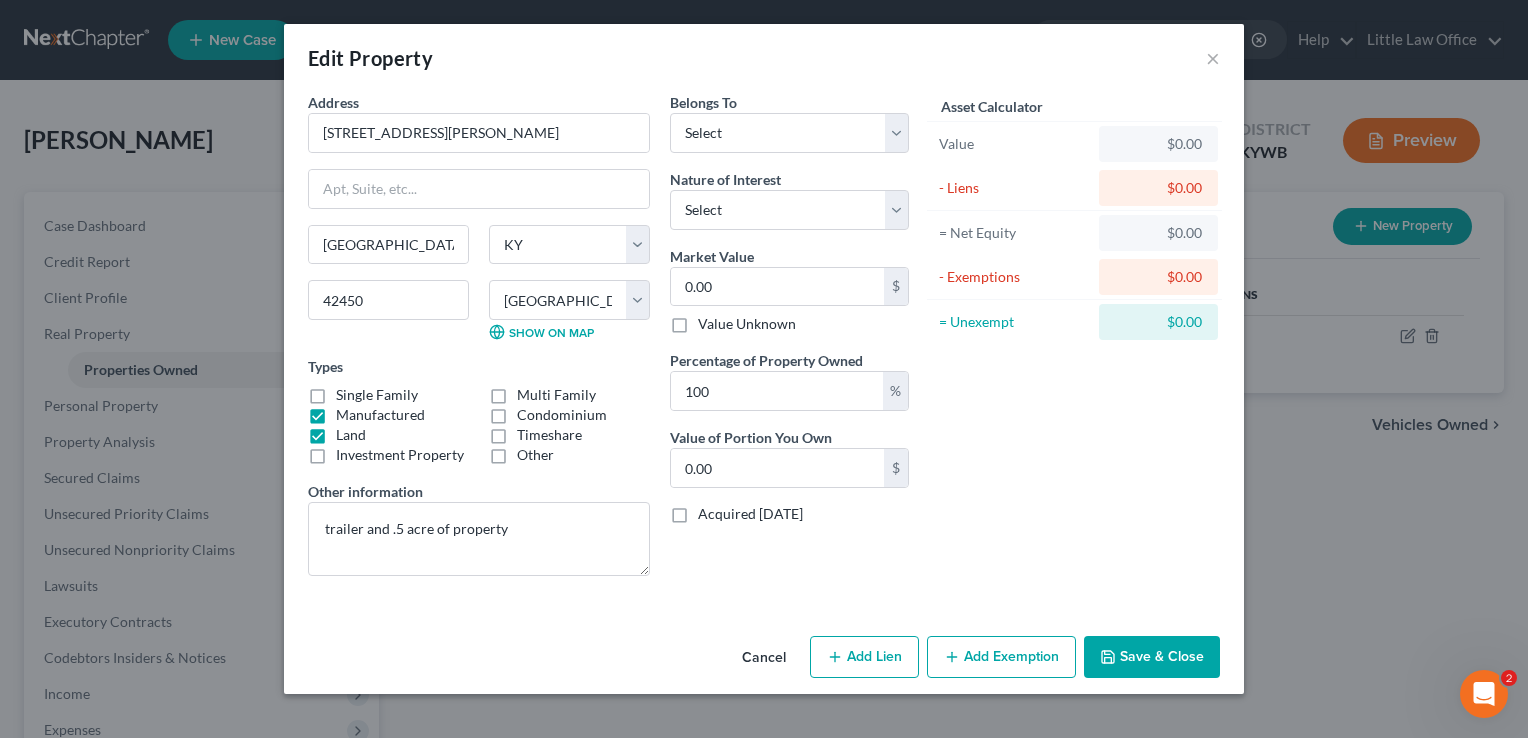 click on "Belongs To
*
Select Debtor 1 Only Debtor 2 Only Debtor 1 And Debtor 2 Only At Least One Of The Debtors And Another Community Property Nature of Interest Select Fee Simple Joint Tenant Life Estate Equitable Interest Future Interest Tenancy By The Entireties Tenants In Common Other Market Value 0.00 $ Value Unknown Percentage of Property Owned 100 % Value of Portion You Own 0.00 $ Acquired [DATE]
Liens
Select" at bounding box center [789, 342] 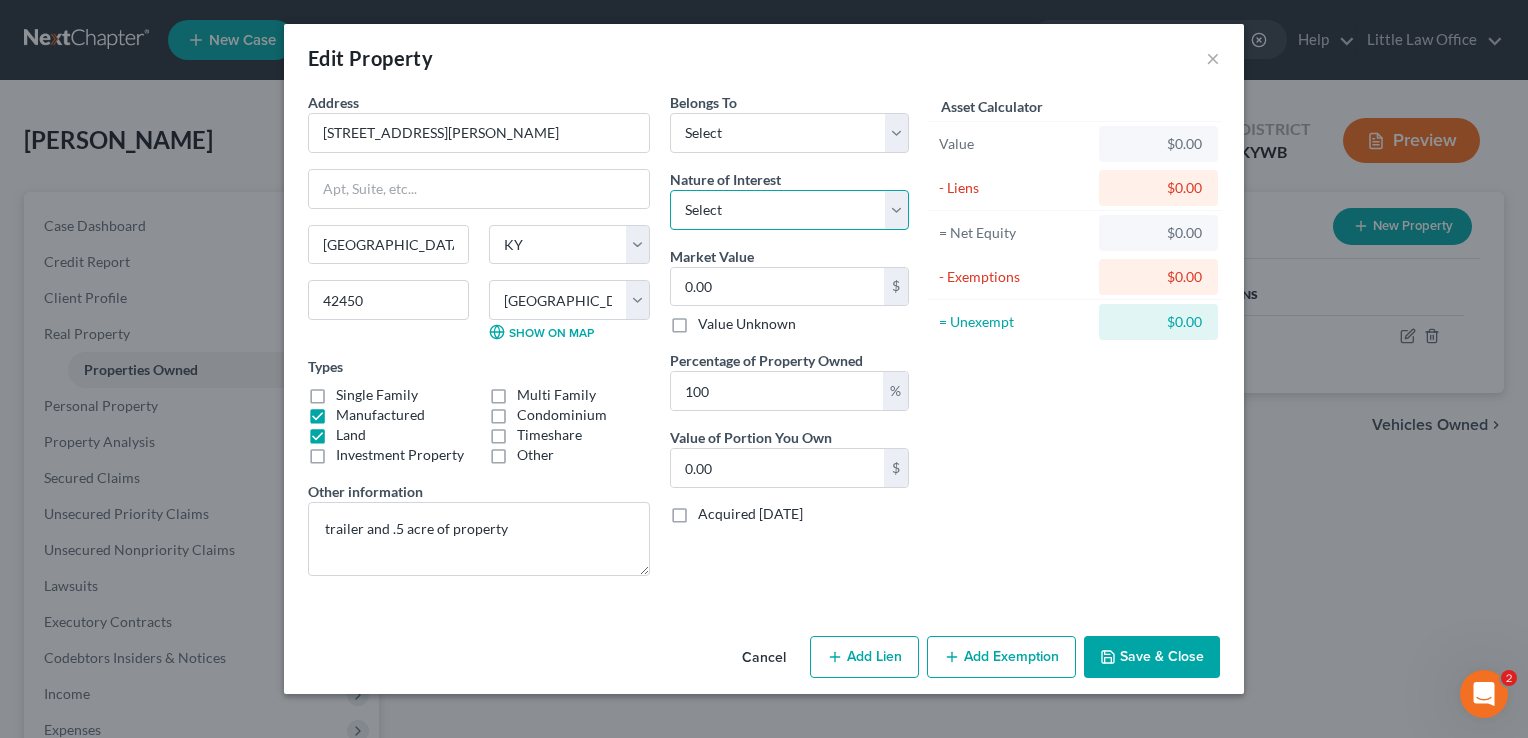 click on "Select Fee Simple Joint Tenant Life Estate Equitable Interest Future Interest Tenancy By The Entireties Tenants In Common Other" at bounding box center (789, 210) 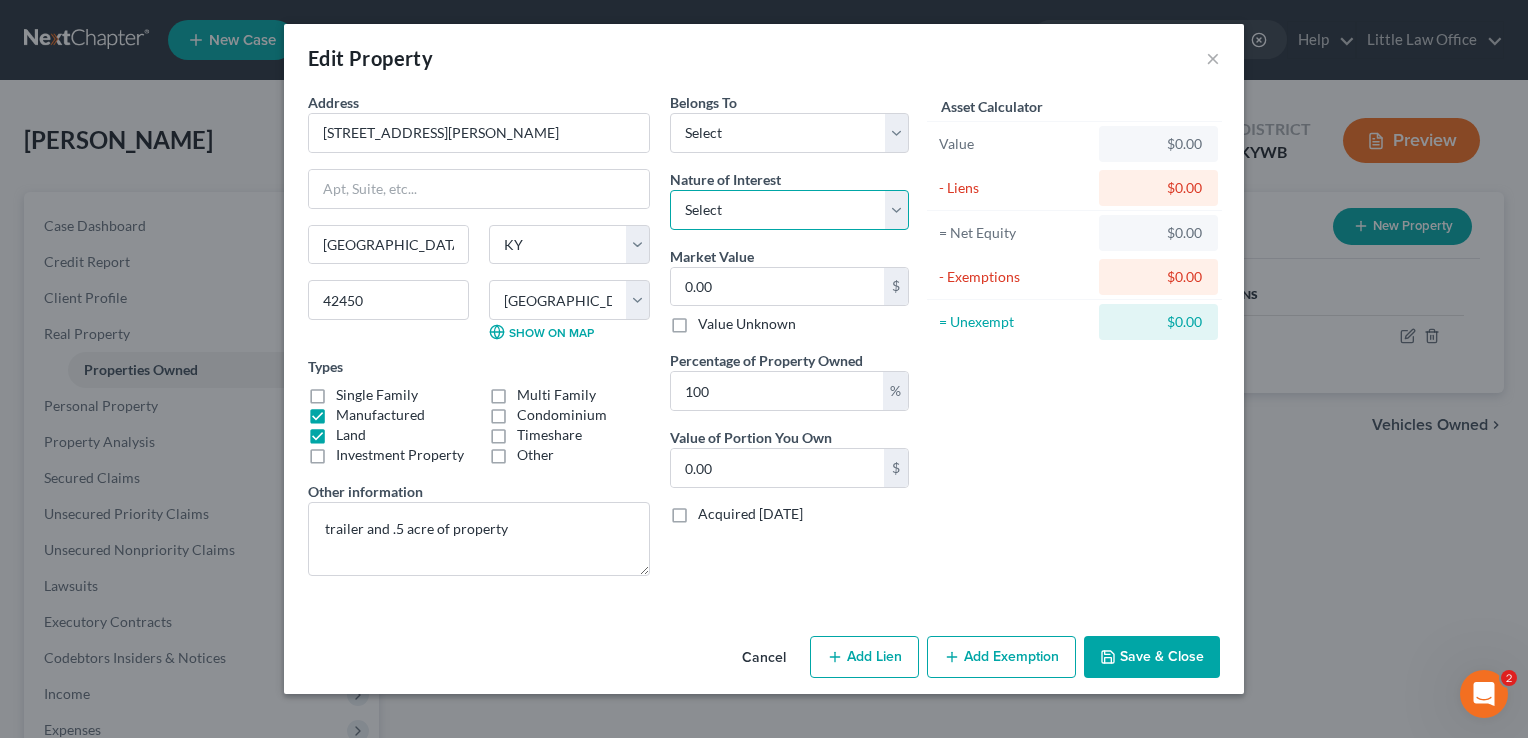 select on "0" 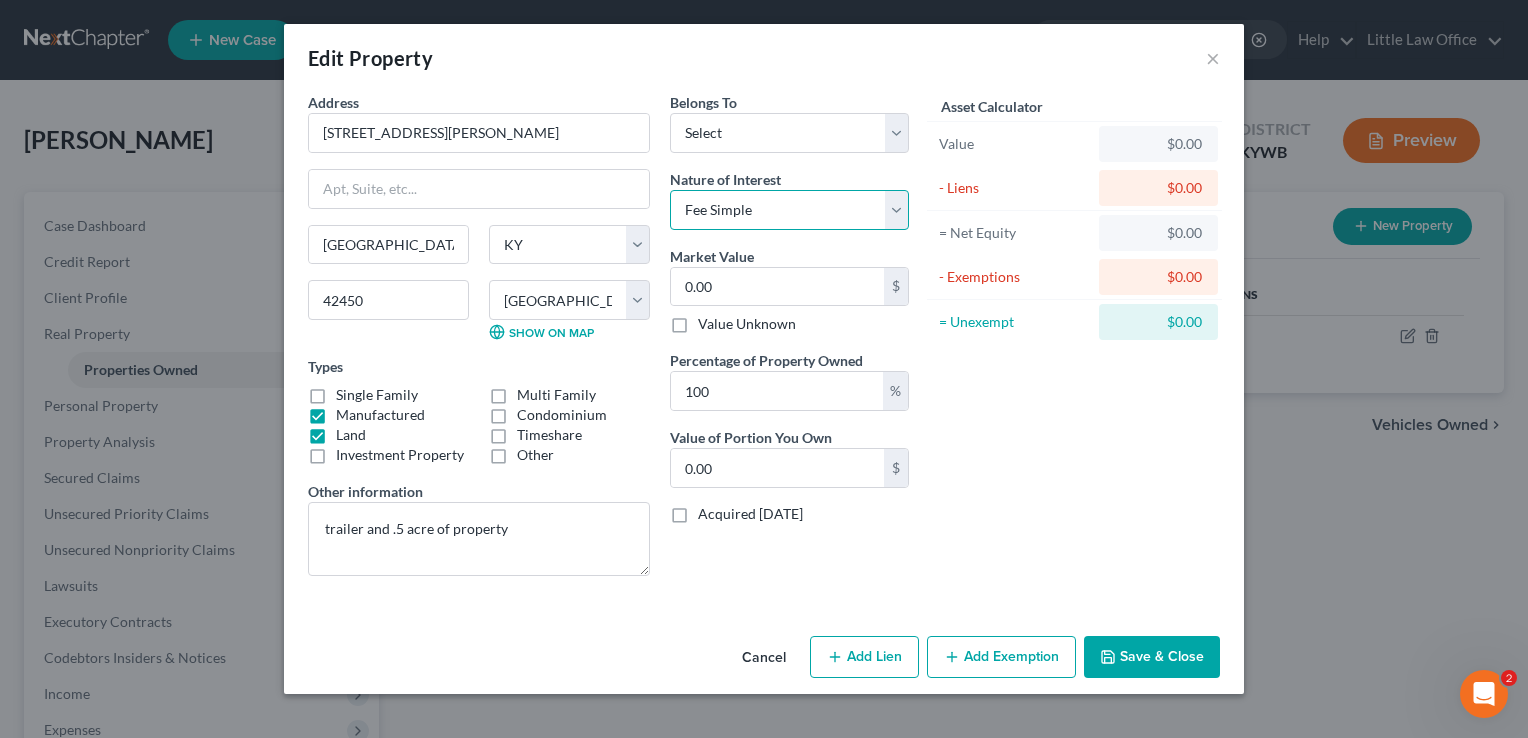 click on "Select Fee Simple Joint Tenant Life Estate Equitable Interest Future Interest Tenancy By The Entireties Tenants In Common Other" at bounding box center (789, 210) 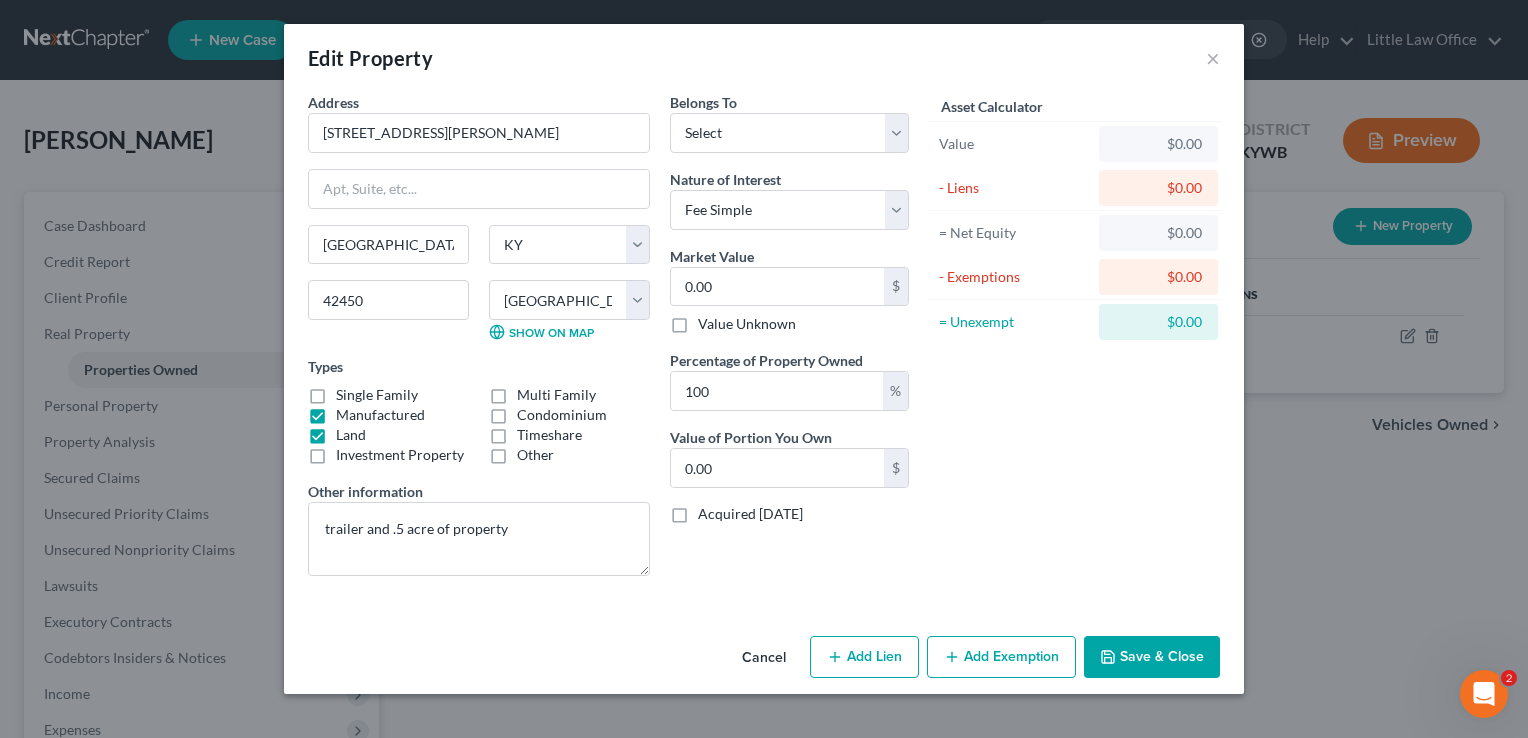click on "Save & Close" at bounding box center (1152, 657) 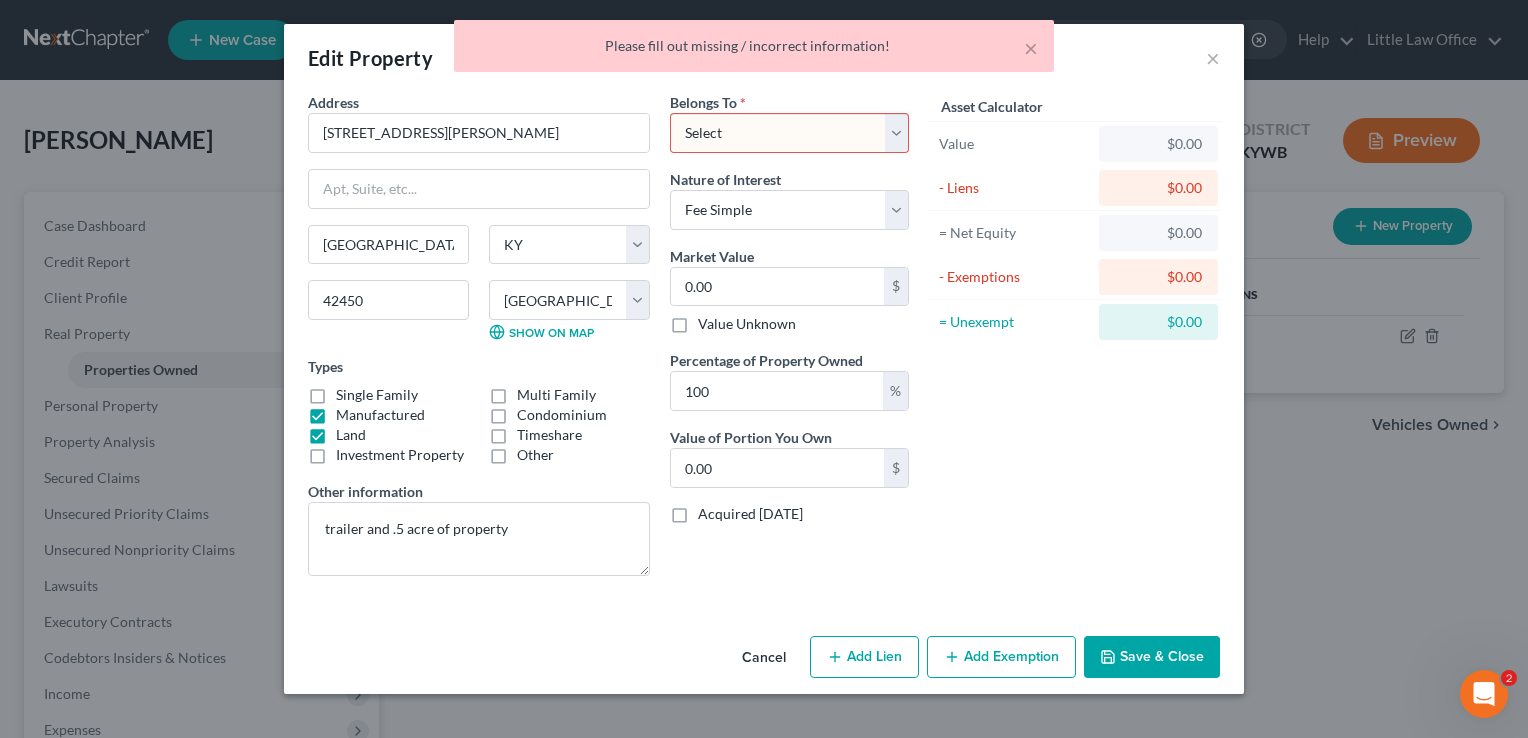 click on "Select Debtor 1 Only Debtor 2 Only Debtor 1 And Debtor 2 Only At Least One Of The Debtors And Another Community Property" at bounding box center (789, 133) 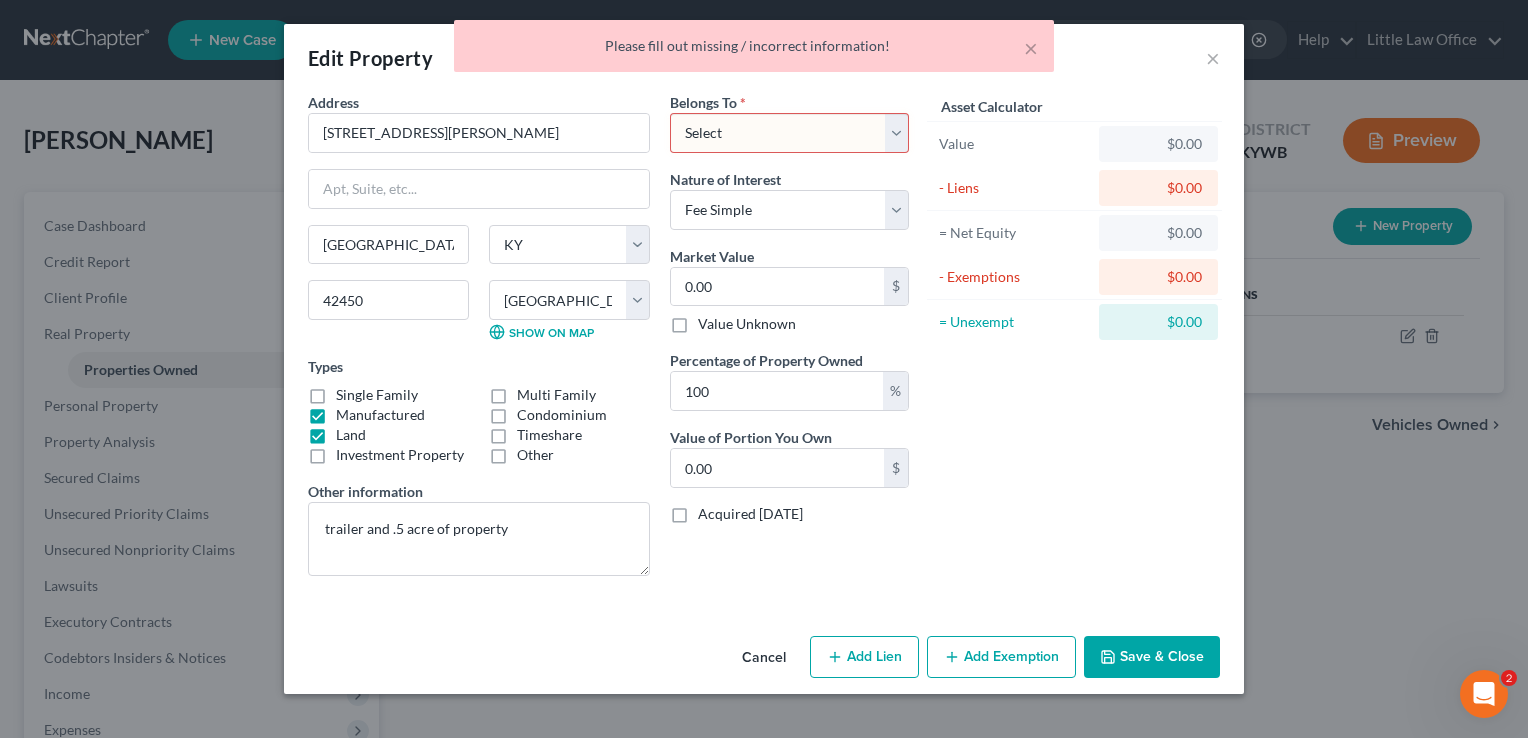 select on "2" 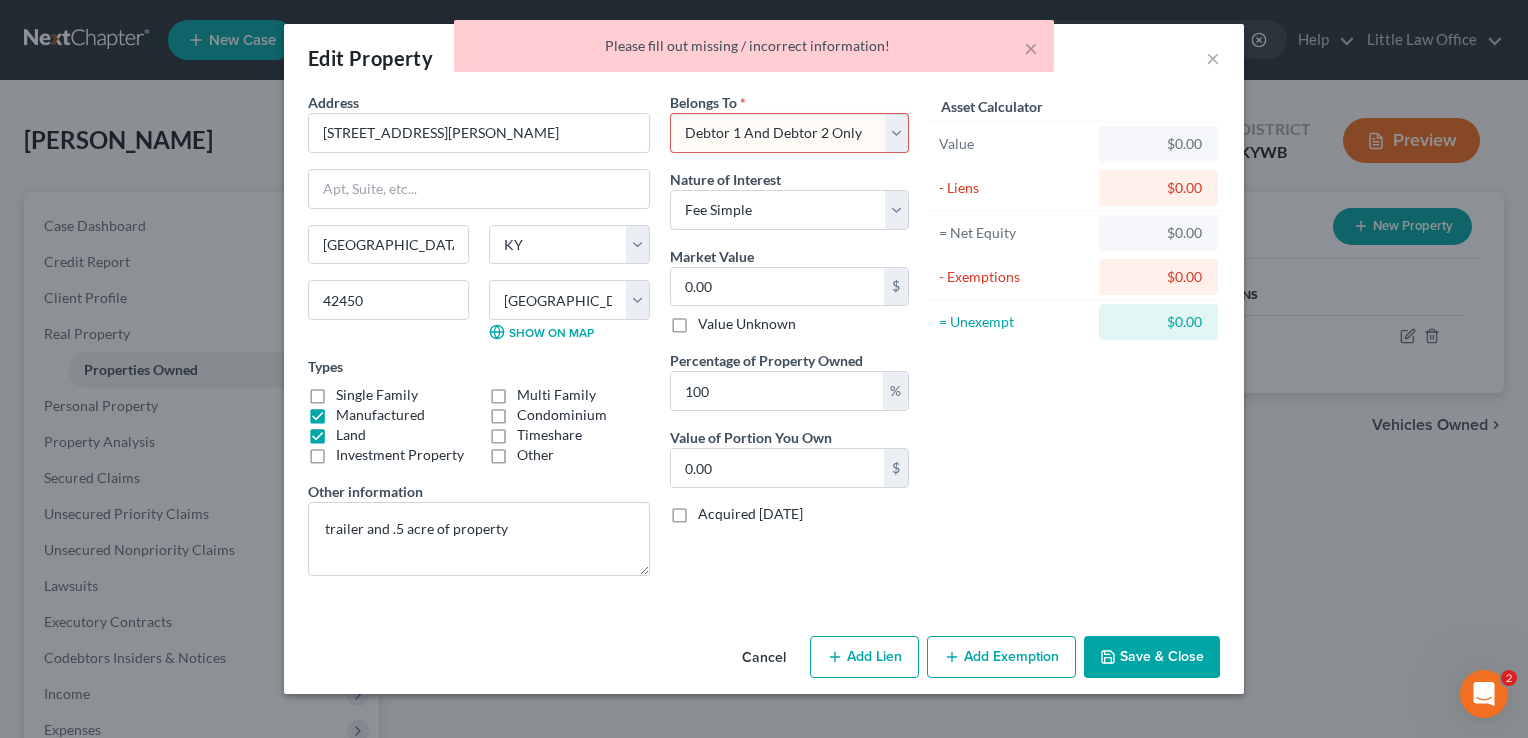 click on "Select Debtor 1 Only Debtor 2 Only Debtor 1 And Debtor 2 Only At Least One Of The Debtors And Another Community Property" at bounding box center [789, 133] 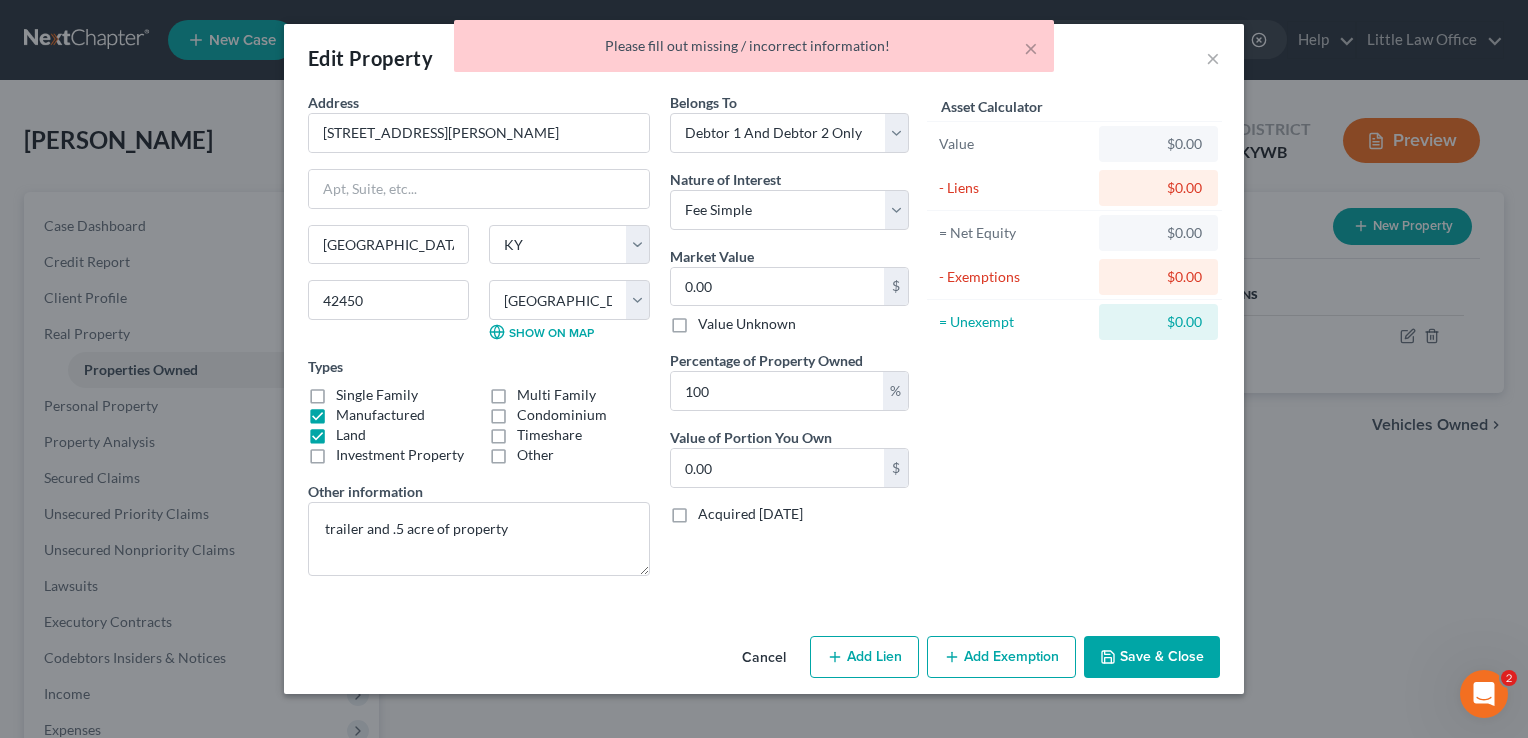 click on "Save & Close" at bounding box center (1152, 657) 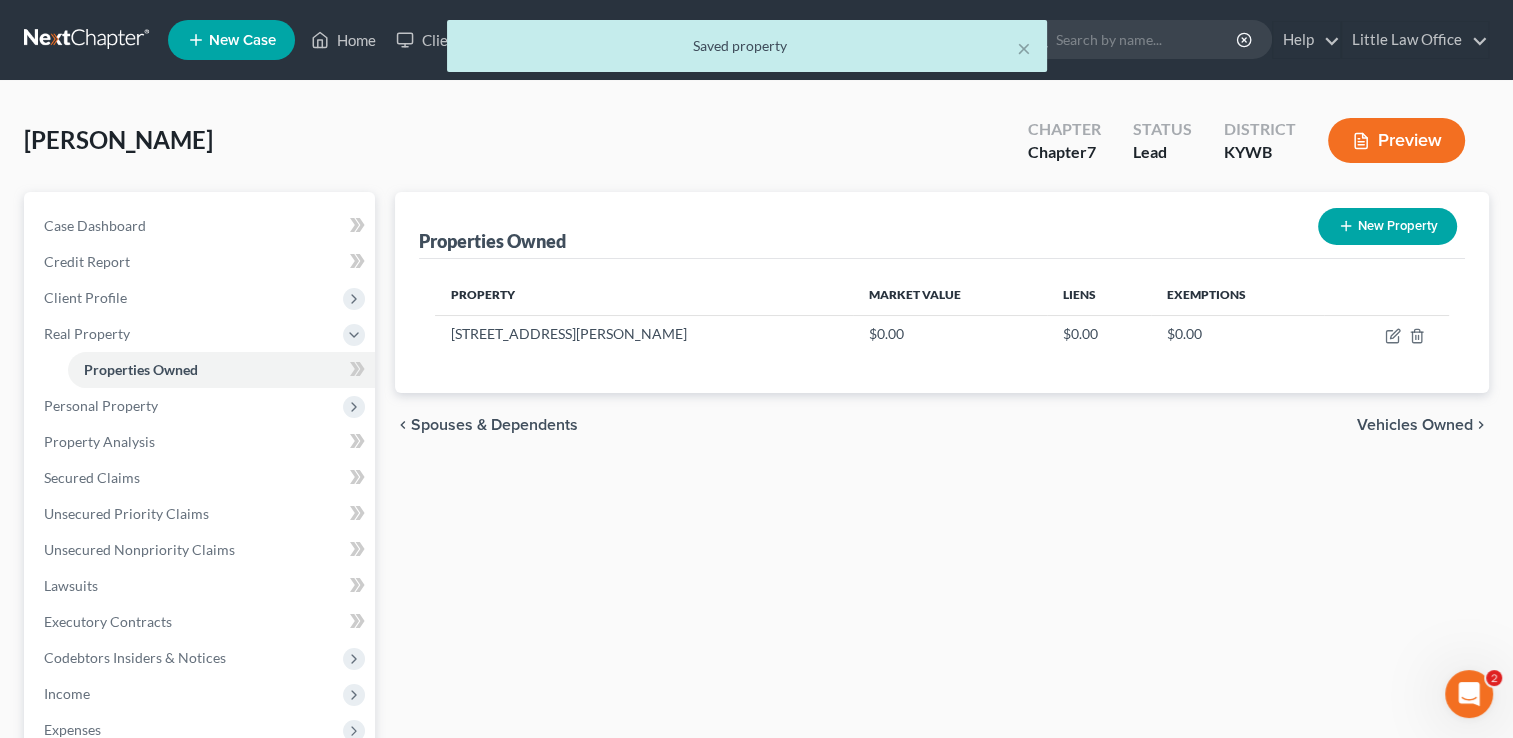 click on "Vehicles Owned" at bounding box center (1415, 425) 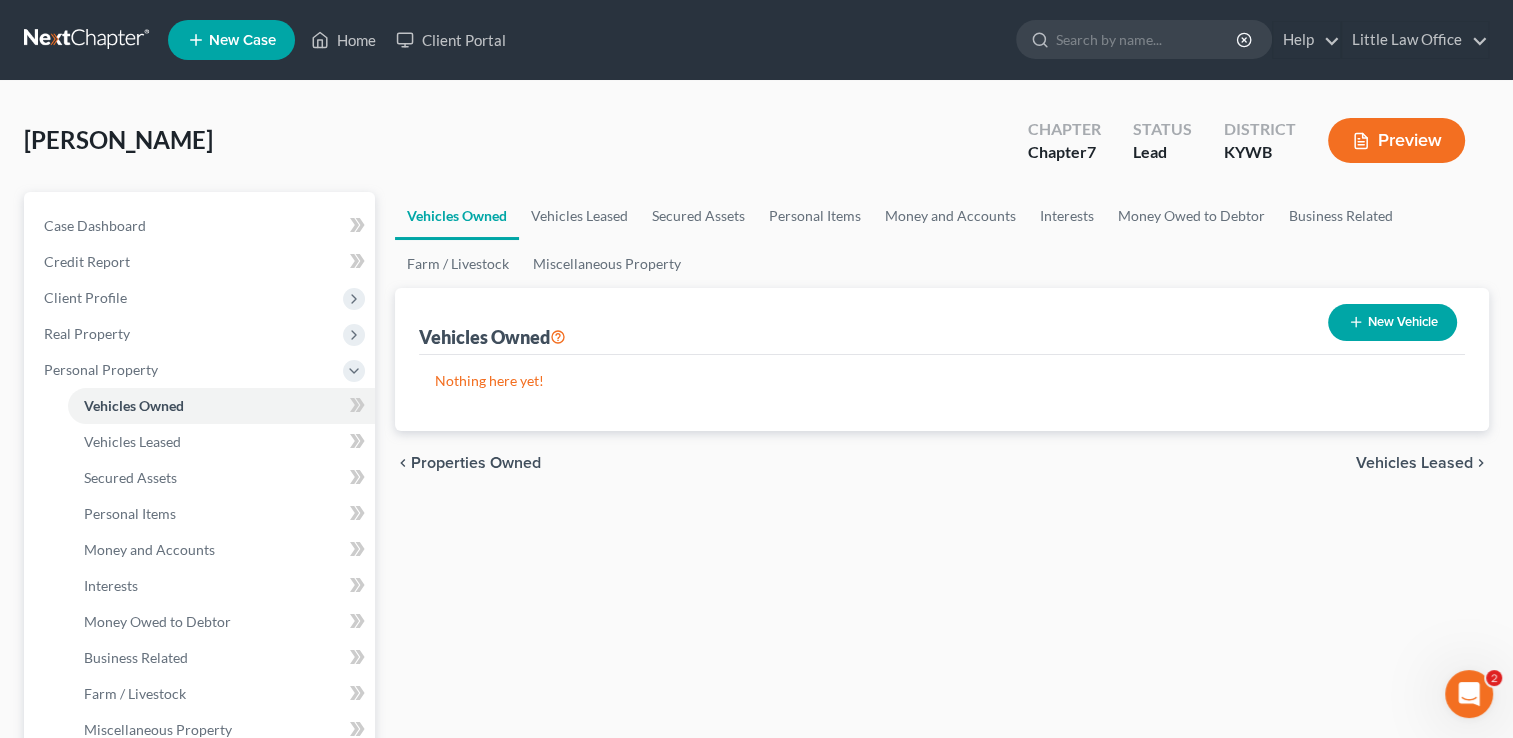 click on "New Vehicle" at bounding box center (1392, 322) 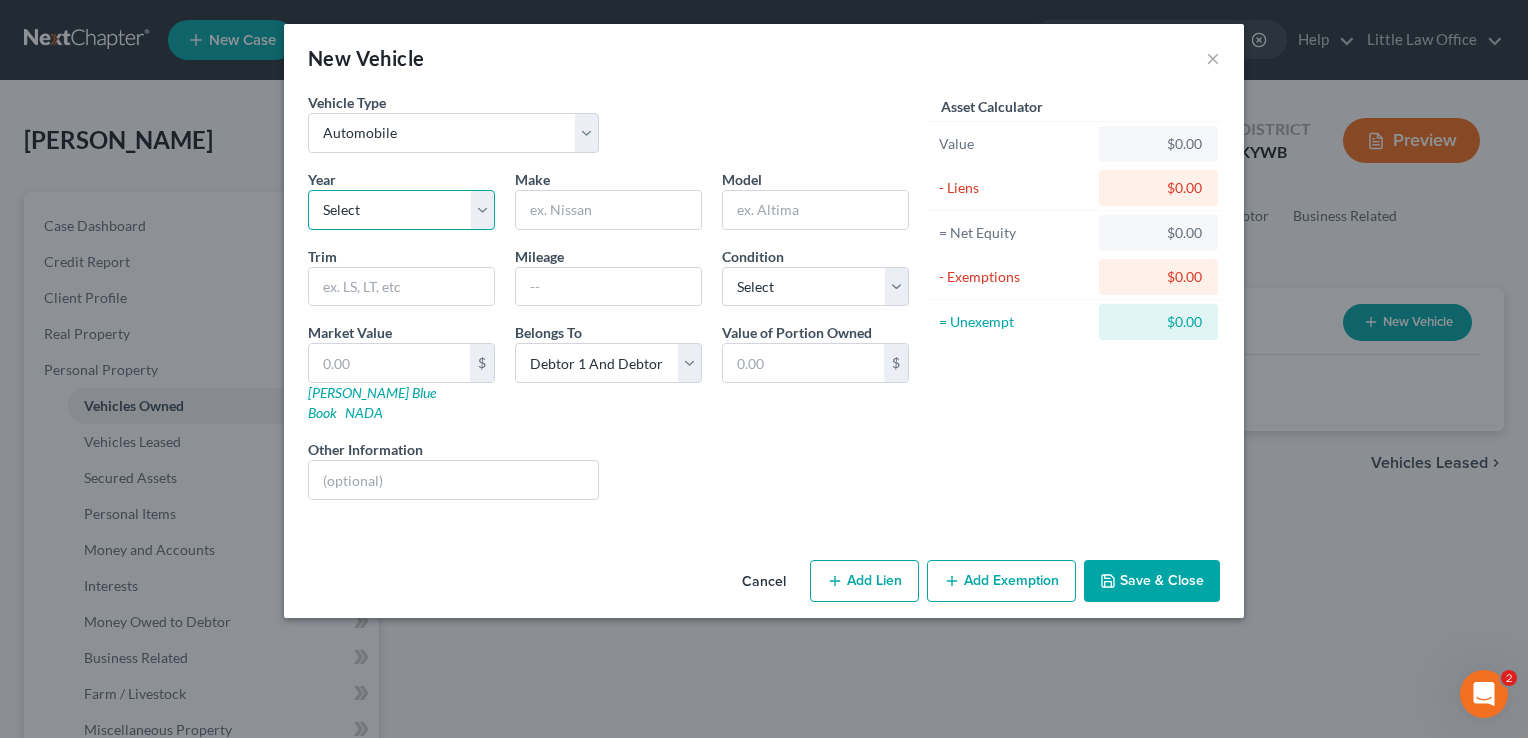 click on "Select 2026 2025 2024 2023 2022 2021 2020 2019 2018 2017 2016 2015 2014 2013 2012 2011 2010 2009 2008 2007 2006 2005 2004 2003 2002 2001 2000 1999 1998 1997 1996 1995 1994 1993 1992 1991 1990 1989 1988 1987 1986 1985 1984 1983 1982 1981 1980 1979 1978 1977 1976 1975 1974 1973 1972 1971 1970 1969 1968 1967 1966 1965 1964 1963 1962 1961 1960 1959 1958 1957 1956 1955 1954 1953 1952 1951 1950 1949 1948 1947 1946 1945 1944 1943 1942 1941 1940 1939 1938 1937 1936 1935 1934 1933 1932 1931 1930 1929 1928 1927 1926 1925 1924 1923 1922 1921 1920 1919 1918 1917 1916 1915 1914 1913 1912 1911 1910 1909 1908 1907 1906 1905 1904 1903 1902 1901" at bounding box center [401, 210] 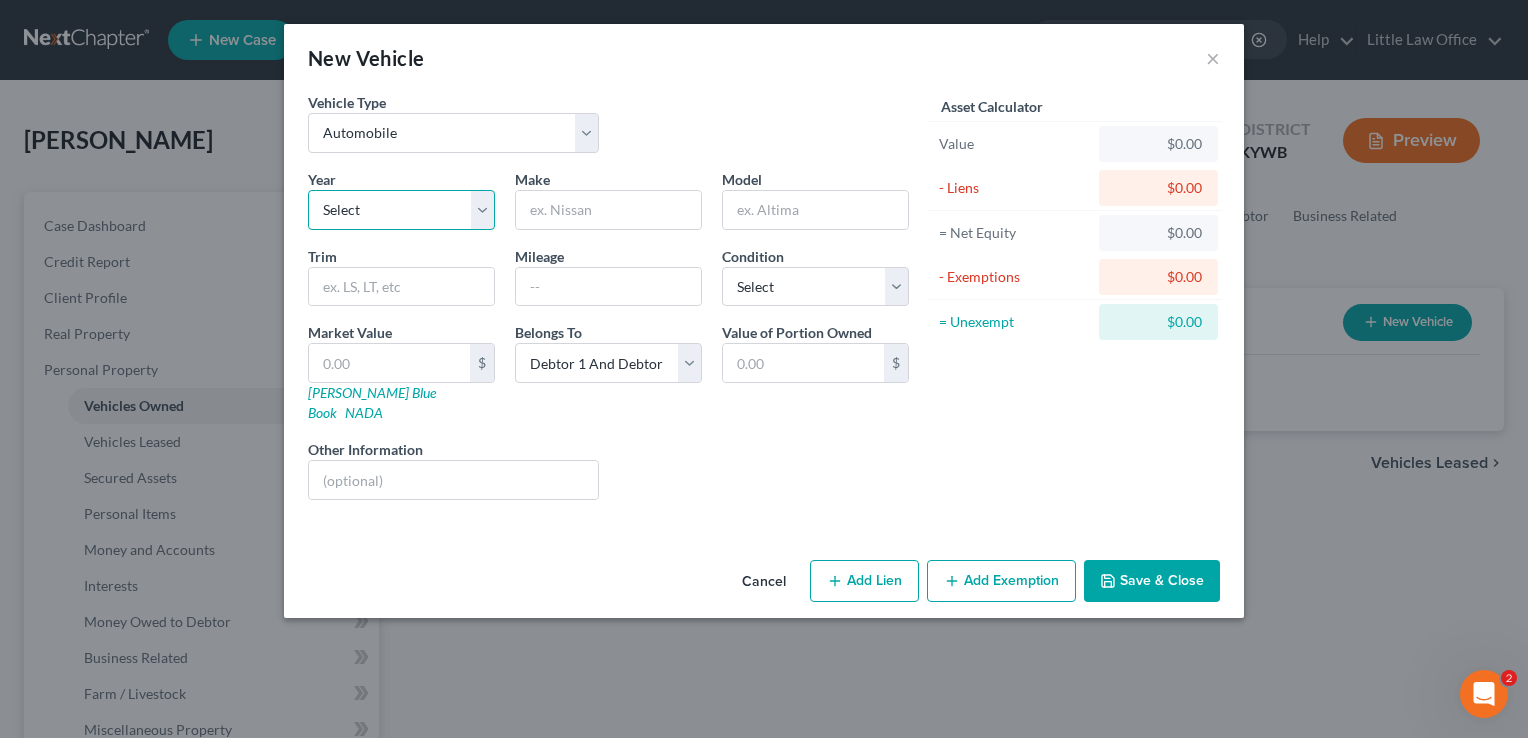 select on "12" 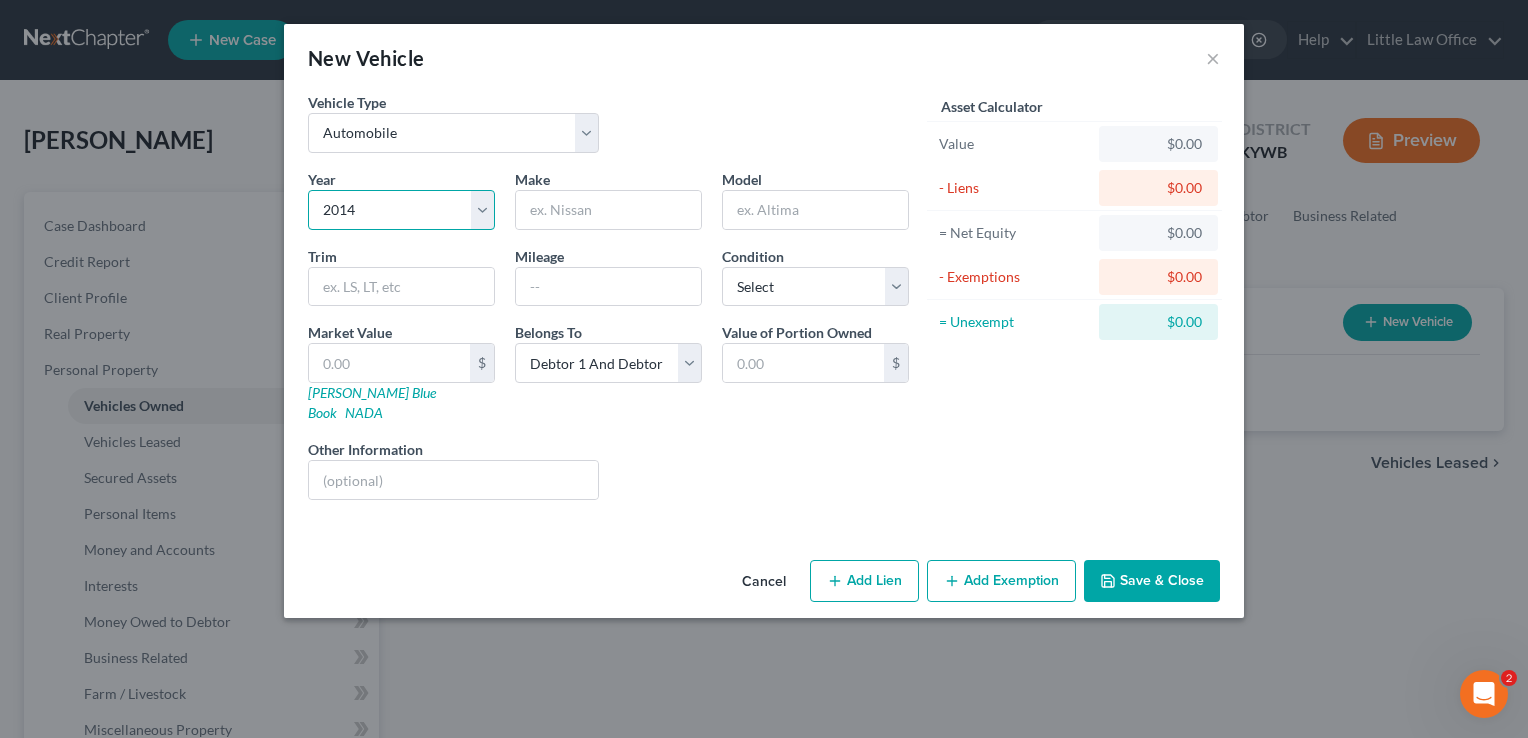 click on "Select 2026 2025 2024 2023 2022 2021 2020 2019 2018 2017 2016 2015 2014 2013 2012 2011 2010 2009 2008 2007 2006 2005 2004 2003 2002 2001 2000 1999 1998 1997 1996 1995 1994 1993 1992 1991 1990 1989 1988 1987 1986 1985 1984 1983 1982 1981 1980 1979 1978 1977 1976 1975 1974 1973 1972 1971 1970 1969 1968 1967 1966 1965 1964 1963 1962 1961 1960 1959 1958 1957 1956 1955 1954 1953 1952 1951 1950 1949 1948 1947 1946 1945 1944 1943 1942 1941 1940 1939 1938 1937 1936 1935 1934 1933 1932 1931 1930 1929 1928 1927 1926 1925 1924 1923 1922 1921 1920 1919 1918 1917 1916 1915 1914 1913 1912 1911 1910 1909 1908 1907 1906 1905 1904 1903 1902 1901" at bounding box center [401, 210] 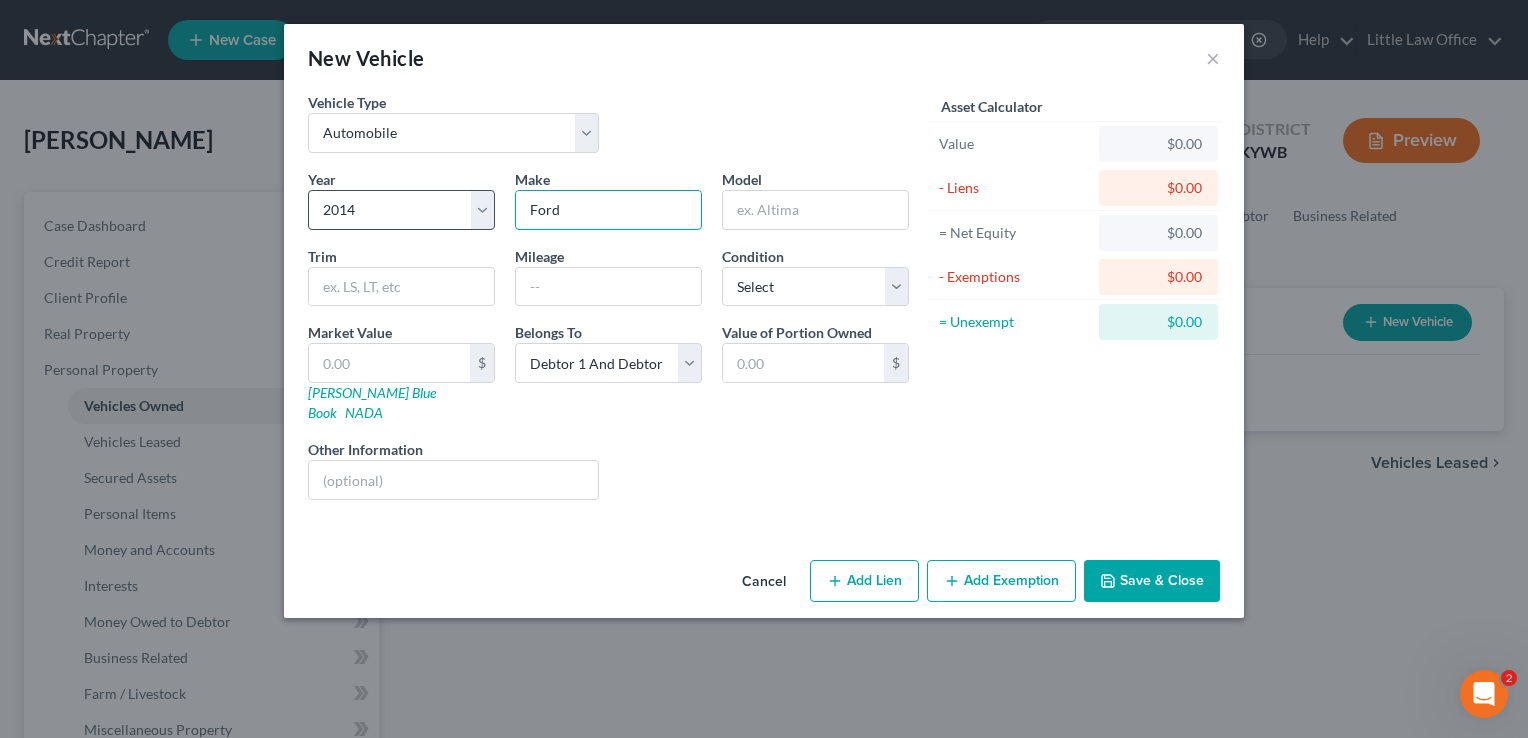 type on "Ford" 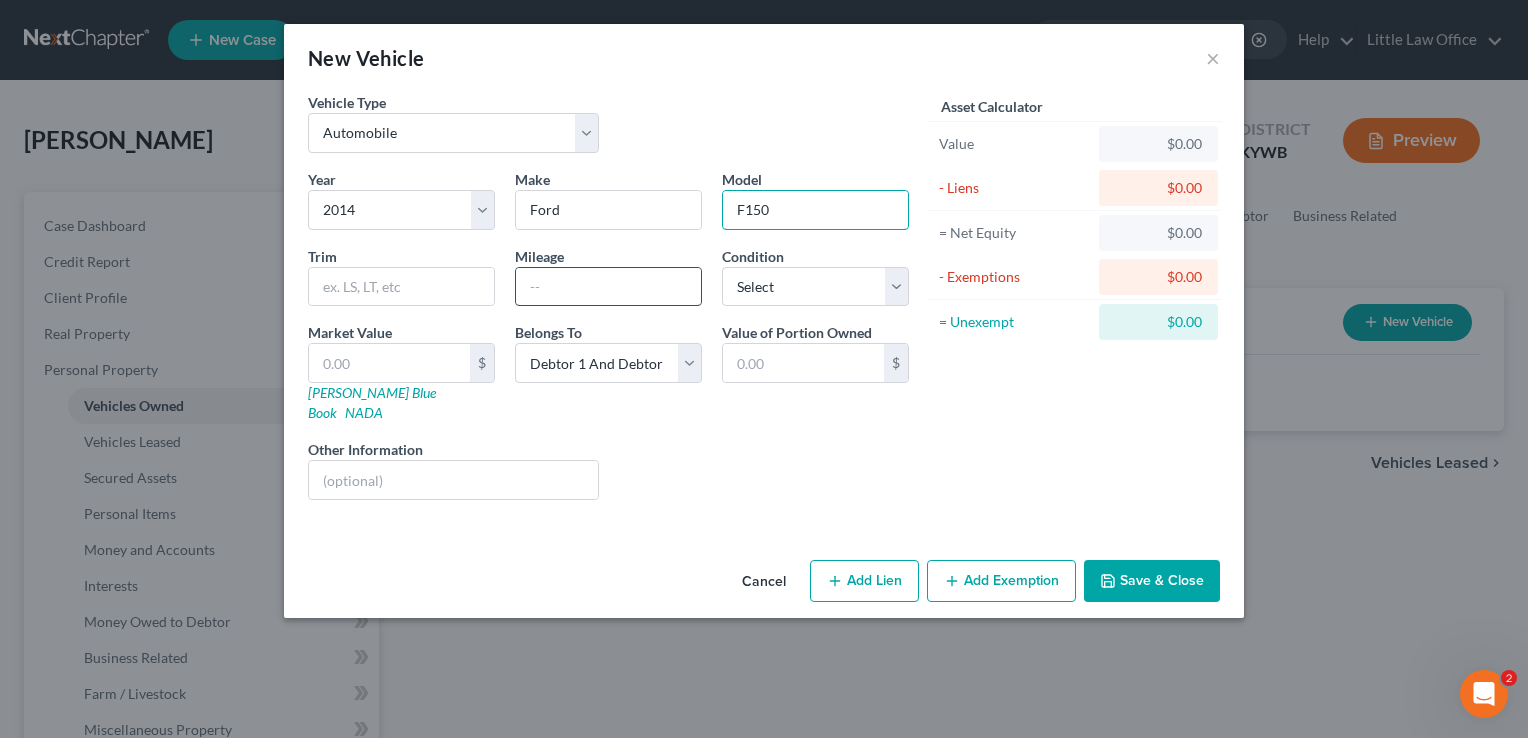 type on "F150" 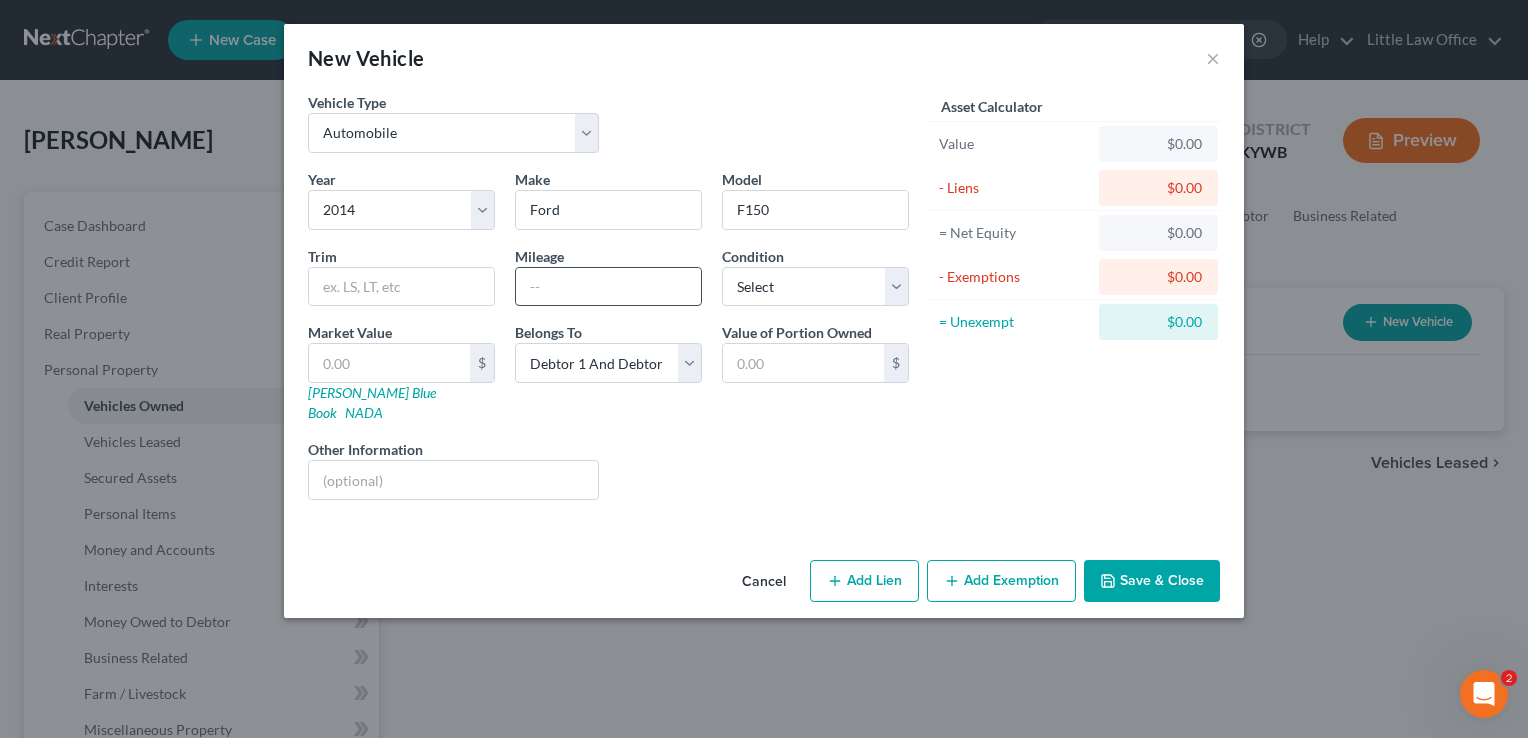 click at bounding box center [608, 287] 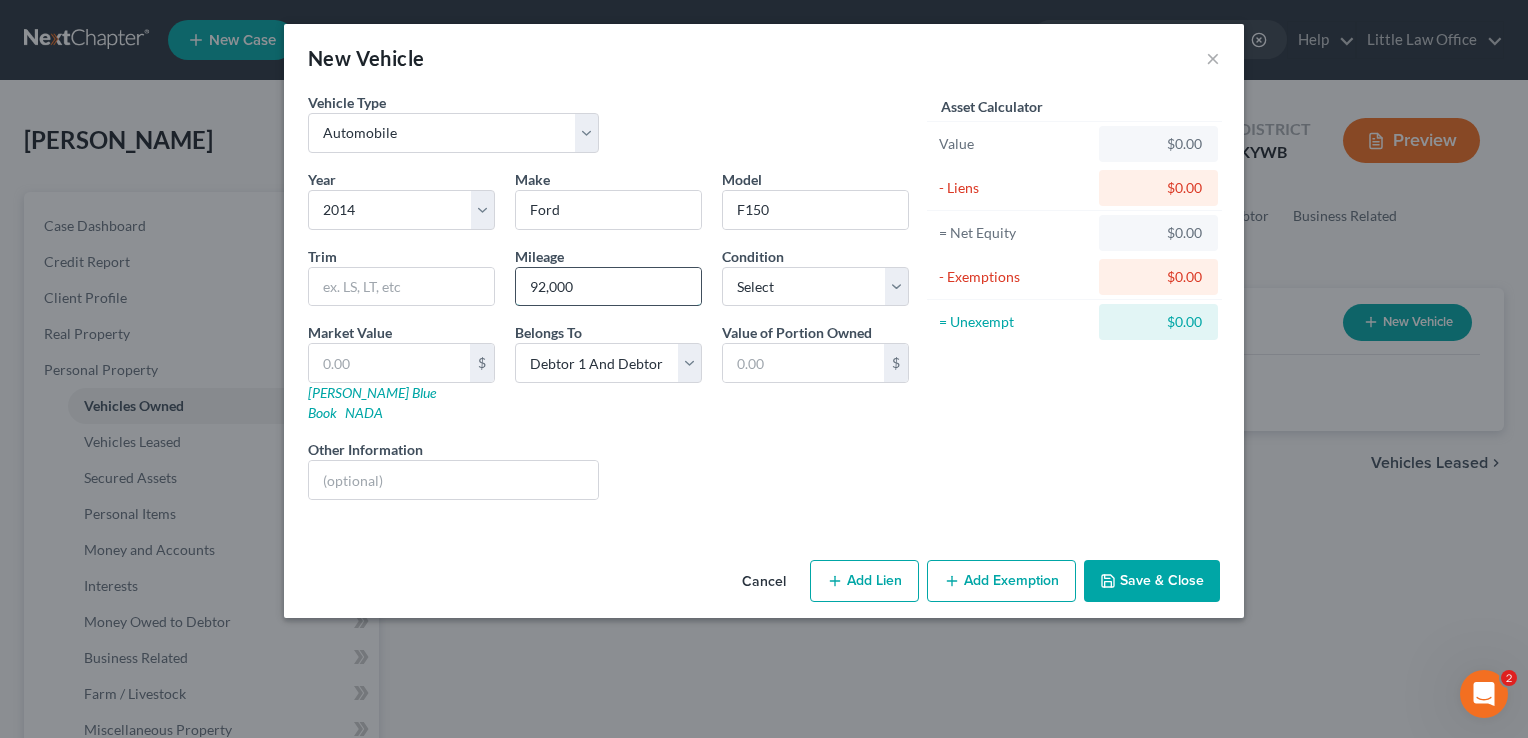 type on "92,000" 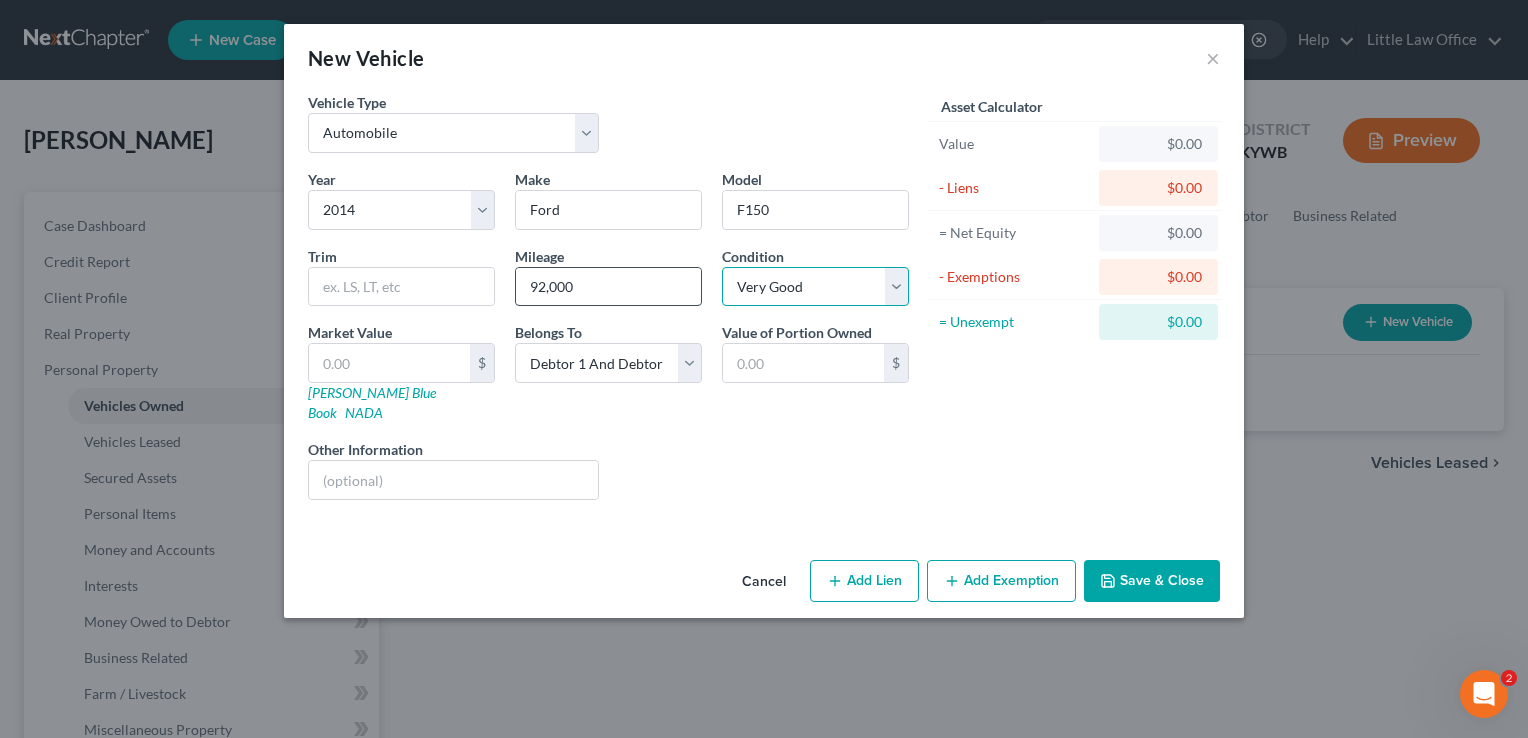 select on "2" 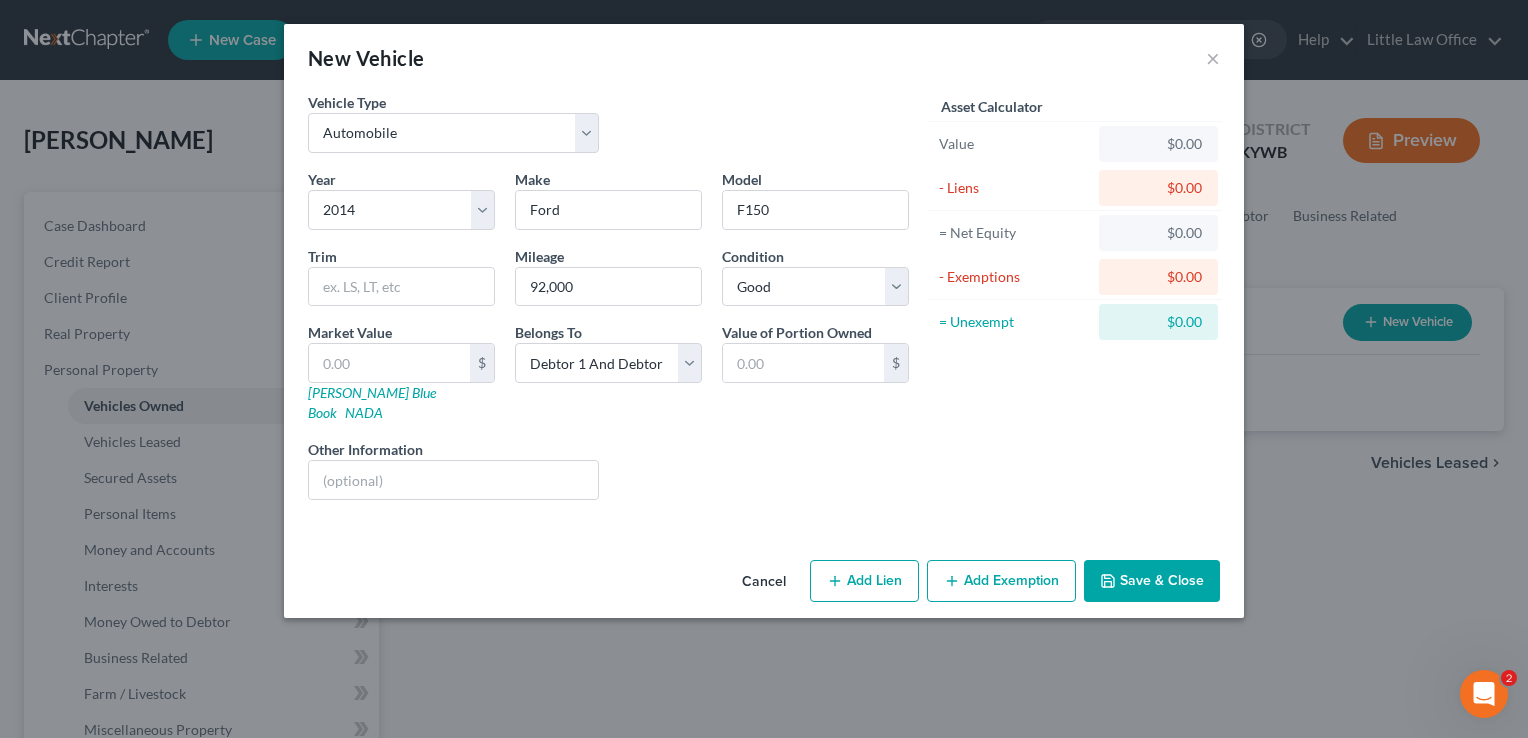 click on "Save & Close" at bounding box center [1152, 581] 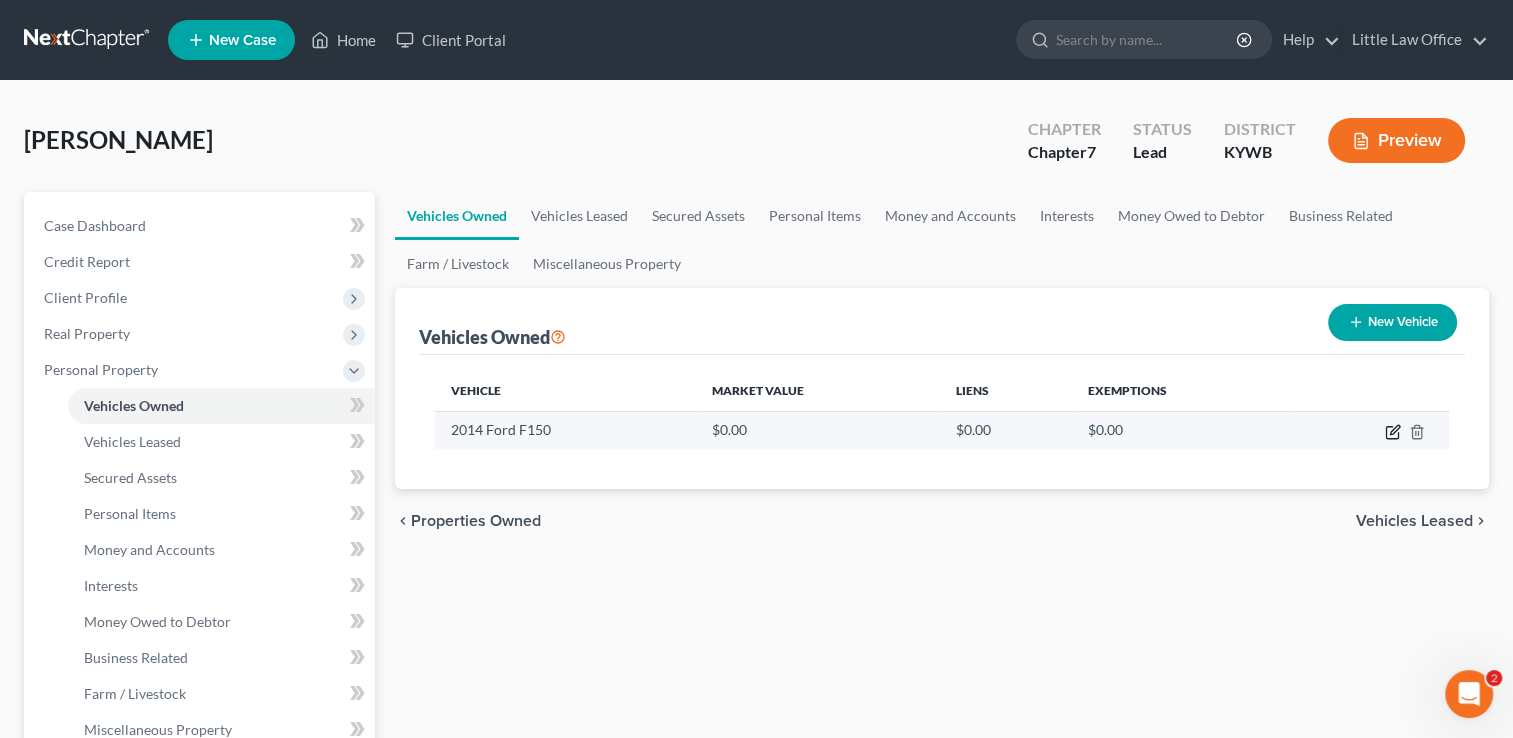 click 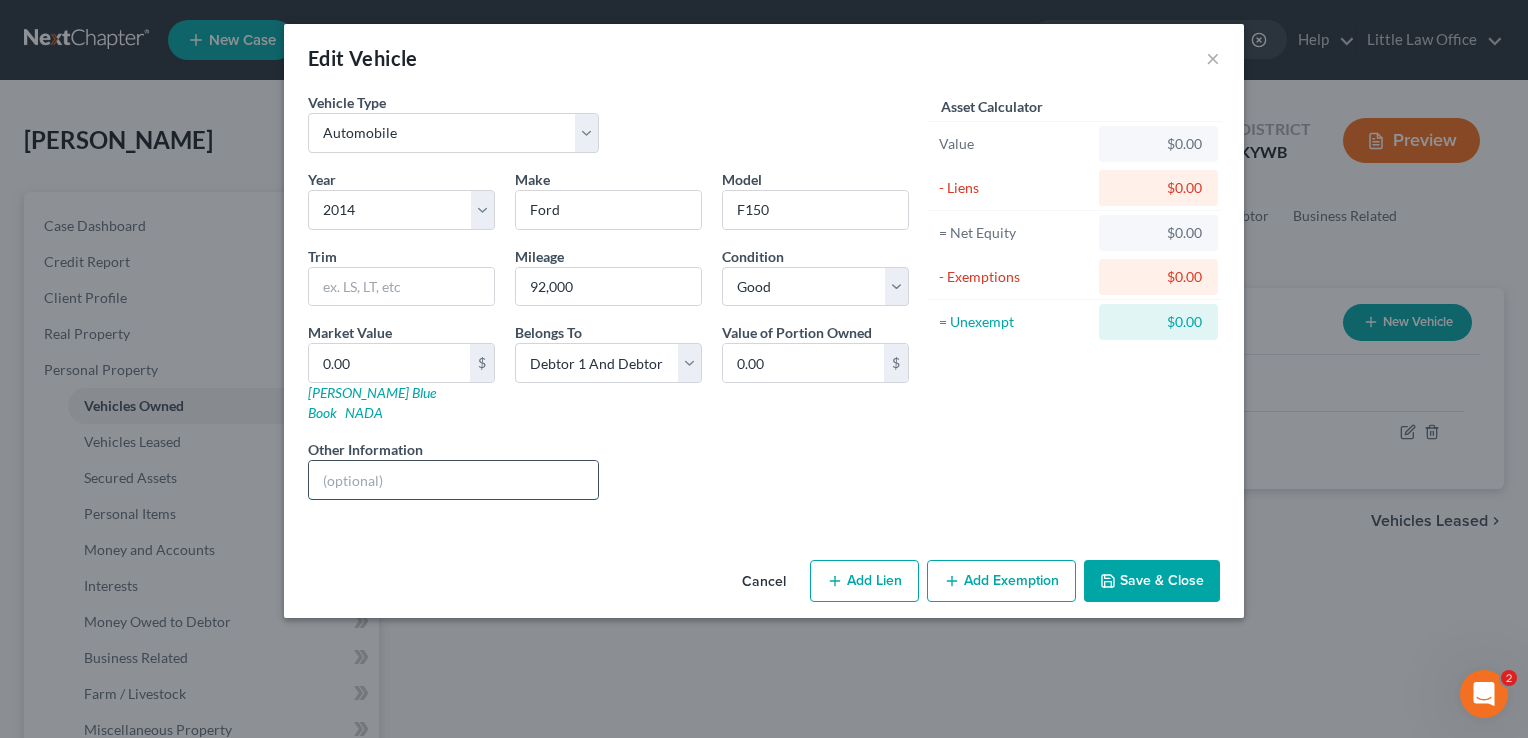 click at bounding box center (453, 480) 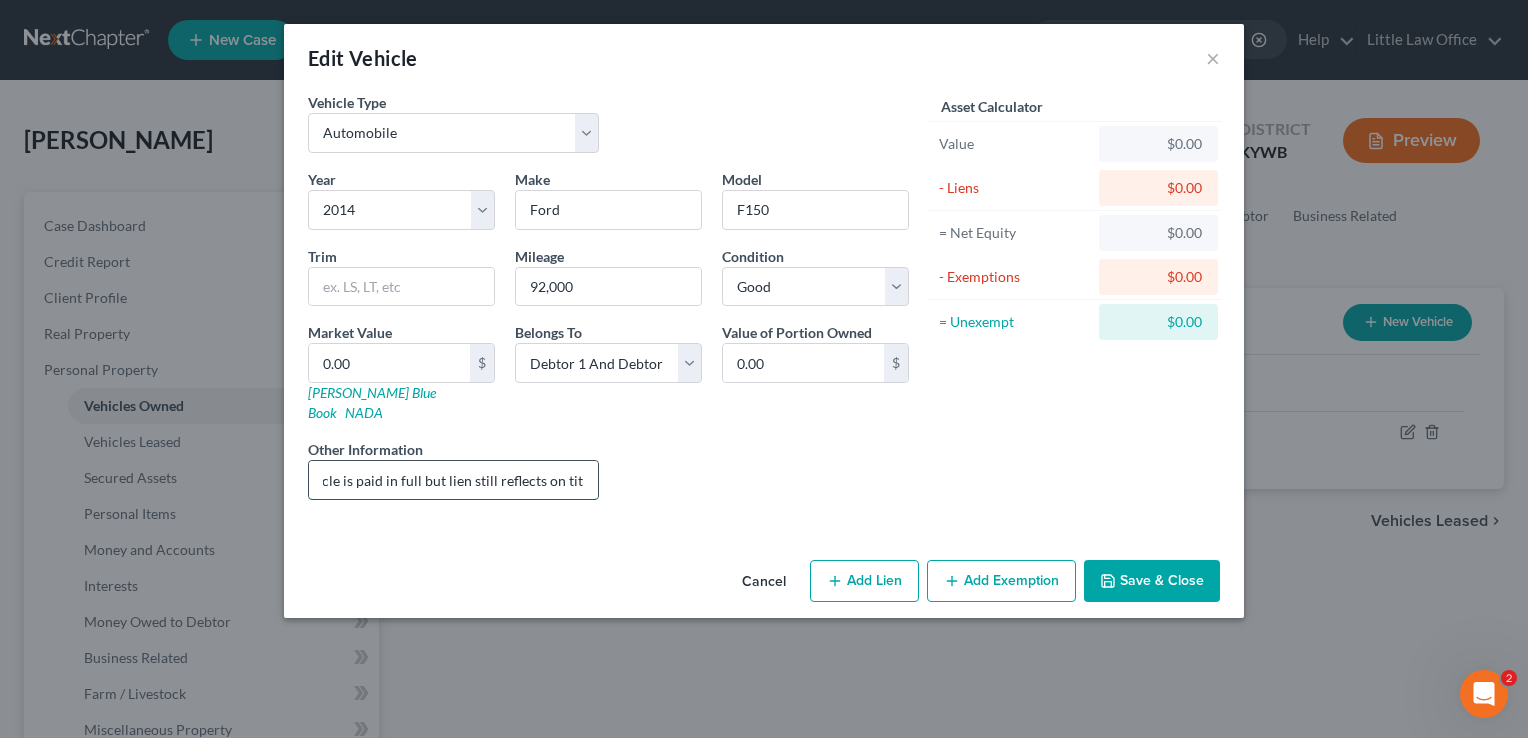 scroll, scrollTop: 0, scrollLeft: 32, axis: horizontal 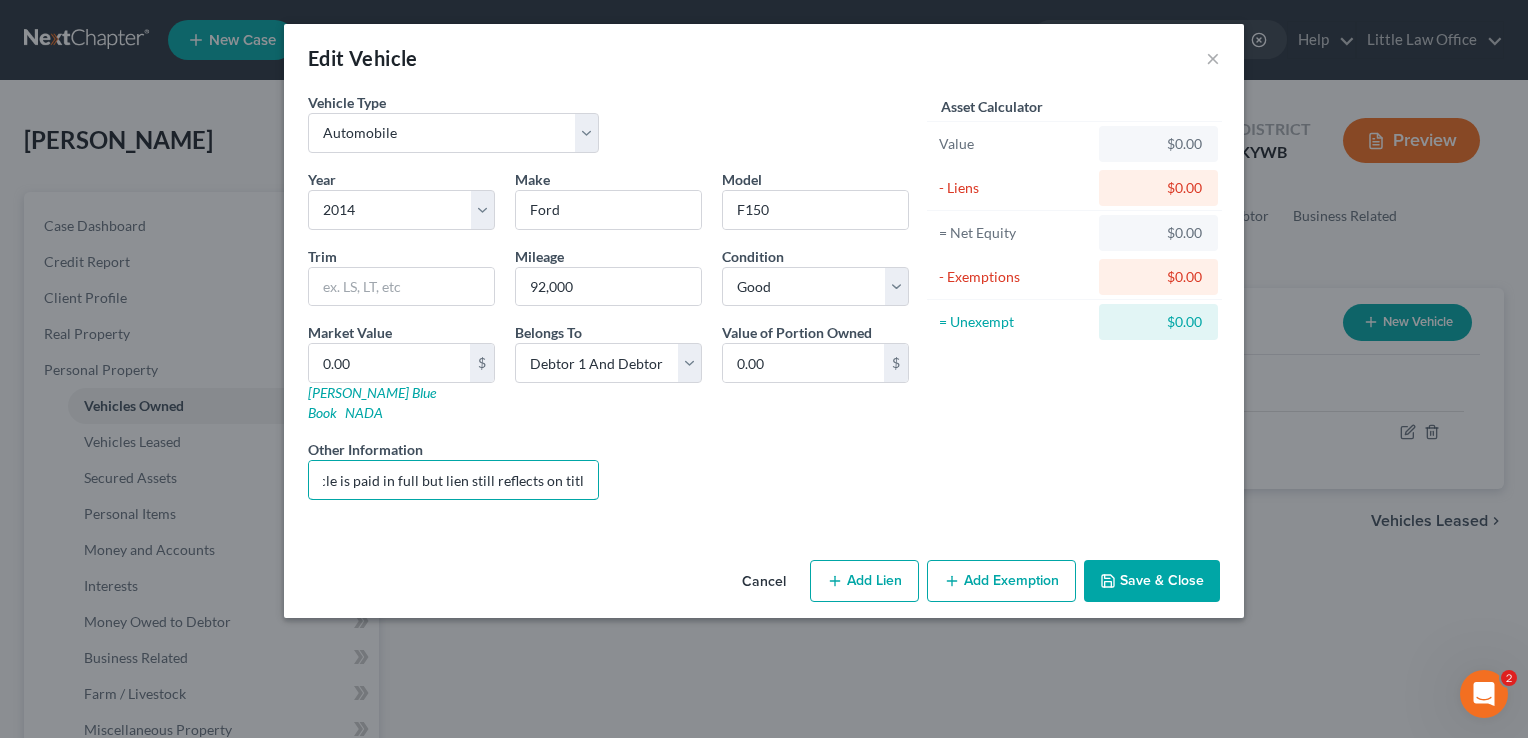 type on "Vehicle is paid in full but lien still reflects on title." 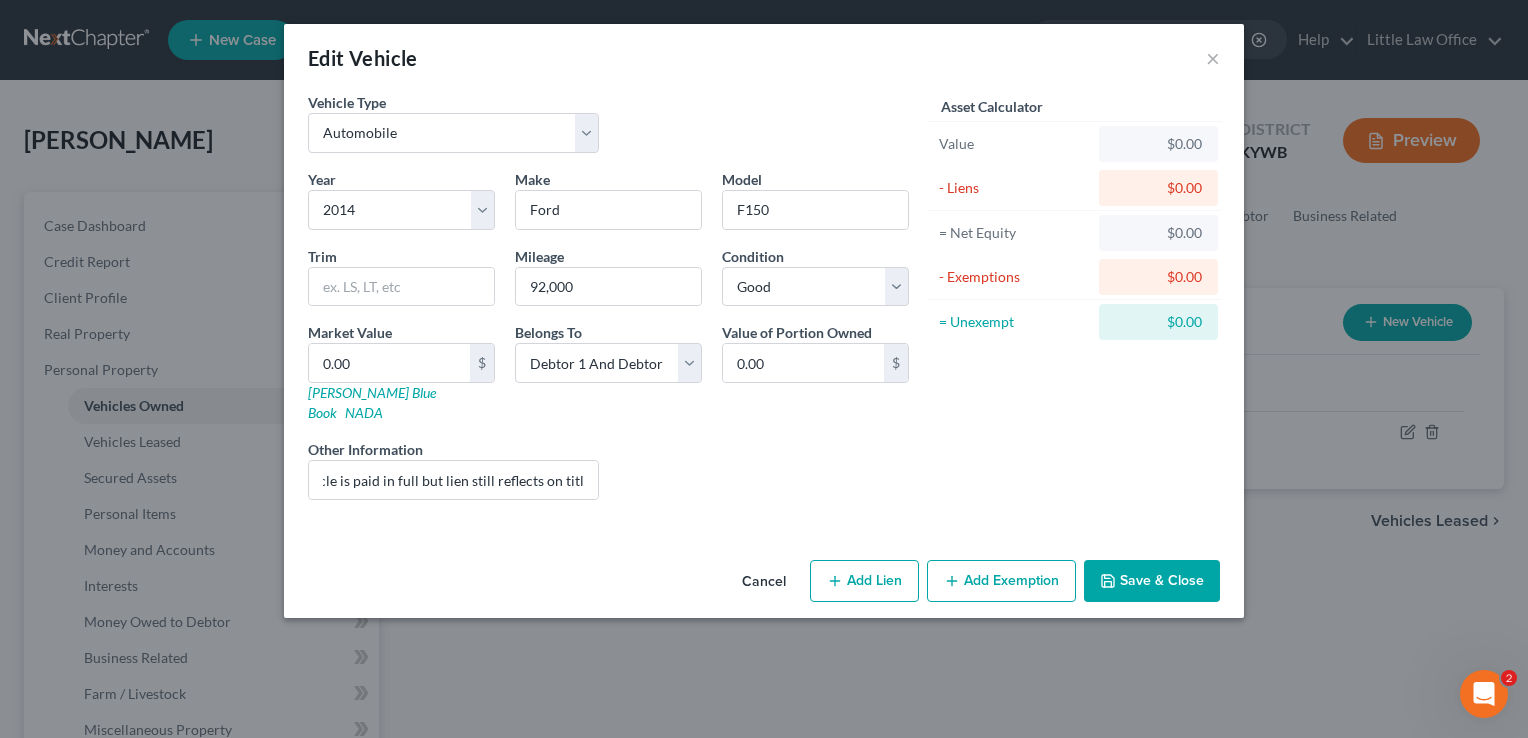 click on "Save & Close" at bounding box center [1152, 581] 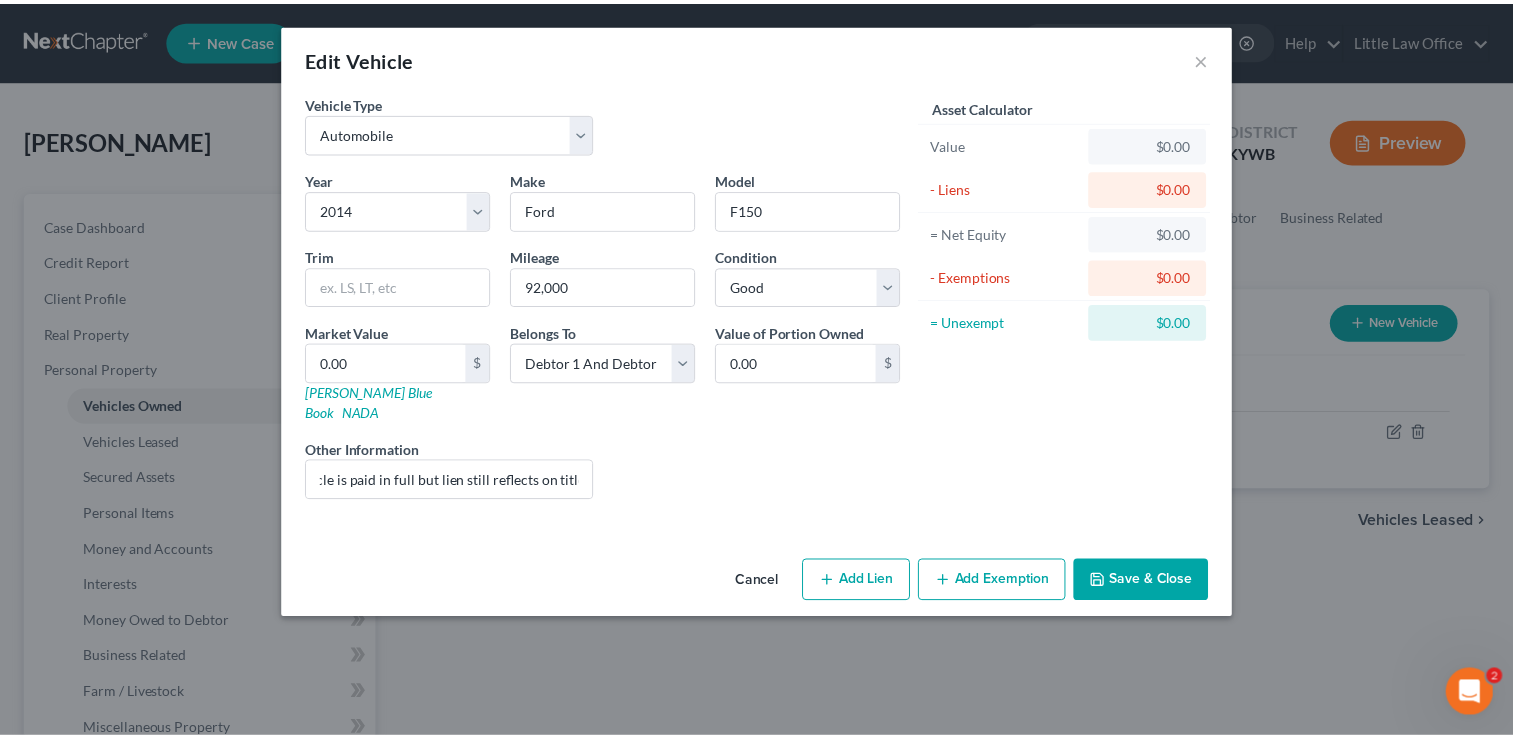 scroll, scrollTop: 0, scrollLeft: 0, axis: both 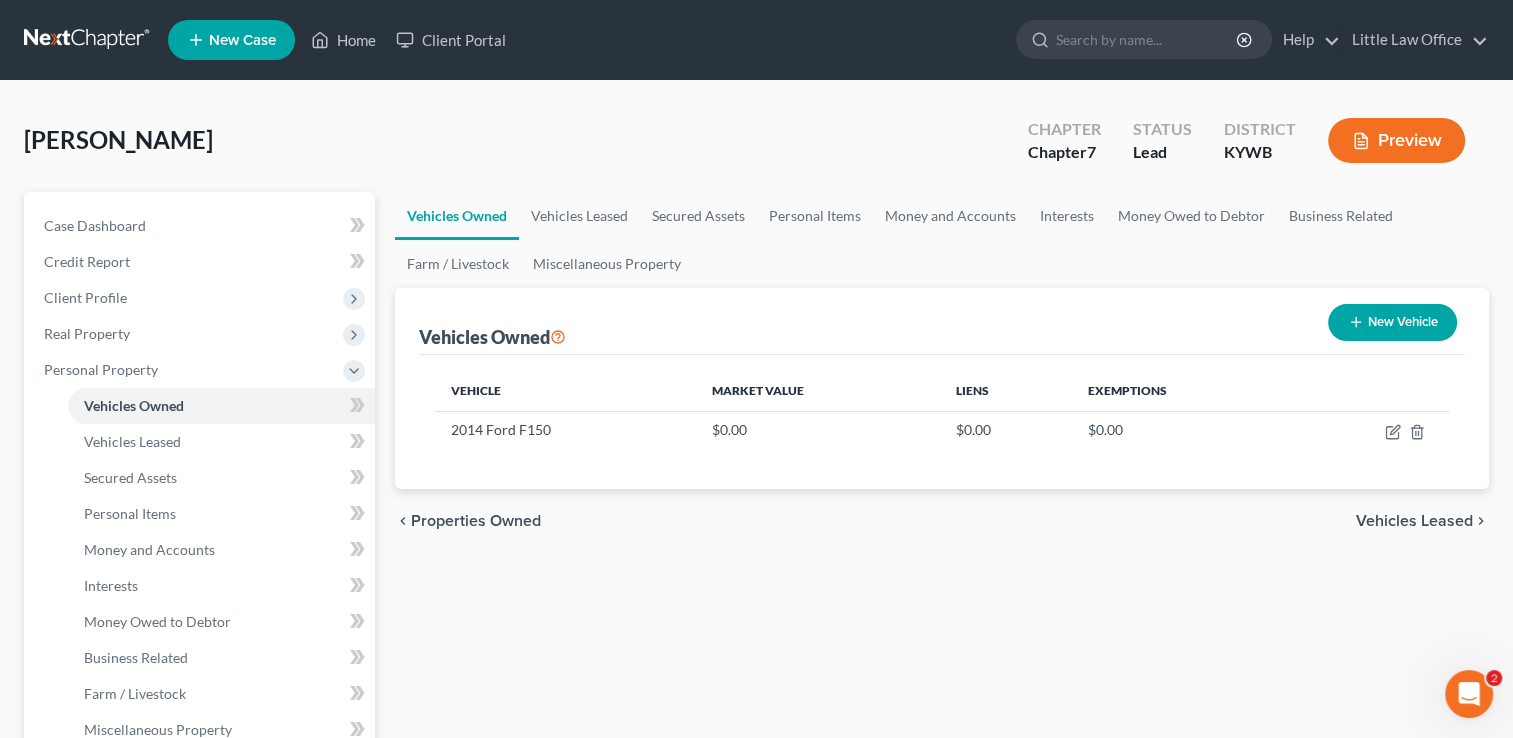 click on "New Vehicle" at bounding box center [1392, 322] 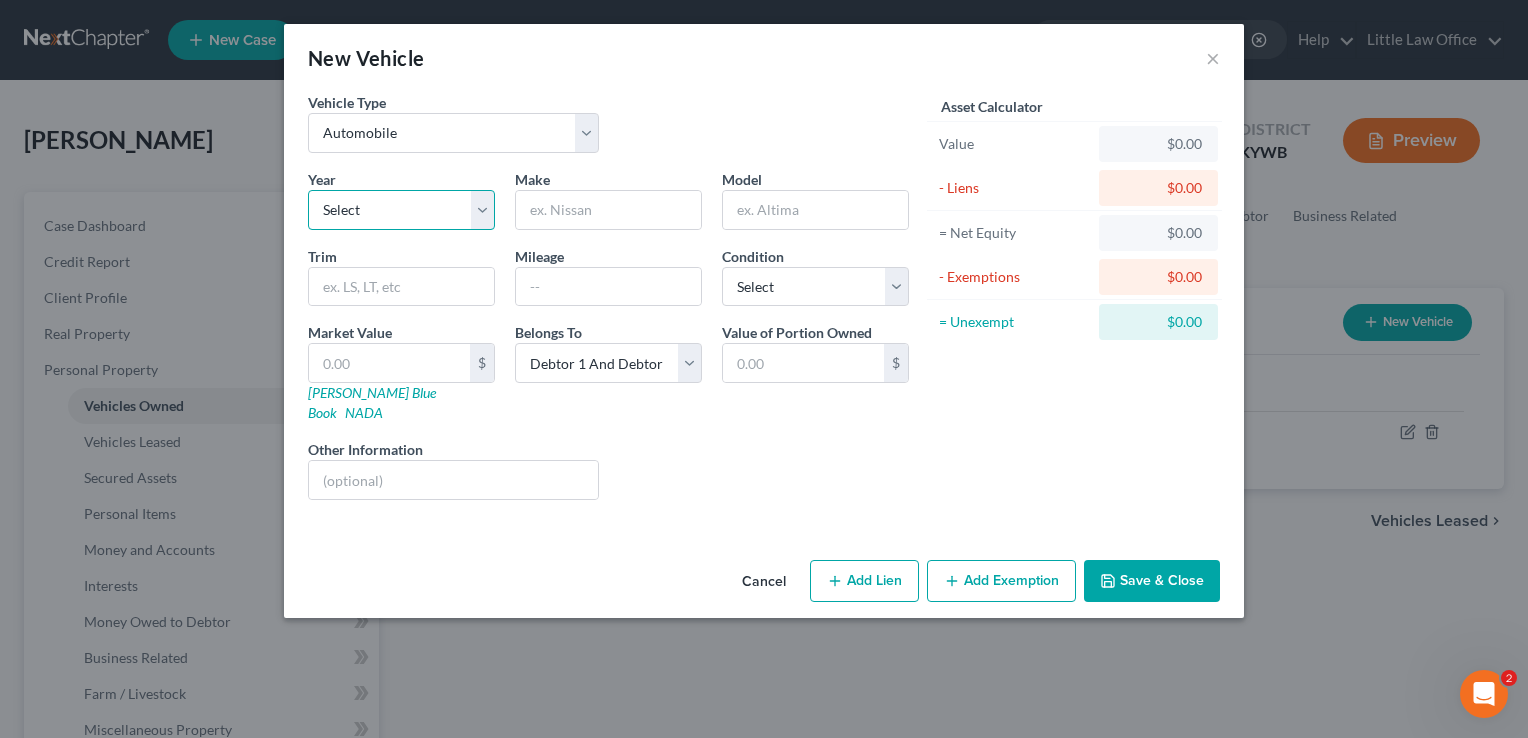 click on "Select 2026 2025 2024 2023 2022 2021 2020 2019 2018 2017 2016 2015 2014 2013 2012 2011 2010 2009 2008 2007 2006 2005 2004 2003 2002 2001 2000 1999 1998 1997 1996 1995 1994 1993 1992 1991 1990 1989 1988 1987 1986 1985 1984 1983 1982 1981 1980 1979 1978 1977 1976 1975 1974 1973 1972 1971 1970 1969 1968 1967 1966 1965 1964 1963 1962 1961 1960 1959 1958 1957 1956 1955 1954 1953 1952 1951 1950 1949 1948 1947 1946 1945 1944 1943 1942 1941 1940 1939 1938 1937 1936 1935 1934 1933 1932 1931 1930 1929 1928 1927 1926 1925 1924 1923 1922 1921 1920 1919 1918 1917 1916 1915 1914 1913 1912 1911 1910 1909 1908 1907 1906 1905 1904 1903 1902 1901" at bounding box center (401, 210) 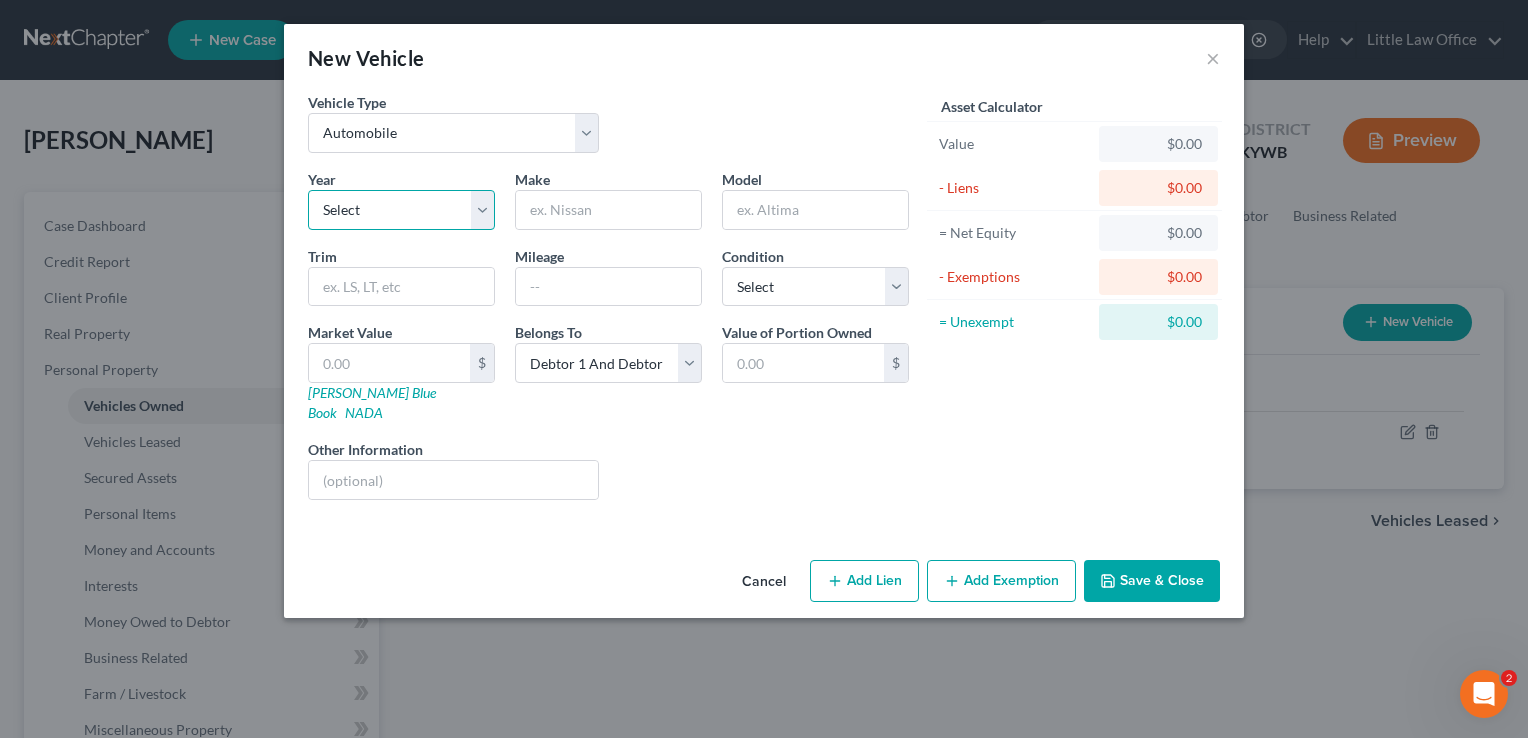 select on "4" 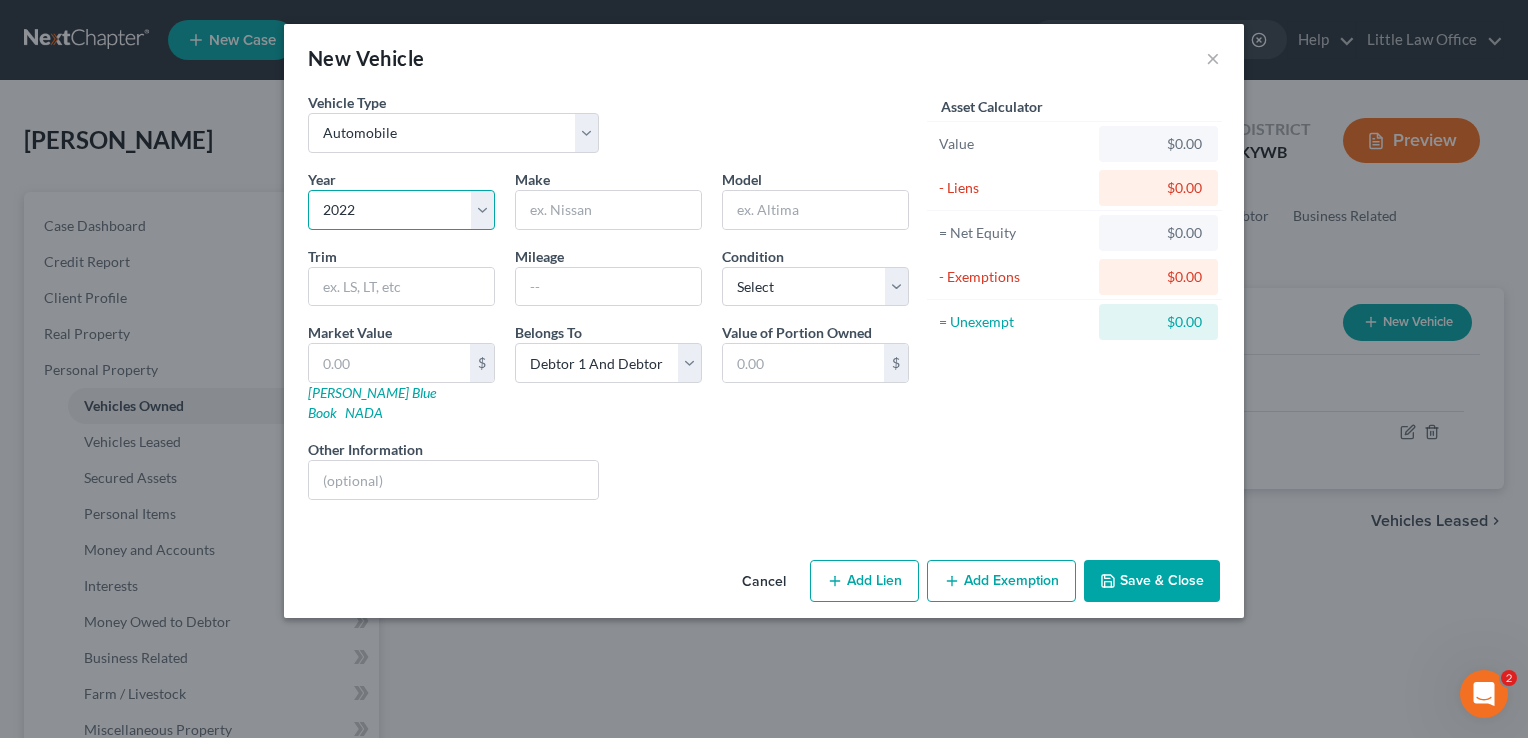 click on "Select 2026 2025 2024 2023 2022 2021 2020 2019 2018 2017 2016 2015 2014 2013 2012 2011 2010 2009 2008 2007 2006 2005 2004 2003 2002 2001 2000 1999 1998 1997 1996 1995 1994 1993 1992 1991 1990 1989 1988 1987 1986 1985 1984 1983 1982 1981 1980 1979 1978 1977 1976 1975 1974 1973 1972 1971 1970 1969 1968 1967 1966 1965 1964 1963 1962 1961 1960 1959 1958 1957 1956 1955 1954 1953 1952 1951 1950 1949 1948 1947 1946 1945 1944 1943 1942 1941 1940 1939 1938 1937 1936 1935 1934 1933 1932 1931 1930 1929 1928 1927 1926 1925 1924 1923 1922 1921 1920 1919 1918 1917 1916 1915 1914 1913 1912 1911 1910 1909 1908 1907 1906 1905 1904 1903 1902 1901" at bounding box center [401, 210] 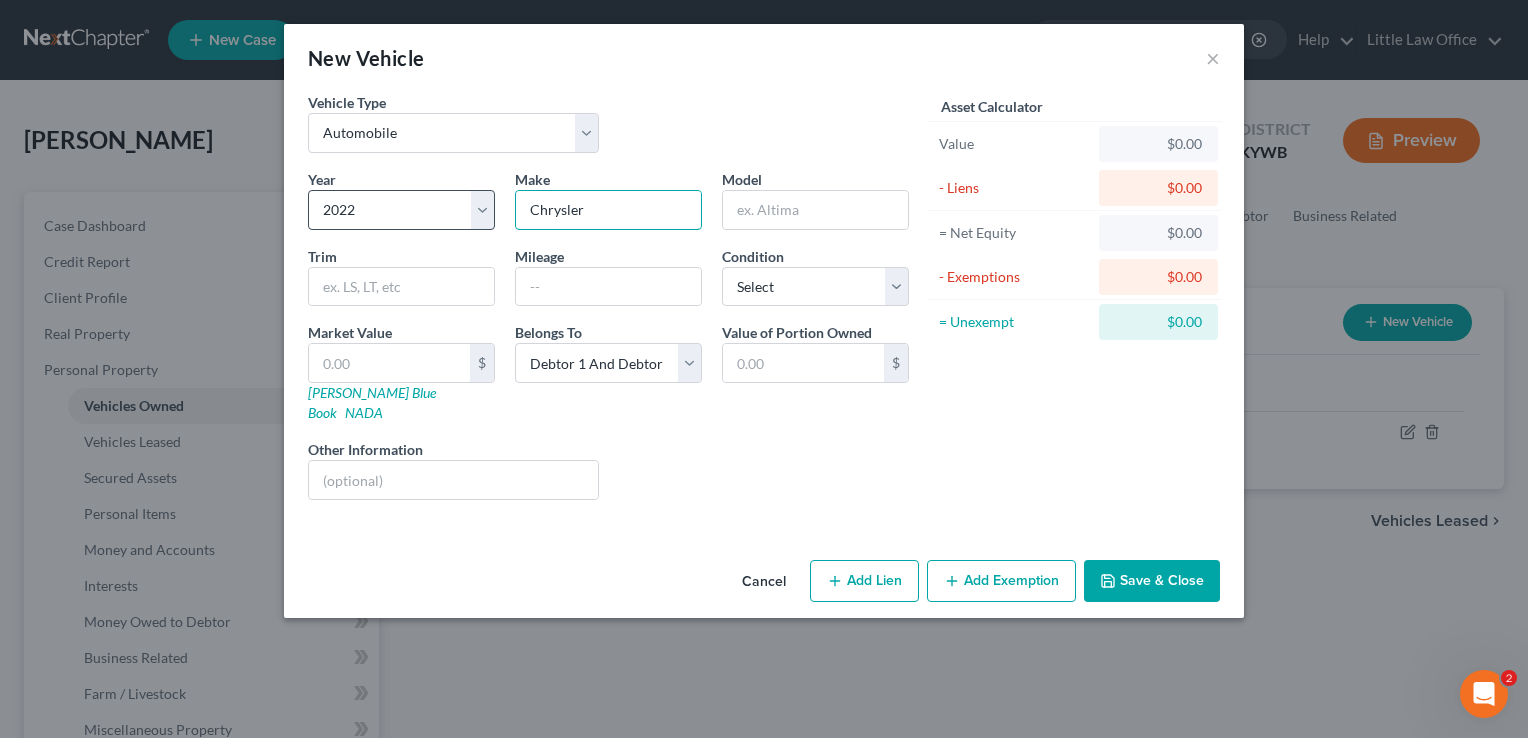type on "Chrysler" 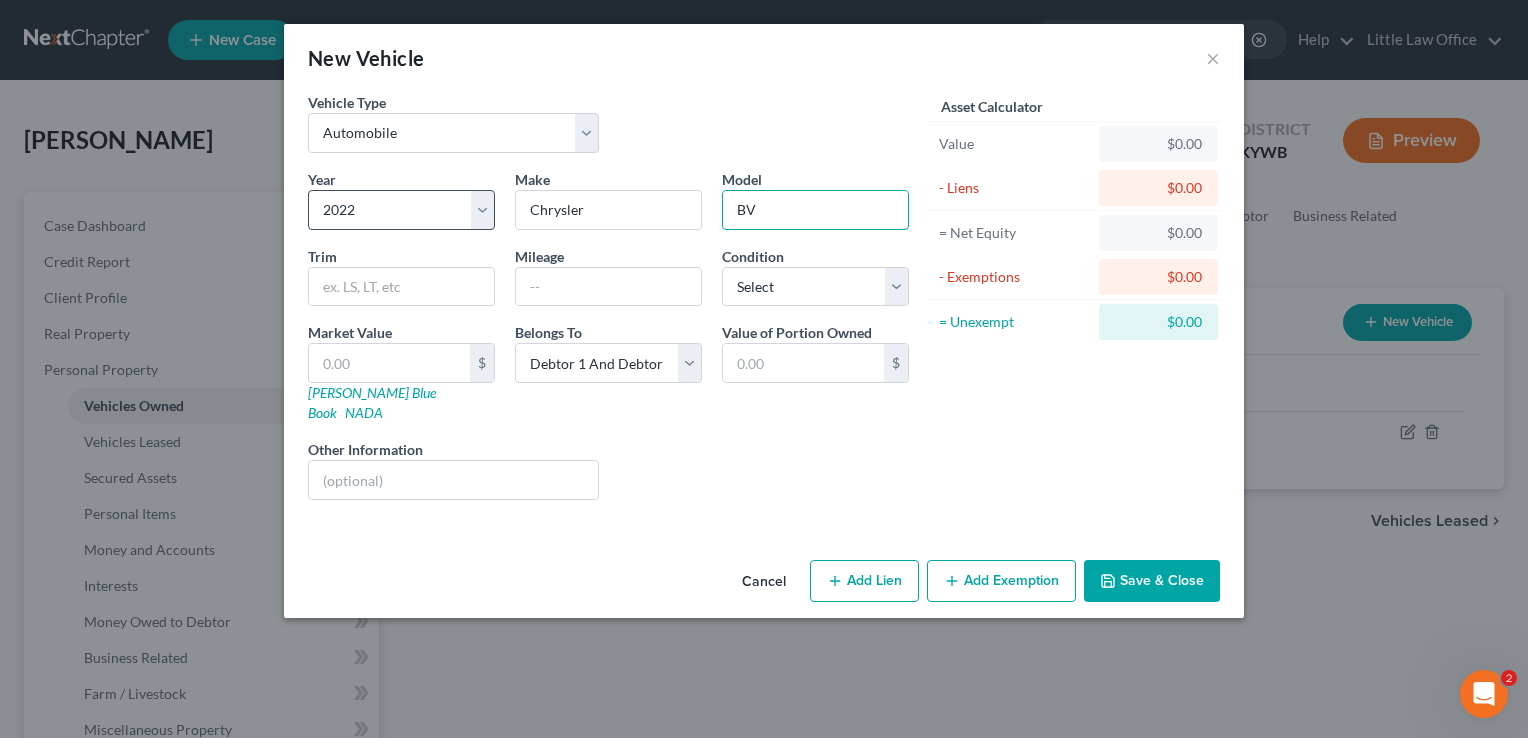 type on "B" 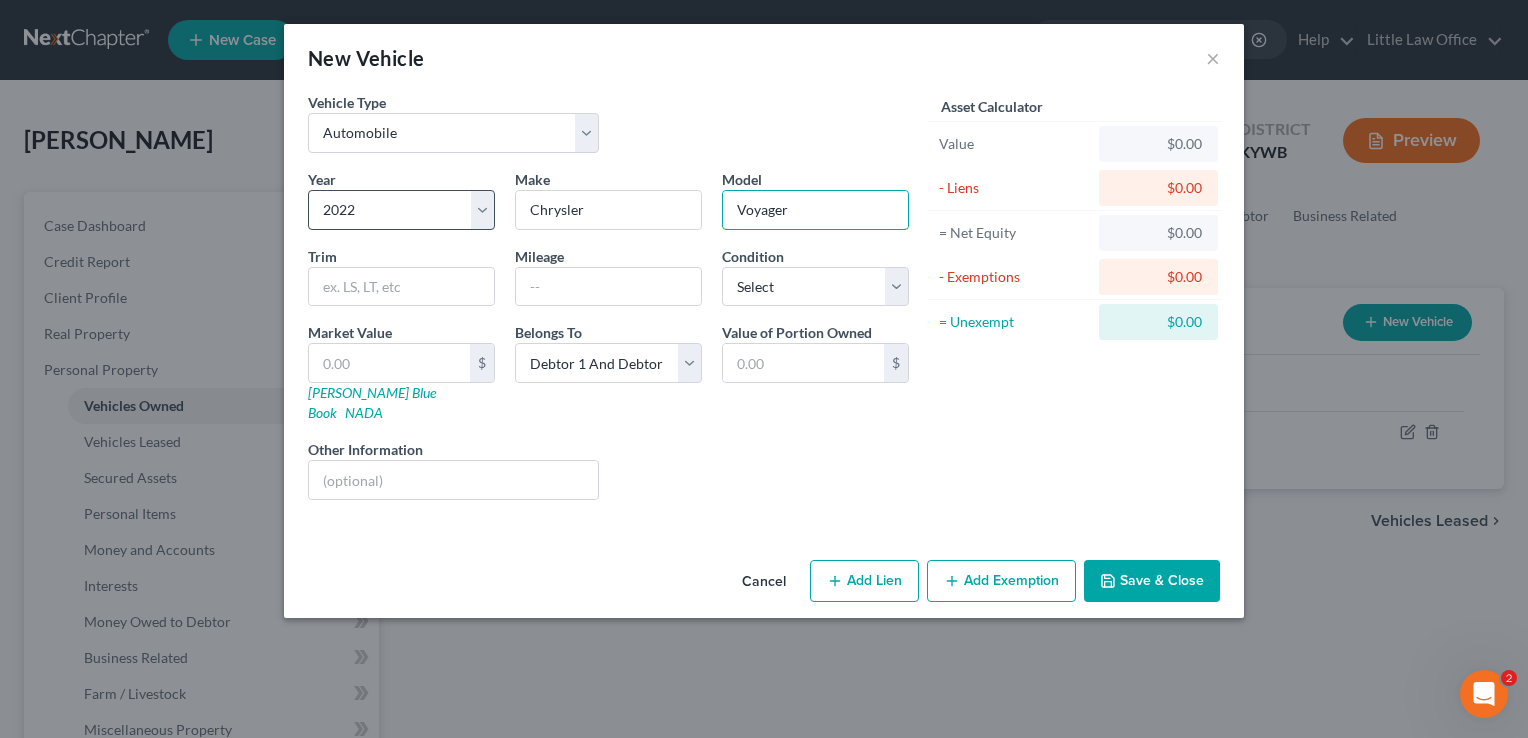 type on "Voyager" 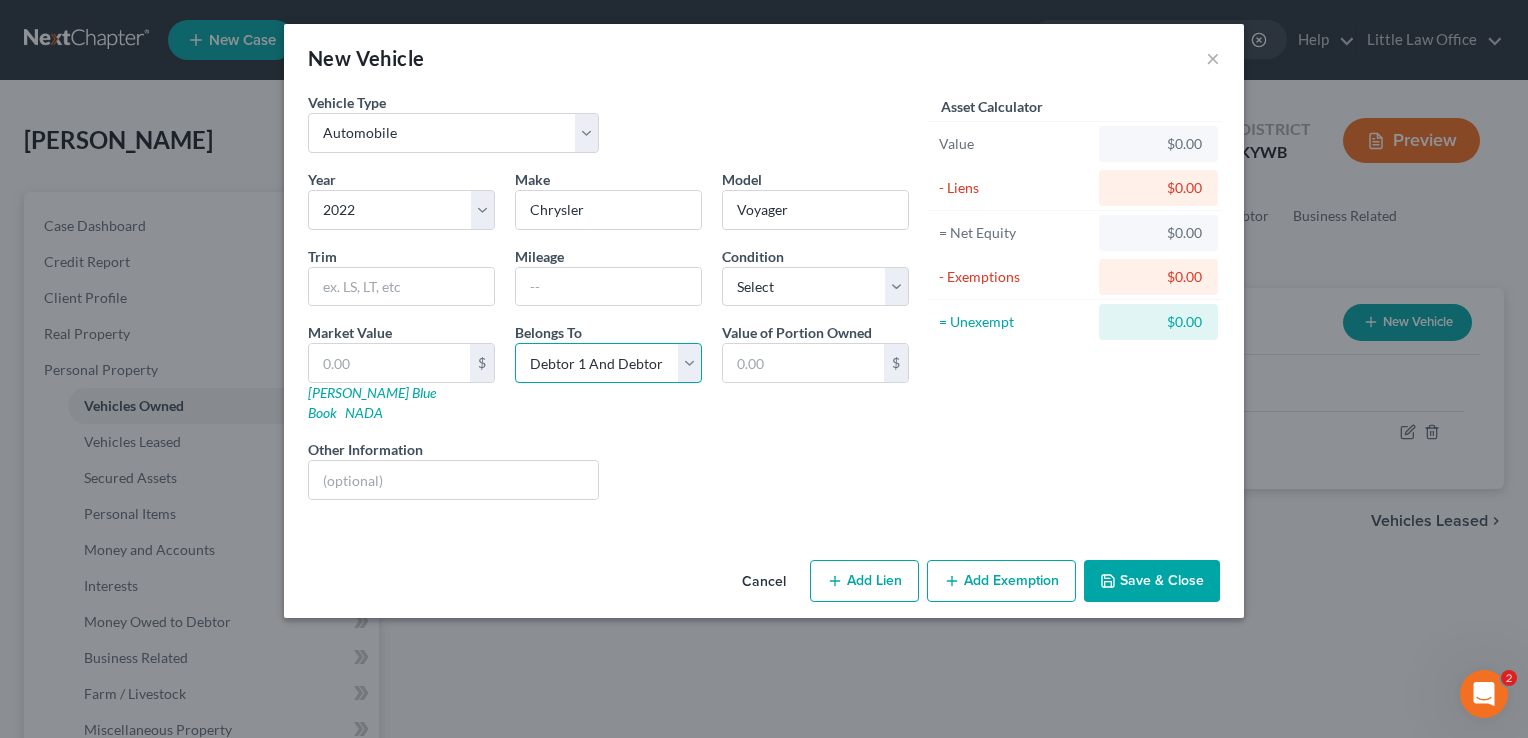 click on "Select Debtor 1 Only Debtor 2 Only Debtor 1 And Debtor 2 Only At Least One Of The Debtors And Another Community Property" at bounding box center [608, 363] 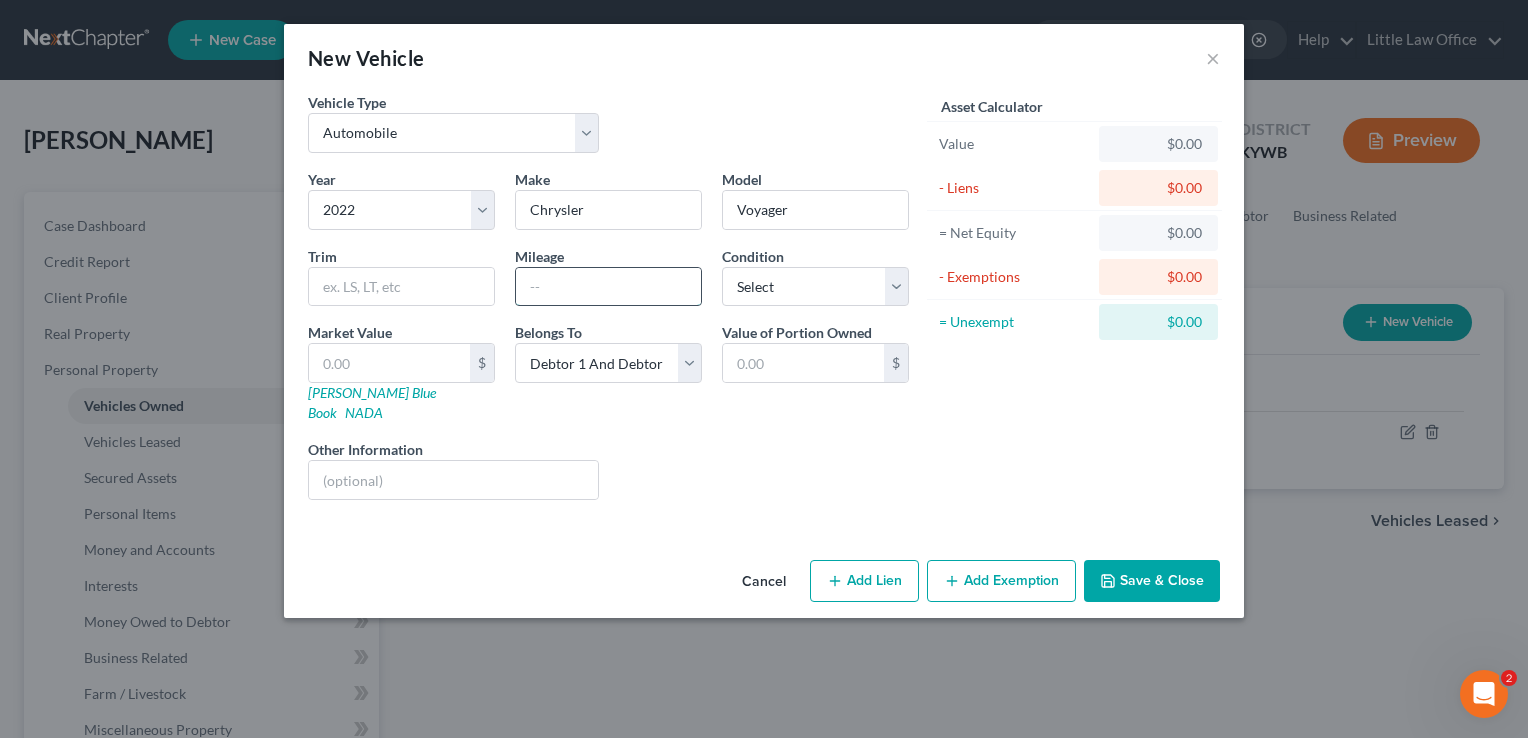 click at bounding box center [608, 287] 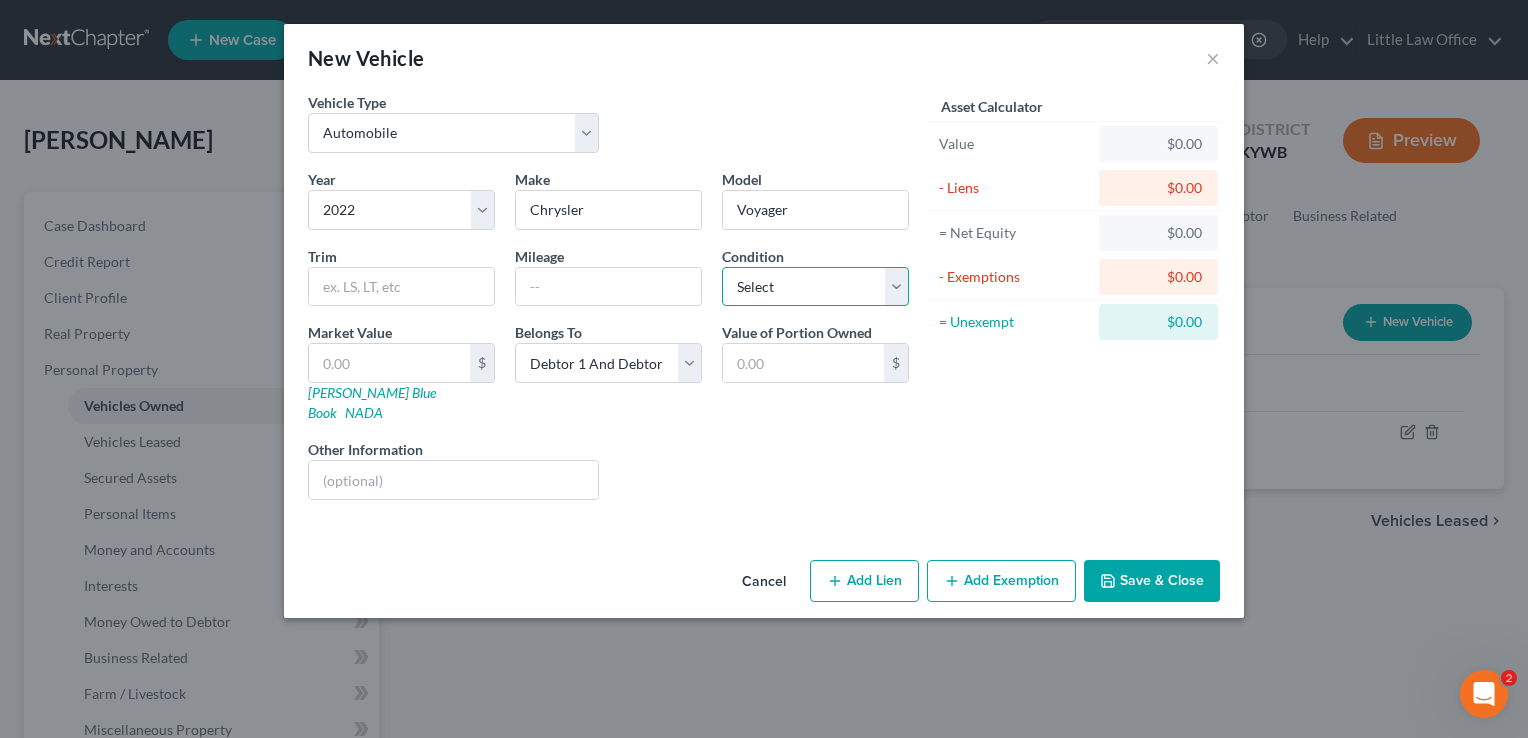 click on "Select Excellent Very Good Good Fair Poor" at bounding box center [815, 287] 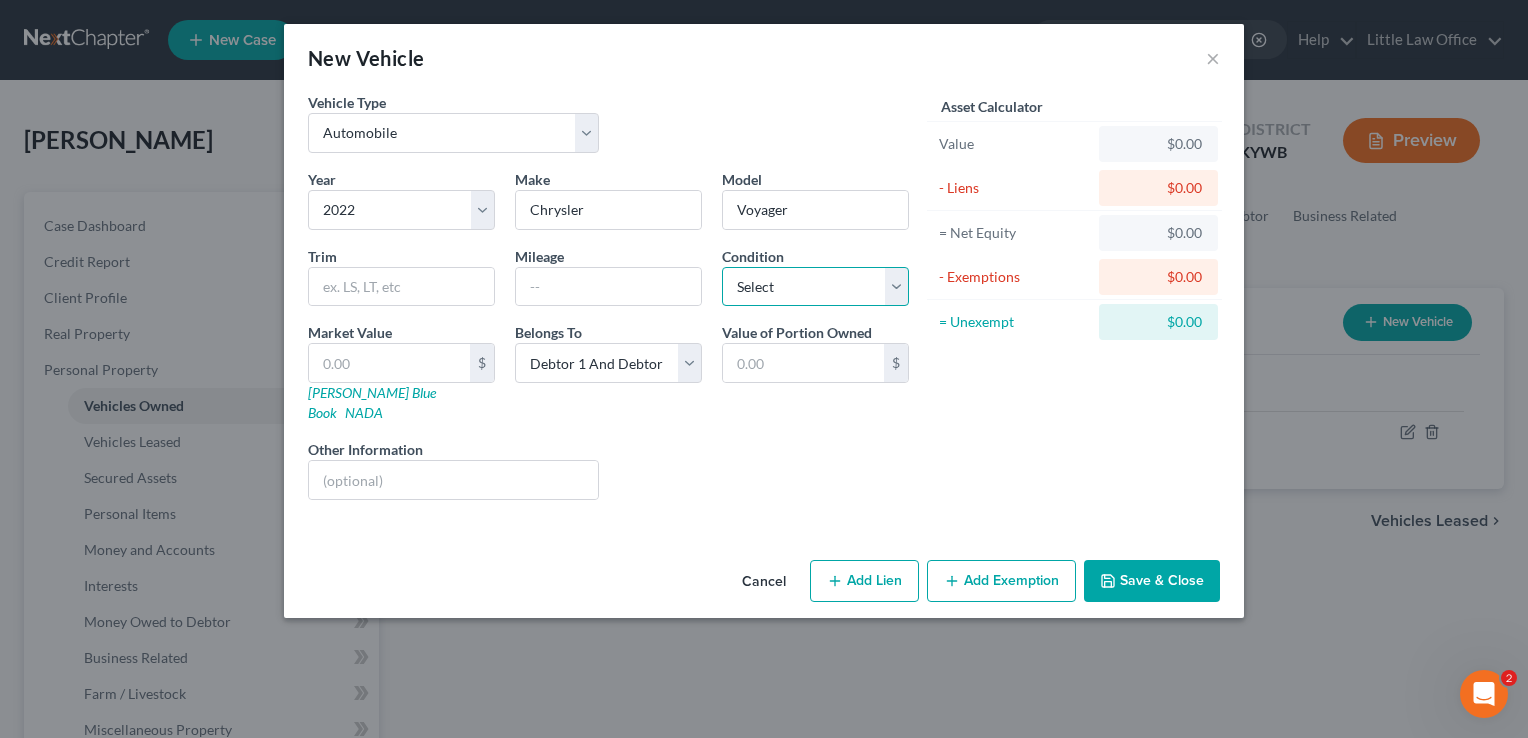 select on "0" 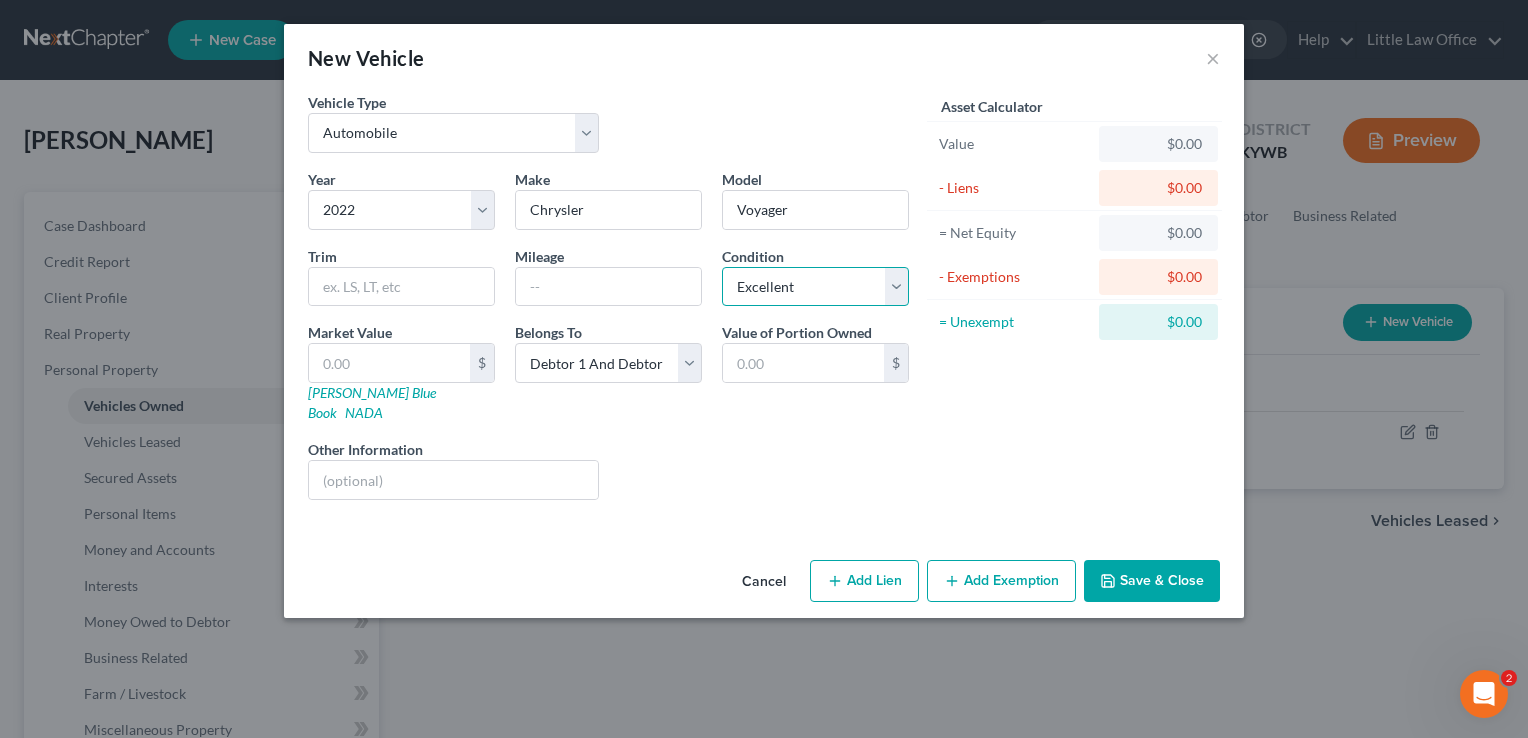 click on "Select Excellent Very Good Good Fair Poor" at bounding box center [815, 287] 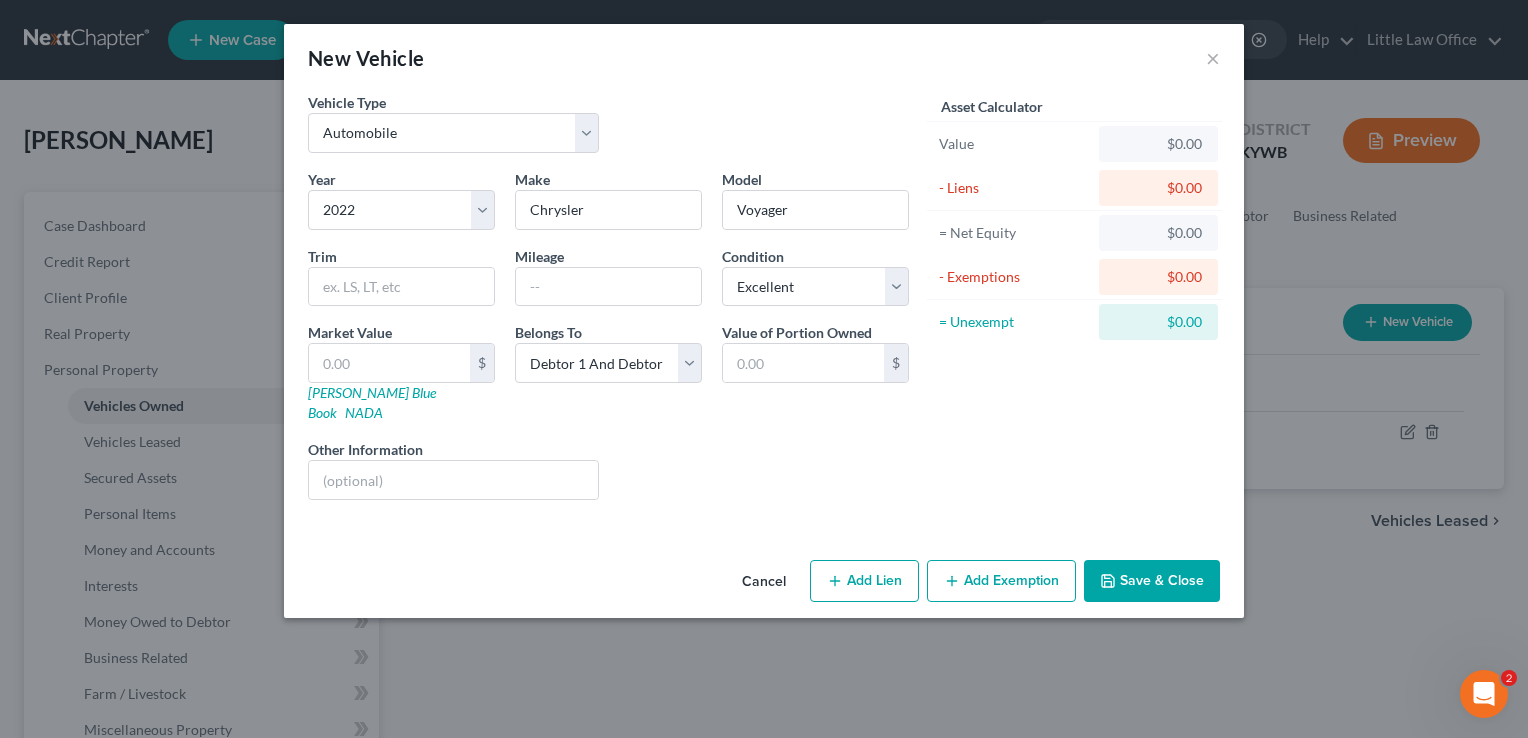 click on "Save & Close" at bounding box center [1152, 581] 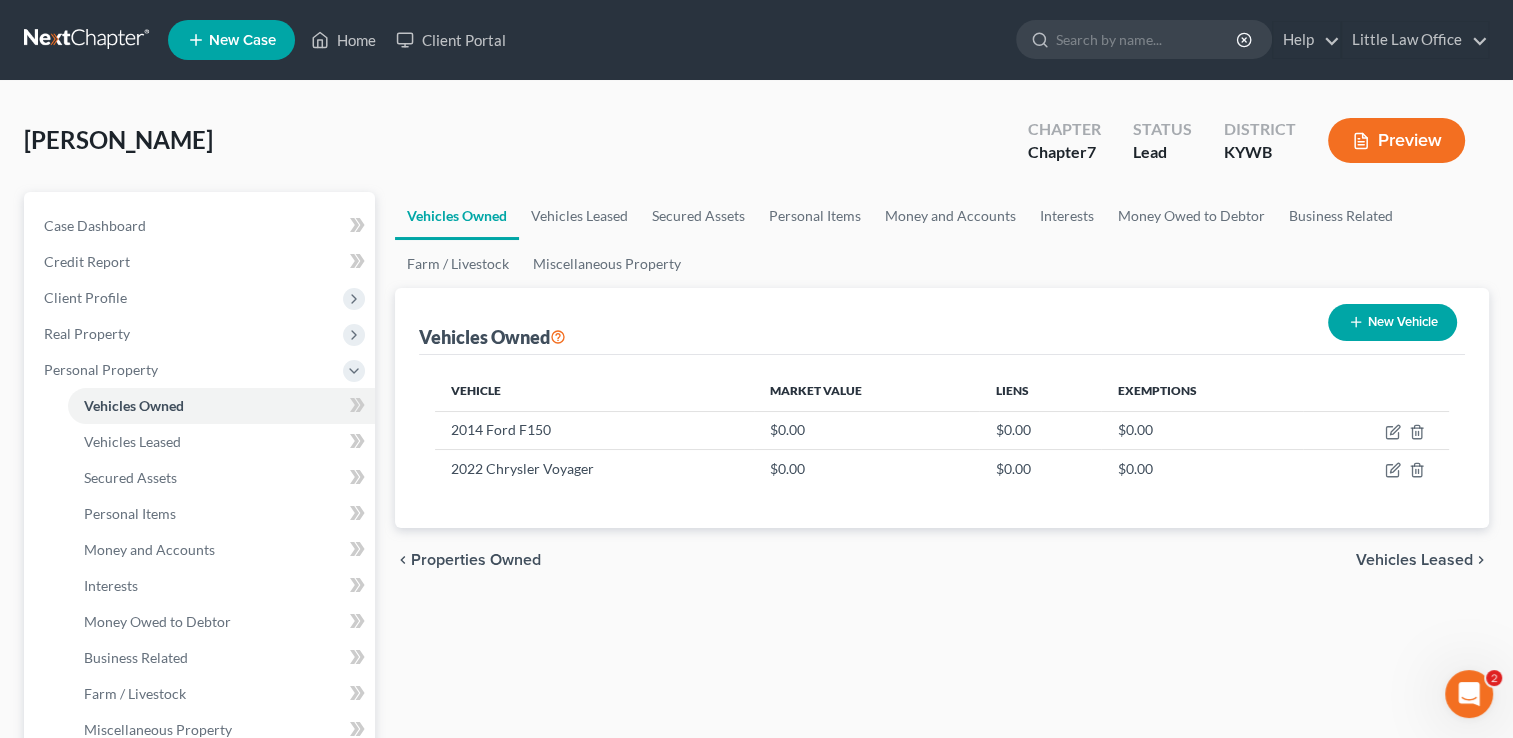click on "New Vehicle" at bounding box center (1392, 322) 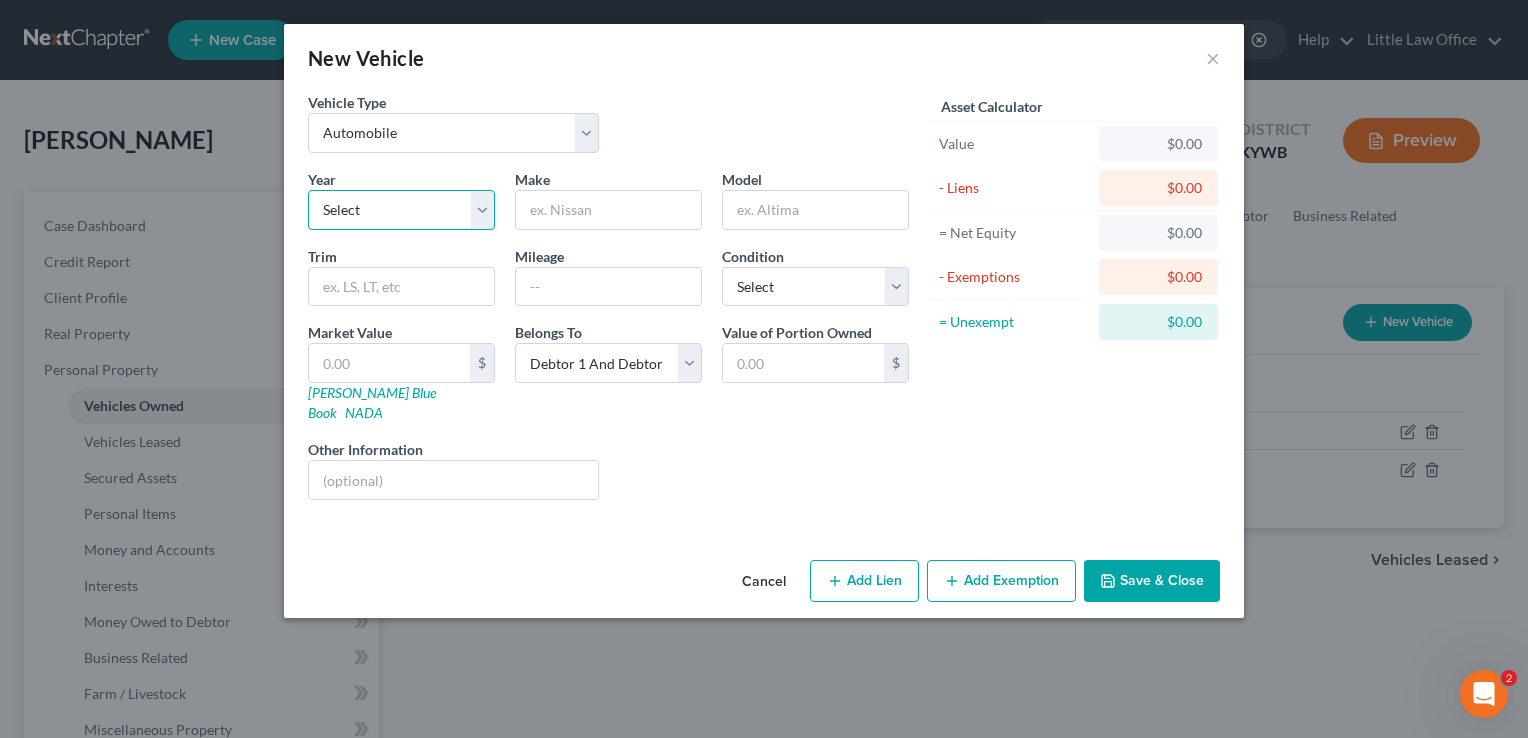 click on "Select 2026 2025 2024 2023 2022 2021 2020 2019 2018 2017 2016 2015 2014 2013 2012 2011 2010 2009 2008 2007 2006 2005 2004 2003 2002 2001 2000 1999 1998 1997 1996 1995 1994 1993 1992 1991 1990 1989 1988 1987 1986 1985 1984 1983 1982 1981 1980 1979 1978 1977 1976 1975 1974 1973 1972 1971 1970 1969 1968 1967 1966 1965 1964 1963 1962 1961 1960 1959 1958 1957 1956 1955 1954 1953 1952 1951 1950 1949 1948 1947 1946 1945 1944 1943 1942 1941 1940 1939 1938 1937 1936 1935 1934 1933 1932 1931 1930 1929 1928 1927 1926 1925 1924 1923 1922 1921 1920 1919 1918 1917 1916 1915 1914 1913 1912 1911 1910 1909 1908 1907 1906 1905 1904 1903 1902 1901" at bounding box center (401, 210) 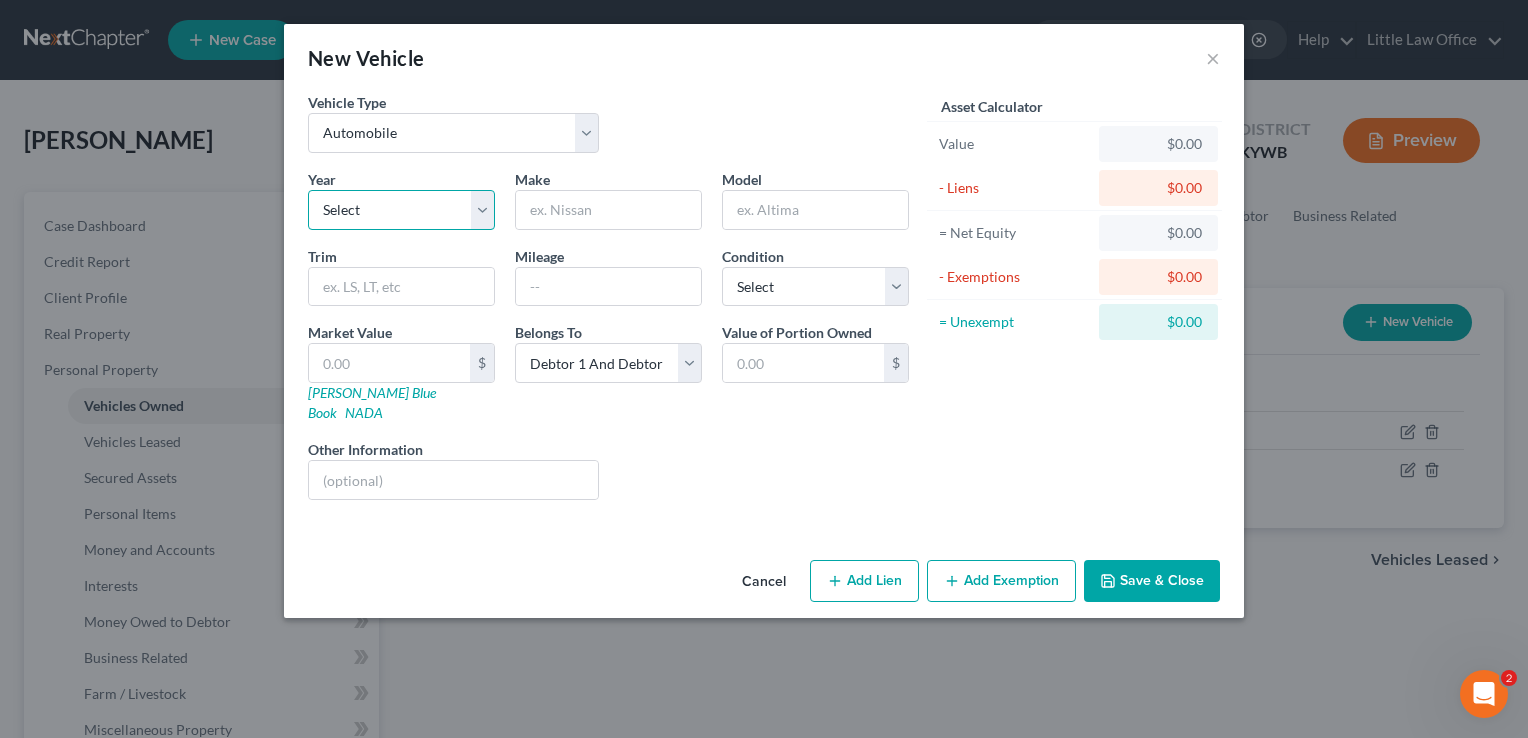 select on "4" 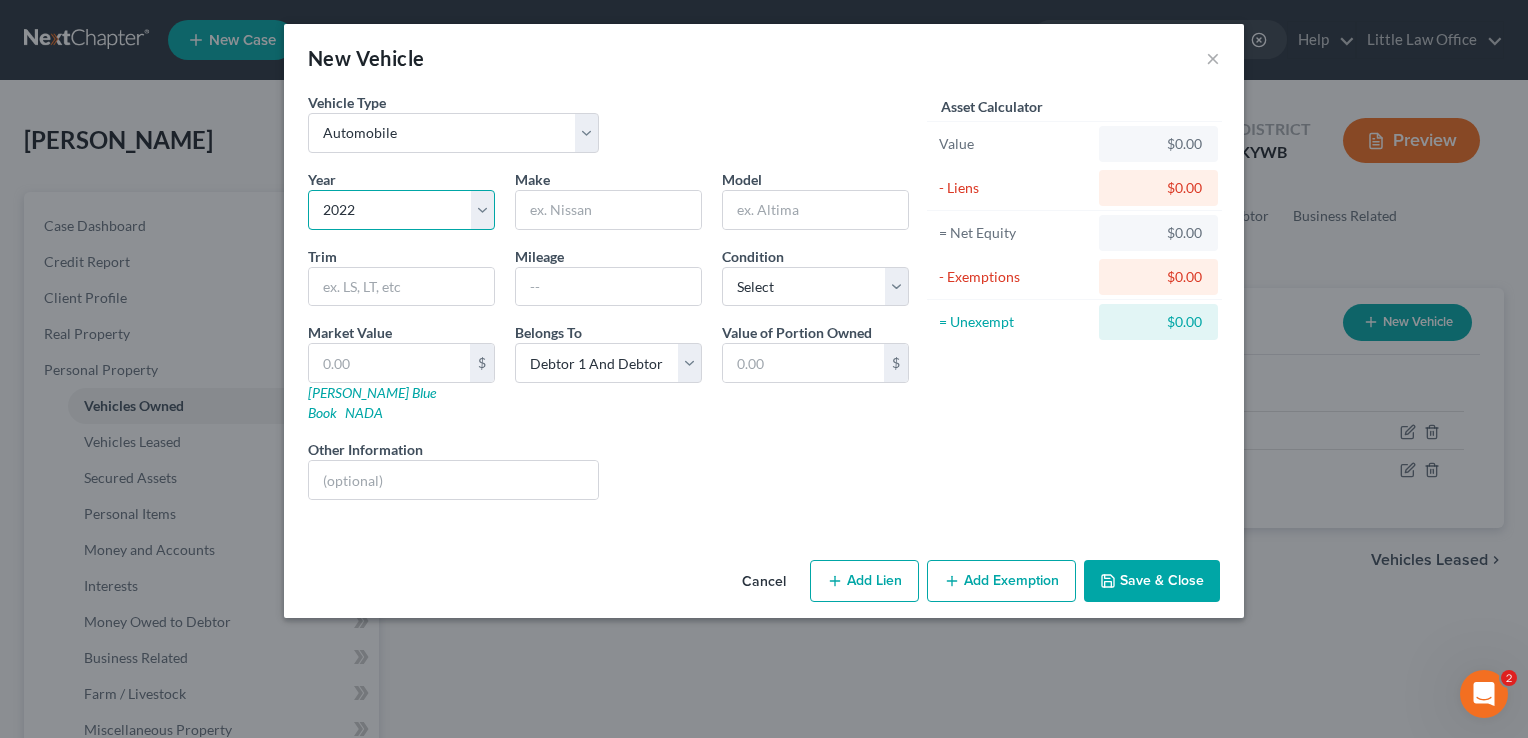 click on "Select 2026 2025 2024 2023 2022 2021 2020 2019 2018 2017 2016 2015 2014 2013 2012 2011 2010 2009 2008 2007 2006 2005 2004 2003 2002 2001 2000 1999 1998 1997 1996 1995 1994 1993 1992 1991 1990 1989 1988 1987 1986 1985 1984 1983 1982 1981 1980 1979 1978 1977 1976 1975 1974 1973 1972 1971 1970 1969 1968 1967 1966 1965 1964 1963 1962 1961 1960 1959 1958 1957 1956 1955 1954 1953 1952 1951 1950 1949 1948 1947 1946 1945 1944 1943 1942 1941 1940 1939 1938 1937 1936 1935 1934 1933 1932 1931 1930 1929 1928 1927 1926 1925 1924 1923 1922 1921 1920 1919 1918 1917 1916 1915 1914 1913 1912 1911 1910 1909 1908 1907 1906 1905 1904 1903 1902 1901" at bounding box center [401, 210] 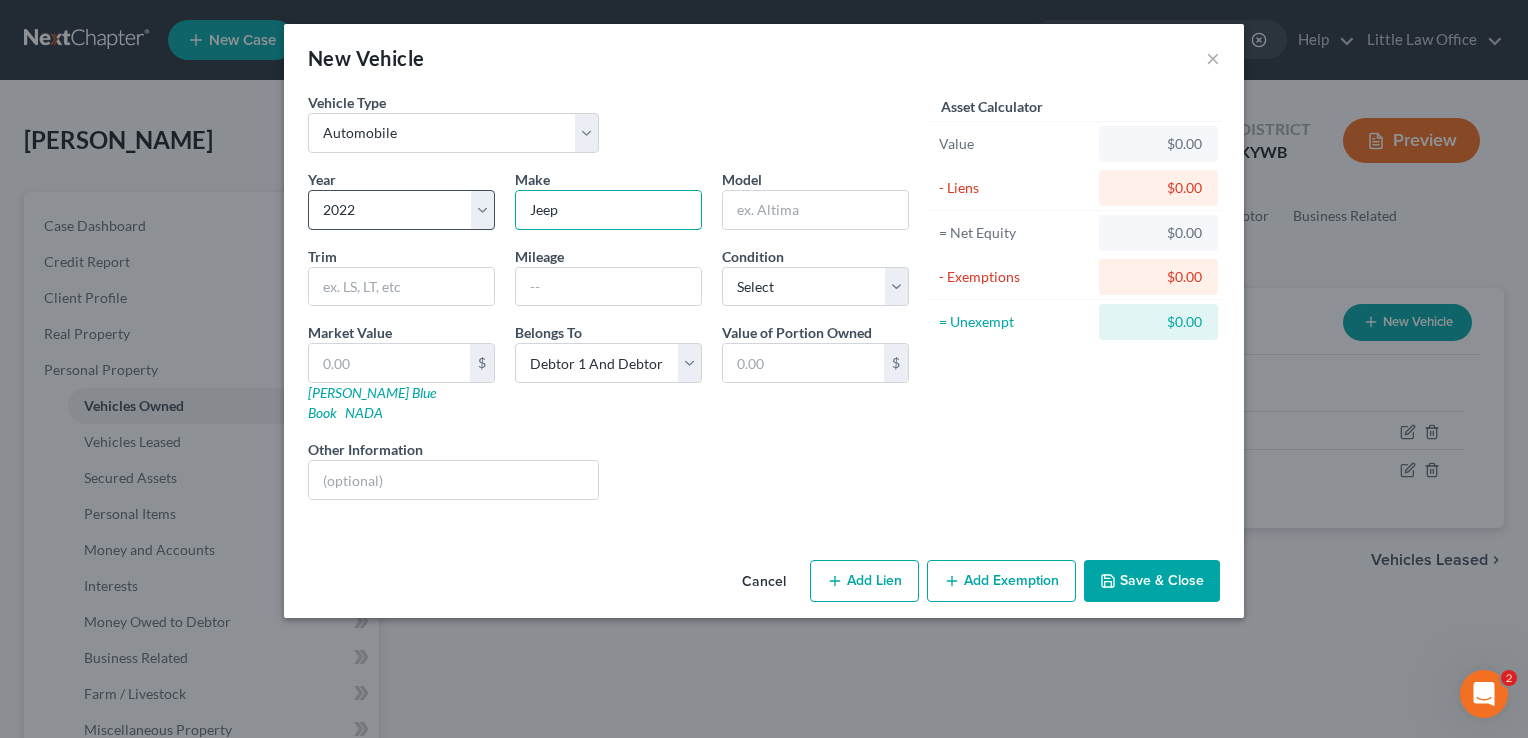 type on "Jeep" 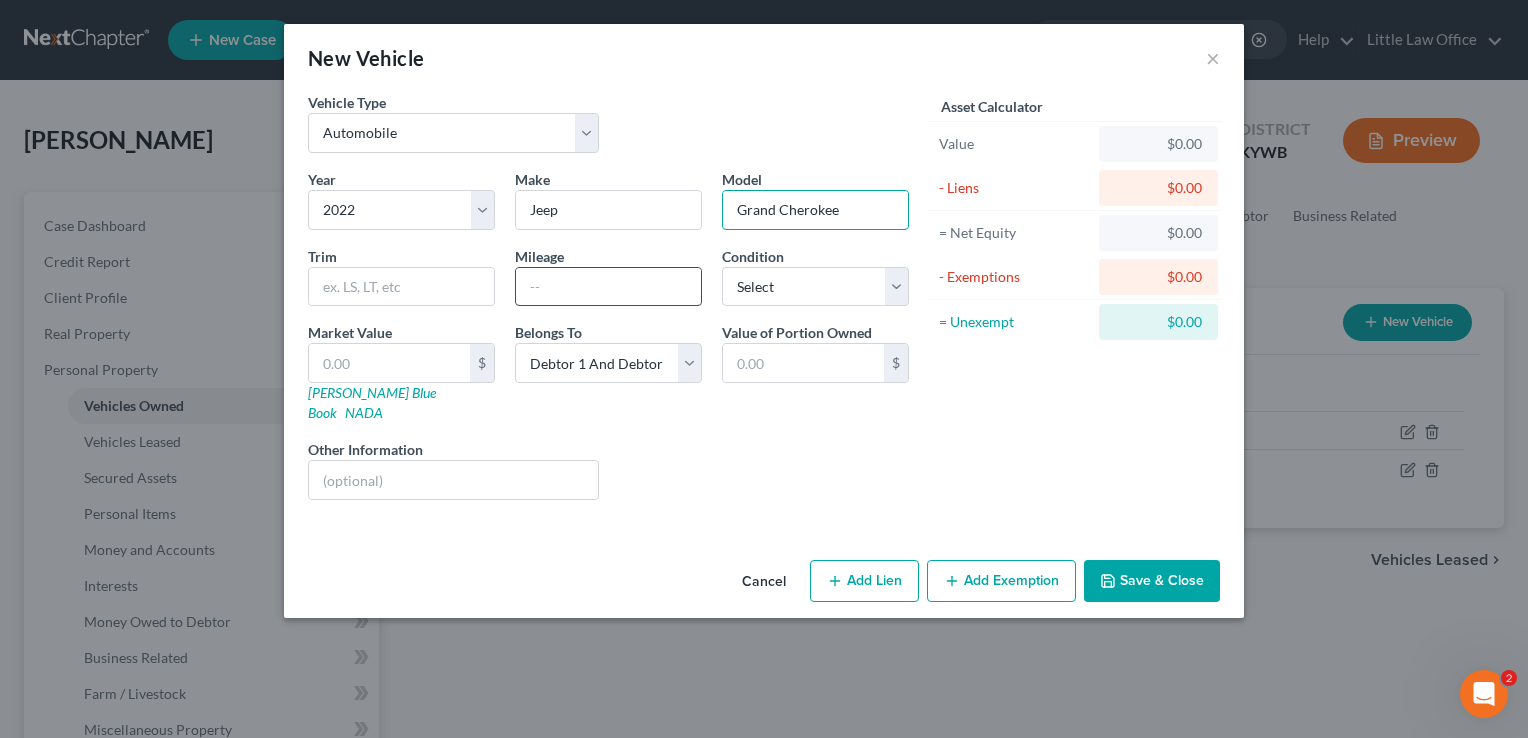 type on "Grand Cherokee" 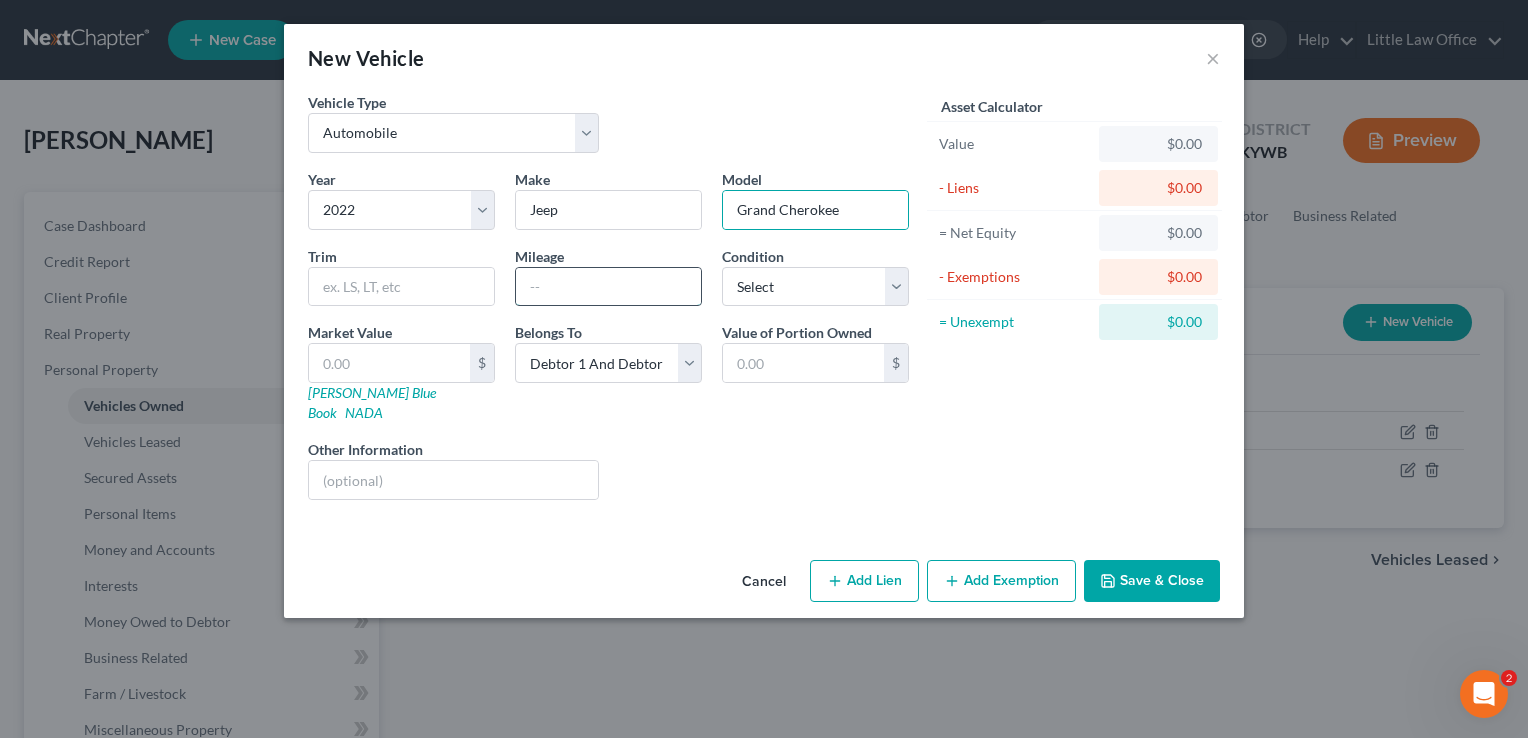 click at bounding box center [608, 287] 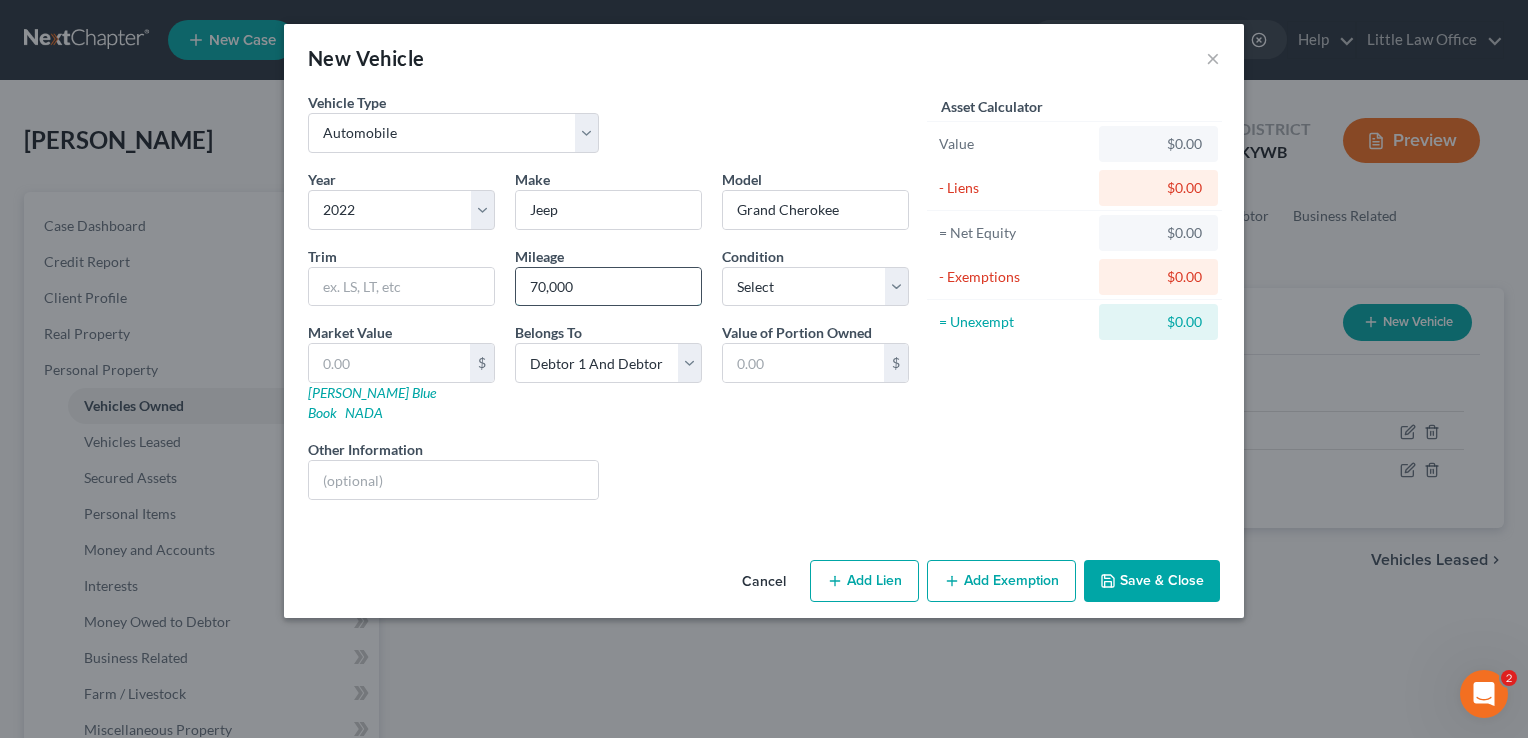 click on "70,000" at bounding box center [608, 287] 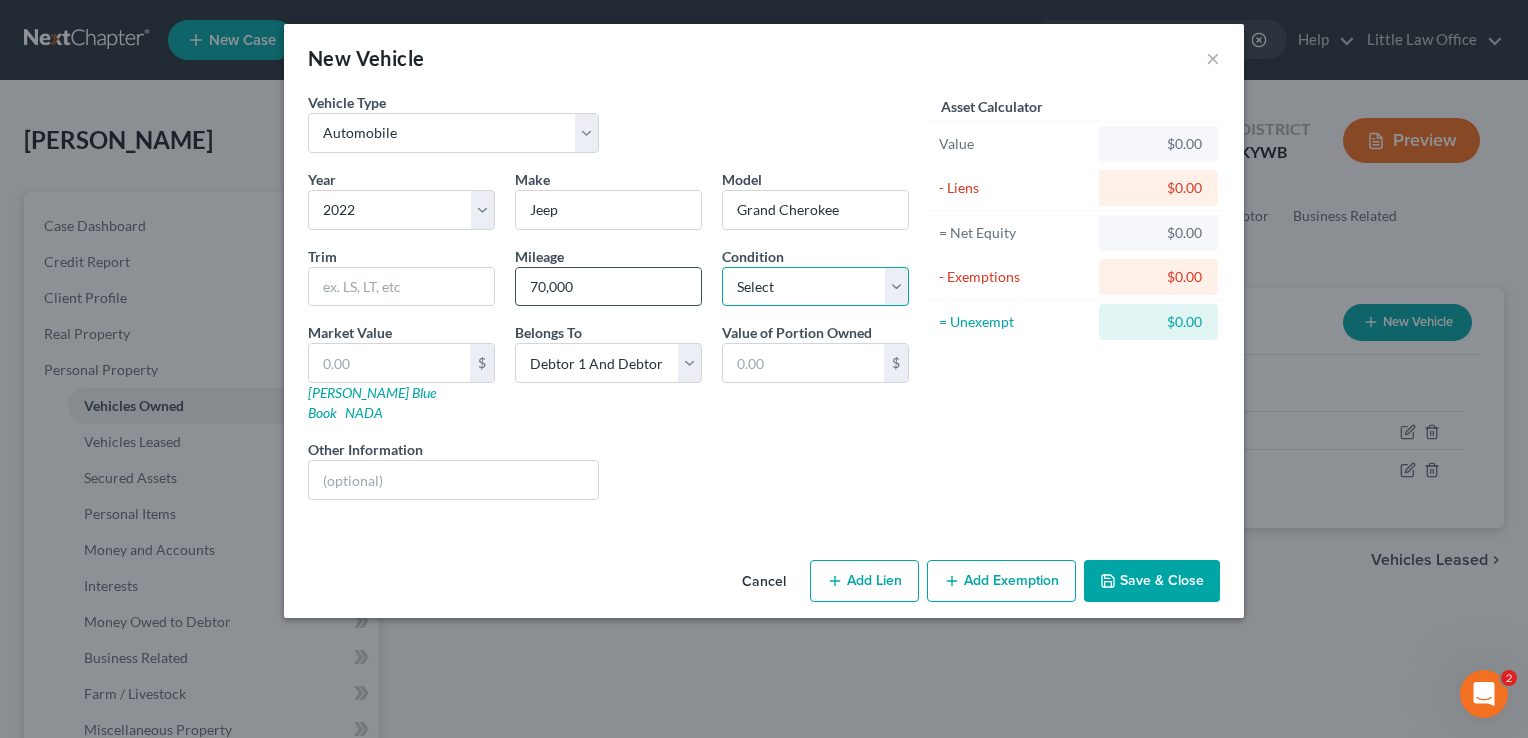 select on "0" 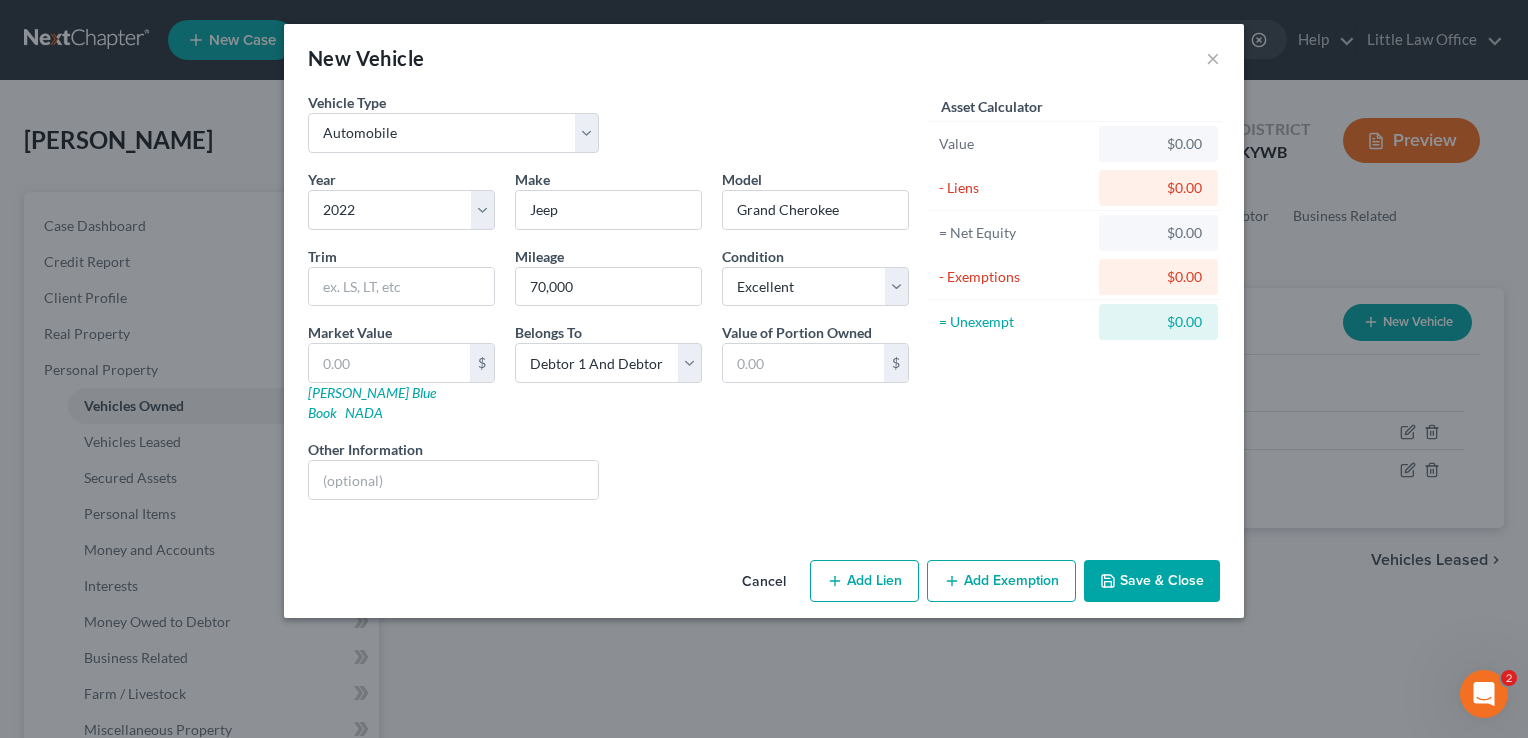 click on "Save & Close" at bounding box center [1152, 581] 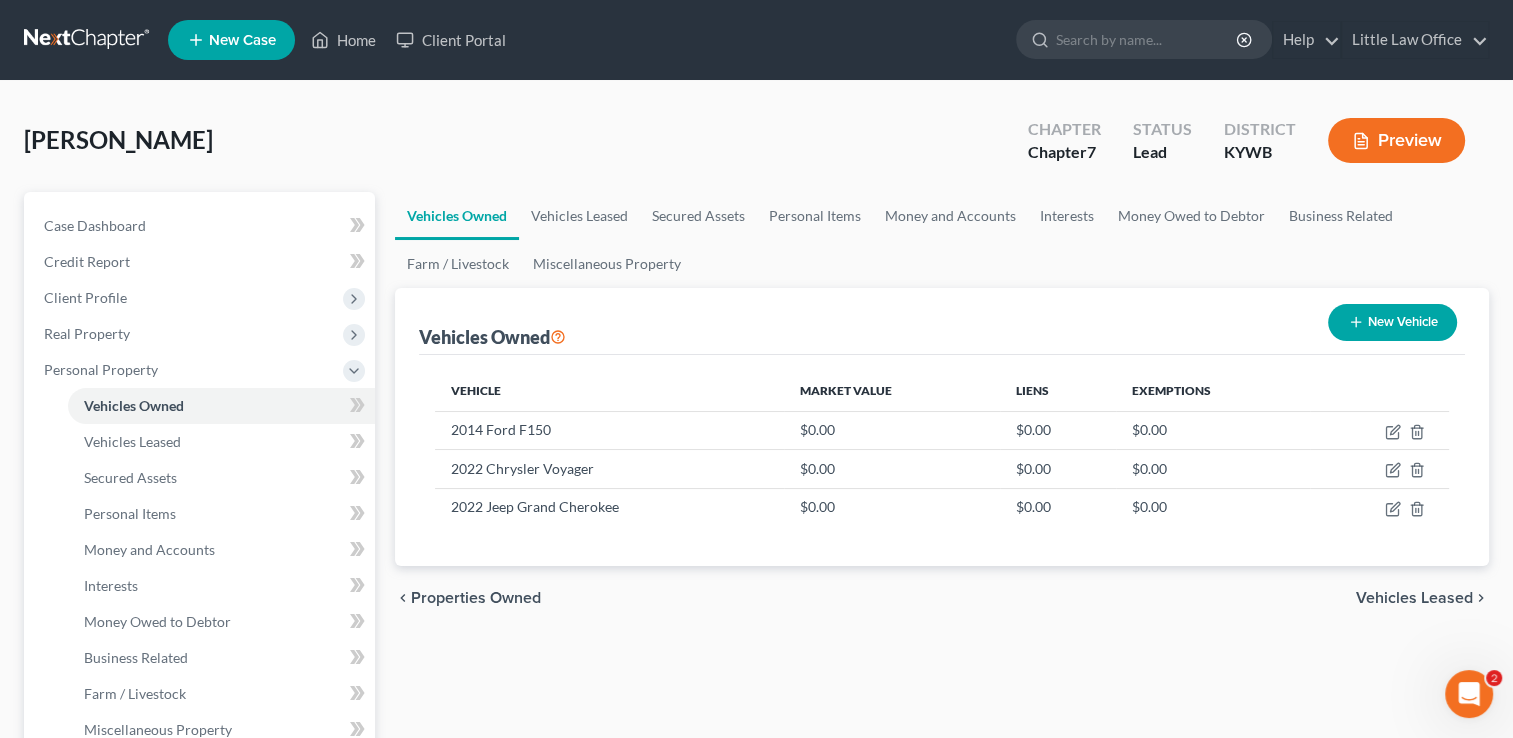 click on "New Vehicle" at bounding box center [1392, 322] 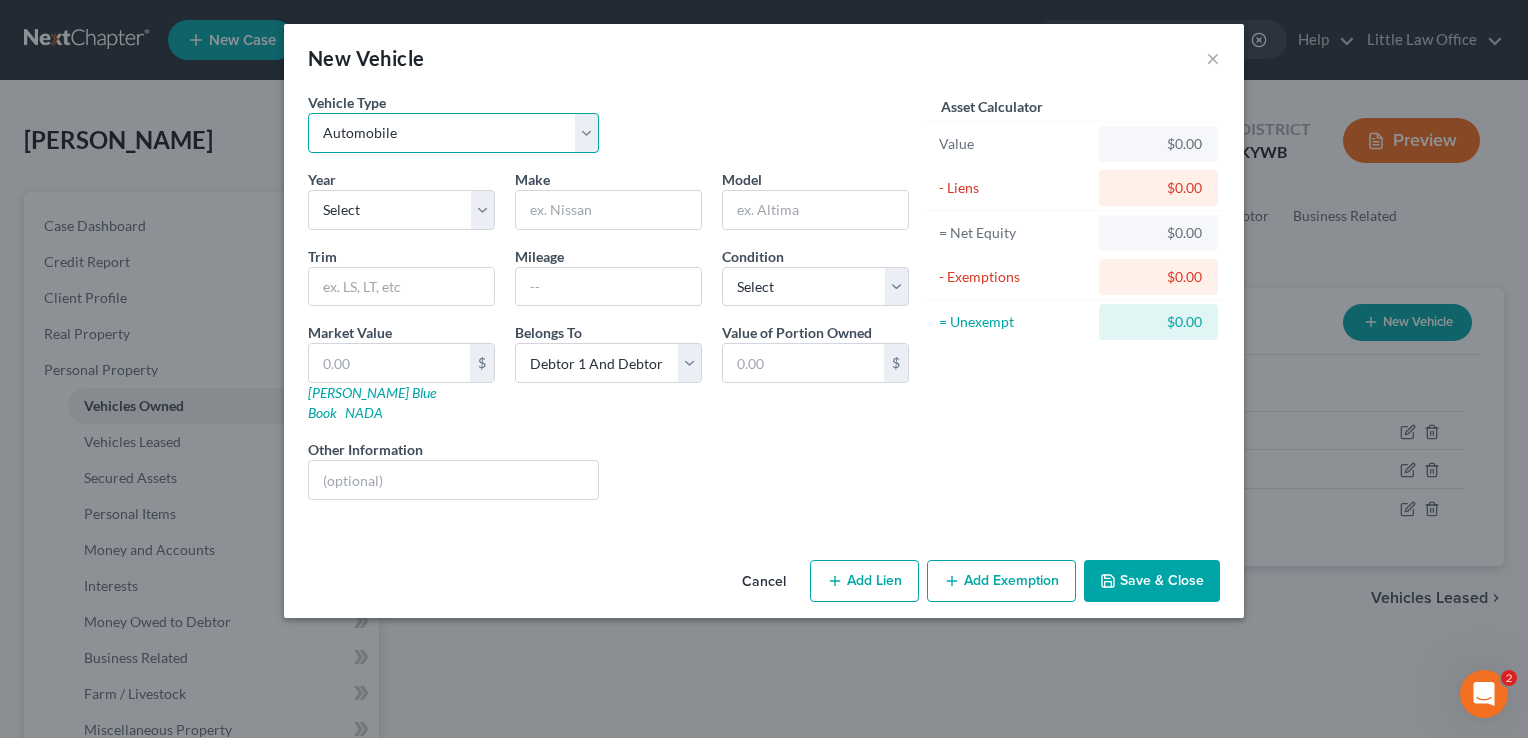 click on "Select Automobile Truck Trailer Watercraft Aircraft Motor Home Atv Other Vehicle" at bounding box center [453, 133] 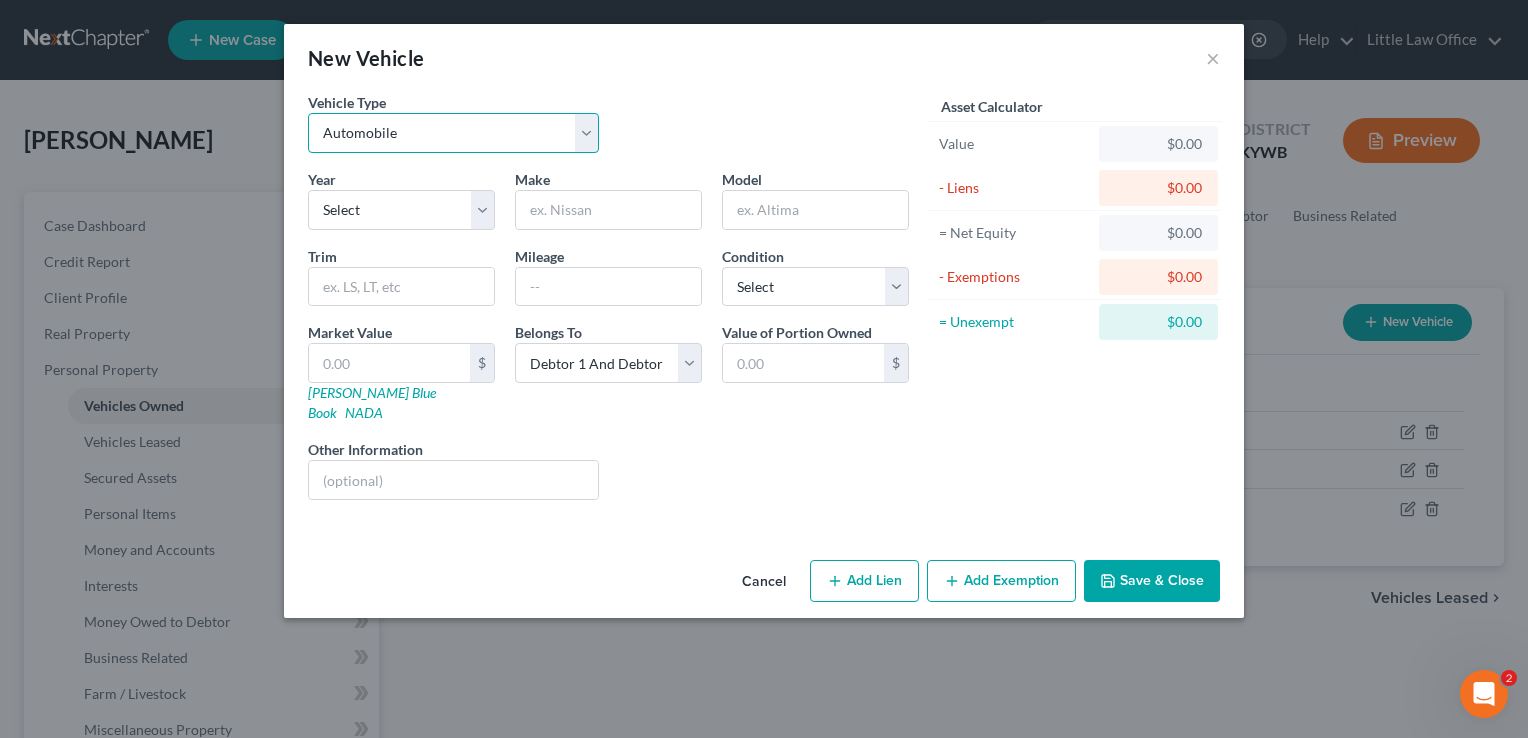 select on "5" 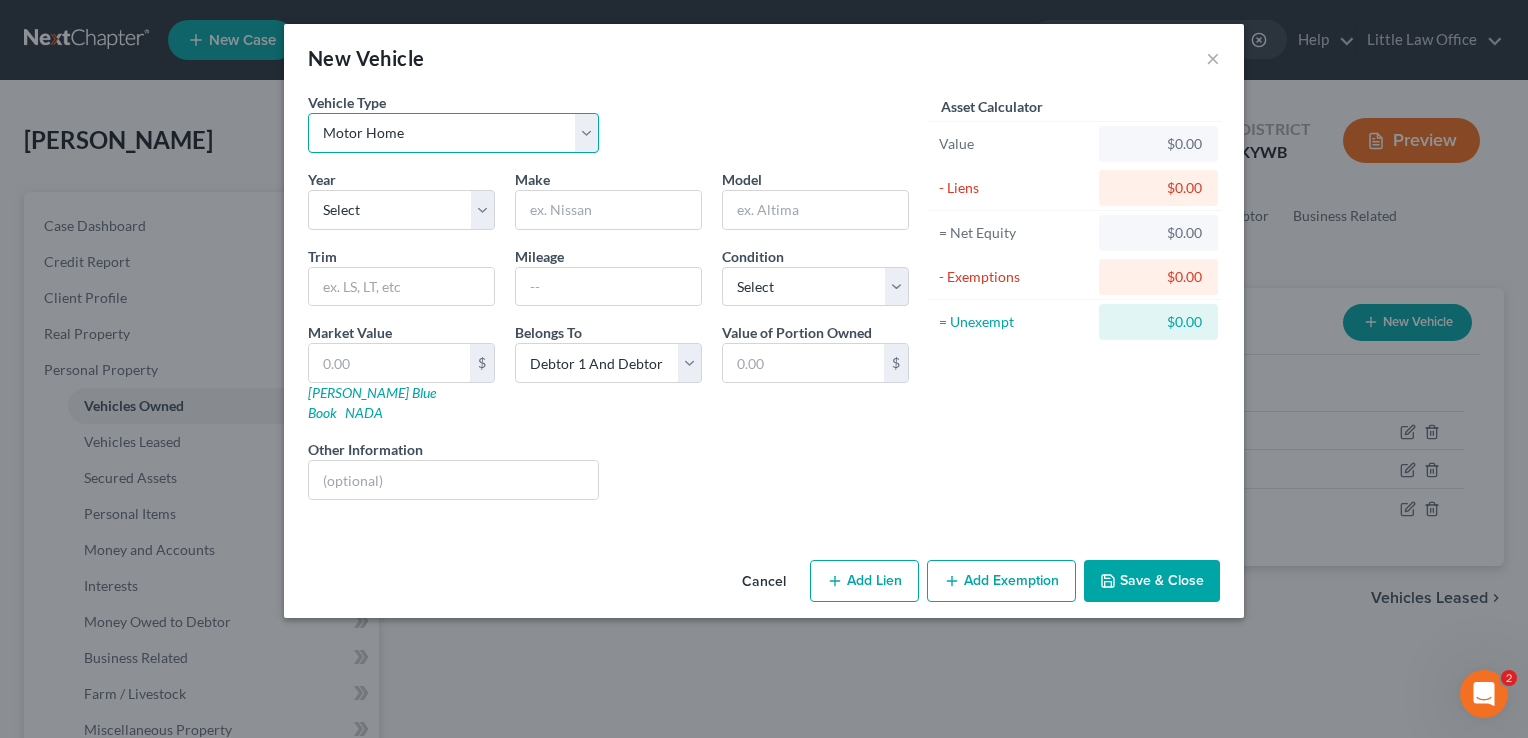 click on "Select Automobile Truck Trailer Watercraft Aircraft Motor Home Atv Other Vehicle" at bounding box center [453, 133] 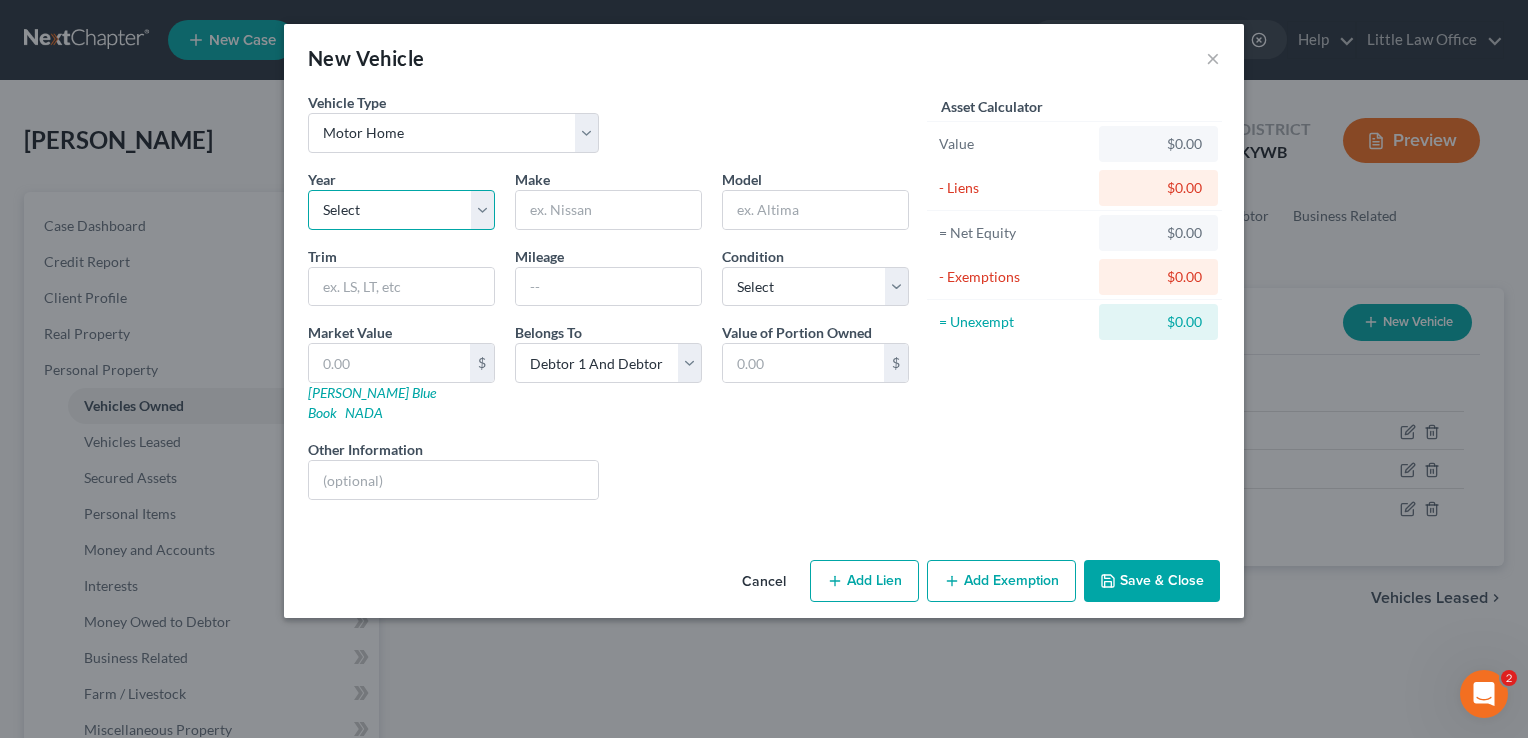 click on "Select 2026 2025 2024 2023 2022 2021 2020 2019 2018 2017 2016 2015 2014 2013 2012 2011 2010 2009 2008 2007 2006 2005 2004 2003 2002 2001 2000 1999 1998 1997 1996 1995 1994 1993 1992 1991 1990 1989 1988 1987 1986 1985 1984 1983 1982 1981 1980 1979 1978 1977 1976 1975 1974 1973 1972 1971 1970 1969 1968 1967 1966 1965 1964 1963 1962 1961 1960 1959 1958 1957 1956 1955 1954 1953 1952 1951 1950 1949 1948 1947 1946 1945 1944 1943 1942 1941 1940 1939 1938 1937 1936 1935 1934 1933 1932 1931 1930 1929 1928 1927 1926 1925 1924 1923 1922 1921 1920 1919 1918 1917 1916 1915 1914 1913 1912 1911 1910 1909 1908 1907 1906 1905 1904 1903 1902 1901" at bounding box center [401, 210] 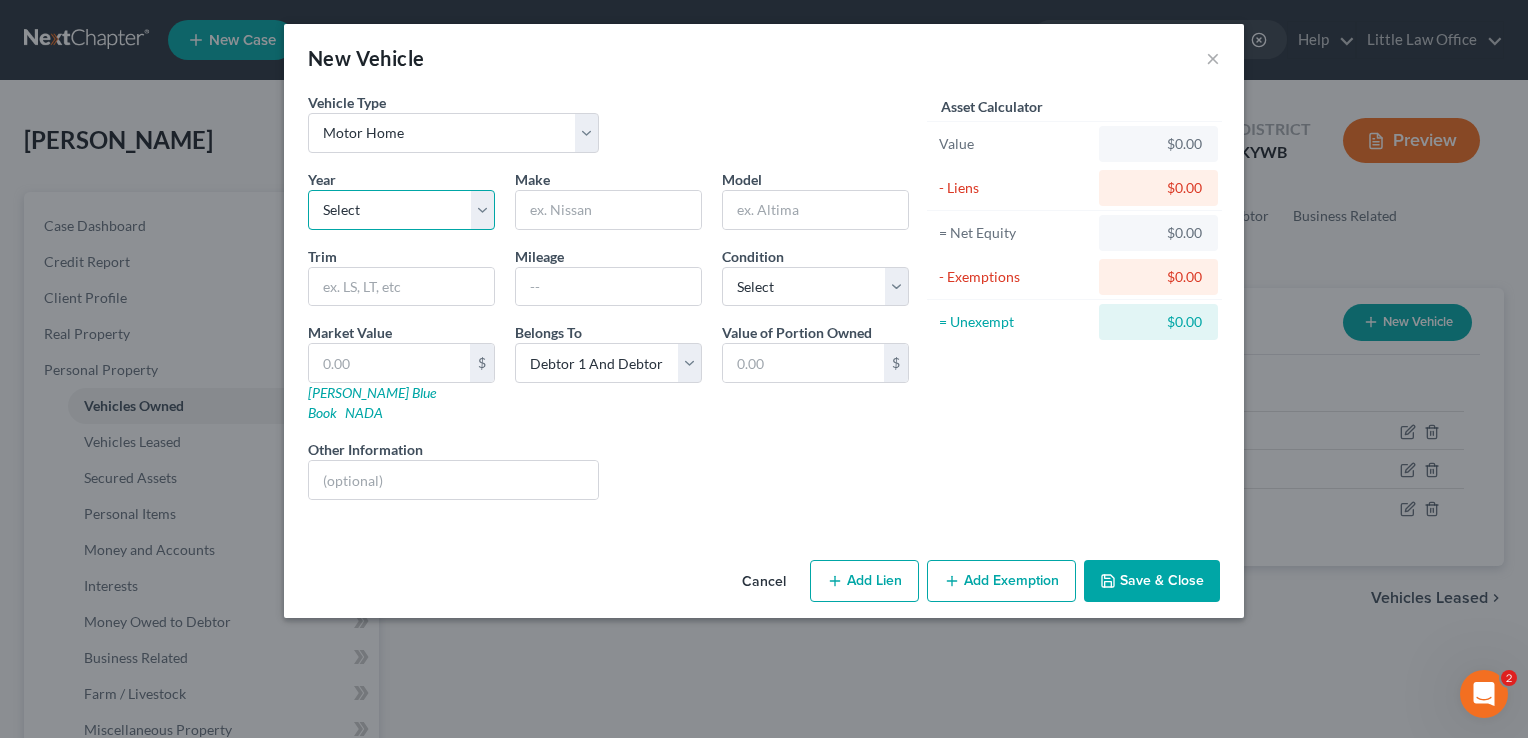 select on "4" 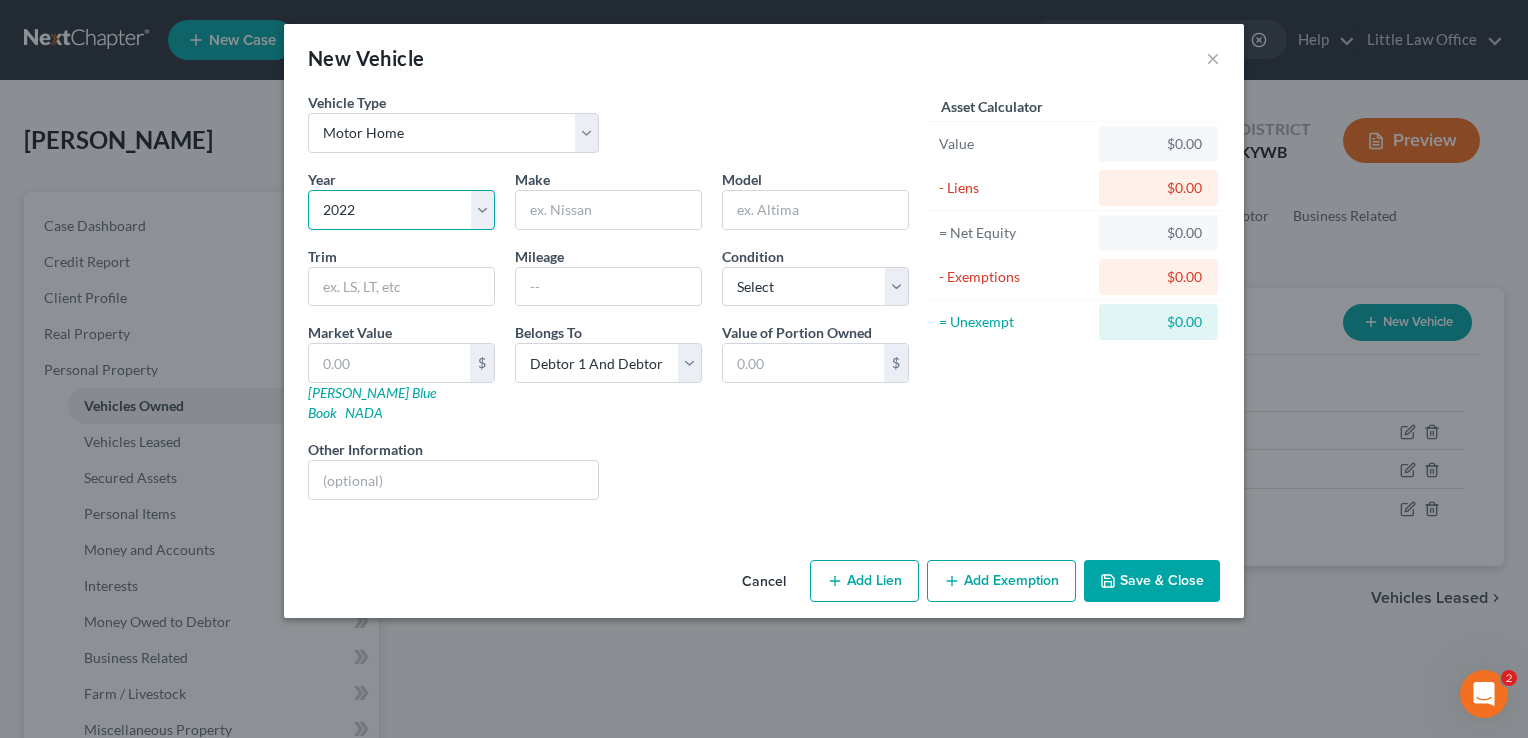 click on "Select 2026 2025 2024 2023 2022 2021 2020 2019 2018 2017 2016 2015 2014 2013 2012 2011 2010 2009 2008 2007 2006 2005 2004 2003 2002 2001 2000 1999 1998 1997 1996 1995 1994 1993 1992 1991 1990 1989 1988 1987 1986 1985 1984 1983 1982 1981 1980 1979 1978 1977 1976 1975 1974 1973 1972 1971 1970 1969 1968 1967 1966 1965 1964 1963 1962 1961 1960 1959 1958 1957 1956 1955 1954 1953 1952 1951 1950 1949 1948 1947 1946 1945 1944 1943 1942 1941 1940 1939 1938 1937 1936 1935 1934 1933 1932 1931 1930 1929 1928 1927 1926 1925 1924 1923 1922 1921 1920 1919 1918 1917 1916 1915 1914 1913 1912 1911 1910 1909 1908 1907 1906 1905 1904 1903 1902 1901" at bounding box center [401, 210] 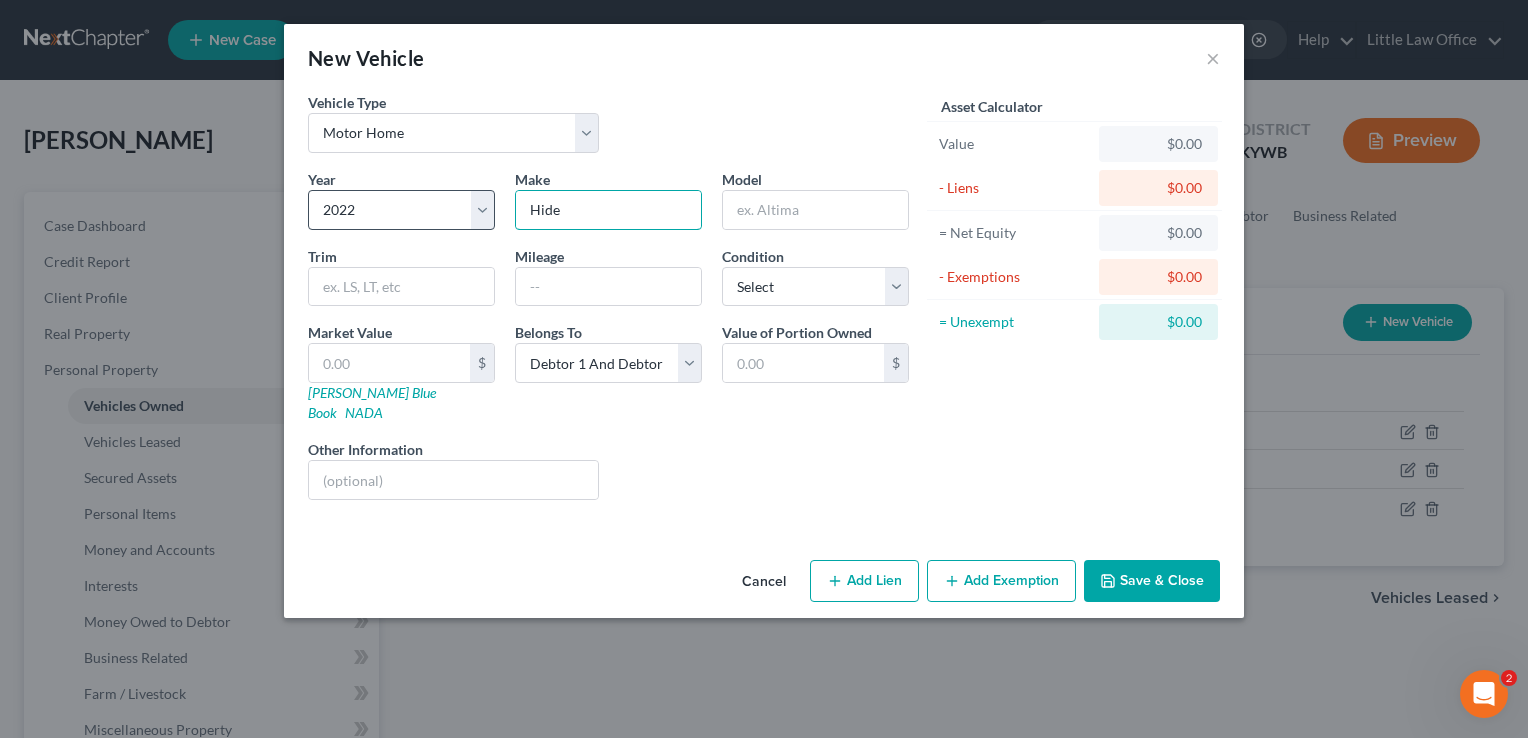 type on "Hide" 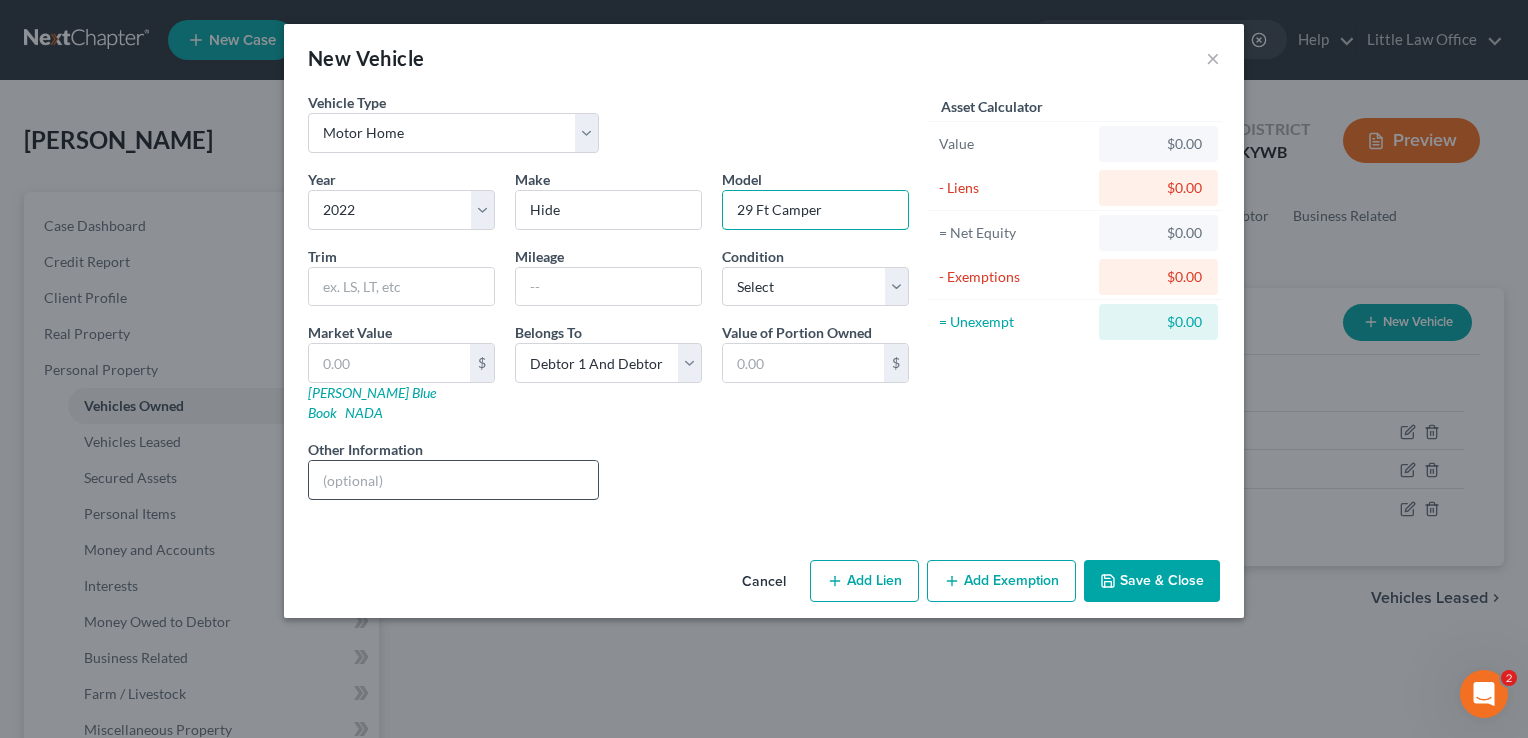 type on "29 Ft Camper" 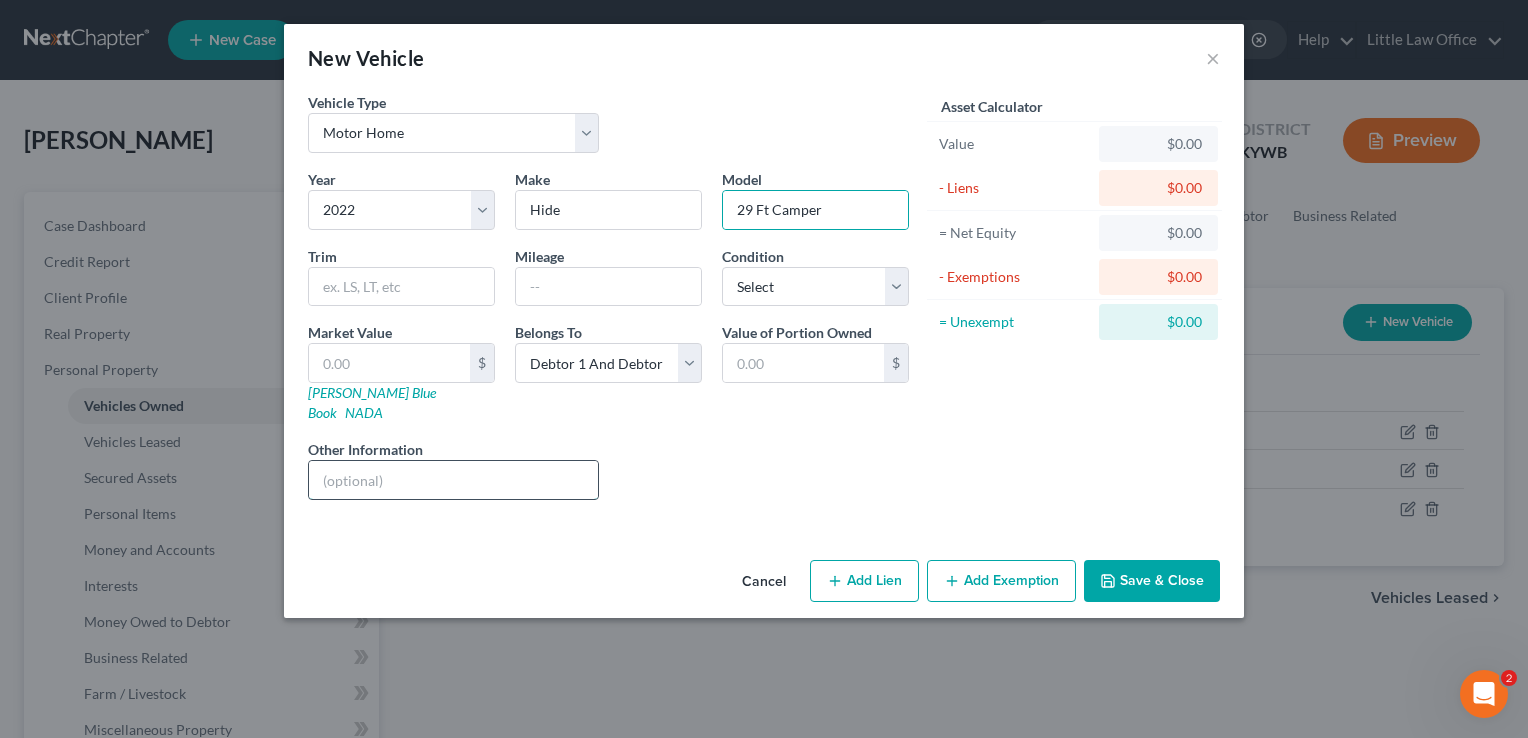 click at bounding box center (453, 480) 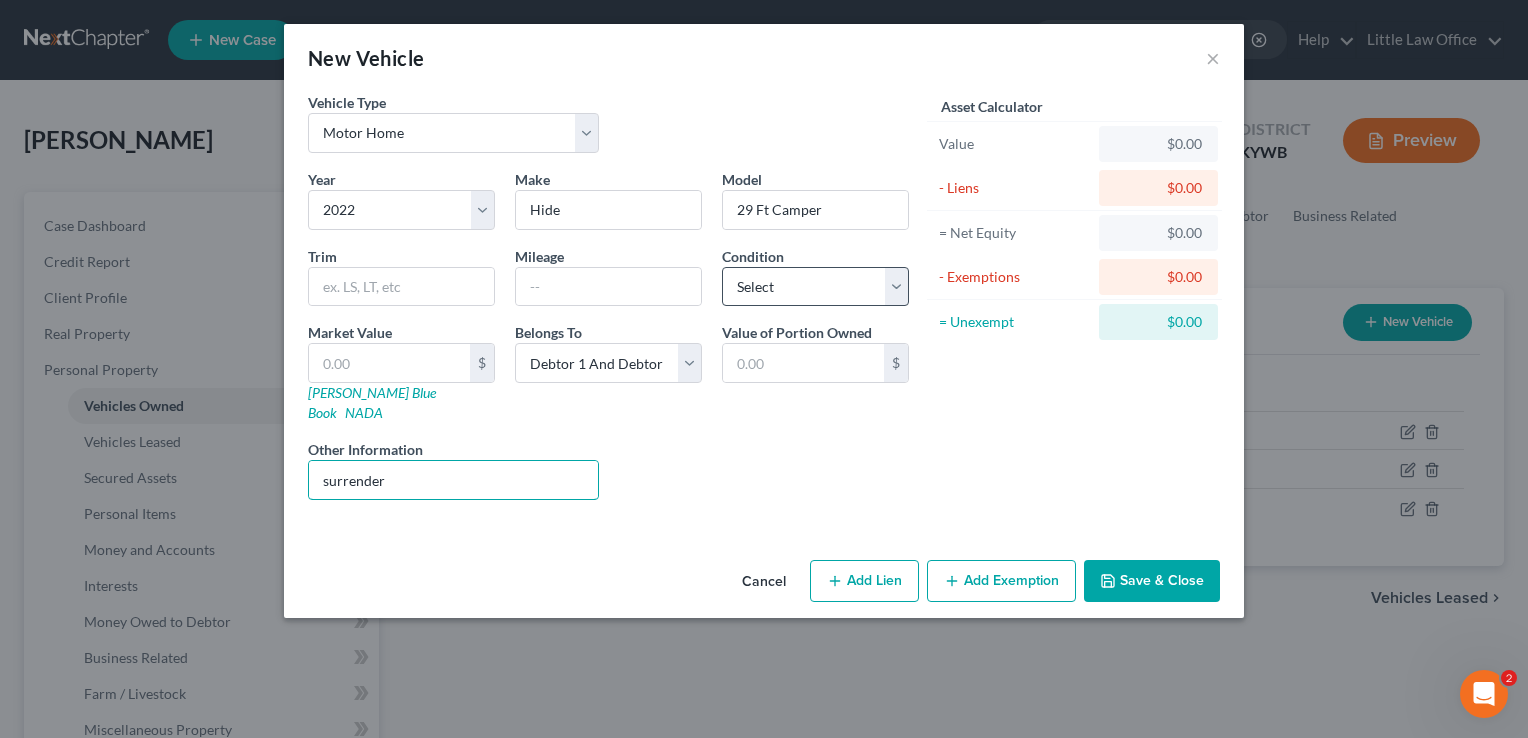 type on "surrender" 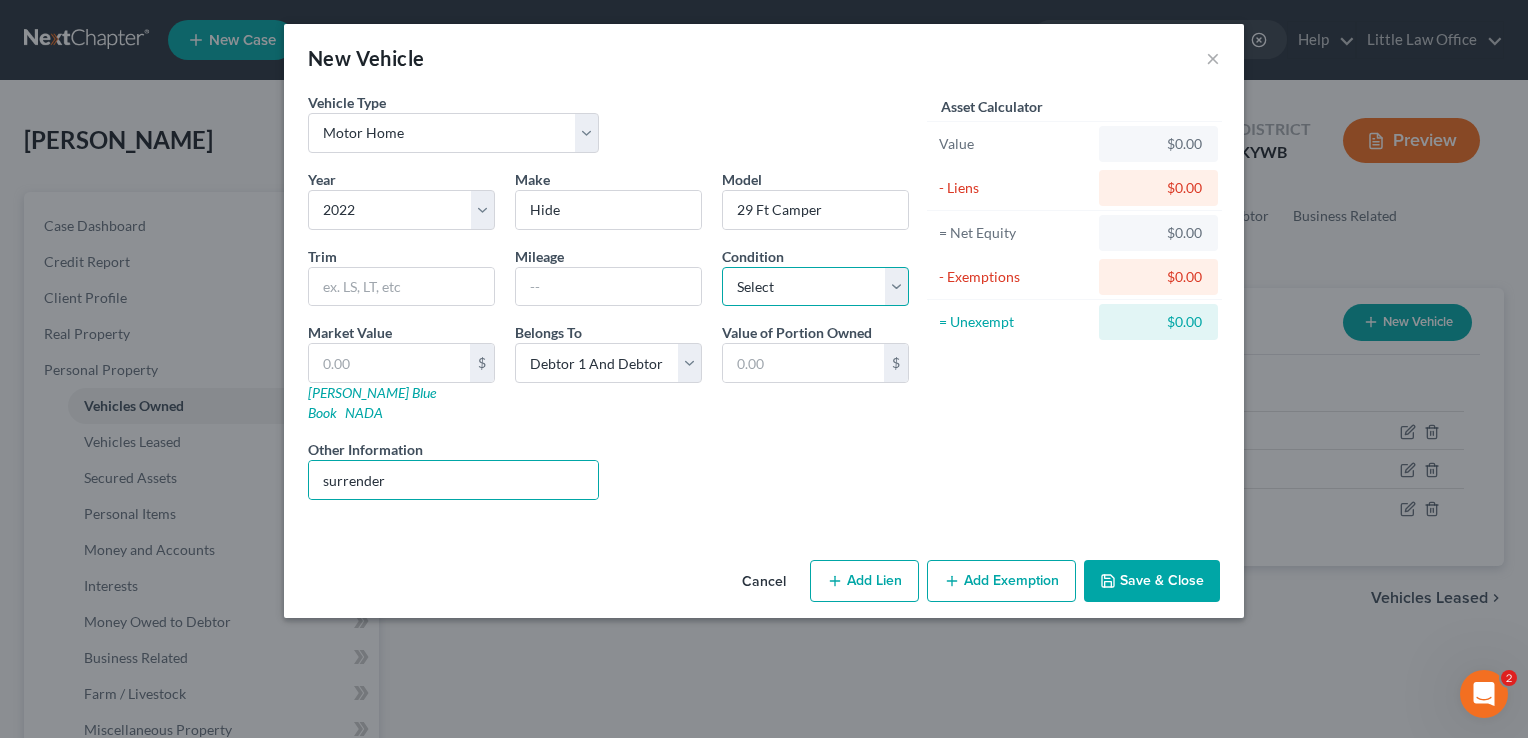 click on "Select Excellent Very Good Good Fair Poor" at bounding box center [815, 287] 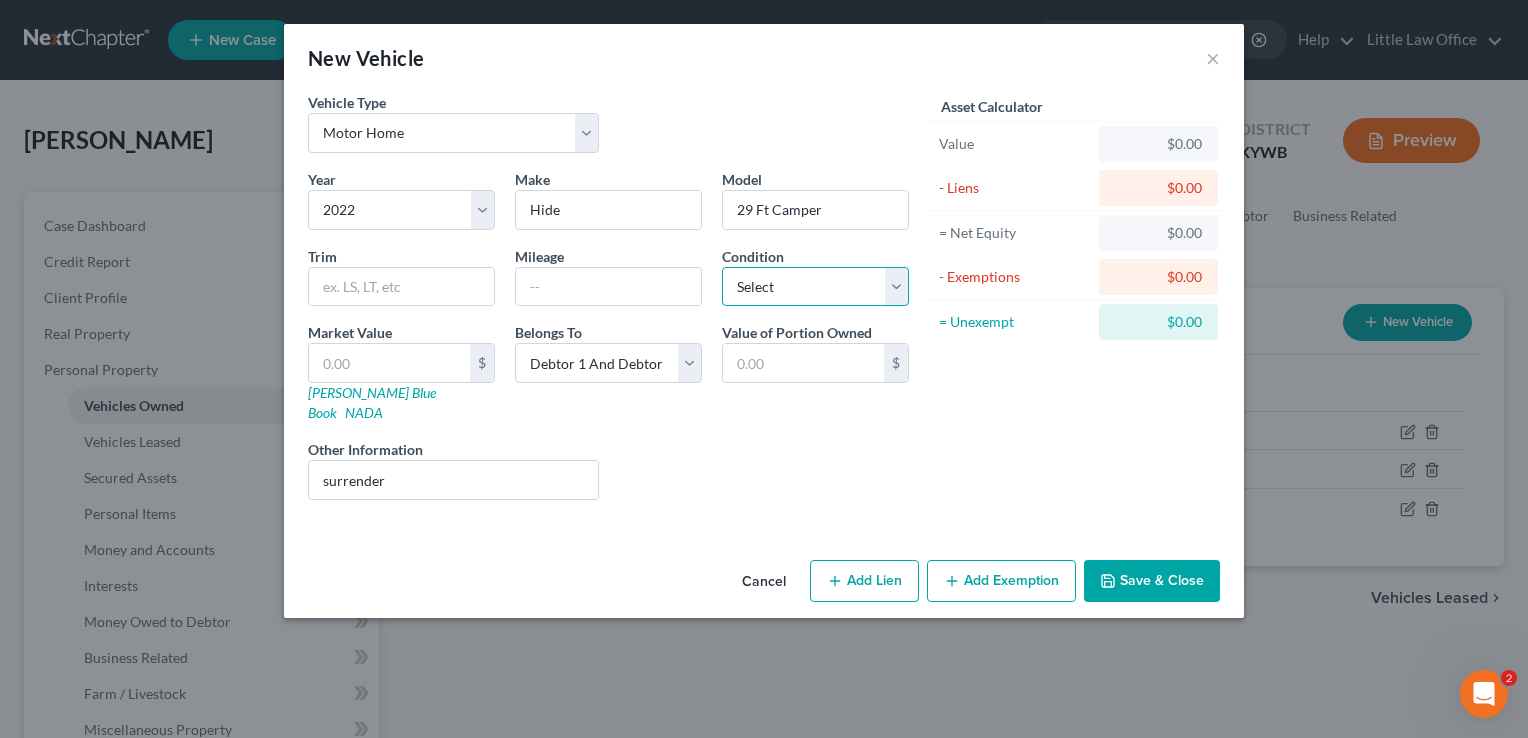 select on "0" 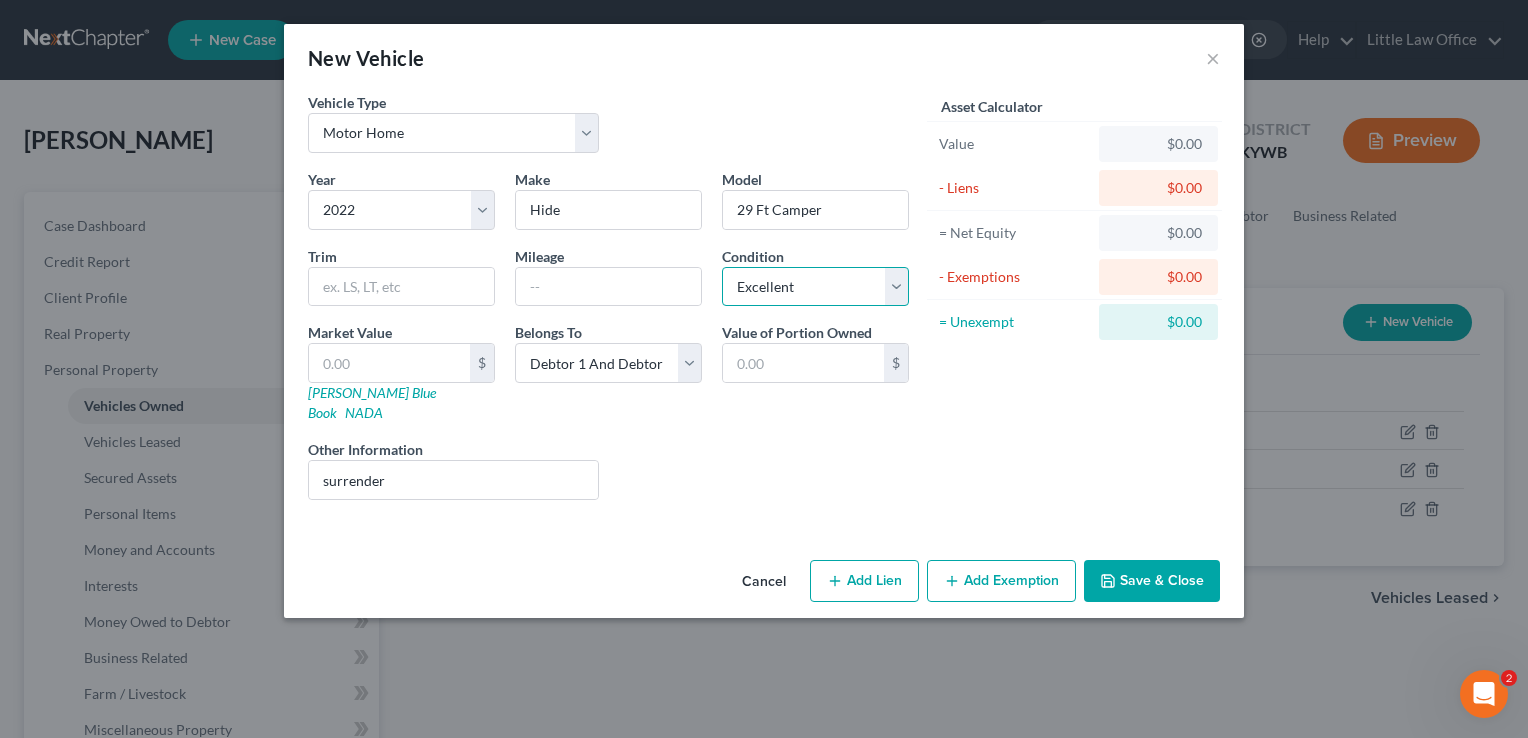 click on "Select Excellent Very Good Good Fair Poor" at bounding box center [815, 287] 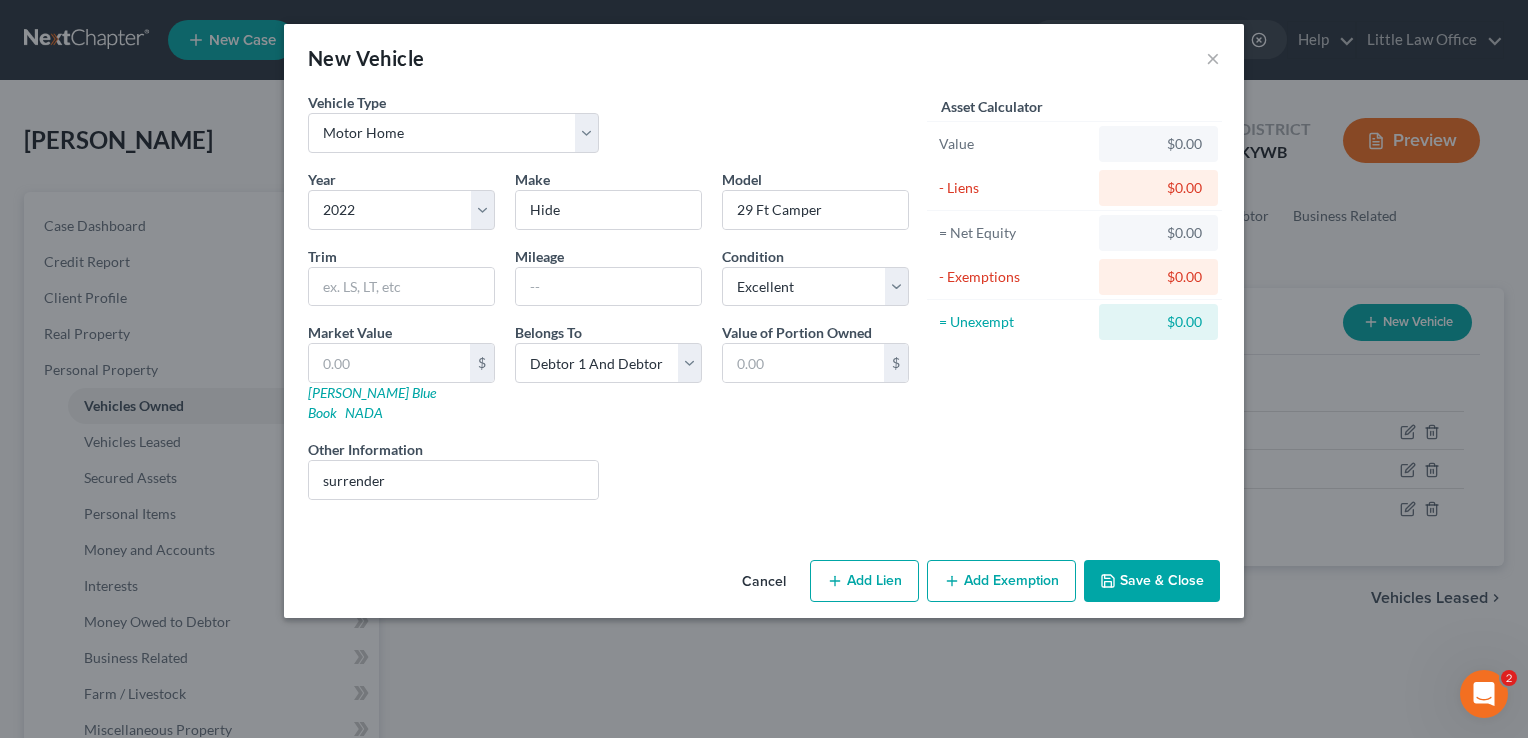 click on "Save & Close" at bounding box center (1152, 581) 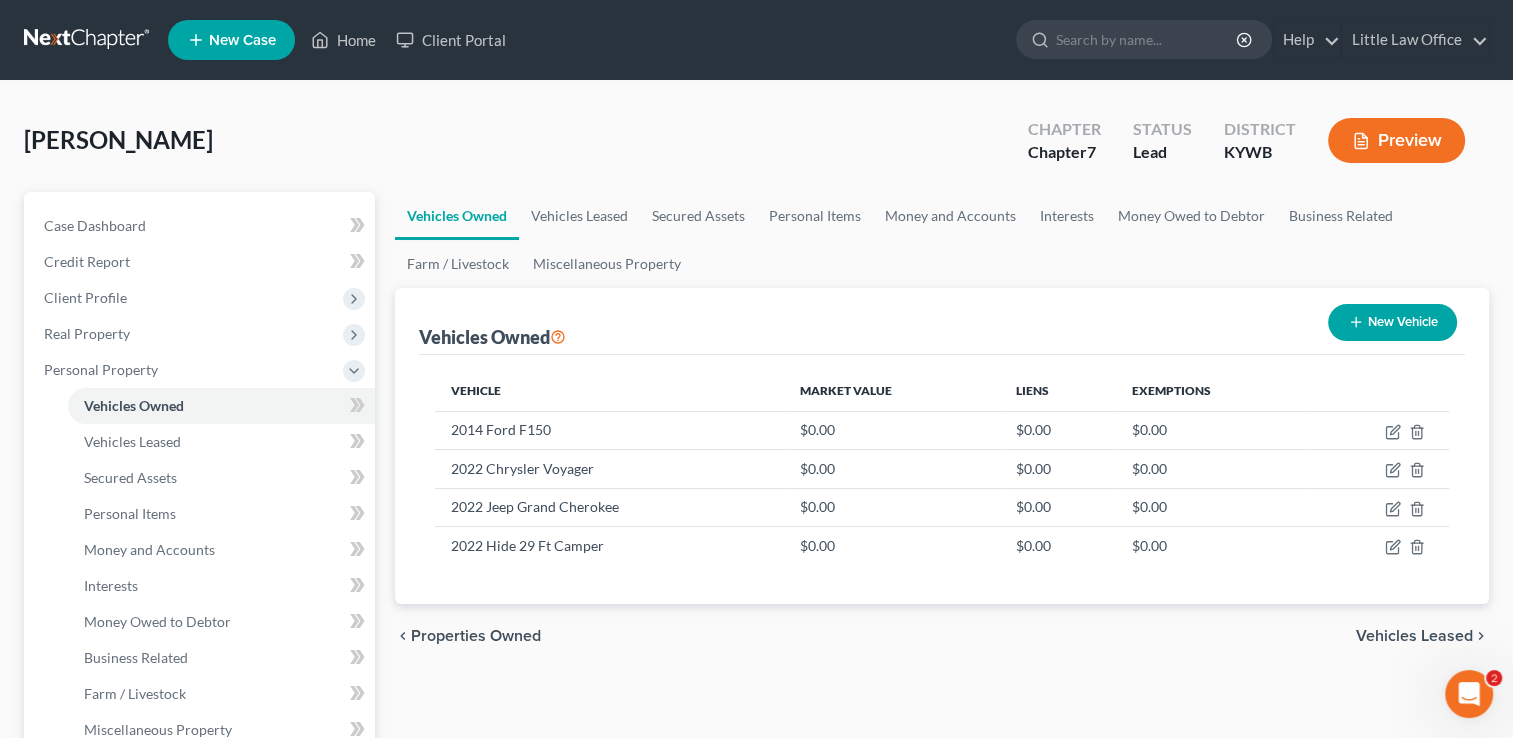 click on "Vehicles Leased" at bounding box center [1414, 636] 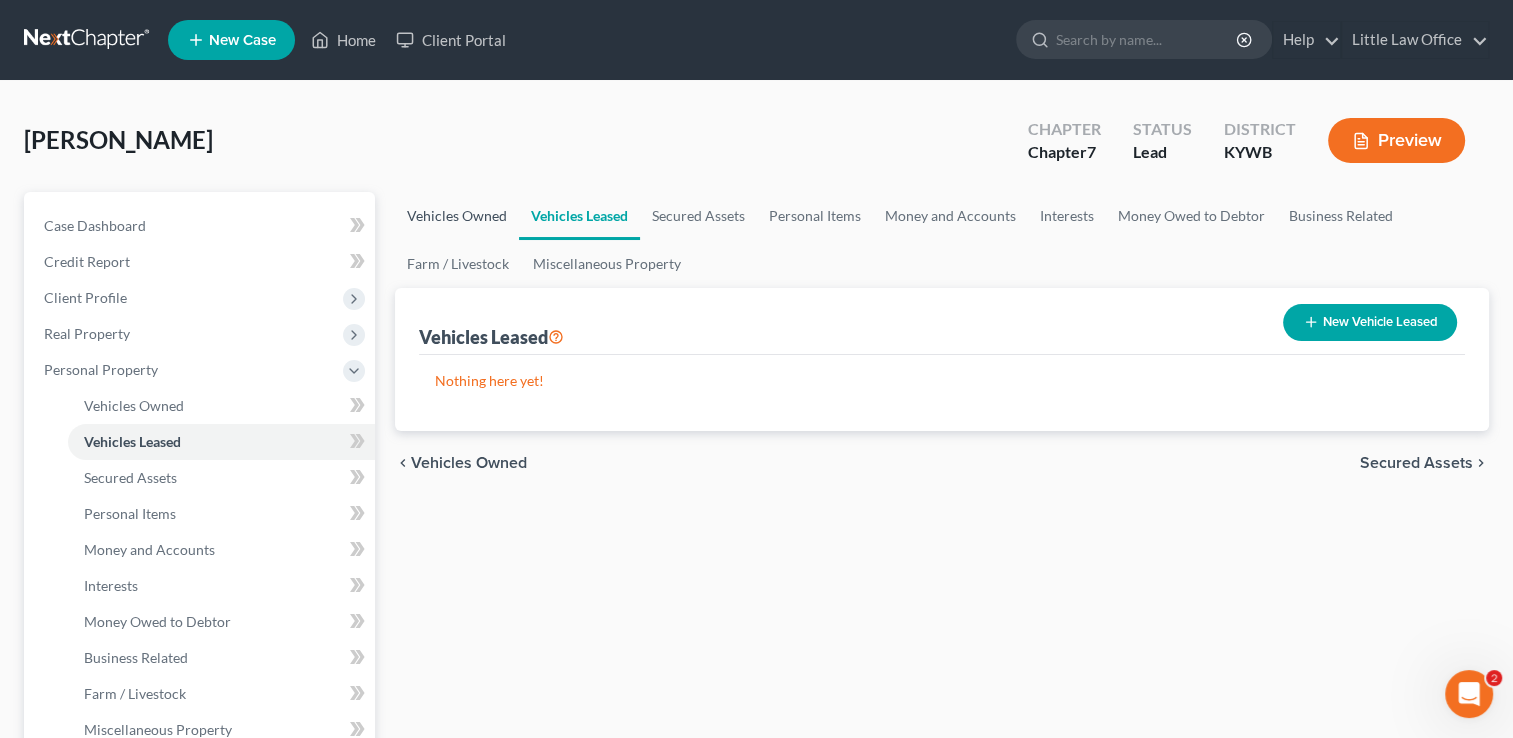 click on "Vehicles Owned" at bounding box center (457, 216) 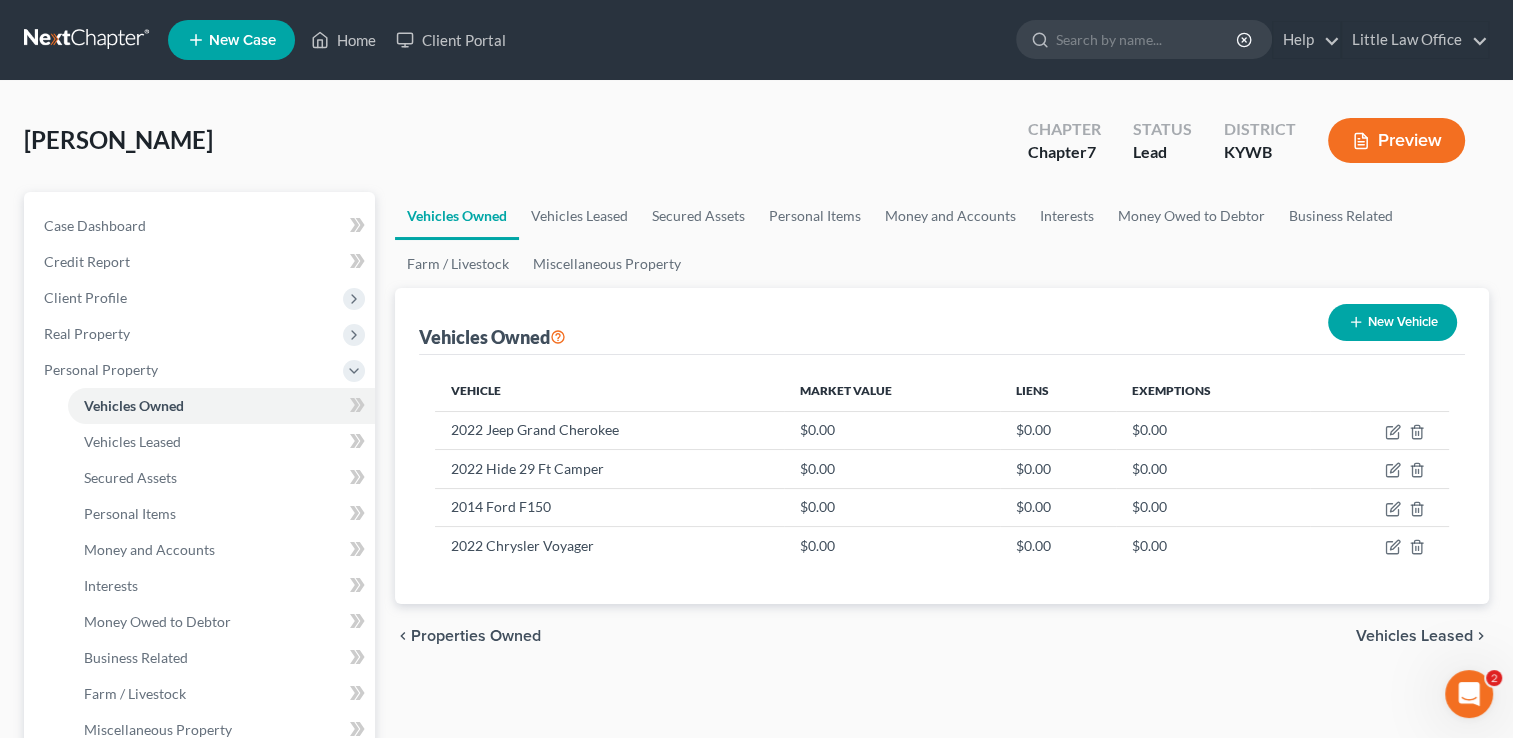 click on "New Vehicle" at bounding box center [1392, 322] 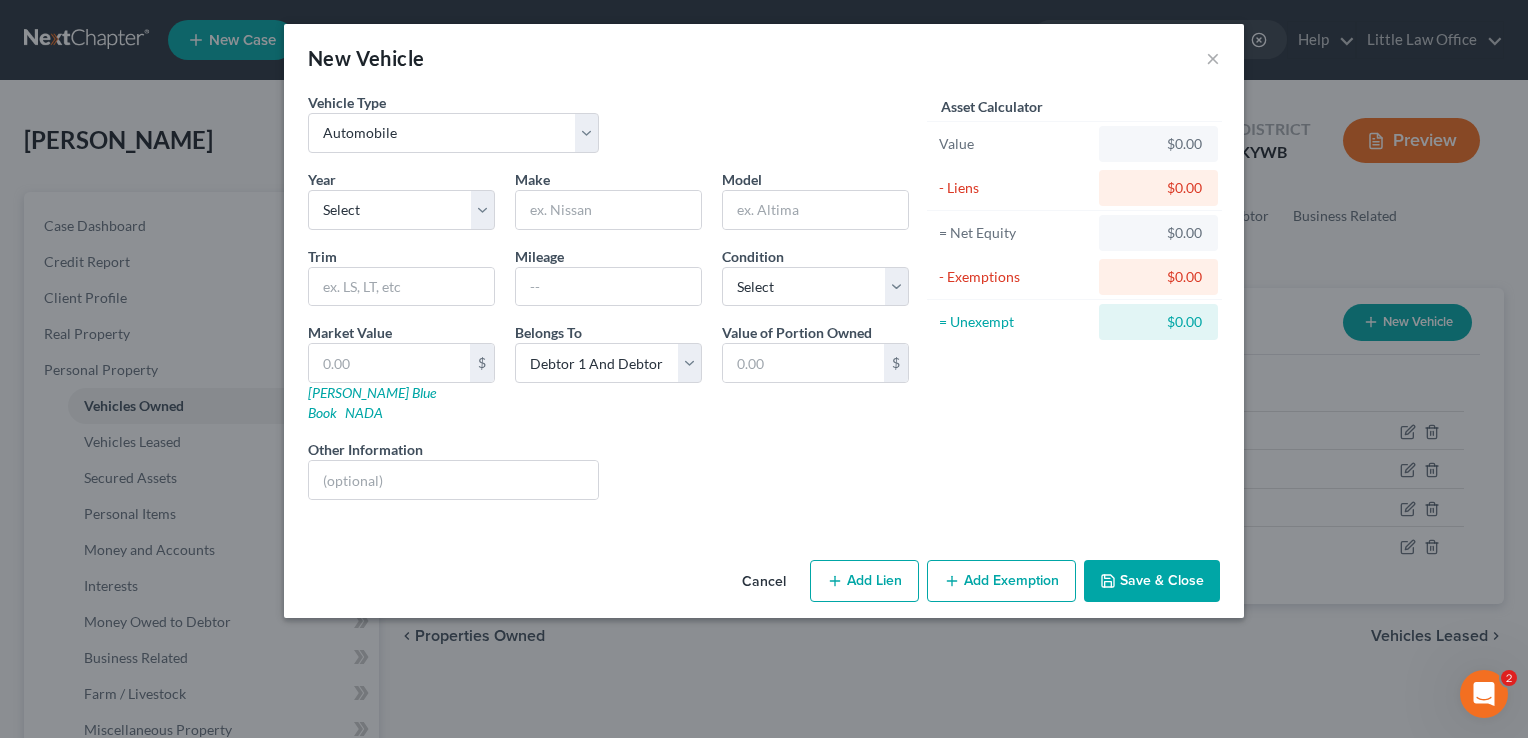 click on "Vehicle Type Select Automobile Truck Trailer Watercraft Aircraft Motor Home Atv Other Vehicle" at bounding box center [608, 130] 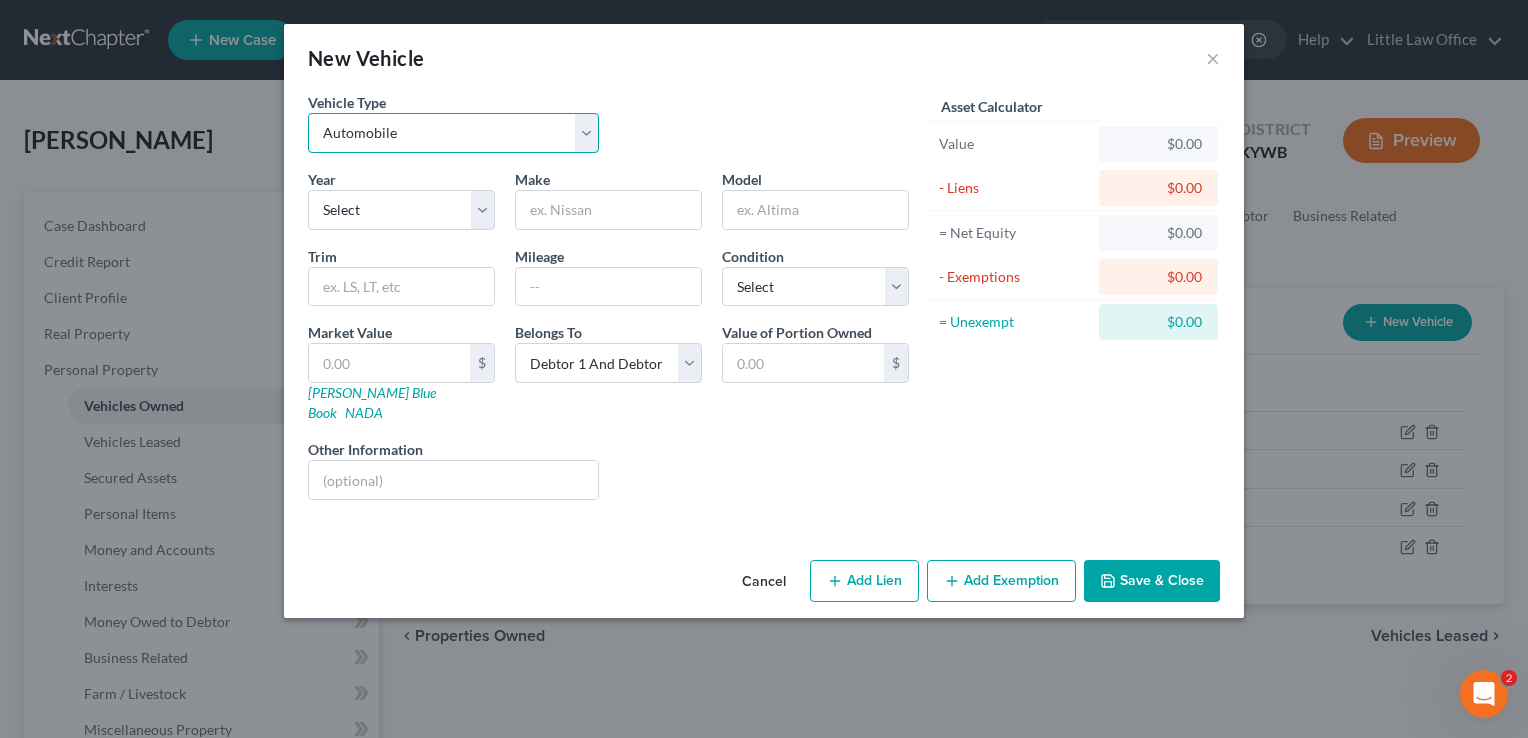 click on "Select Automobile Truck Trailer Watercraft Aircraft Motor Home Atv Other Vehicle" at bounding box center [453, 133] 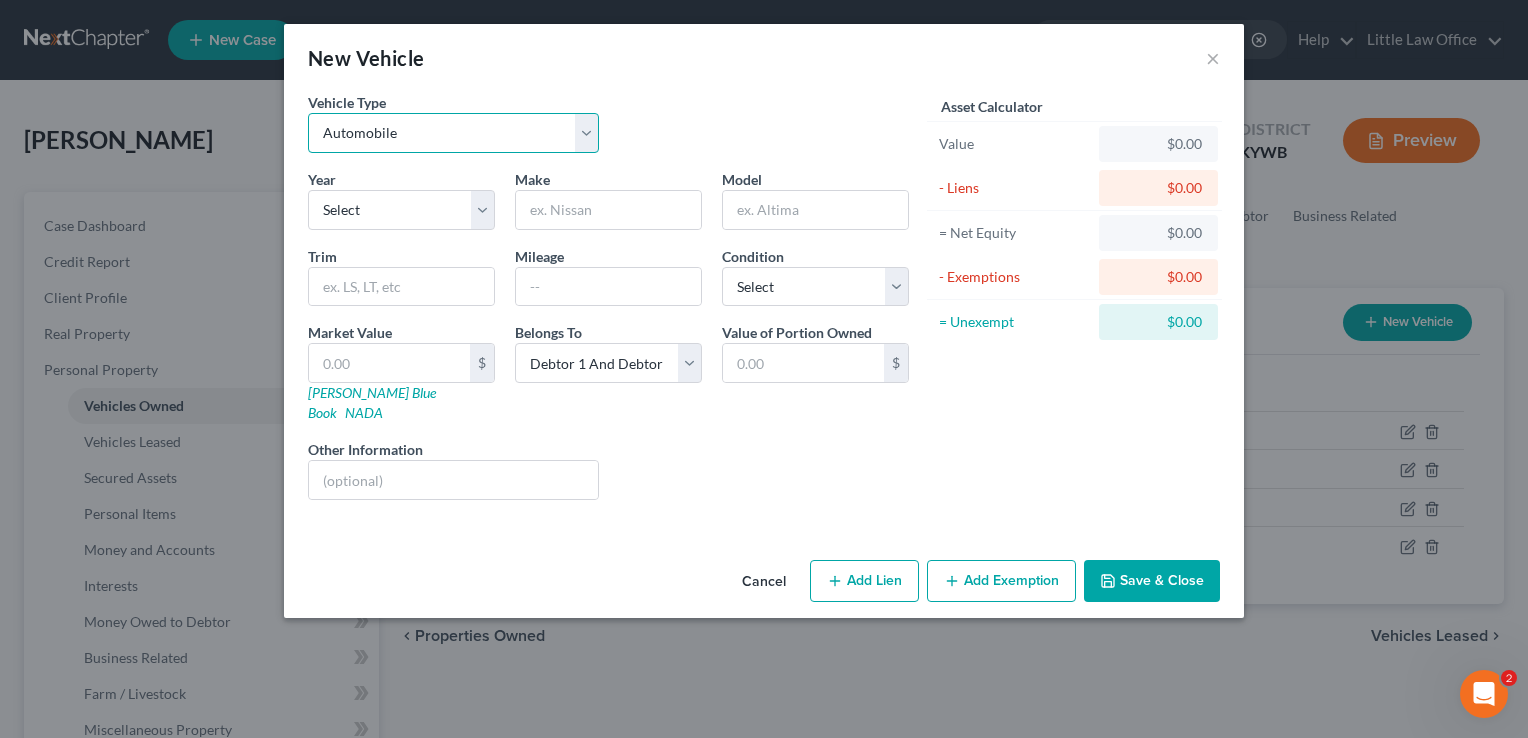 select on "7" 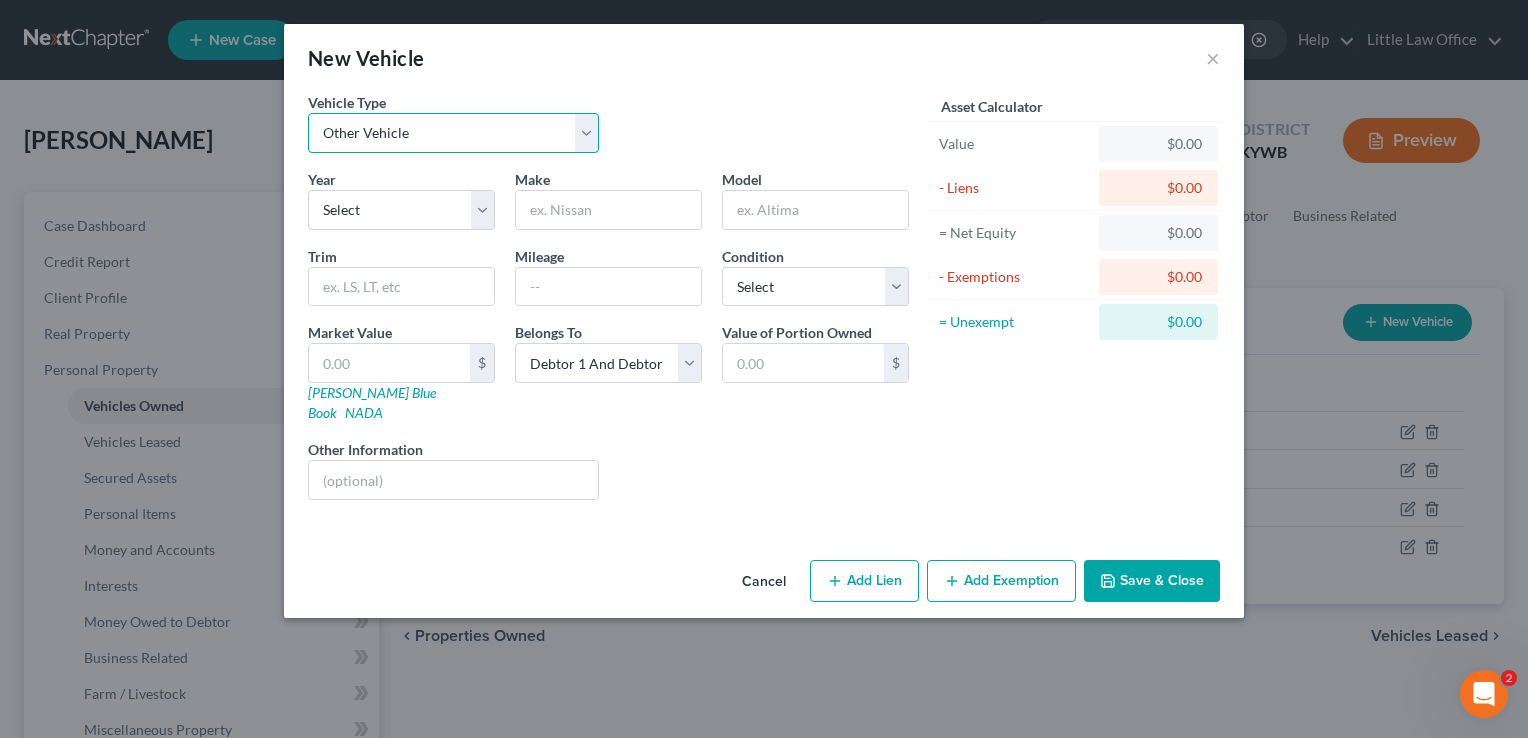 click on "Select Automobile Truck Trailer Watercraft Aircraft Motor Home Atv Other Vehicle" at bounding box center [453, 133] 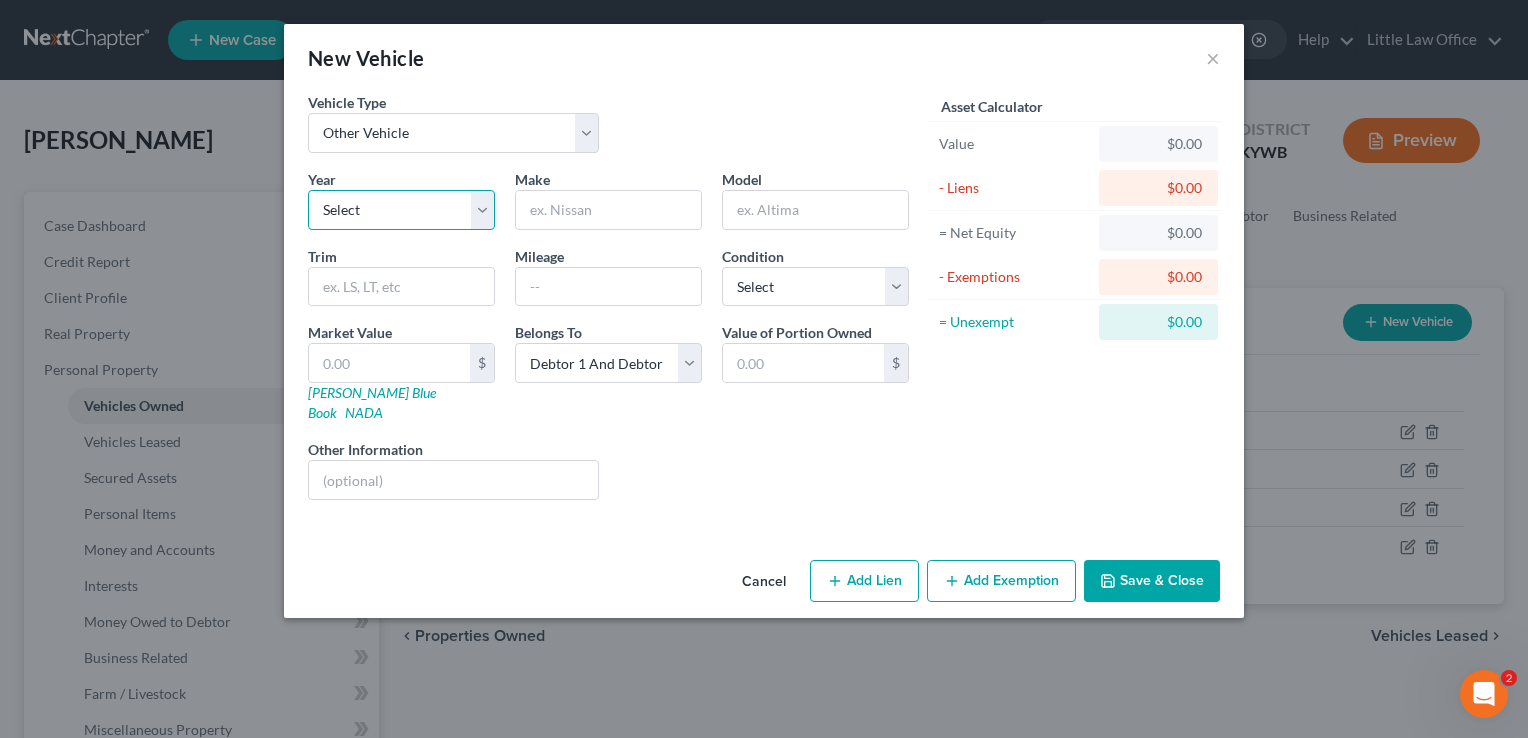 click on "Select 2026 2025 2024 2023 2022 2021 2020 2019 2018 2017 2016 2015 2014 2013 2012 2011 2010 2009 2008 2007 2006 2005 2004 2003 2002 2001 2000 1999 1998 1997 1996 1995 1994 1993 1992 1991 1990 1989 1988 1987 1986 1985 1984 1983 1982 1981 1980 1979 1978 1977 1976 1975 1974 1973 1972 1971 1970 1969 1968 1967 1966 1965 1964 1963 1962 1961 1960 1959 1958 1957 1956 1955 1954 1953 1952 1951 1950 1949 1948 1947 1946 1945 1944 1943 1942 1941 1940 1939 1938 1937 1936 1935 1934 1933 1932 1931 1930 1929 1928 1927 1926 1925 1924 1923 1922 1921 1920 1919 1918 1917 1916 1915 1914 1913 1912 1911 1910 1909 1908 1907 1906 1905 1904 1903 1902 1901" at bounding box center (401, 210) 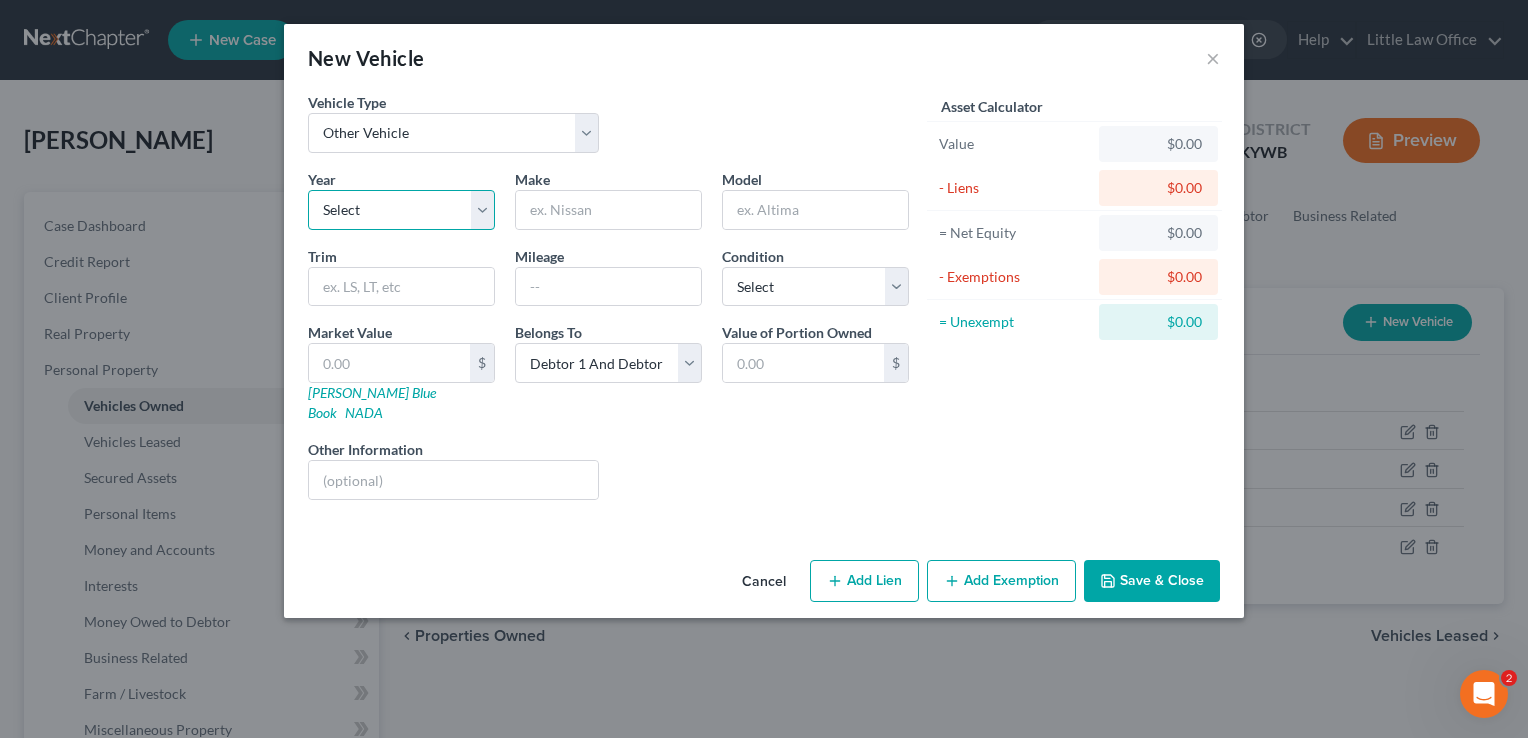select on "0" 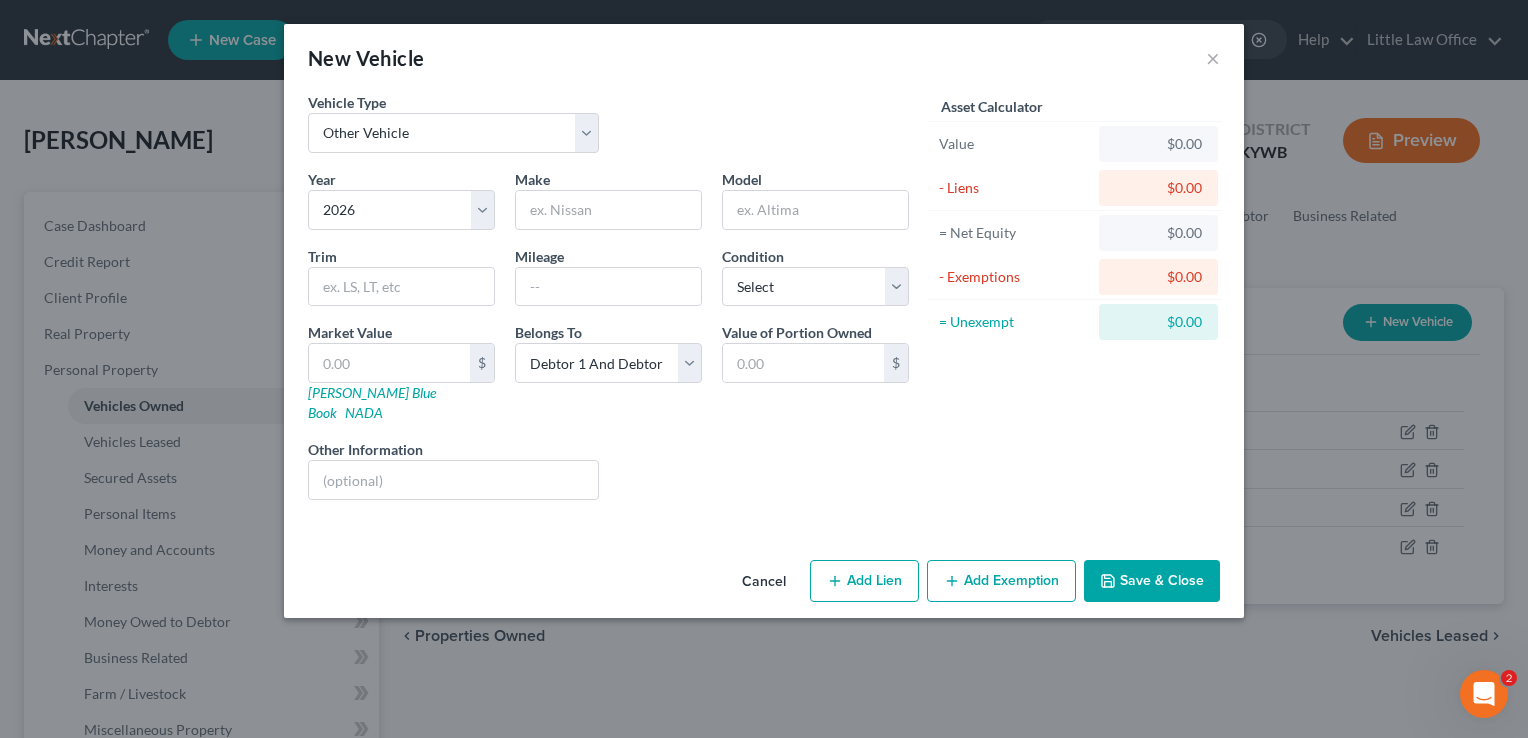 click on "Cancel" at bounding box center (764, 582) 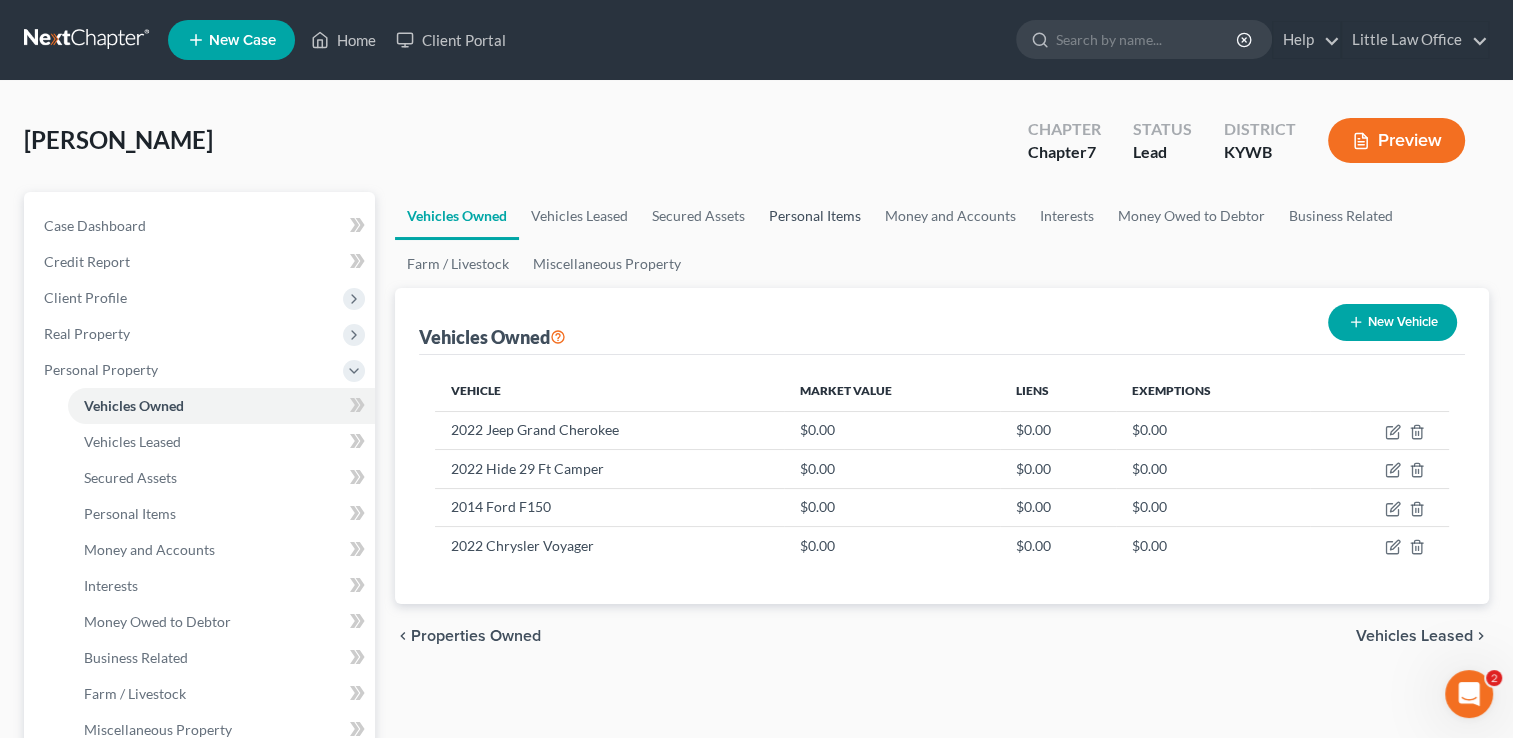 click on "Personal Items" at bounding box center [815, 216] 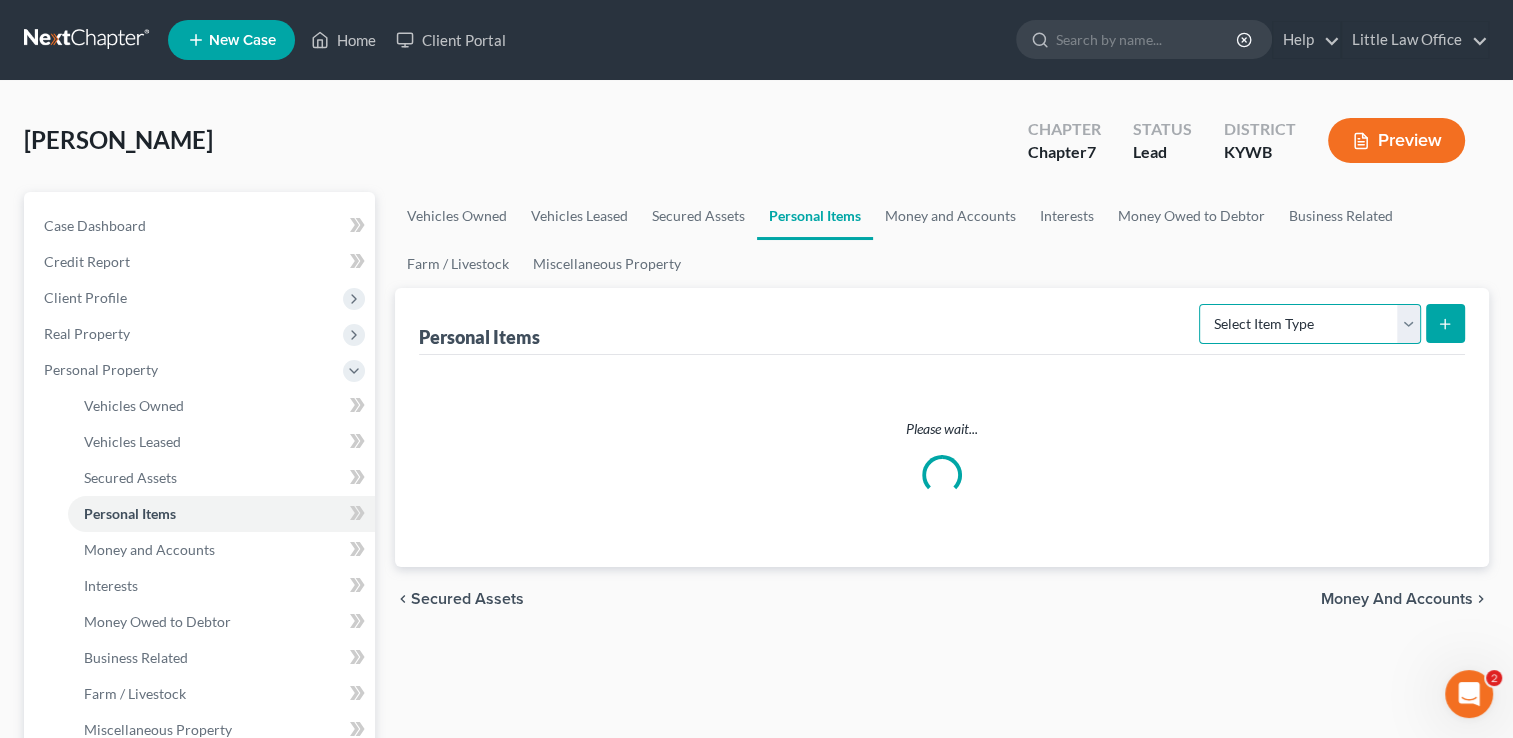 click on "Select Item Type Clothing Collectibles Of Value Electronics Firearms Household Goods Jewelry Other Pet(s) Sports & Hobby Equipment" at bounding box center (1310, 324) 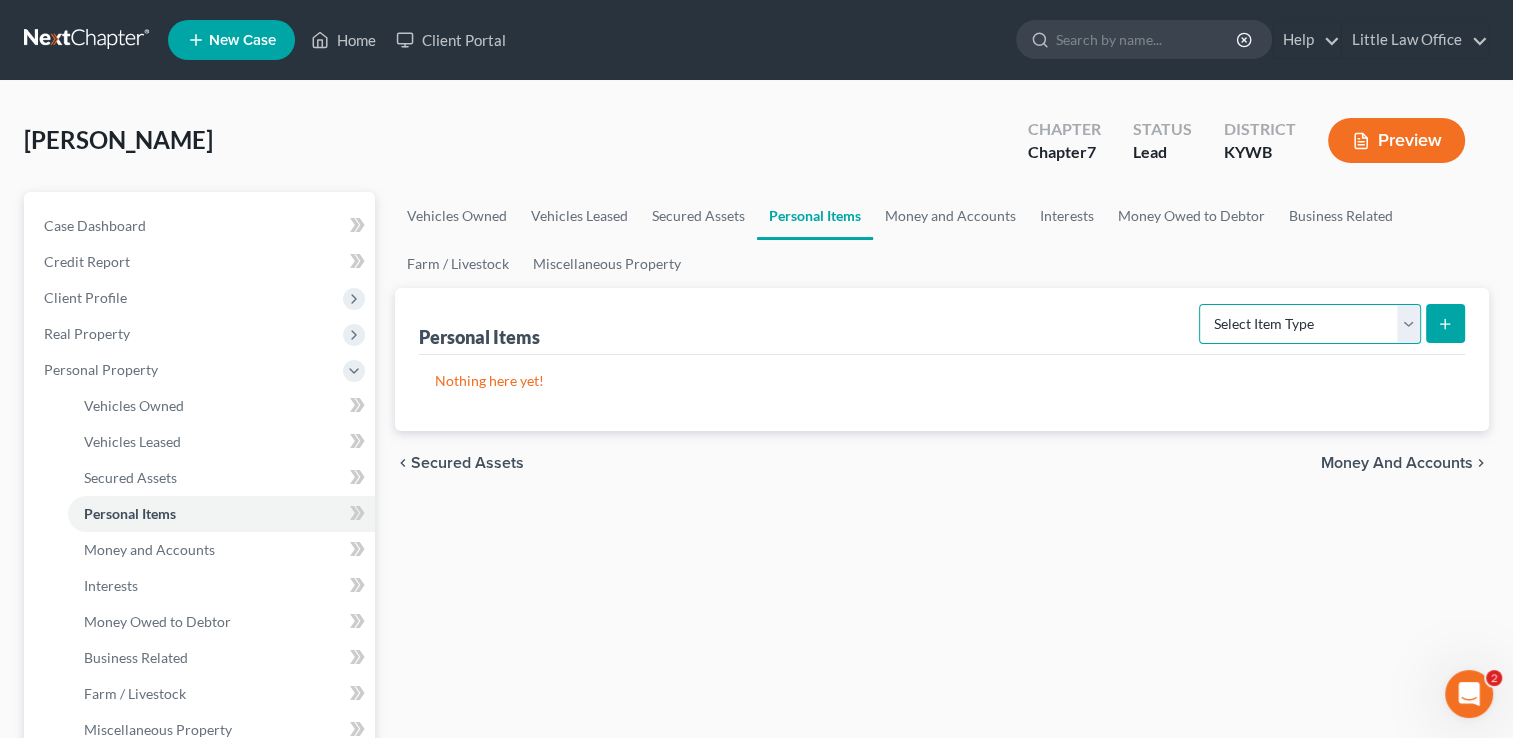 select on "other" 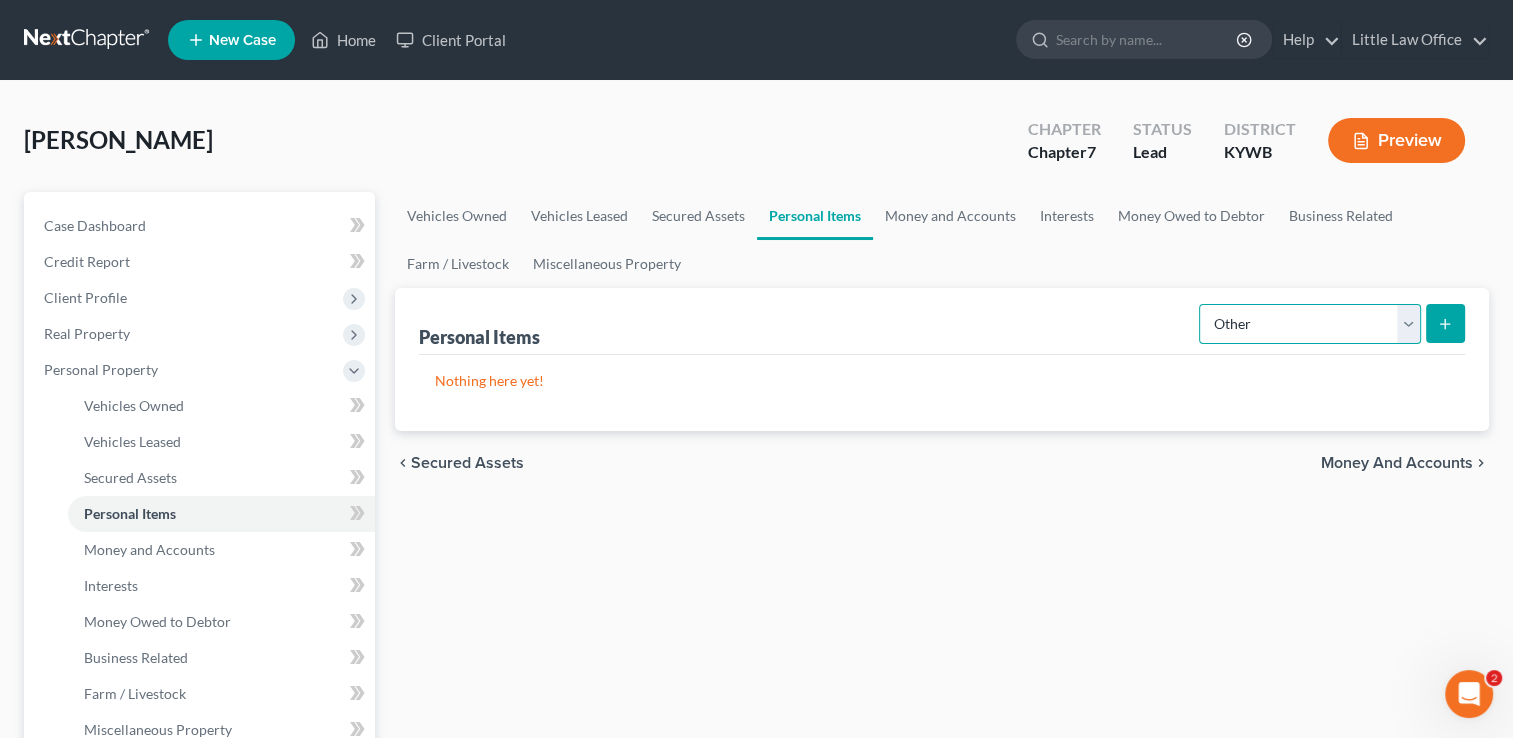 click on "Select Item Type Clothing Collectibles Of Value Electronics Firearms Household Goods Jewelry Other Pet(s) Sports & Hobby Equipment" at bounding box center [1310, 324] 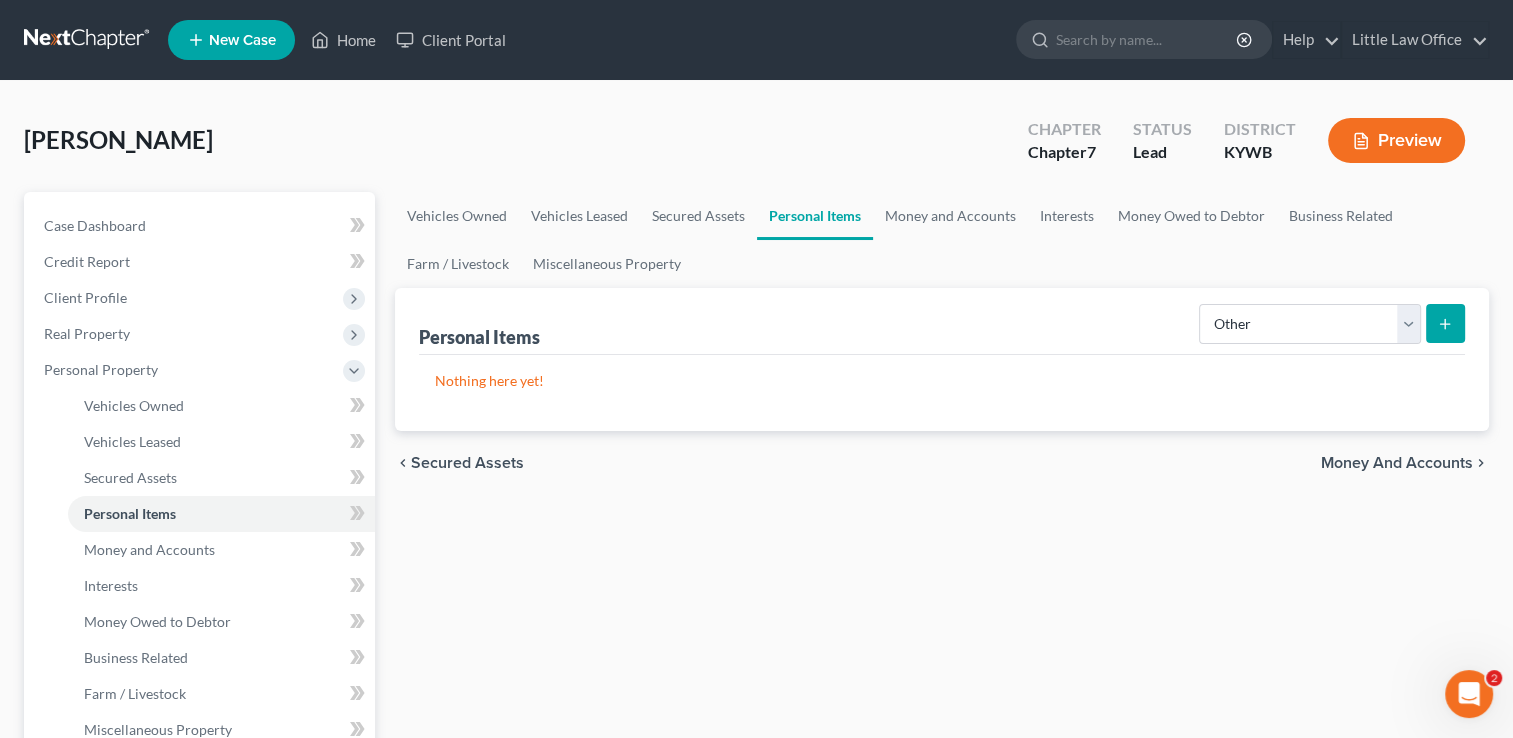 click 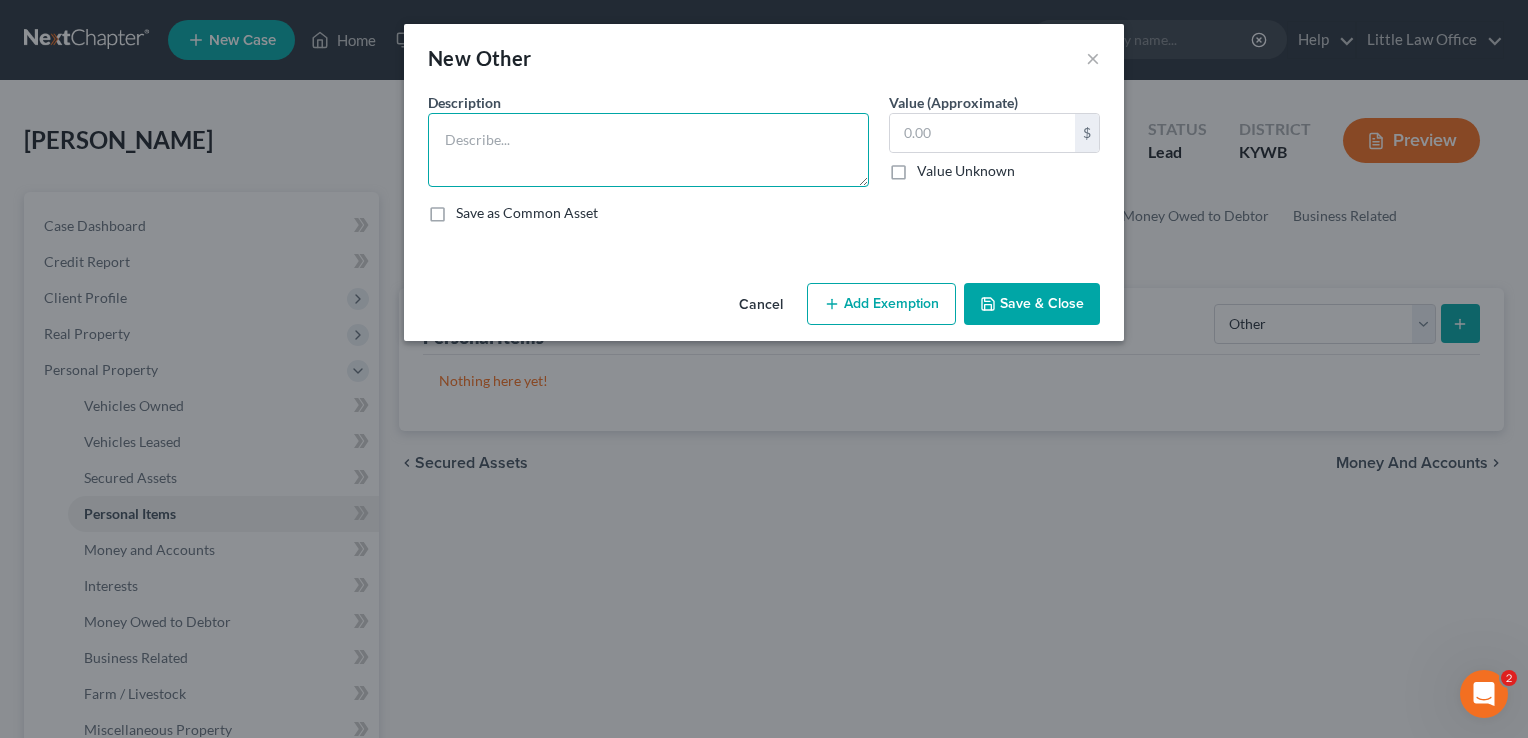 click at bounding box center (648, 150) 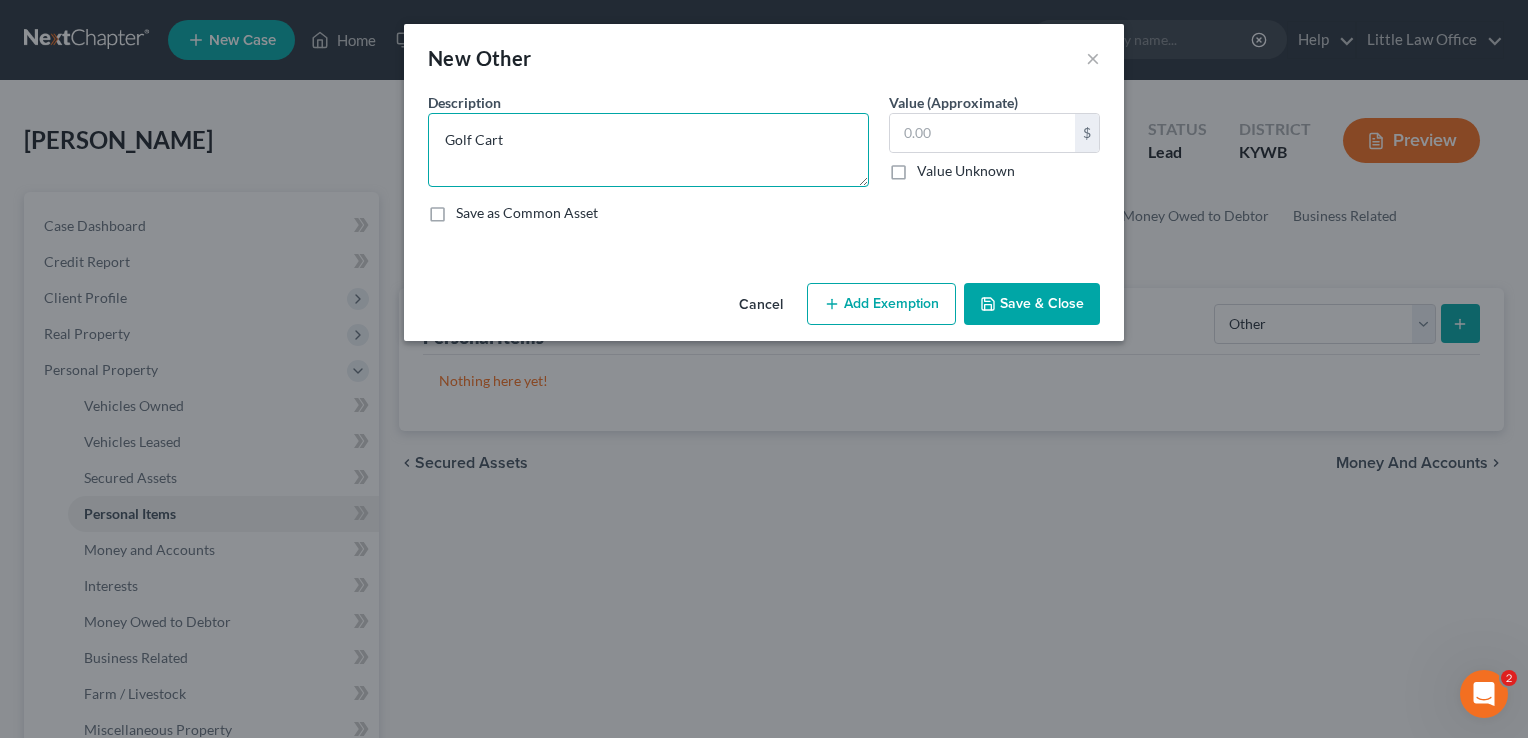 type on "Golf Cart" 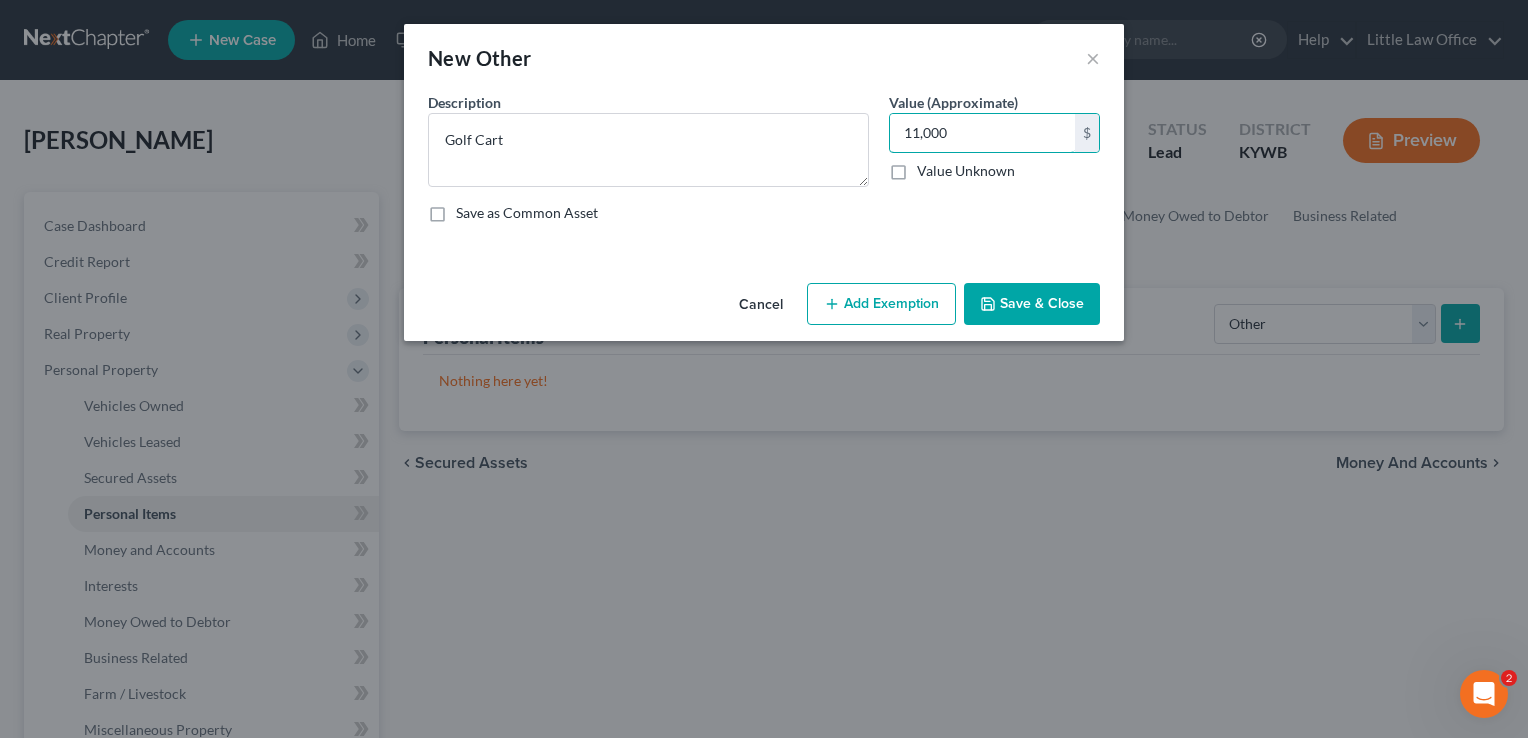 type on "11,000" 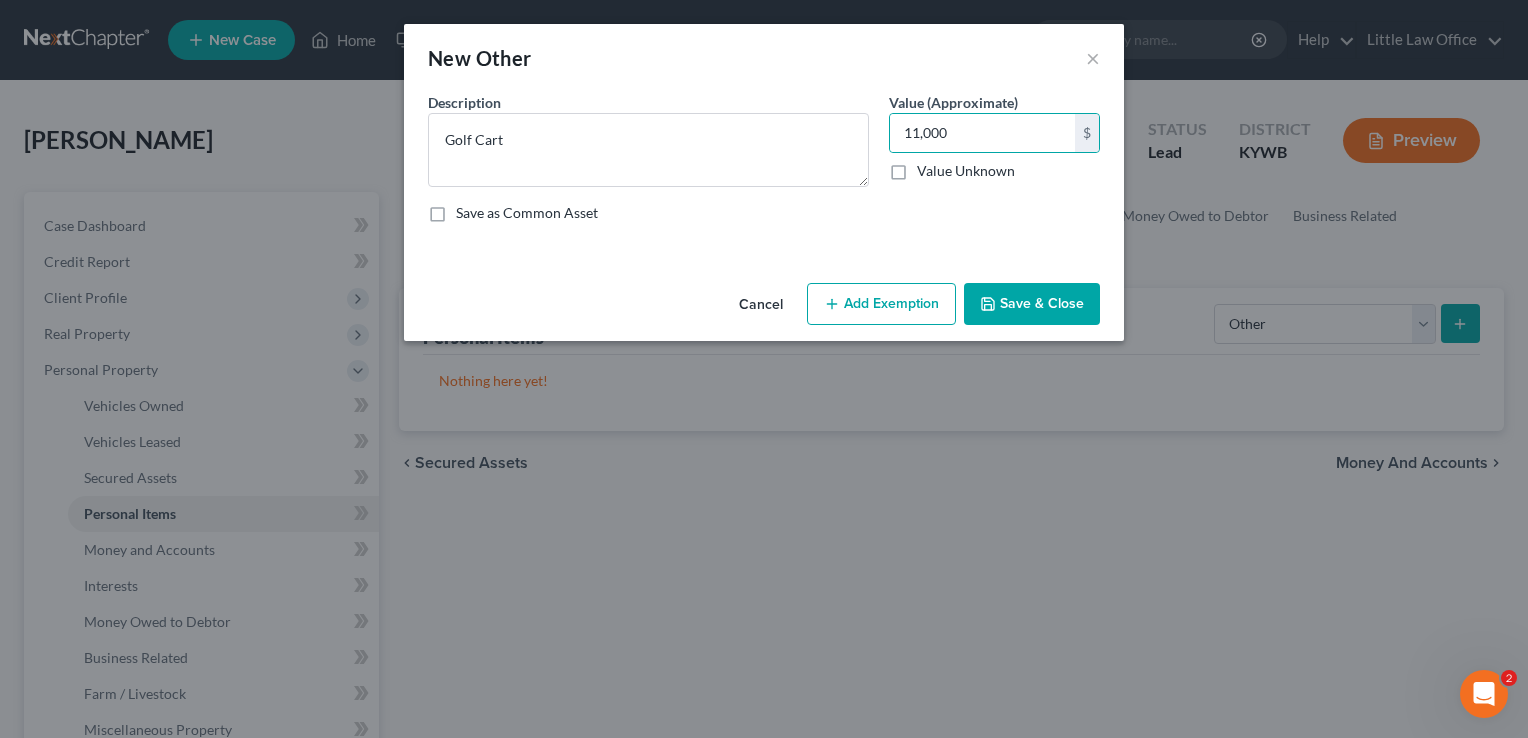 click on "Save & Close" at bounding box center [1032, 304] 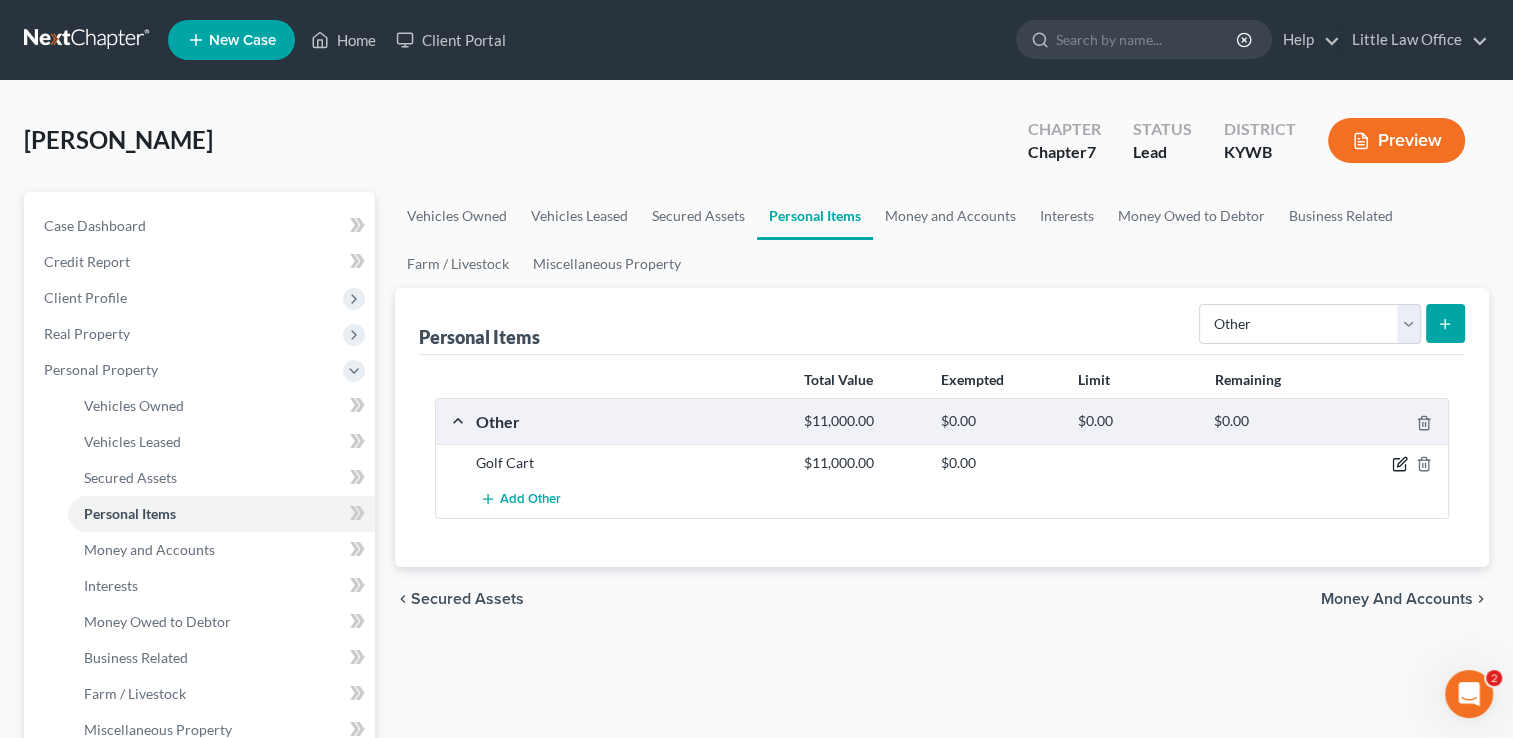 click 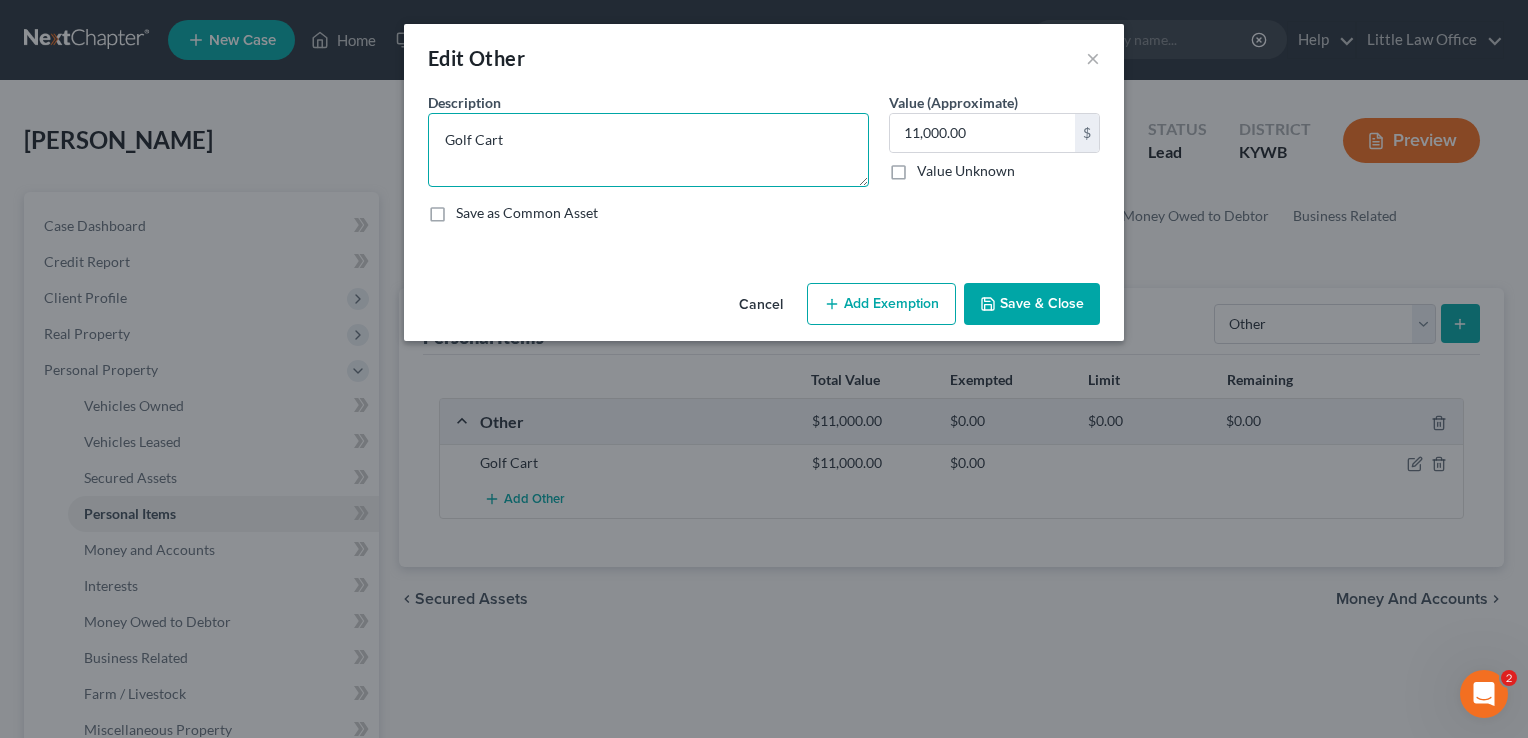 click on "Golf Cart" at bounding box center (648, 150) 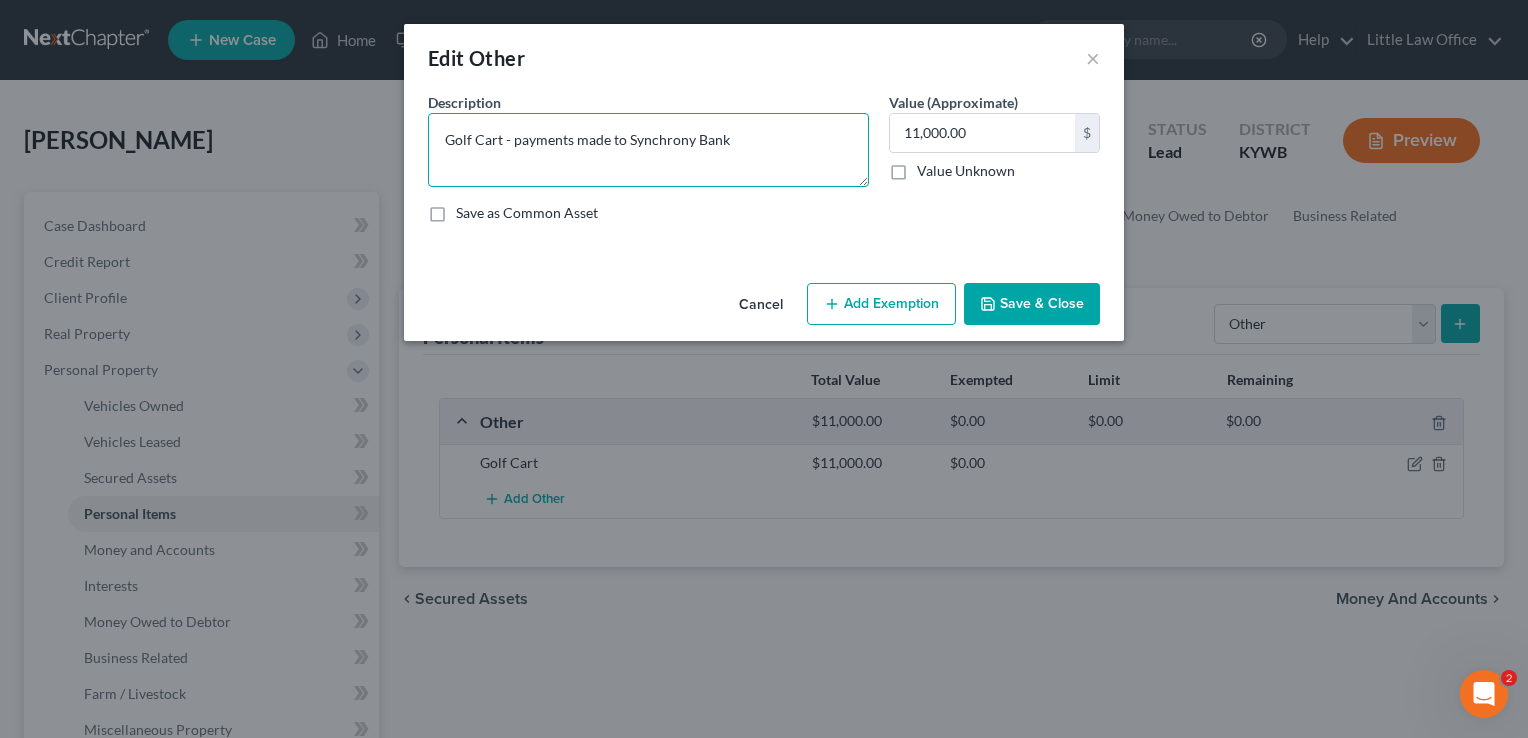 type on "Golf Cart - payments made to Synchrony Bank" 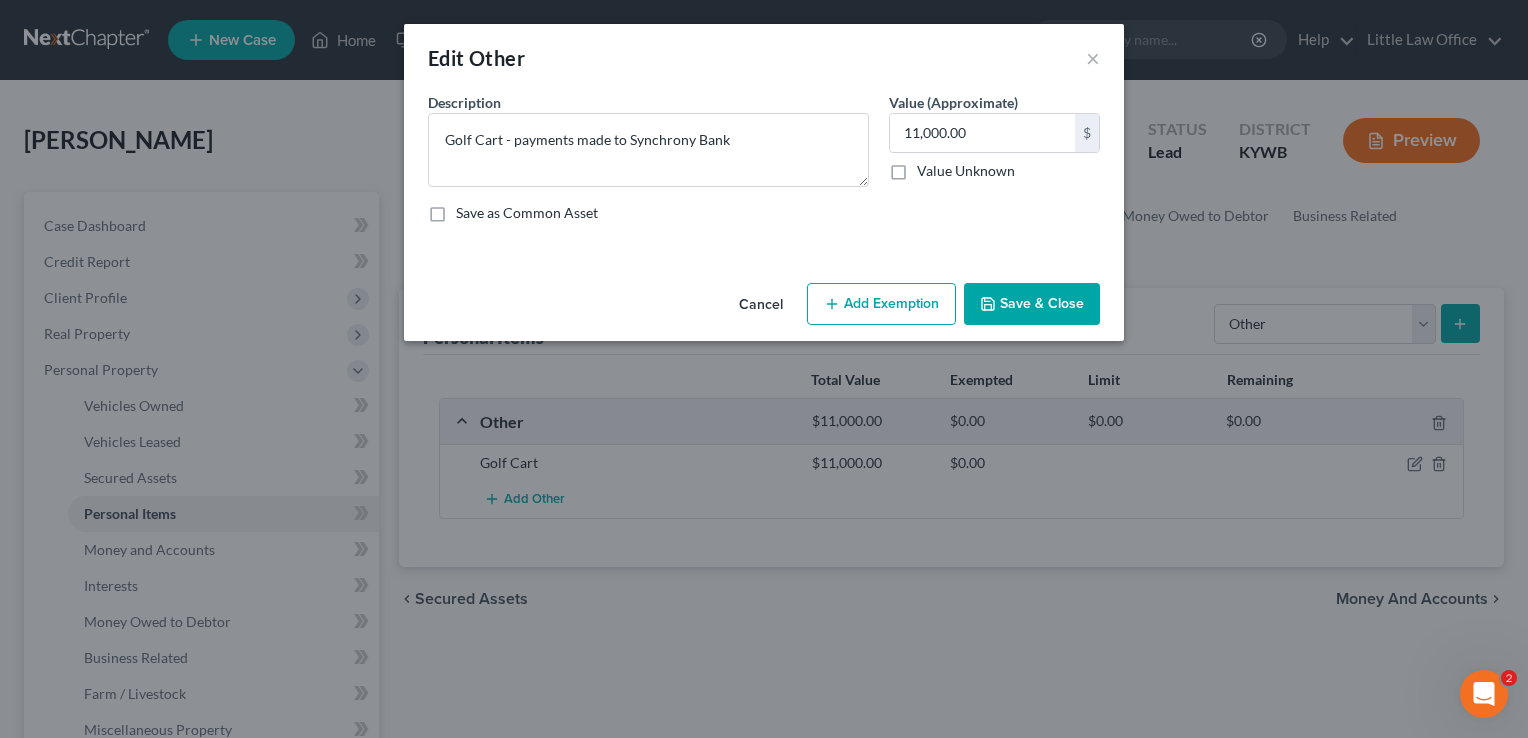 click on "Save & Close" at bounding box center (1032, 304) 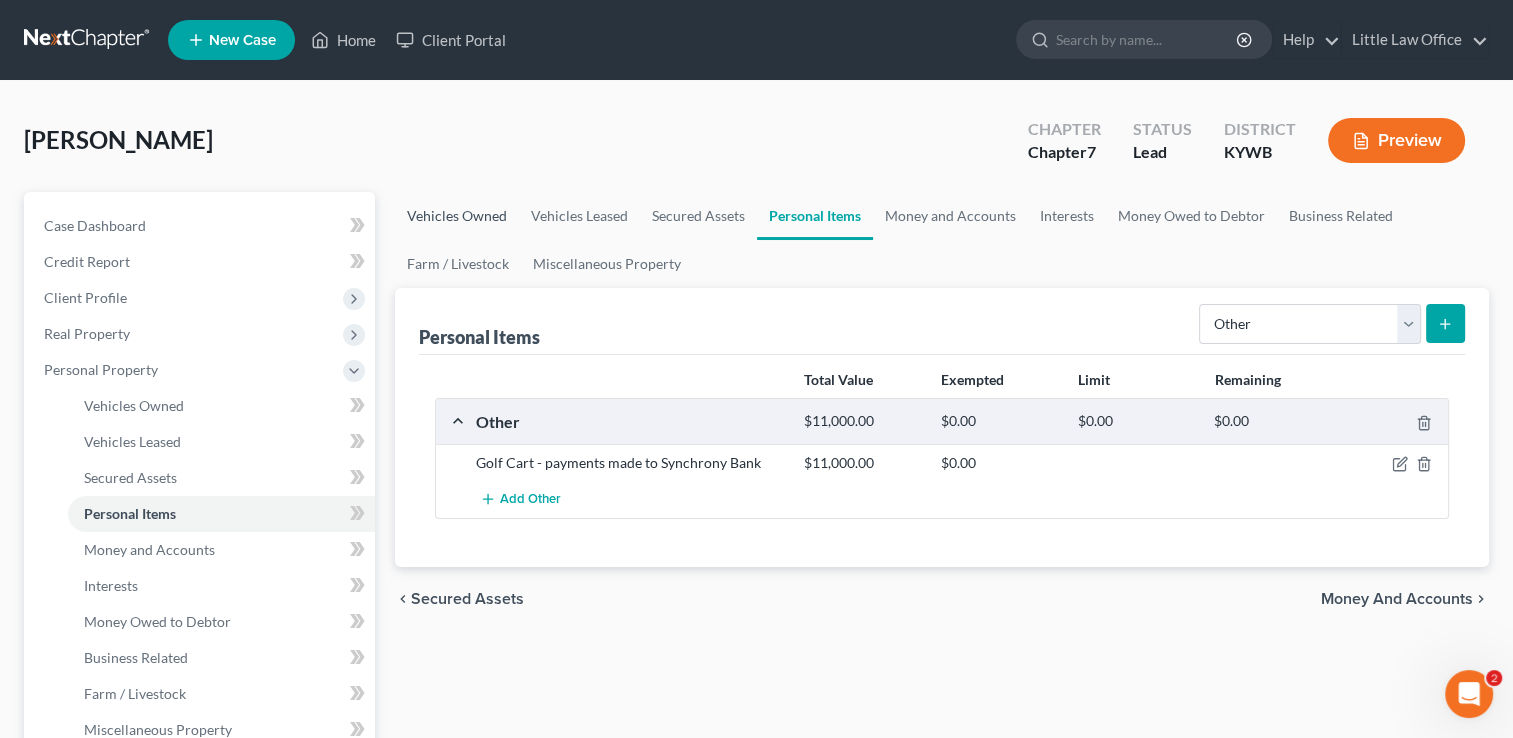 click on "Vehicles Owned" at bounding box center [457, 216] 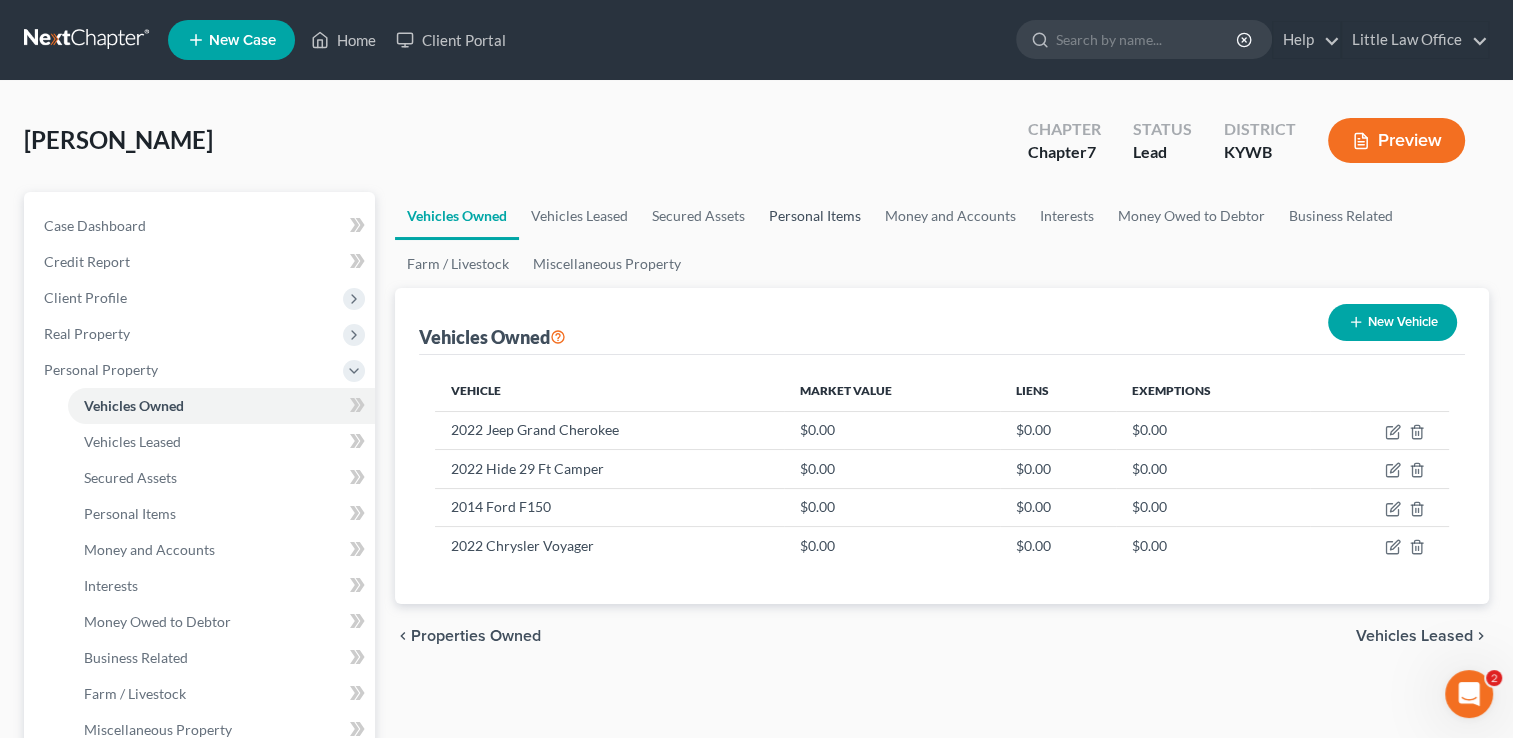 click on "Personal Items" at bounding box center [815, 216] 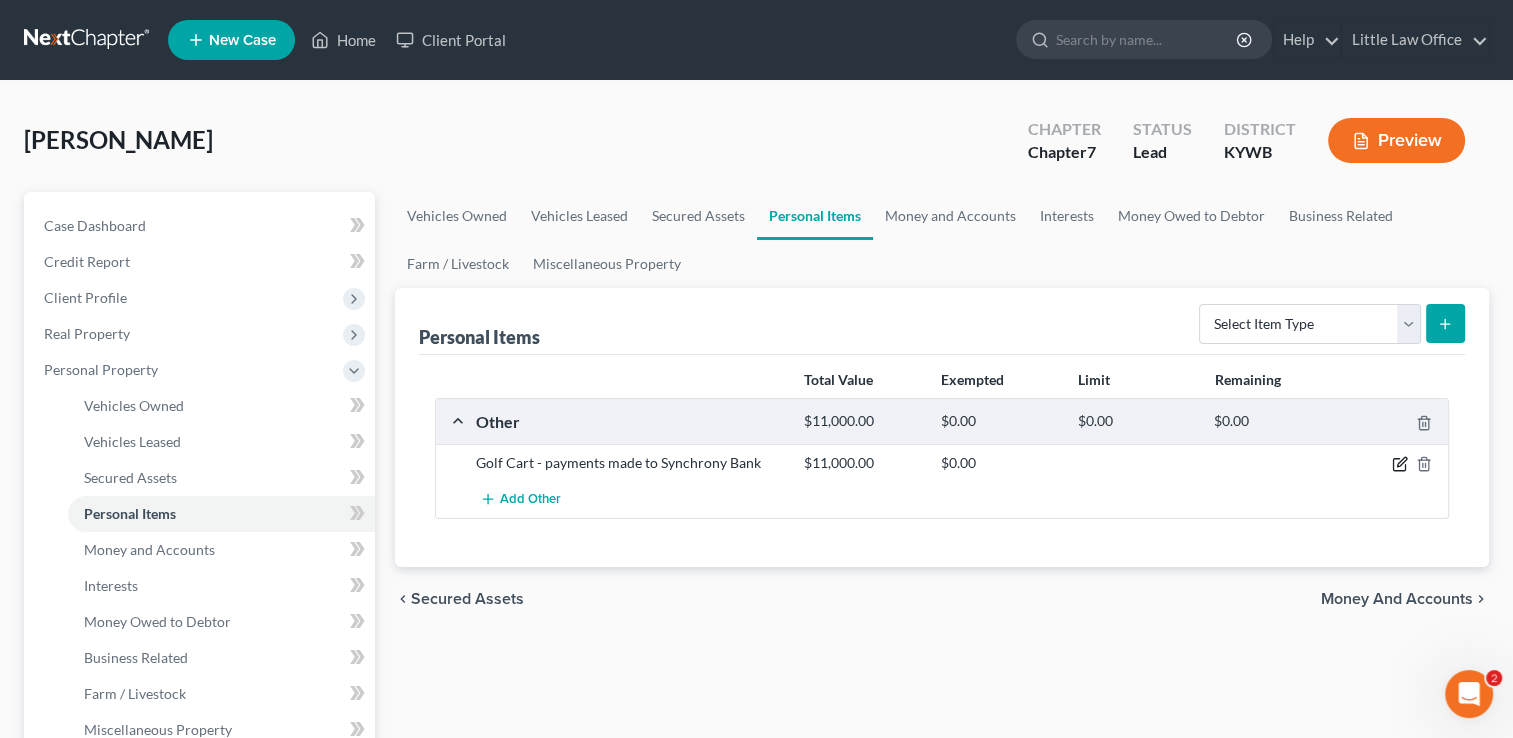 click 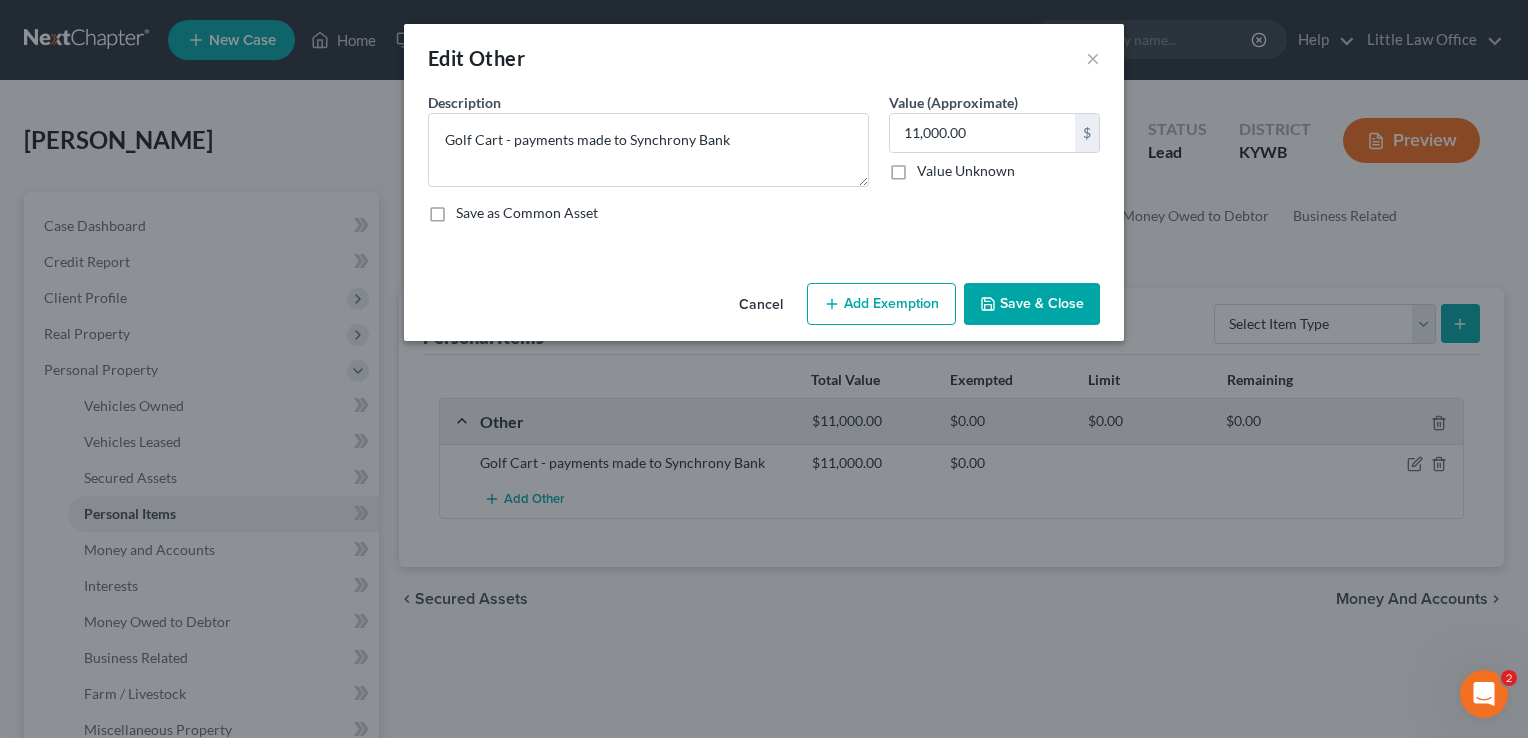 click on "Save & Close" at bounding box center [1032, 304] 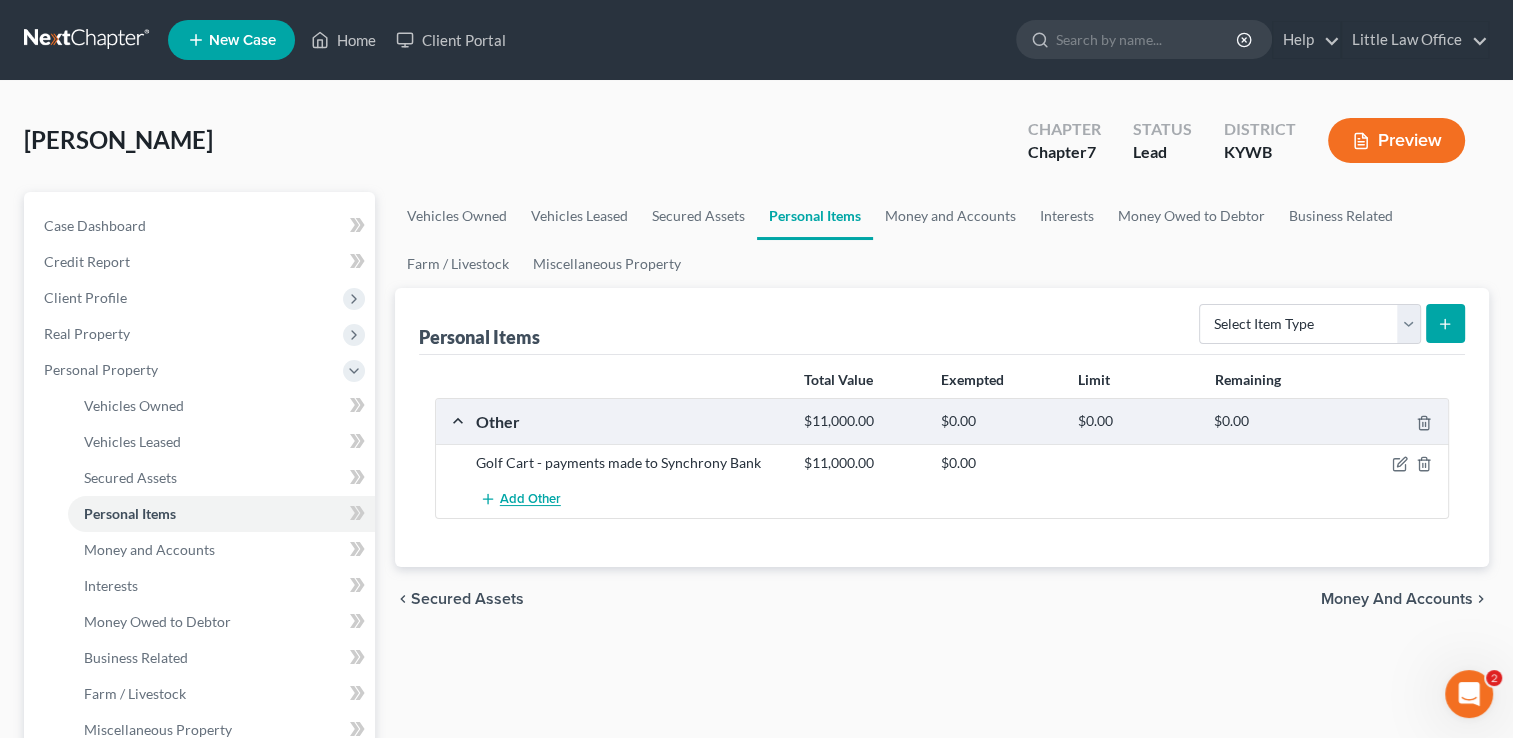 click on "Add Other" at bounding box center (530, 500) 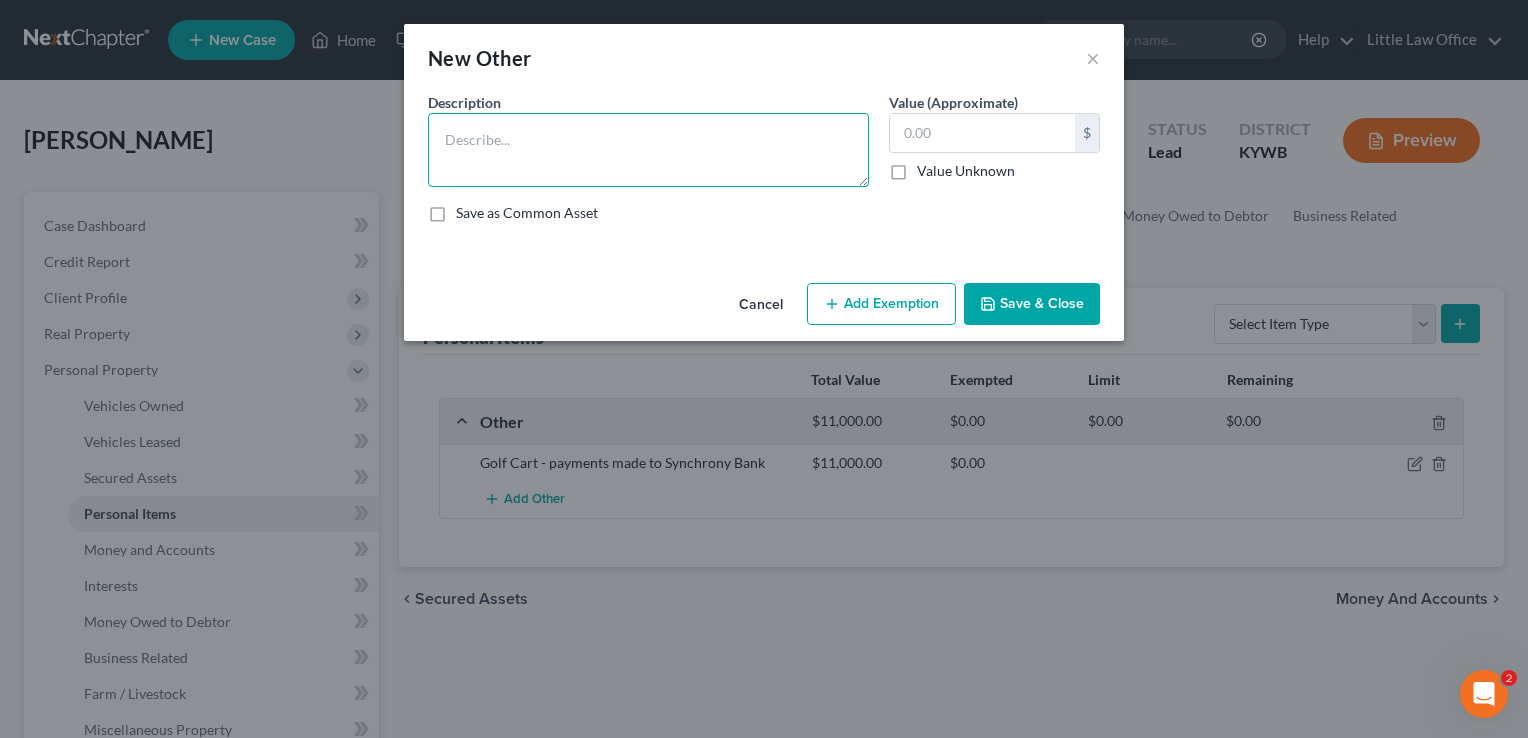 click at bounding box center (648, 150) 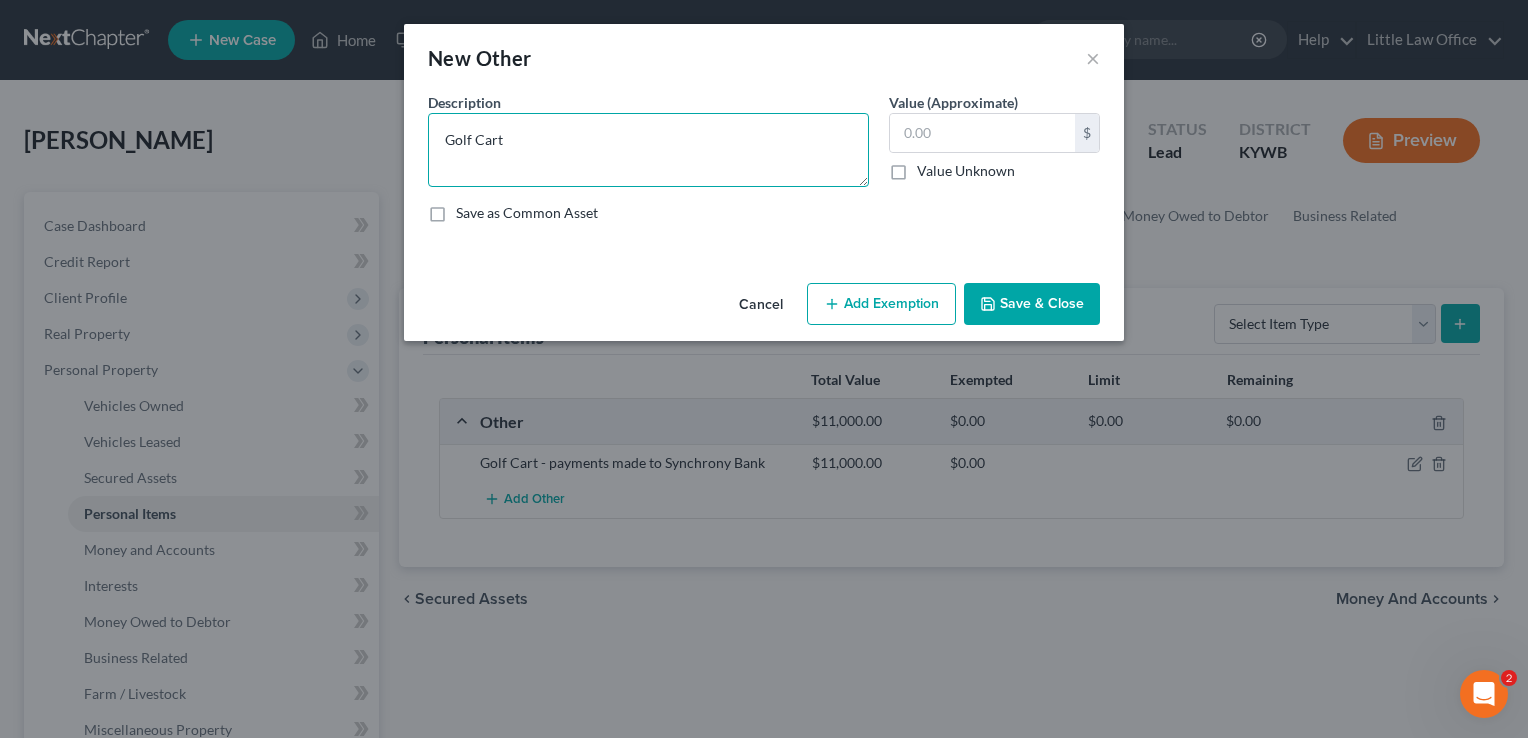 type on "Golf Cart" 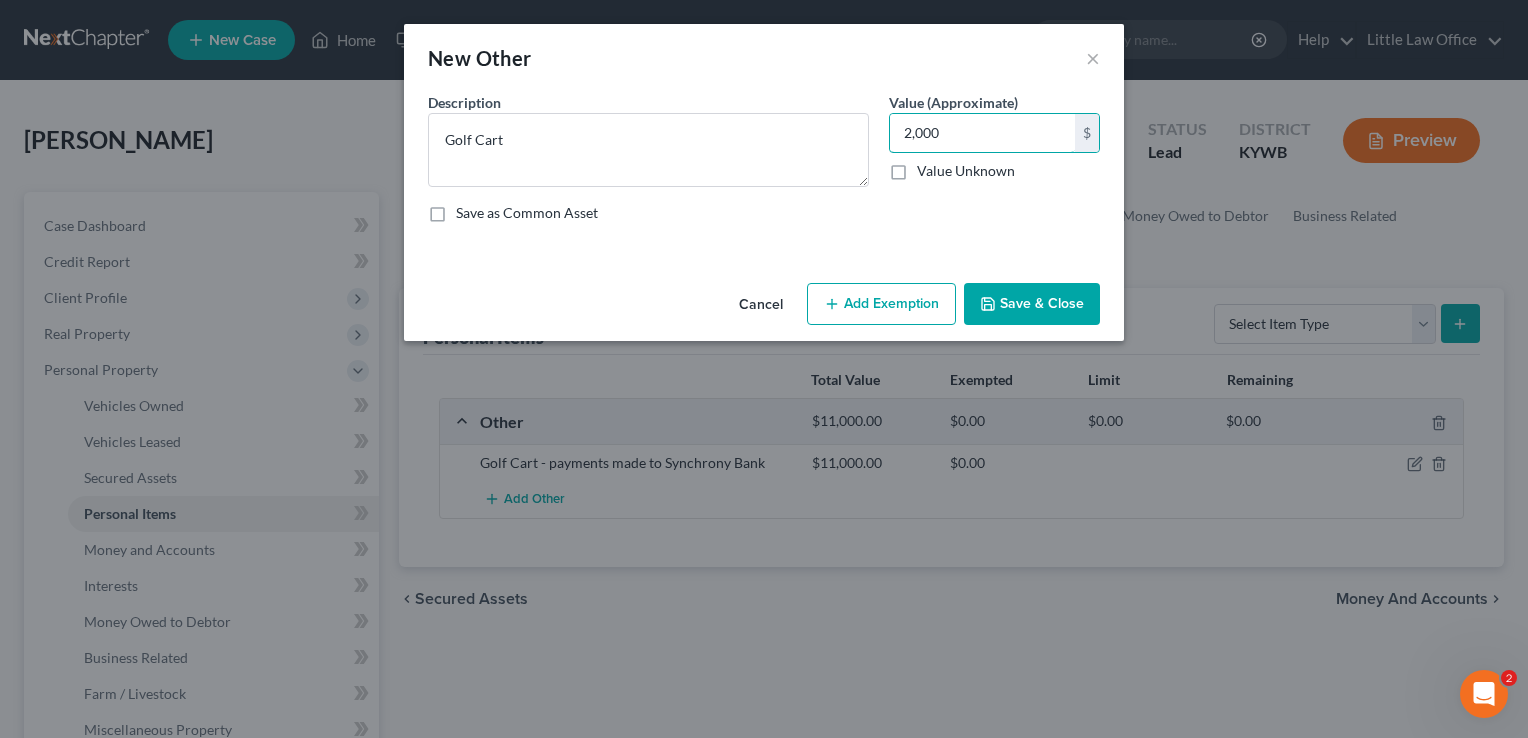 type on "2,000" 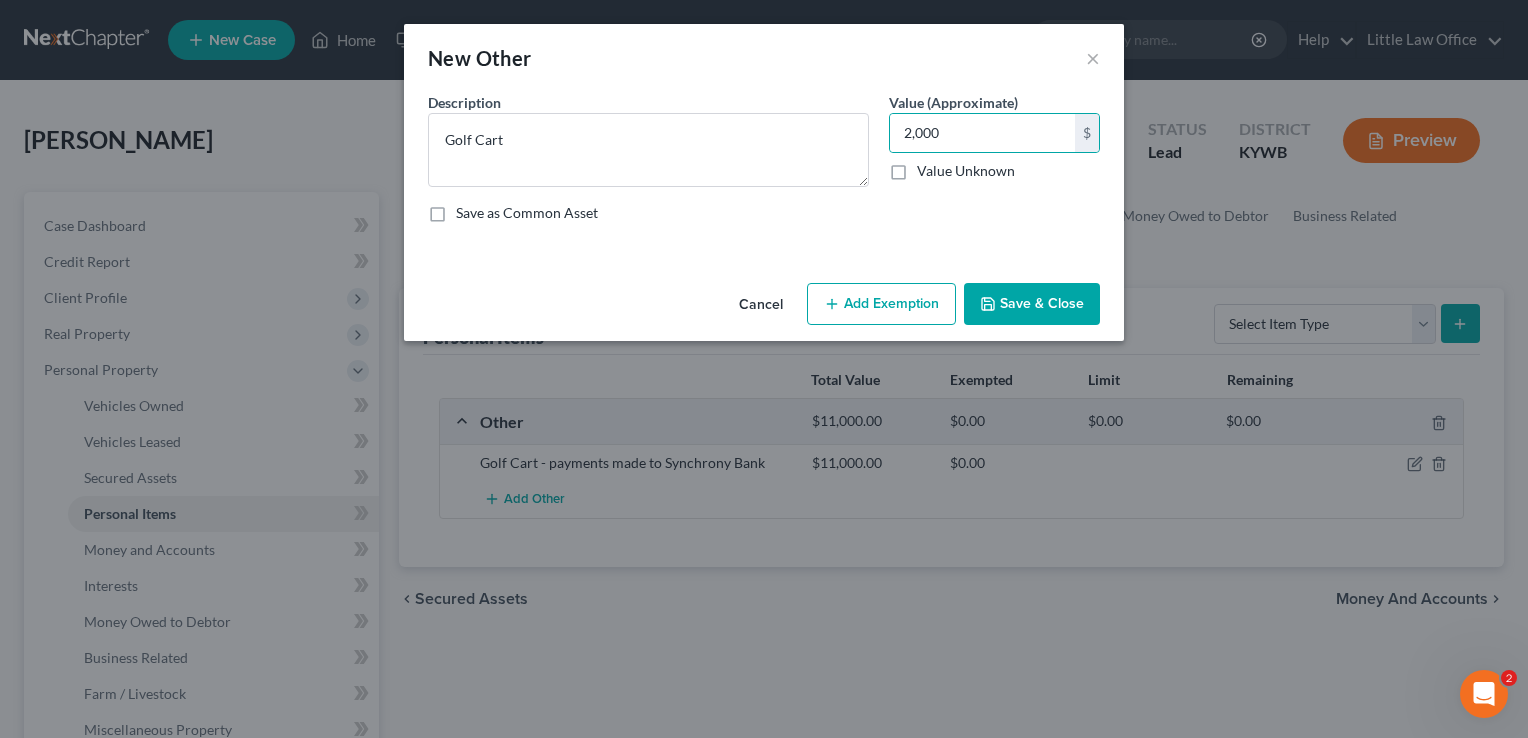 click on "Save & Close" at bounding box center (1032, 304) 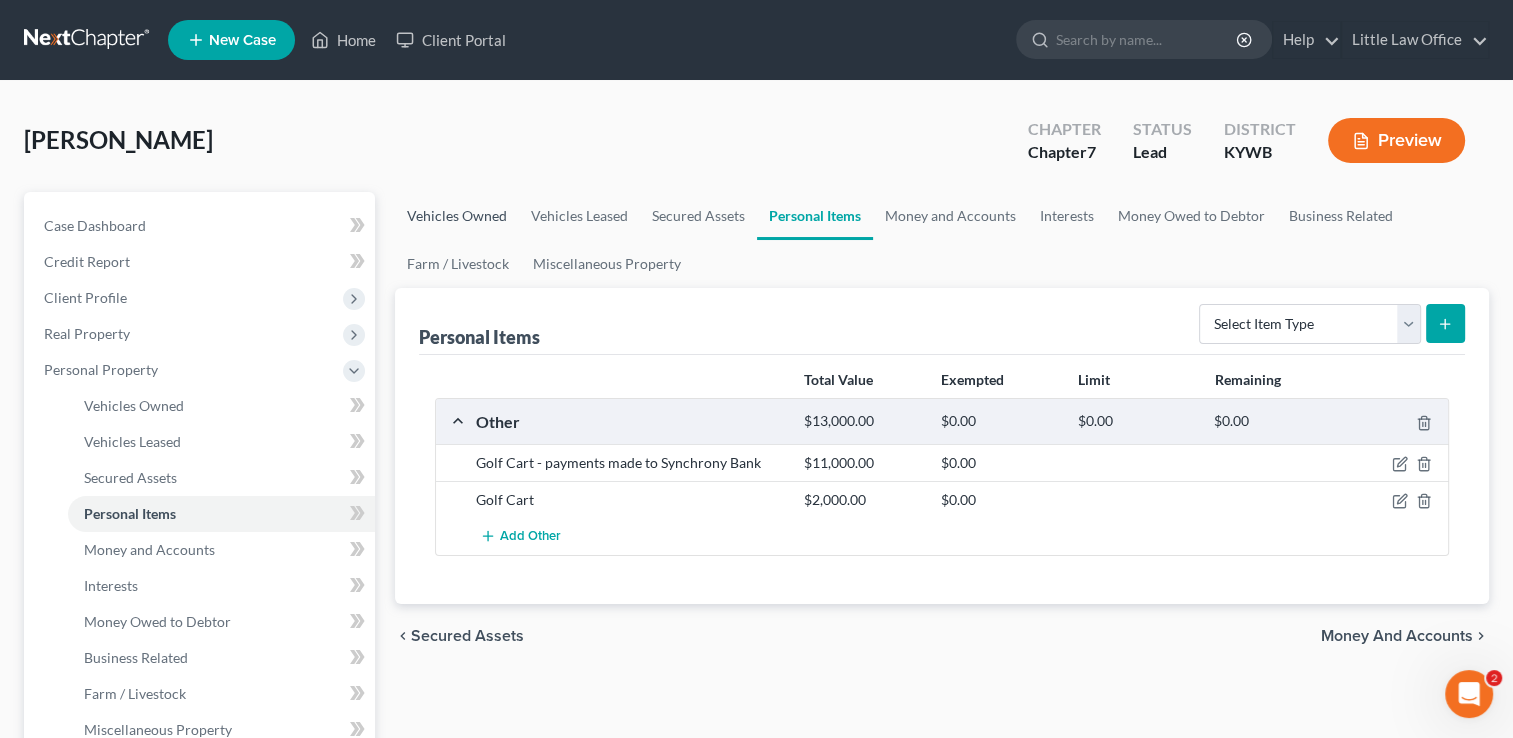 click on "Vehicles Owned" at bounding box center (457, 216) 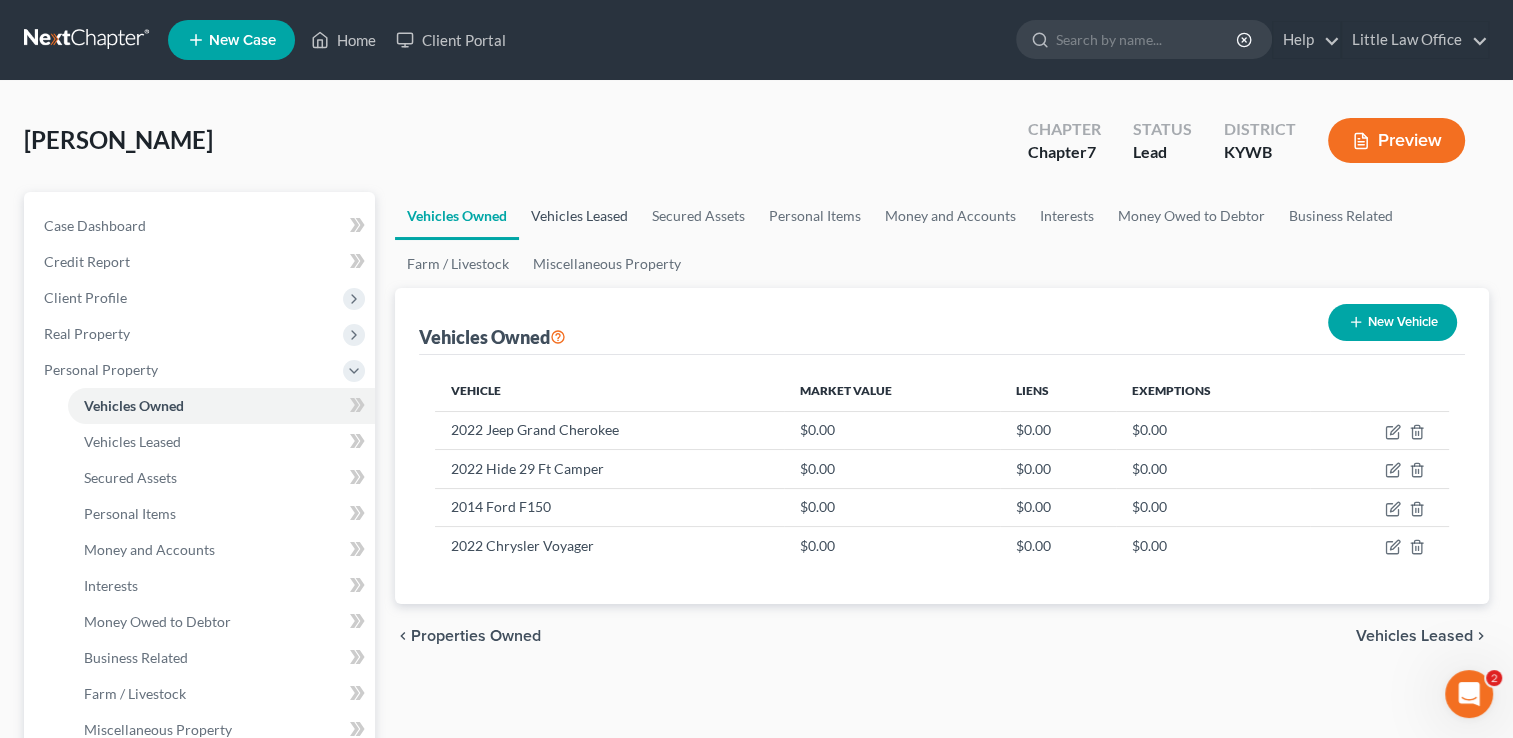 click on "Vehicles Leased" at bounding box center [579, 216] 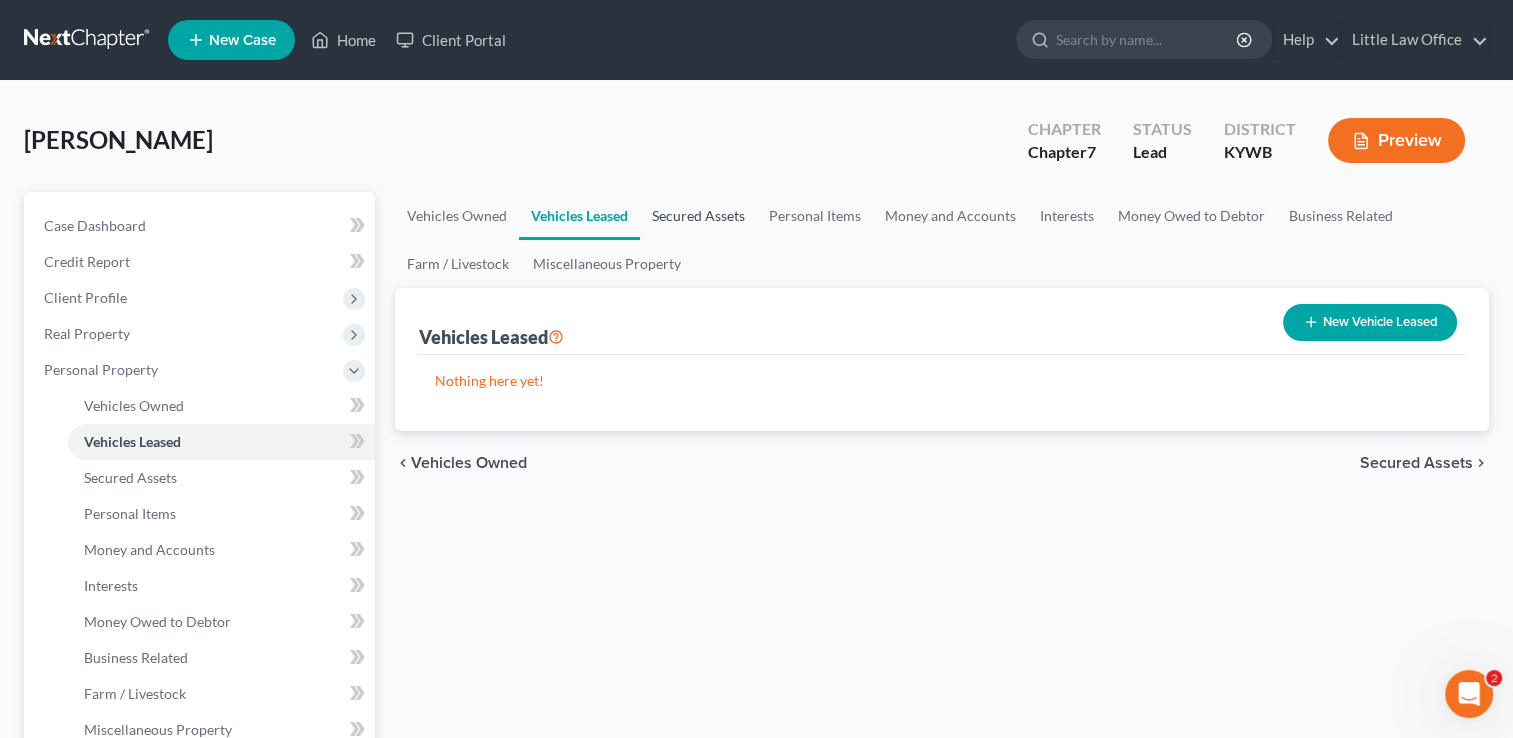 click on "Secured Assets" at bounding box center (698, 216) 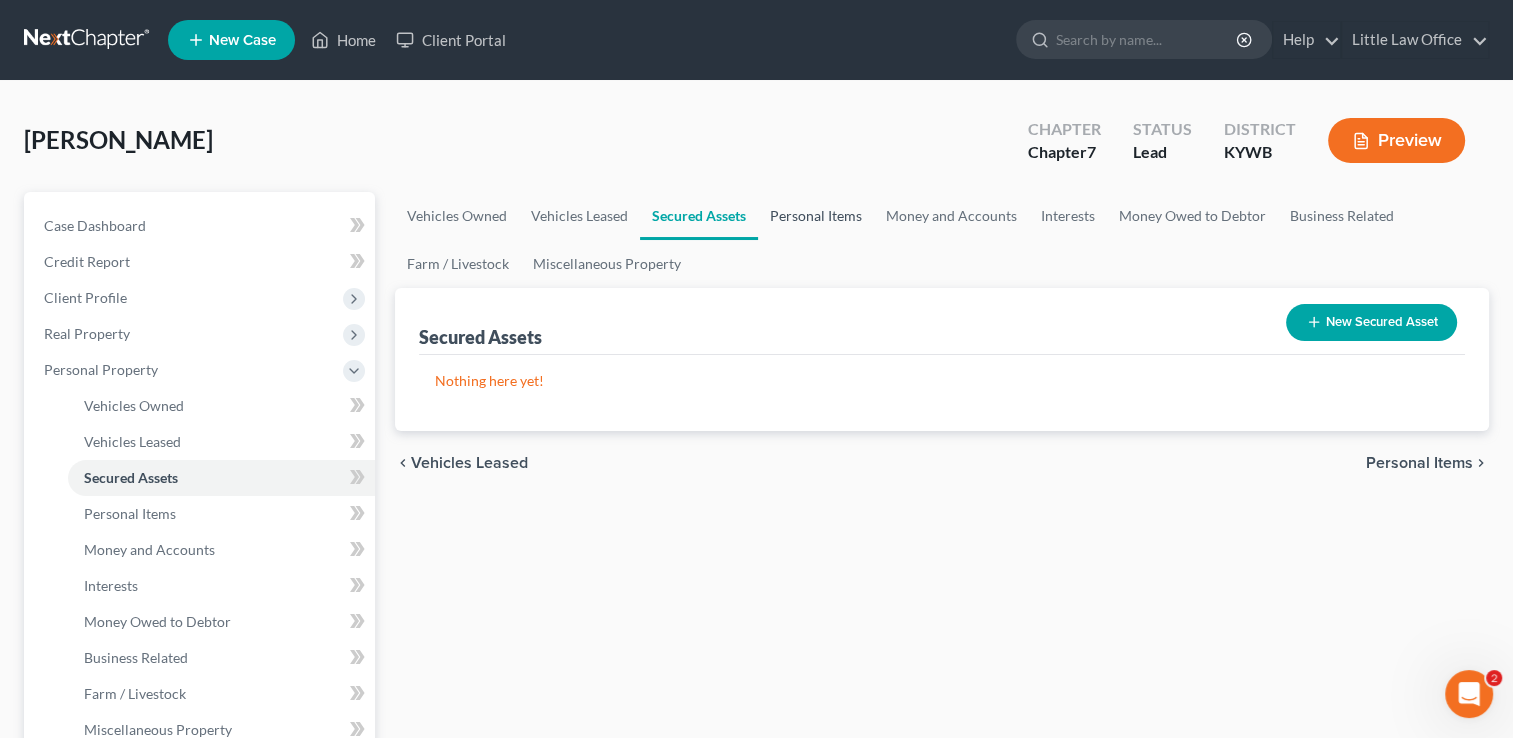 click on "Personal Items" at bounding box center [816, 216] 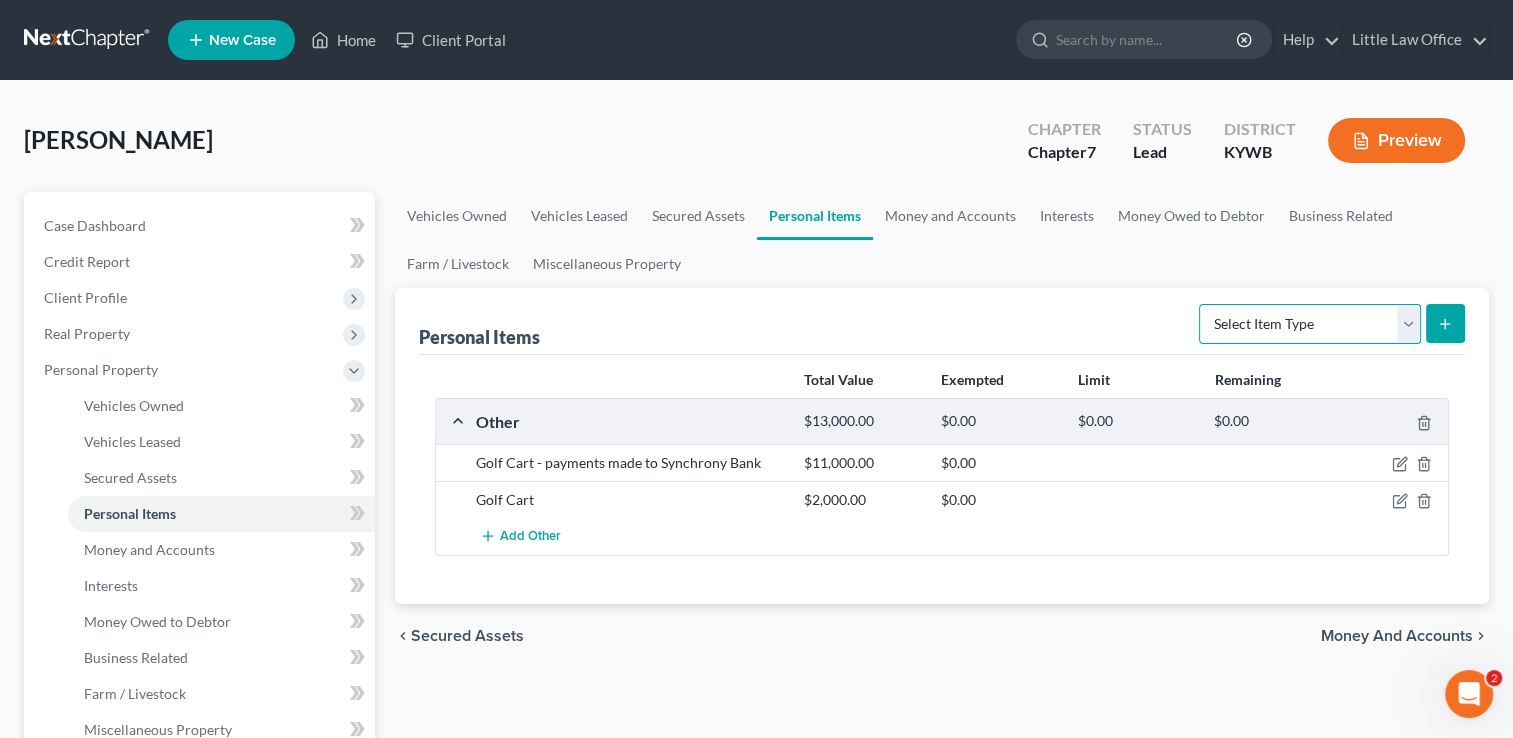 click on "Select Item Type Clothing Collectibles Of Value Electronics Firearms Household Goods Jewelry Other Pet(s) Sports & Hobby Equipment" at bounding box center [1310, 324] 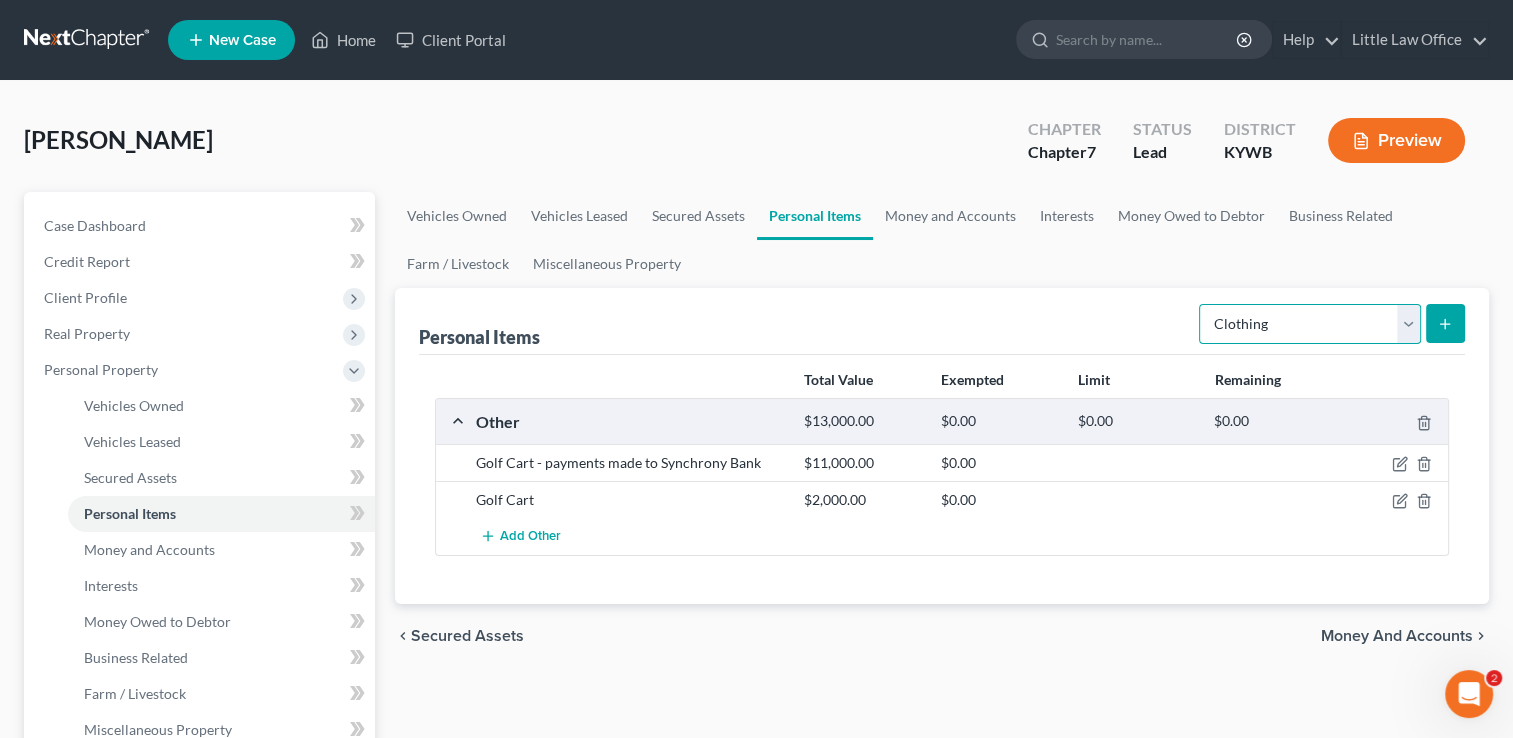 click on "Select Item Type Clothing Collectibles Of Value Electronics Firearms Household Goods Jewelry Other Pet(s) Sports & Hobby Equipment" at bounding box center (1310, 324) 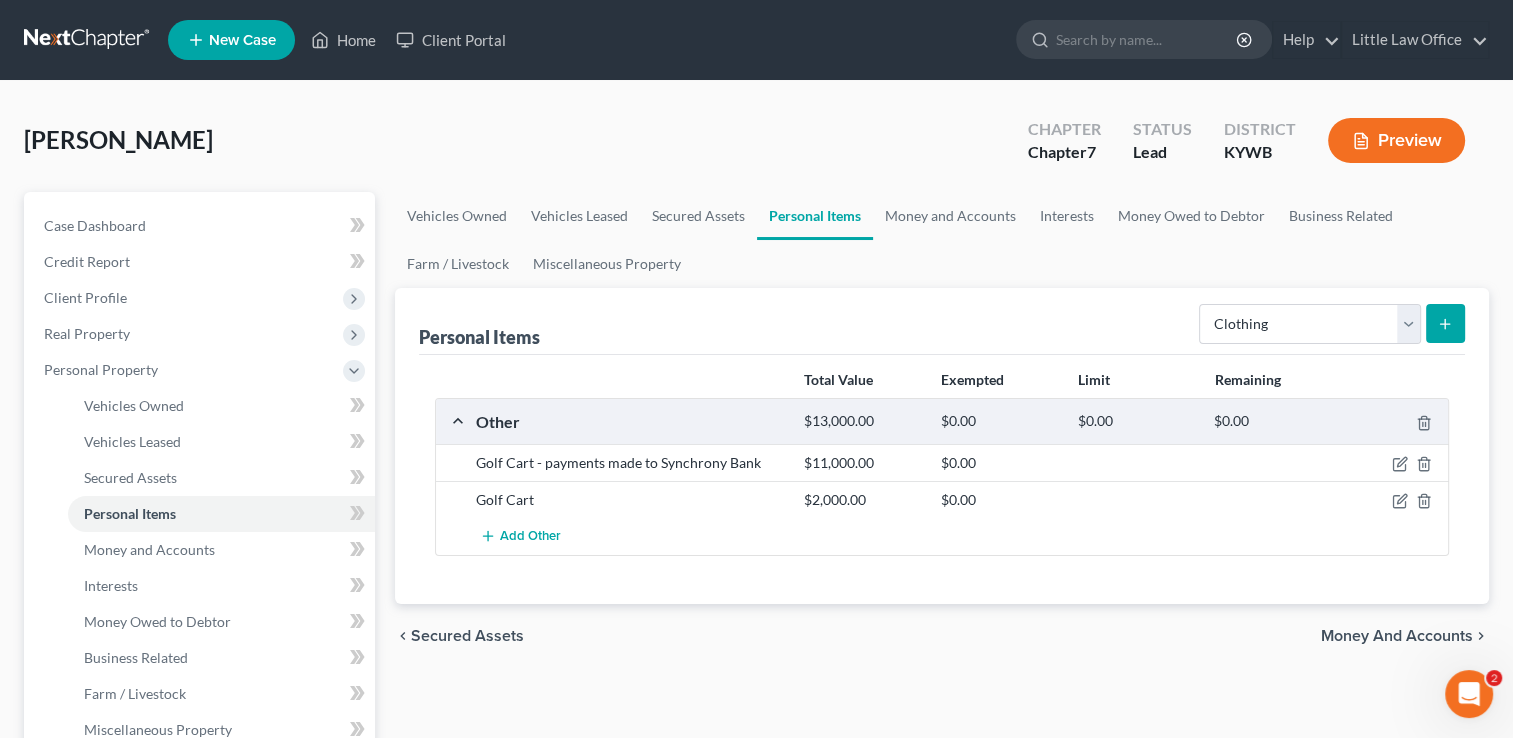 click 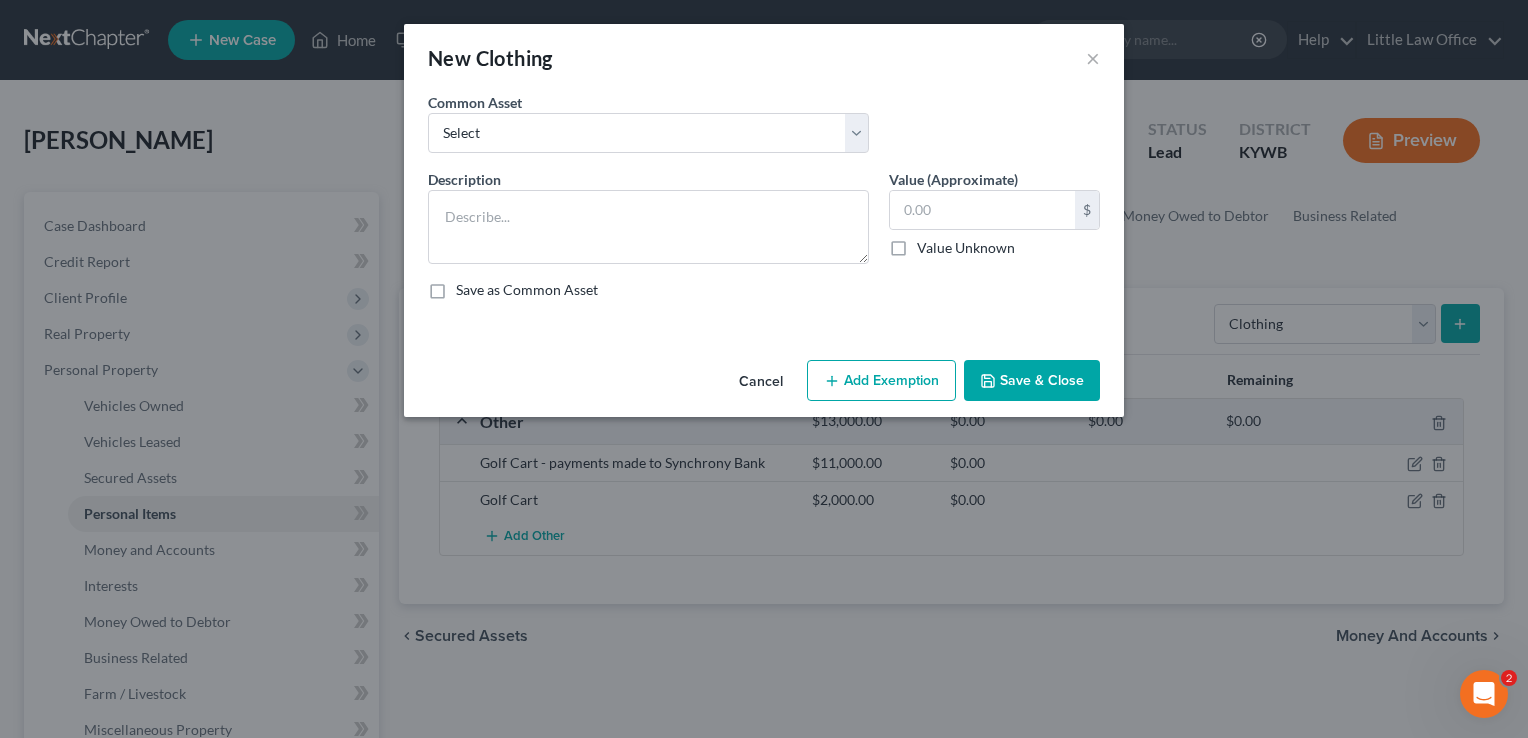 click on "Description
*" at bounding box center [648, 216] 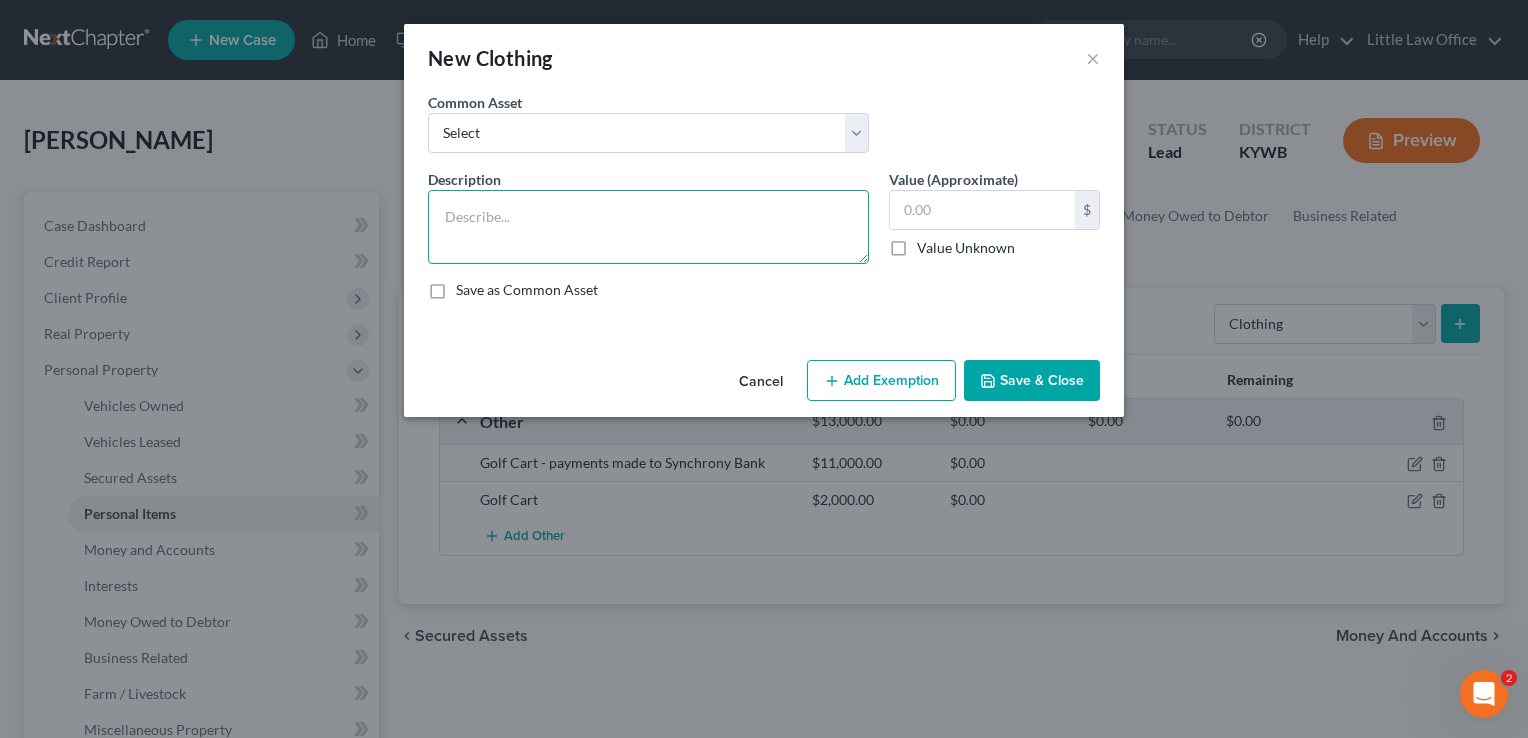 click at bounding box center (648, 227) 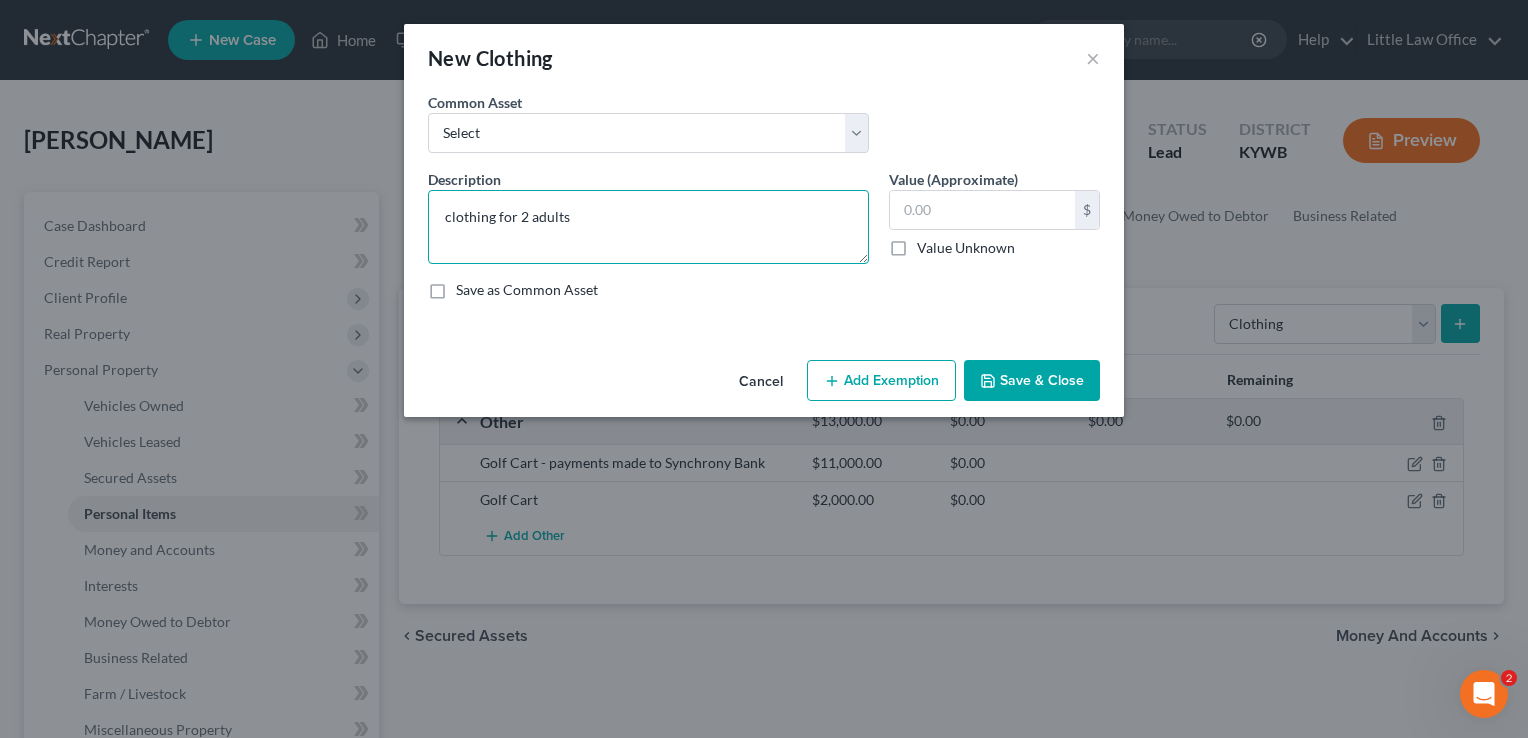 type on "clothing for 2 adults" 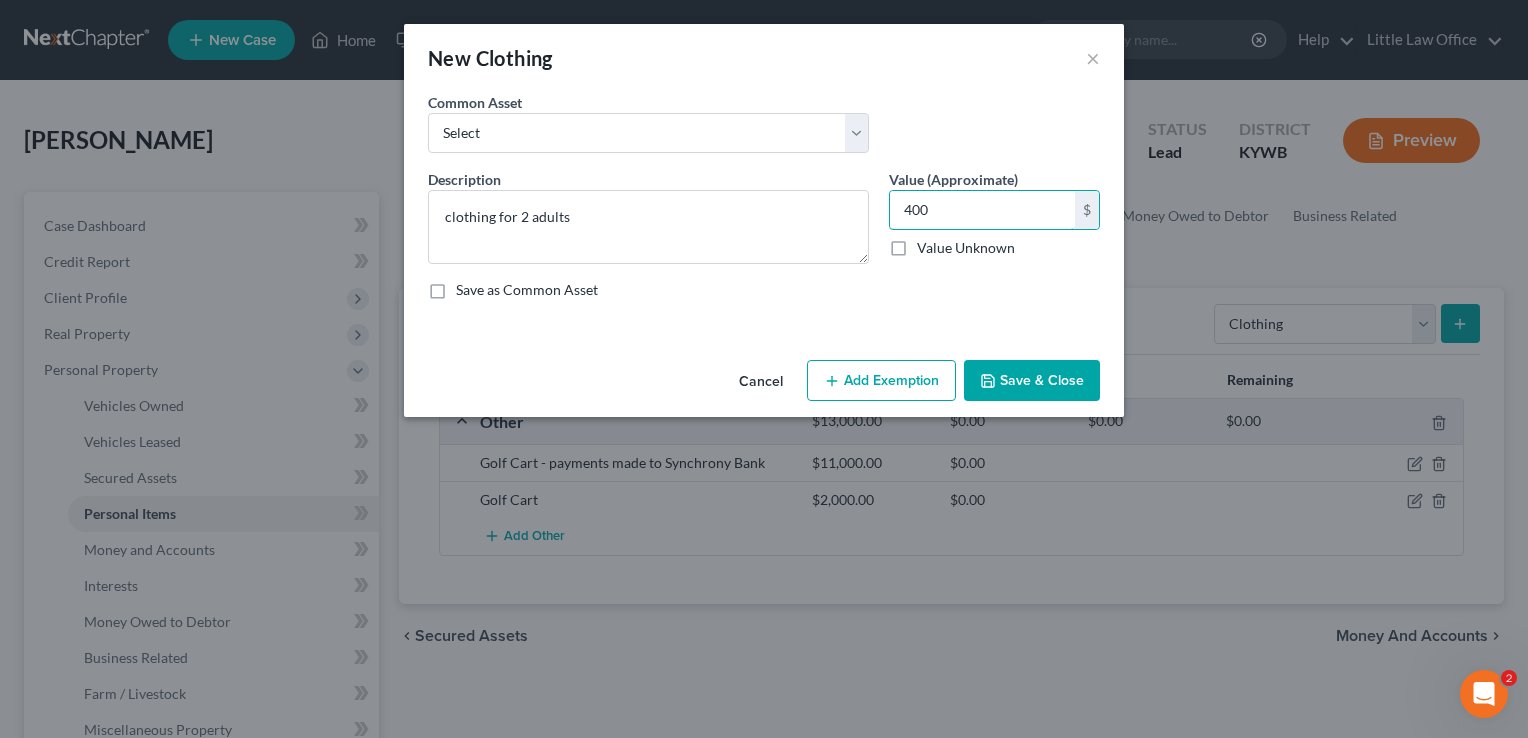 type on "400" 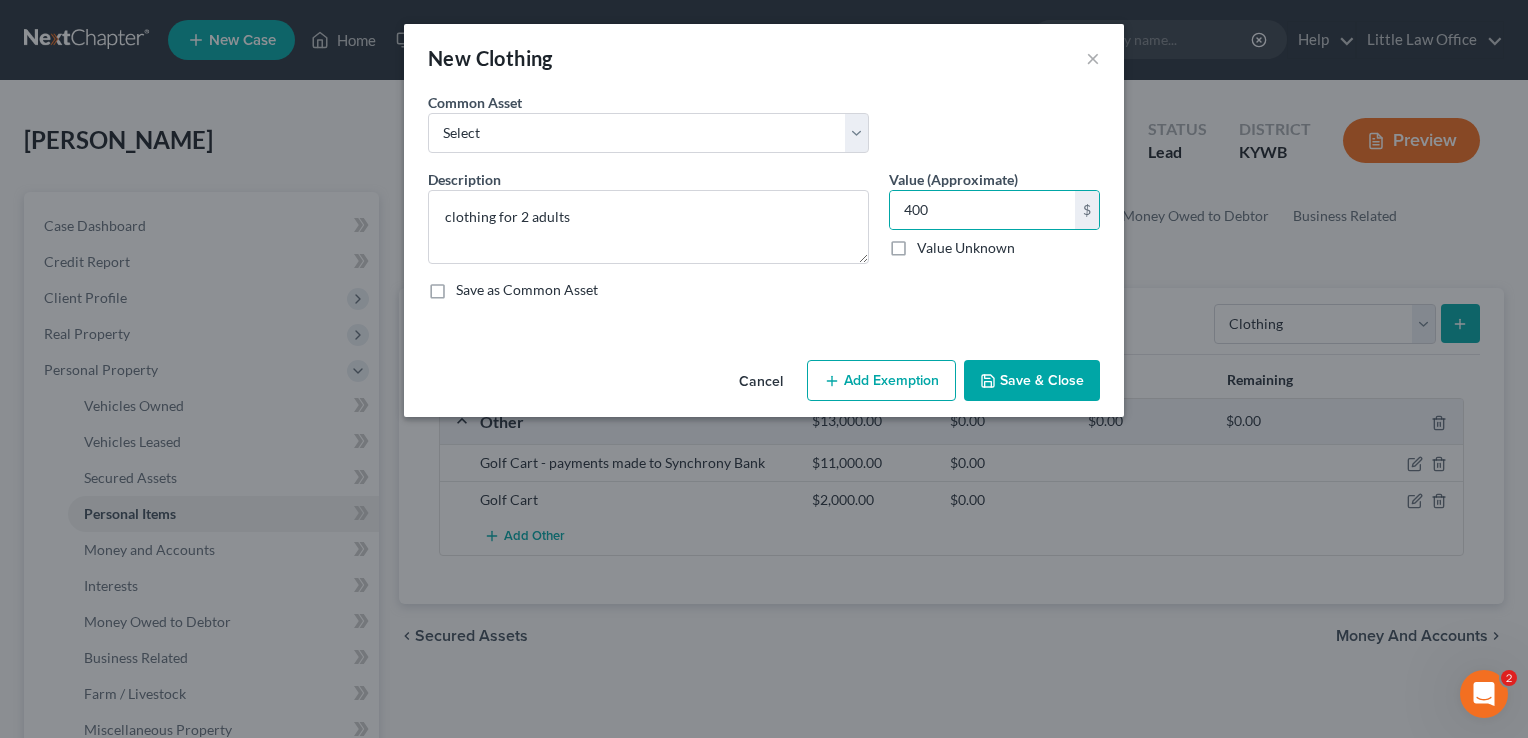 click on "Save & Close" at bounding box center [1032, 381] 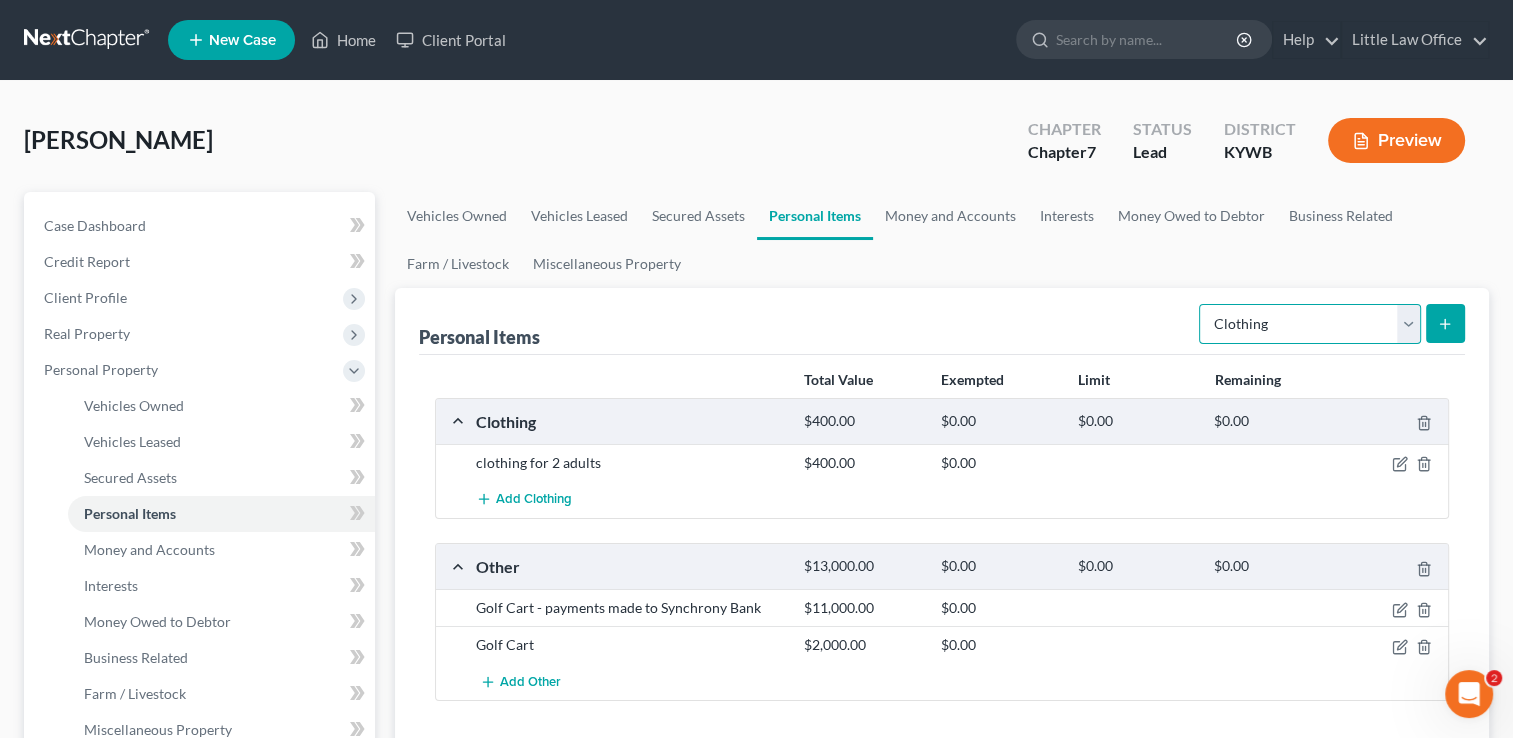 click on "Select Item Type Clothing Collectibles Of Value Electronics Firearms Household Goods Jewelry Other Pet(s) Sports & Hobby Equipment" at bounding box center (1310, 324) 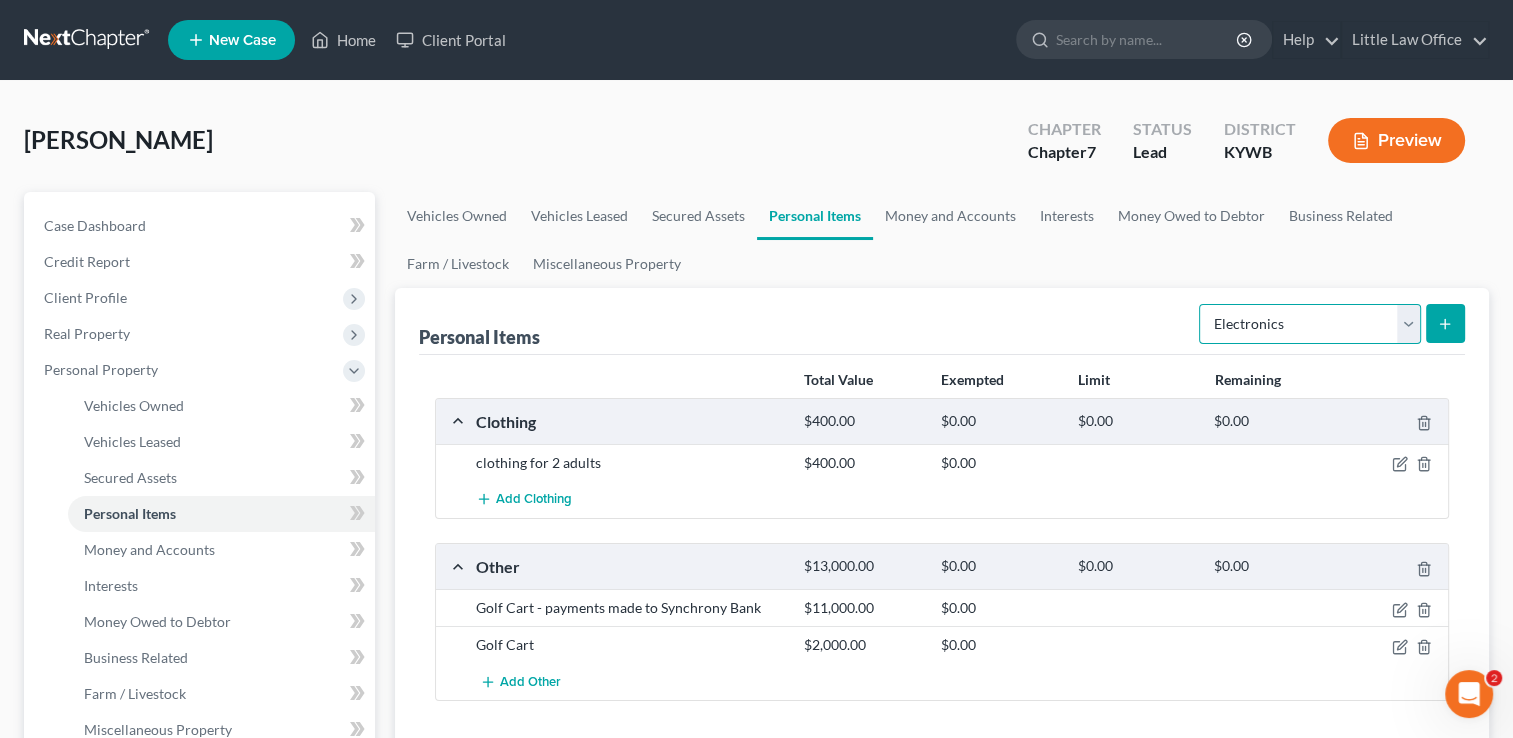 click on "Select Item Type Clothing Collectibles Of Value Electronics Firearms Household Goods Jewelry Other Pet(s) Sports & Hobby Equipment" at bounding box center (1310, 324) 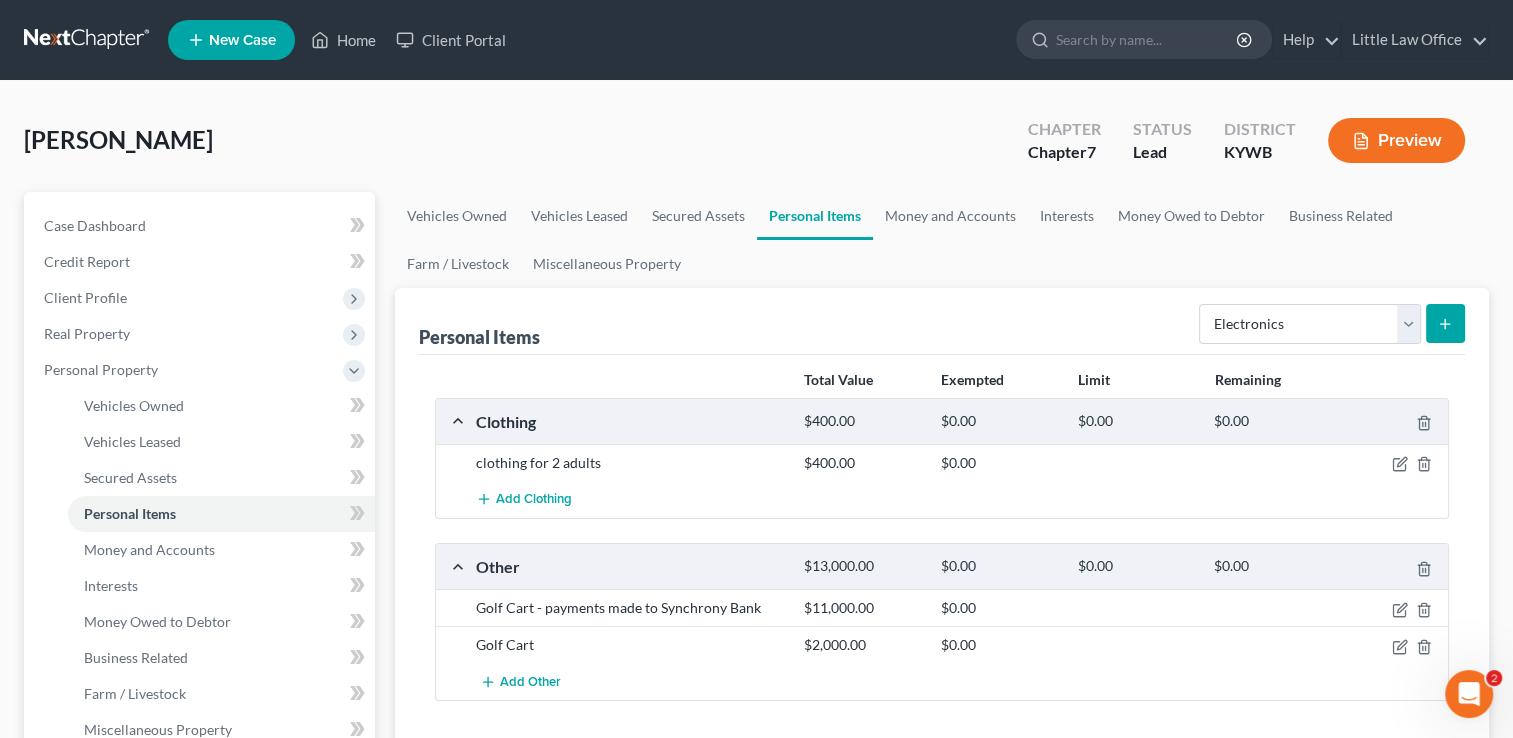 click at bounding box center (1445, 323) 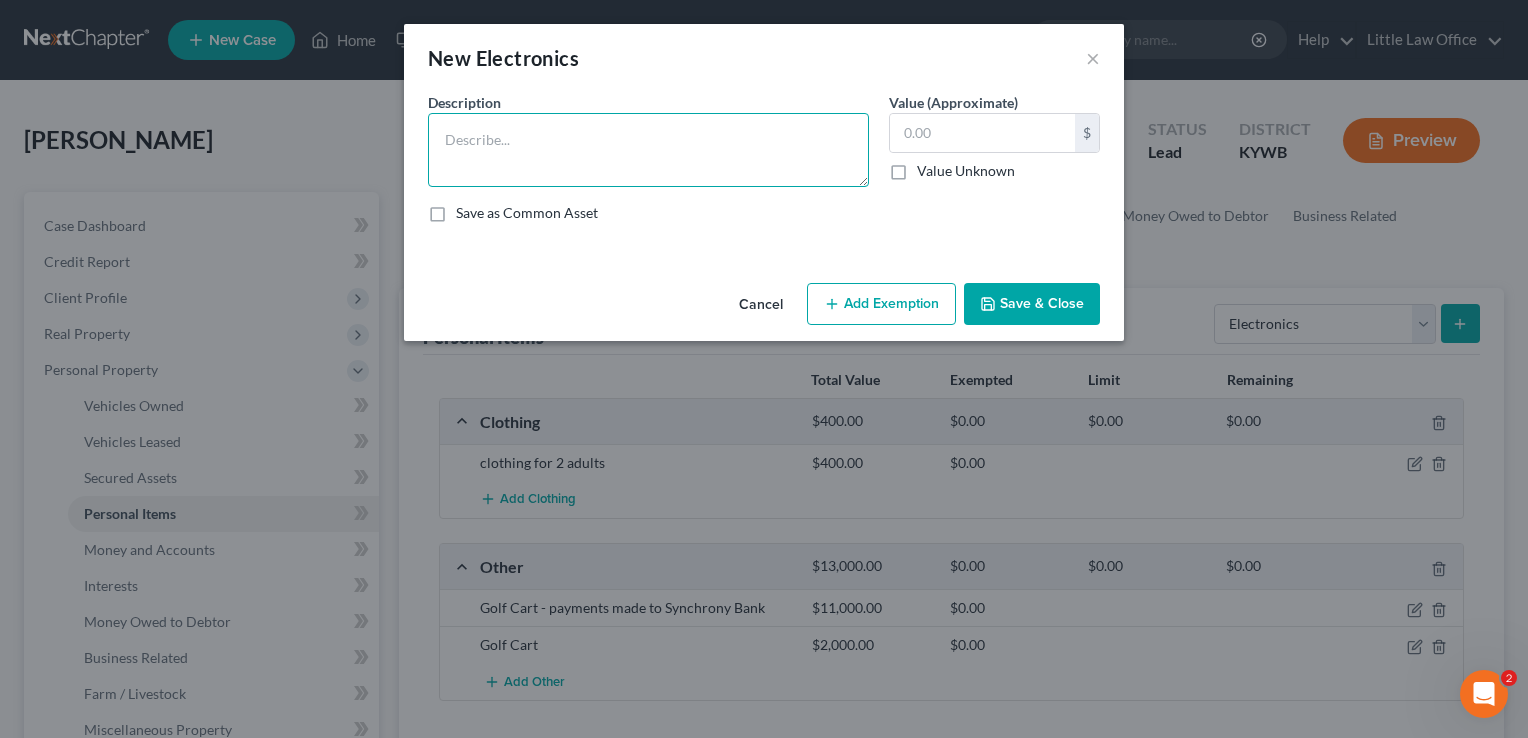 click at bounding box center [648, 150] 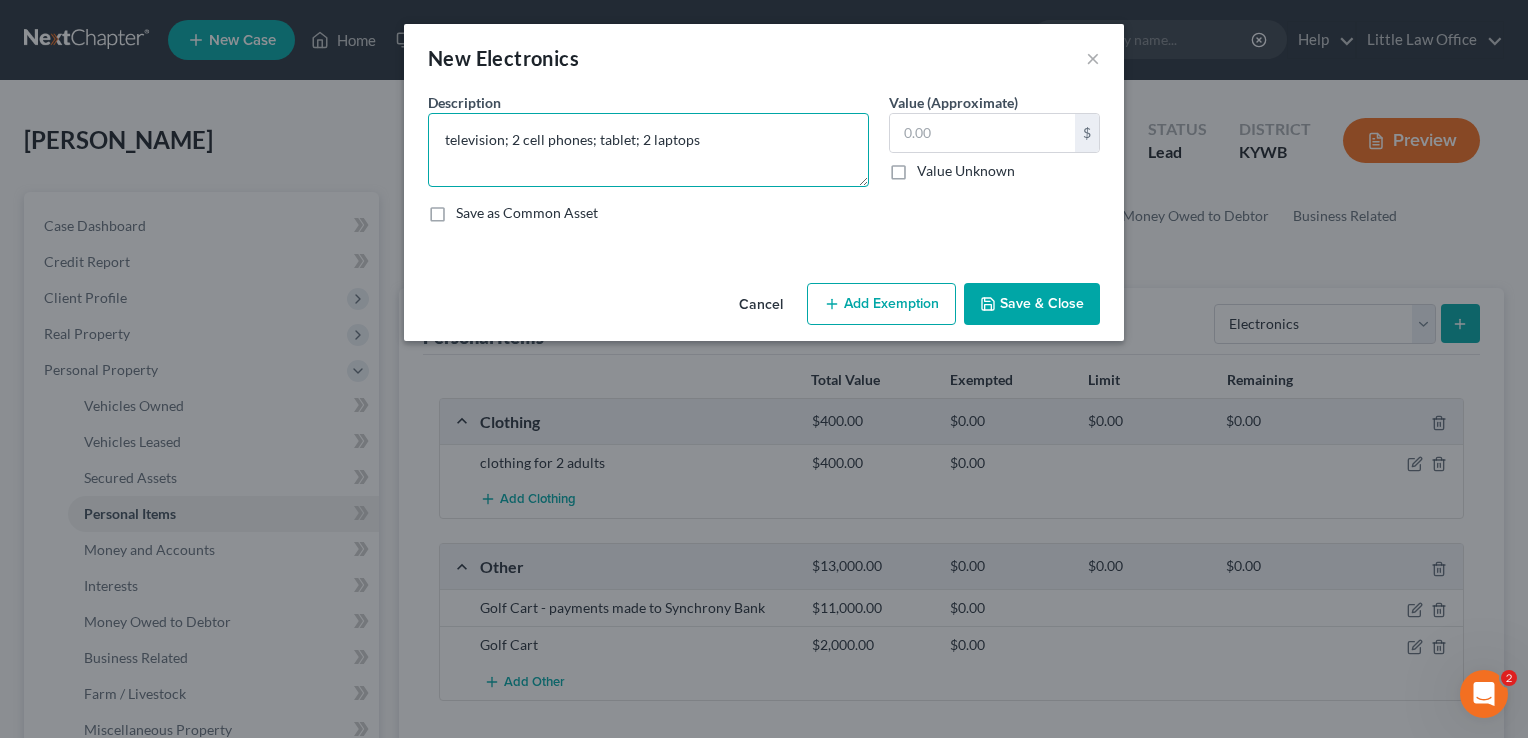 type on "television; 2 cell phones; tablet; 2 laptops" 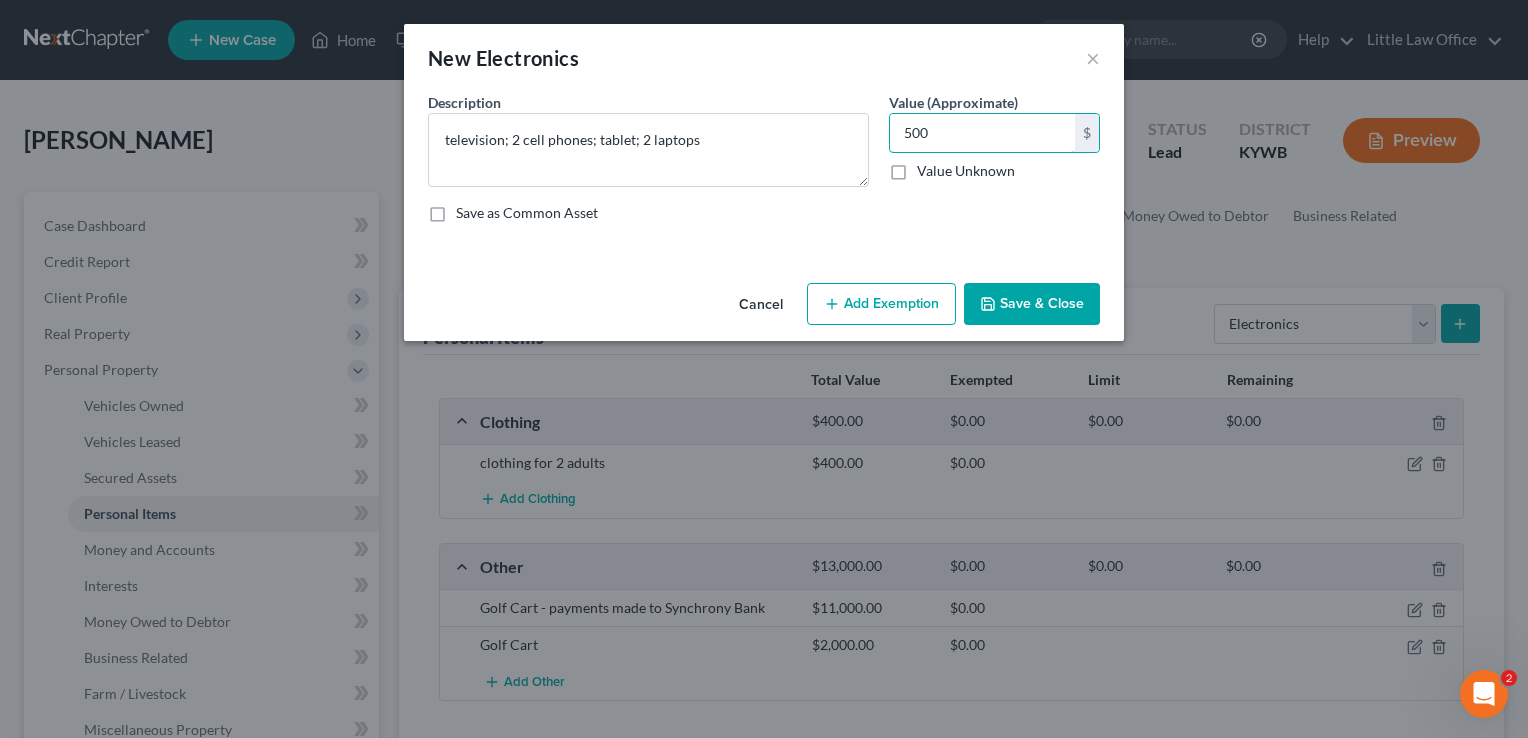 type on "500" 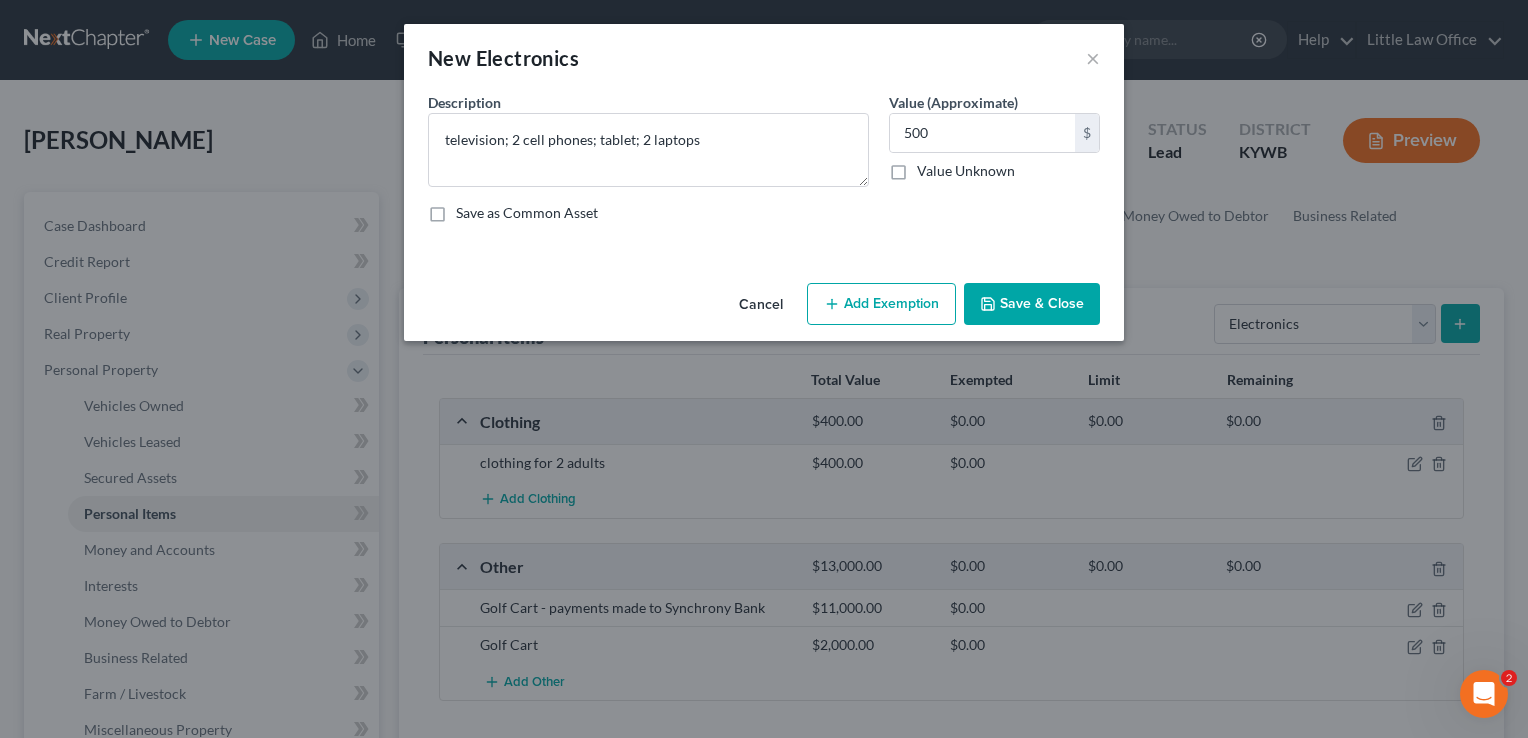 click on "Save & Close" at bounding box center (1032, 304) 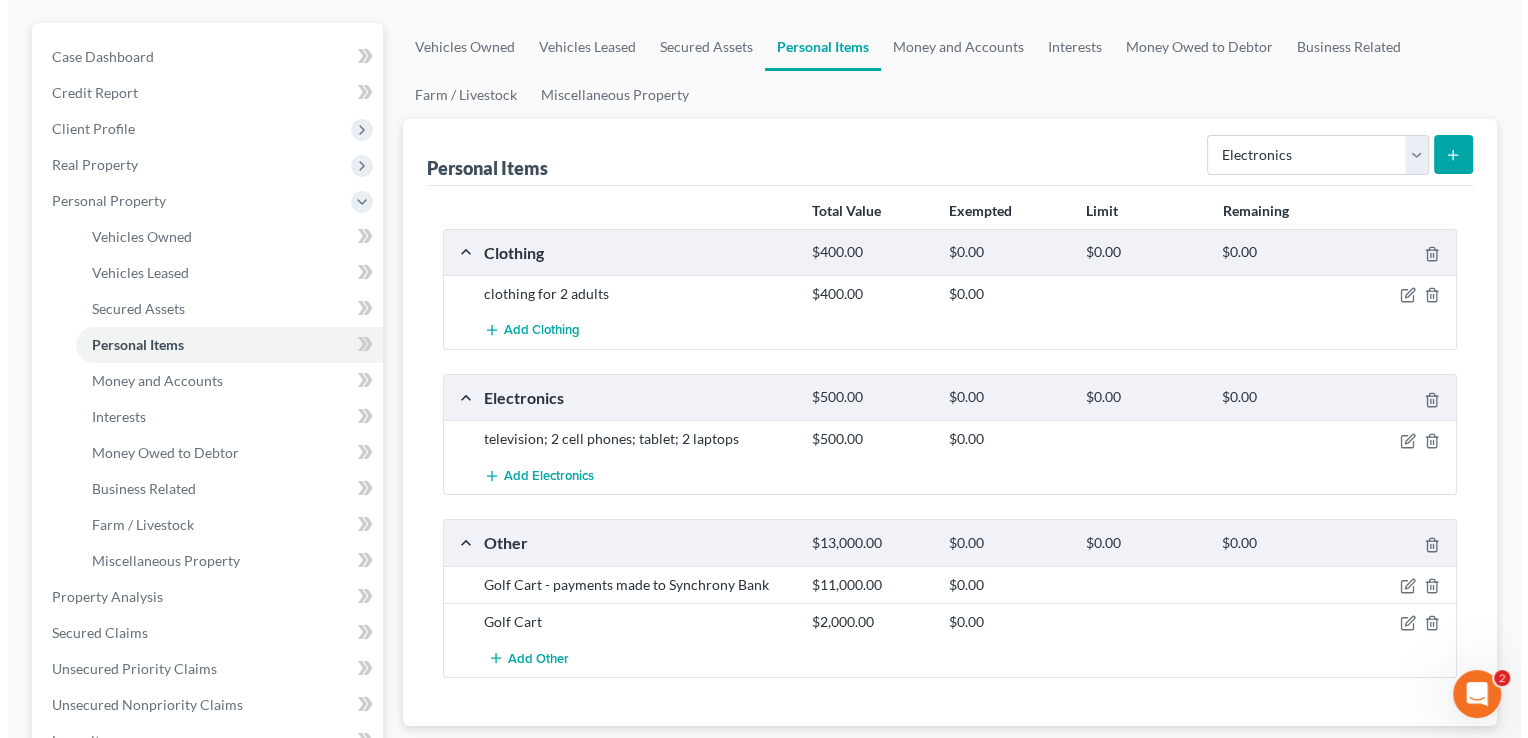 scroll, scrollTop: 183, scrollLeft: 0, axis: vertical 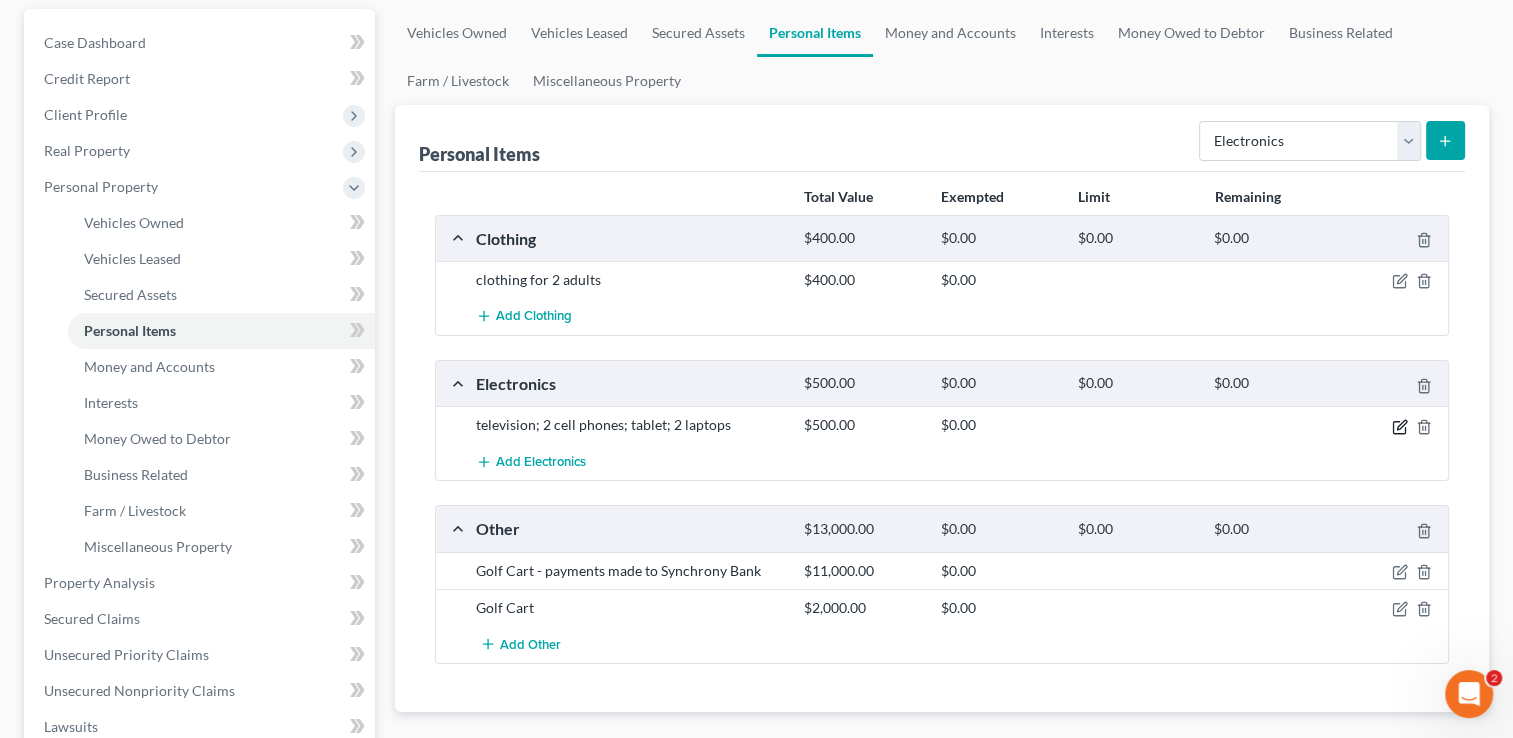 click 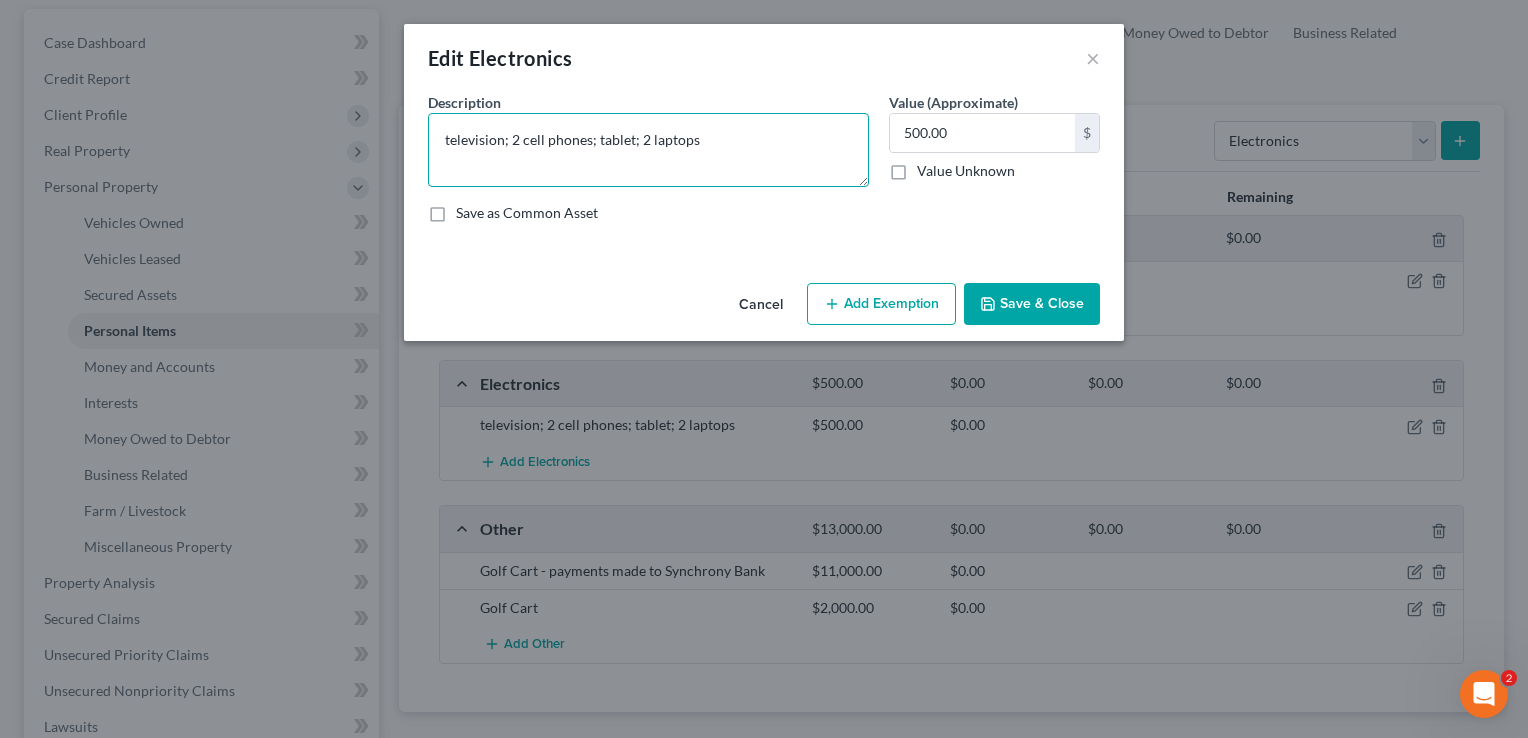 click on "television; 2 cell phones; tablet; 2 laptops" at bounding box center (648, 150) 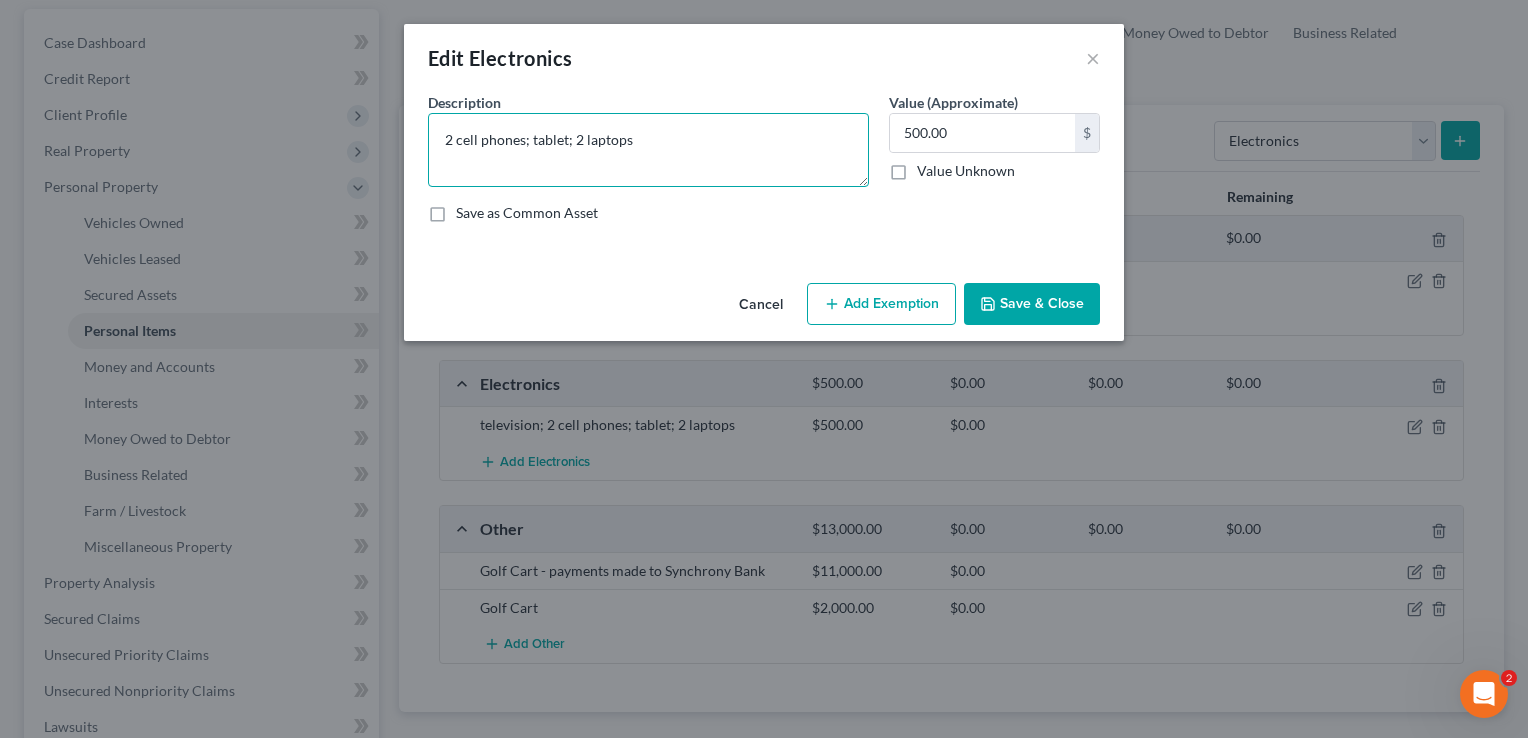type on "2 cell phones; tablet; 2 laptops" 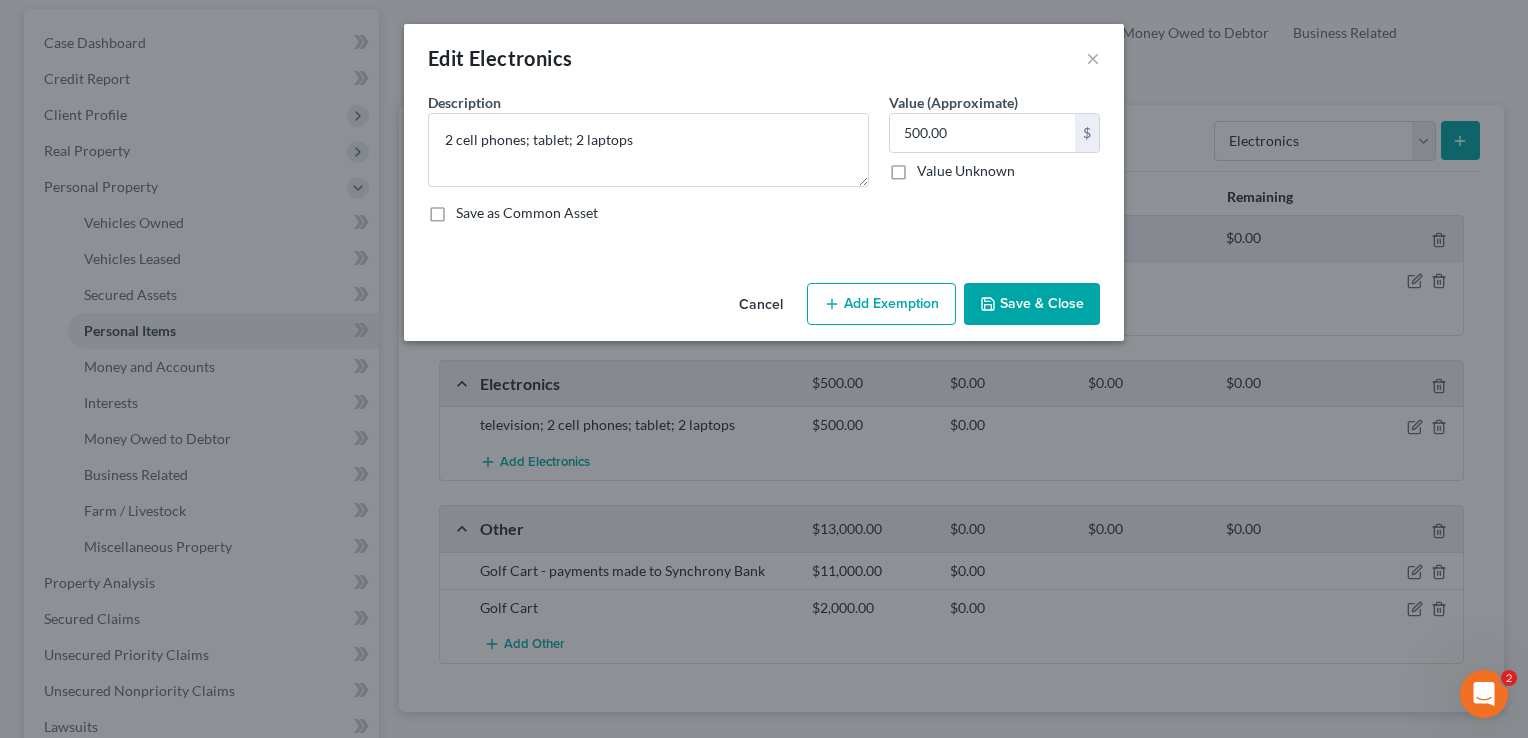 click on "Save & Close" at bounding box center [1032, 304] 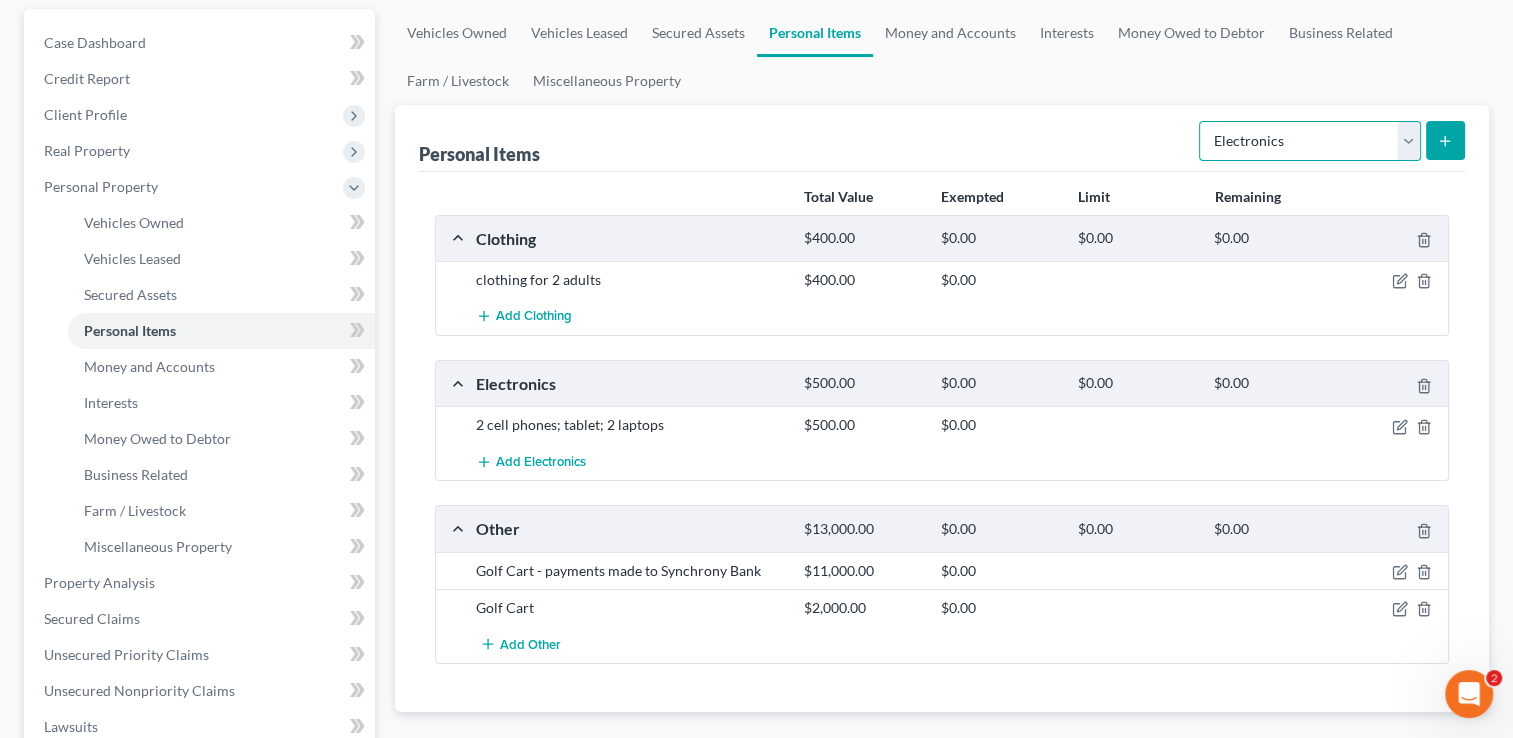click on "Select Item Type Clothing Collectibles Of Value Electronics Firearms Household Goods Jewelry Other Pet(s) Sports & Hobby Equipment" at bounding box center (1310, 141) 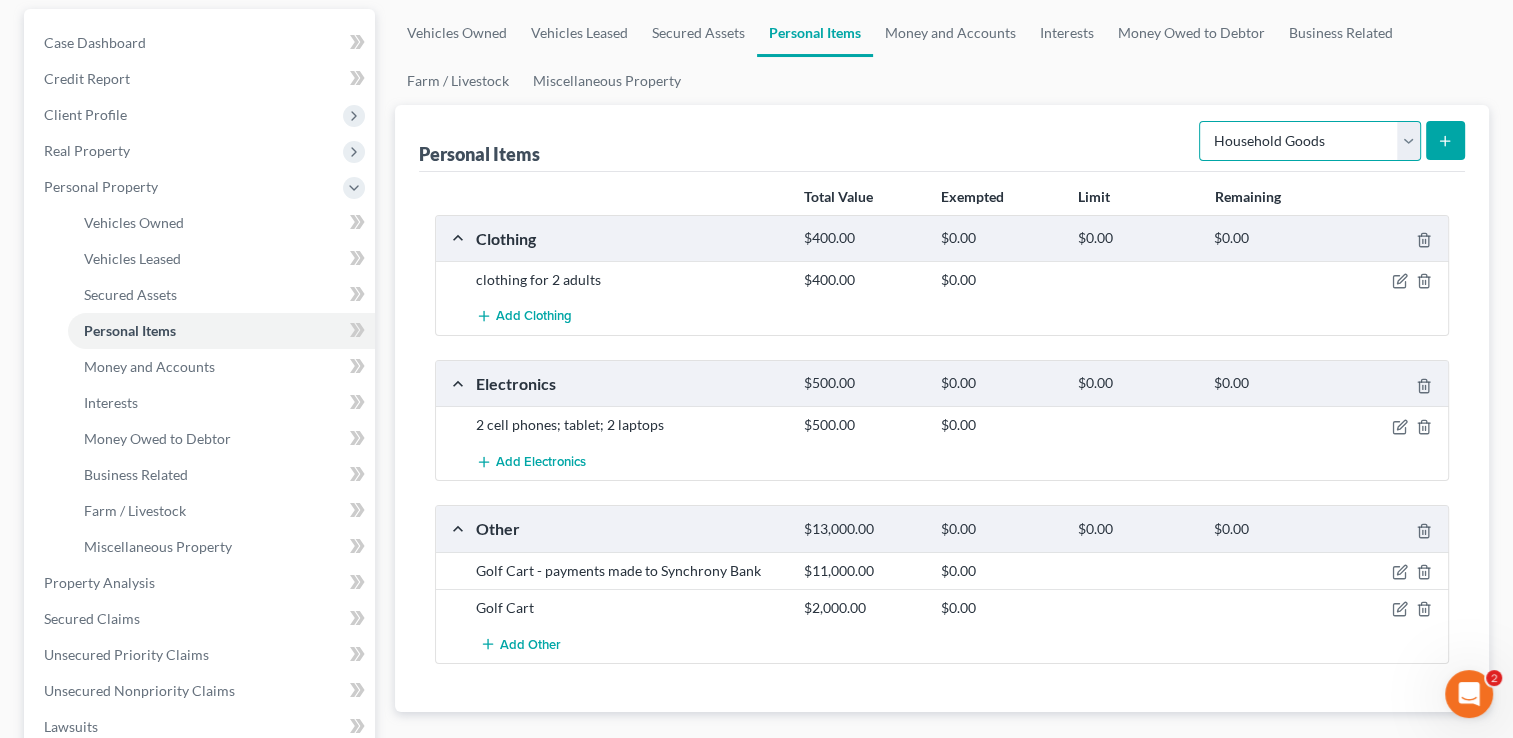 click on "Select Item Type Clothing Collectibles Of Value Electronics Firearms Household Goods Jewelry Other Pet(s) Sports & Hobby Equipment" at bounding box center [1310, 141] 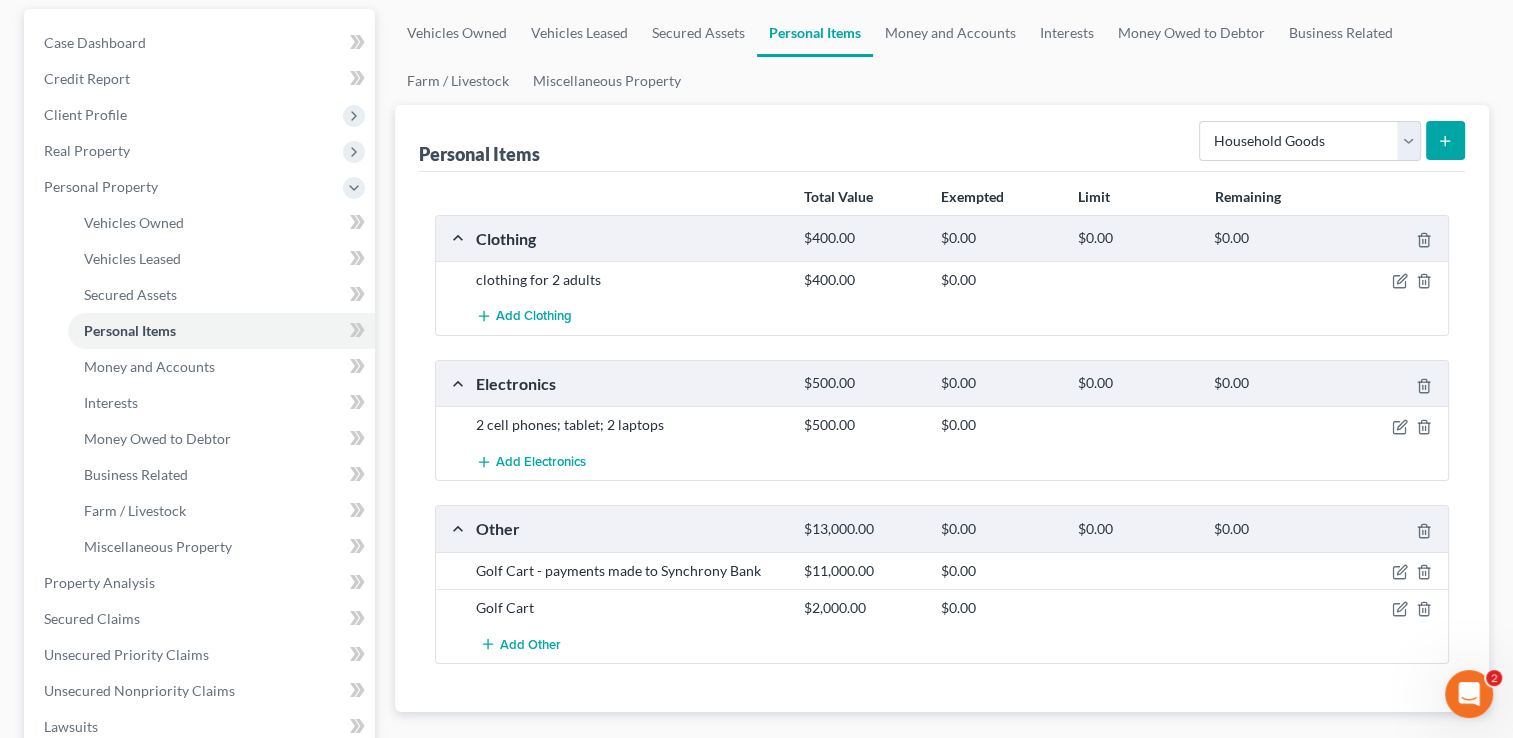 click 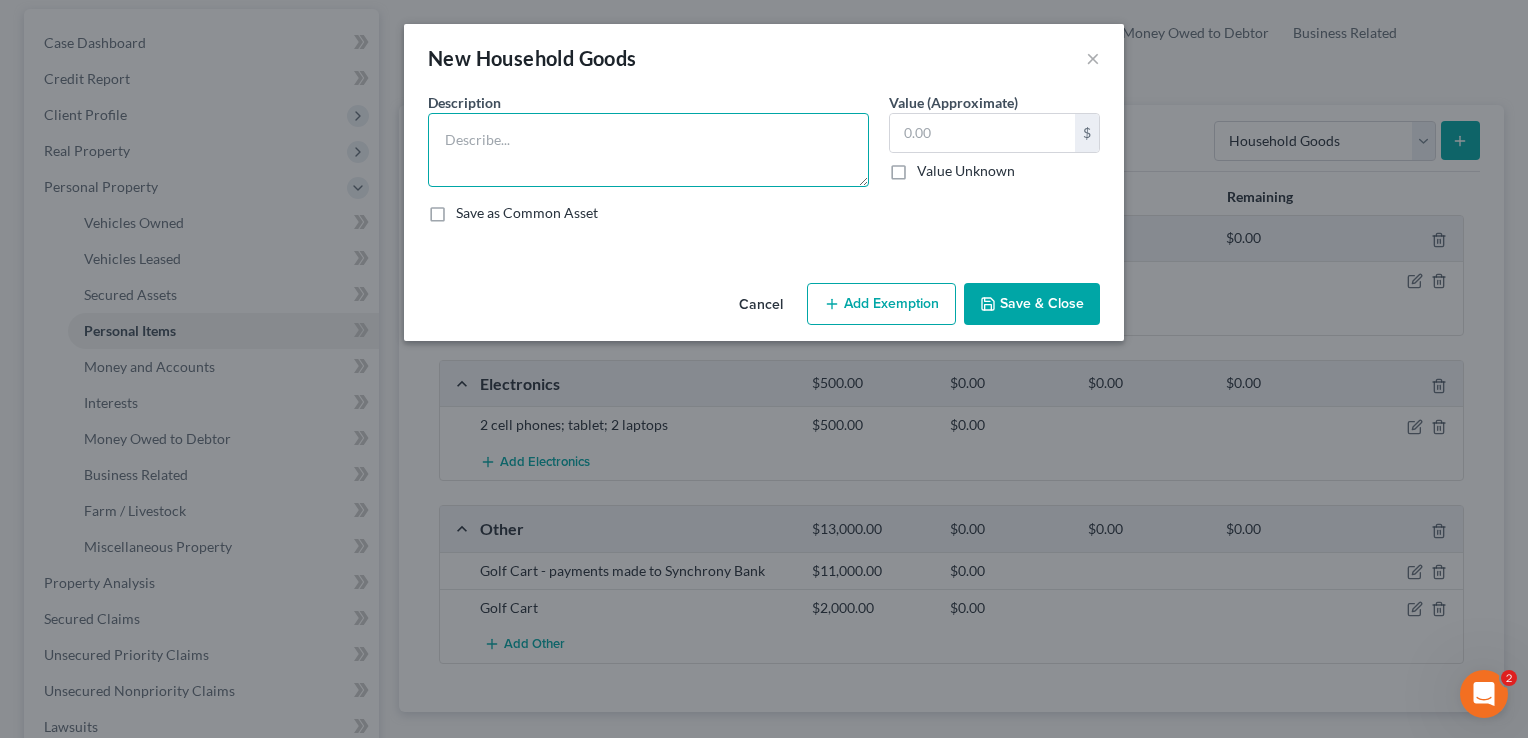 click at bounding box center [648, 150] 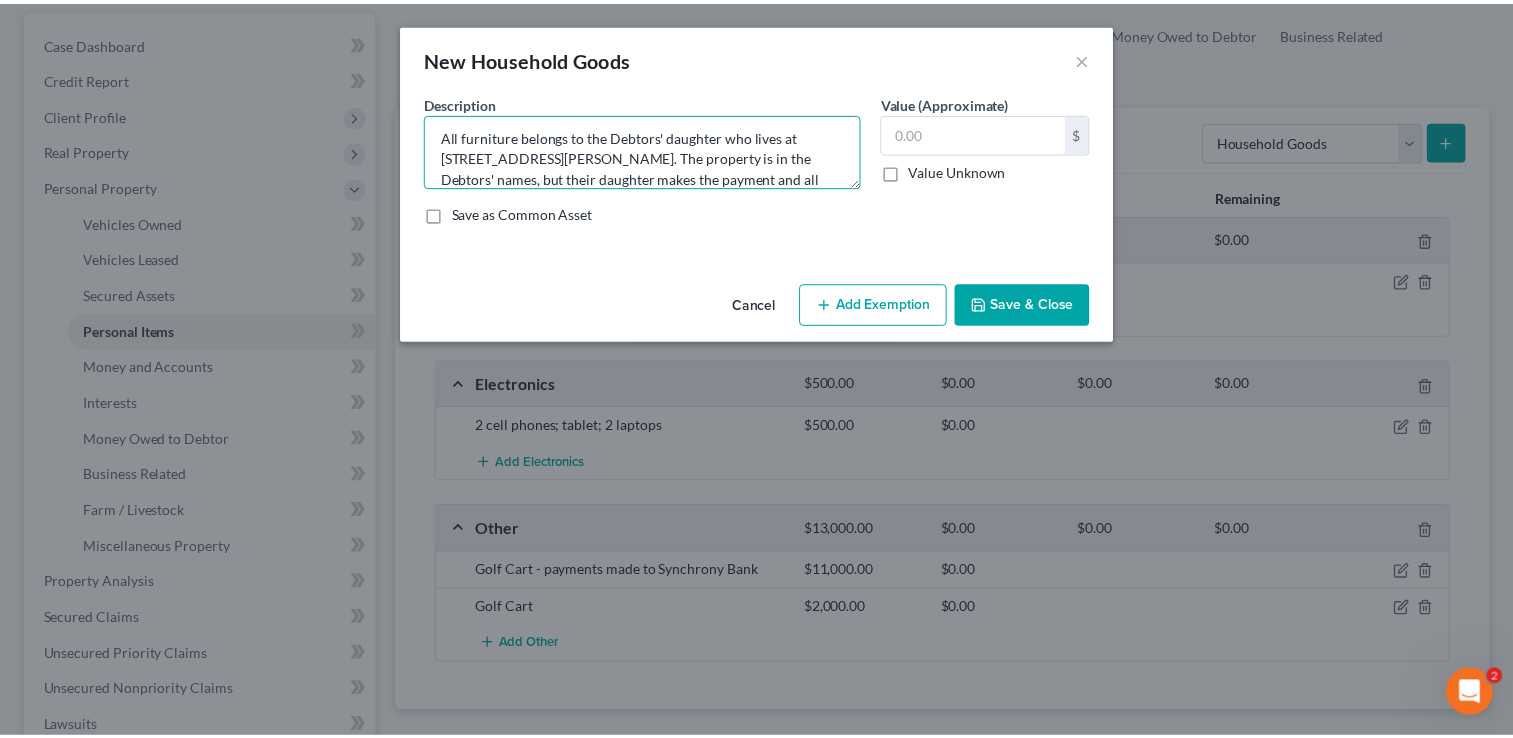 scroll, scrollTop: 24, scrollLeft: 0, axis: vertical 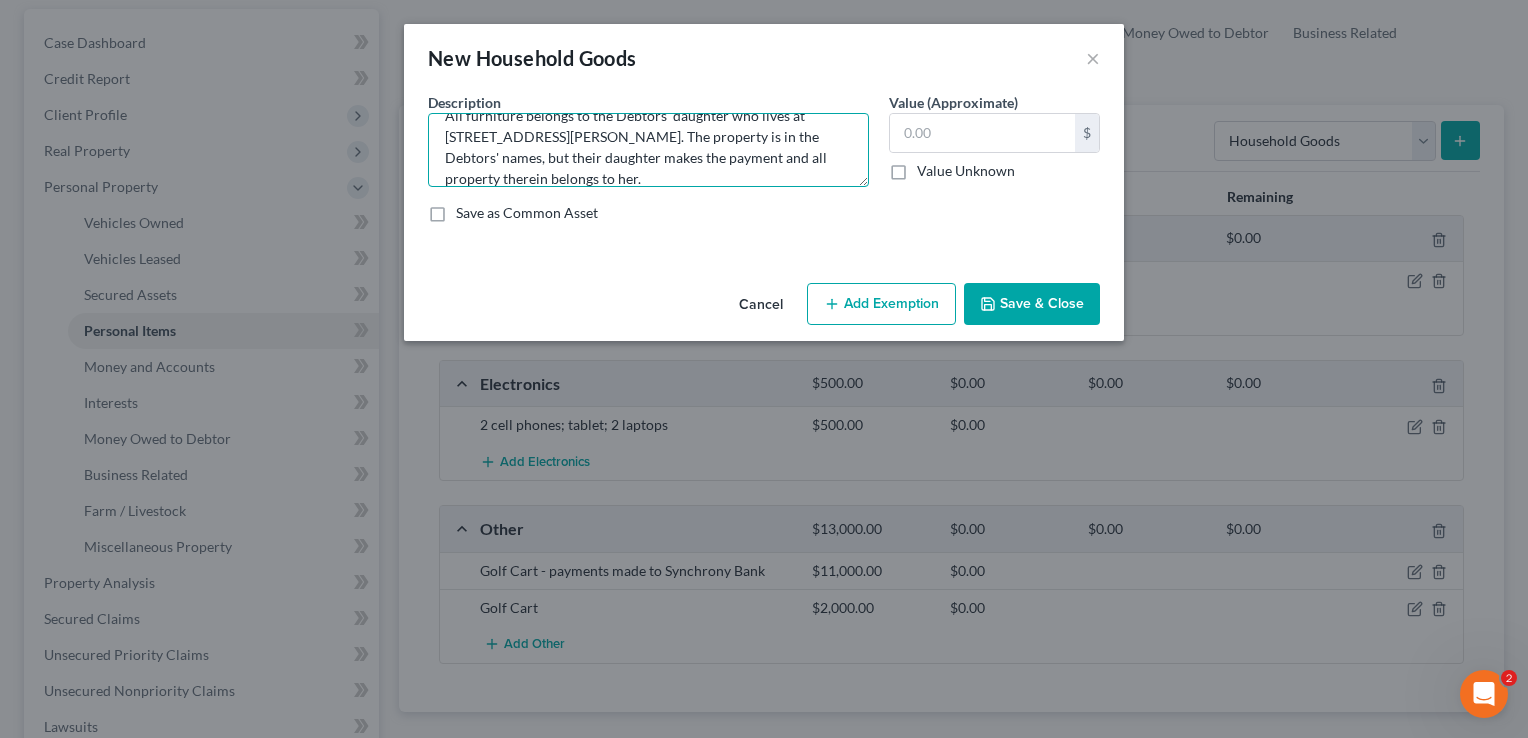type on "All furniture belongs to the Debtors' daughter who lives at [STREET_ADDRESS][PERSON_NAME]. The property is in the Debtors' names, but their daughter makes the payment and all property therein belongs to her." 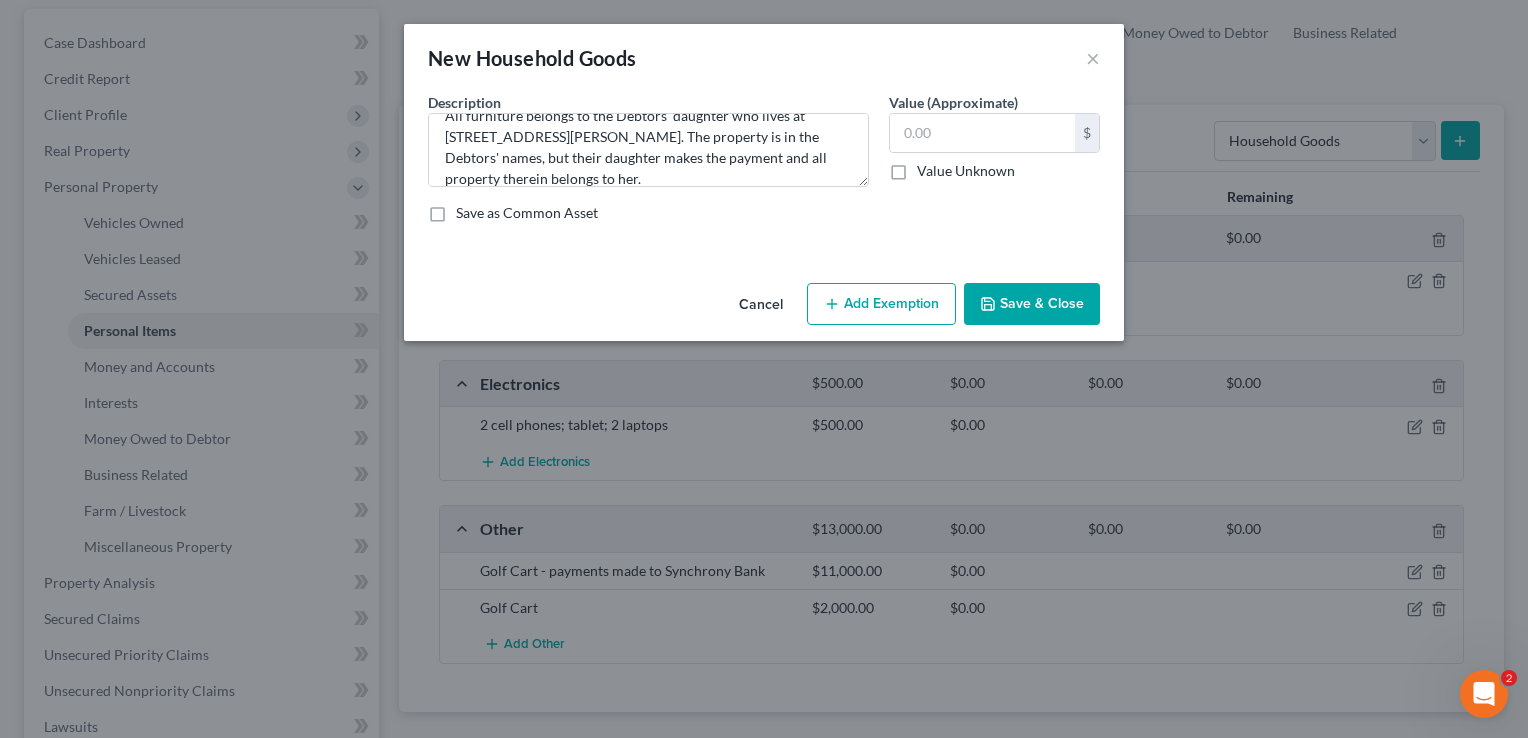 click on "Save & Close" at bounding box center (1032, 304) 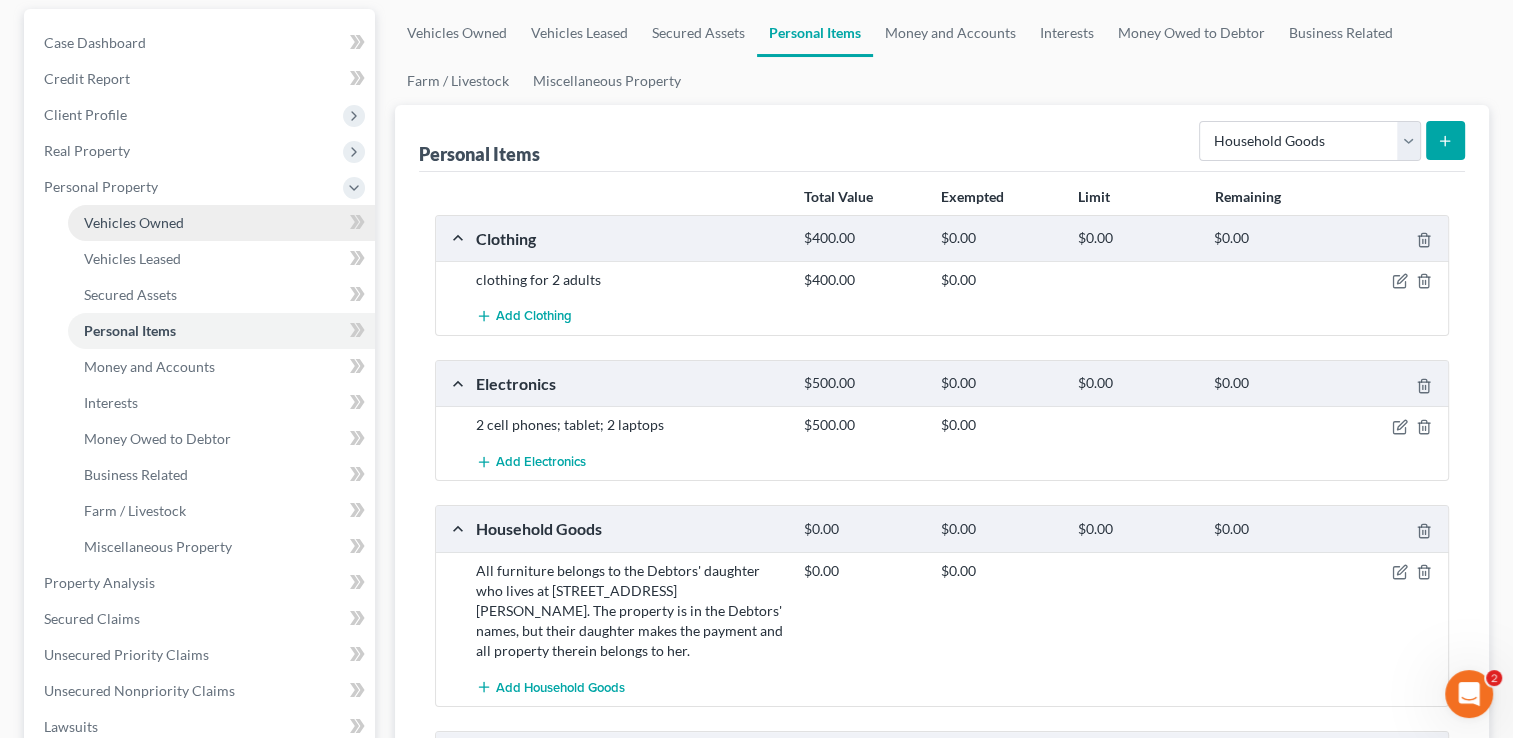 click on "Vehicles Owned" at bounding box center (221, 223) 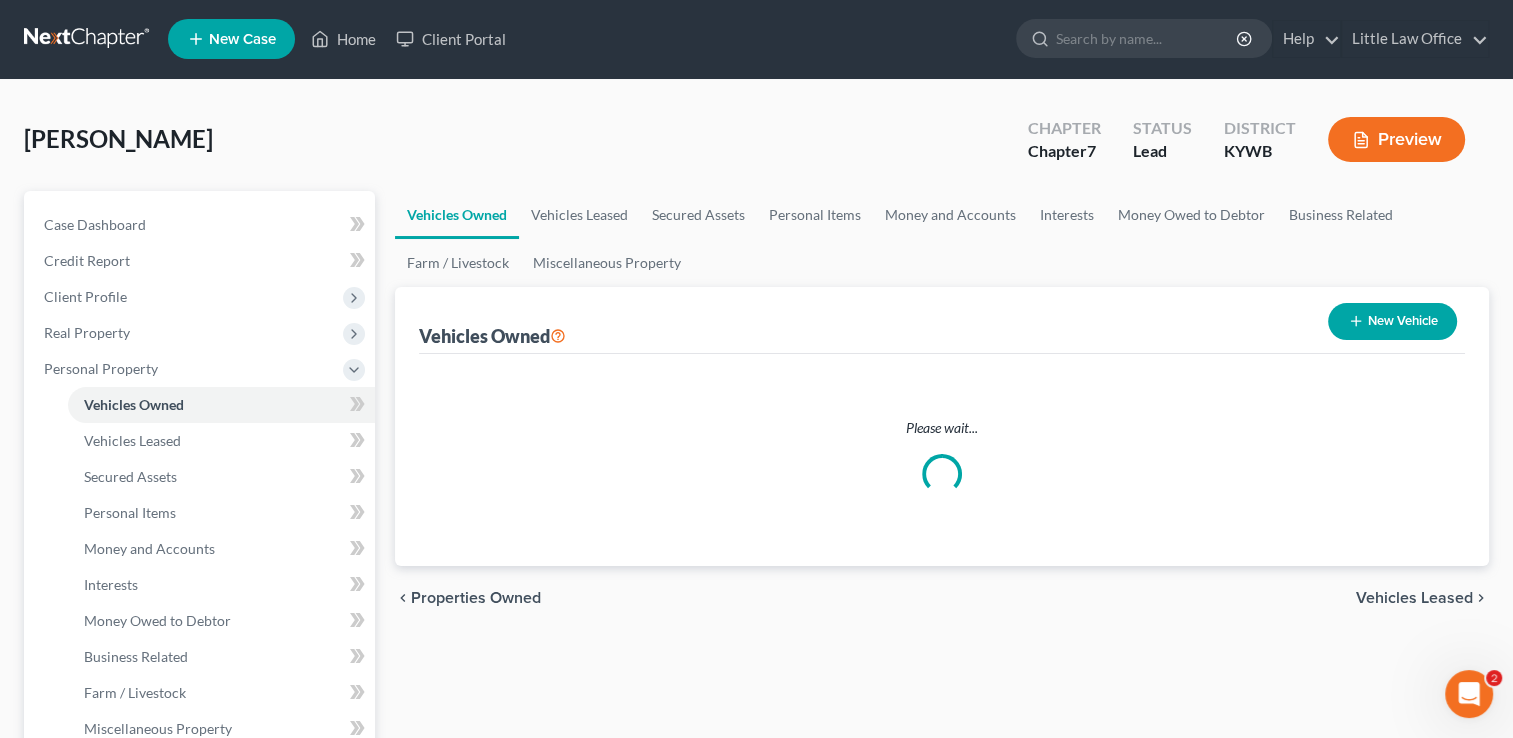 scroll, scrollTop: 0, scrollLeft: 0, axis: both 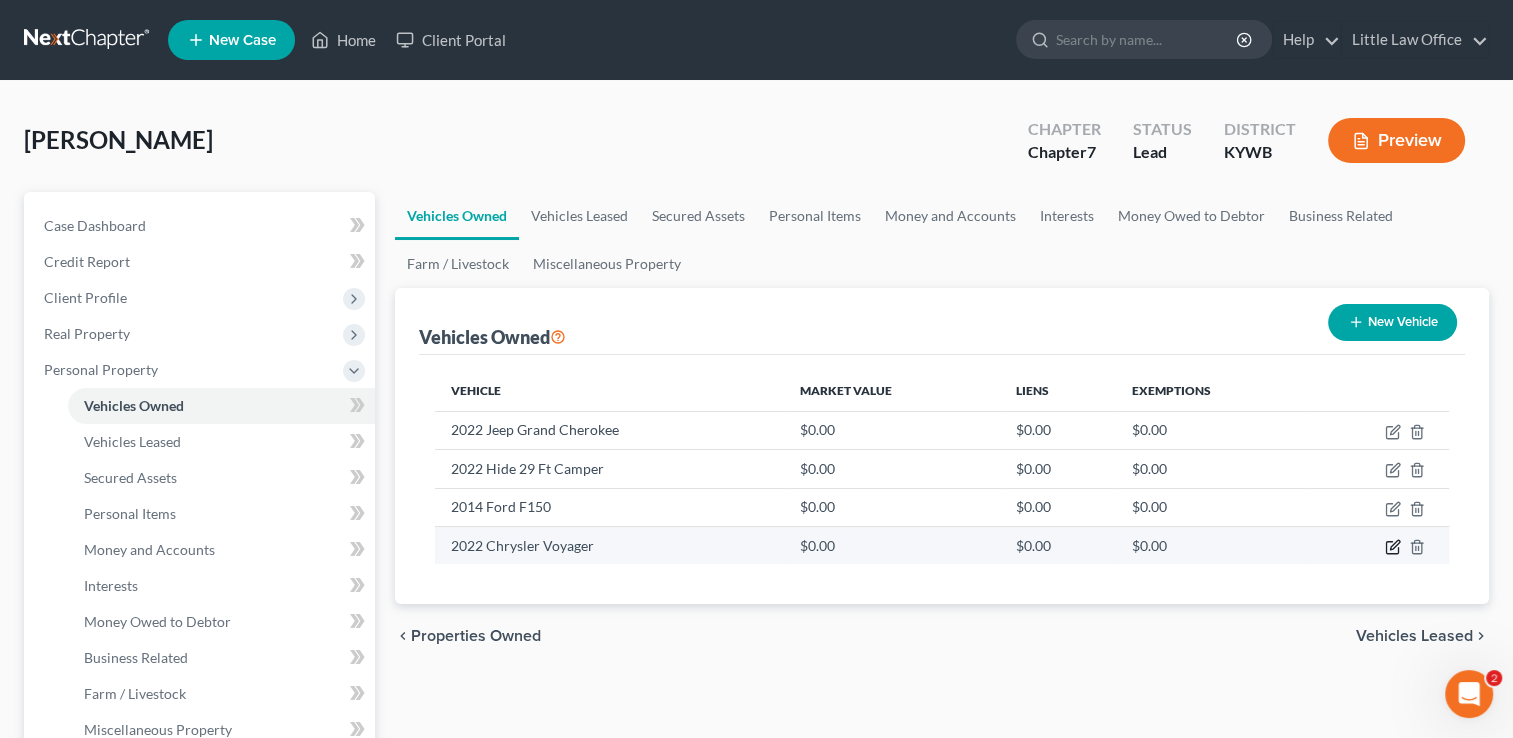 click 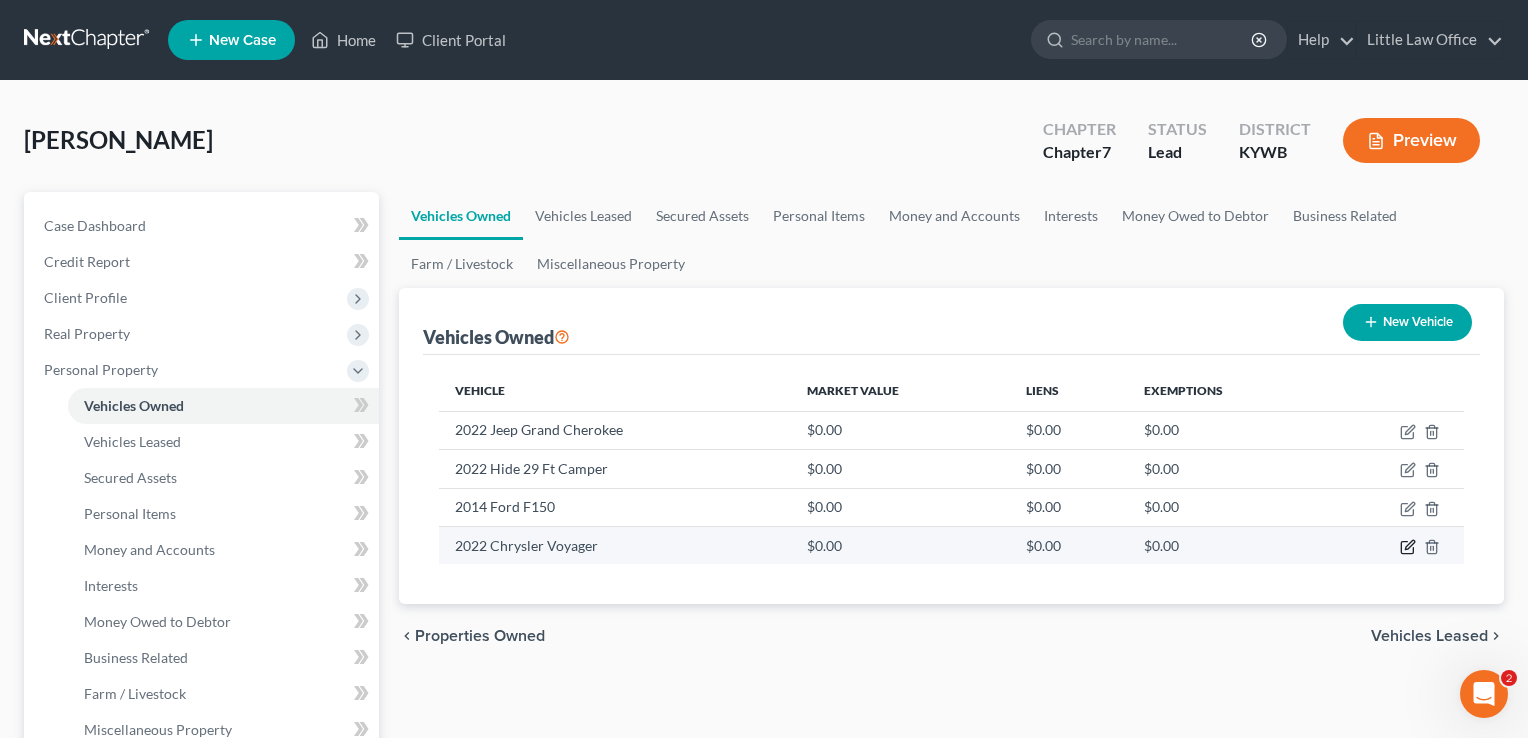 select on "0" 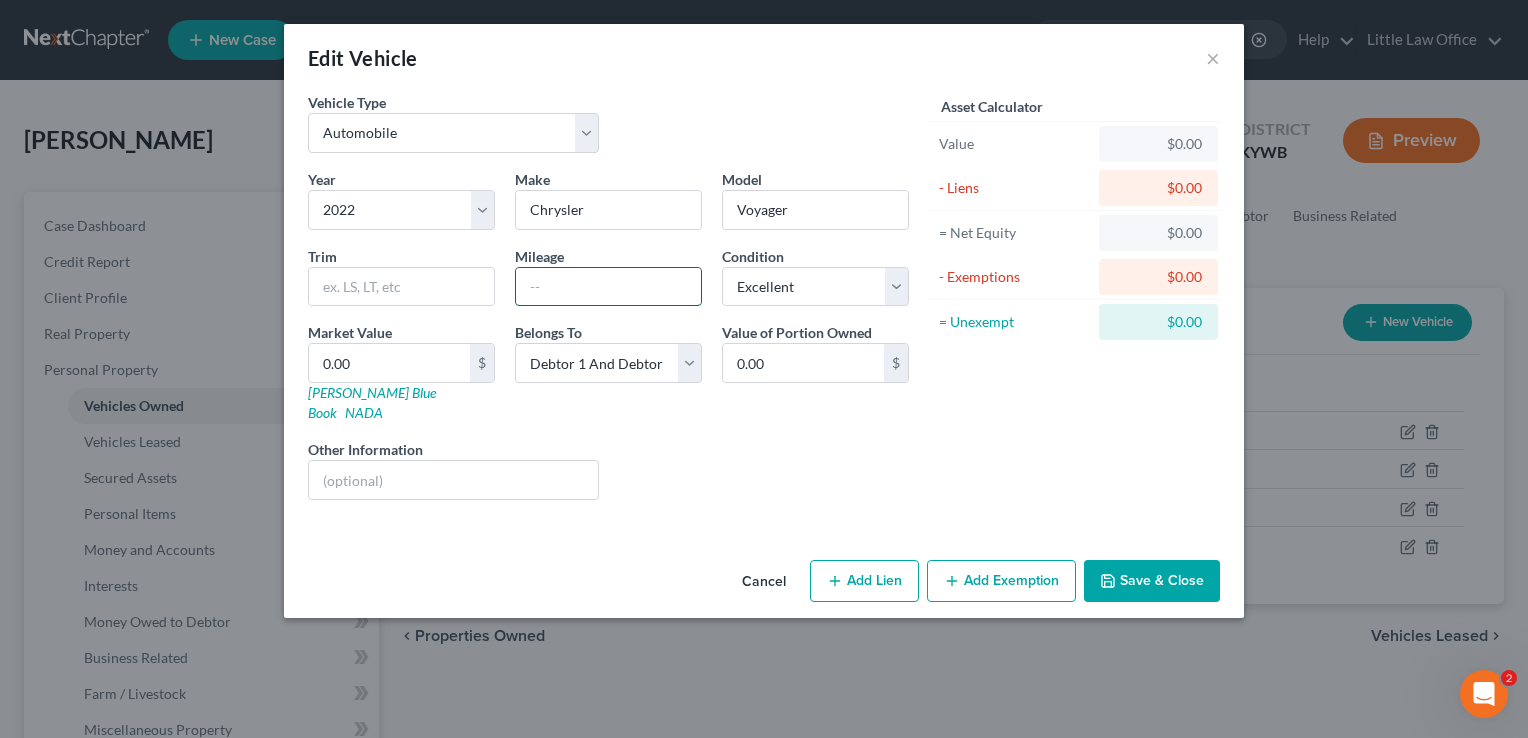 click at bounding box center (608, 287) 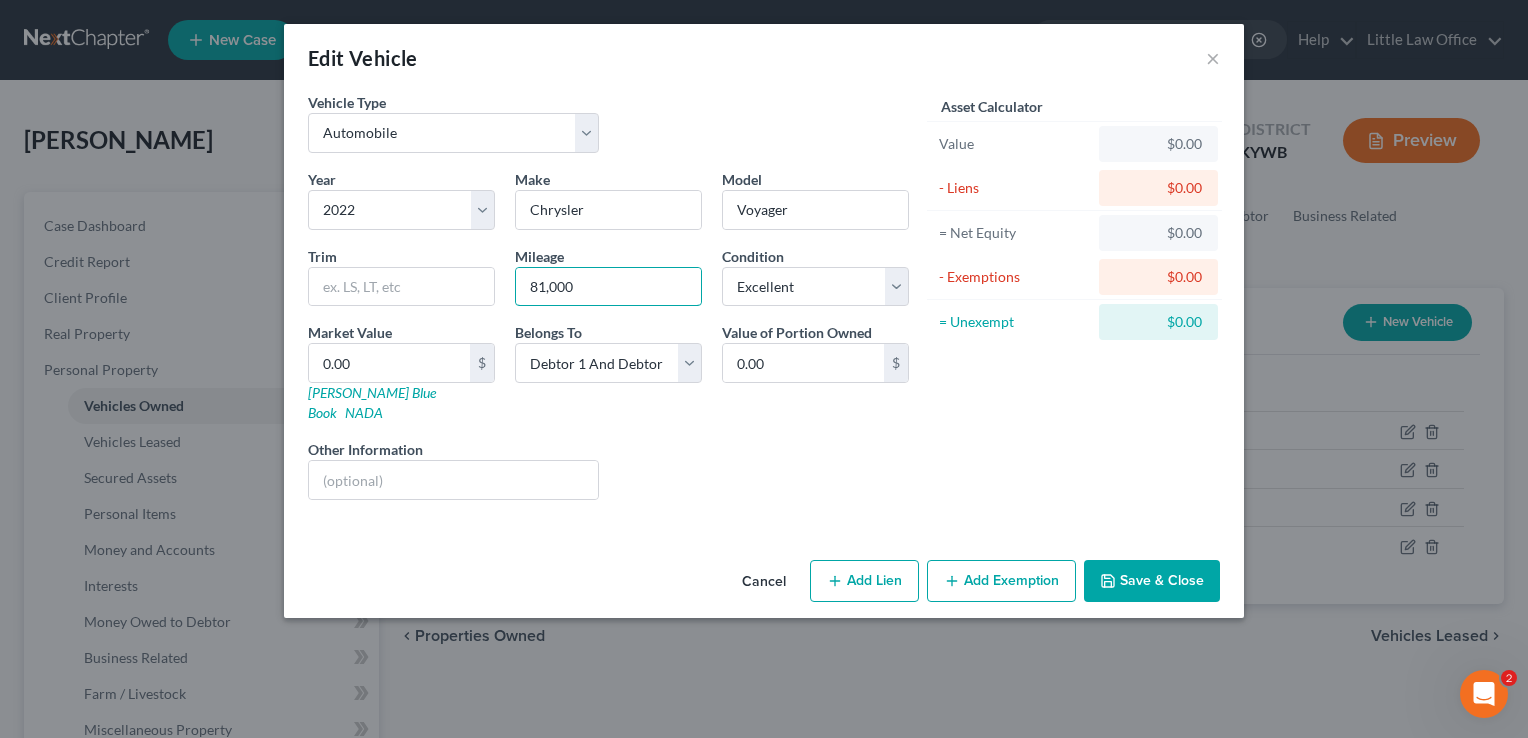 type on "81,000" 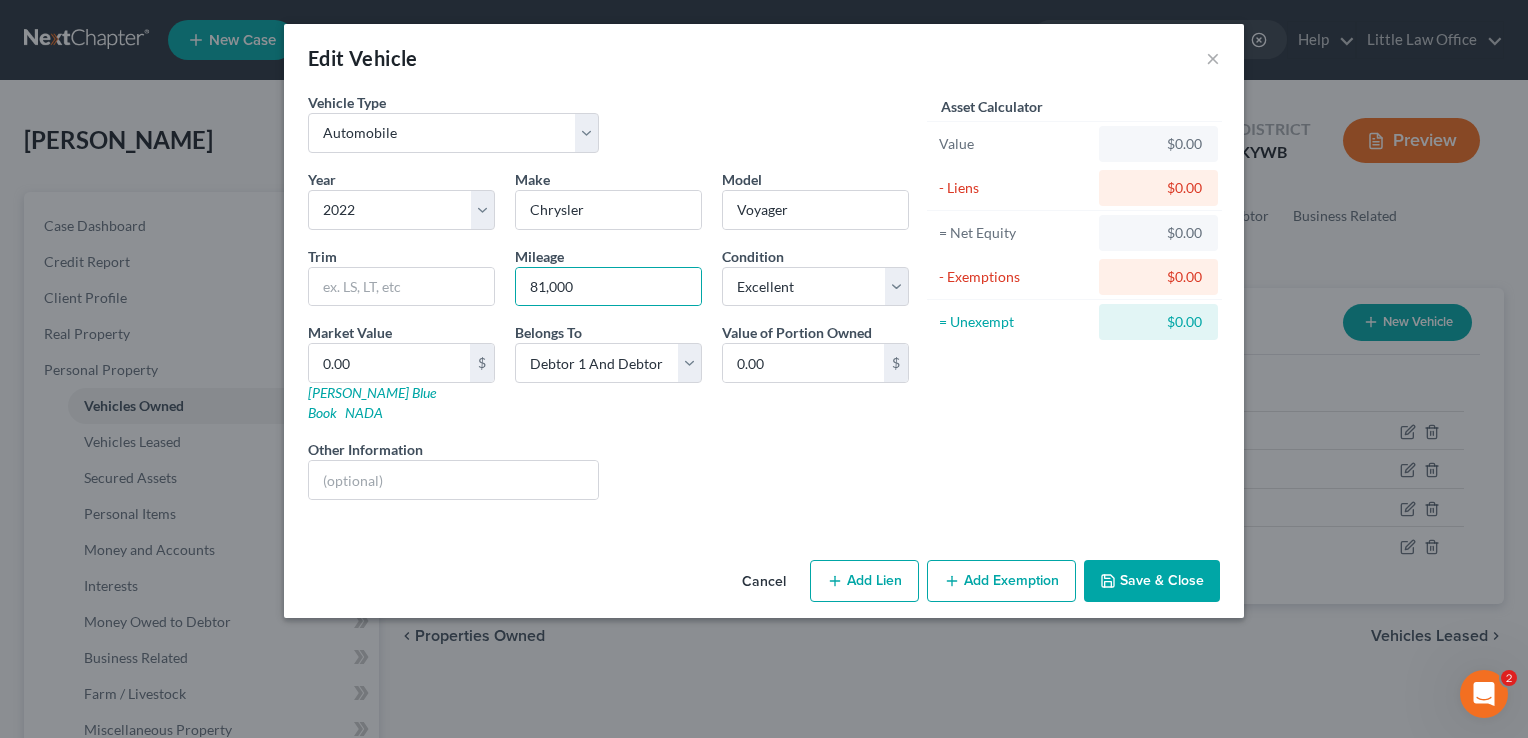 click on "Save & Close" at bounding box center [1152, 581] 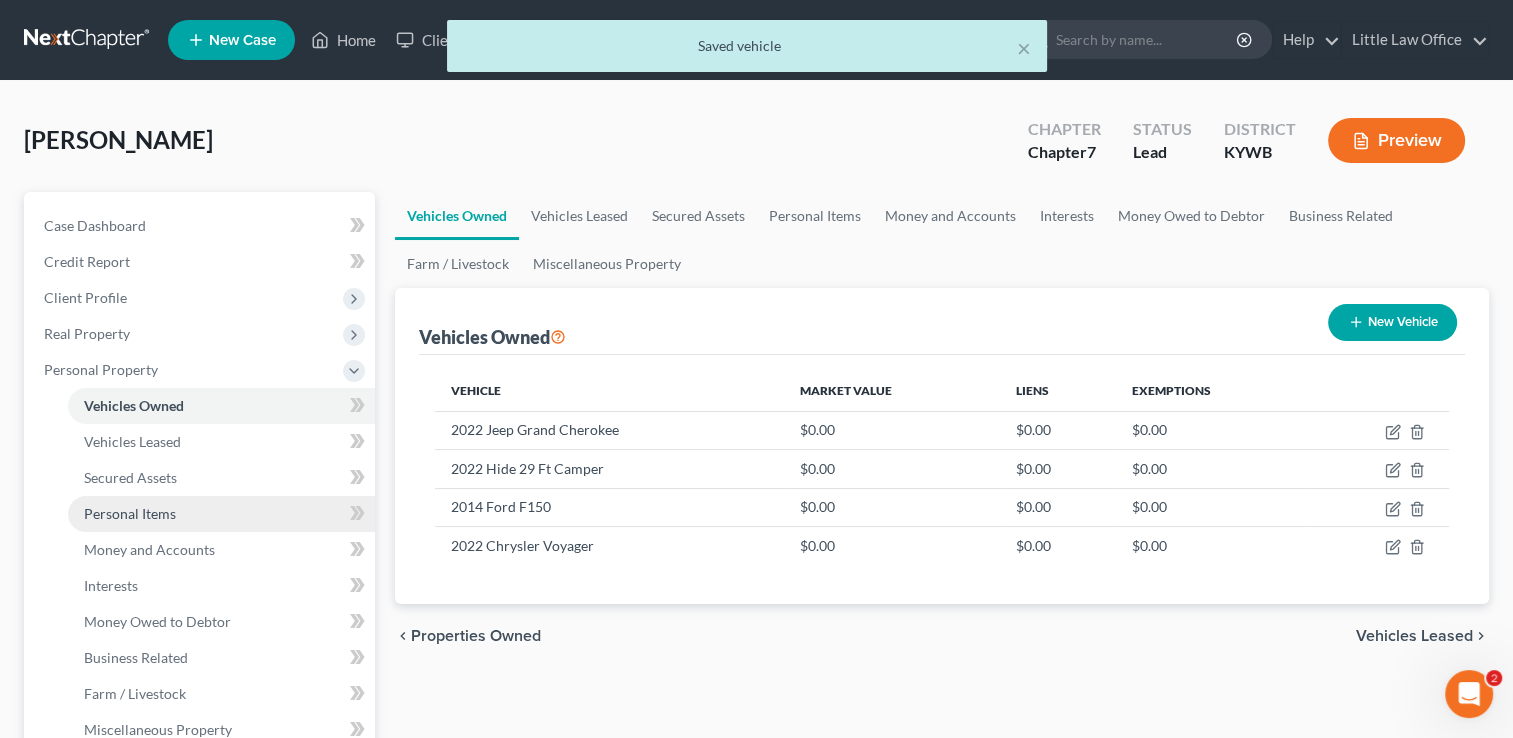 click on "Personal Items" at bounding box center [221, 514] 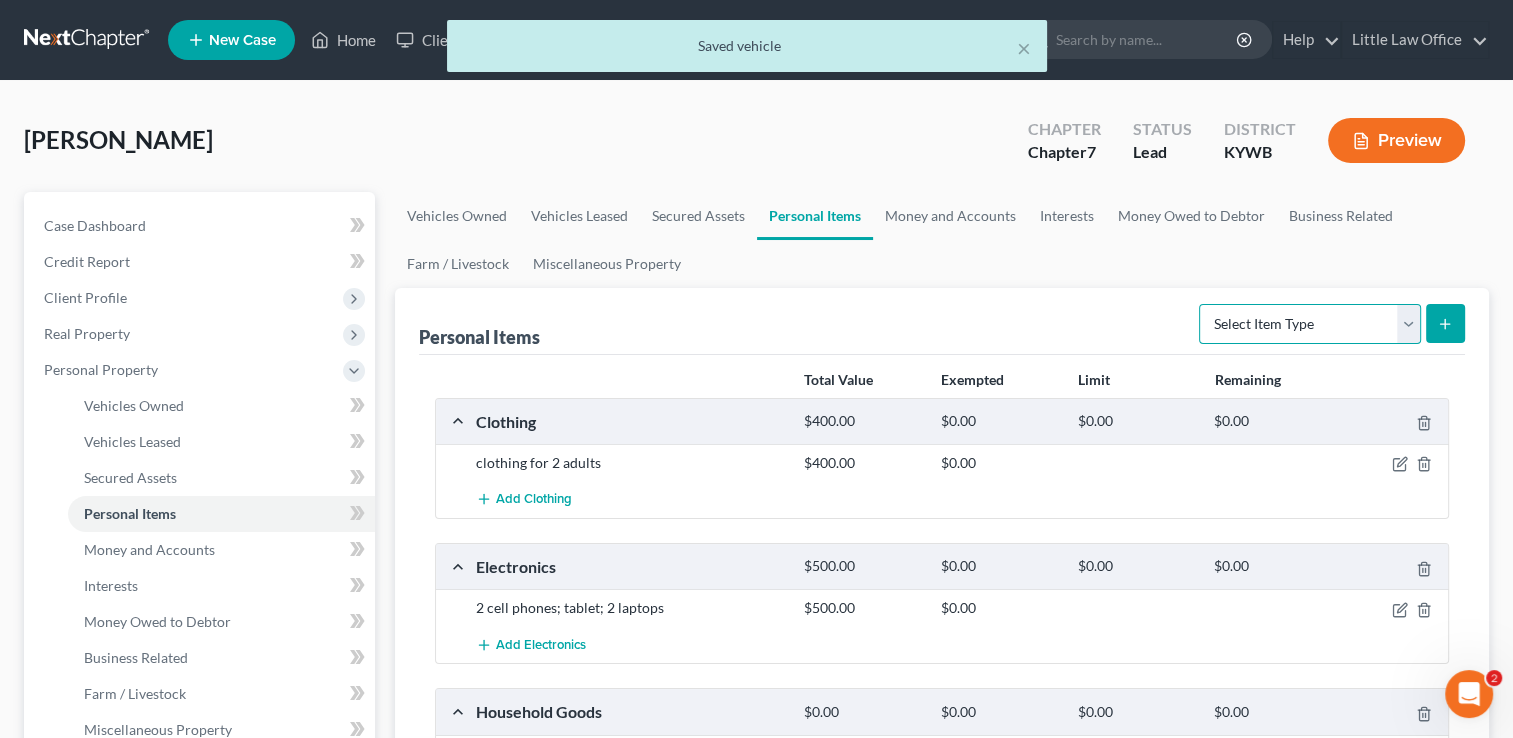 click on "Select Item Type Clothing Collectibles Of Value Electronics Firearms Household Goods Jewelry Other Pet(s) Sports & Hobby Equipment" at bounding box center [1310, 324] 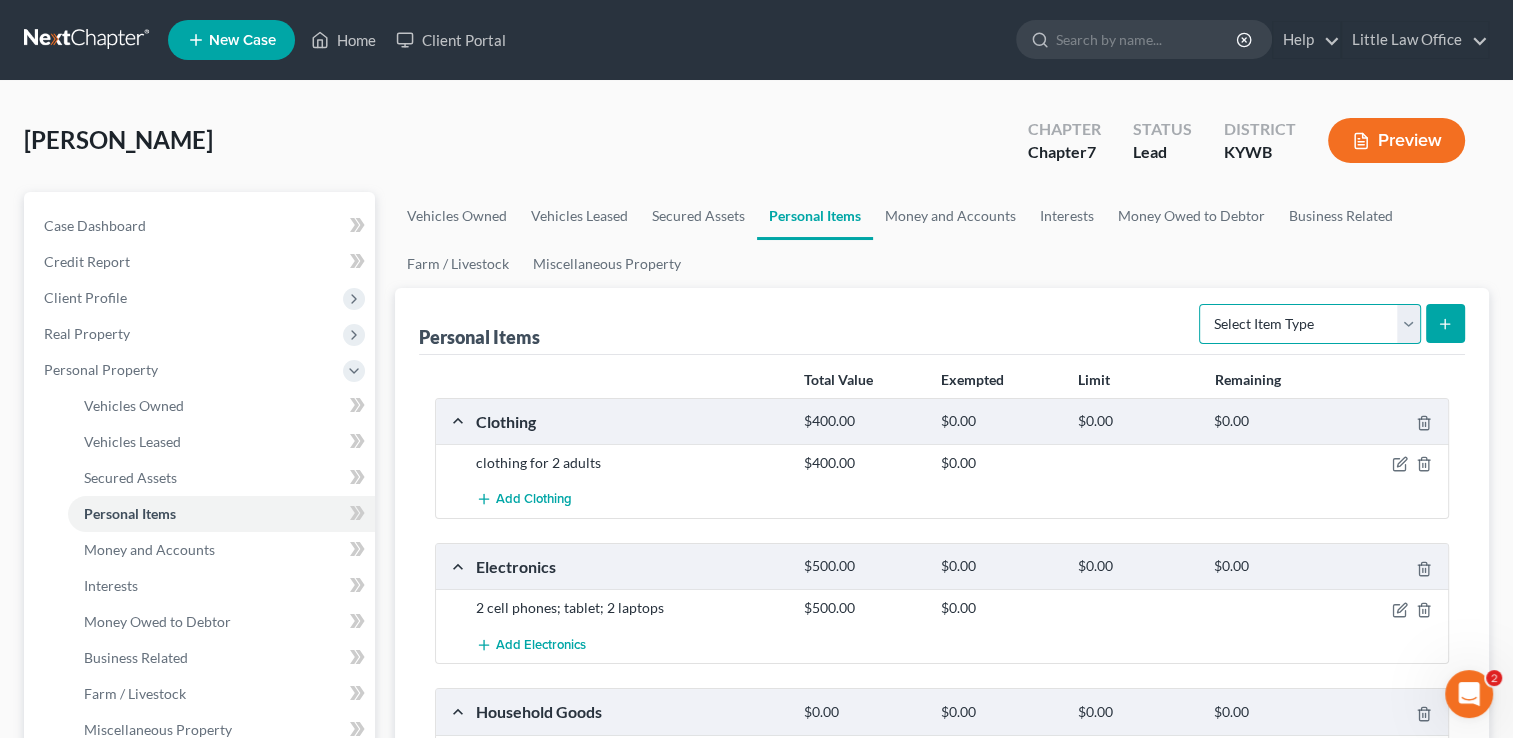 select on "pets" 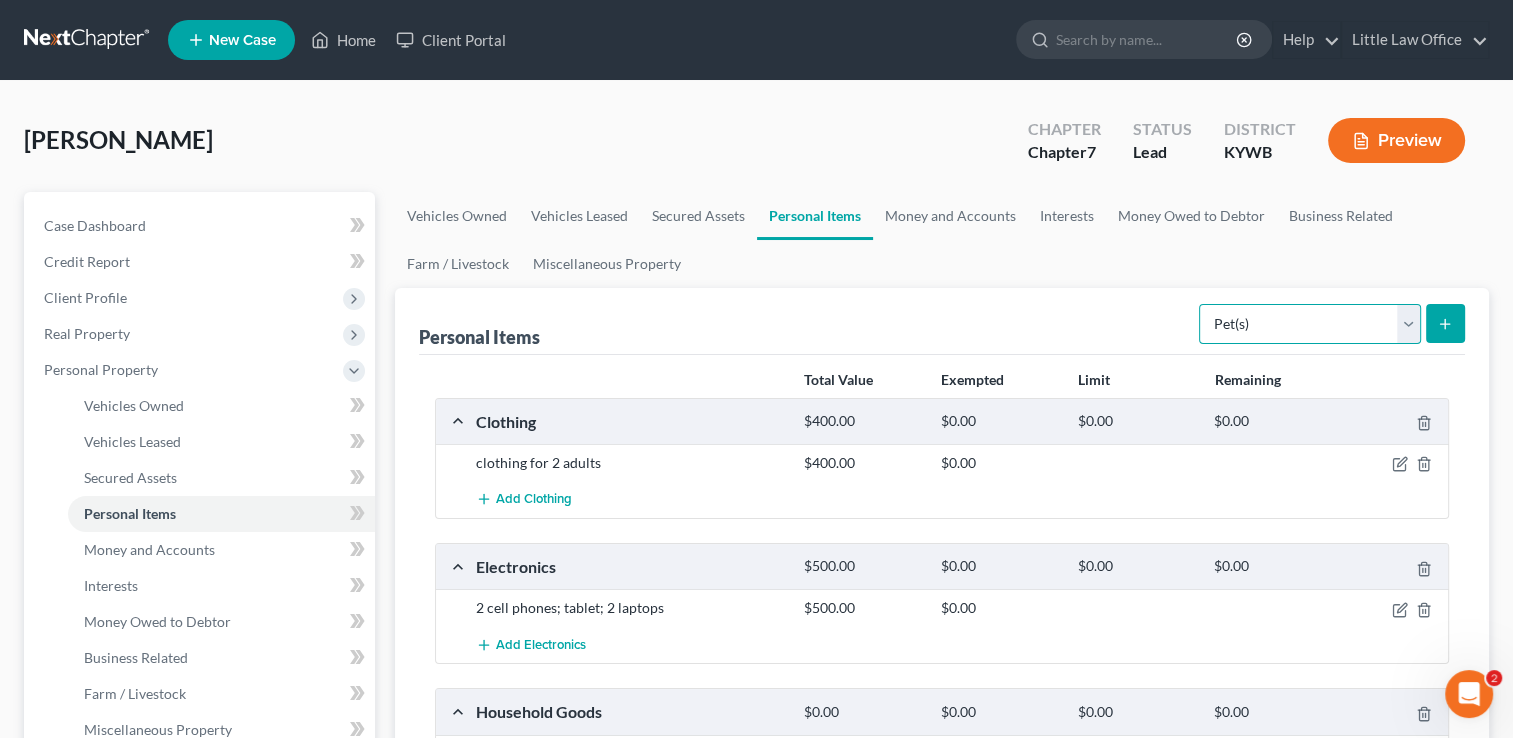 click on "Select Item Type Clothing Collectibles Of Value Electronics Firearms Household Goods Jewelry Other Pet(s) Sports & Hobby Equipment" at bounding box center (1310, 324) 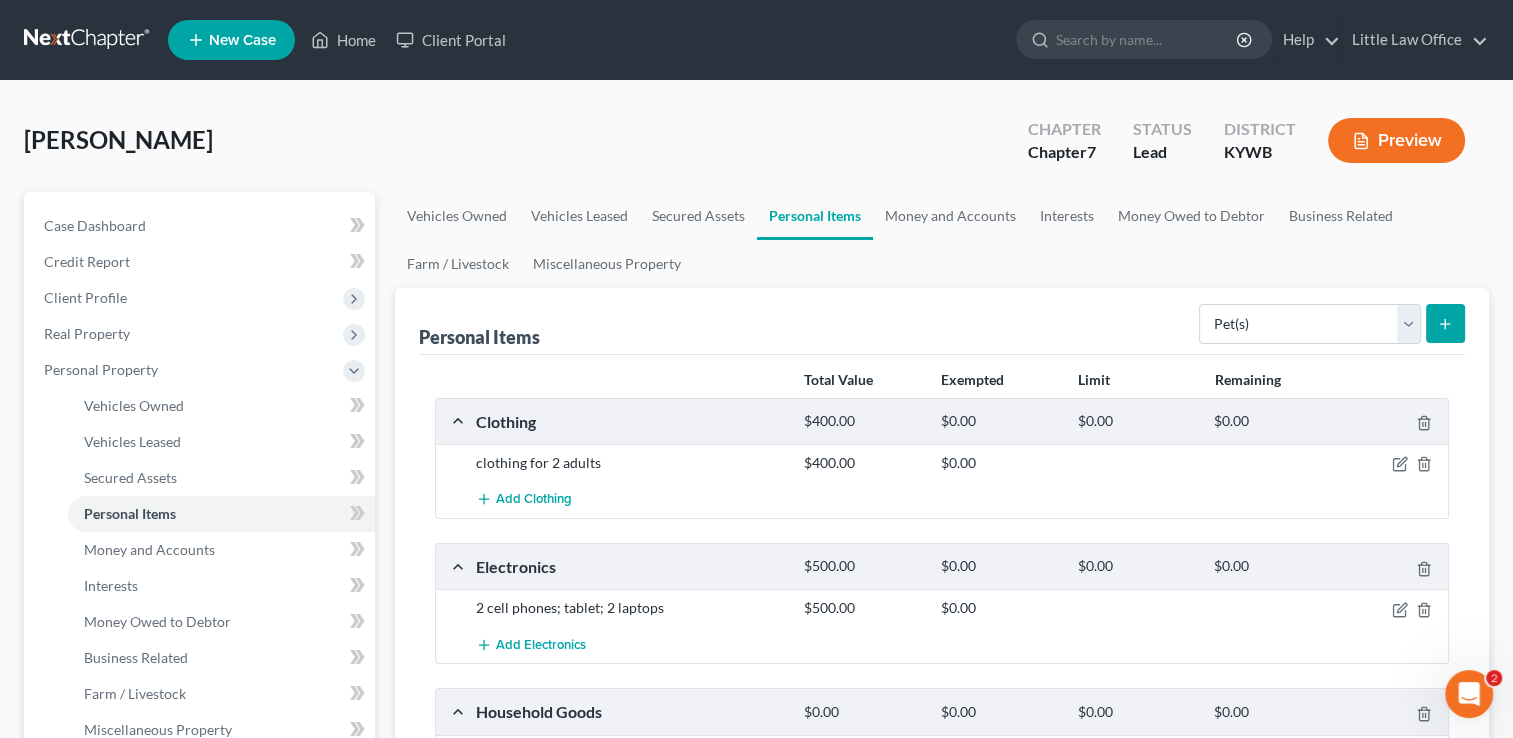 click 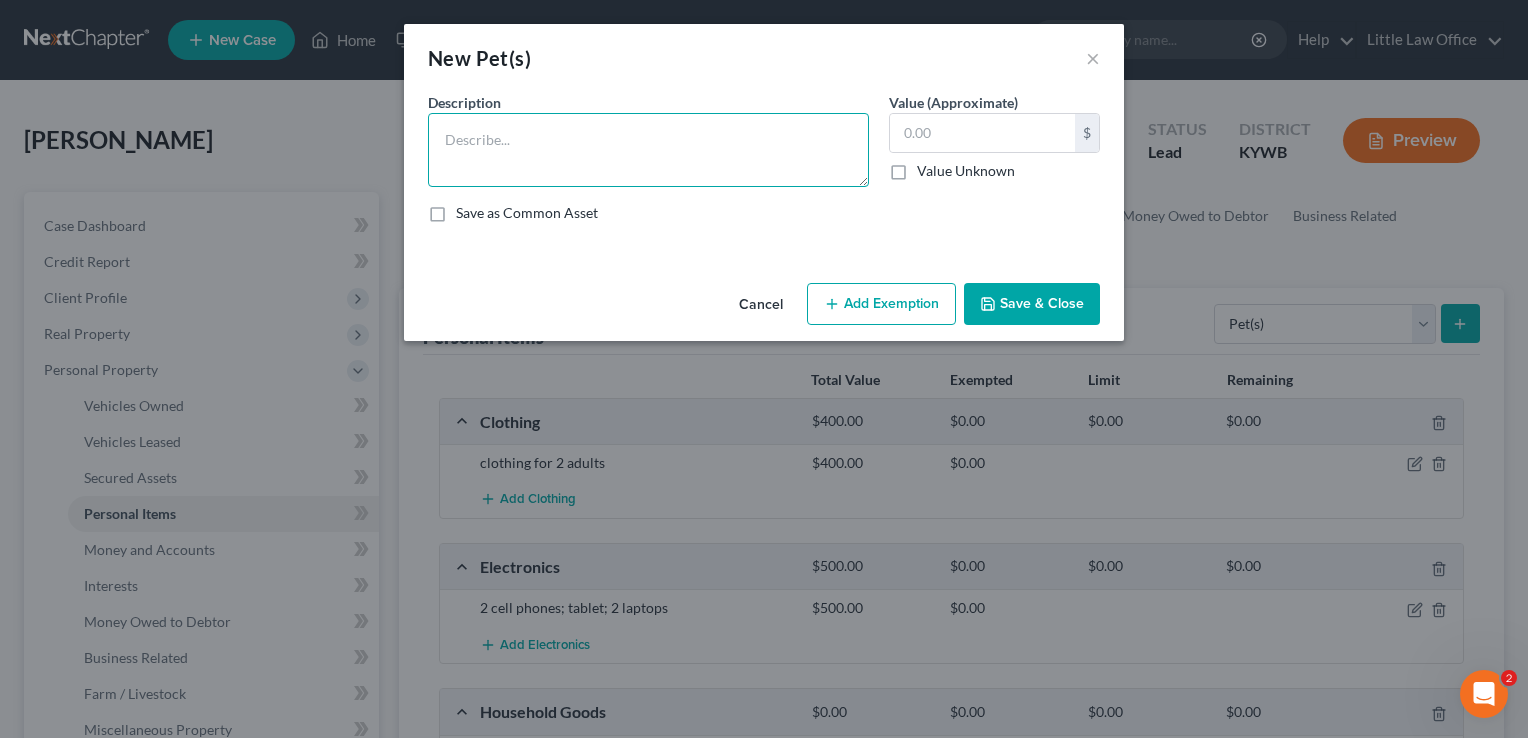 click at bounding box center [648, 150] 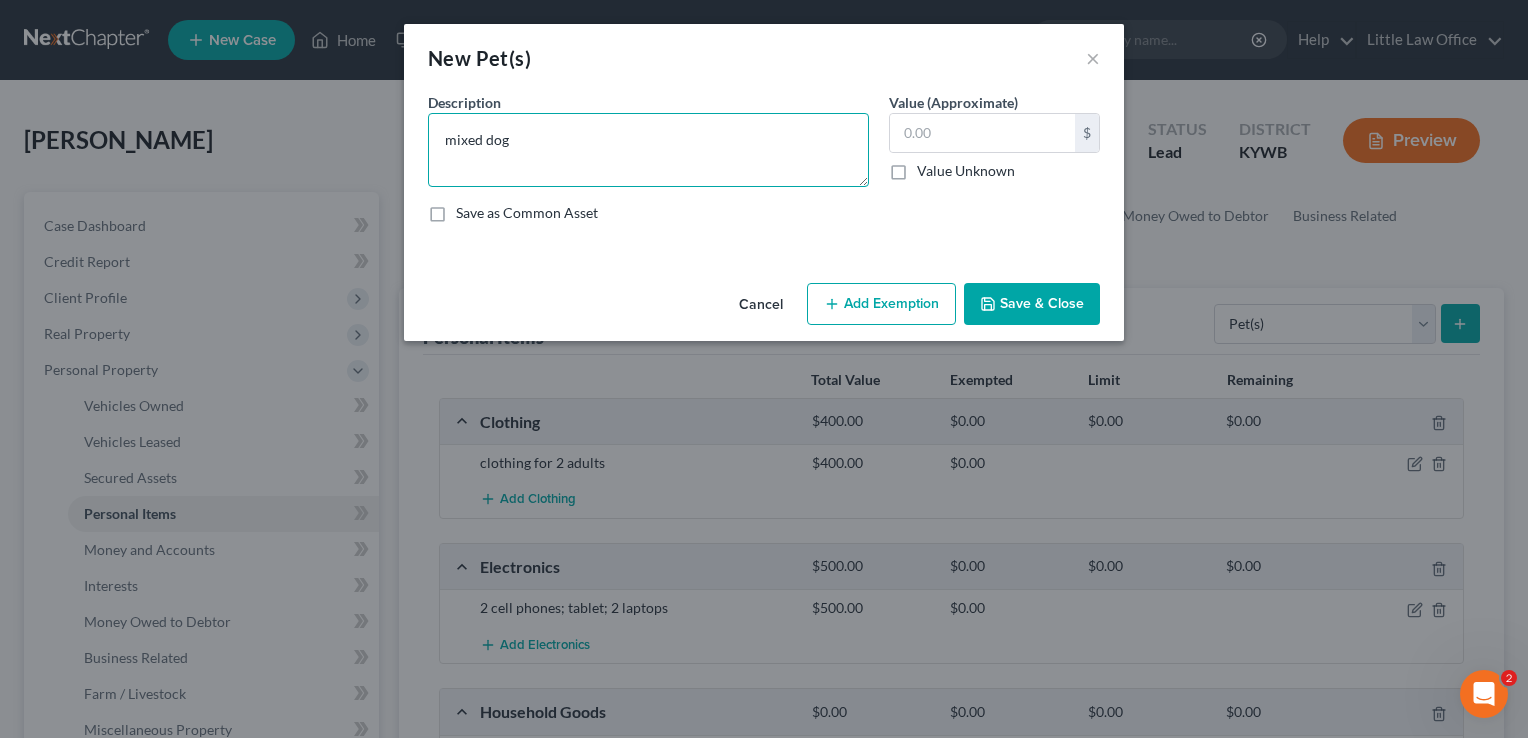 type on "mixed dog" 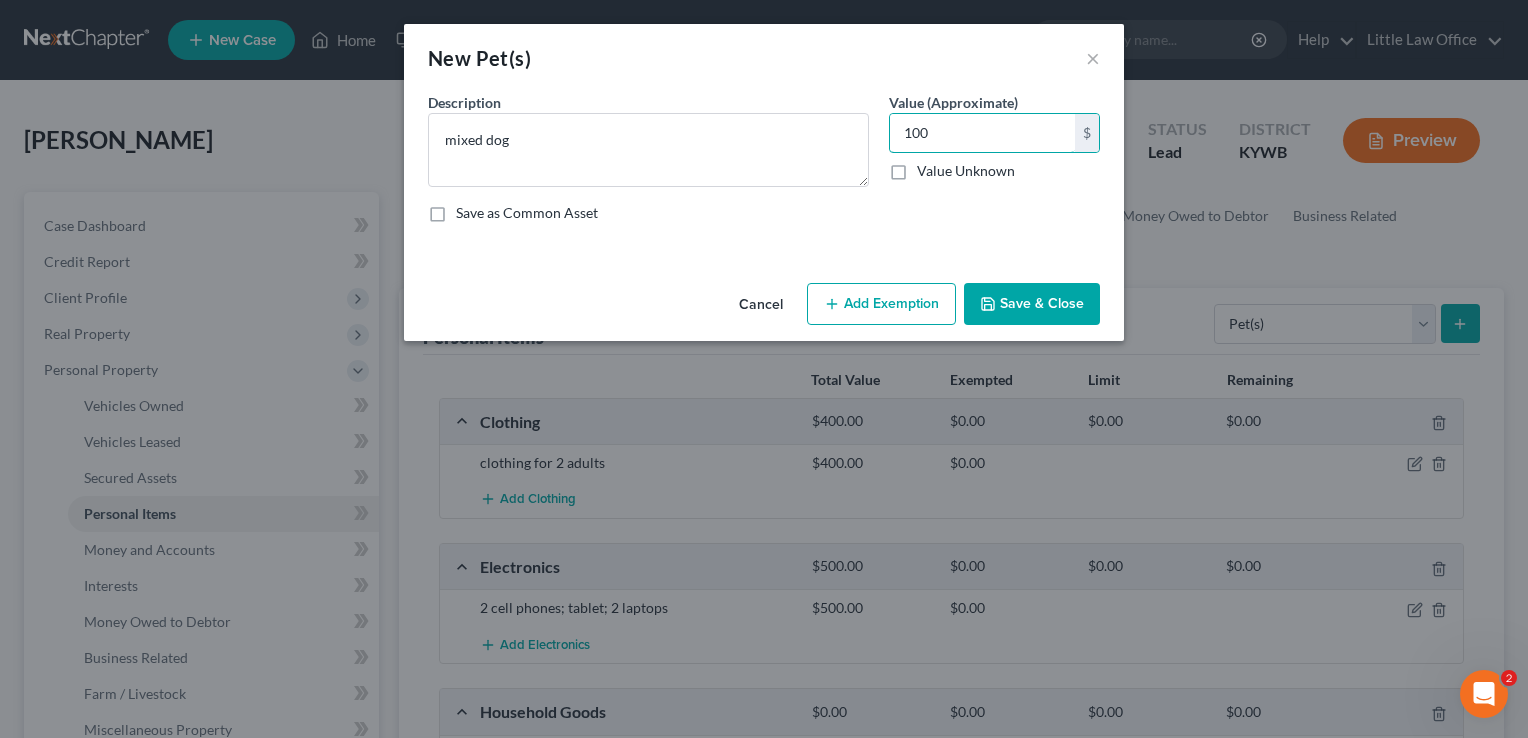 type on "100" 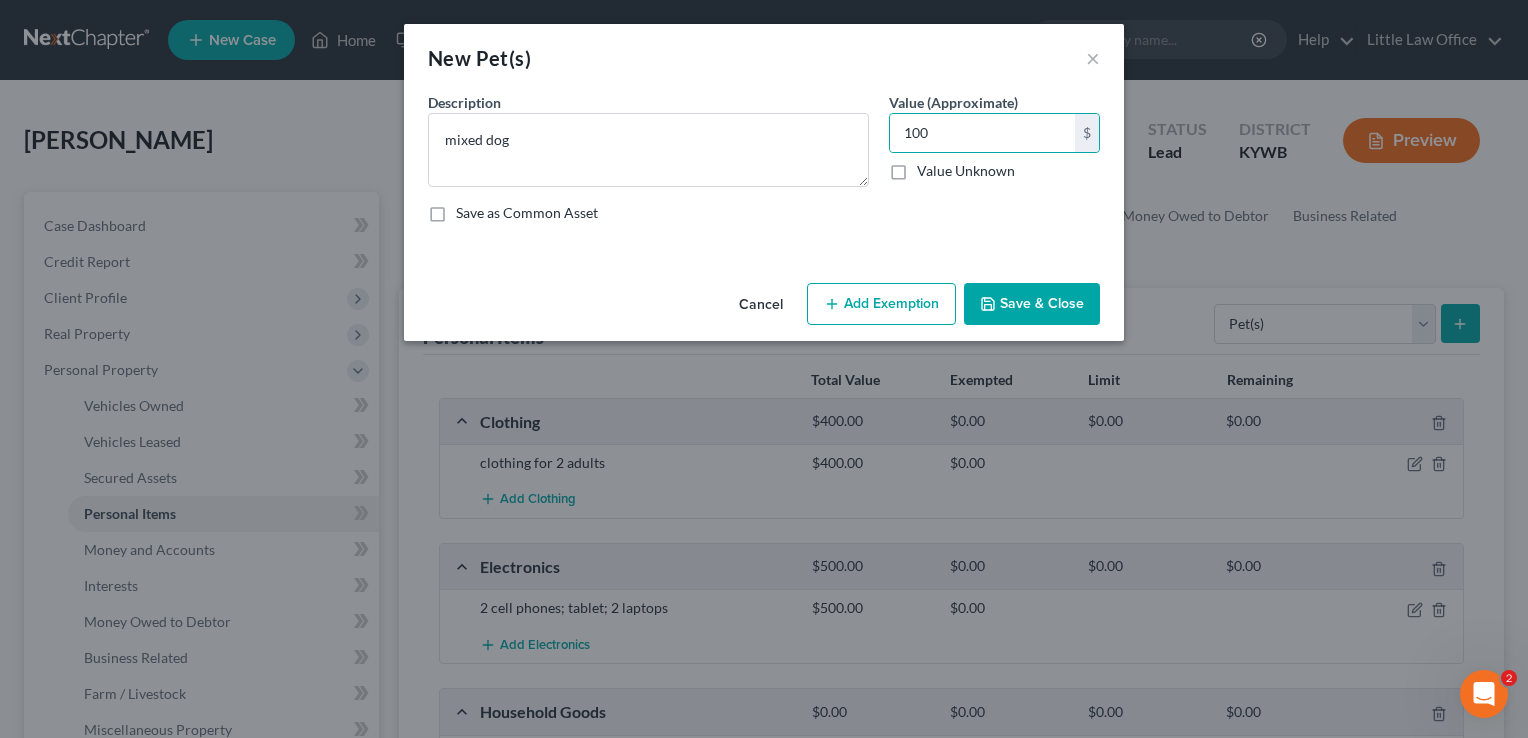 click on "Save & Close" at bounding box center (1032, 304) 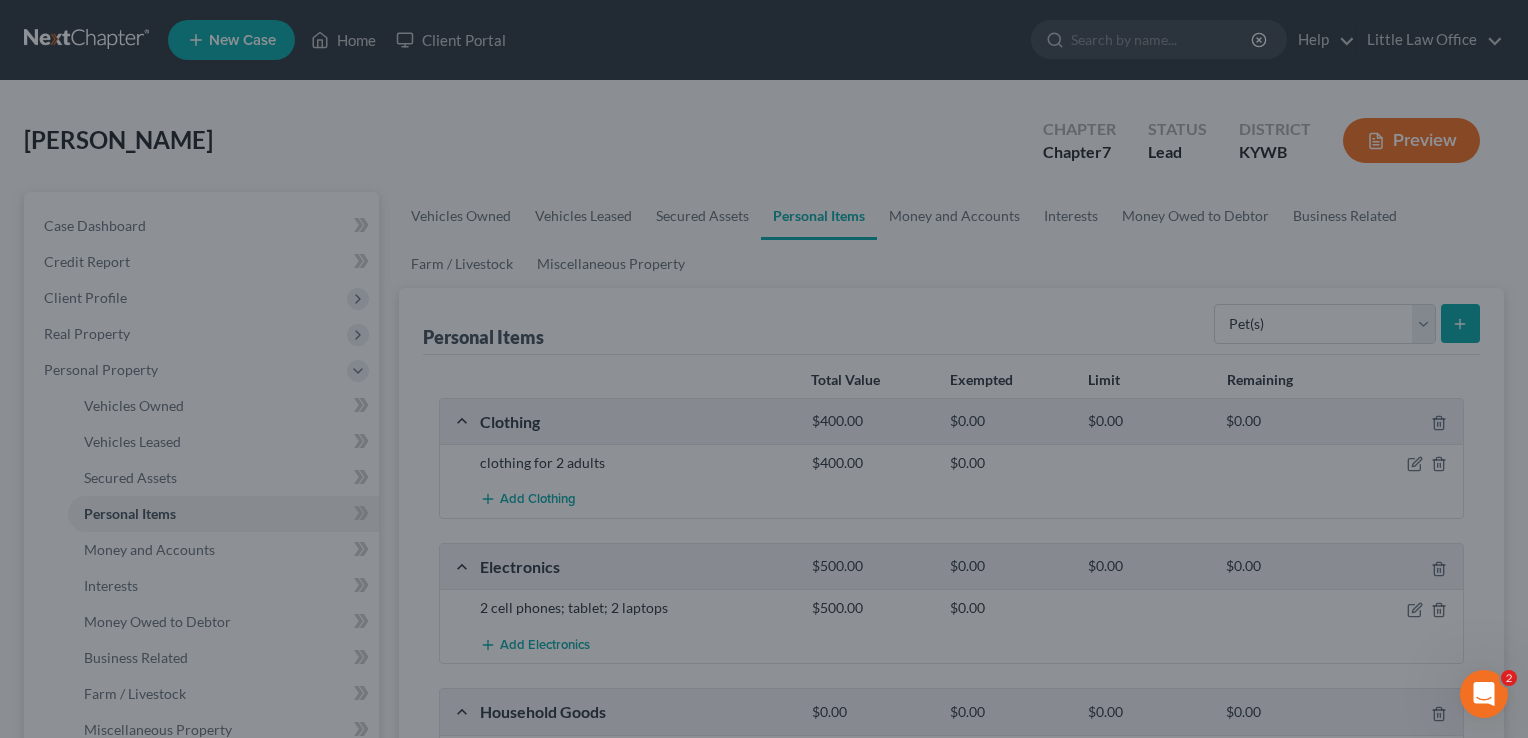 click on "Save & Close" at bounding box center (997, 288) 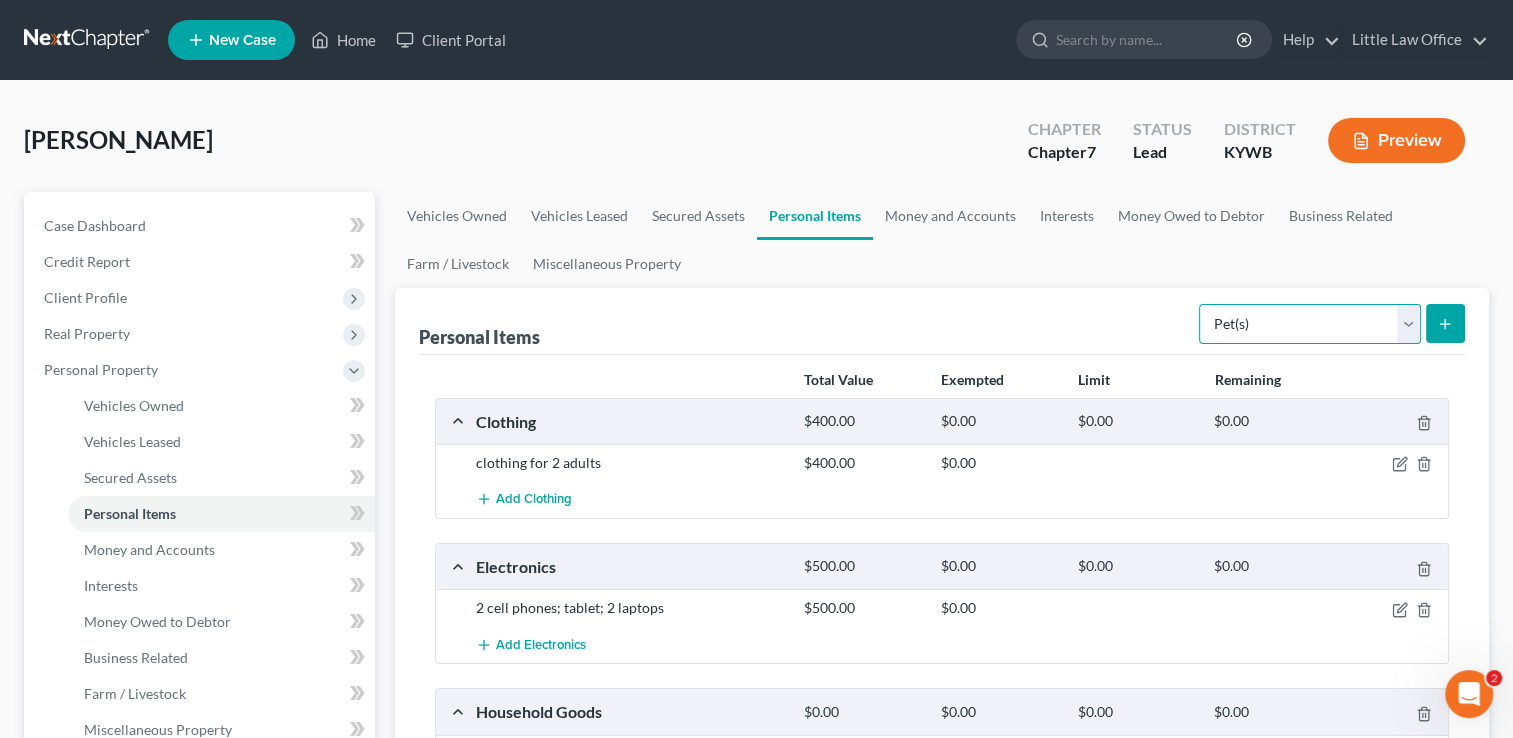 click on "Select Item Type Clothing Collectibles Of Value Electronics Firearms Household Goods Jewelry Other Pet(s) Sports & Hobby Equipment" at bounding box center [1310, 324] 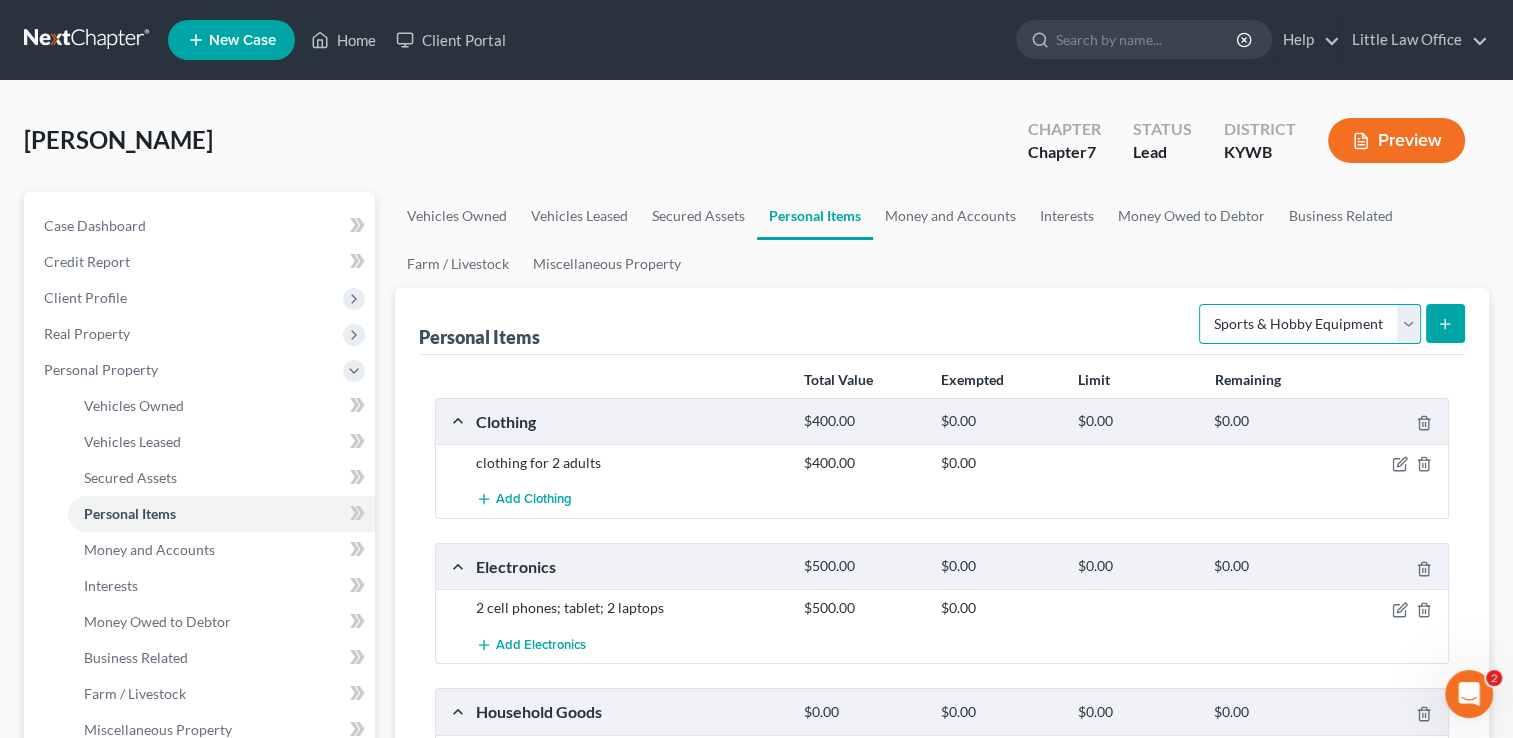 click on "Select Item Type Clothing Collectibles Of Value Electronics Firearms Household Goods Jewelry Other Pet(s) Sports & Hobby Equipment" at bounding box center (1310, 324) 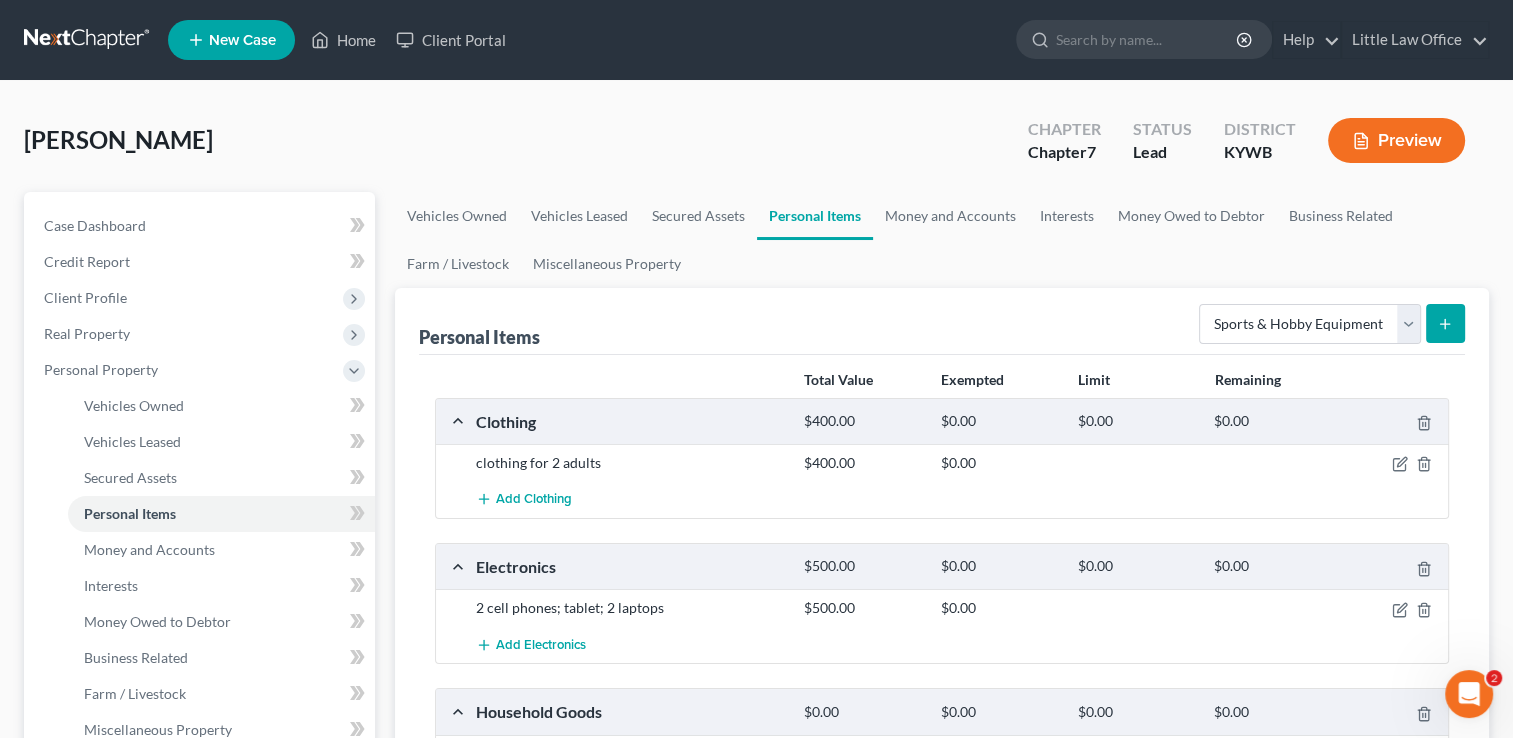 click 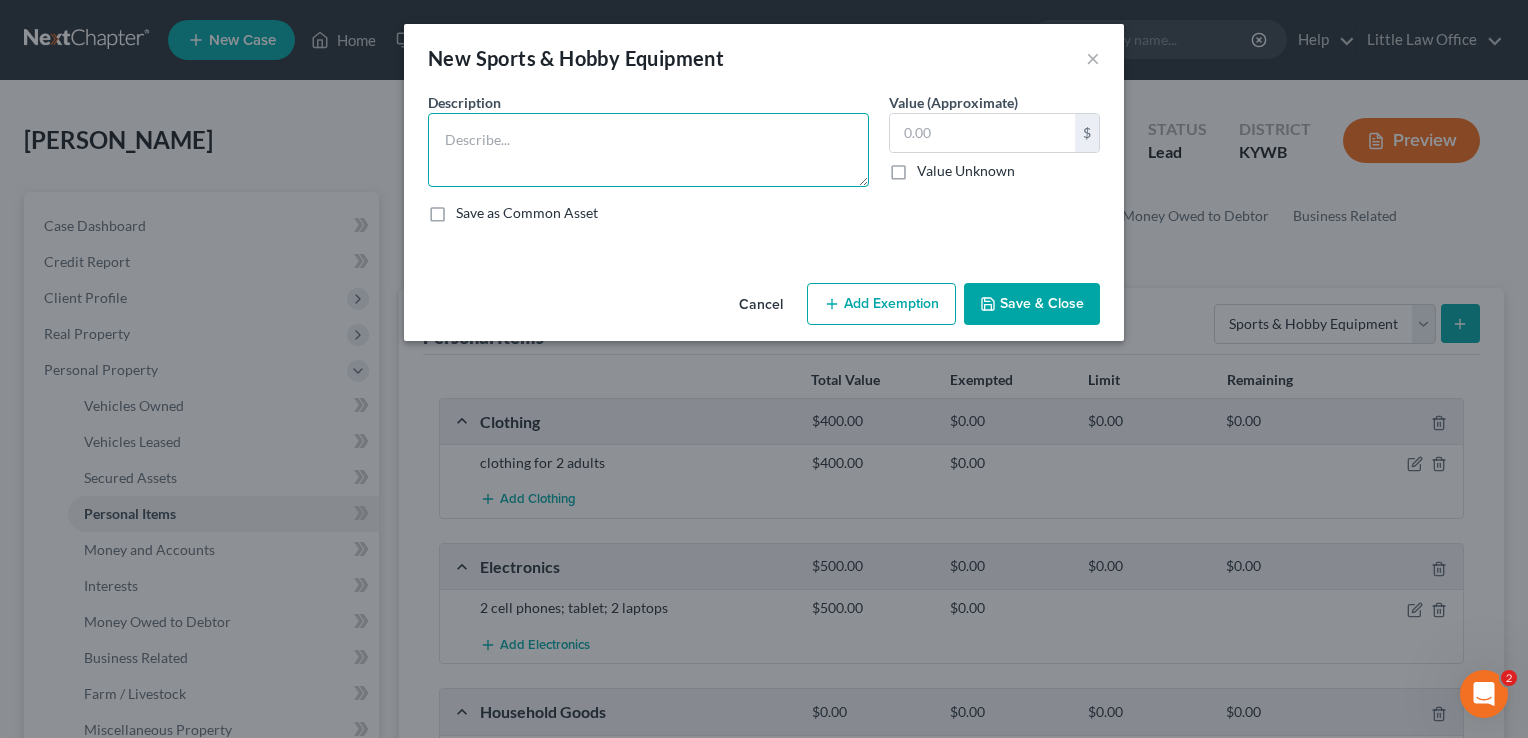 click at bounding box center [648, 150] 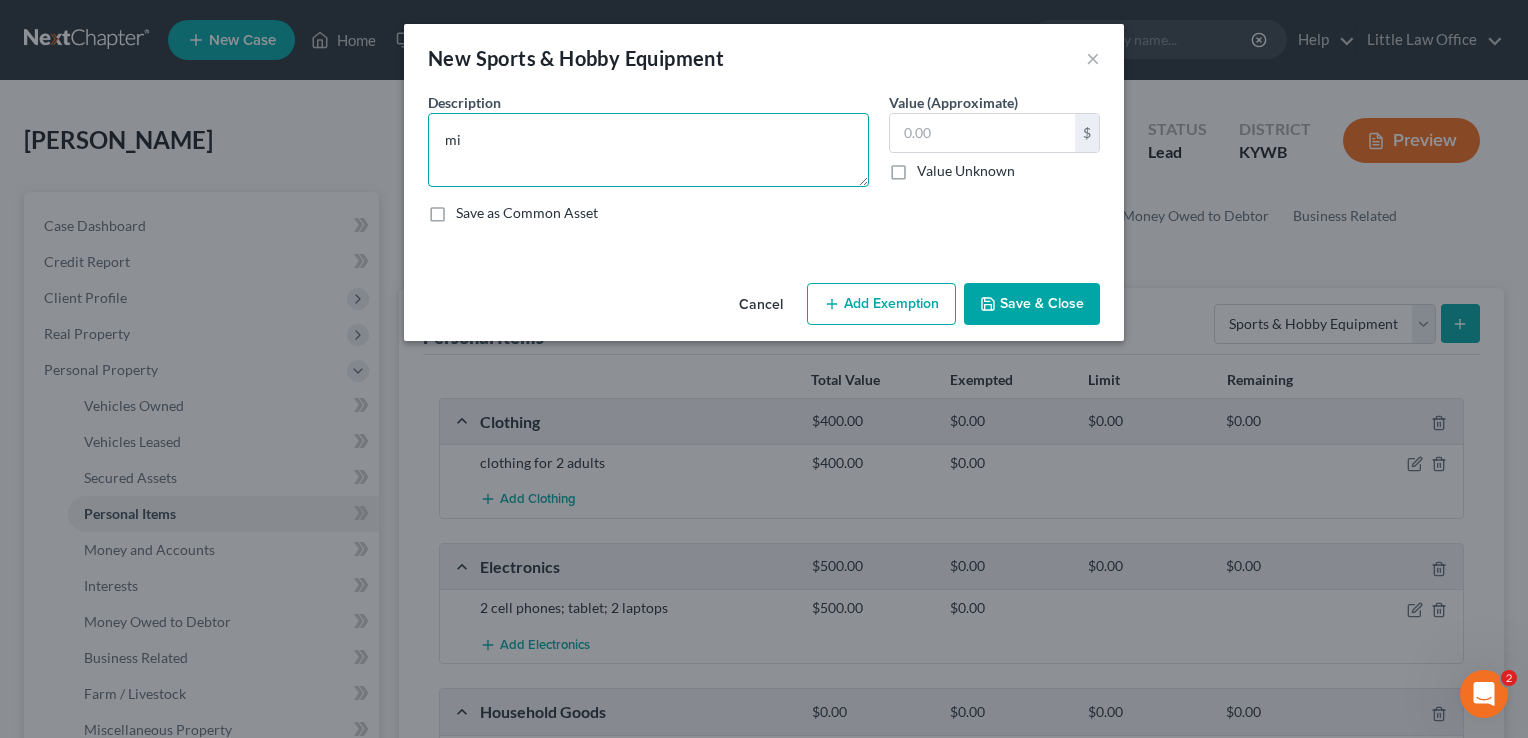 type on "m" 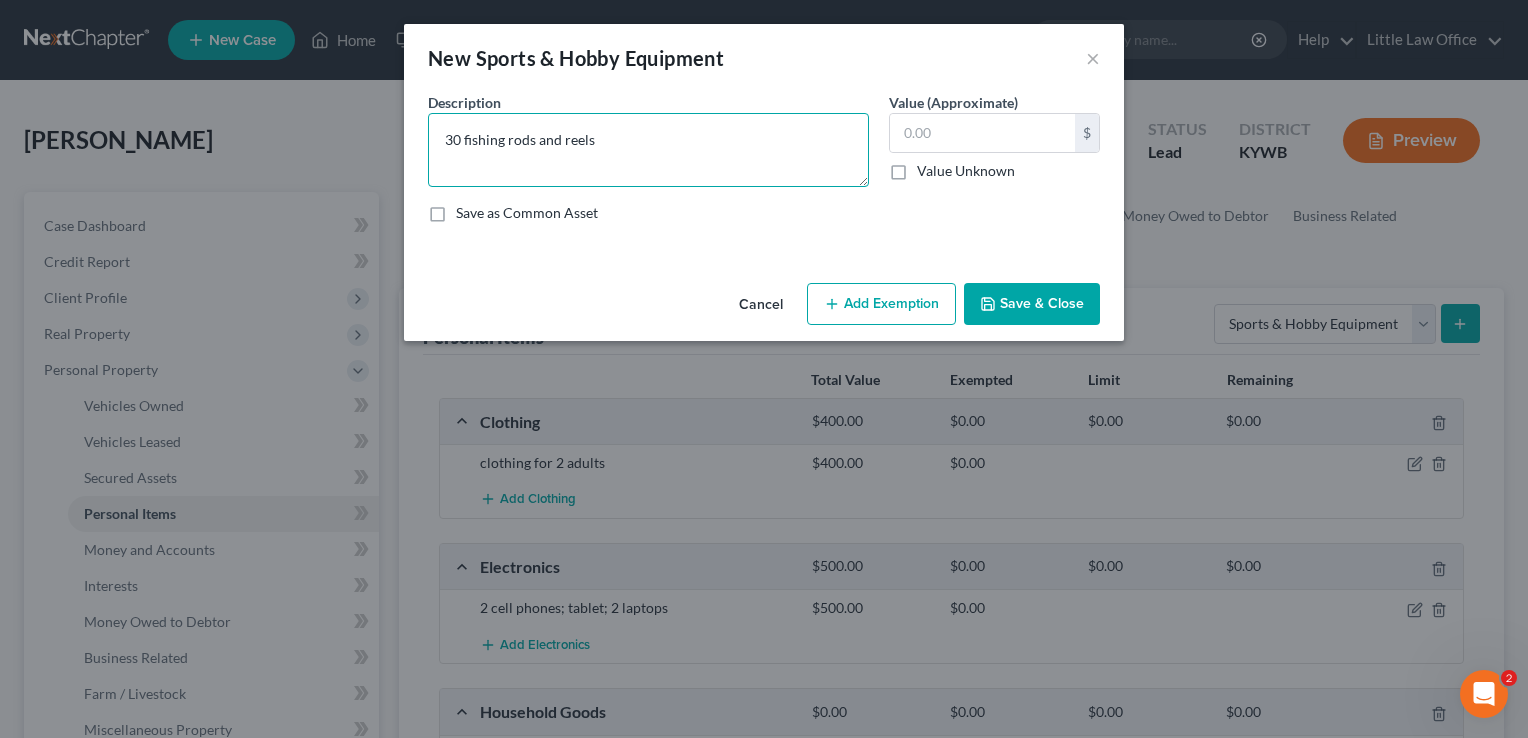 type on "30 fishing rods and reels" 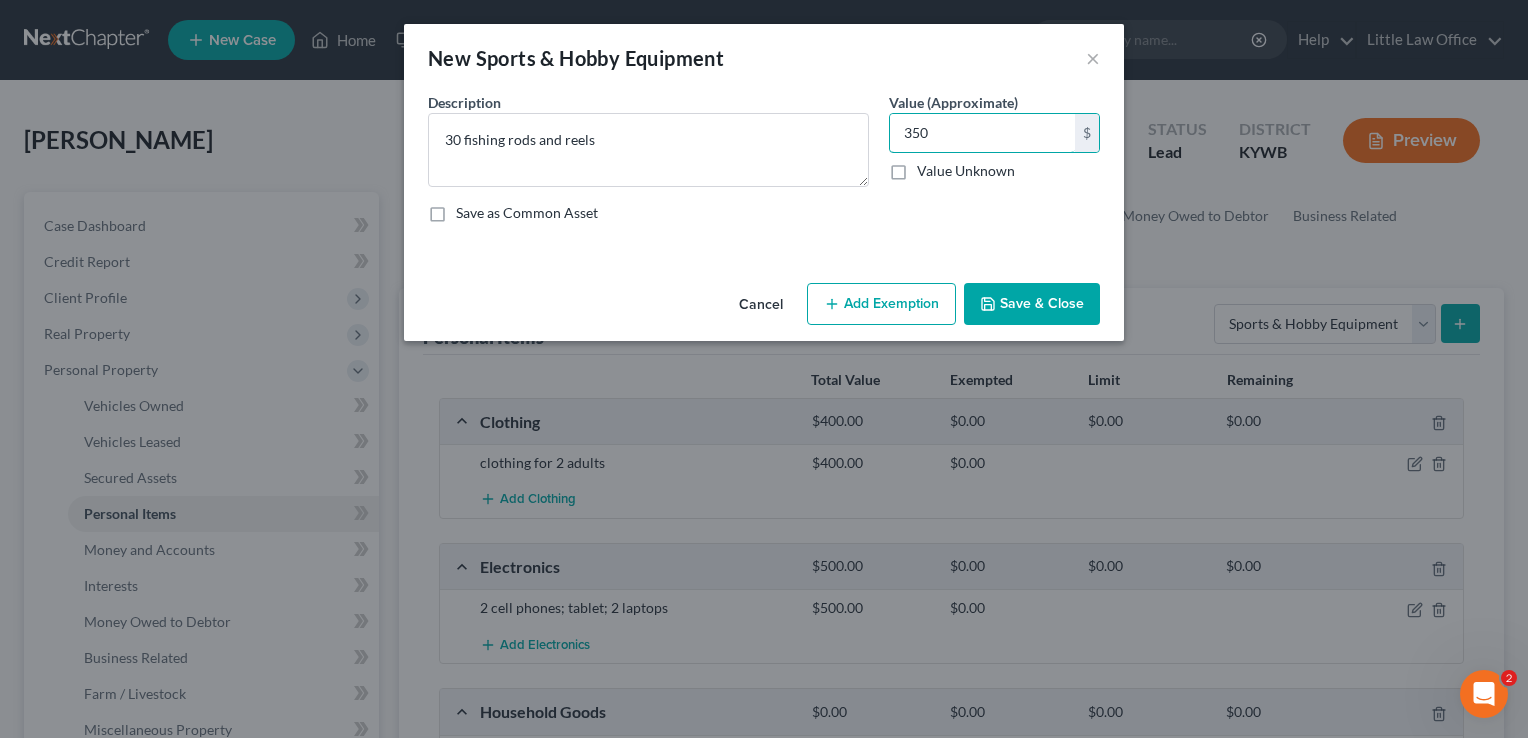 type on "350" 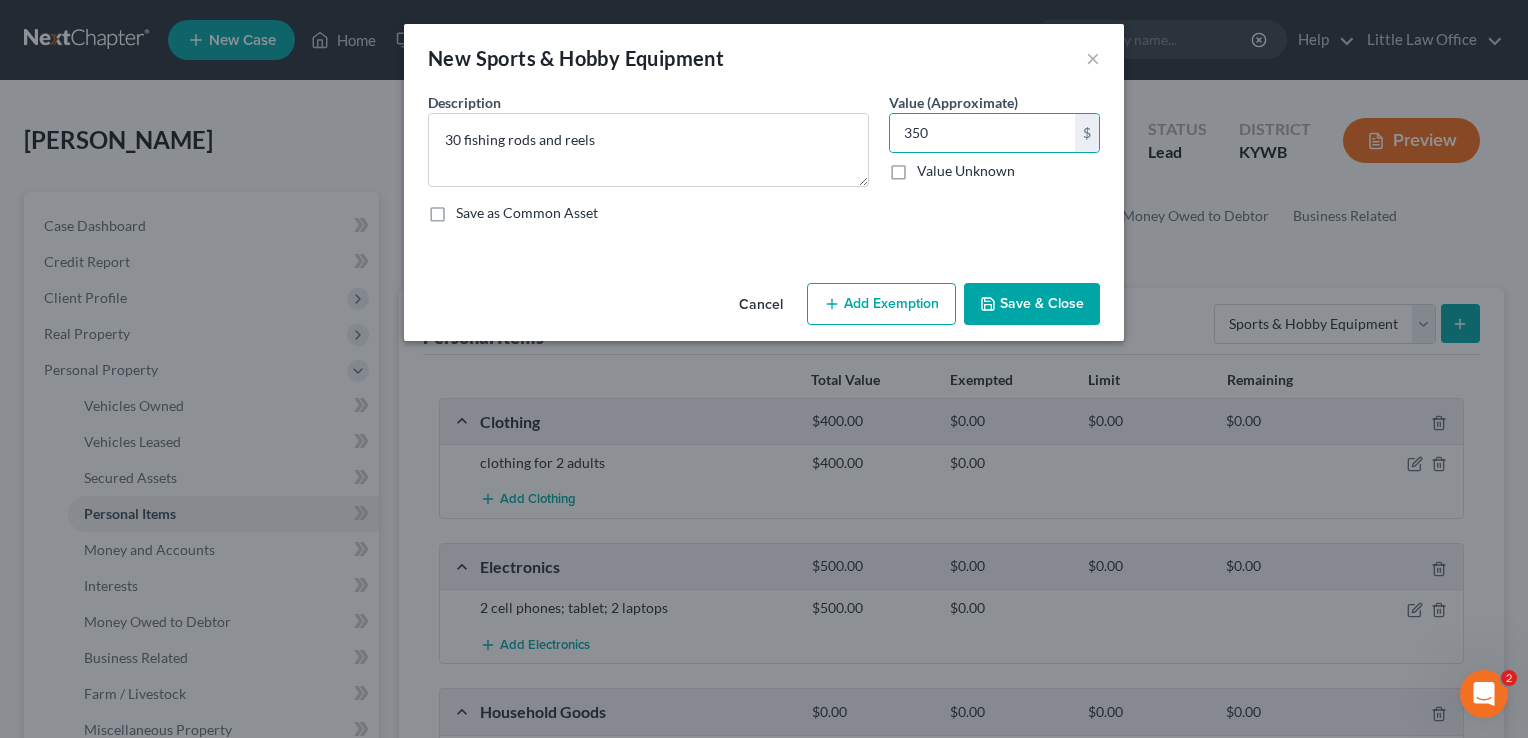 click on "Save & Close" at bounding box center (1032, 304) 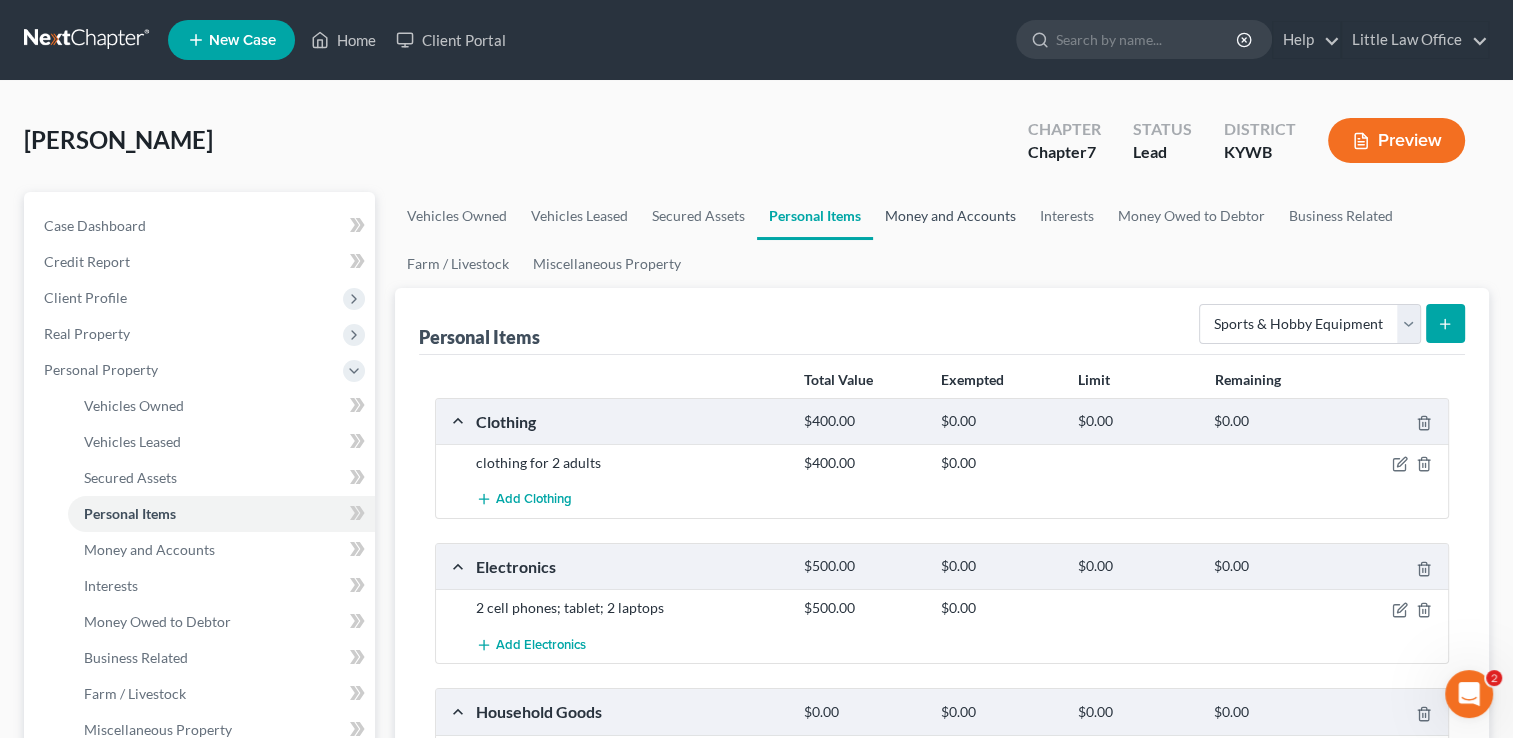 click on "Money and Accounts" at bounding box center [950, 216] 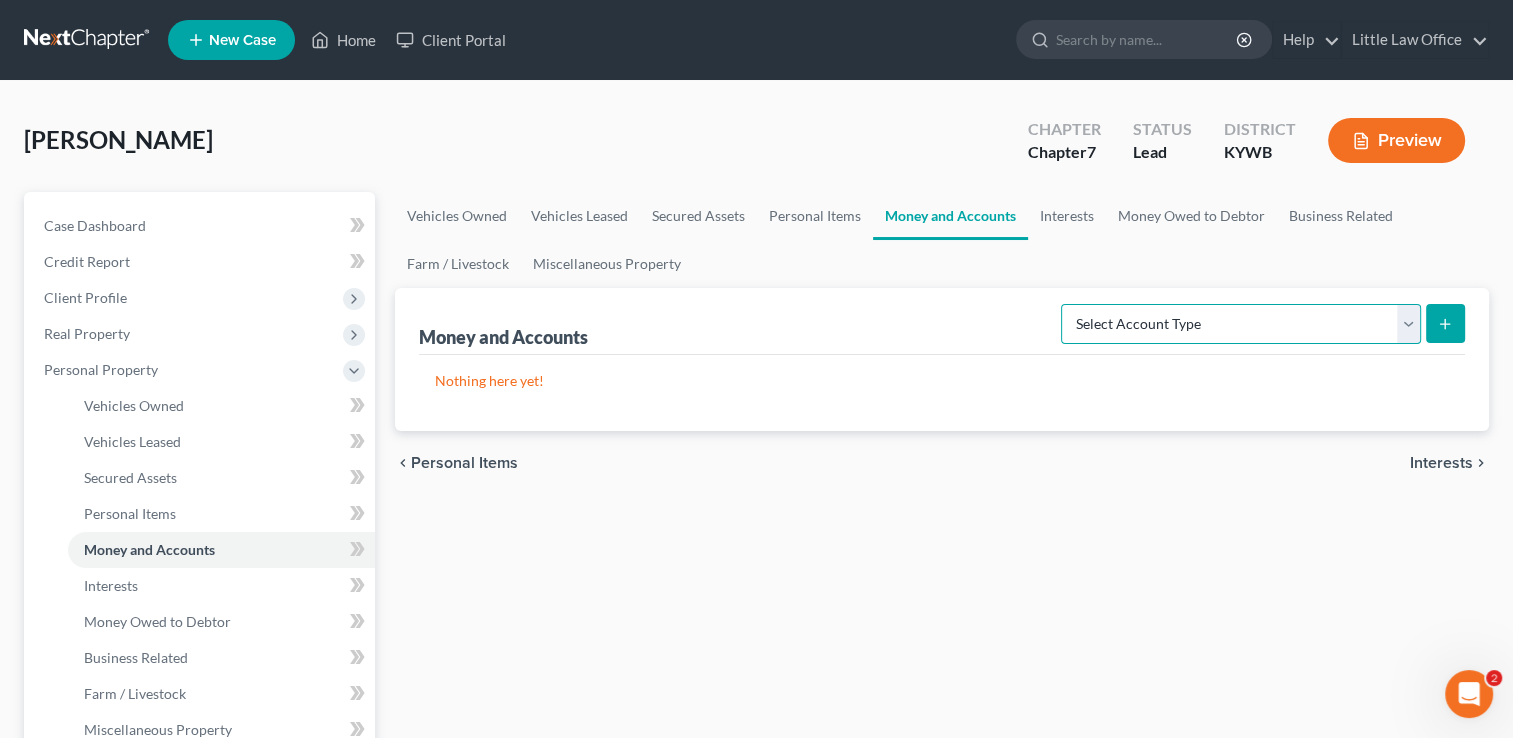 click on "Select Account Type Brokerage Cash on Hand Certificates of Deposit Checking Account Money Market Other (Credit Union, Health Savings Account, etc) Safe Deposit Box Savings Account Security Deposits or Prepayments" at bounding box center (1241, 324) 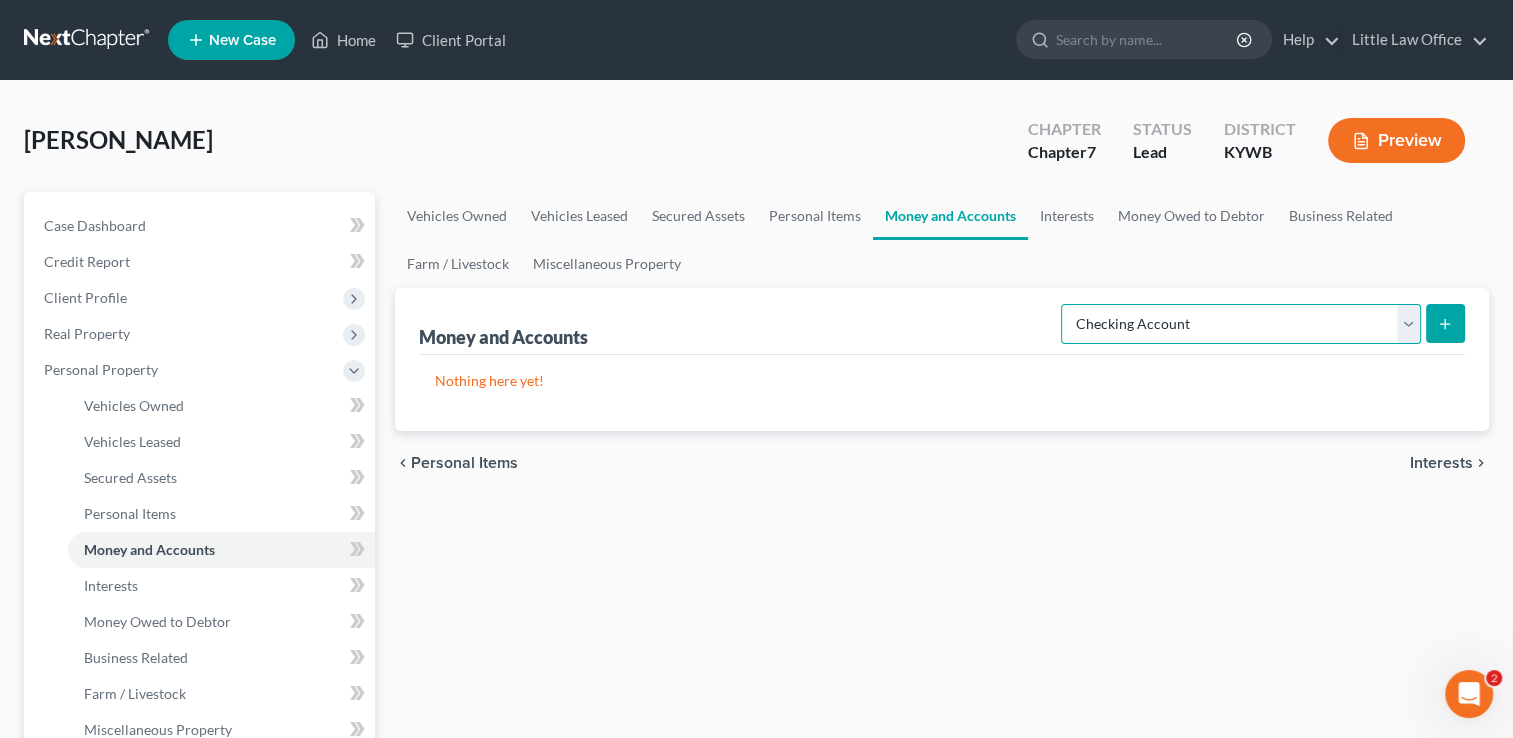 click on "Select Account Type Brokerage Cash on Hand Certificates of Deposit Checking Account Money Market Other (Credit Union, Health Savings Account, etc) Safe Deposit Box Savings Account Security Deposits or Prepayments" at bounding box center (1241, 324) 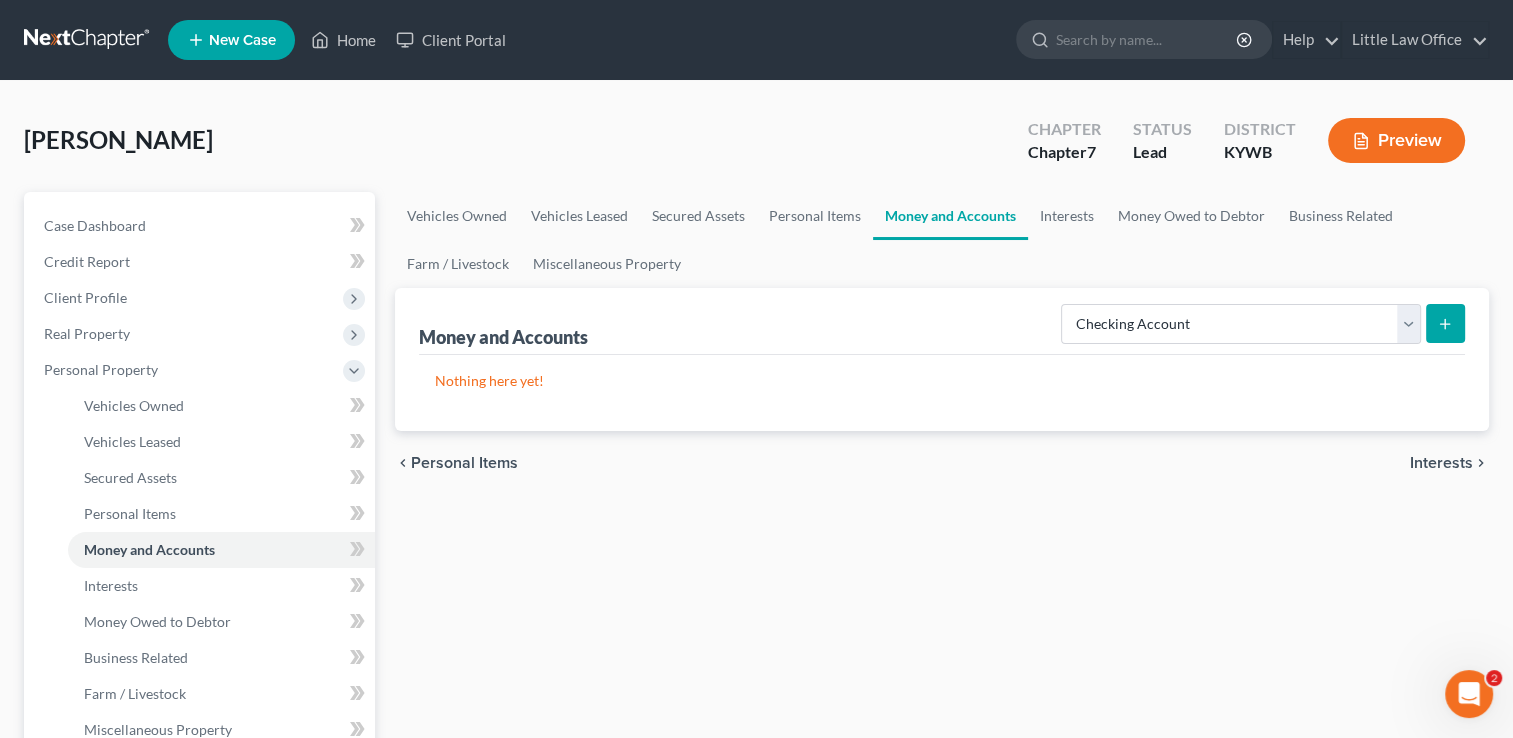 click at bounding box center (1445, 323) 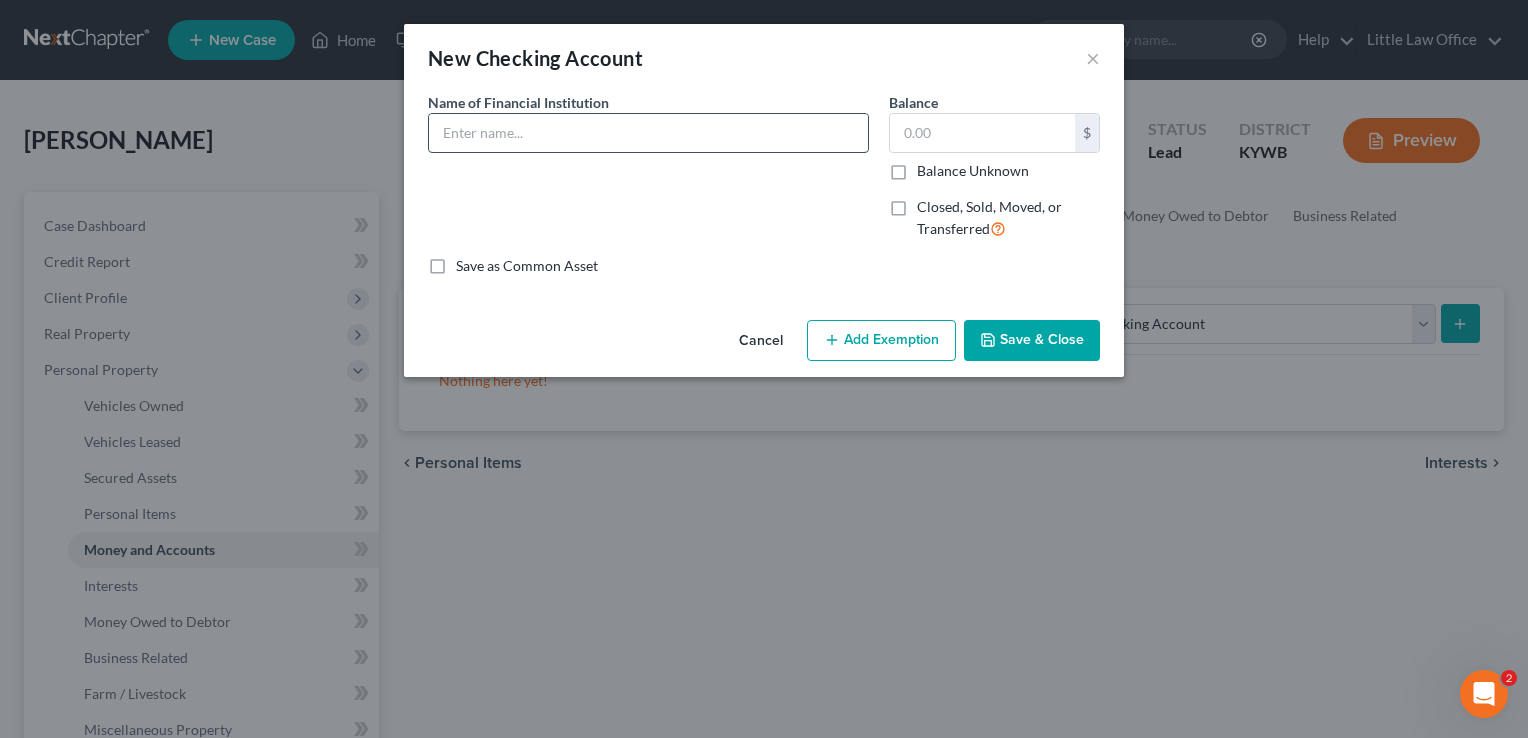 click at bounding box center [648, 133] 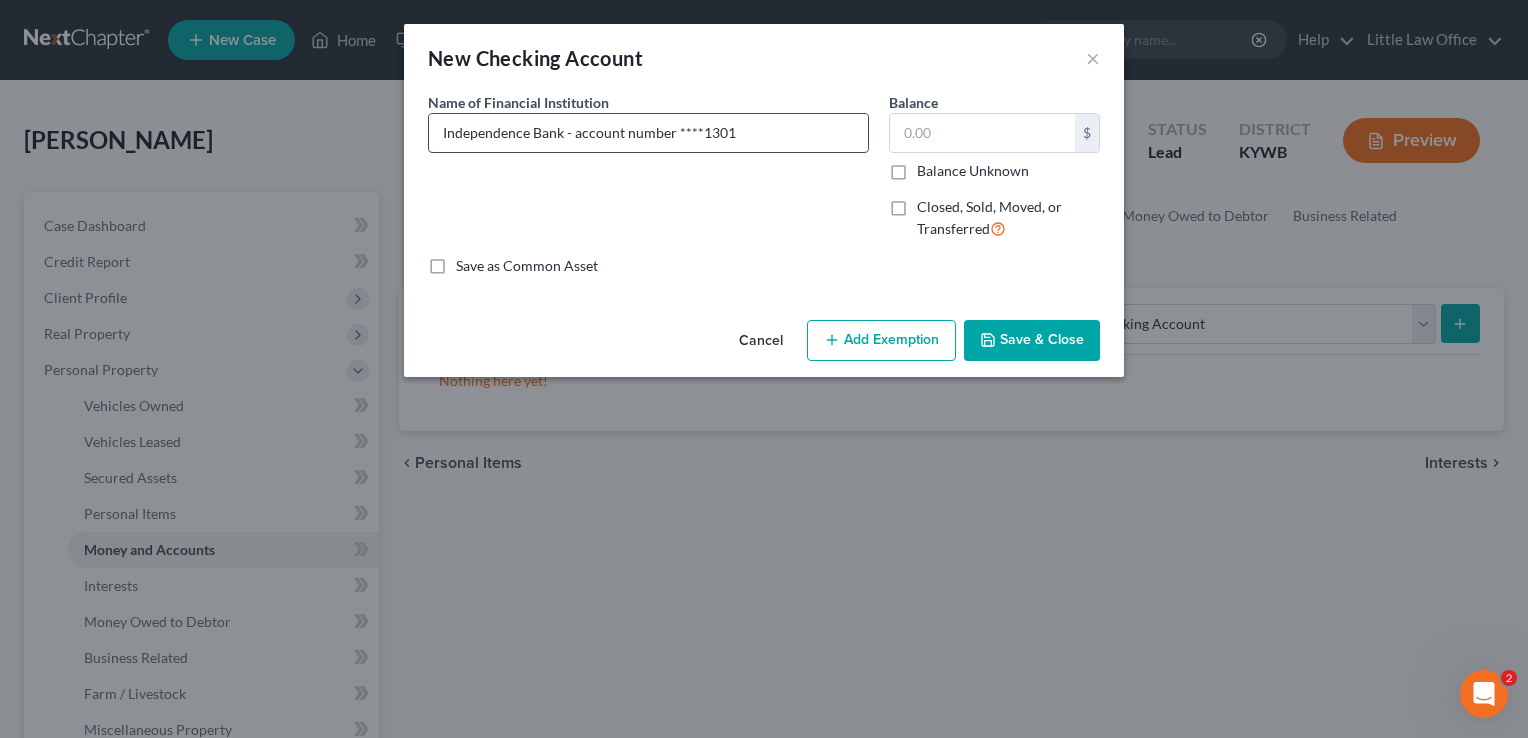 type on "Independence Bank - account number ****1301" 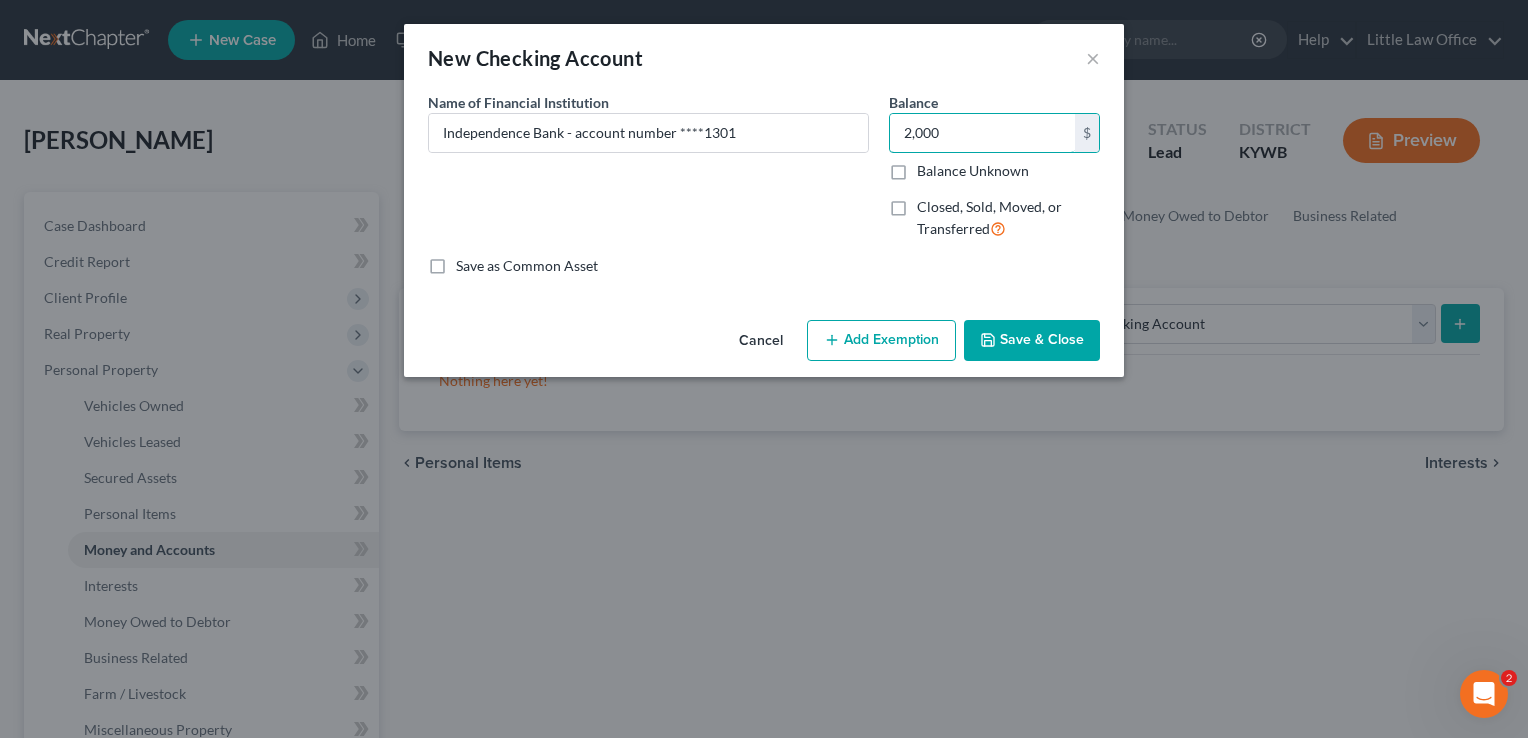 type on "2,000" 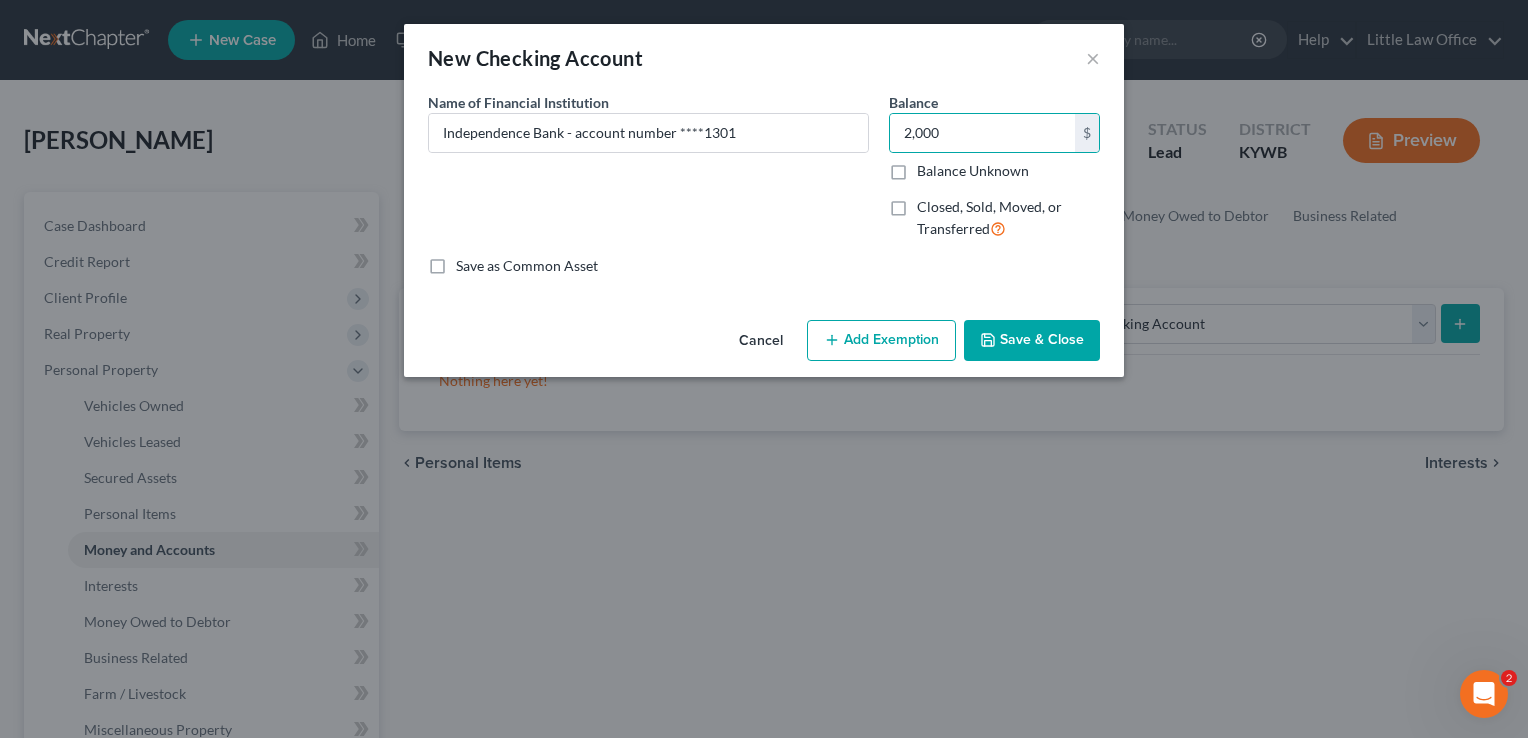 click on "Save & Close" at bounding box center (1032, 341) 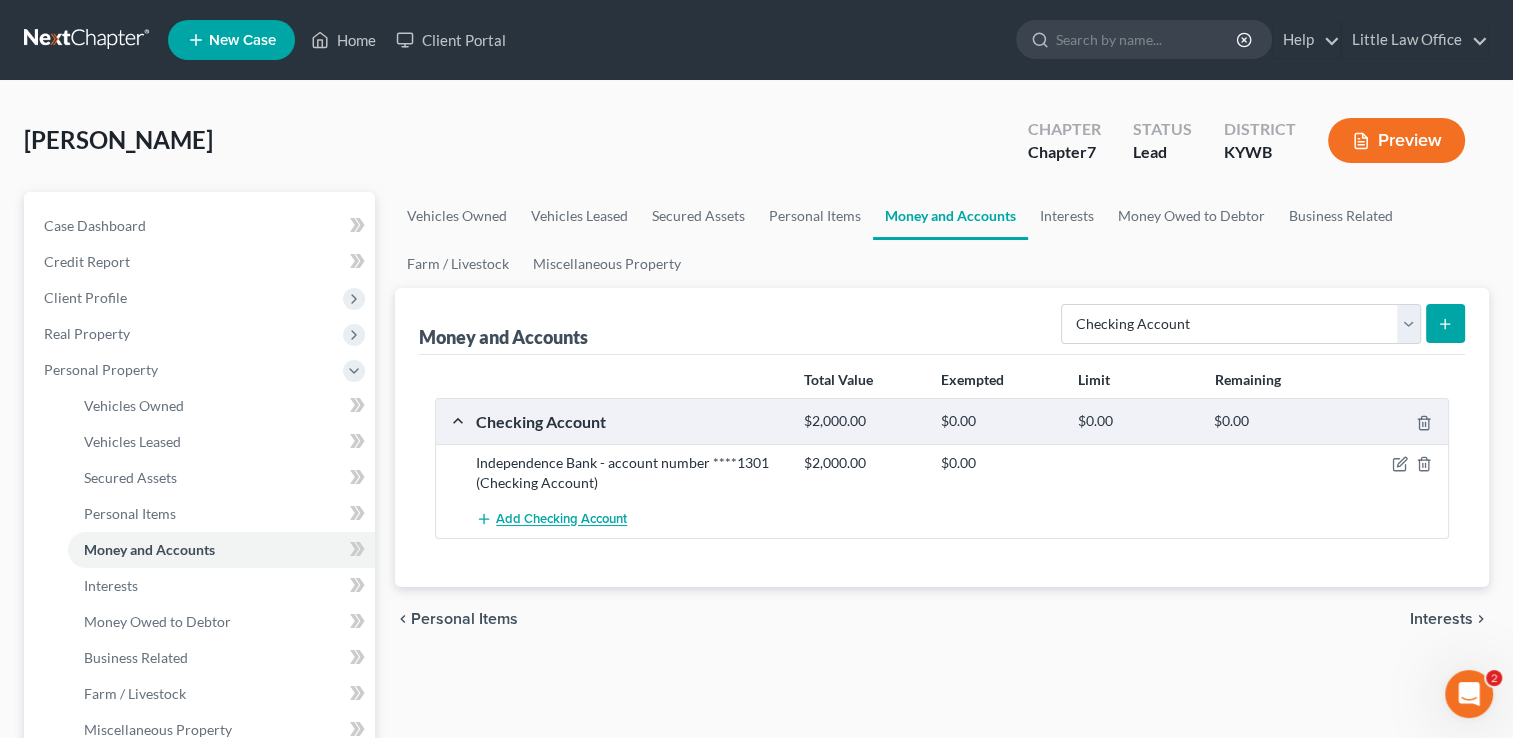 click on "Add Checking Account" at bounding box center [561, 520] 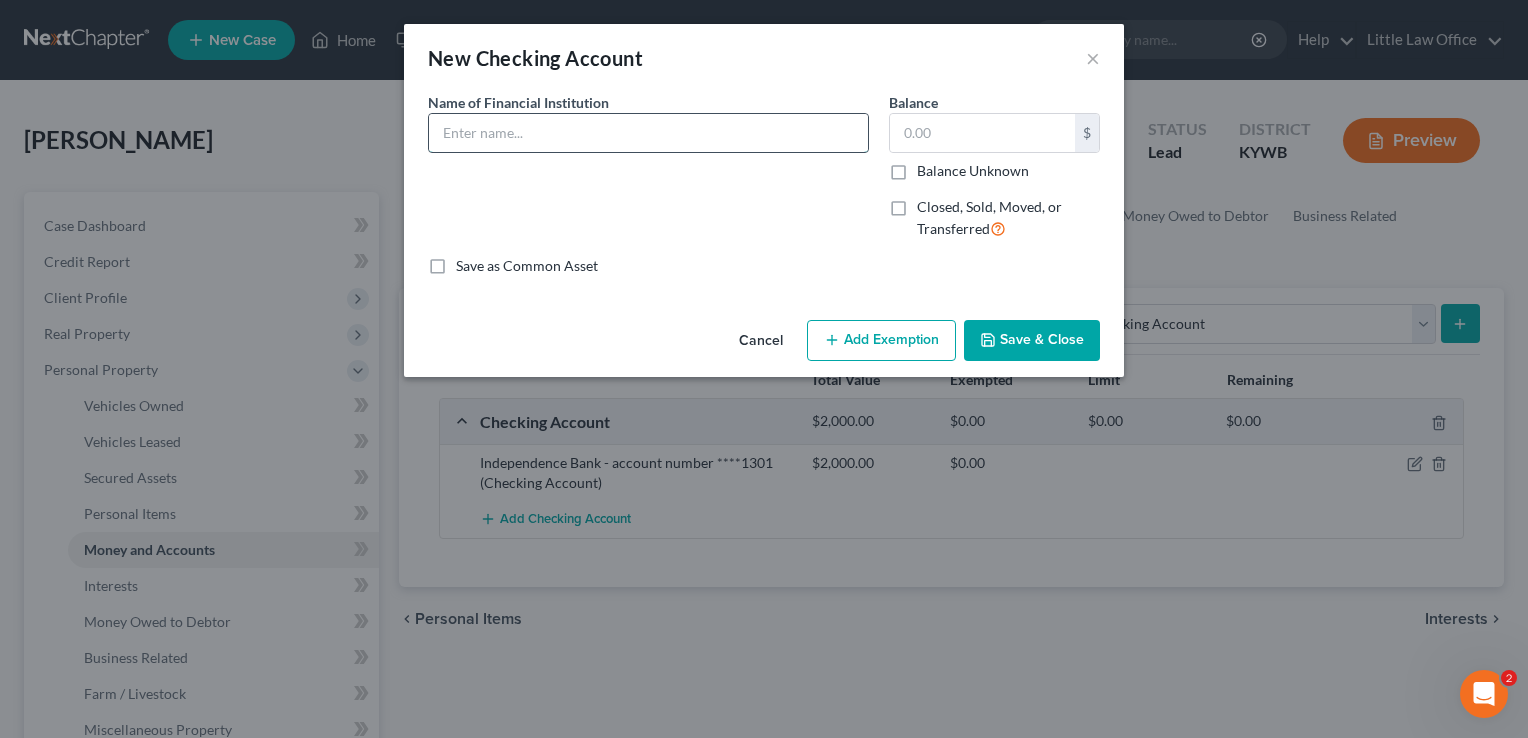 click at bounding box center [648, 133] 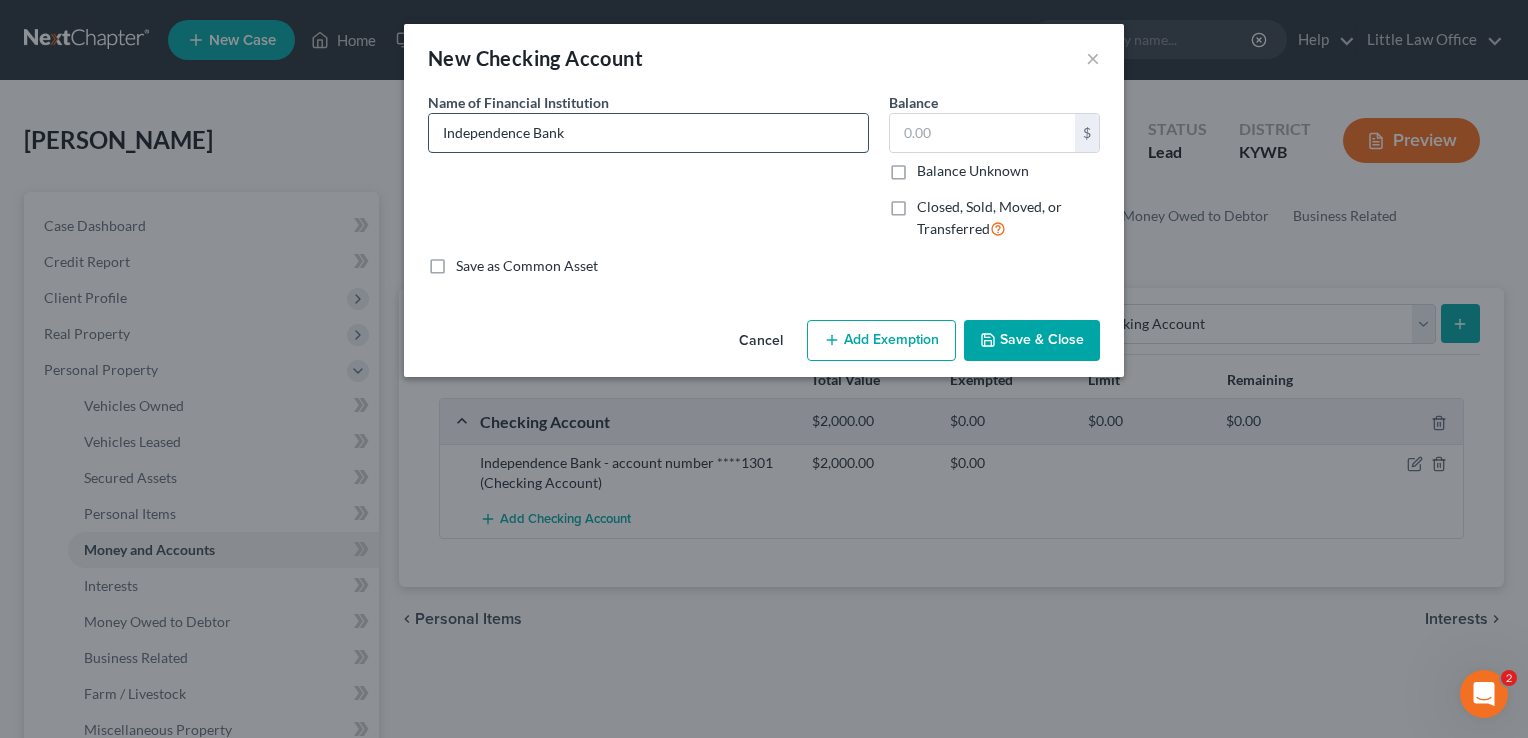 type on "Independence Bank" 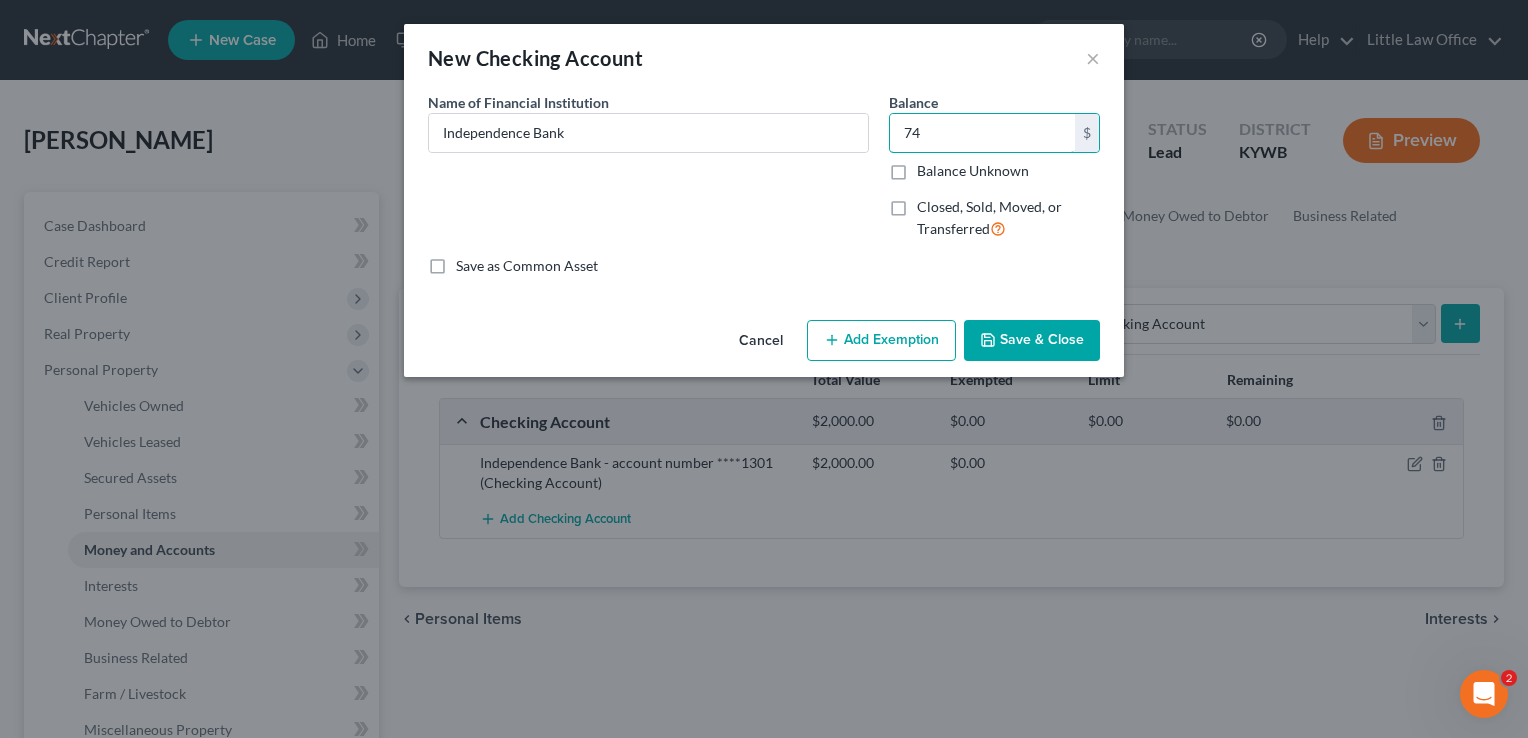 type on "74" 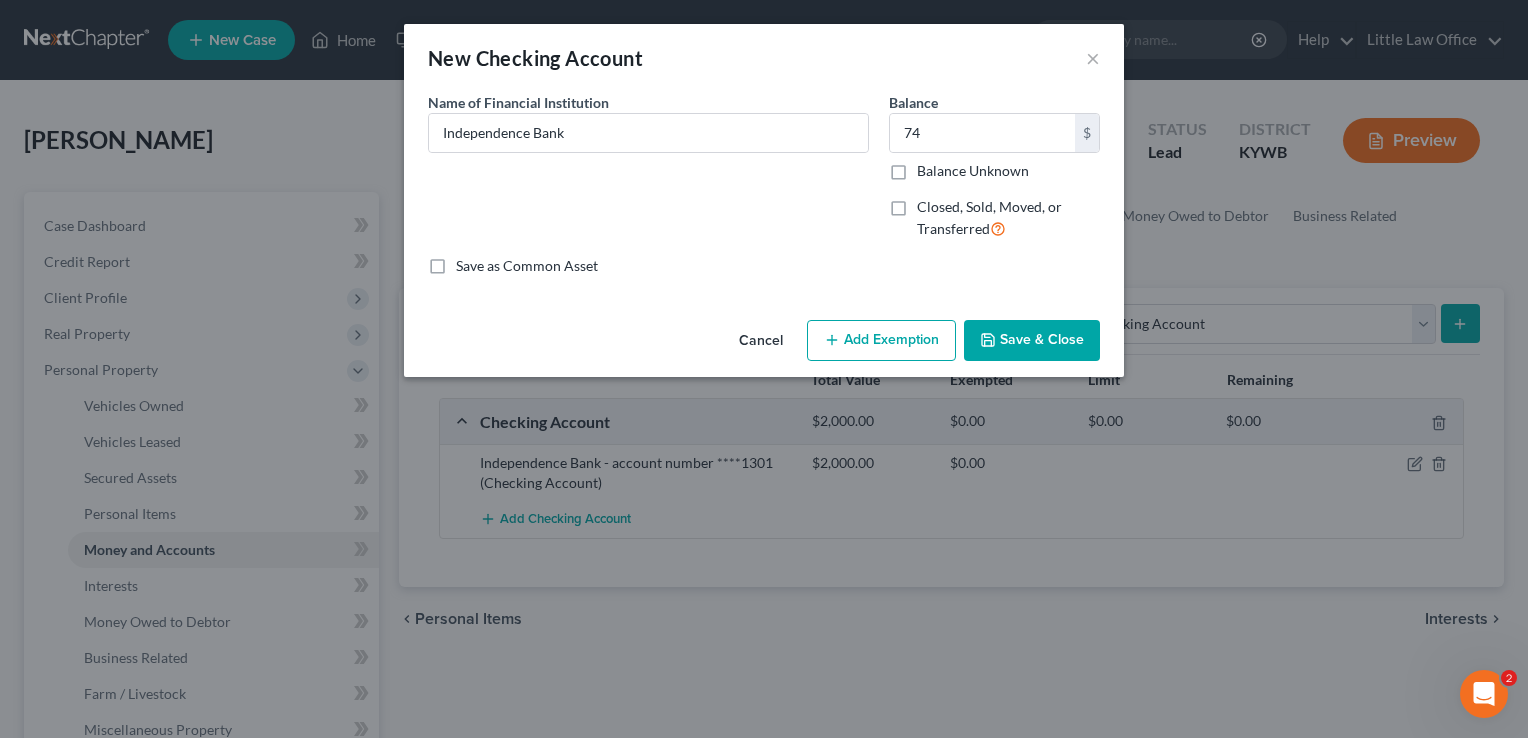 click on "Save & Close" at bounding box center (1032, 341) 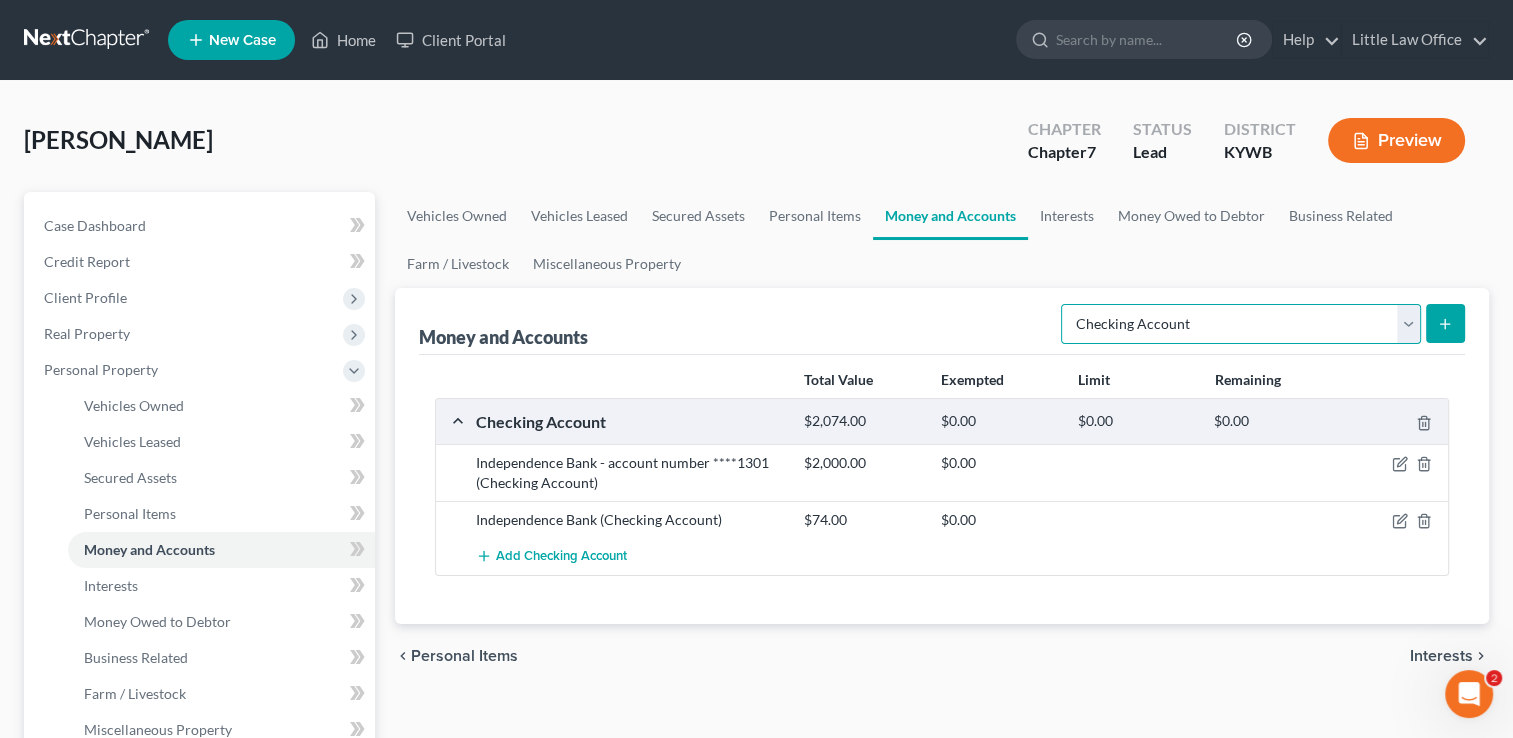click on "Select Account Type Brokerage Cash on Hand Certificates of Deposit Checking Account Money Market Other (Credit Union, Health Savings Account, etc) Safe Deposit Box Savings Account Security Deposits or Prepayments" at bounding box center (1241, 324) 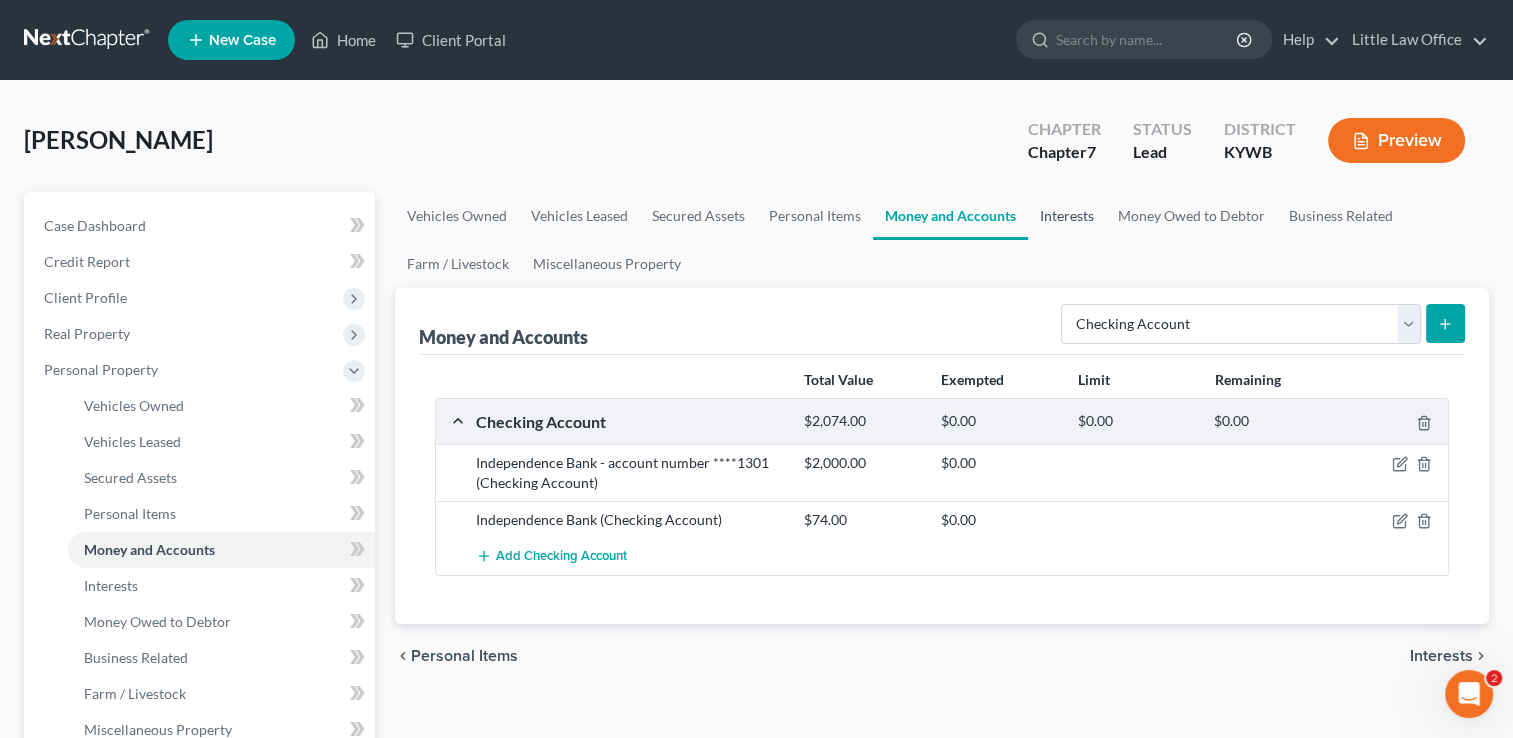 click on "Interests" at bounding box center (1067, 216) 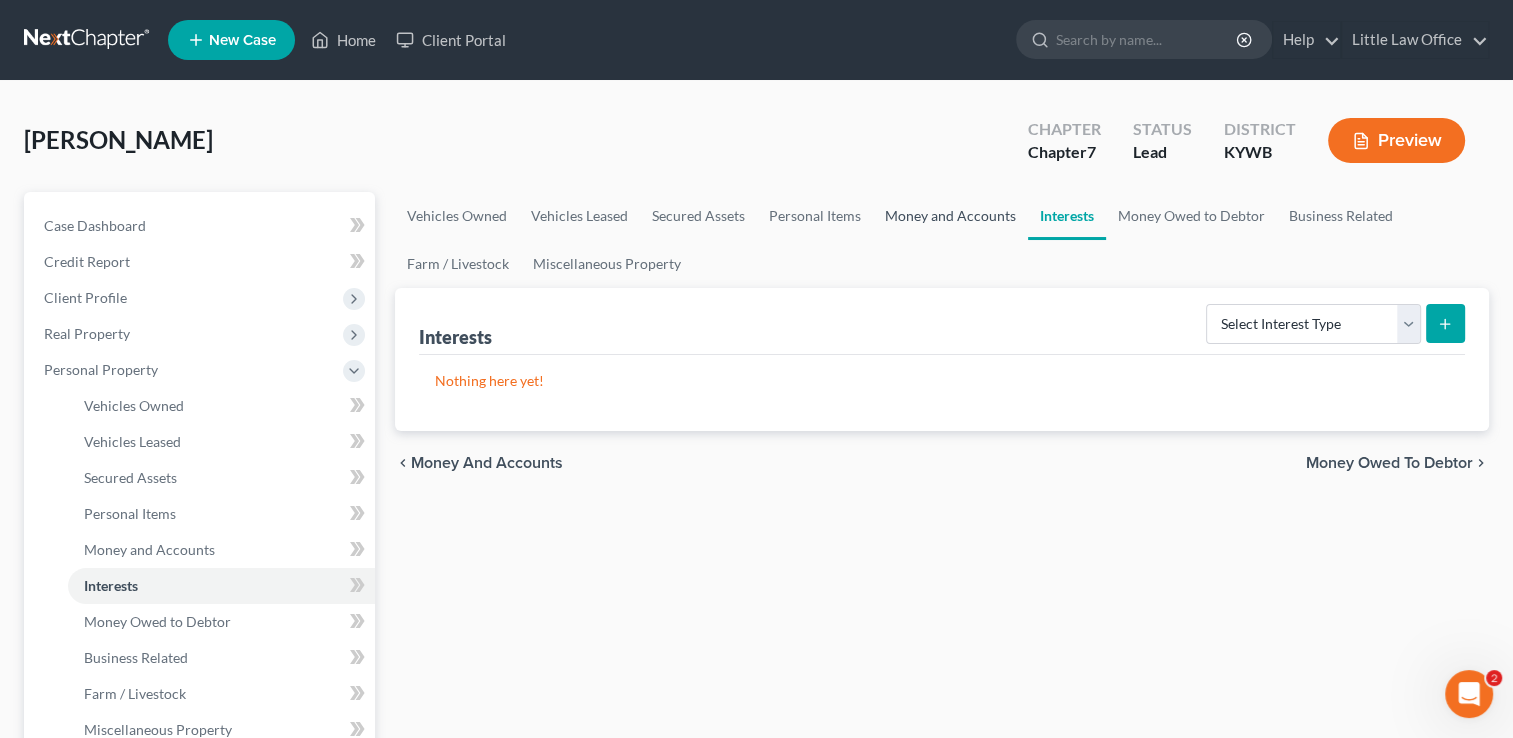 click on "Money and Accounts" at bounding box center (950, 216) 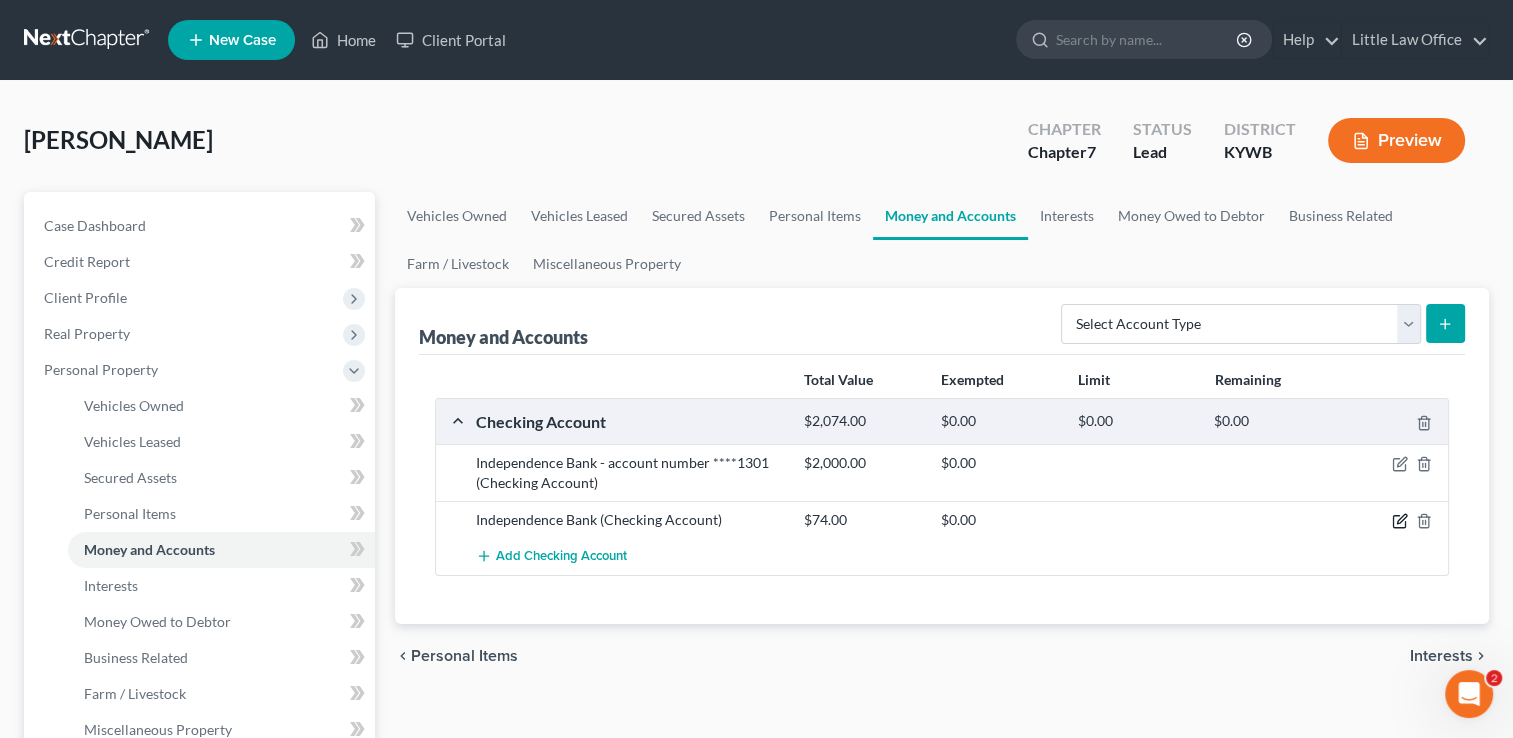 click 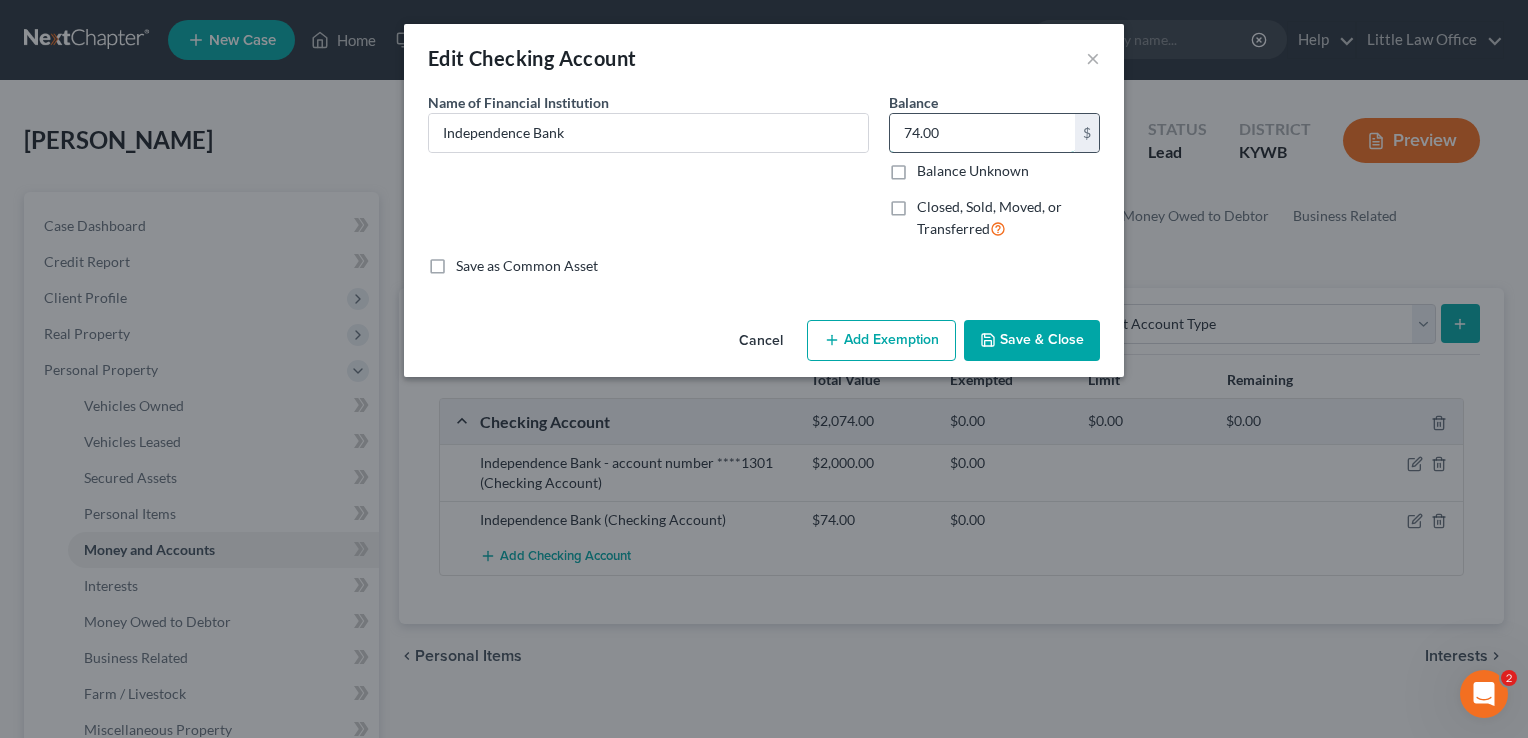 click on "74.00" at bounding box center (982, 133) 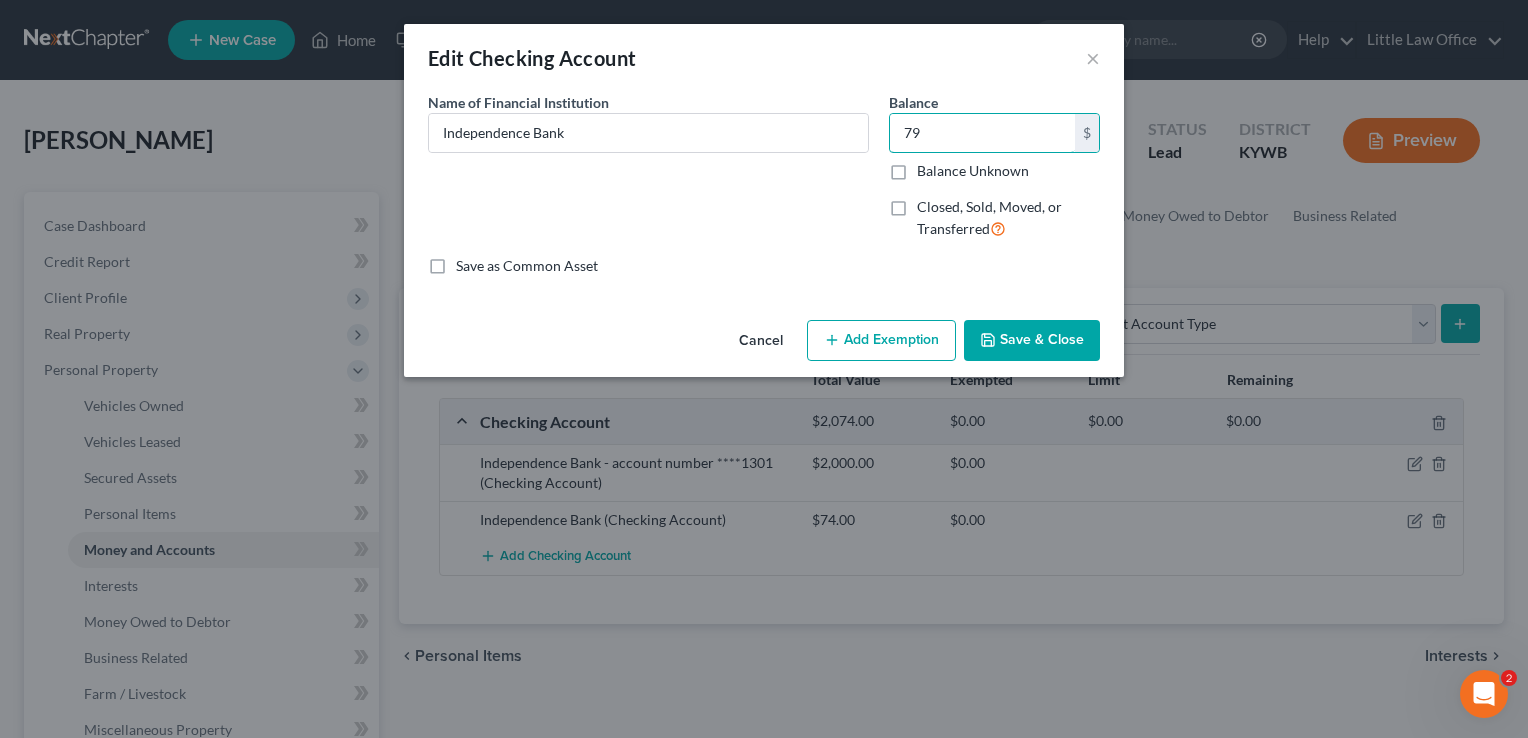 type on "79" 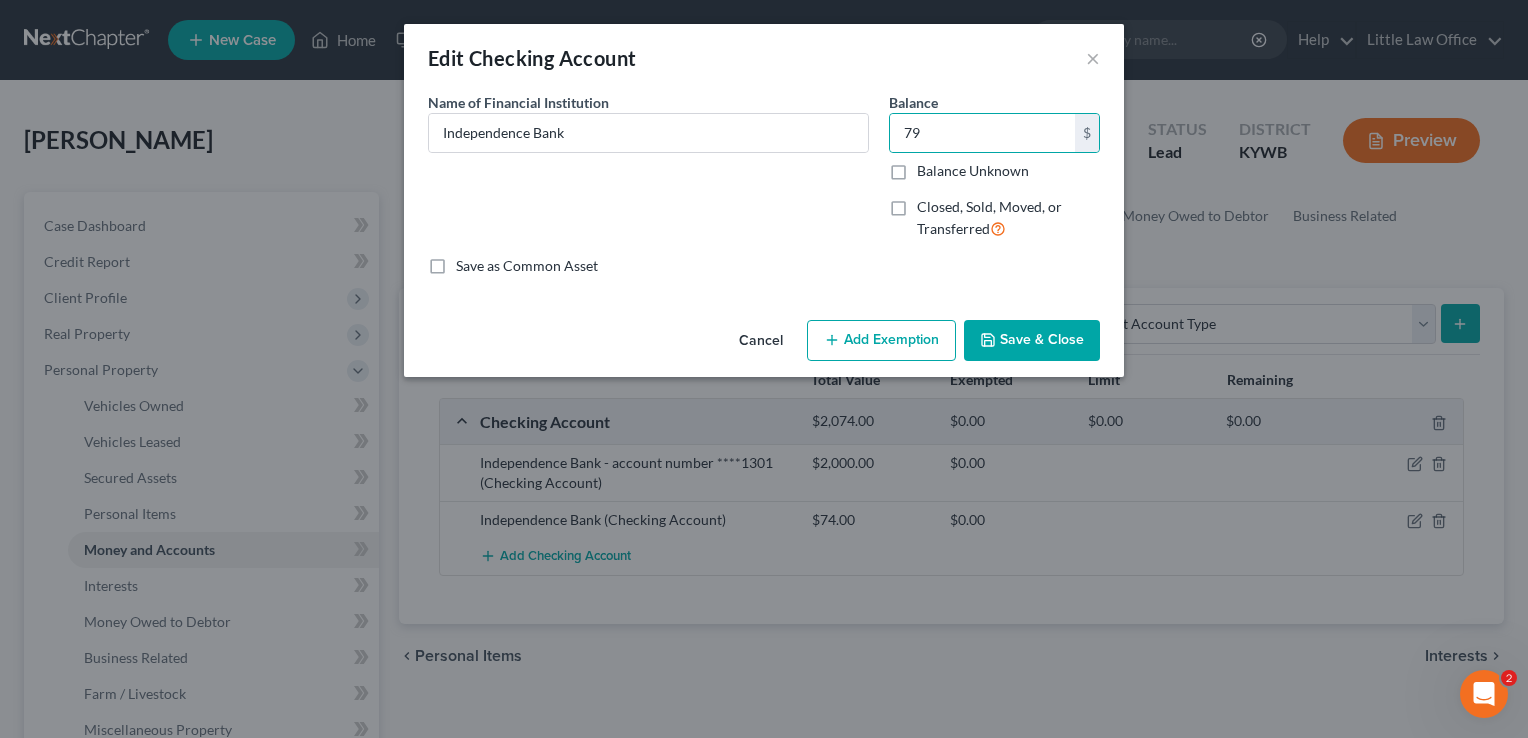 click on "Save & Close" at bounding box center [1032, 341] 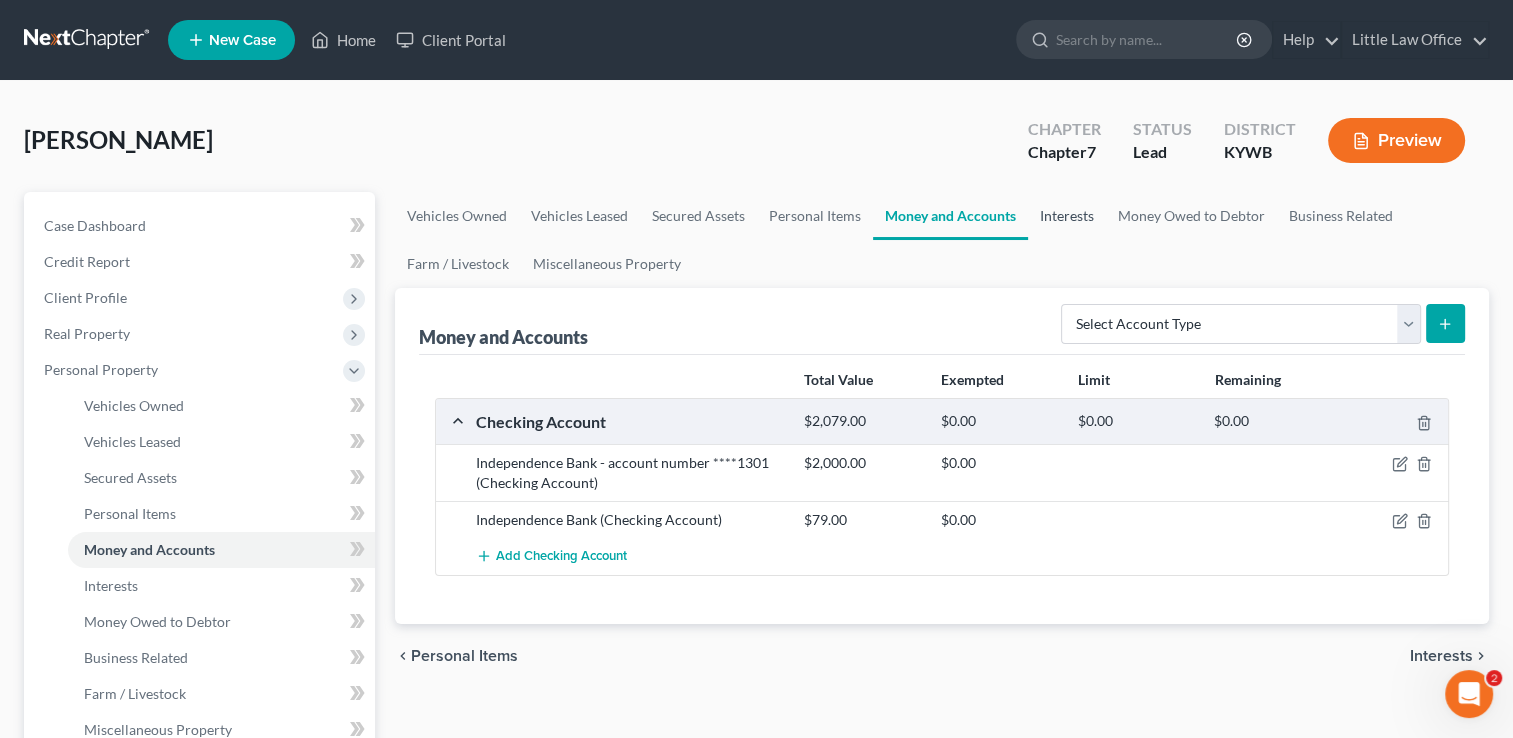 click on "Interests" at bounding box center [1067, 216] 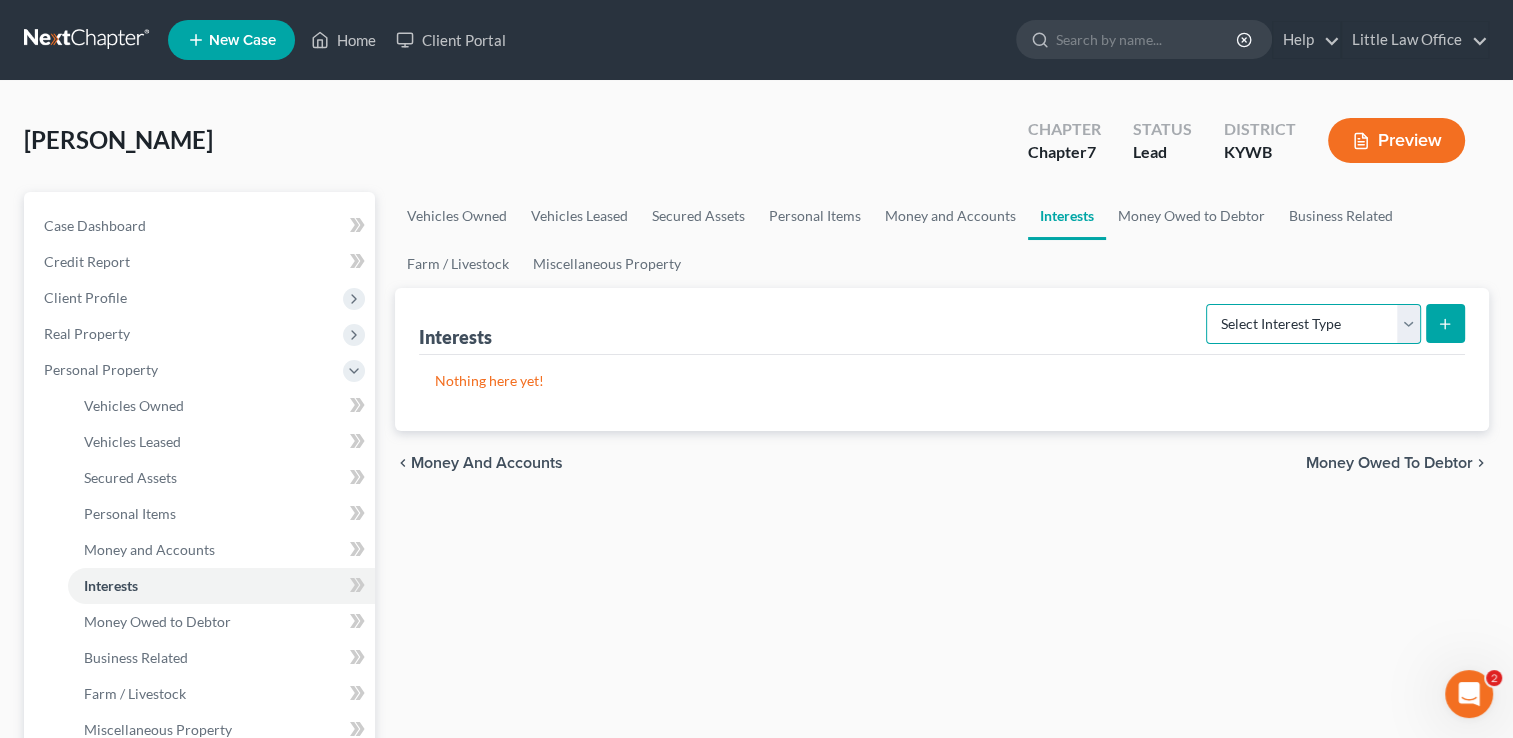 click on "Select Interest Type 401K Annuity Bond Education IRA Government Bond Government Pension Plan Incorporated Business IRA Joint Venture (Active) Joint Venture (Inactive) [PERSON_NAME] Mutual Fund Other Retirement Plan Partnership (Active) Partnership (Inactive) Pension Plan Stock Term Life Insurance Unincorporated Business Whole Life Insurance" at bounding box center (1313, 324) 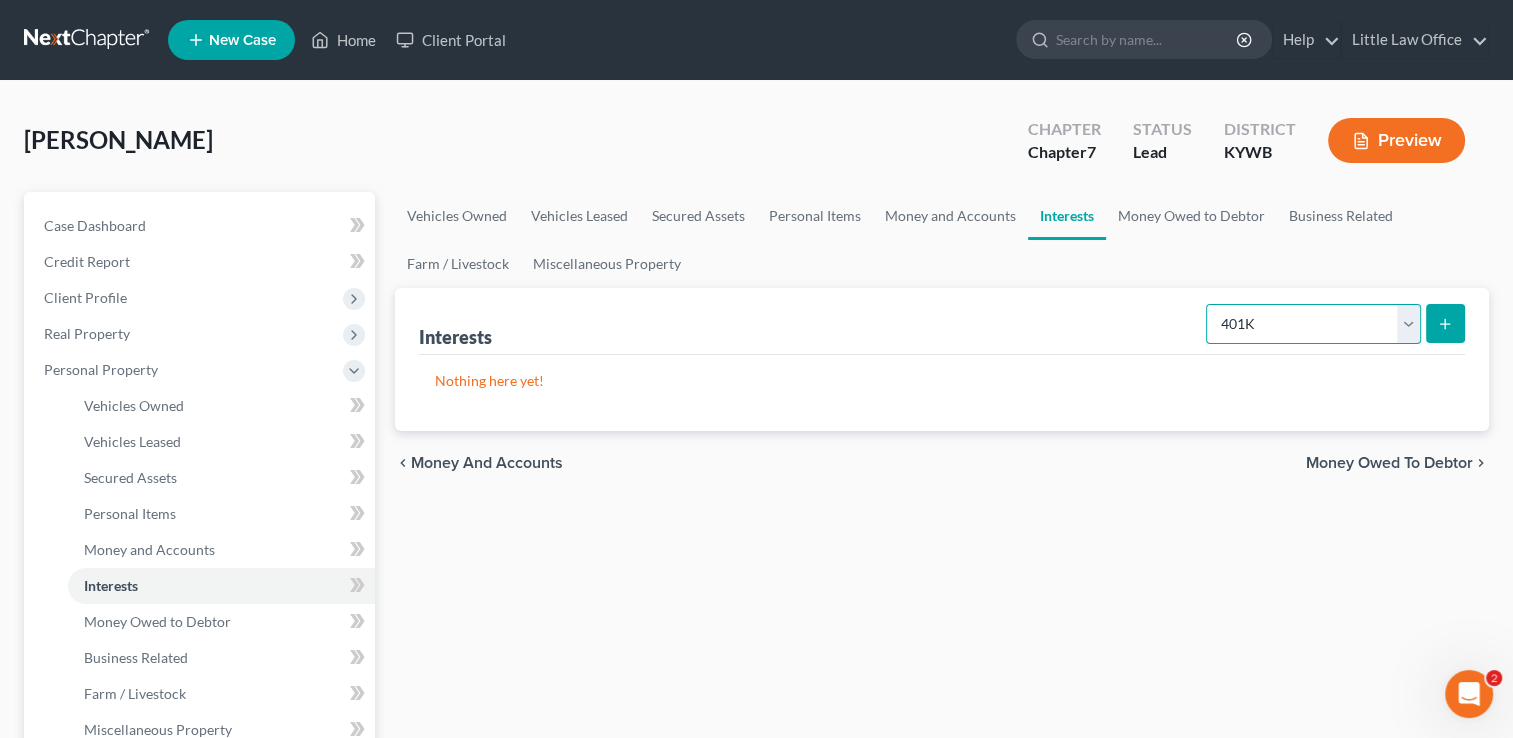 click on "Select Interest Type 401K Annuity Bond Education IRA Government Bond Government Pension Plan Incorporated Business IRA Joint Venture (Active) Joint Venture (Inactive) [PERSON_NAME] Mutual Fund Other Retirement Plan Partnership (Active) Partnership (Inactive) Pension Plan Stock Term Life Insurance Unincorporated Business Whole Life Insurance" at bounding box center [1313, 324] 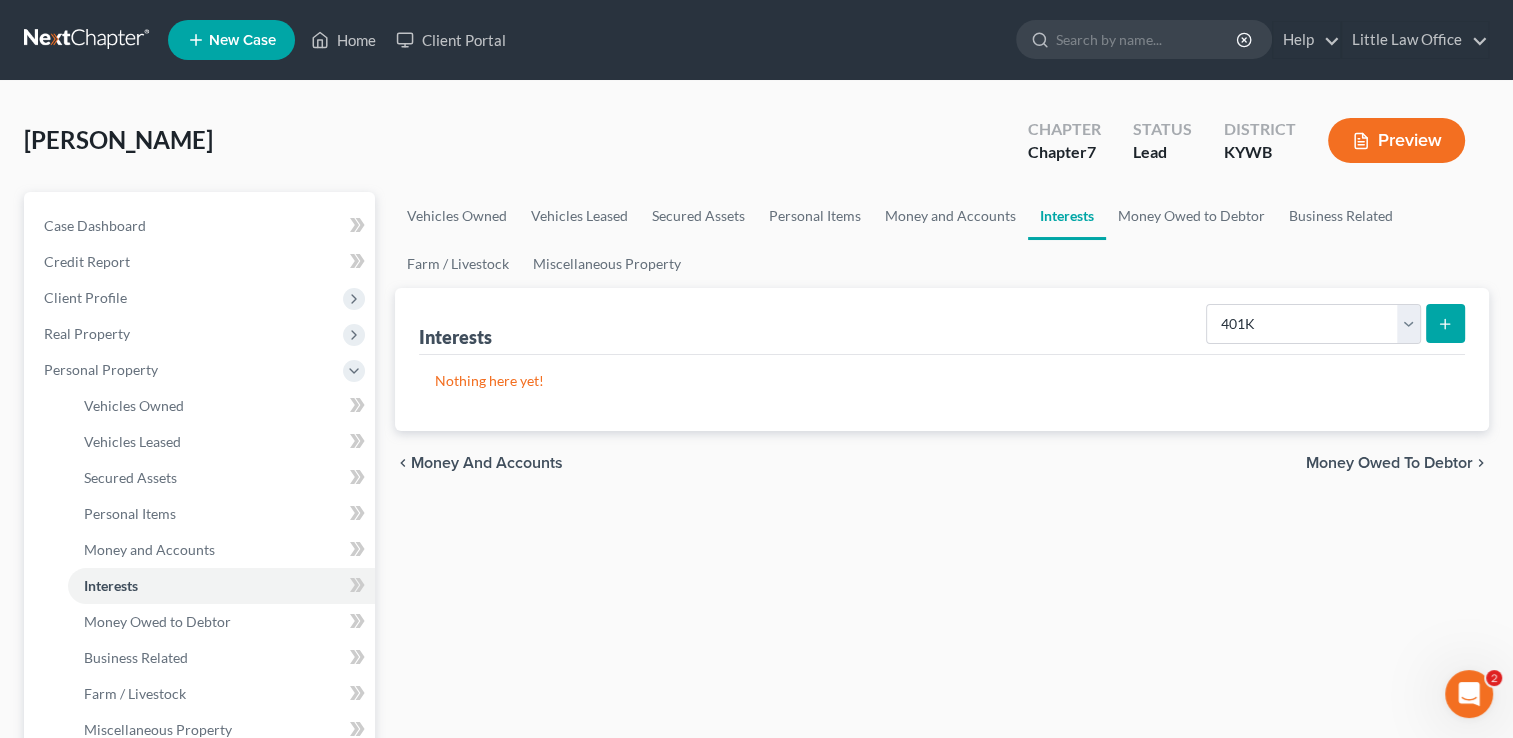 click at bounding box center (1445, 323) 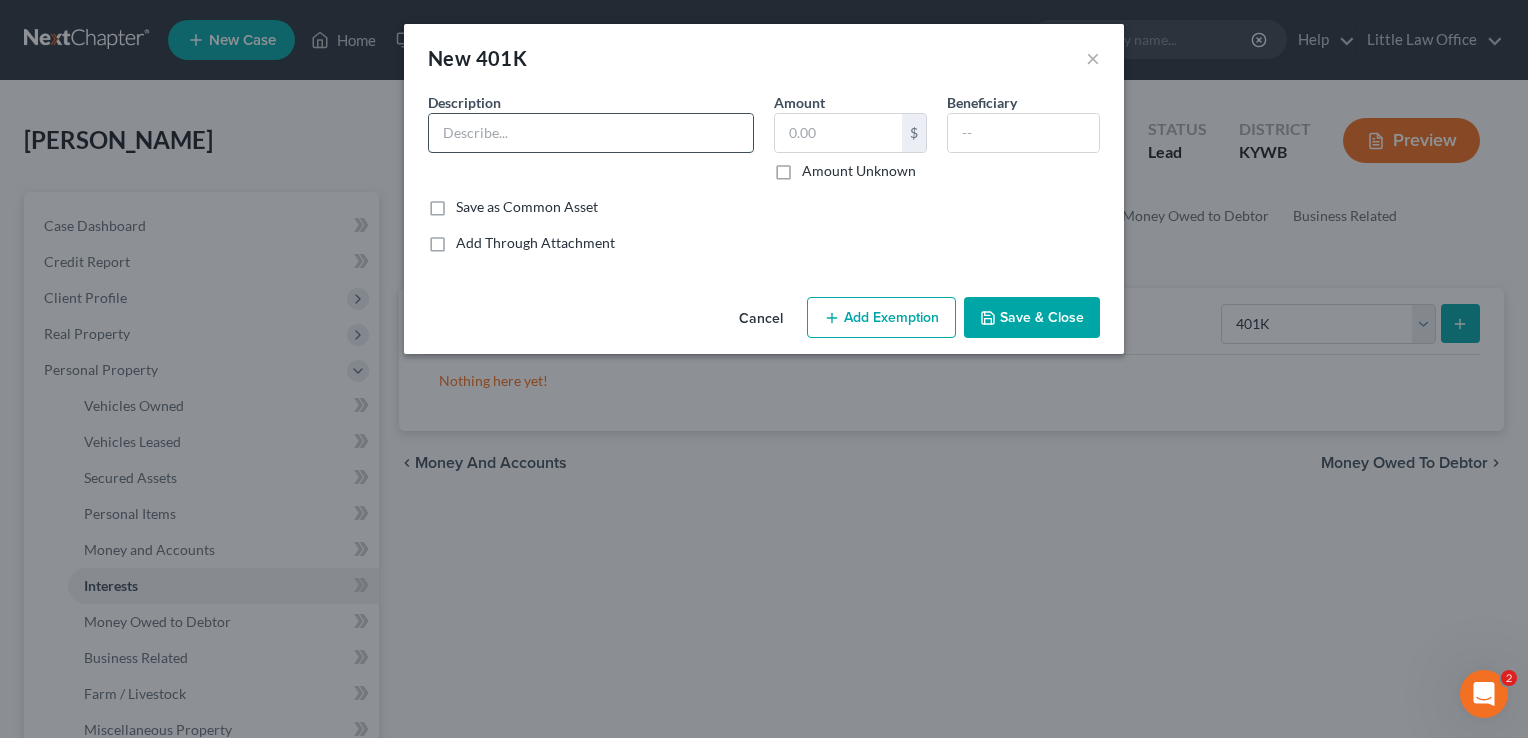 click at bounding box center (591, 133) 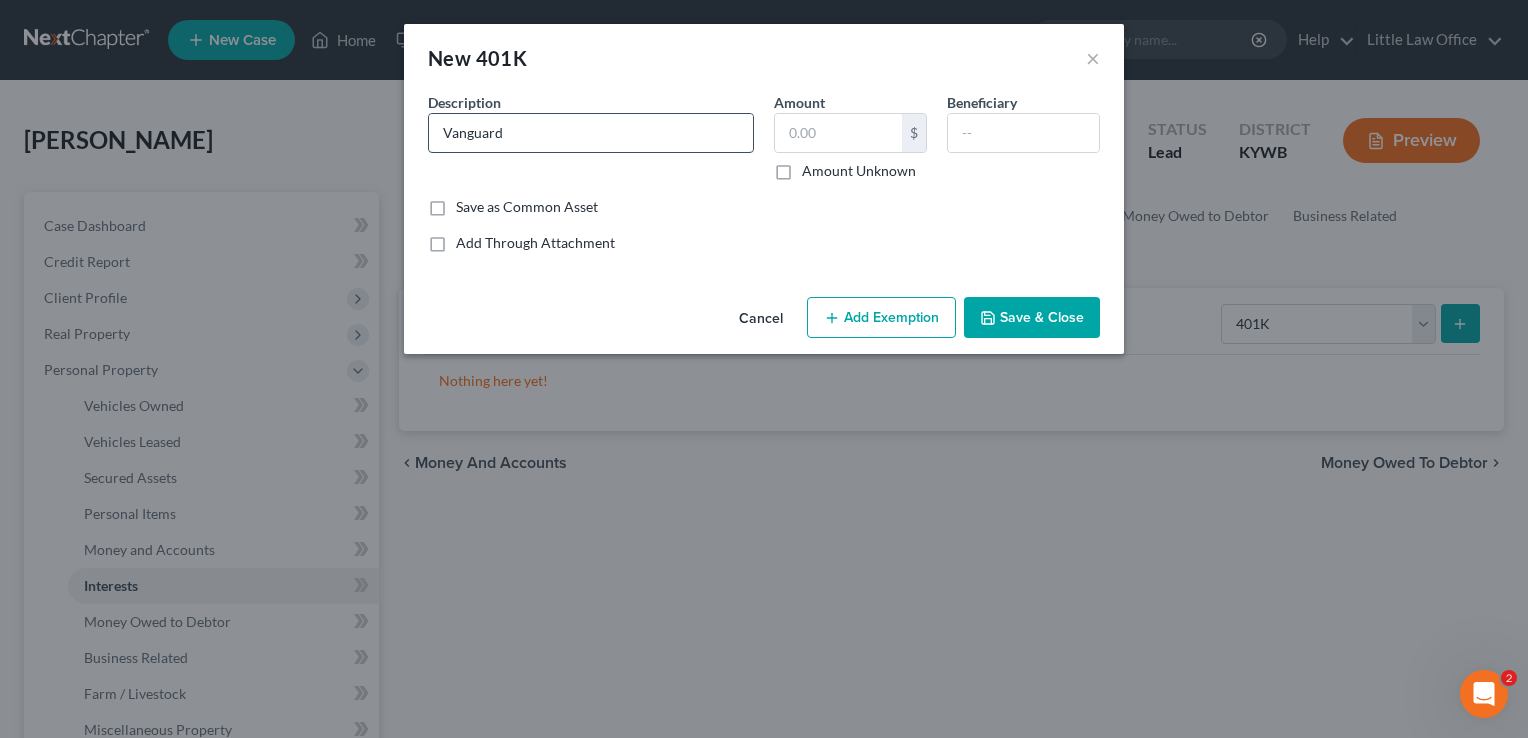 type on "Vanguard" 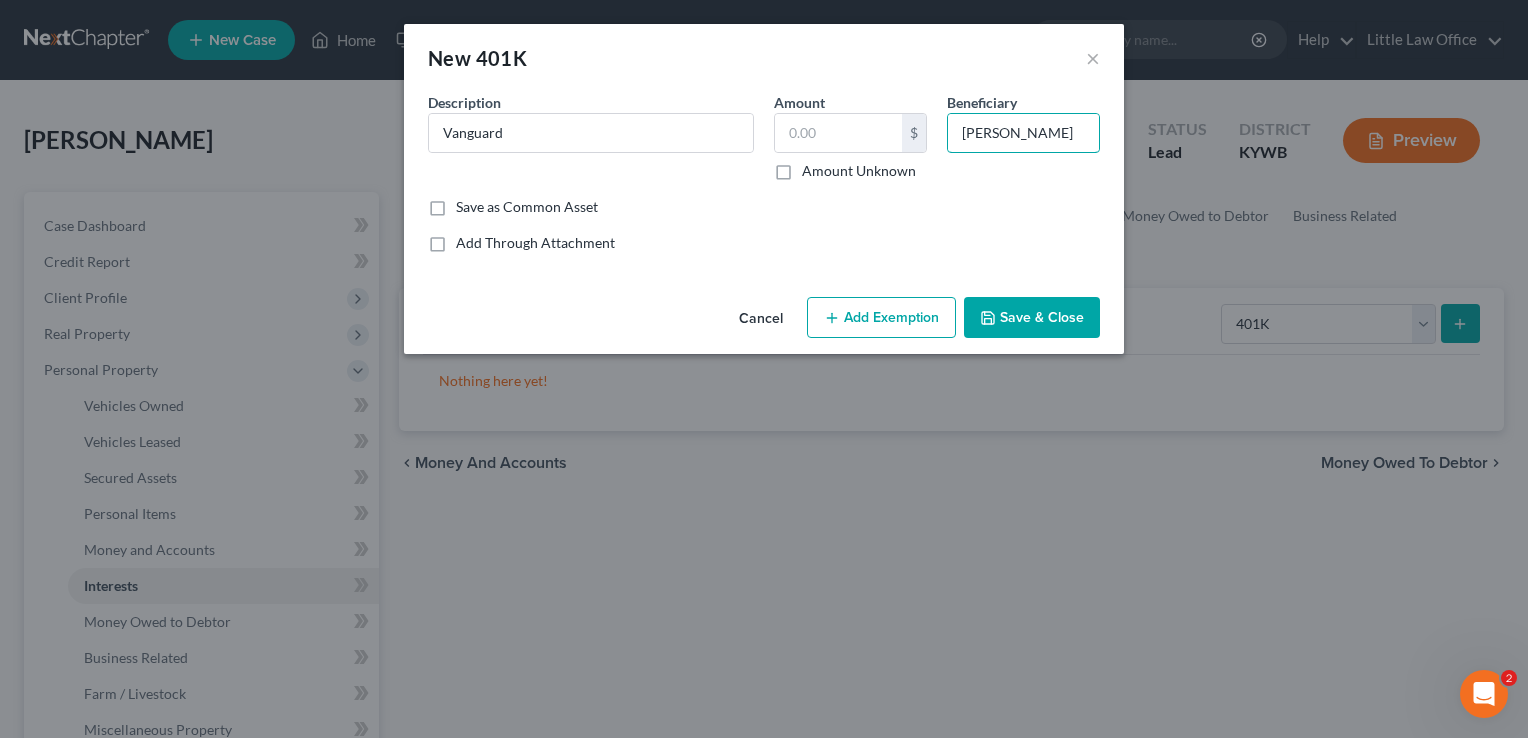 type on "[PERSON_NAME]" 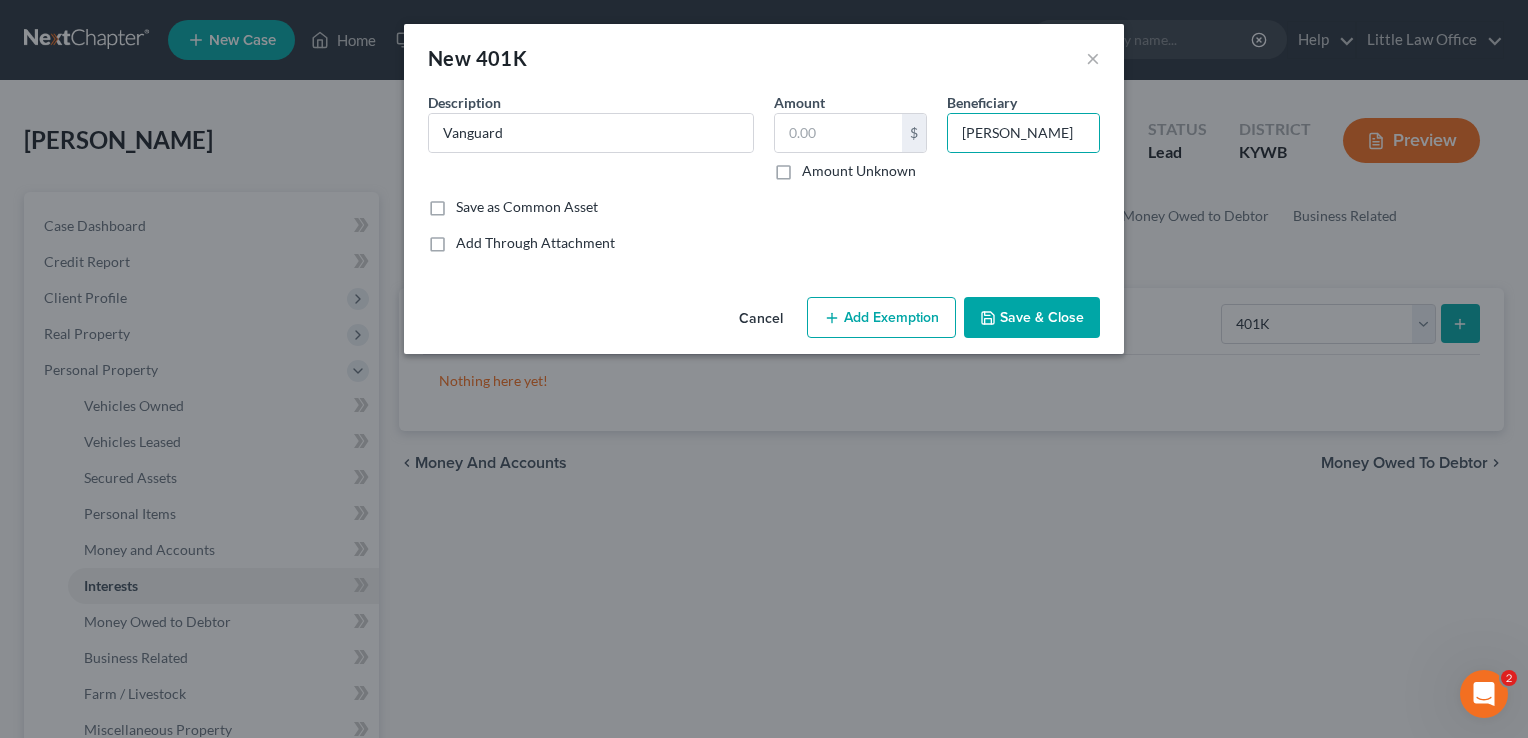 click on "Save & Close" at bounding box center [1032, 318] 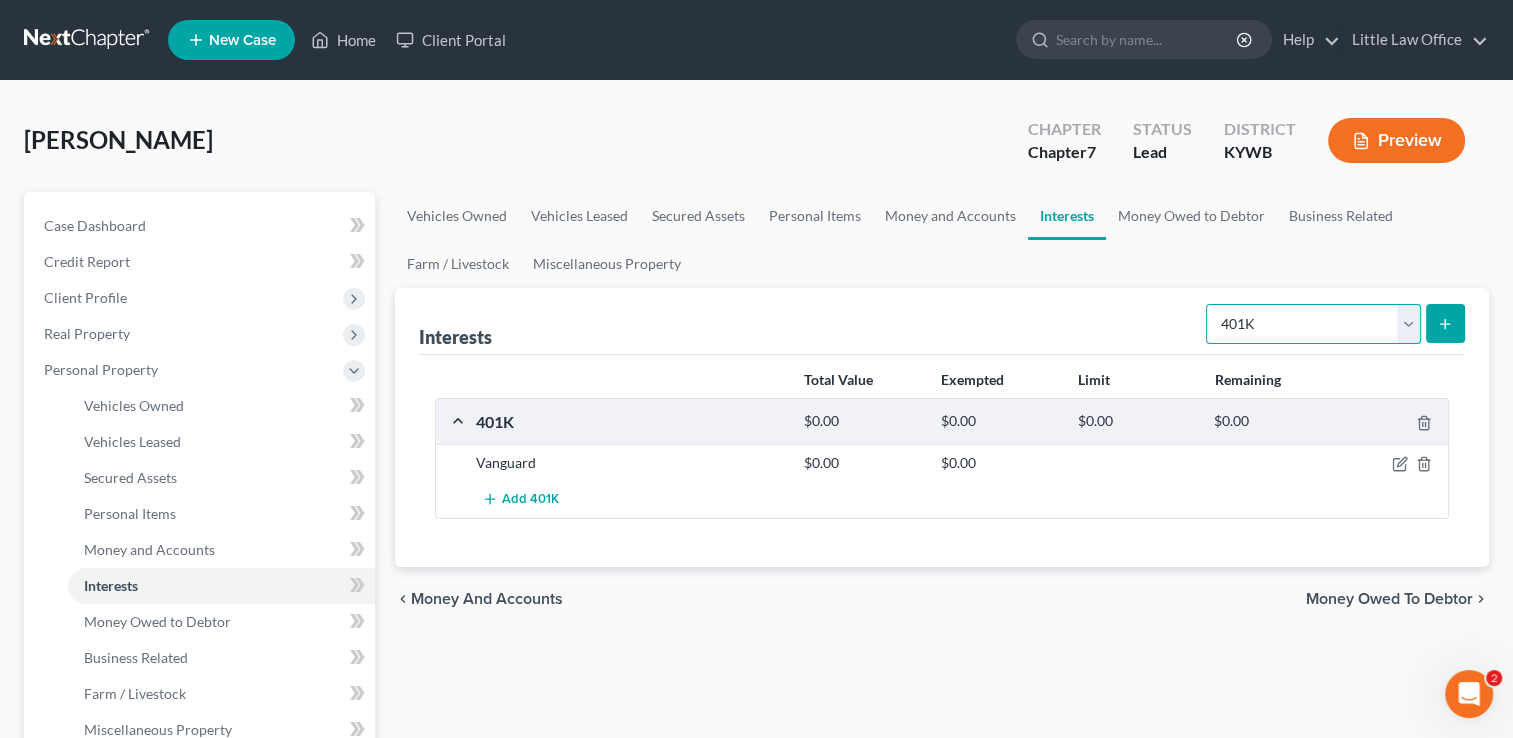 click on "Select Interest Type 401K Annuity Bond Education IRA Government Bond Government Pension Plan Incorporated Business IRA Joint Venture (Active) Joint Venture (Inactive) [PERSON_NAME] Mutual Fund Other Retirement Plan Partnership (Active) Partnership (Inactive) Pension Plan Stock Term Life Insurance Unincorporated Business Whole Life Insurance" at bounding box center (1313, 324) 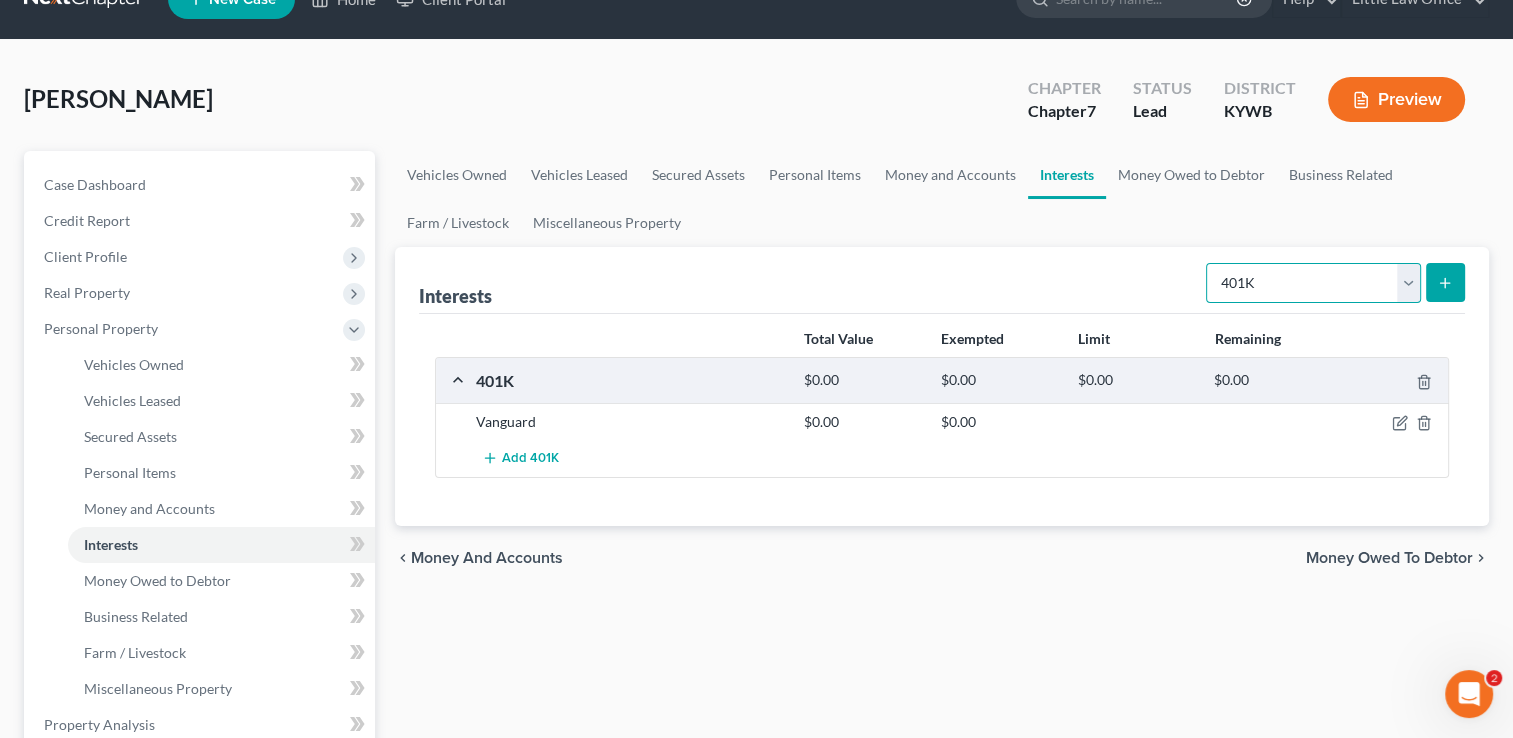 scroll, scrollTop: 43, scrollLeft: 0, axis: vertical 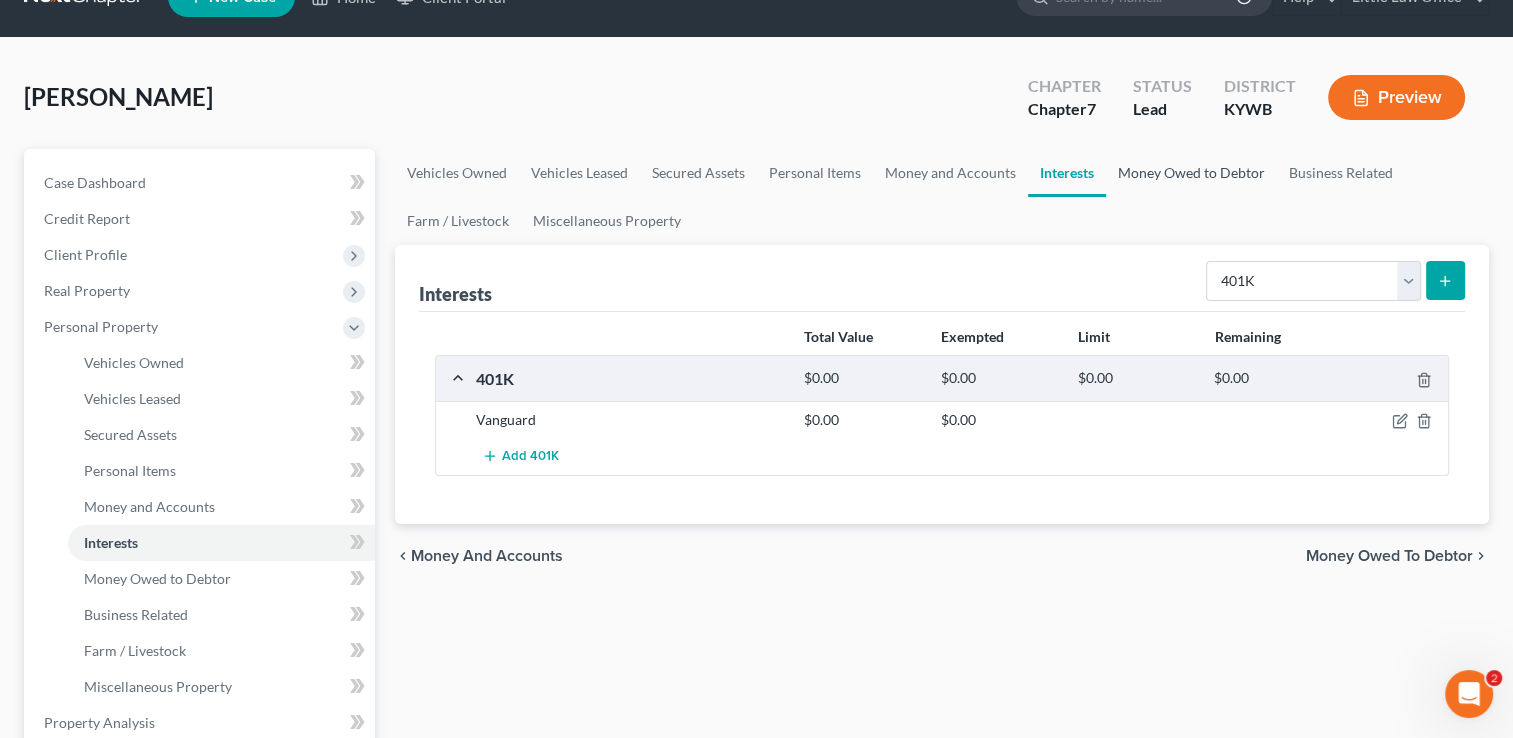 click on "Money Owed to Debtor" at bounding box center (1191, 173) 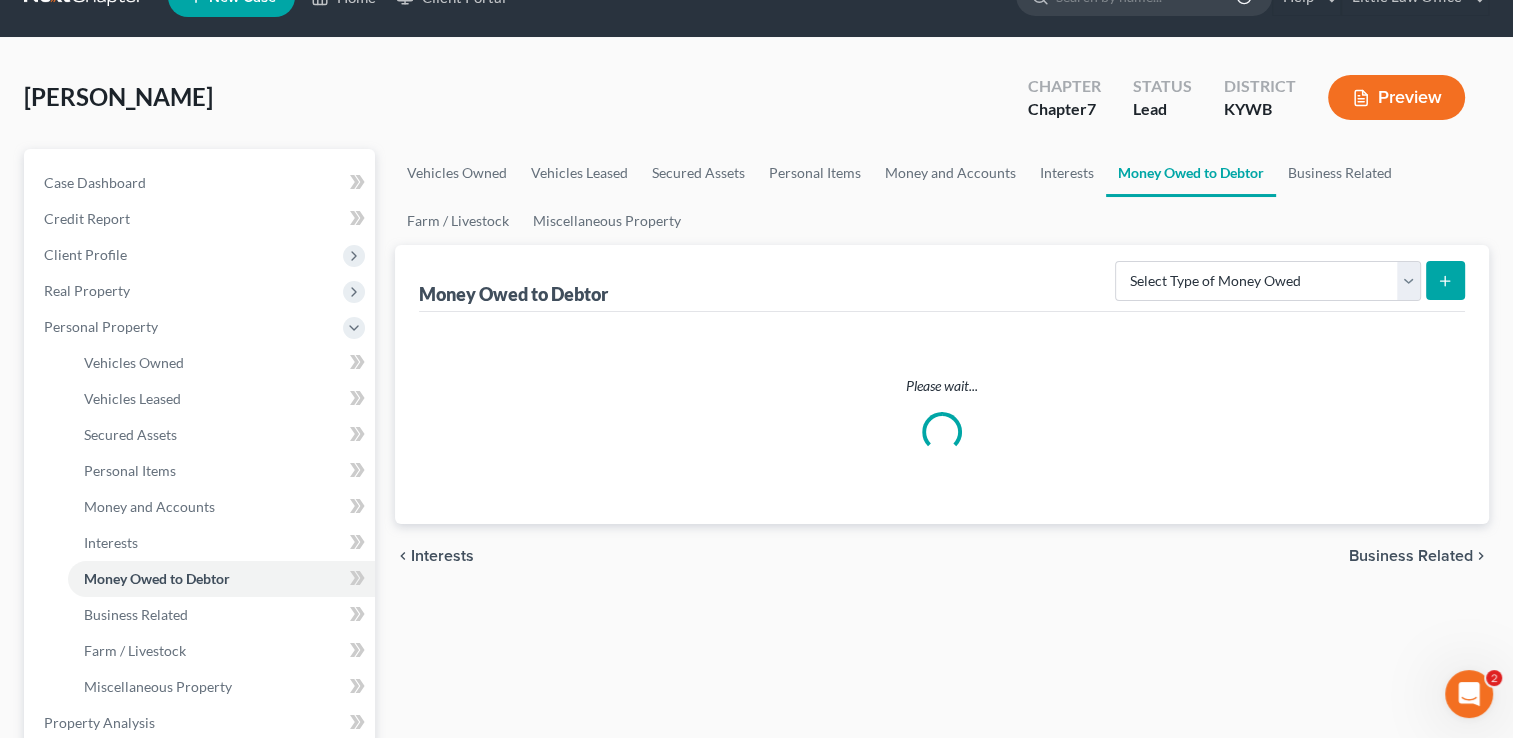 scroll, scrollTop: 0, scrollLeft: 0, axis: both 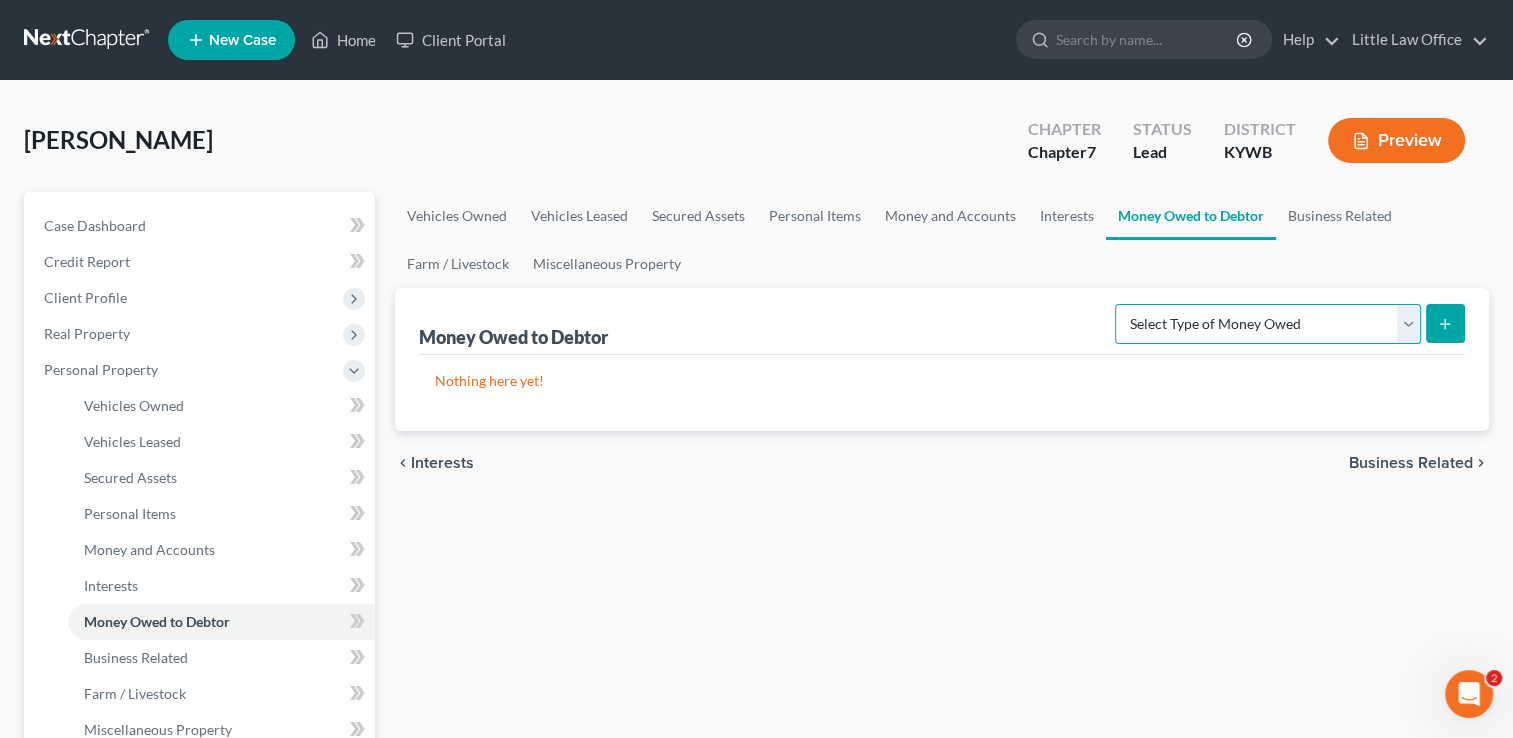 click on "Select Type of Money Owed Accounts Receivable Alimony Child Support Claims Against Third Parties Disability Benefits Disability Insurance Payments Divorce Settlements Equitable or Future Interests Expected Tax Refund and Unused NOLs Financial Assets Not Yet Listed Life Estate of Descendants Maintenance Other Contingent & Unliquidated Claims Property Settlements Sick or Vacation Pay Social Security Benefits Trusts Unpaid Loans Unpaid Wages Workers Compensation" at bounding box center [1268, 324] 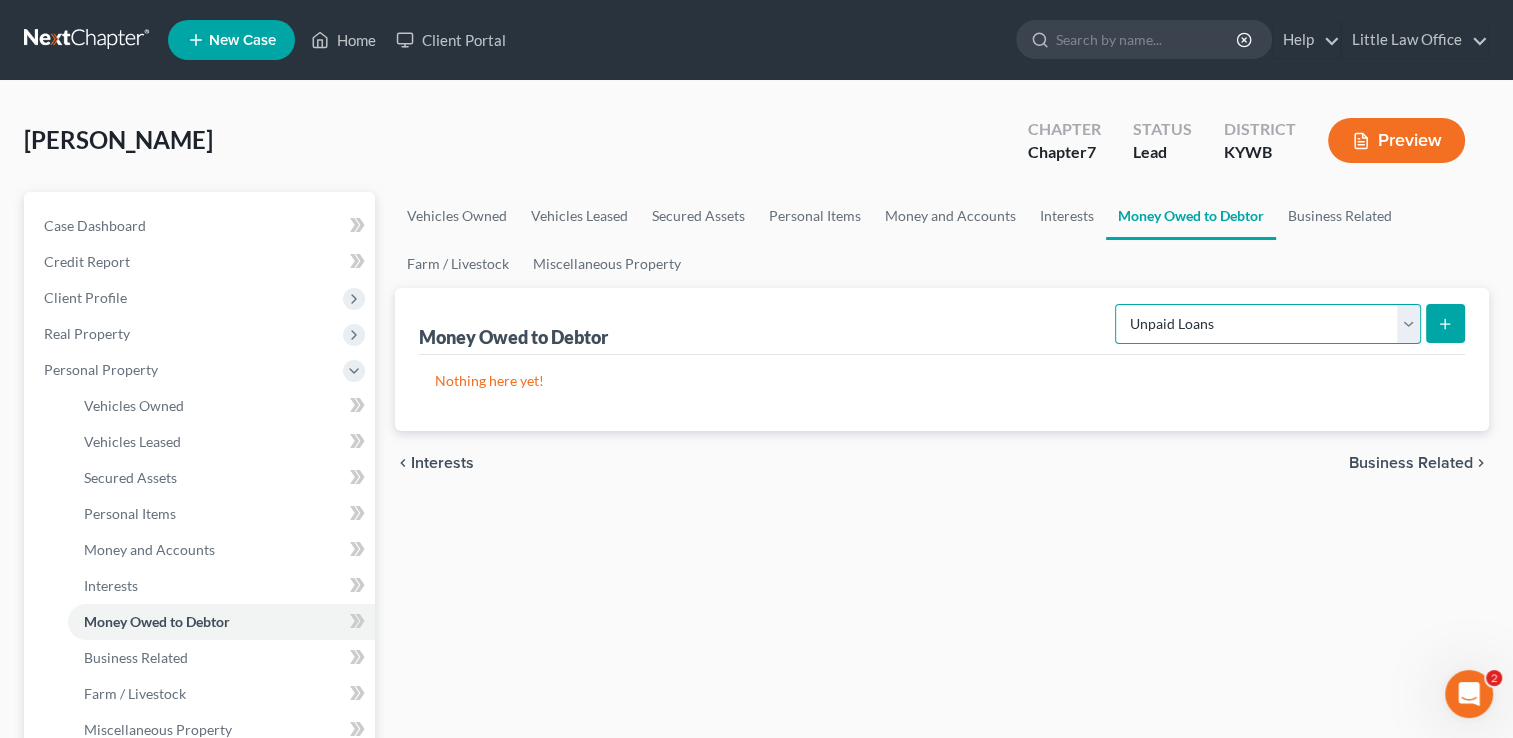 click on "Select Type of Money Owed Accounts Receivable Alimony Child Support Claims Against Third Parties Disability Benefits Disability Insurance Payments Divorce Settlements Equitable or Future Interests Expected Tax Refund and Unused NOLs Financial Assets Not Yet Listed Life Estate of Descendants Maintenance Other Contingent & Unliquidated Claims Property Settlements Sick or Vacation Pay Social Security Benefits Trusts Unpaid Loans Unpaid Wages Workers Compensation" at bounding box center [1268, 324] 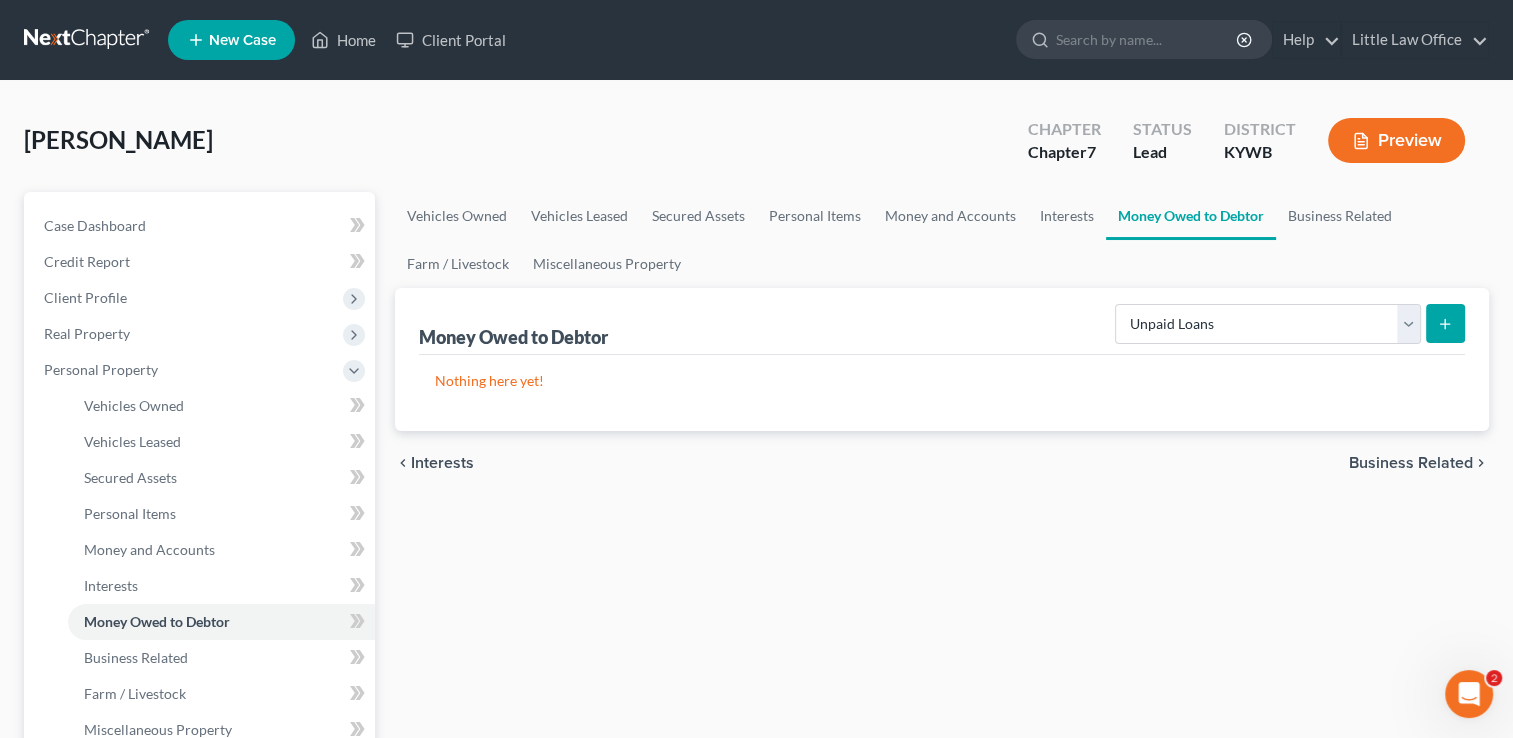 click on "Vehicles Owned
Vehicles Leased
Secured Assets
Personal Items
Money and Accounts
Interests
Money Owed to Debtor
Business Related
Farm / Livestock
Miscellaneous Property
Money Owed to Debtor Select Type of Money Owed Accounts Receivable Alimony Child Support Claims Against Third Parties Disability Benefits Disability Insurance Payments Divorce Settlements Equitable or Future Interests Expected Tax Refund and Unused NOLs Financial Assets Not Yet Listed Life Estate of Descendants Maintenance Other Contingent & Unliquidated Claims Property Settlements Sick or Vacation Pay Social Security Benefits Trusts Unpaid Loans Unpaid Wages Workers Compensation
Nothing here yet!
chevron_left
Interests
Business Related
chevron_right" at bounding box center [942, 769] 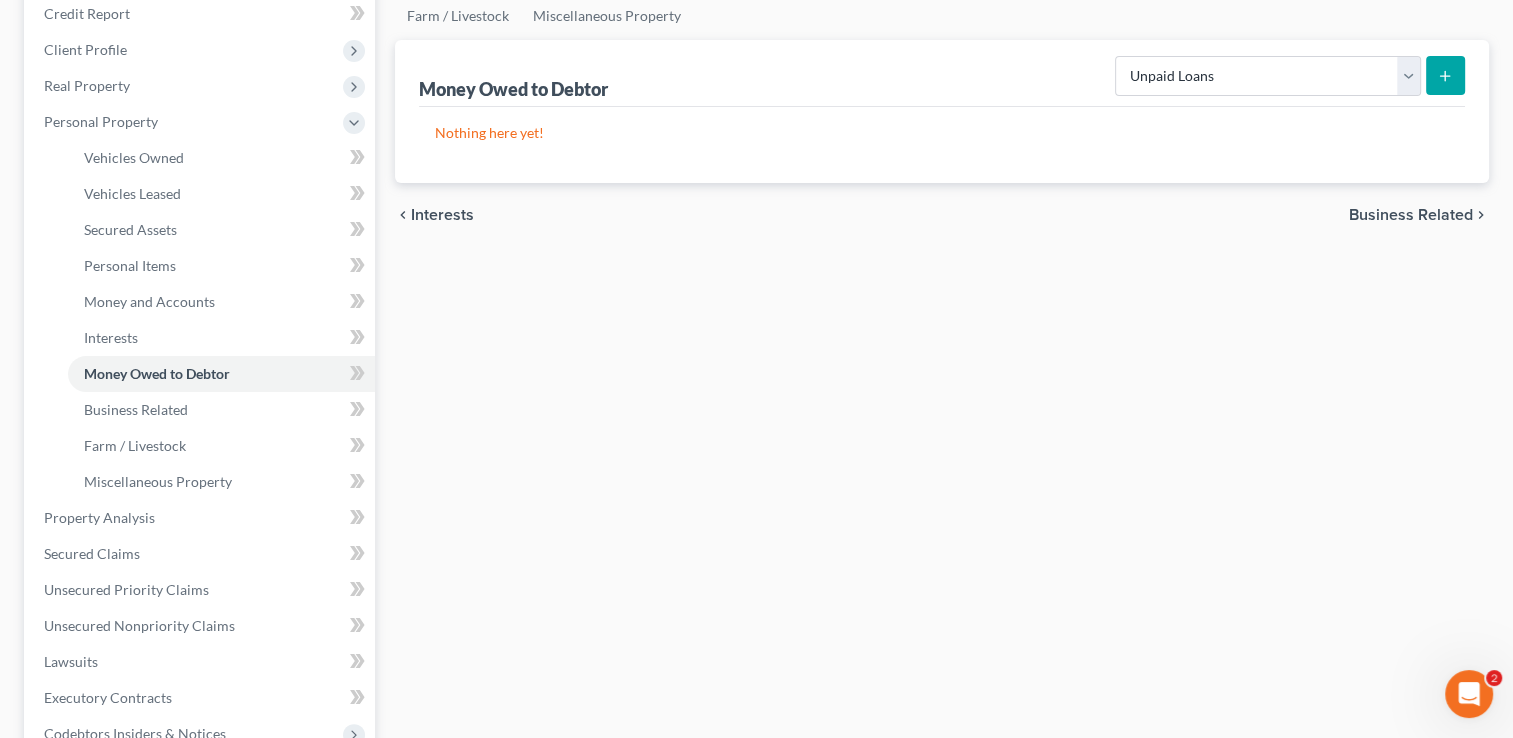 scroll, scrollTop: 314, scrollLeft: 0, axis: vertical 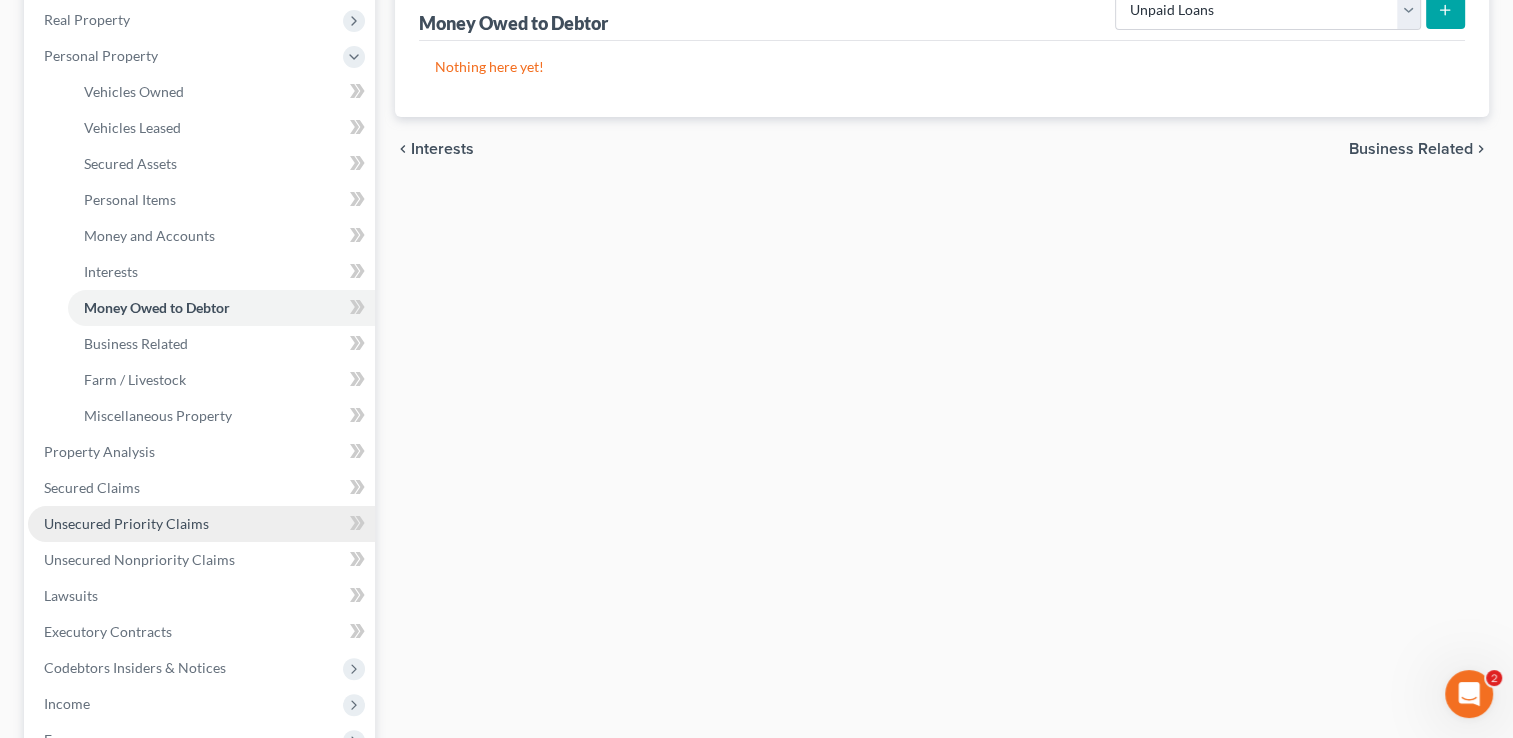 click on "Unsecured Priority Claims" at bounding box center [126, 523] 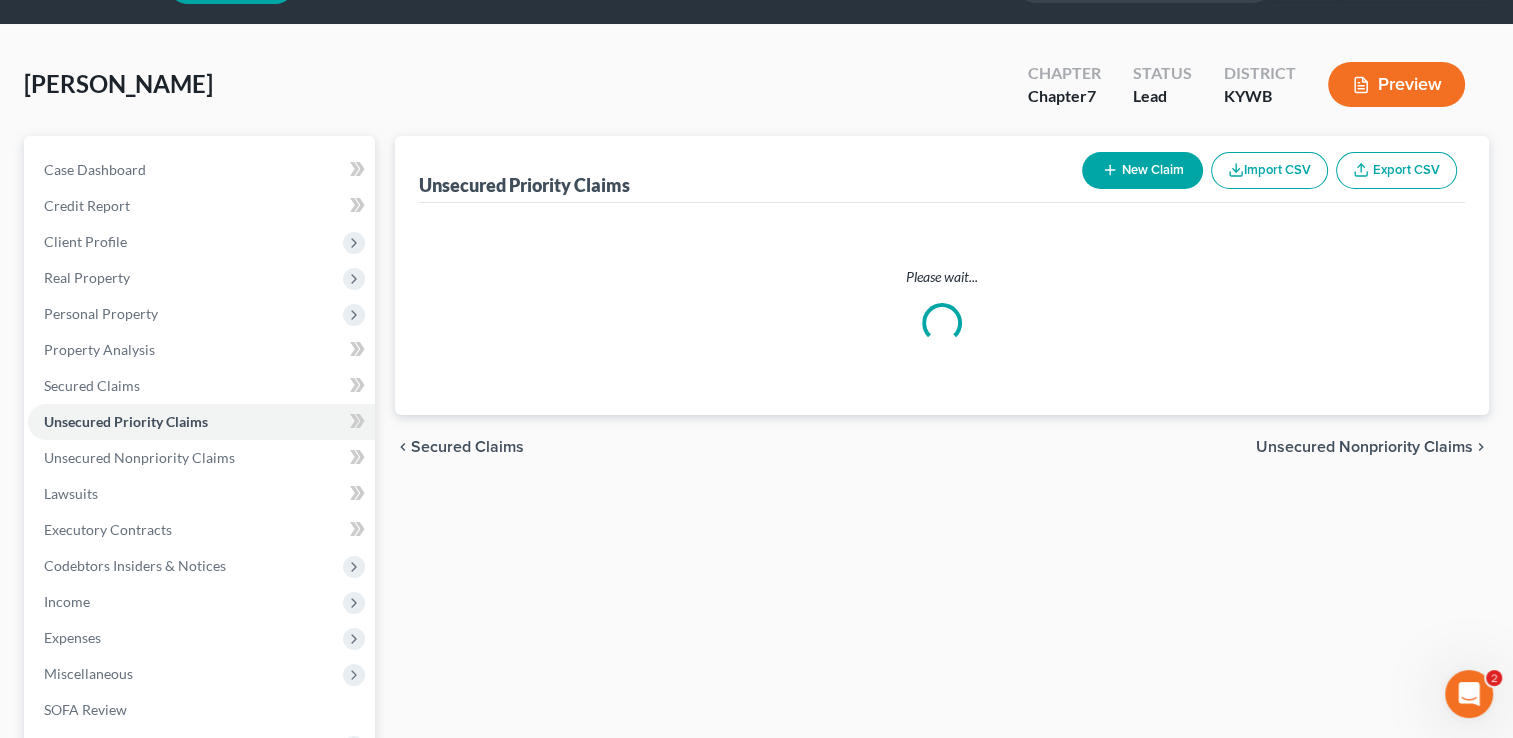 scroll, scrollTop: 0, scrollLeft: 0, axis: both 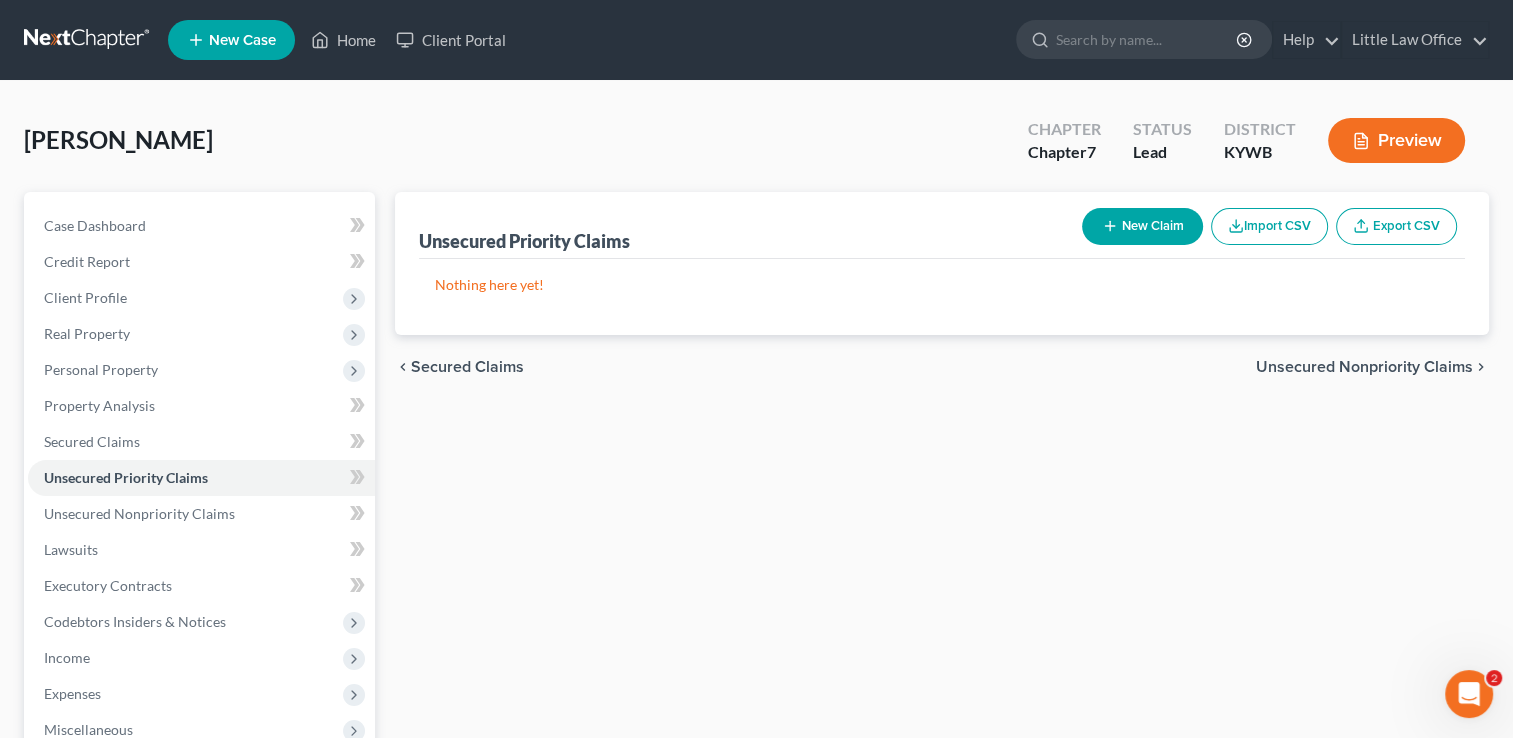 click on "New Claim
Import CSV
Export CSV" at bounding box center (1269, 226) 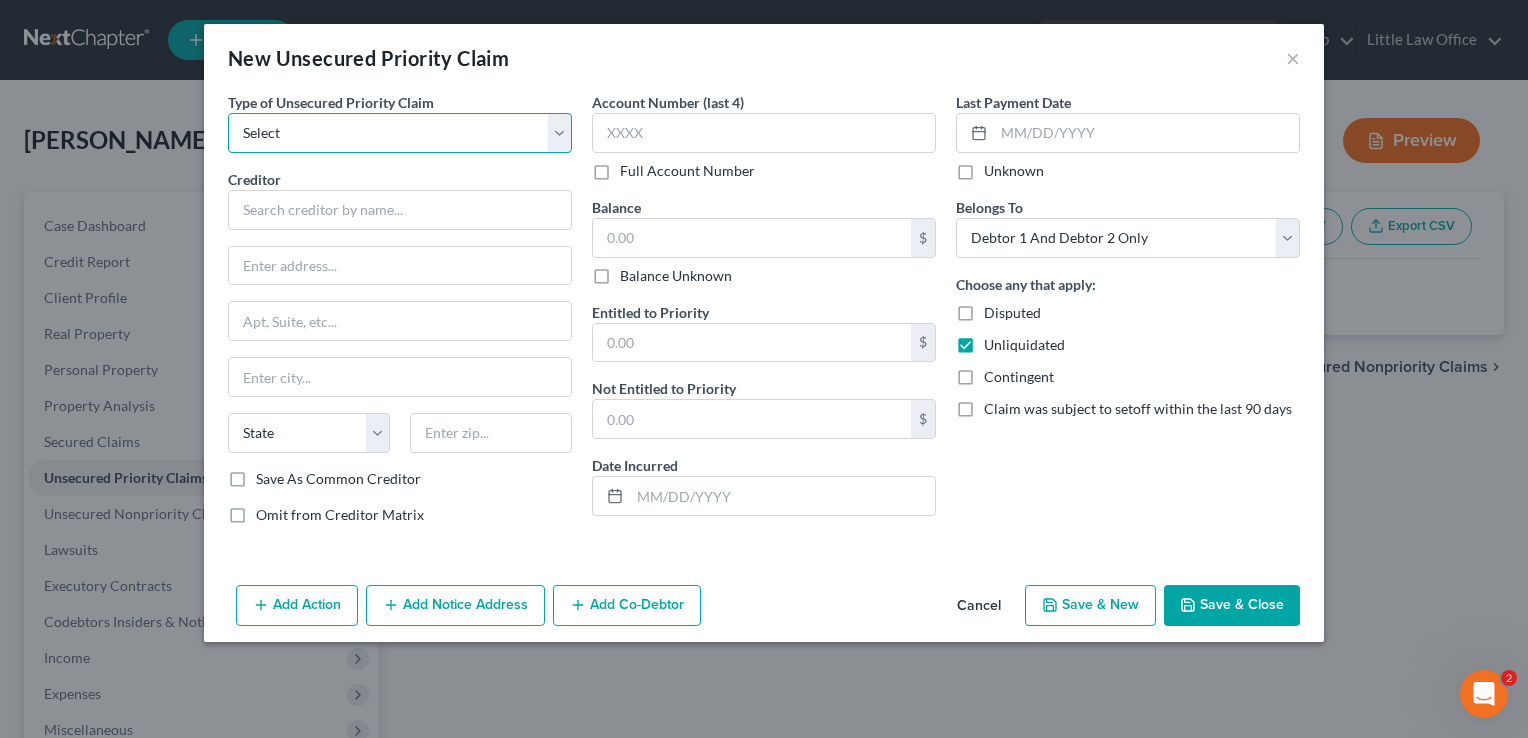 click on "Select Taxes & Other Government Units Domestic Support Obligations Extensions of credit in an involuntary case Wages, Salaries, Commissions Contributions to employee benefits Certain farmers and fisherman Deposits by individuals Commitments to maintain capitals Claims for death or injury while intoxicated Other" at bounding box center (400, 133) 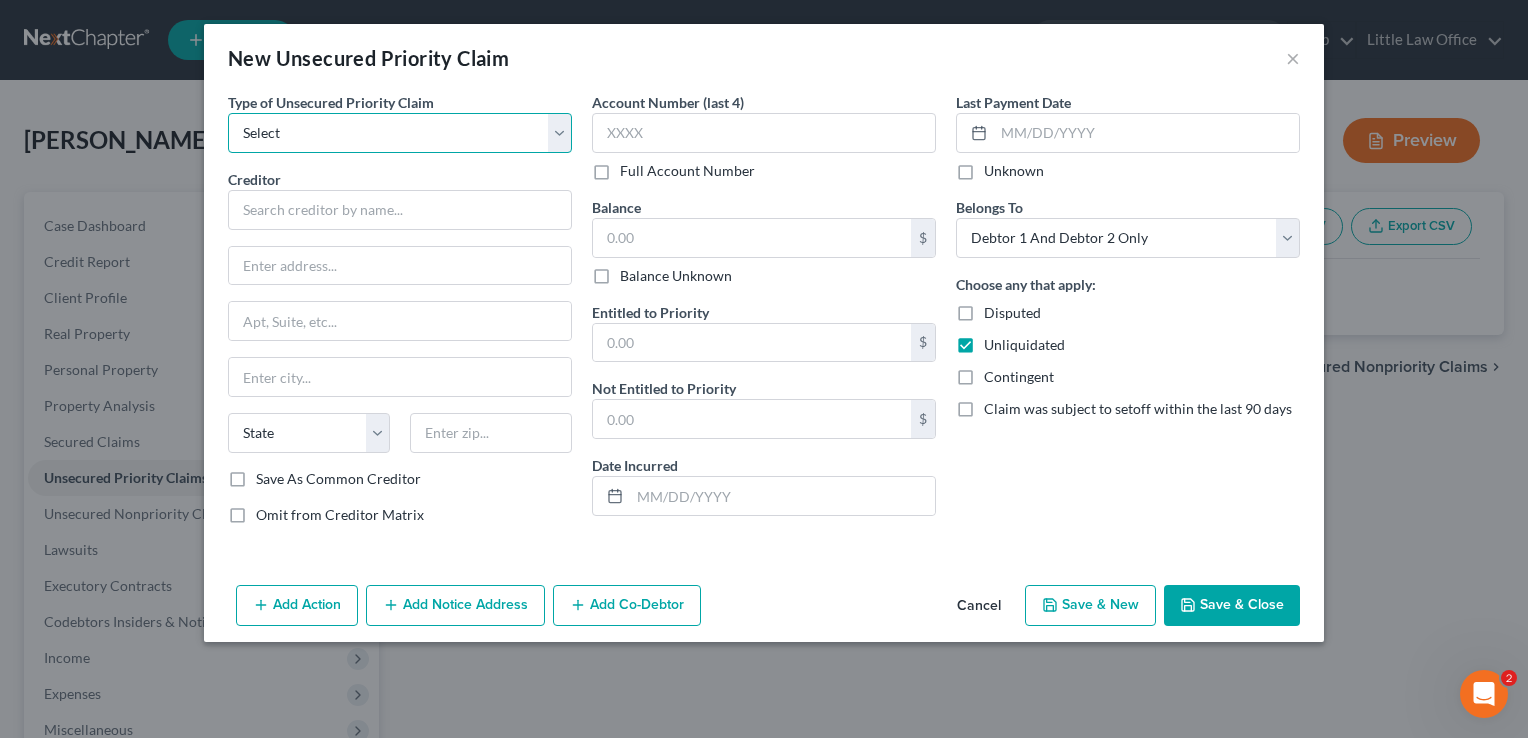 select on "9" 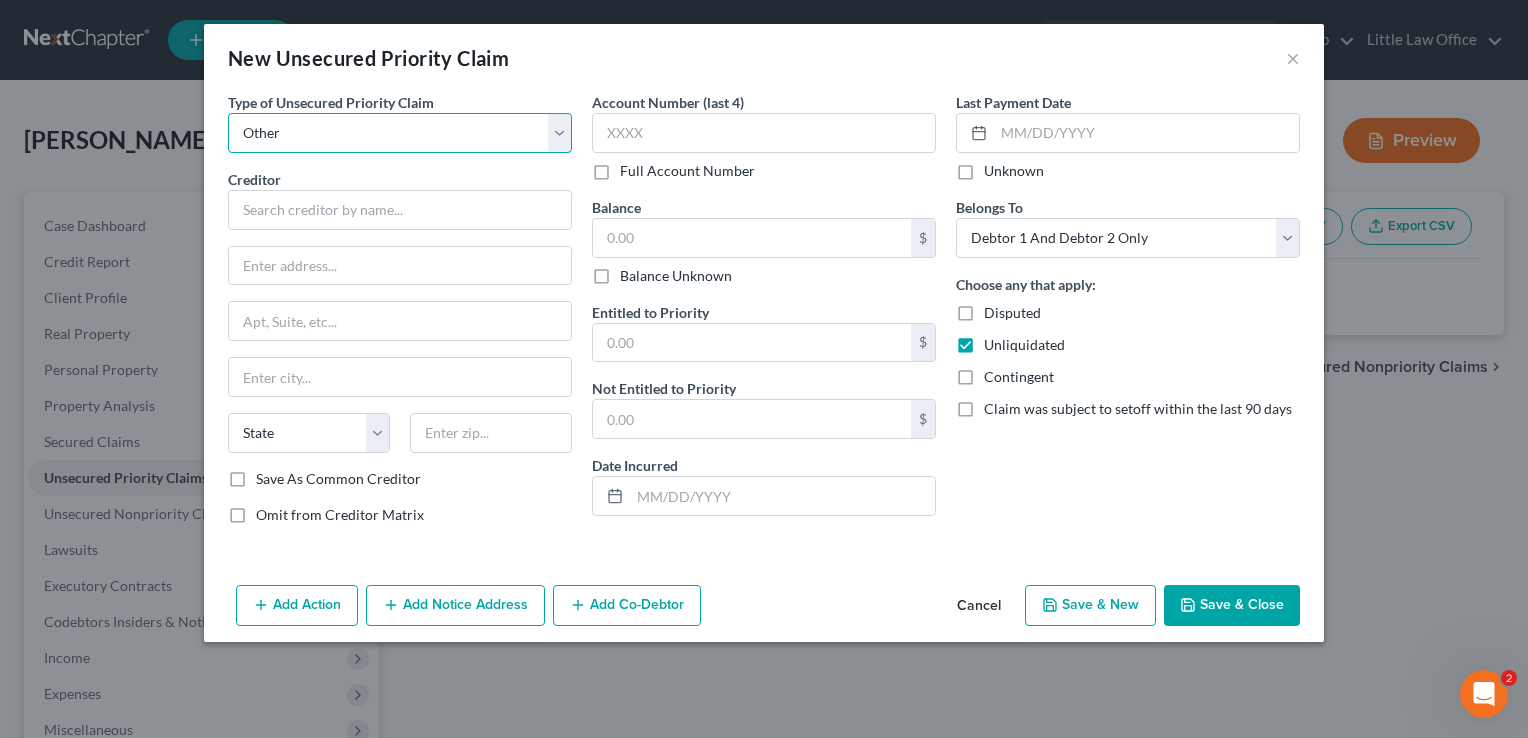 click on "Select Taxes & Other Government Units Domestic Support Obligations Extensions of credit in an involuntary case Wages, Salaries, Commissions Contributions to employee benefits Certain farmers and fisherman Deposits by individuals Commitments to maintain capitals Claims for death or injury while intoxicated Other" at bounding box center [400, 133] 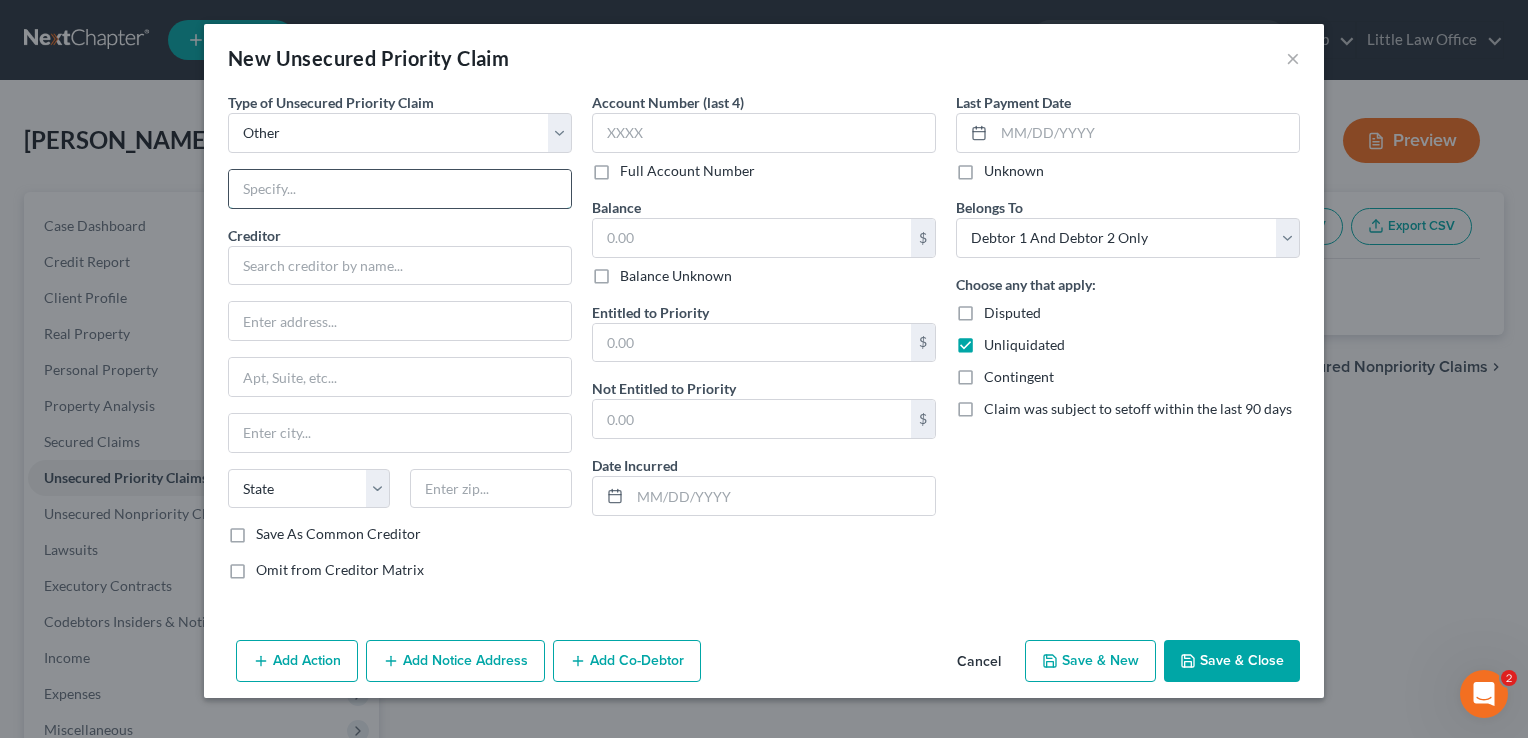 click at bounding box center (400, 189) 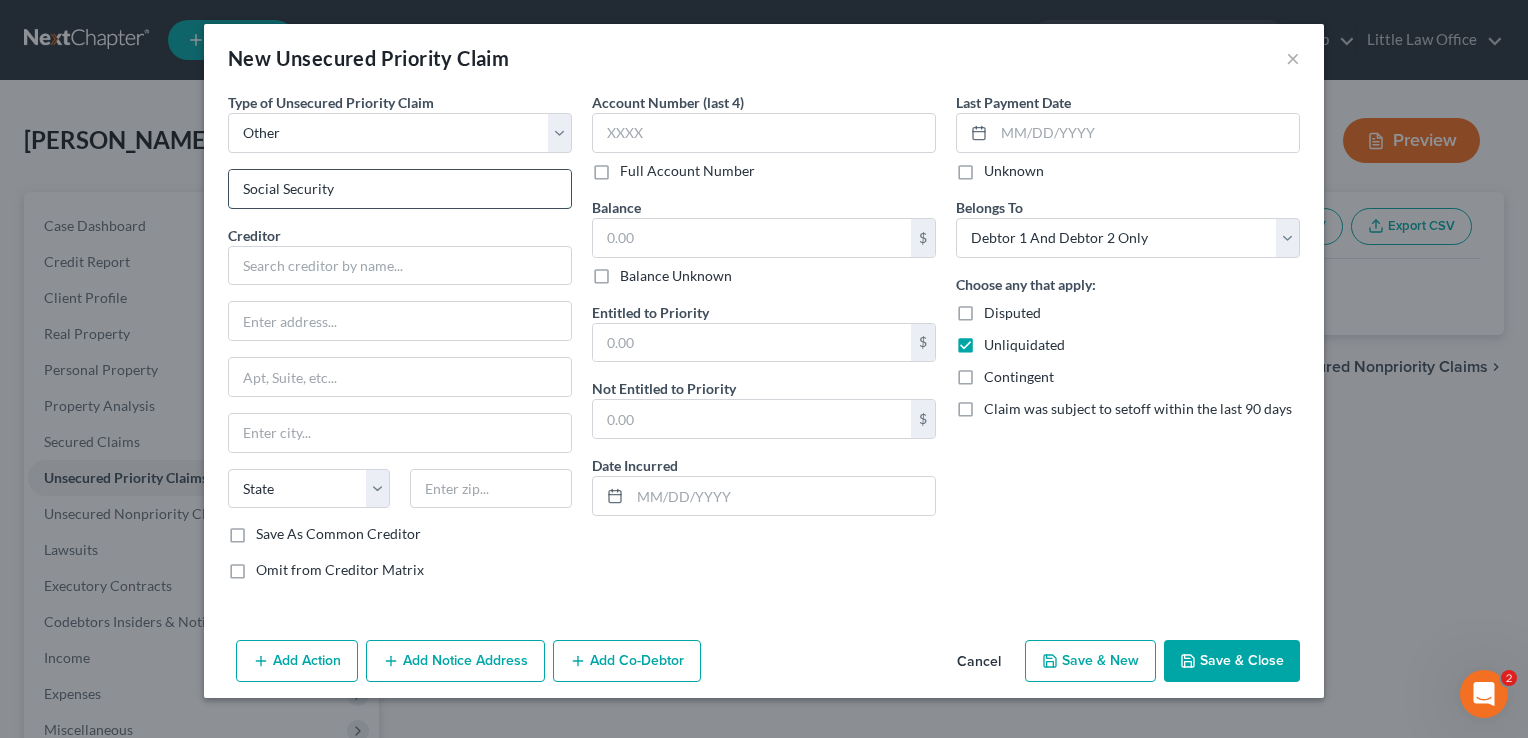type on "Social Security" 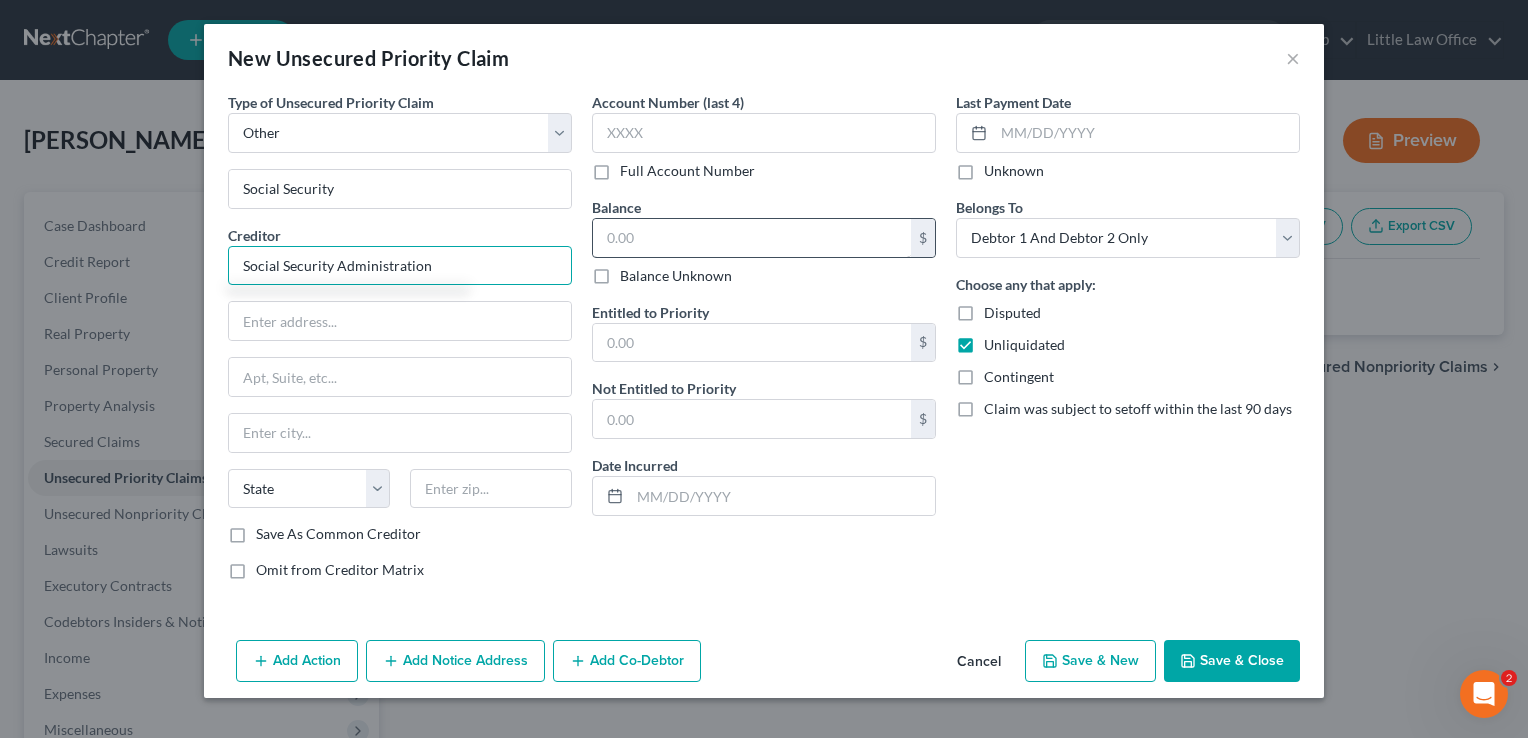type on "Social Security Administration" 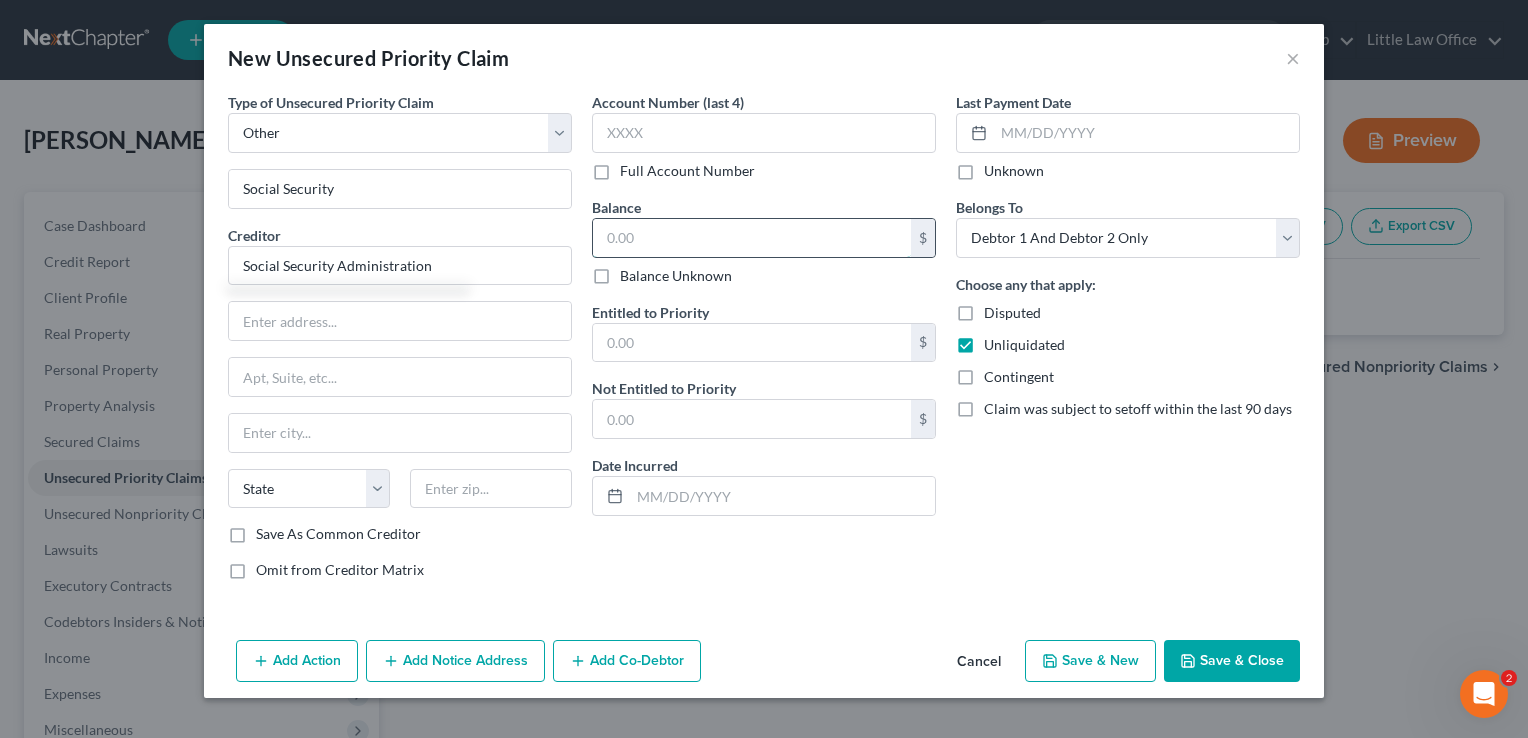 click at bounding box center [752, 238] 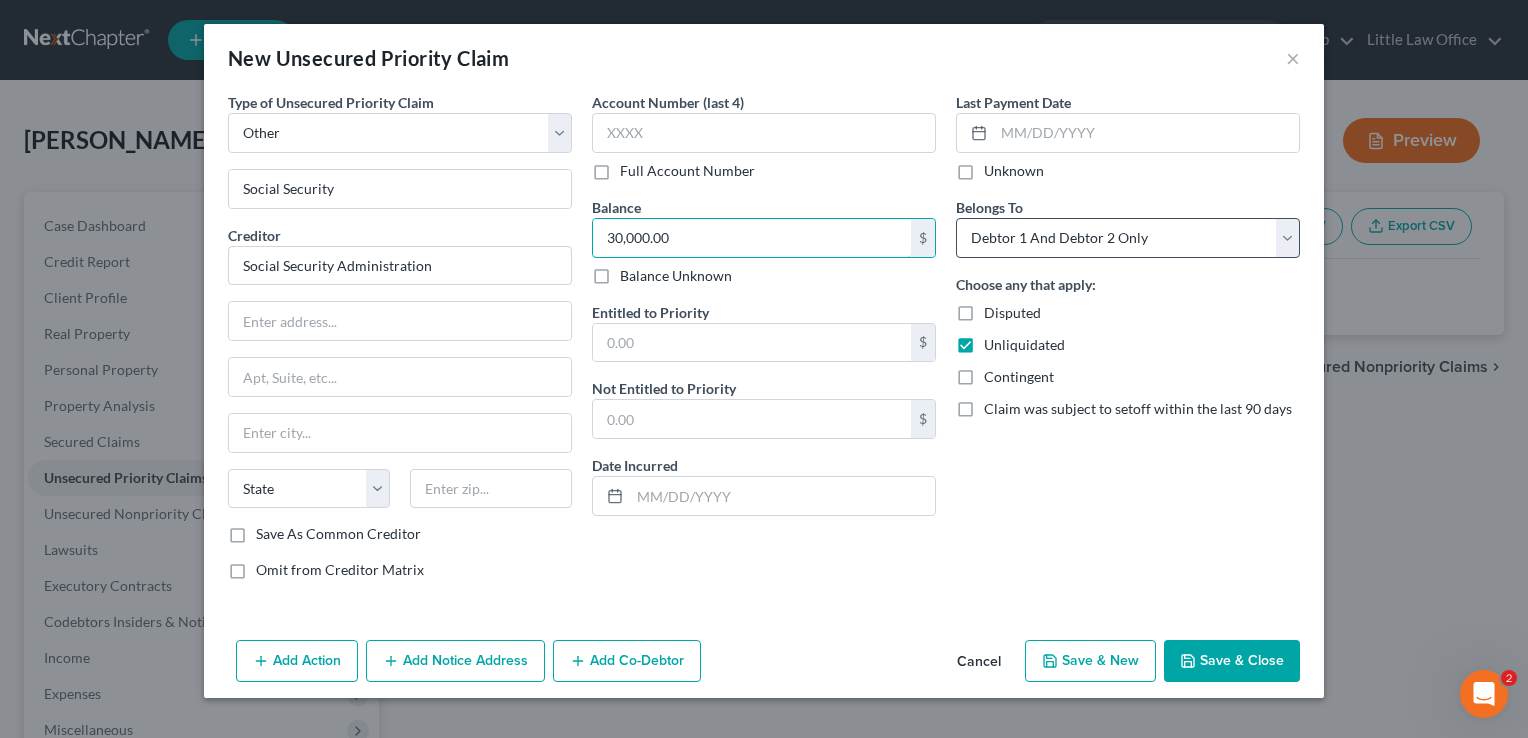 type on "30,000.00" 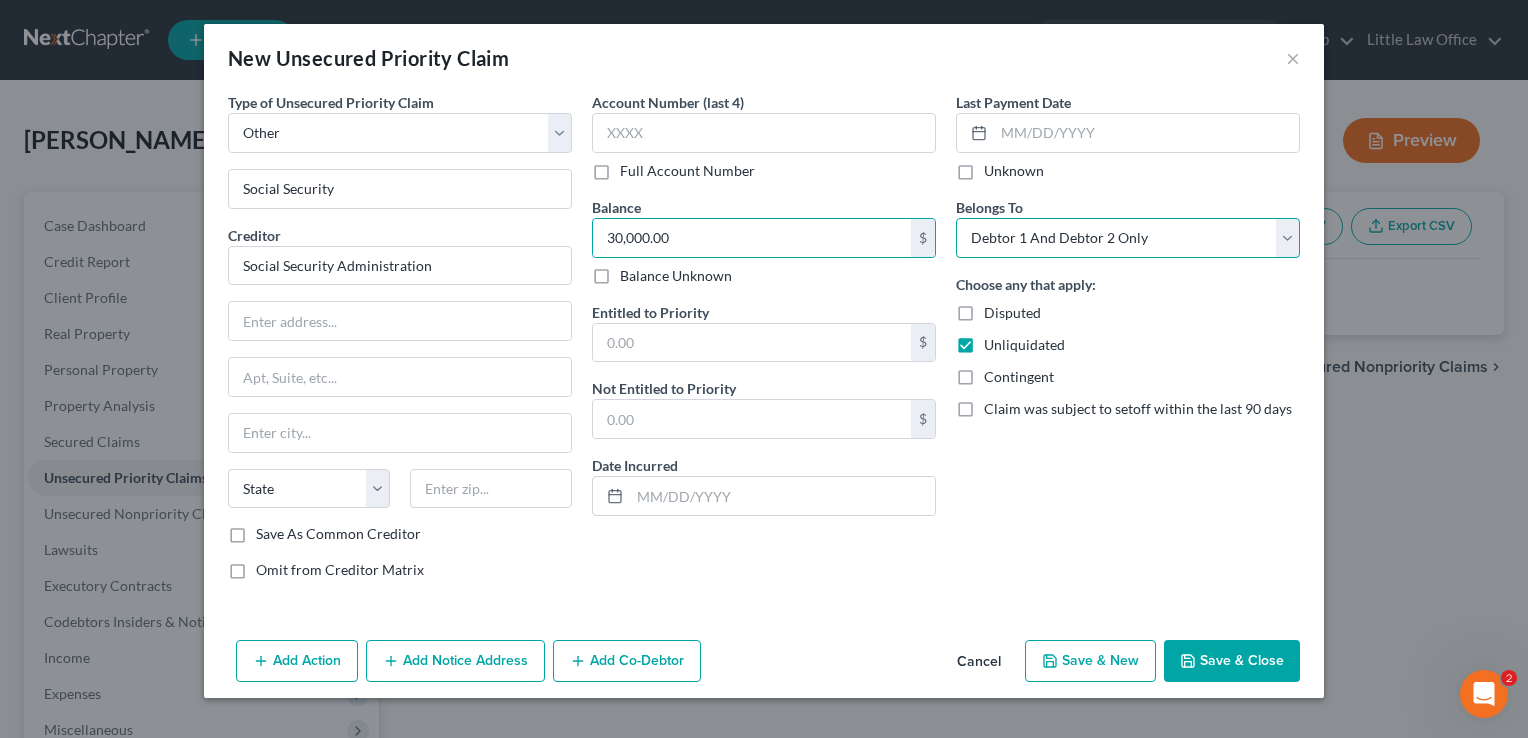 click on "Select Debtor 1 Only Debtor 2 Only Debtor 1 And Debtor 2 Only At Least One Of The Debtors And Another Community Property" at bounding box center (1128, 238) 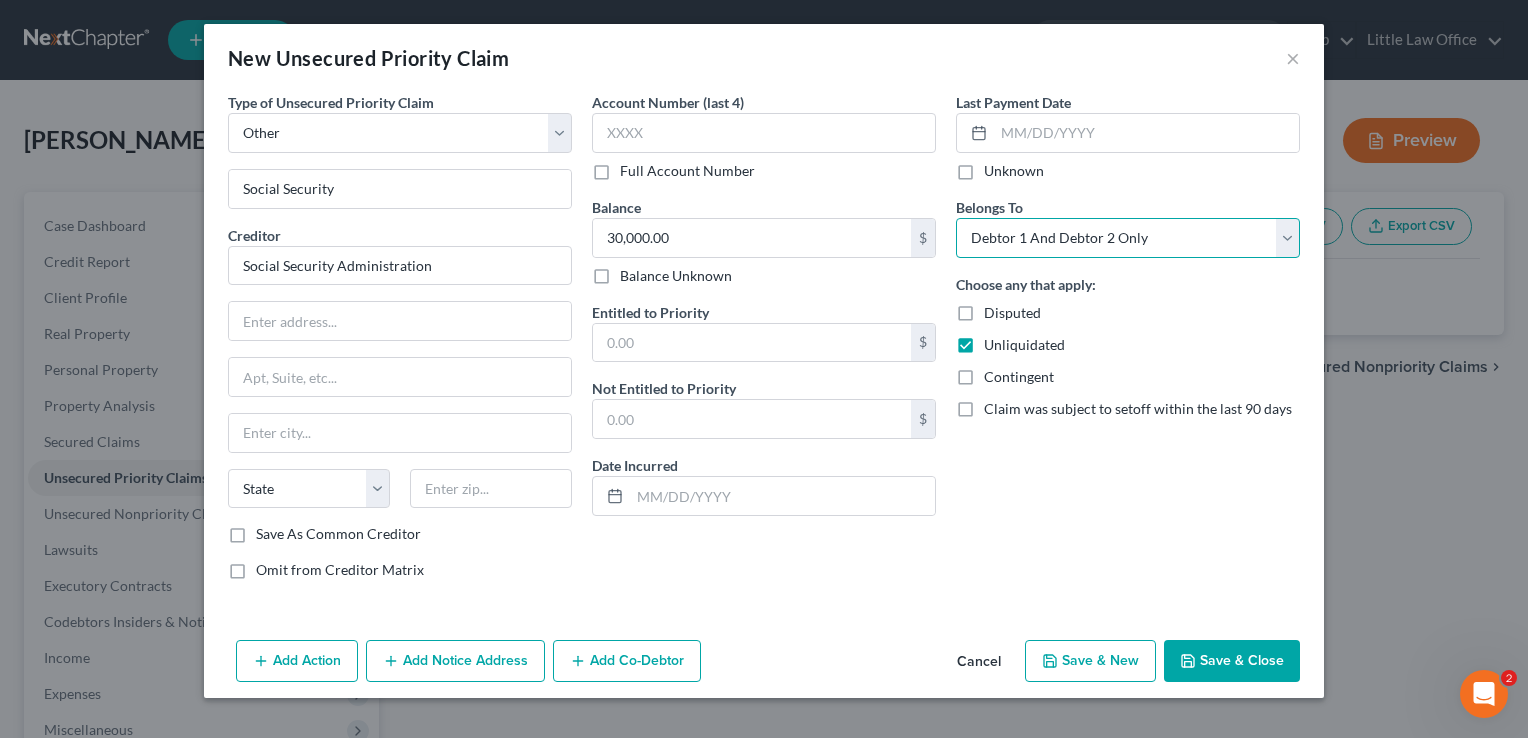 select on "0" 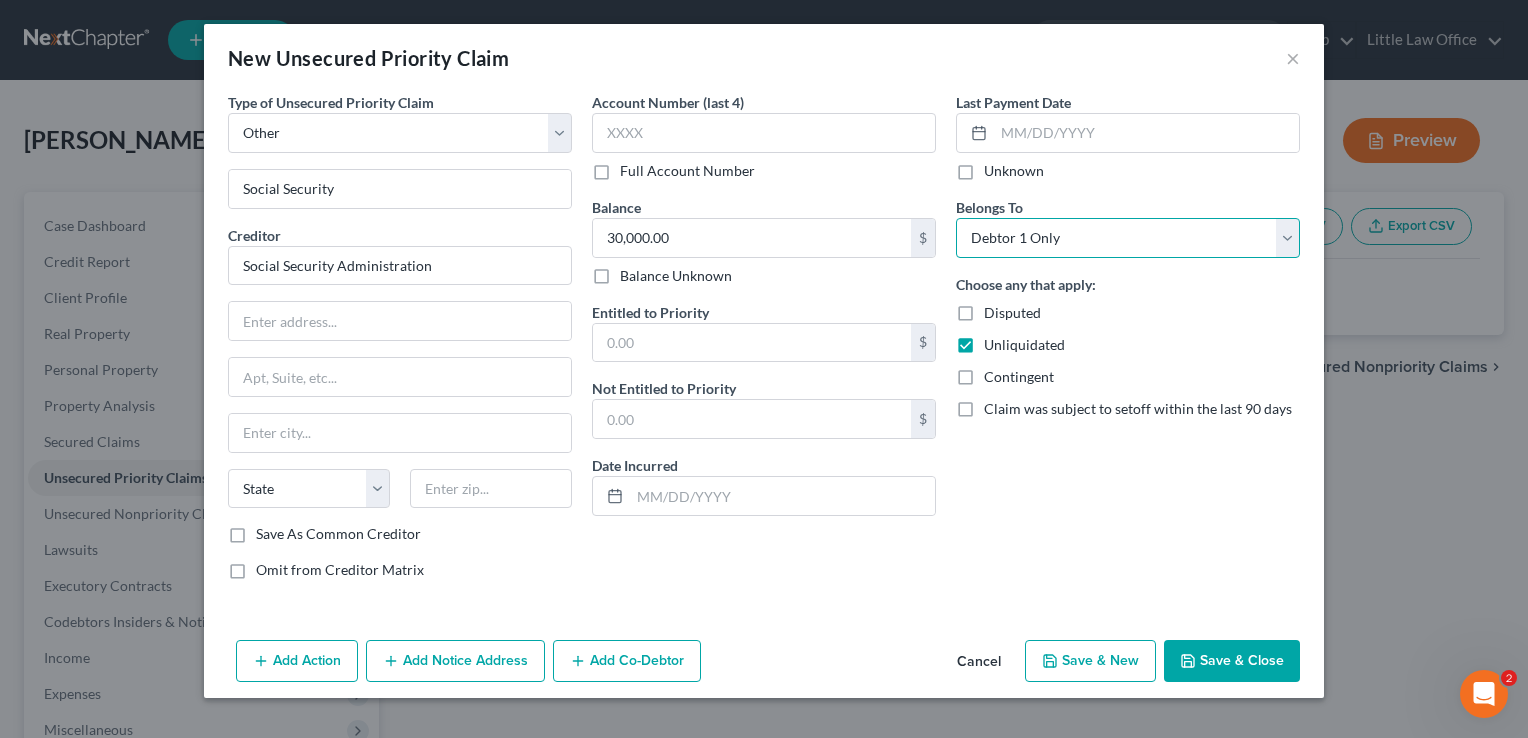 click on "Select Debtor 1 Only Debtor 2 Only Debtor 1 And Debtor 2 Only At Least One Of The Debtors And Another Community Property" at bounding box center [1128, 238] 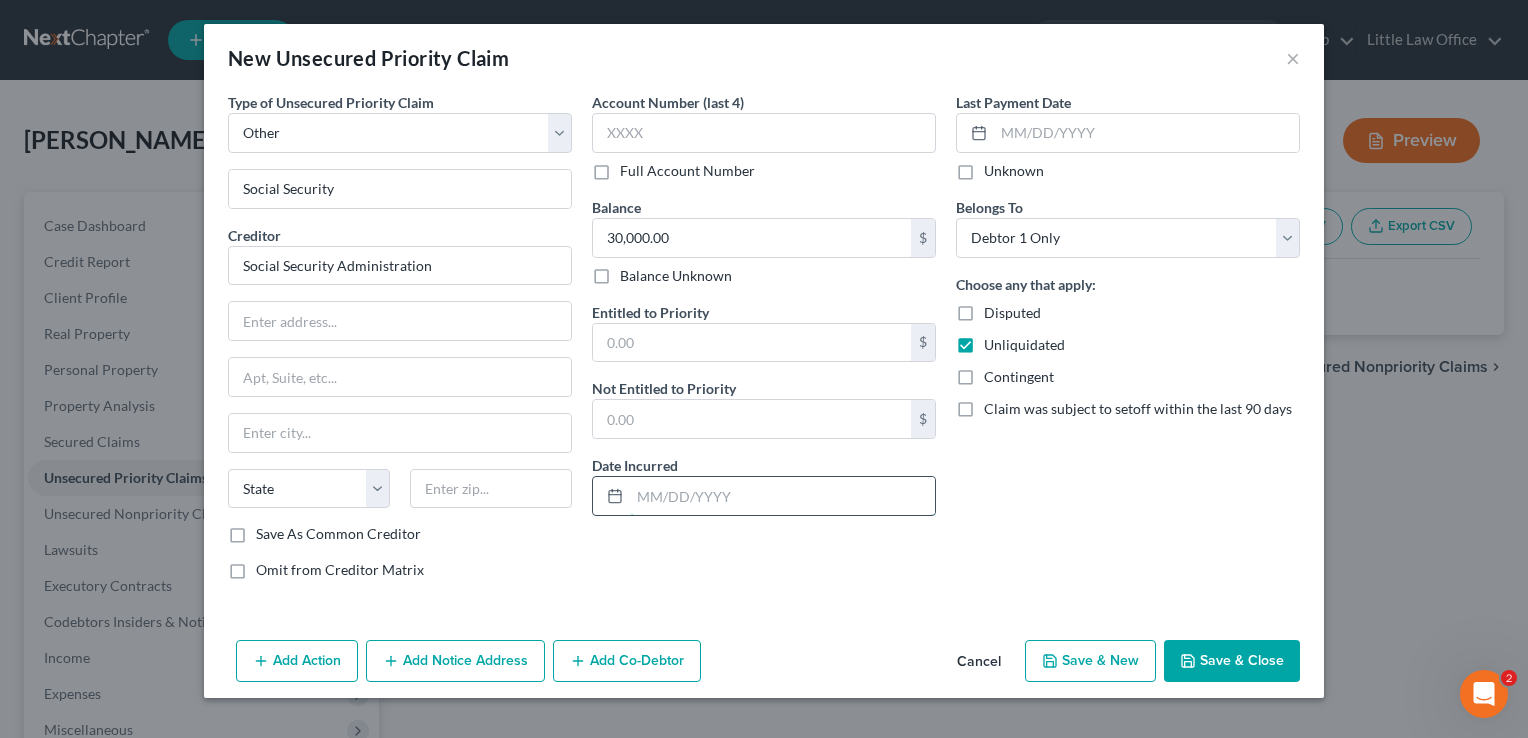 click at bounding box center [782, 496] 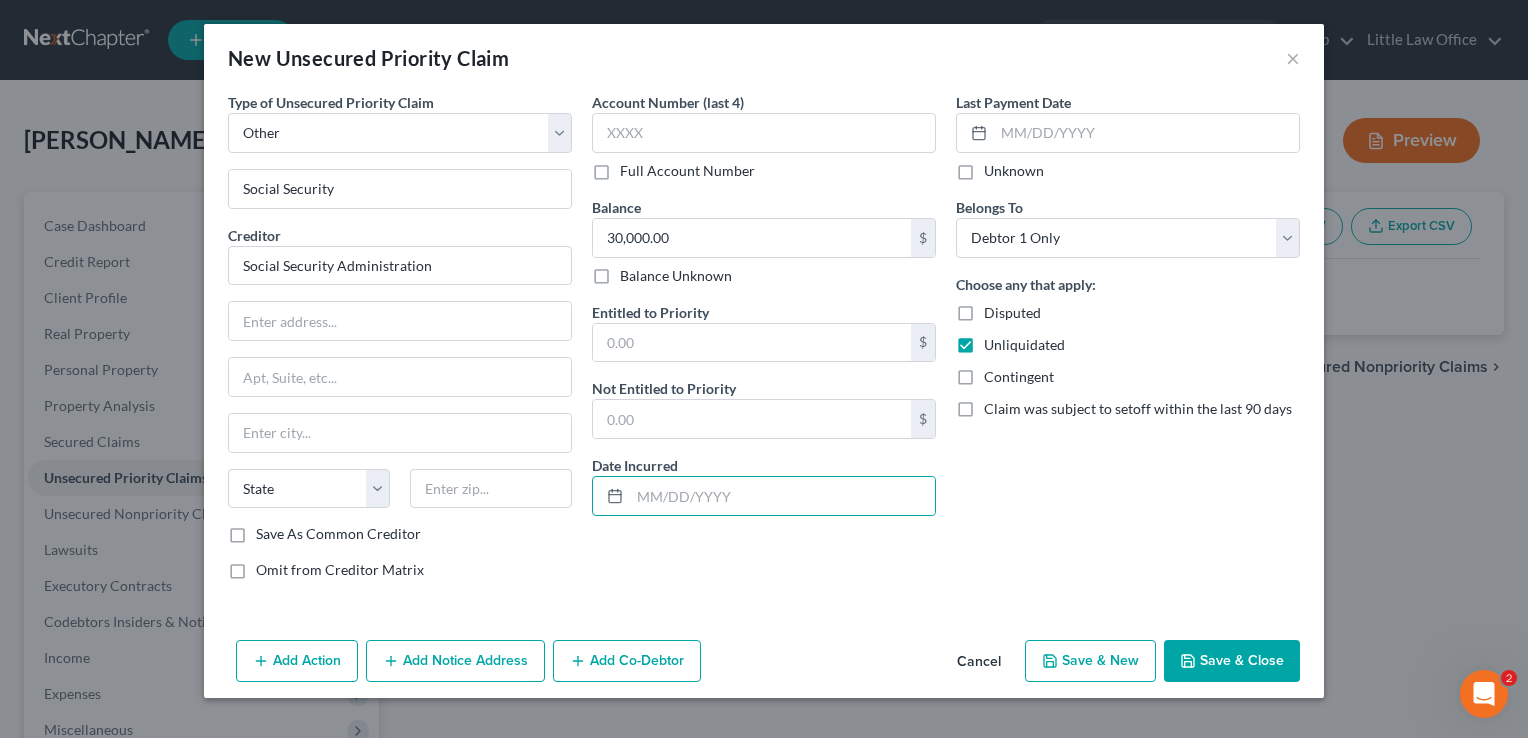 click on "Save & Close" at bounding box center (1232, 661) 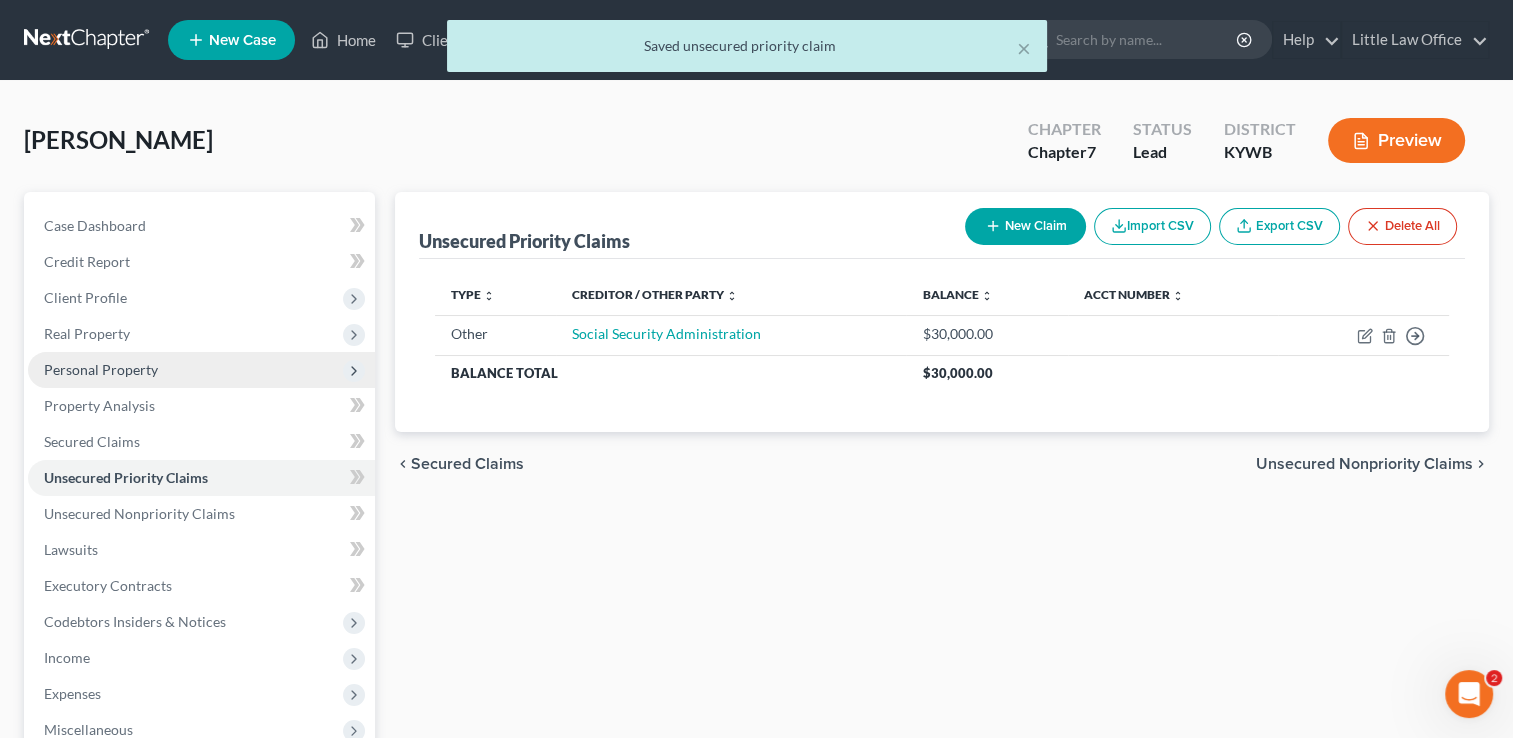 click on "Personal Property" at bounding box center (201, 370) 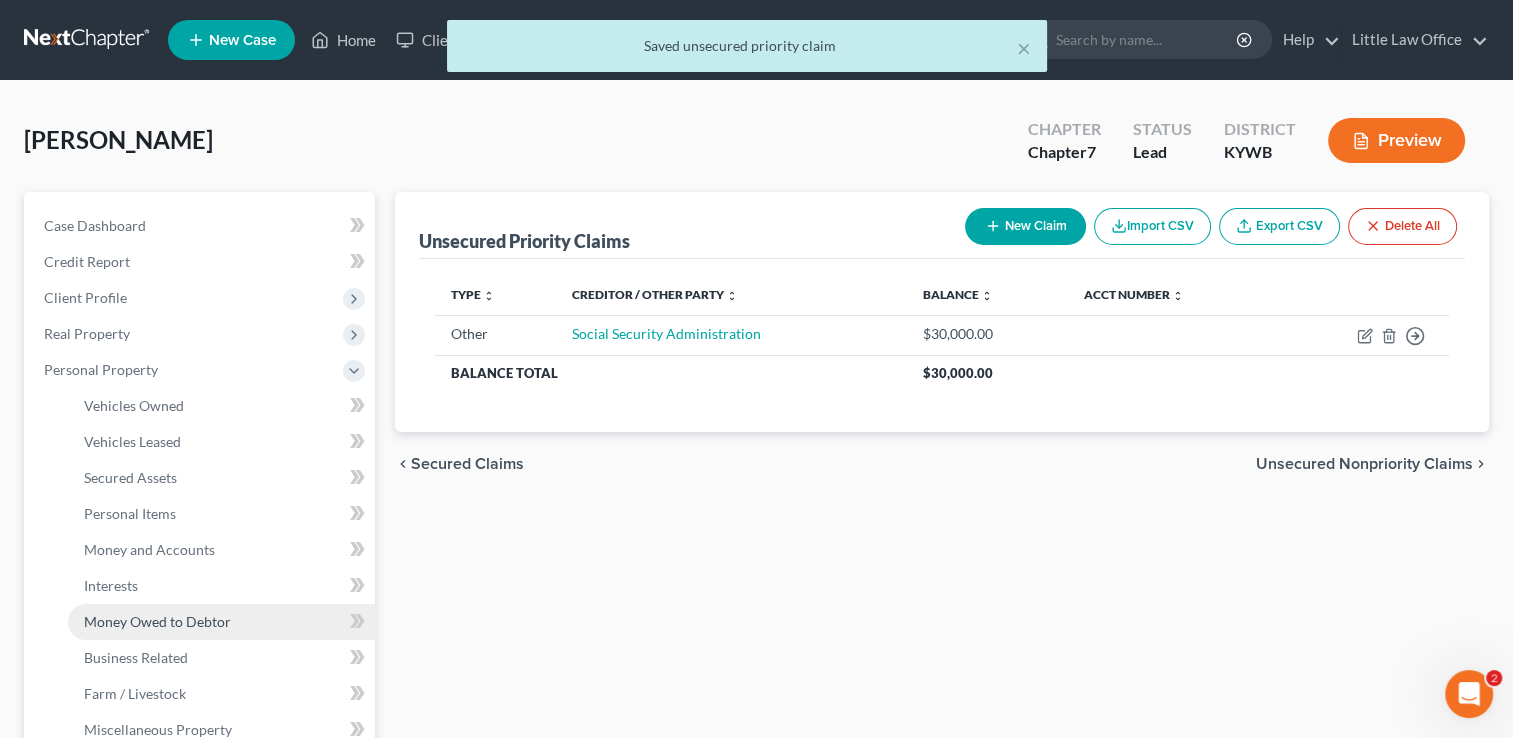 click on "Money Owed to Debtor" at bounding box center [157, 621] 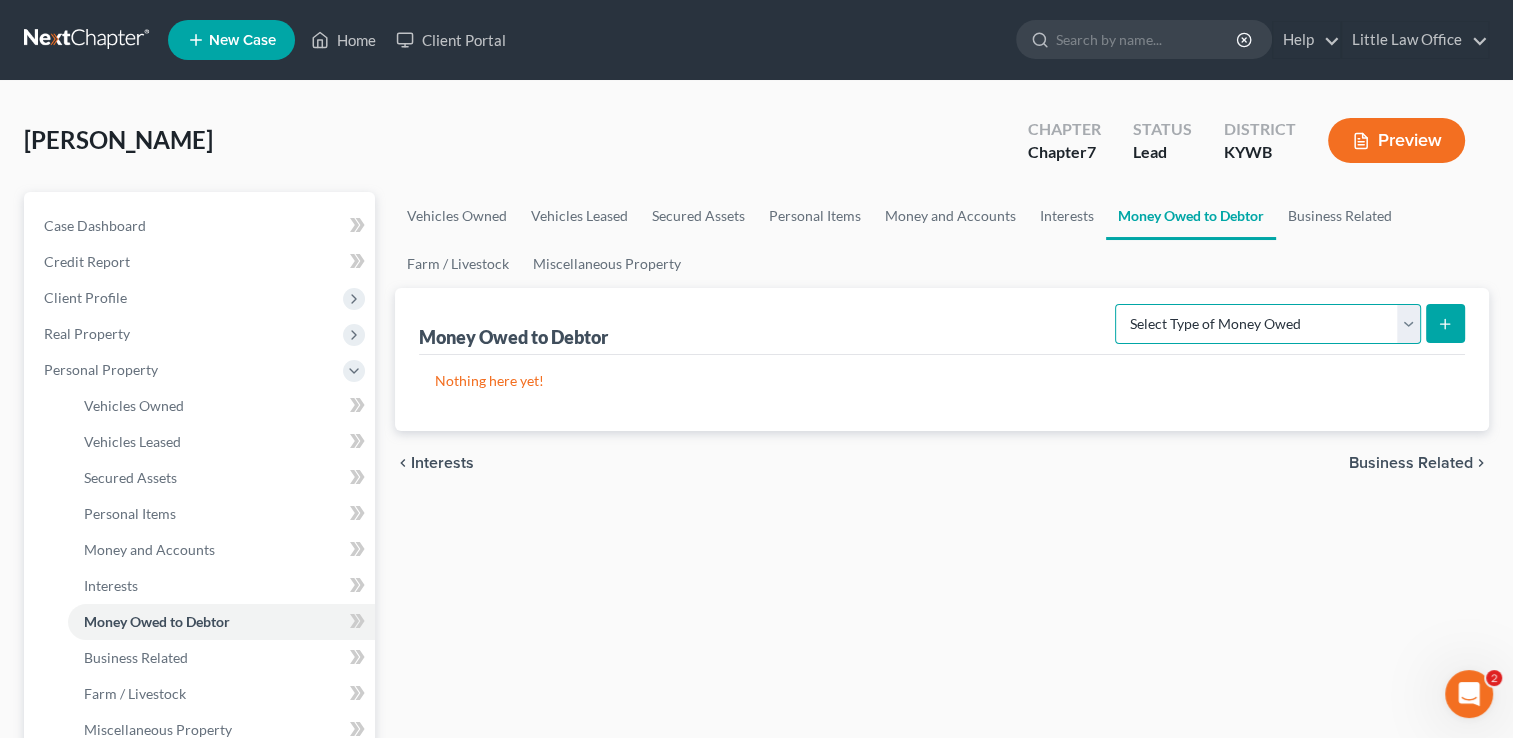 click on "Select Type of Money Owed Accounts Receivable Alimony Child Support Claims Against Third Parties Disability Benefits Disability Insurance Payments Divorce Settlements Equitable or Future Interests Expected Tax Refund and Unused NOLs Financial Assets Not Yet Listed Life Estate of Descendants Maintenance Other Contingent & Unliquidated Claims Property Settlements Sick or Vacation Pay Social Security Benefits Trusts Unpaid Loans Unpaid Wages Workers Compensation" at bounding box center (1268, 324) 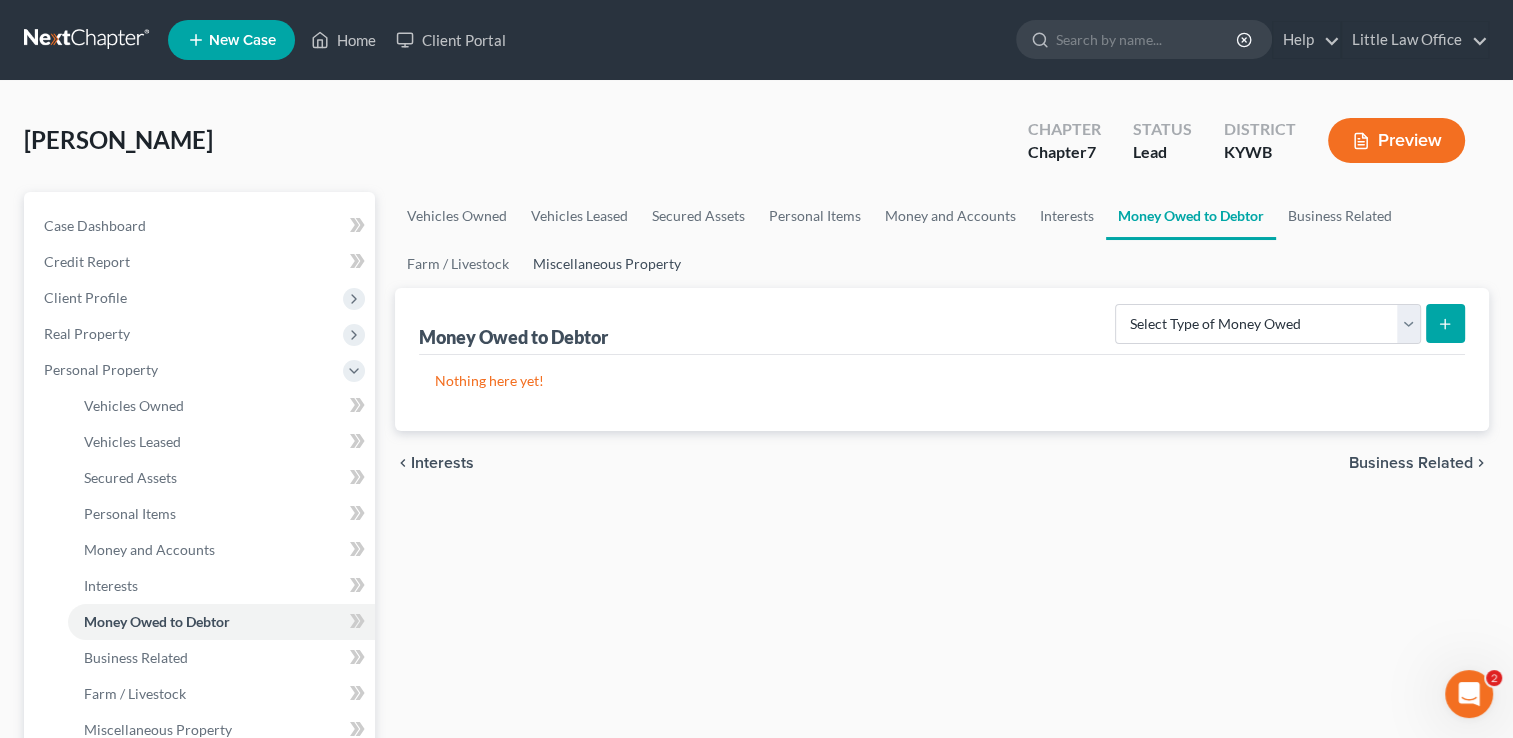 click on "Miscellaneous Property" at bounding box center (607, 264) 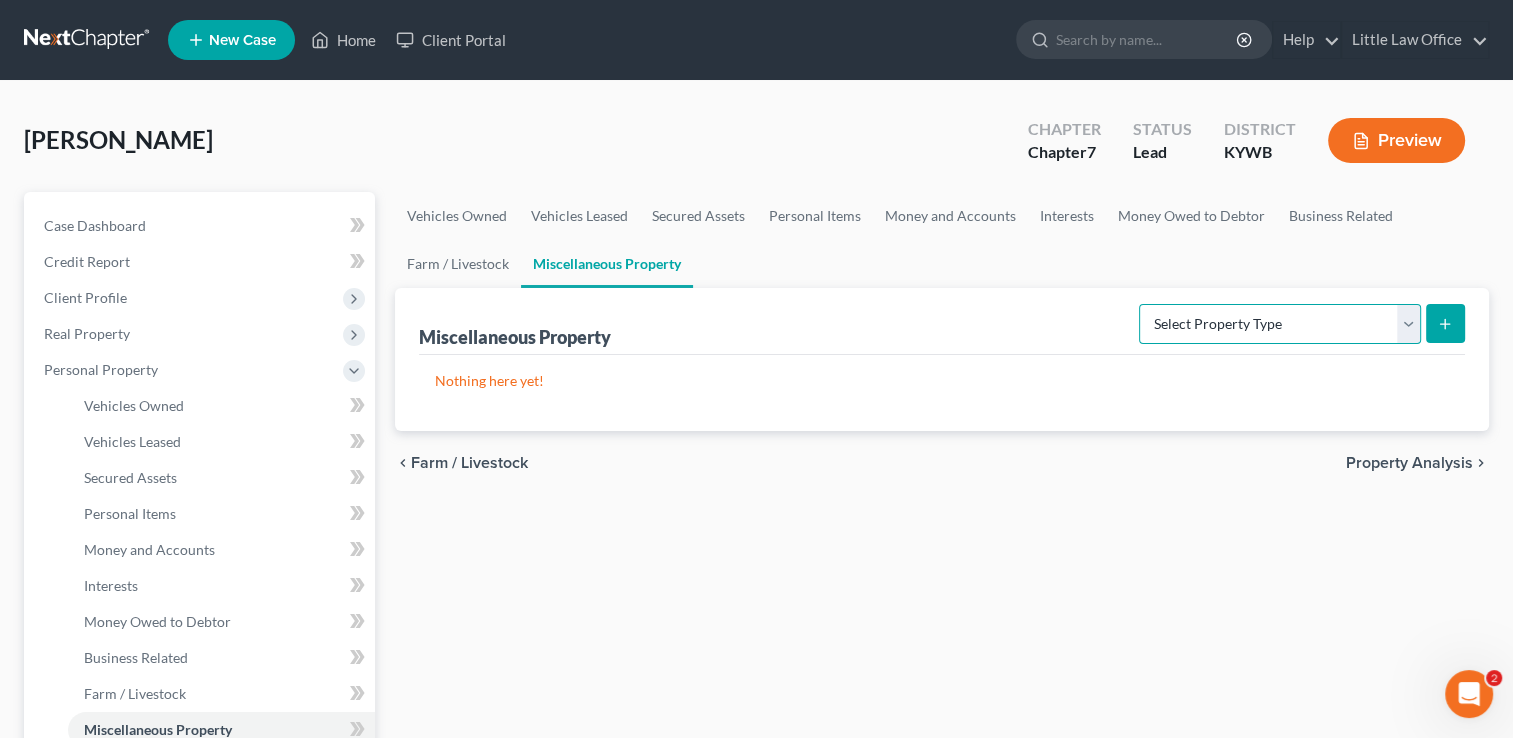 click on "Select Property Type Assigned for Creditor Benefit [DATE] Holding for Another Not Yet Listed Stored [DATE] Transferred" at bounding box center [1280, 324] 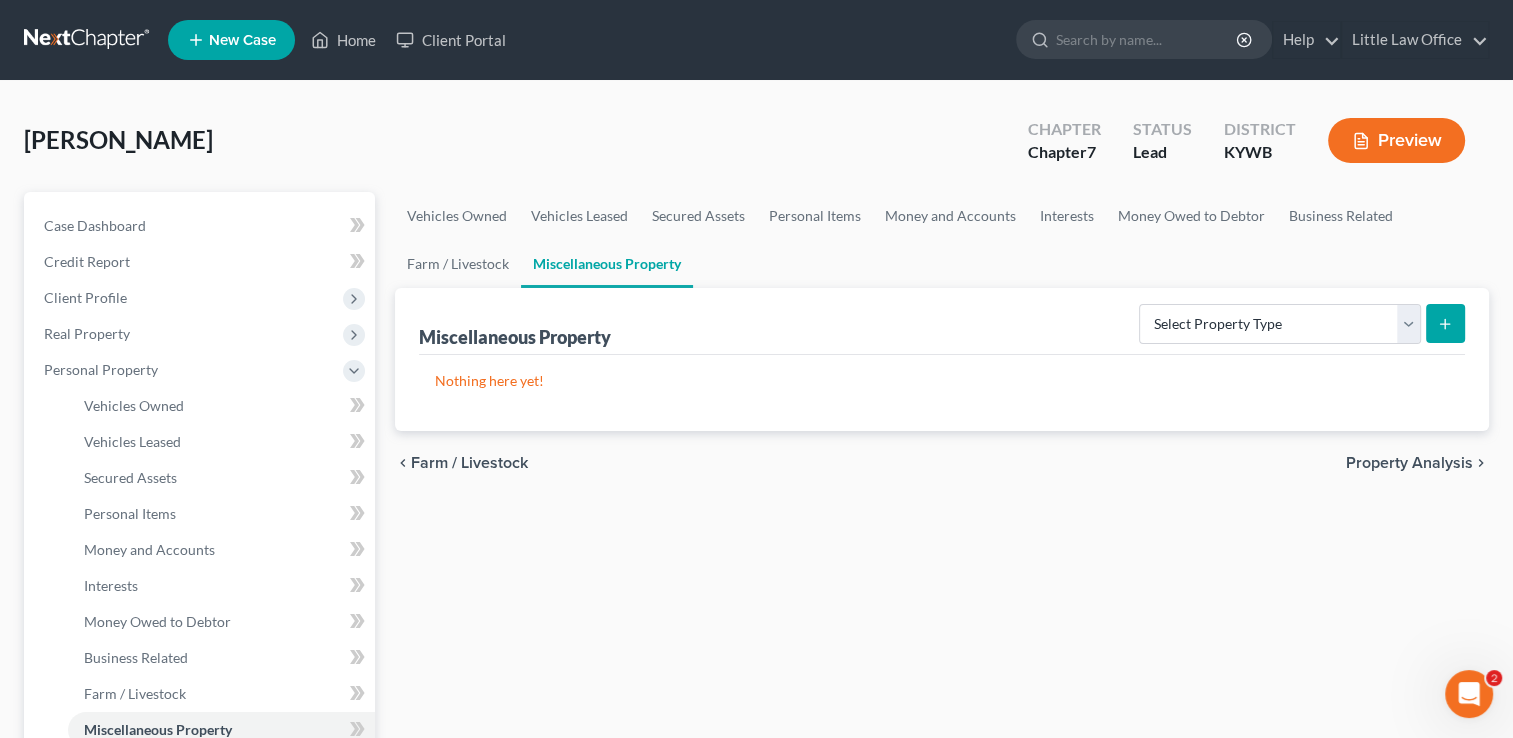 click on "Vehicles Owned
Vehicles Leased
Secured Assets
Personal Items
Money and Accounts
Interests
Money Owed to Debtor
Business Related
Farm / Livestock
Miscellaneous Property
Miscellaneous Property Select Property Type Assigned for Creditor Benefit [DATE] Holding for Another Not Yet Listed Stored [DATE] Transferred
Nothing here yet!
chevron_left
Farm / Livestock
Property Analysis
chevron_right" at bounding box center (942, 769) 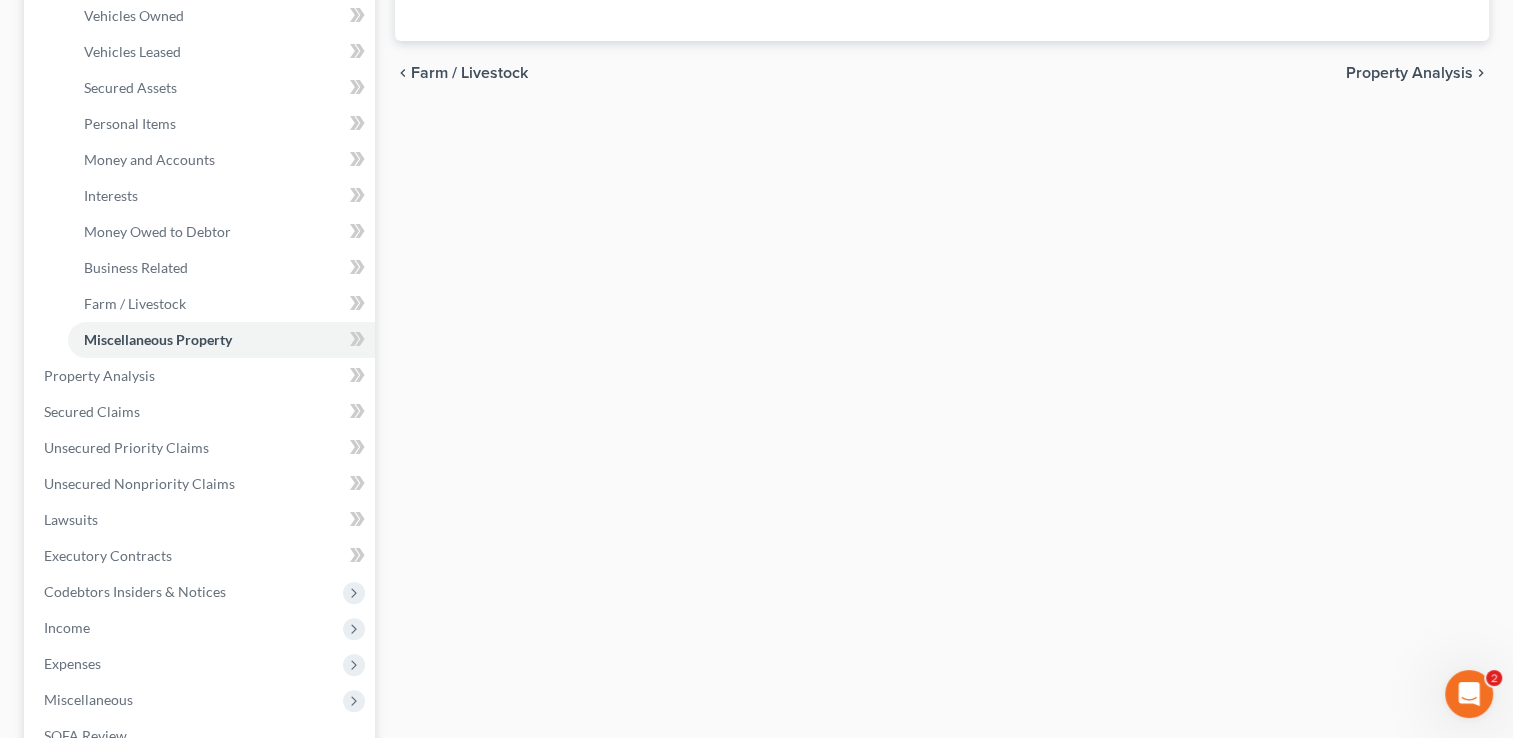 scroll, scrollTop: 424, scrollLeft: 0, axis: vertical 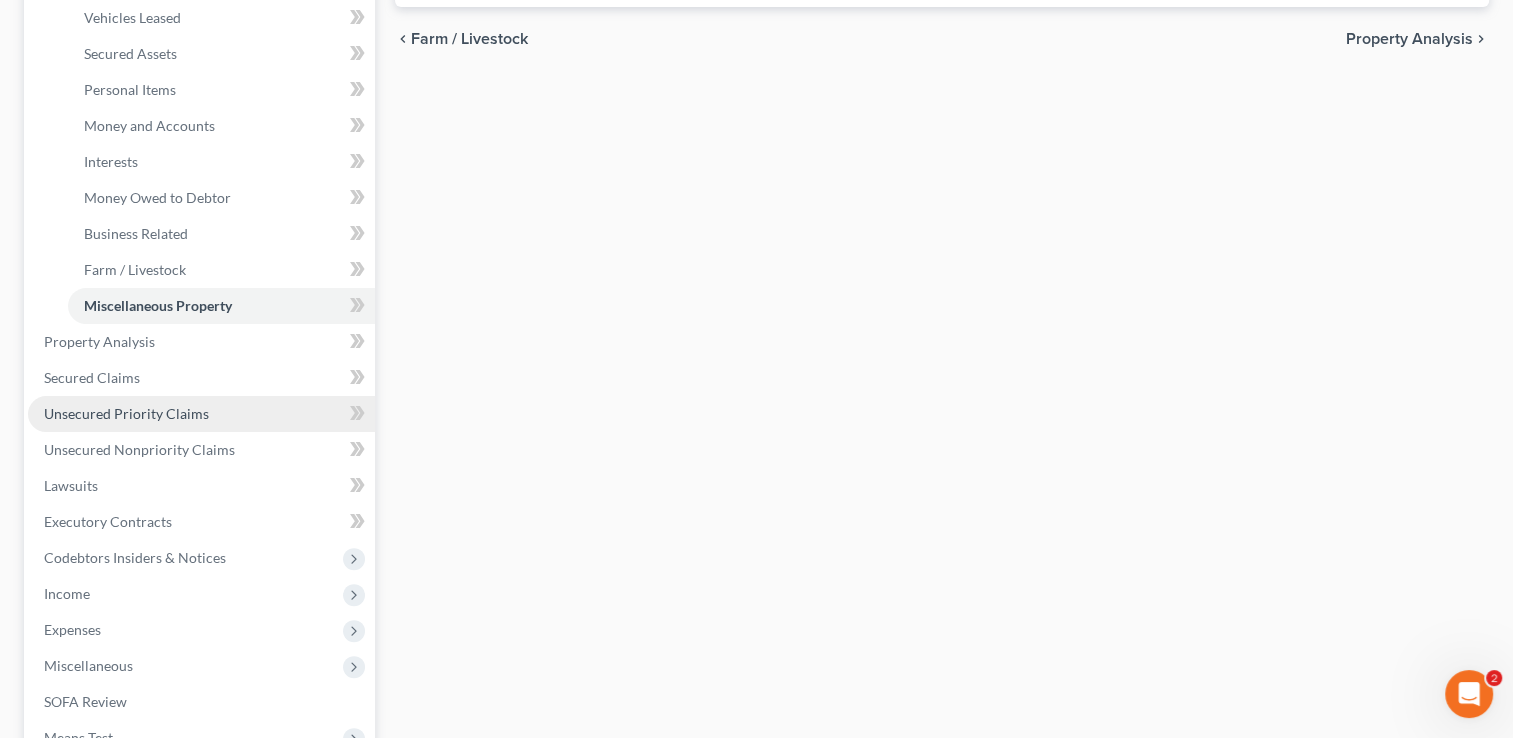 click on "Unsecured Priority Claims" at bounding box center (126, 413) 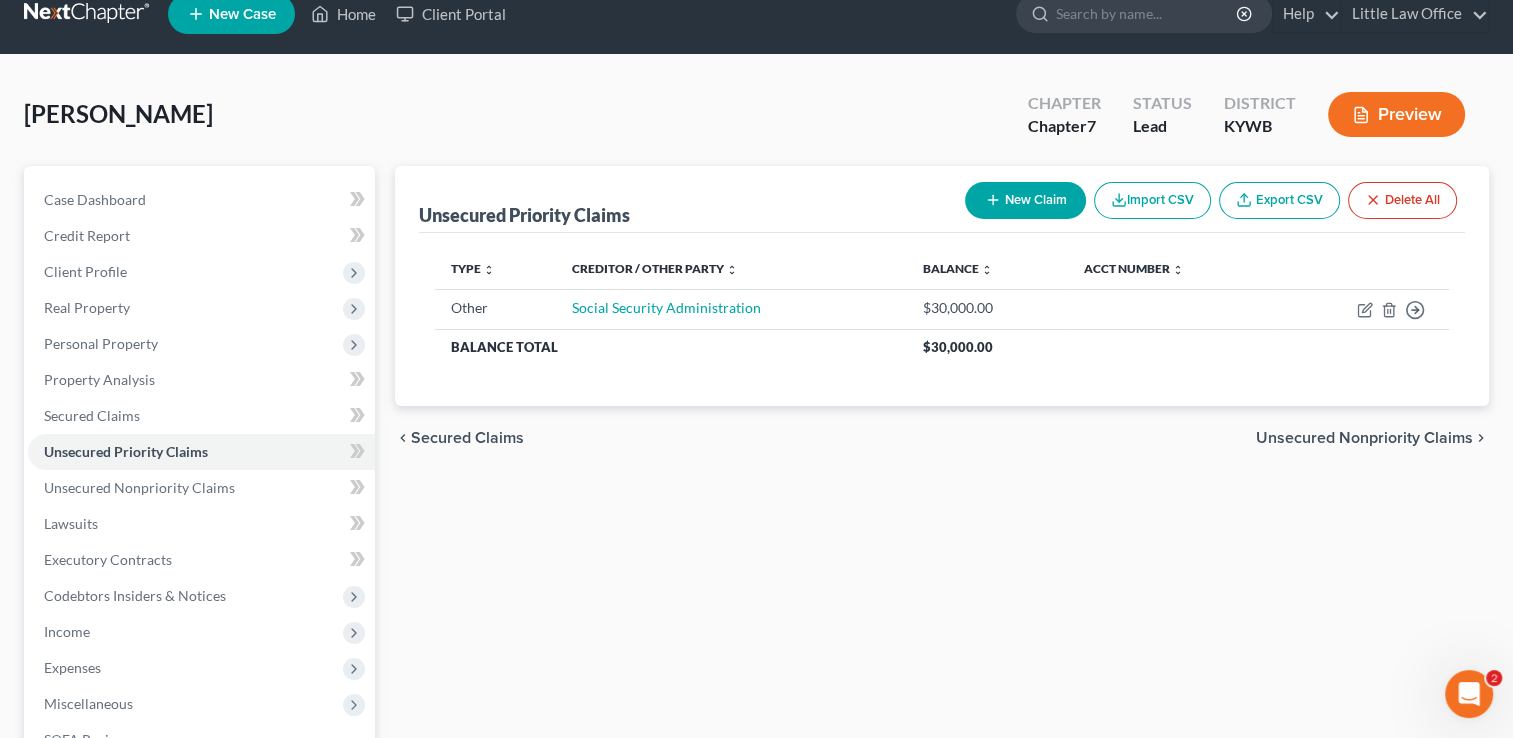 scroll, scrollTop: 0, scrollLeft: 0, axis: both 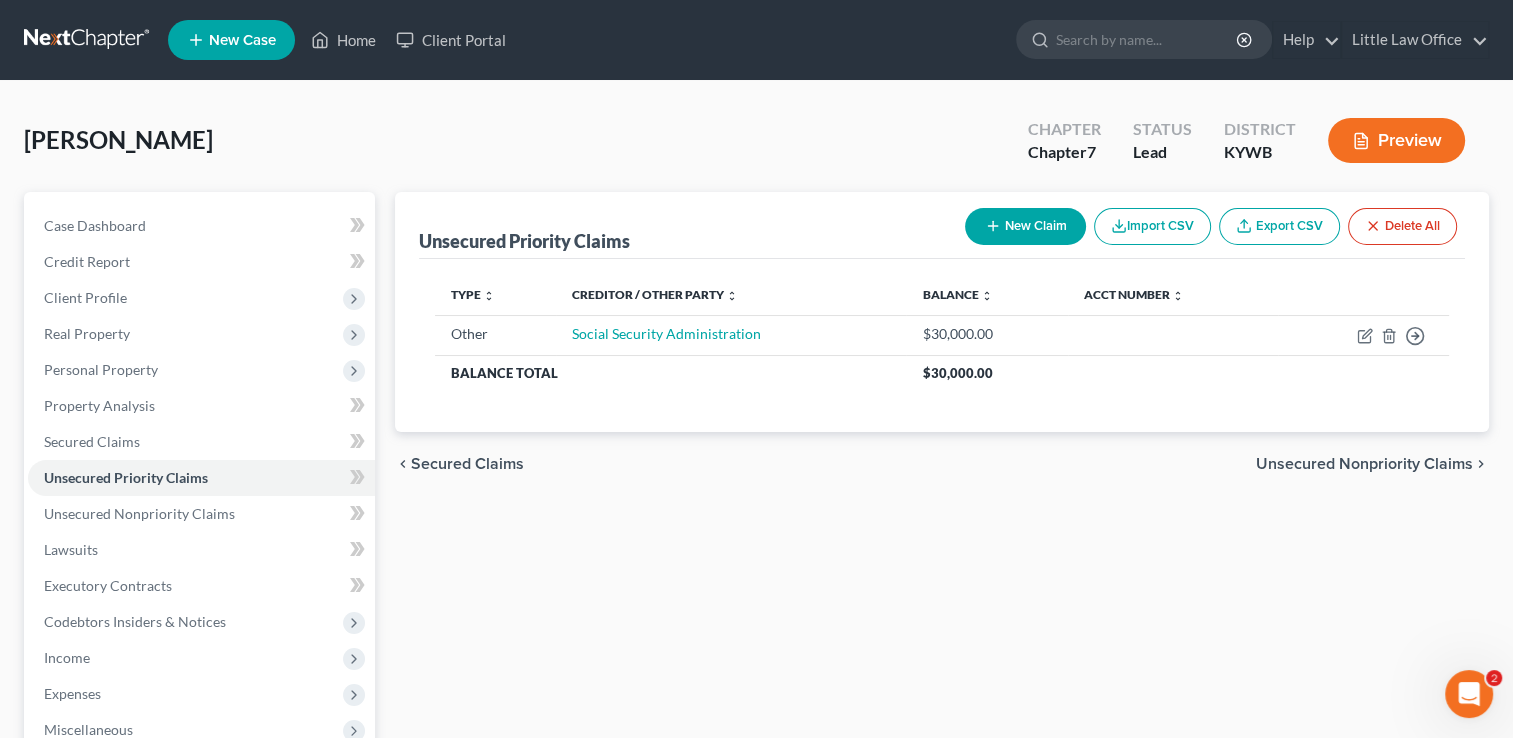 click on "Unsecured Nonpriority Claims" at bounding box center (1364, 464) 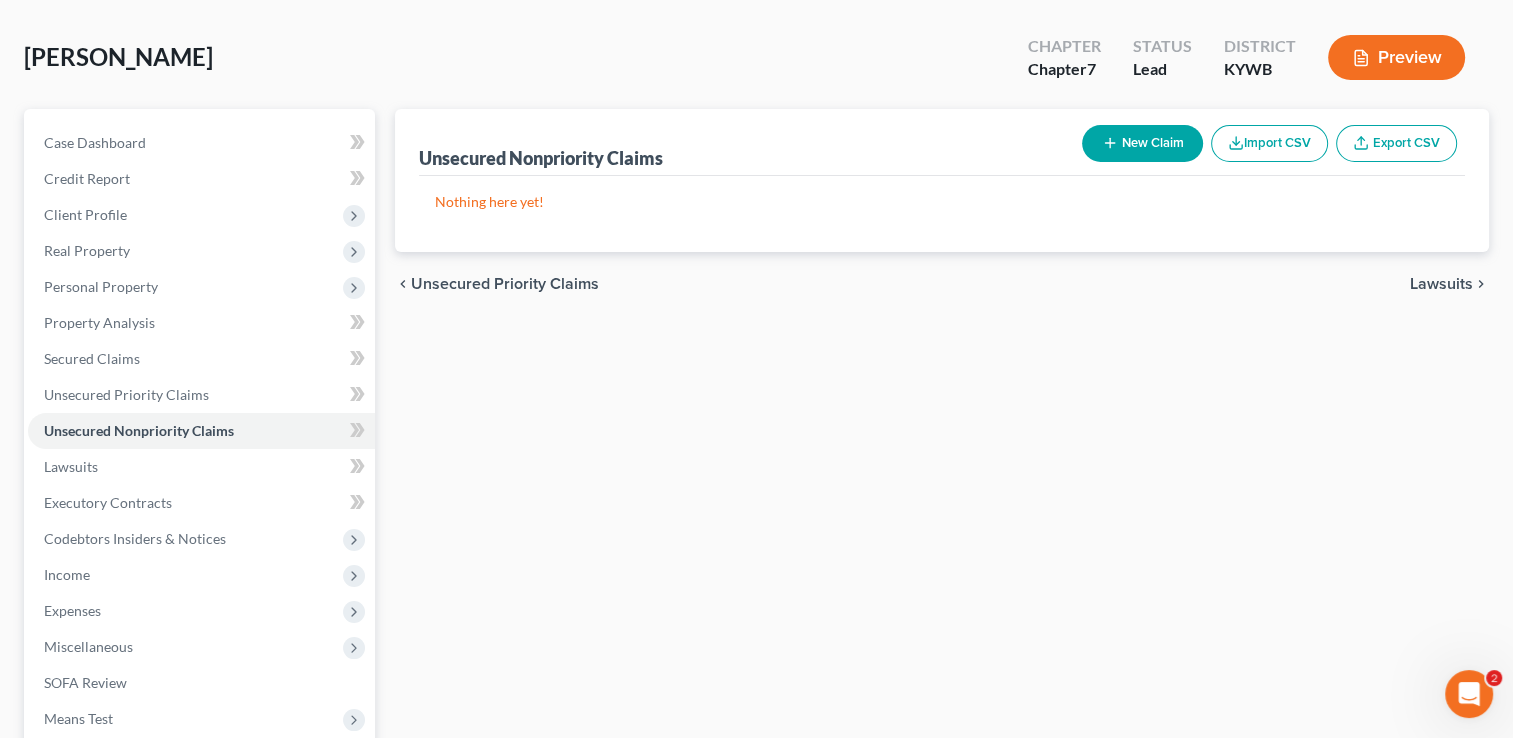 scroll, scrollTop: 88, scrollLeft: 0, axis: vertical 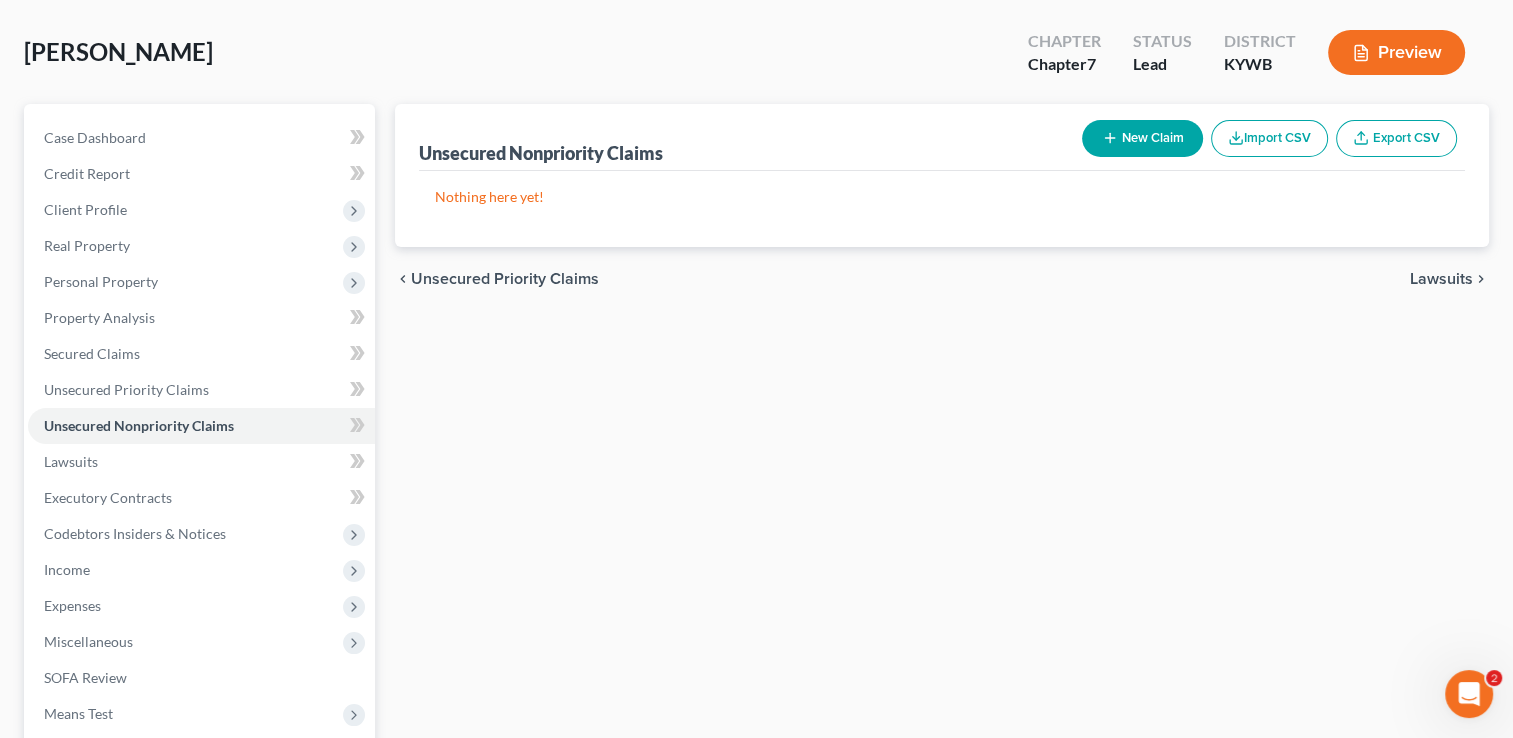 click on "Lawsuits" at bounding box center (1441, 279) 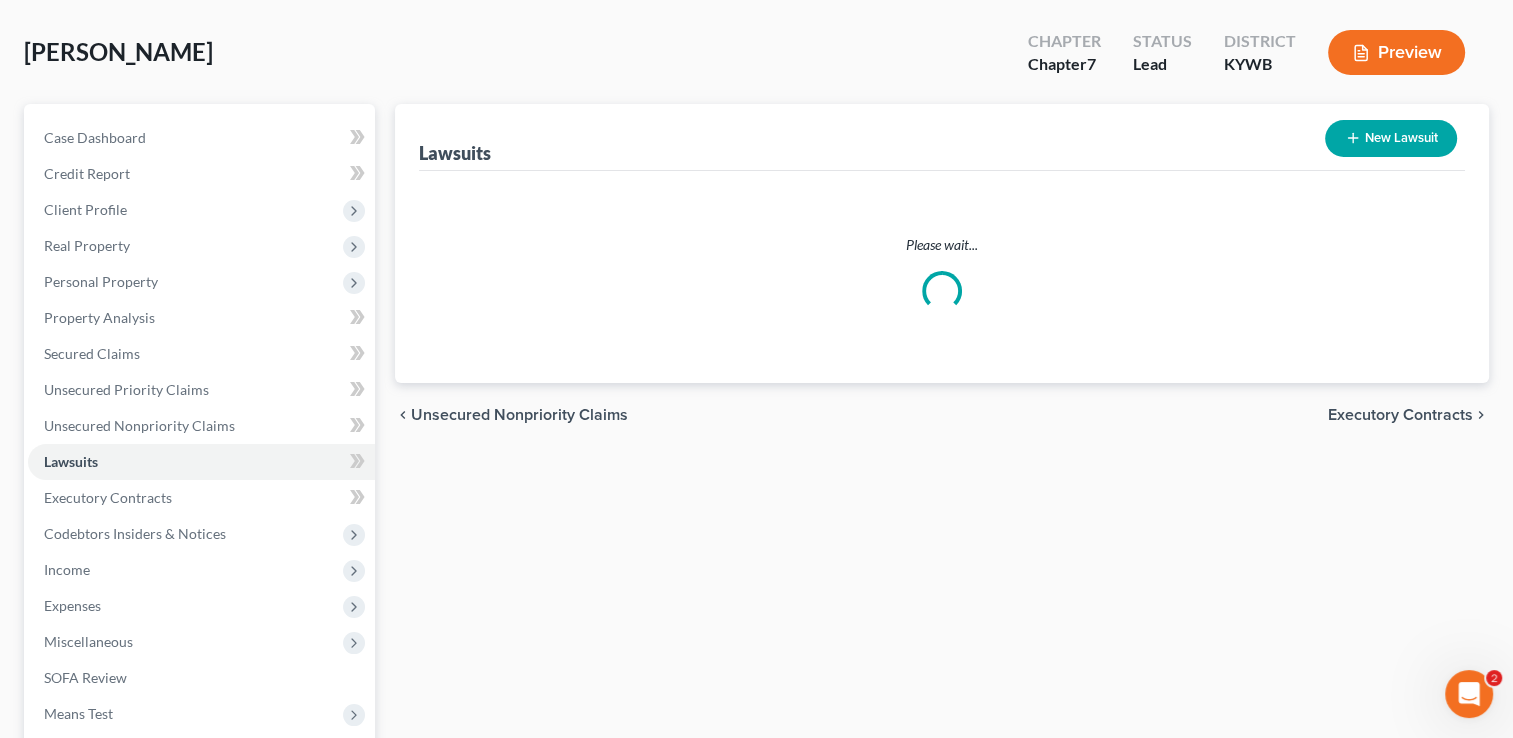 scroll, scrollTop: 0, scrollLeft: 0, axis: both 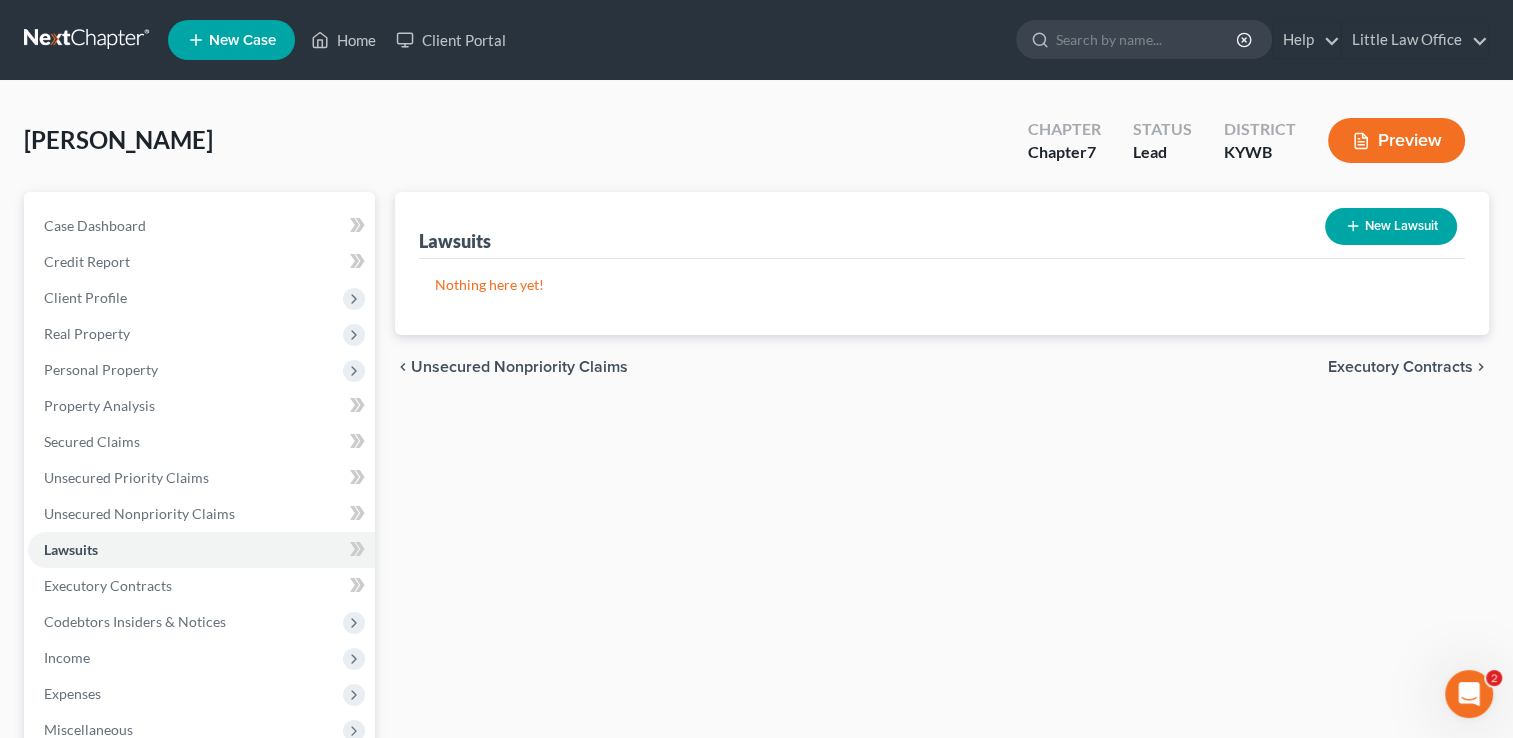 click on "Executory Contracts" at bounding box center (1400, 367) 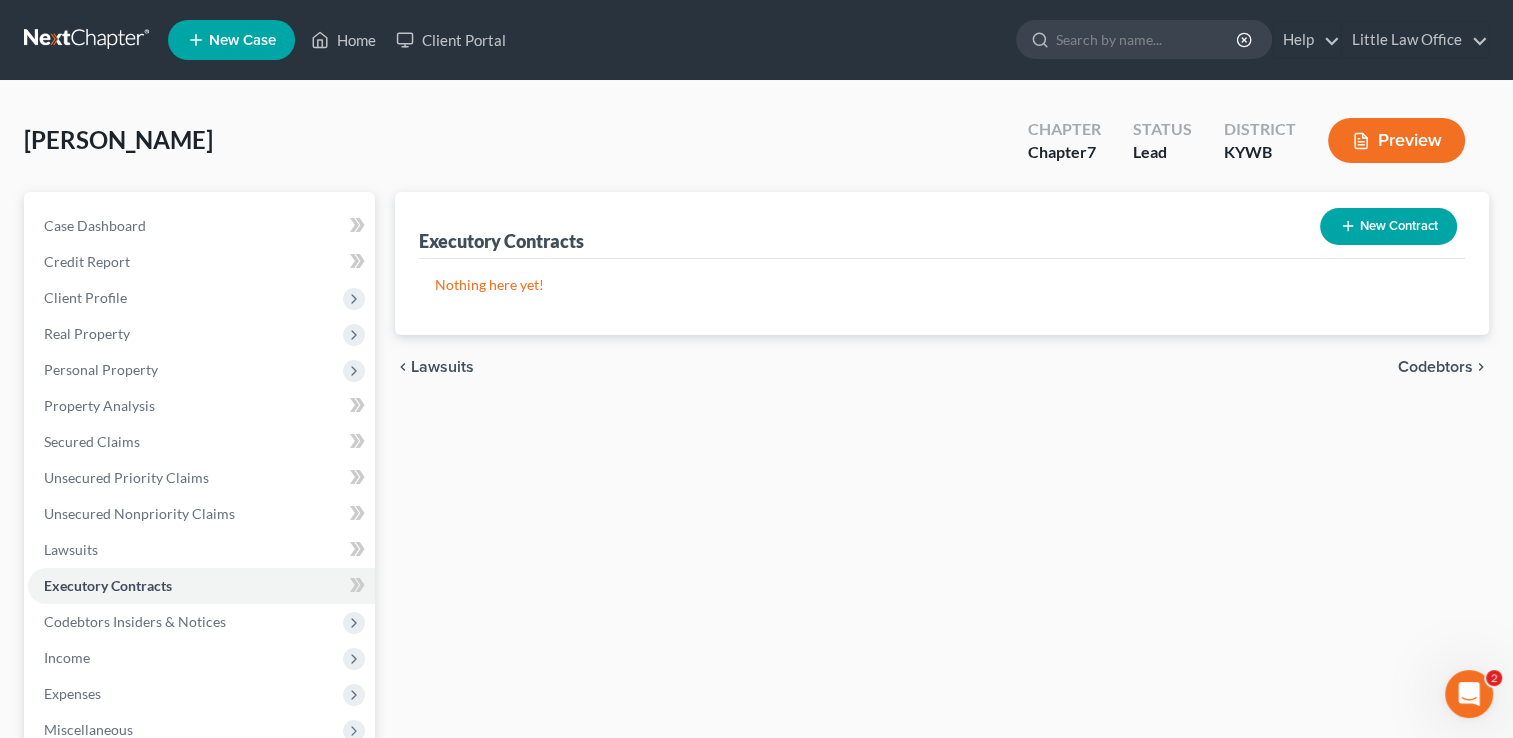 click on "Codebtors" at bounding box center (1435, 367) 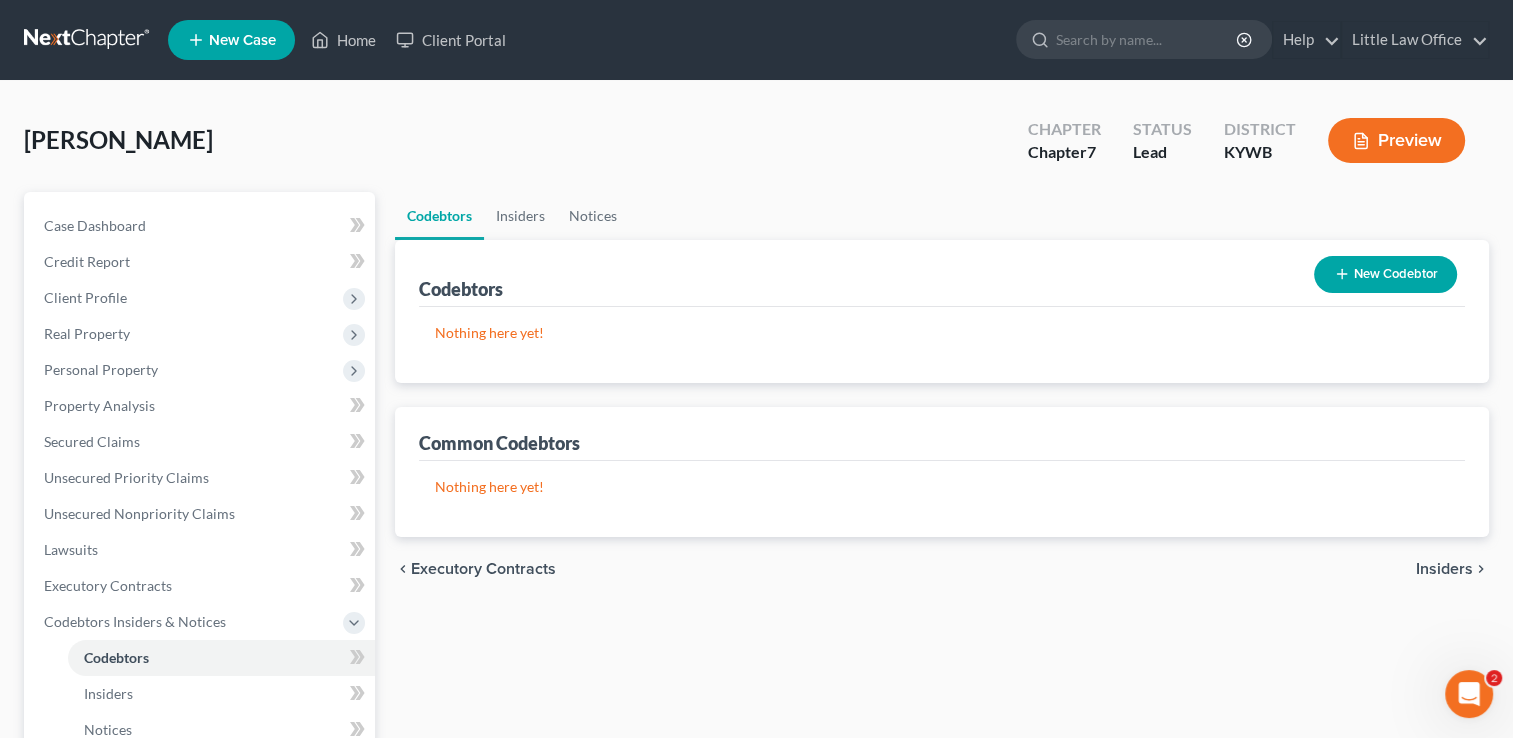 click on "Insiders" at bounding box center (1444, 569) 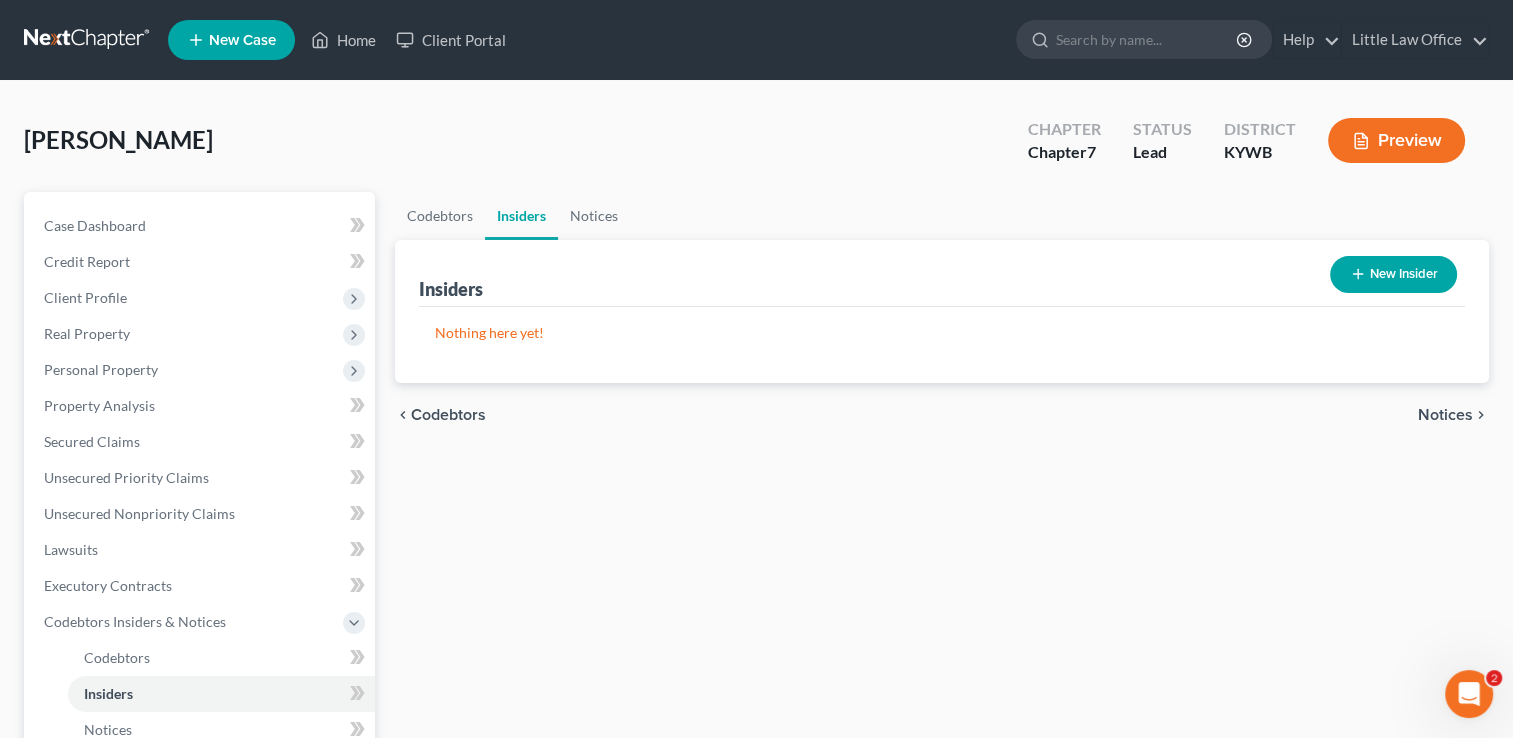 click on "Notices" at bounding box center (1445, 415) 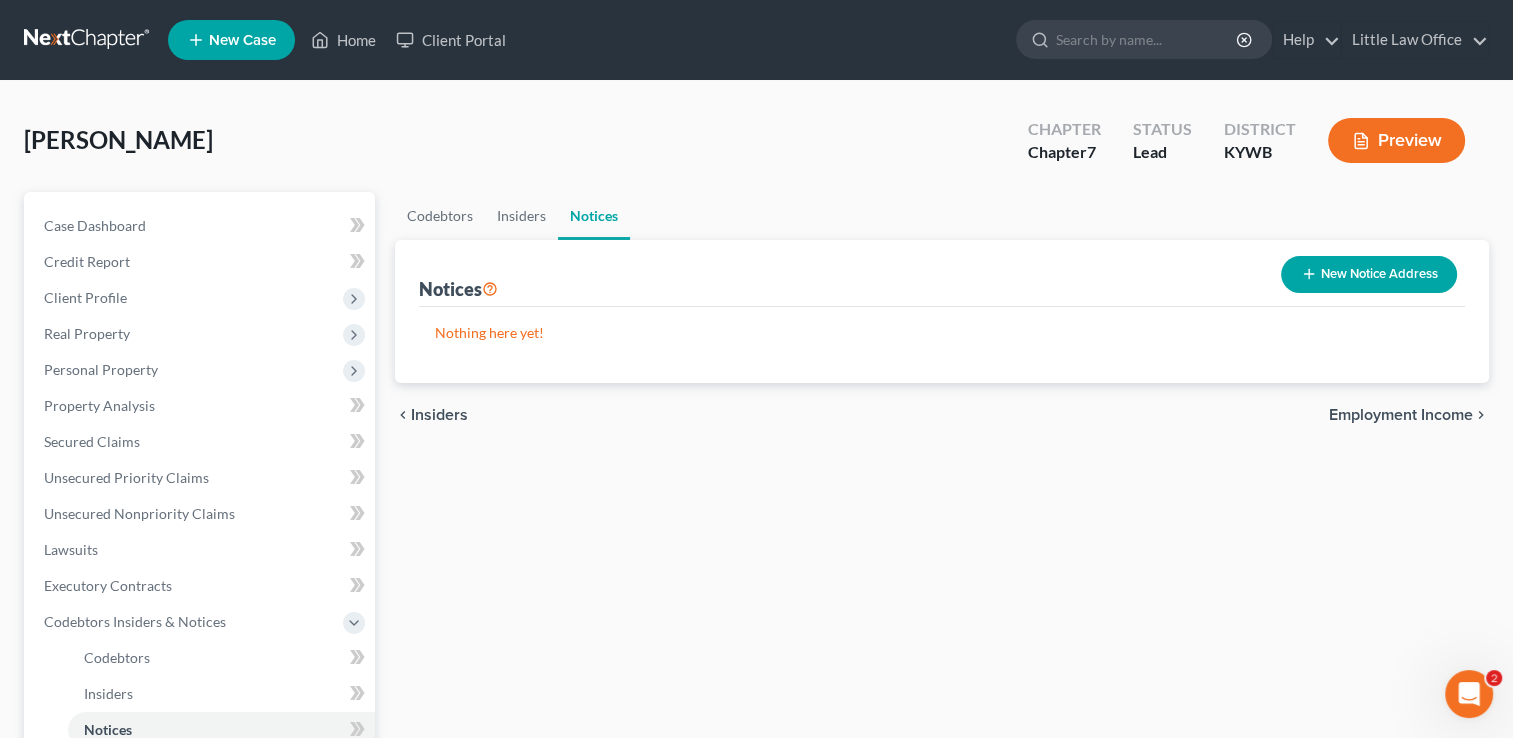 click on "chevron_left
Insiders
Employment Income
chevron_right" at bounding box center (942, 415) 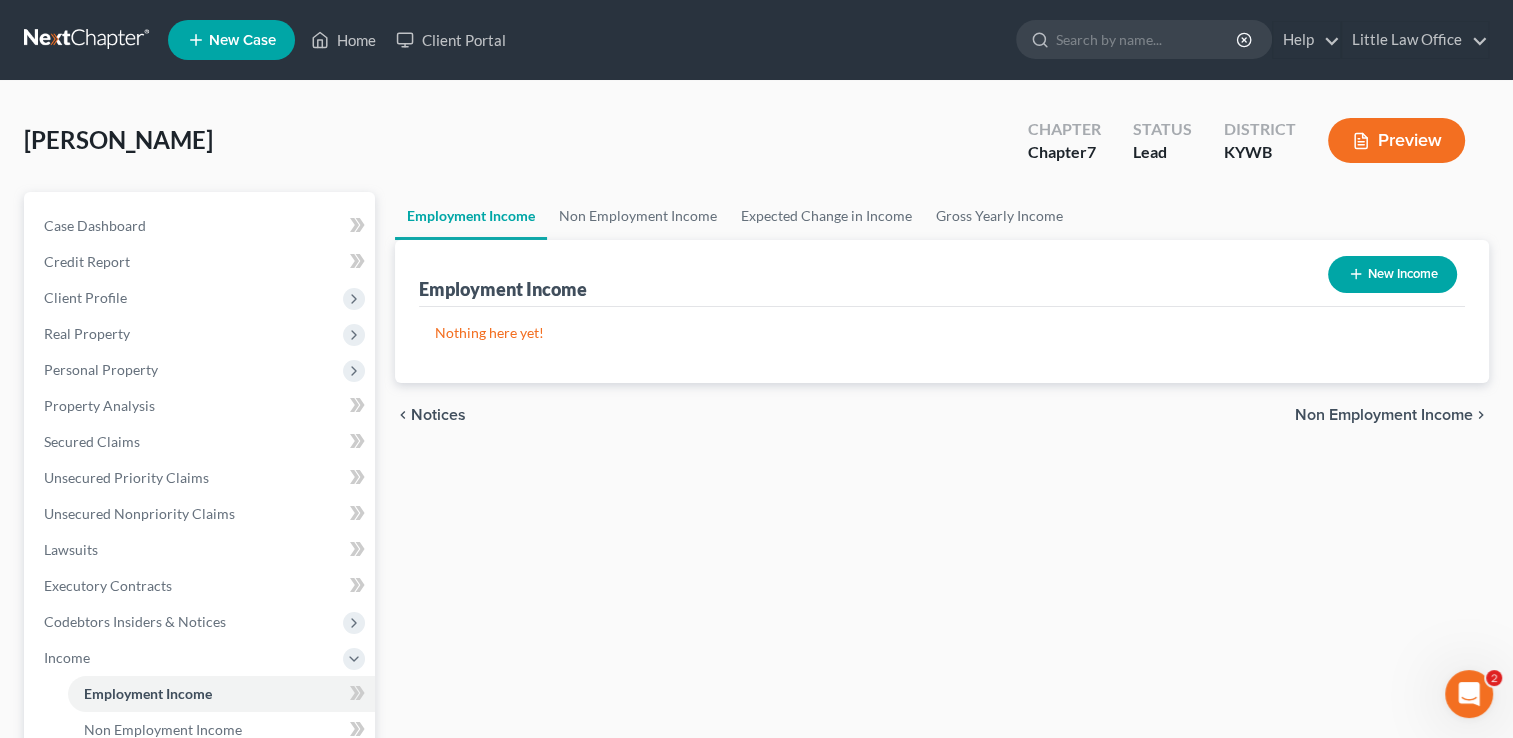 click on "New Income" at bounding box center [1392, 274] 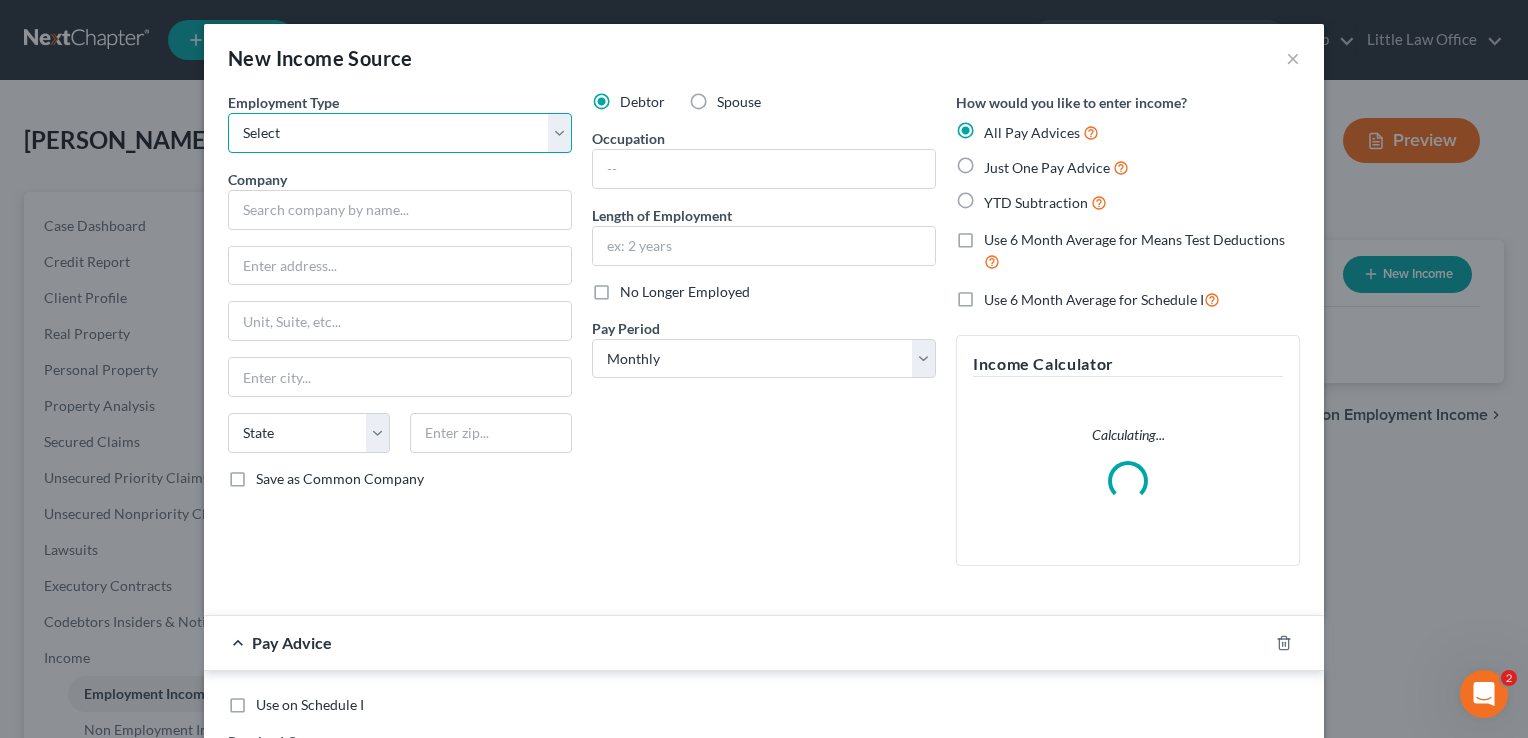 click on "Select Full or [DEMOGRAPHIC_DATA] Employment Self Employment" at bounding box center [400, 133] 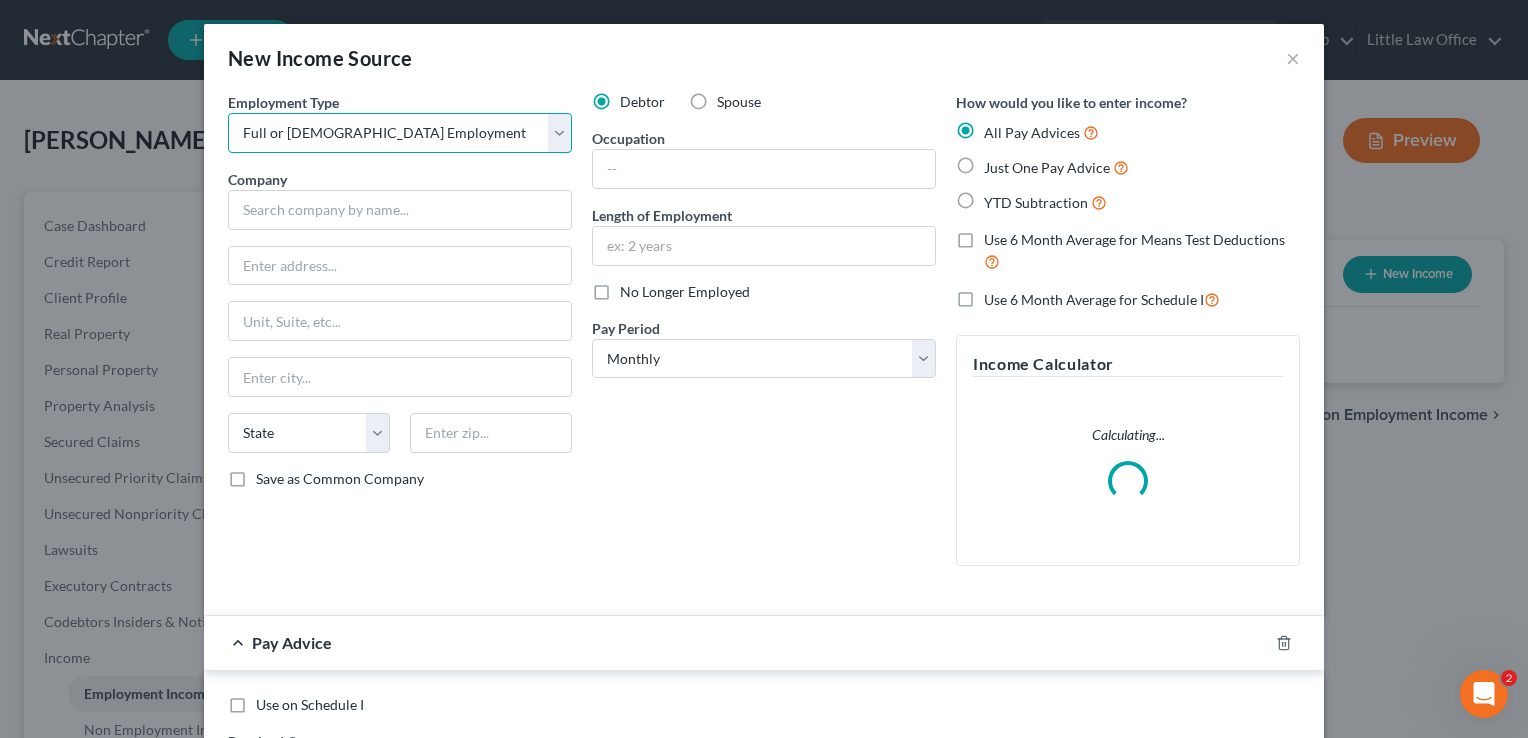 click on "Select Full or [DEMOGRAPHIC_DATA] Employment Self Employment" at bounding box center (400, 133) 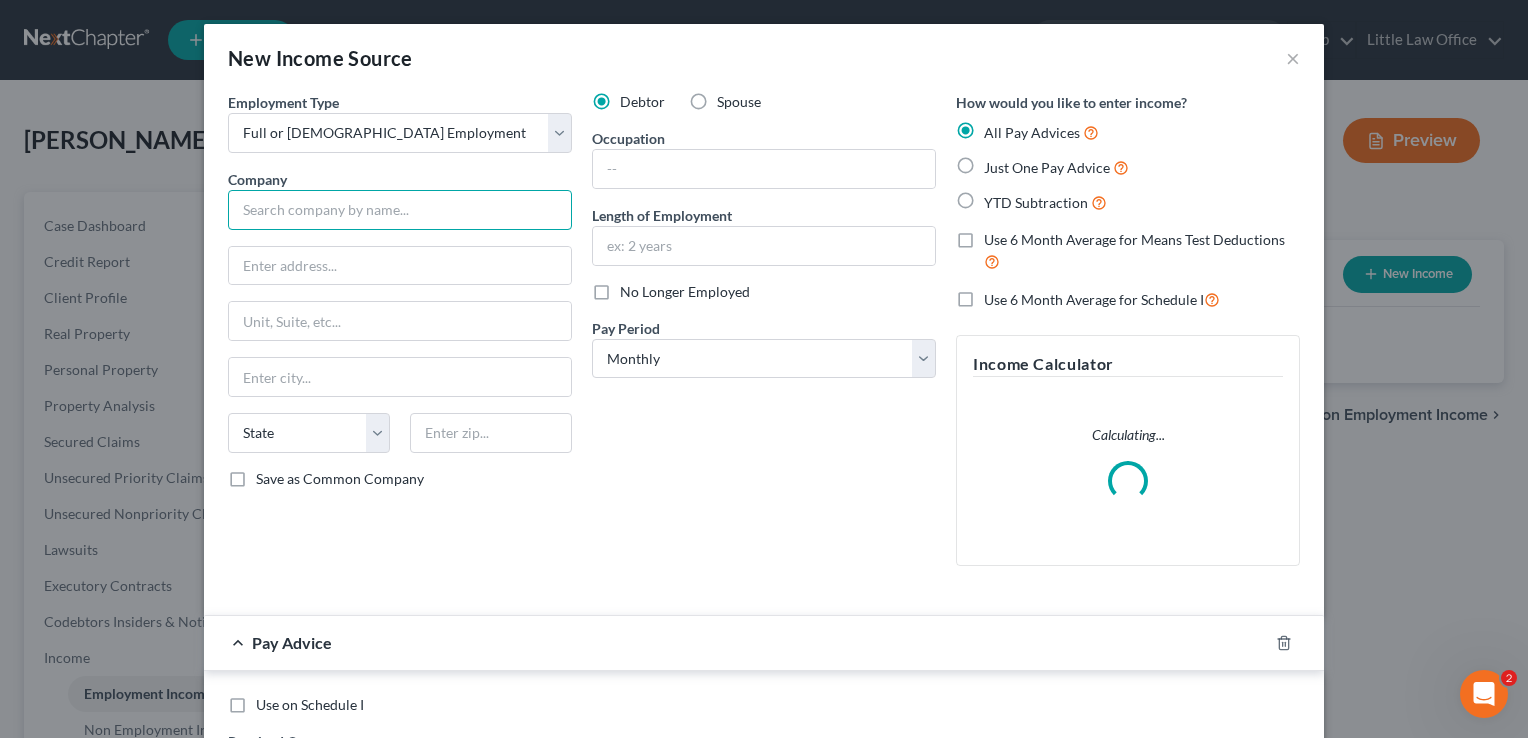 click at bounding box center [400, 210] 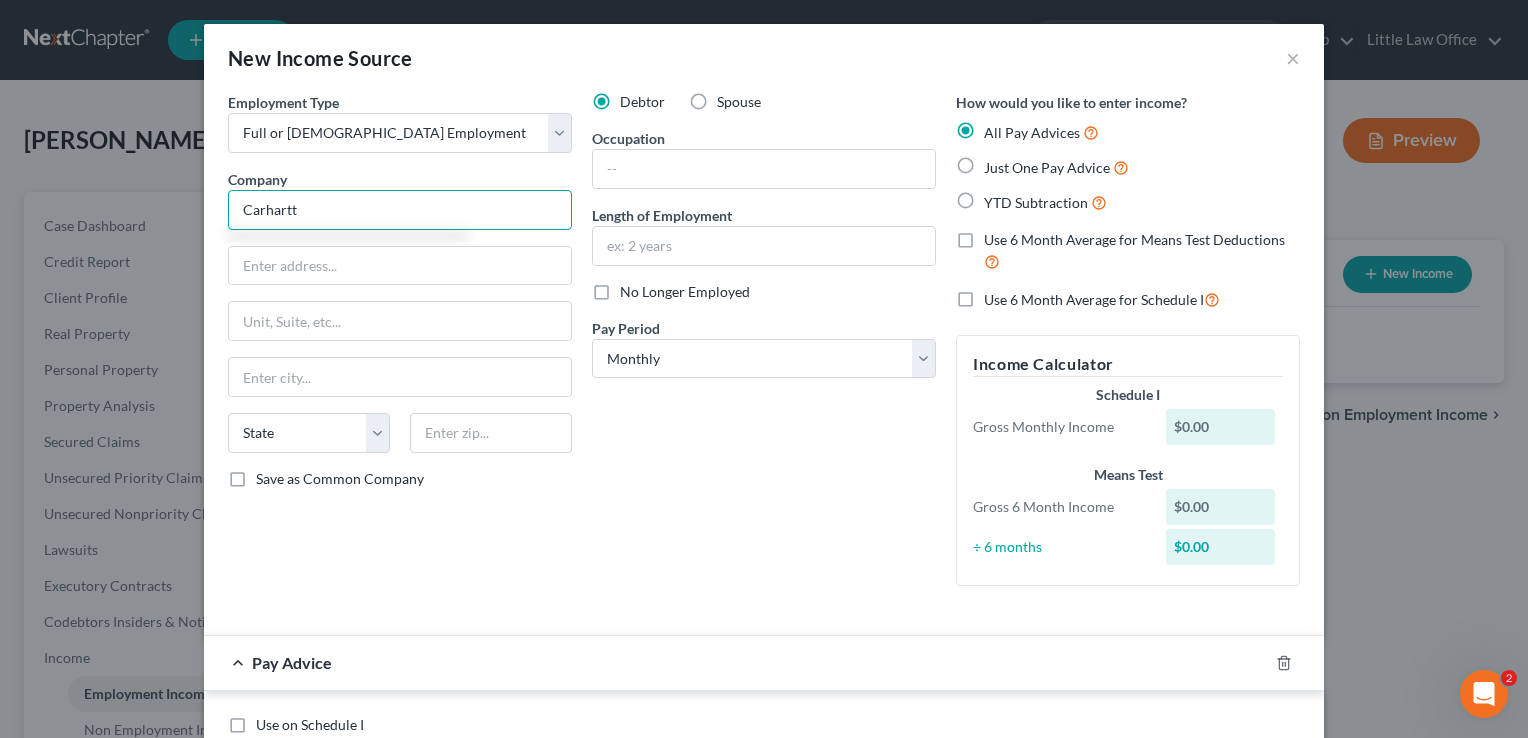 type on "Carhartt" 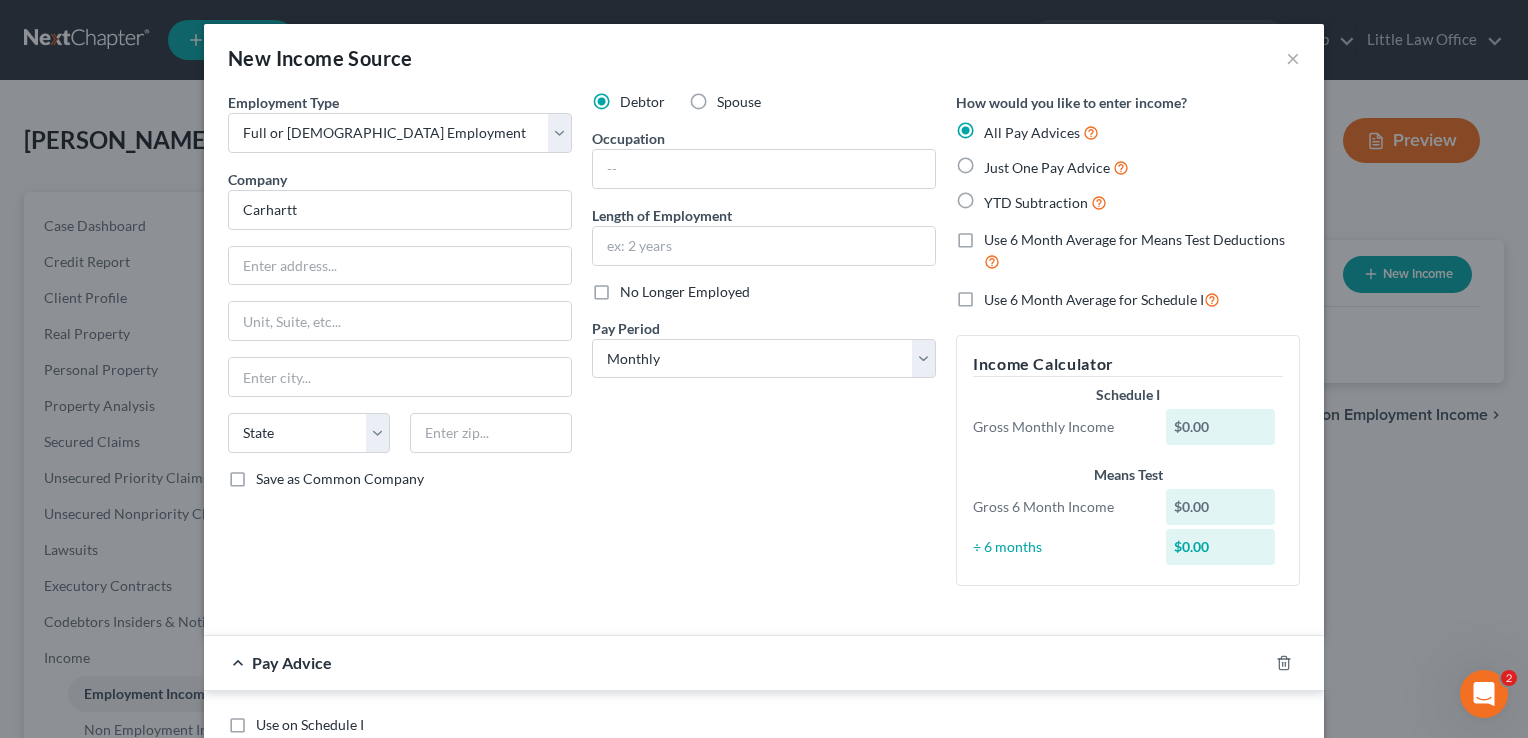 click on "Spouse" at bounding box center [739, 102] 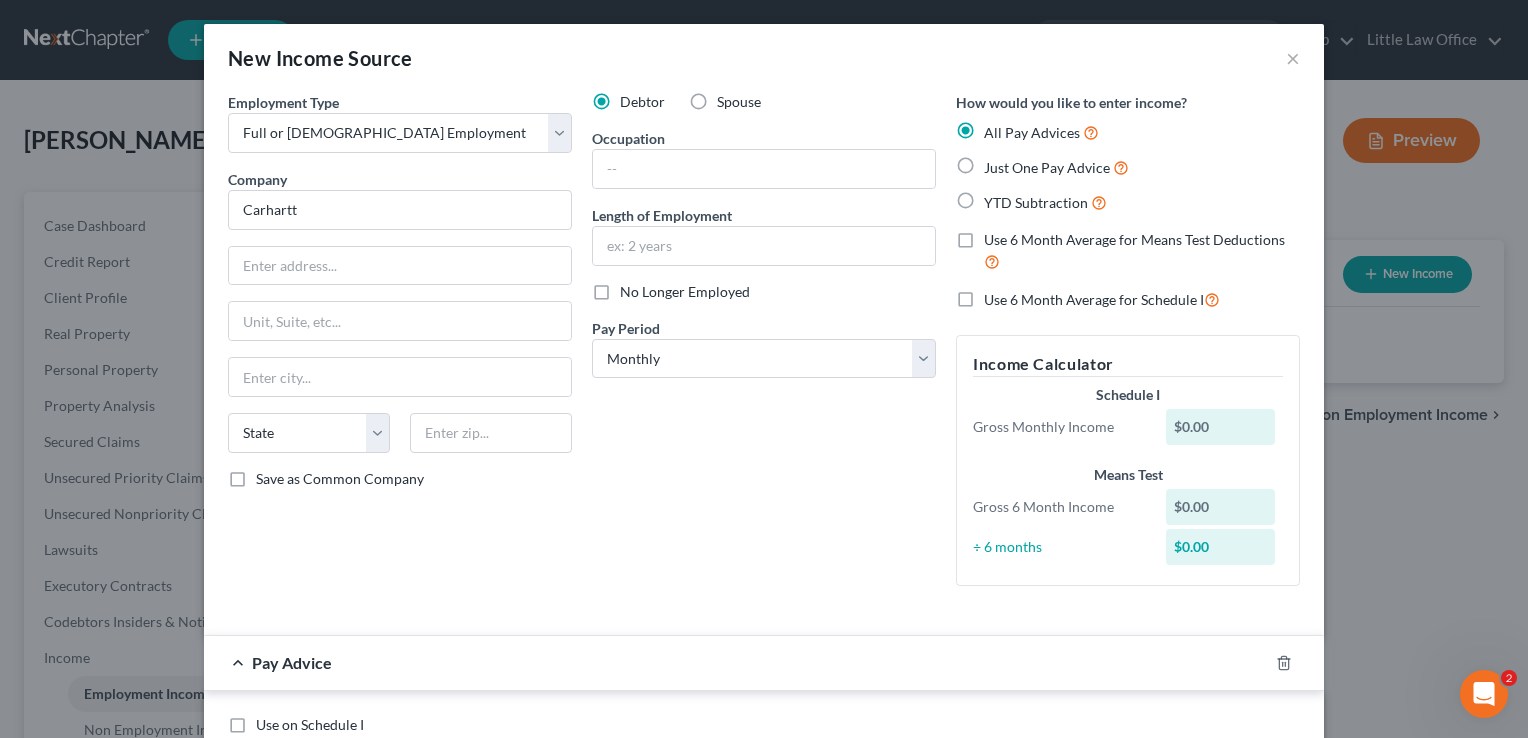 click on "Spouse" at bounding box center [731, 98] 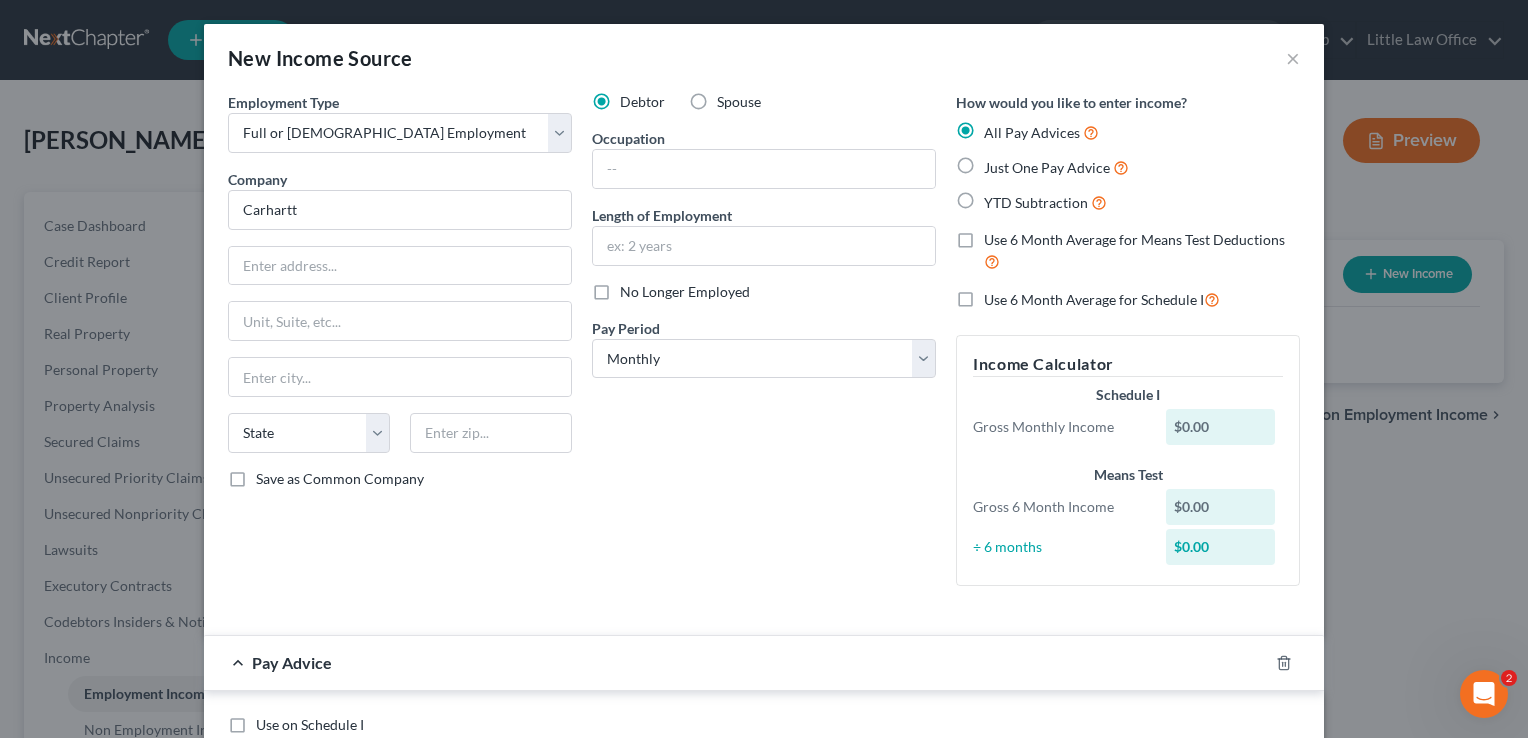 radio on "true" 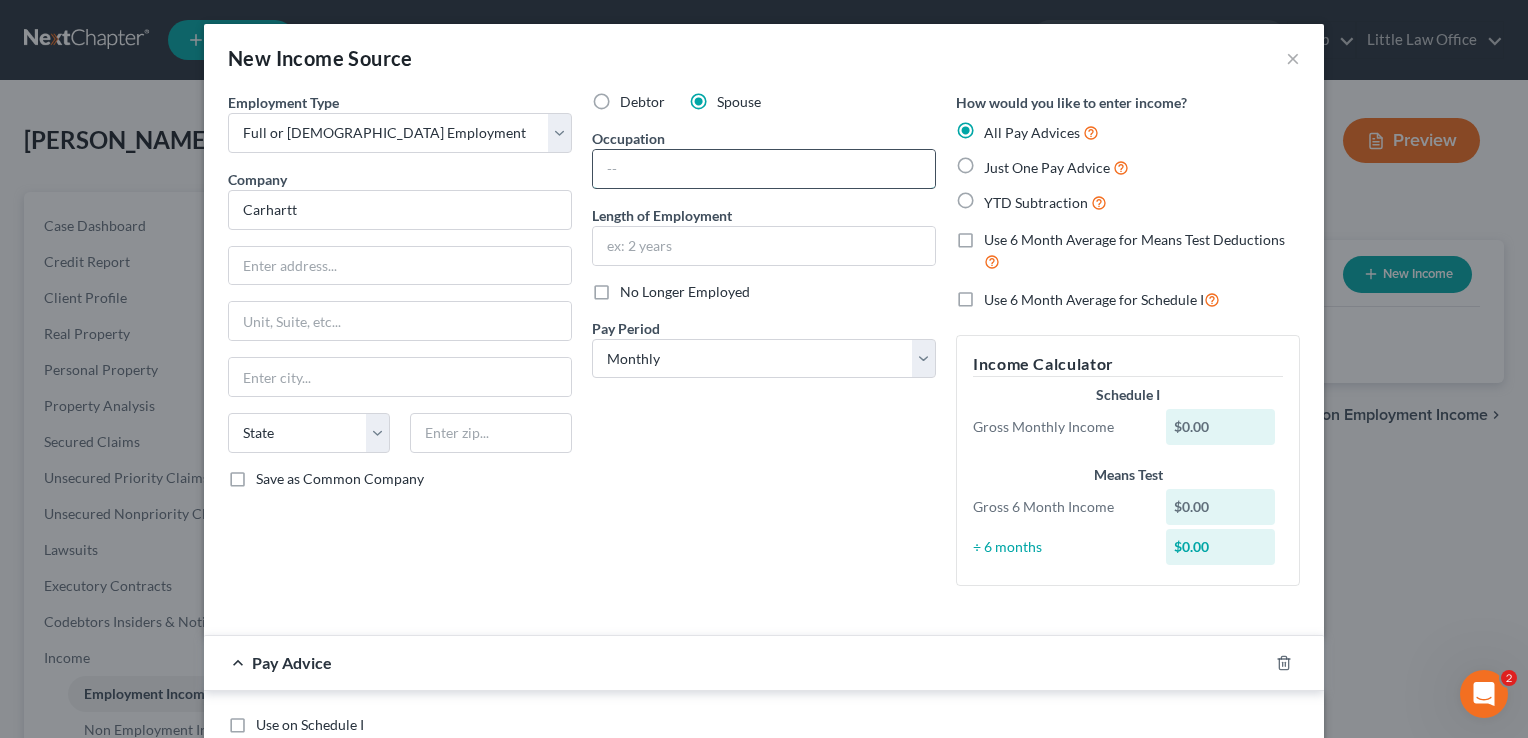 click at bounding box center [764, 169] 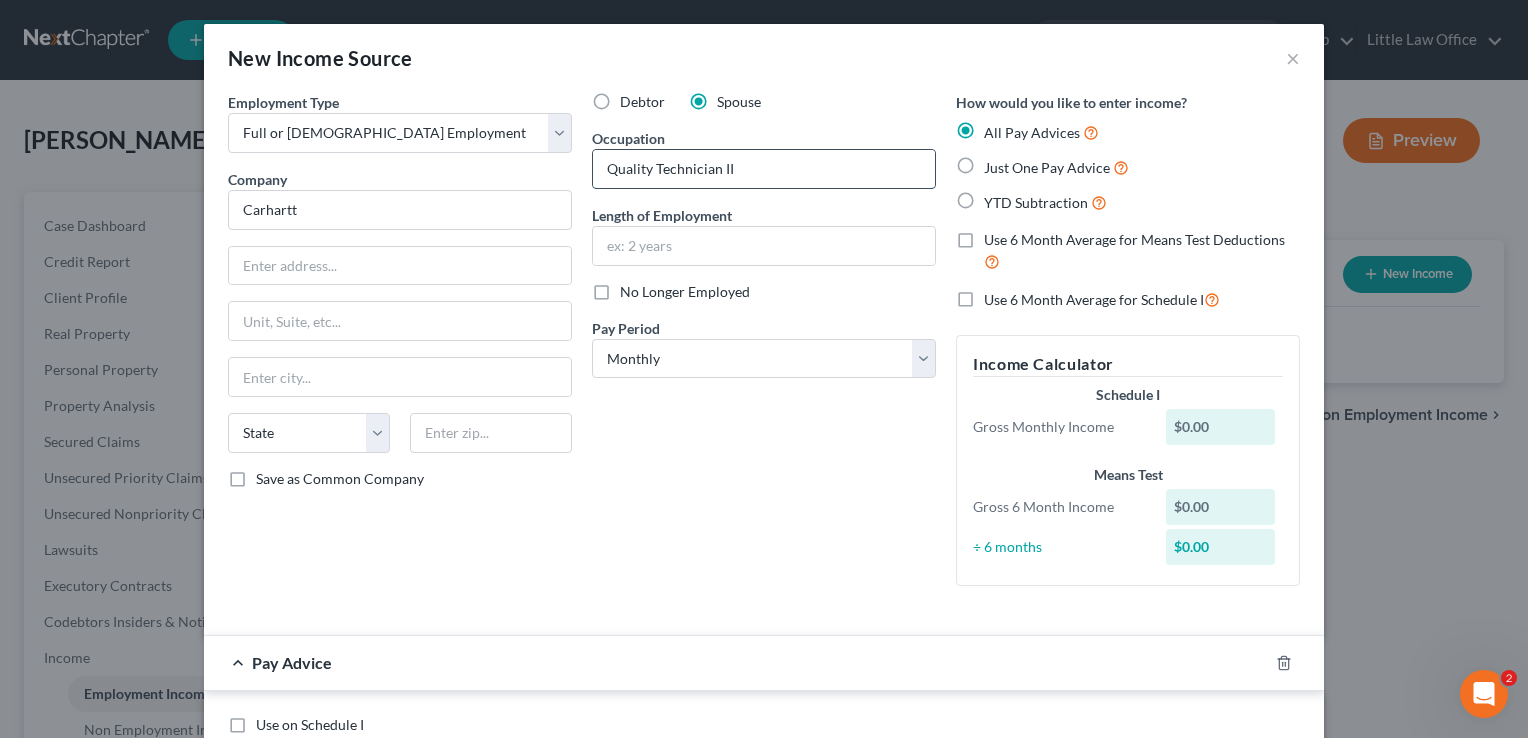 type on "Quality Technician II" 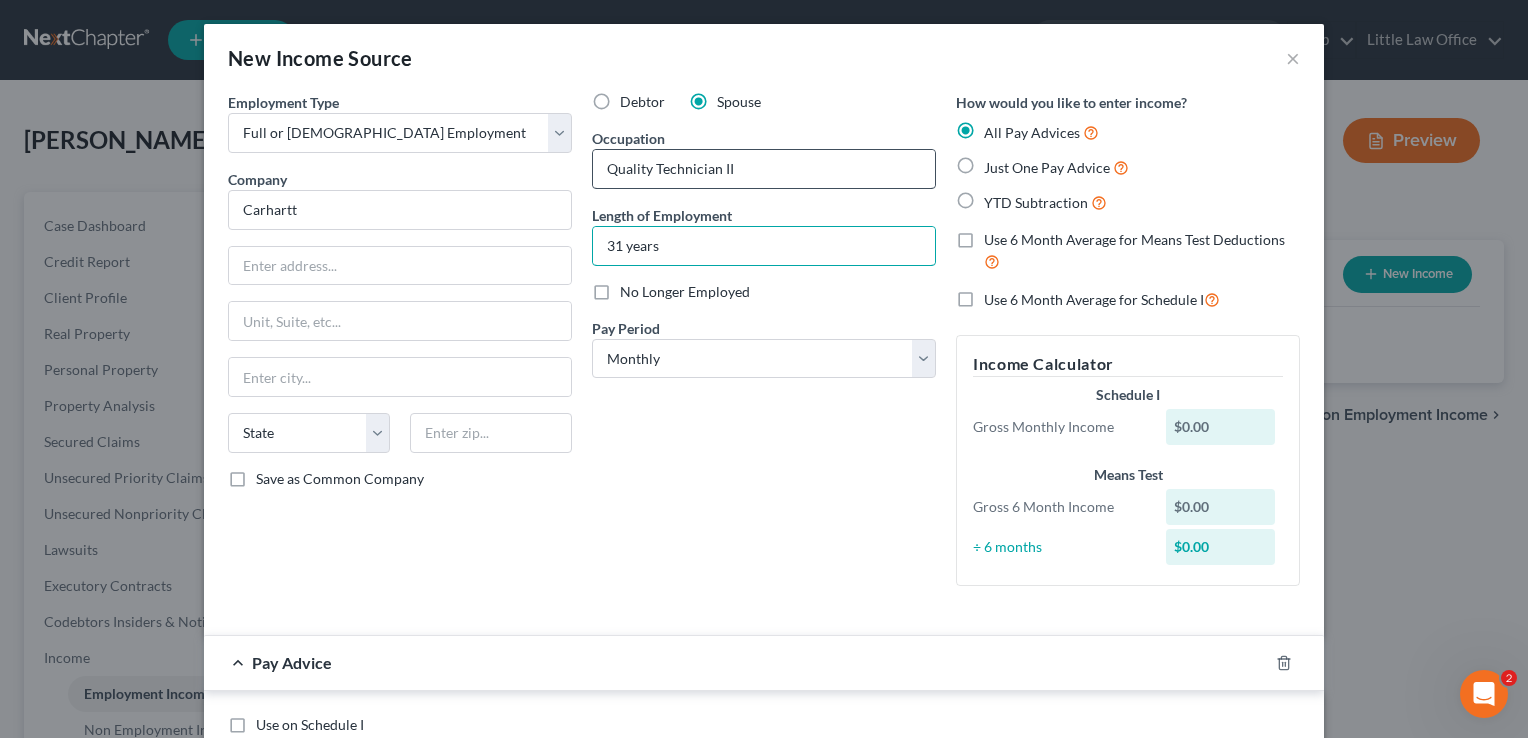 type on "31 years" 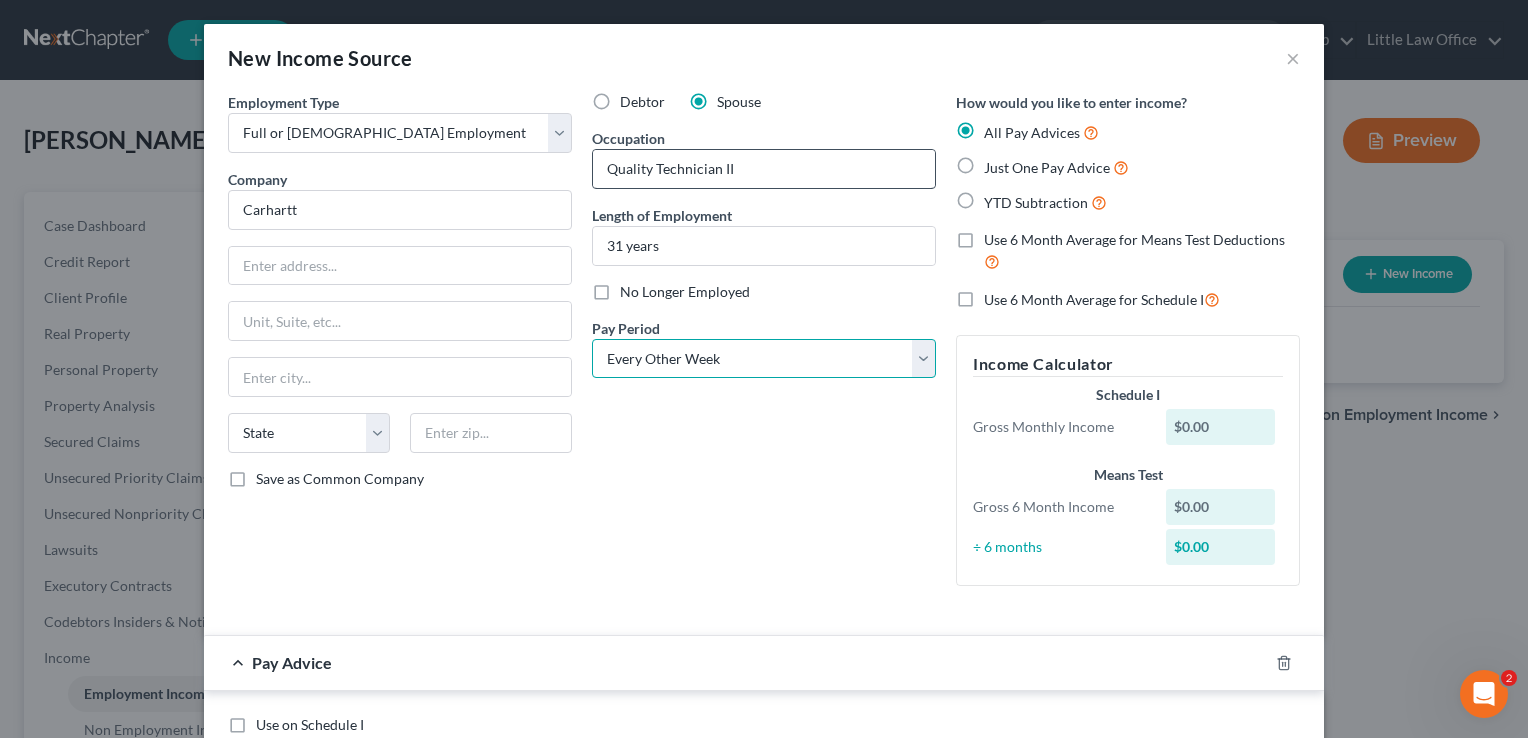 select on "3" 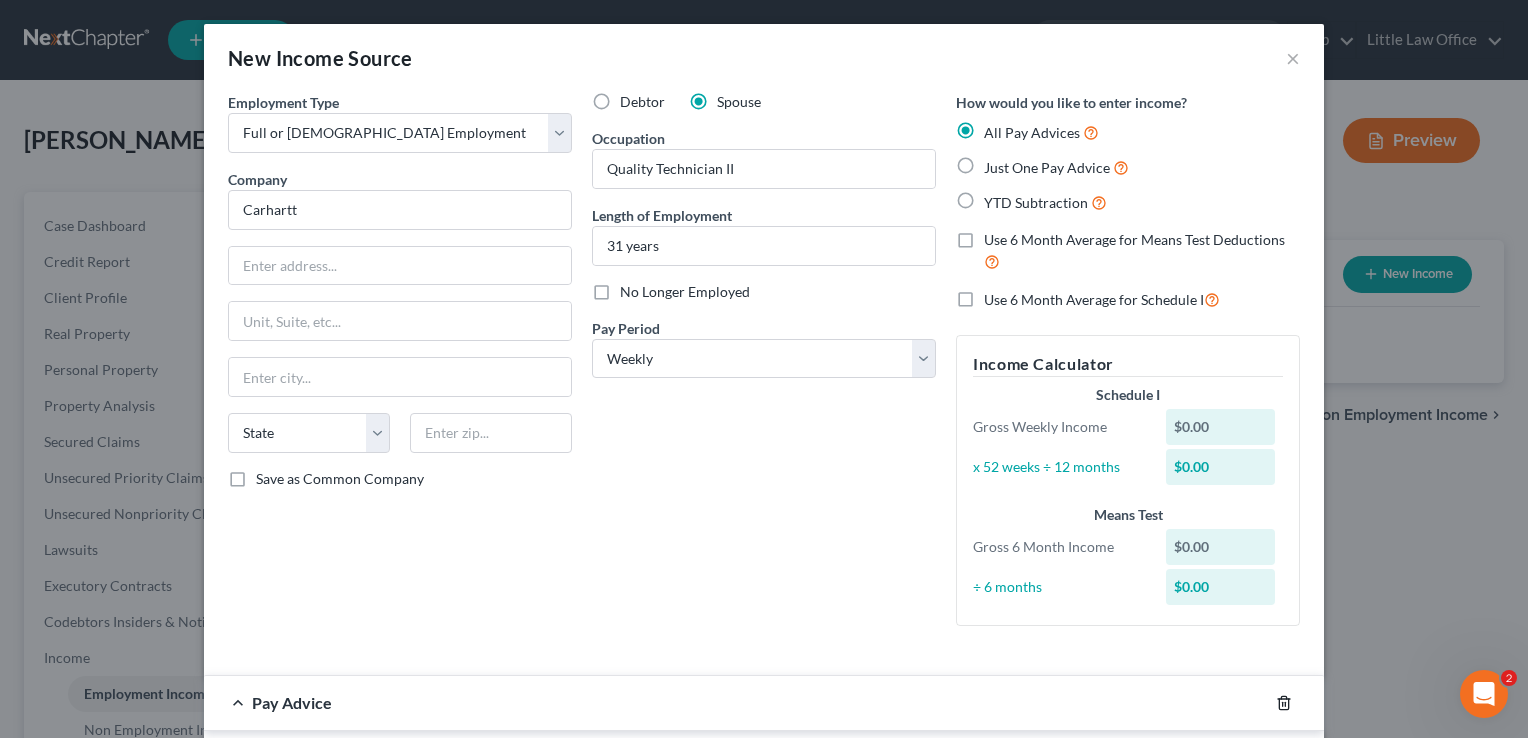 click 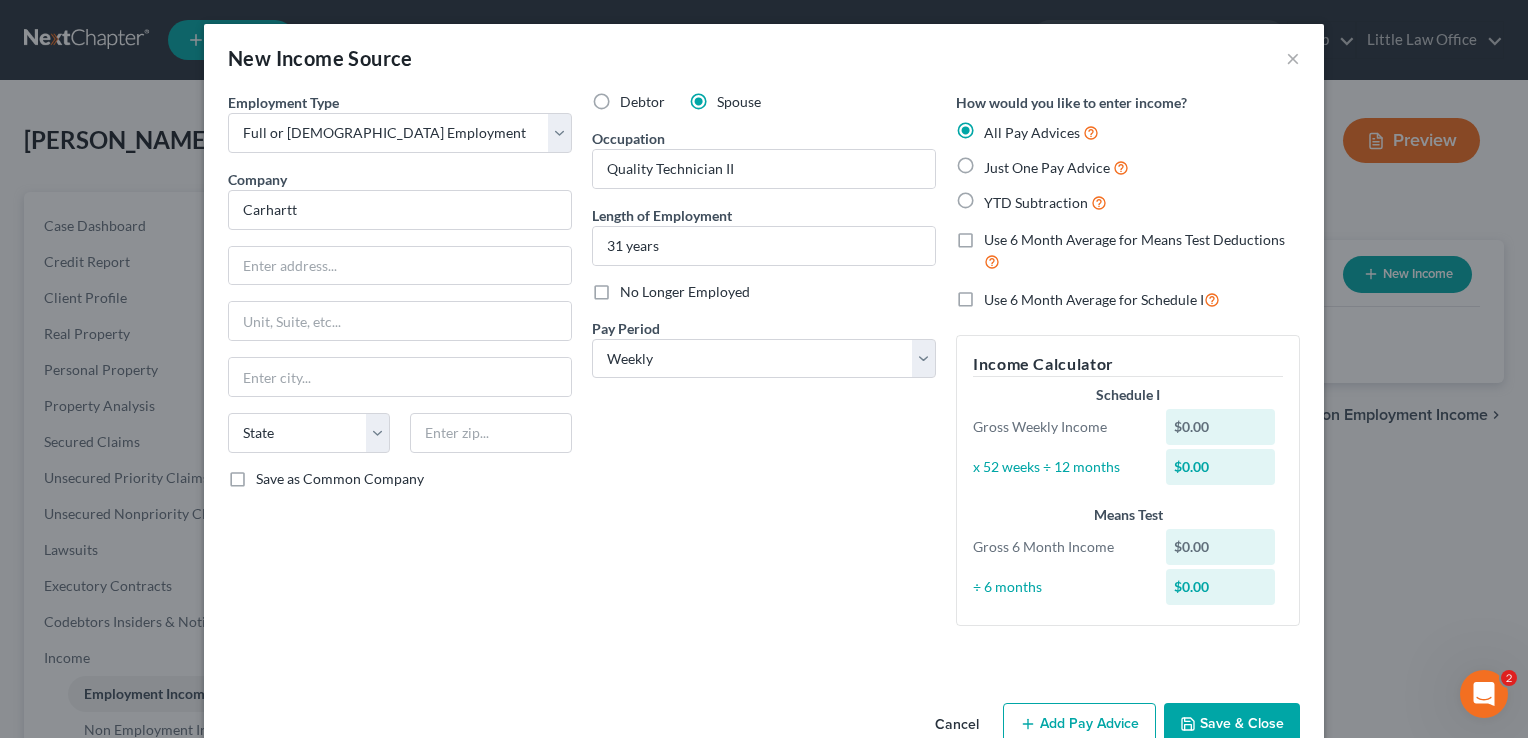 click on "Save & Close" at bounding box center (1232, 724) 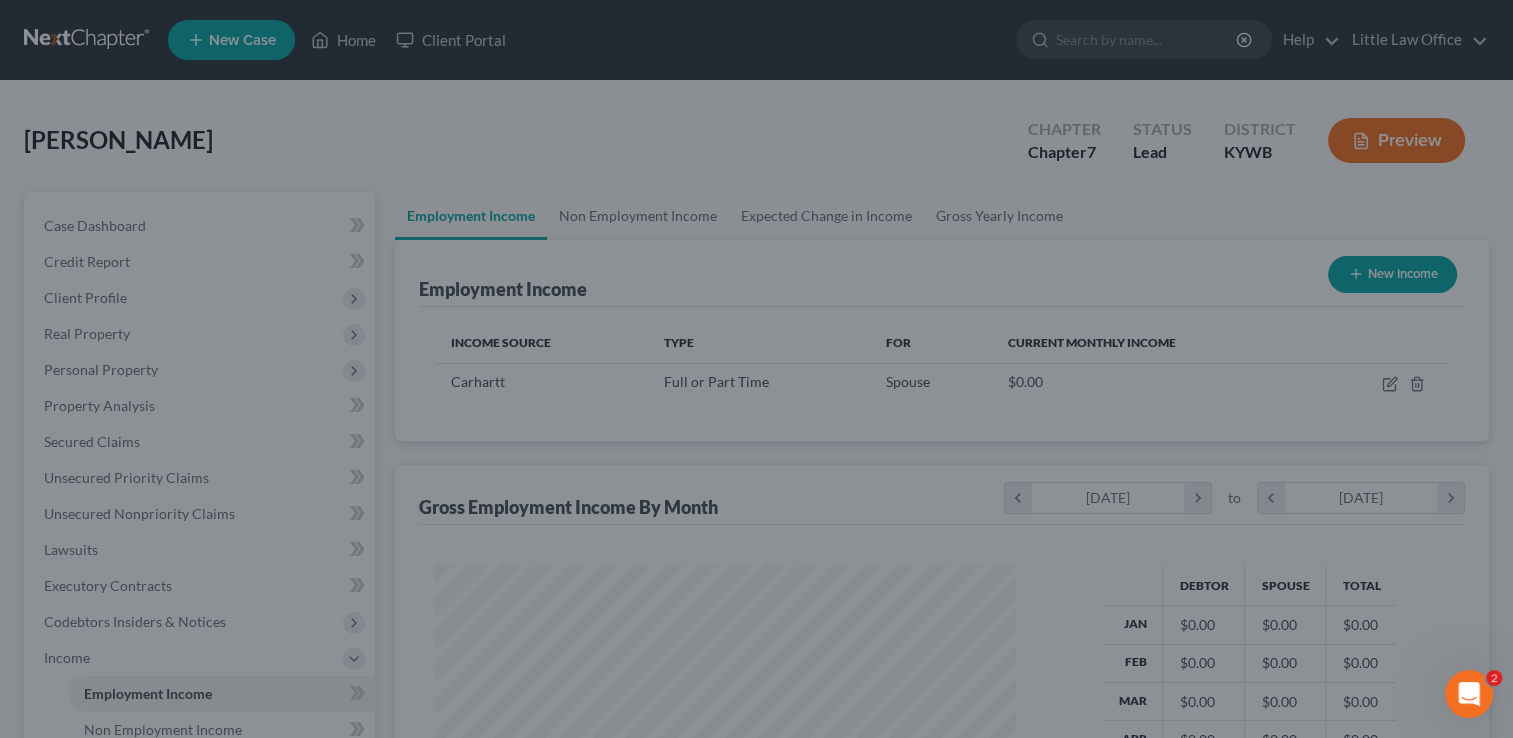 scroll, scrollTop: 356, scrollLeft: 615, axis: both 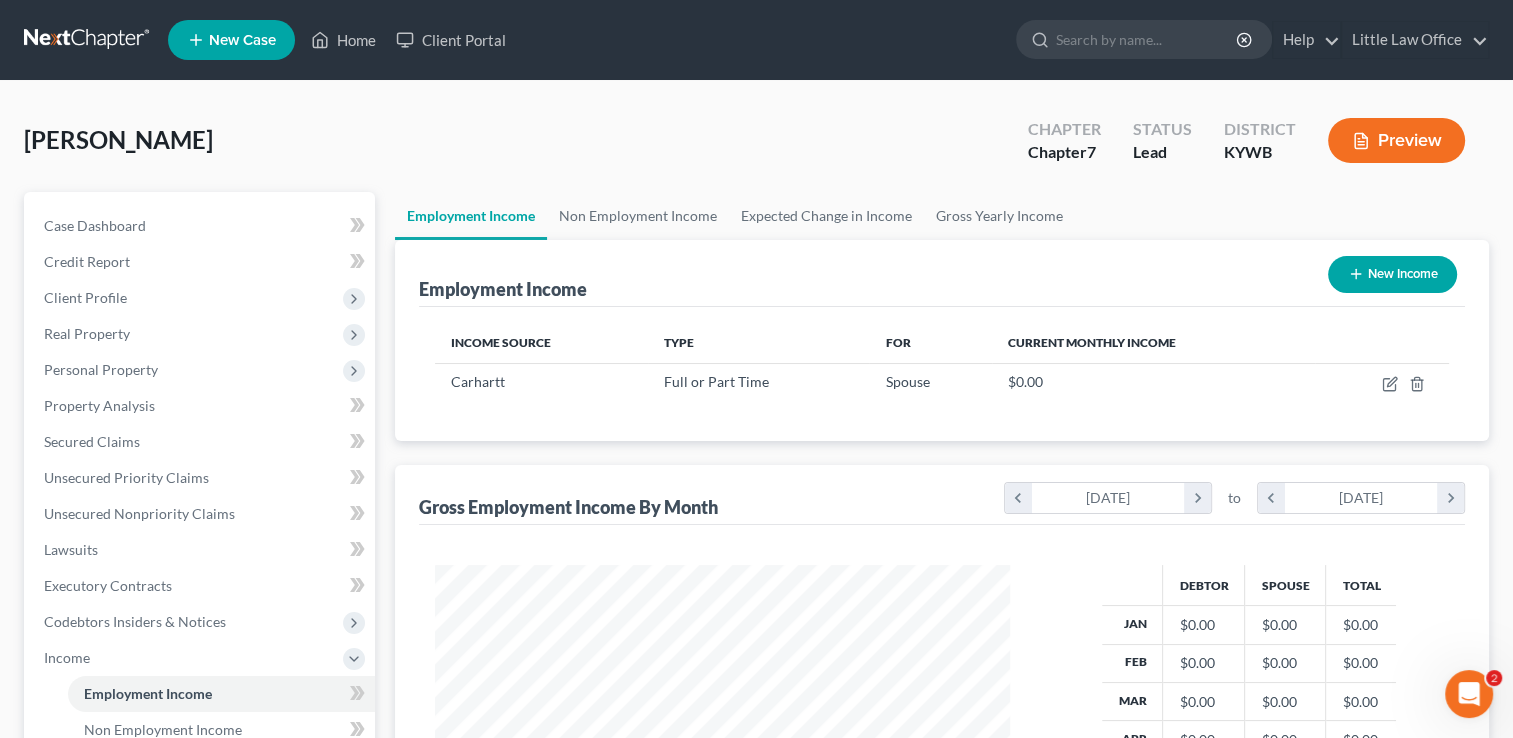 click on "New Income" at bounding box center [1392, 274] 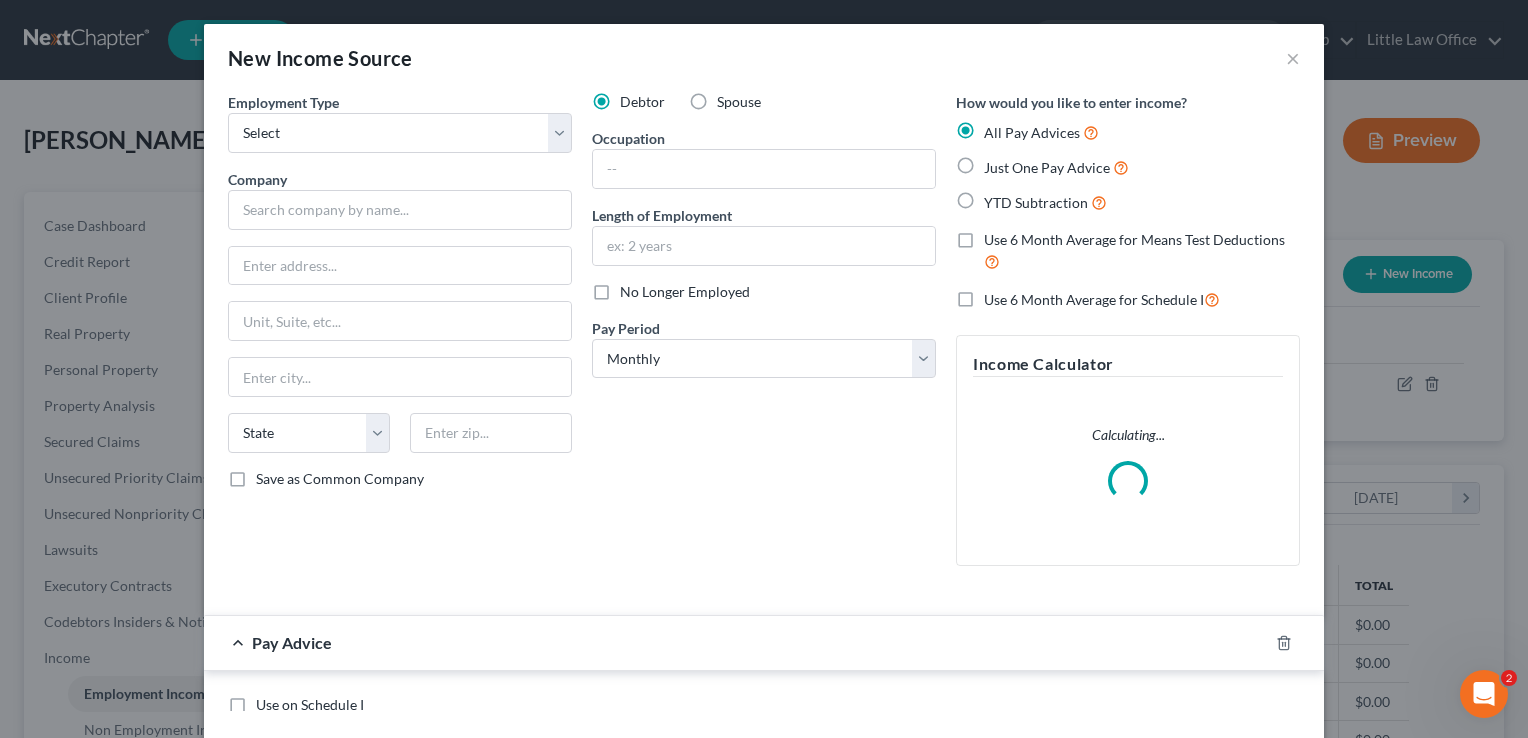 scroll, scrollTop: 999643, scrollLeft: 999378, axis: both 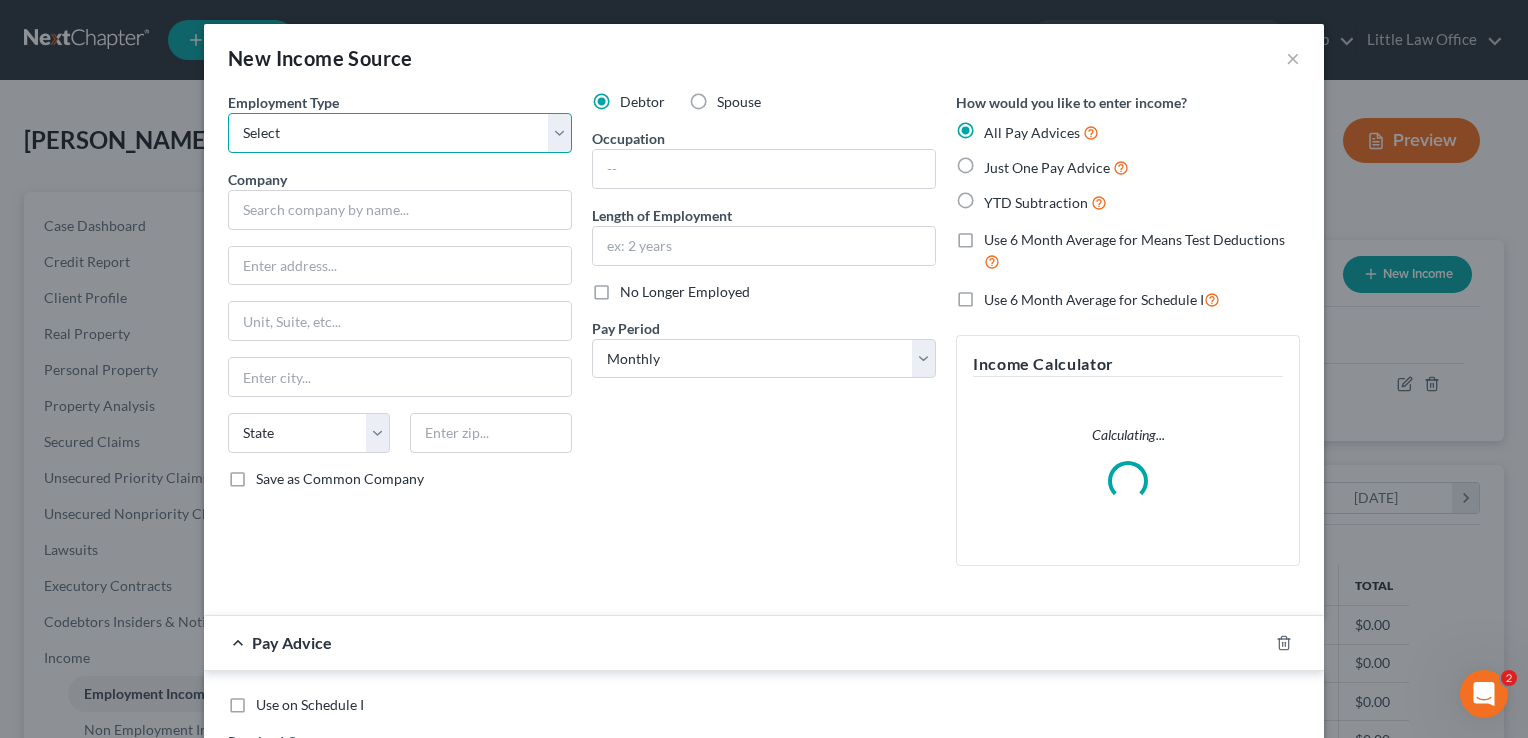 click on "Select Full or [DEMOGRAPHIC_DATA] Employment Self Employment" at bounding box center (400, 133) 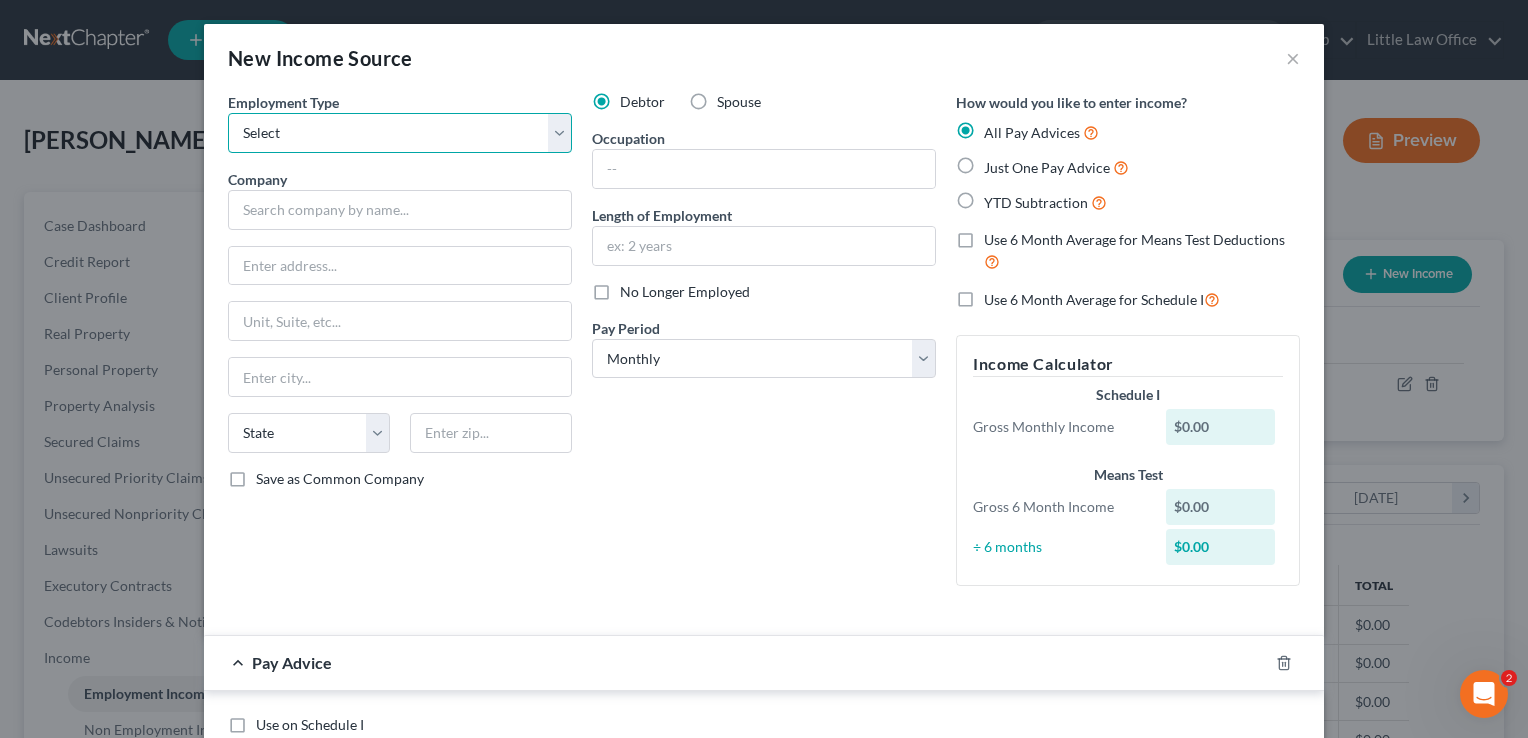 select on "0" 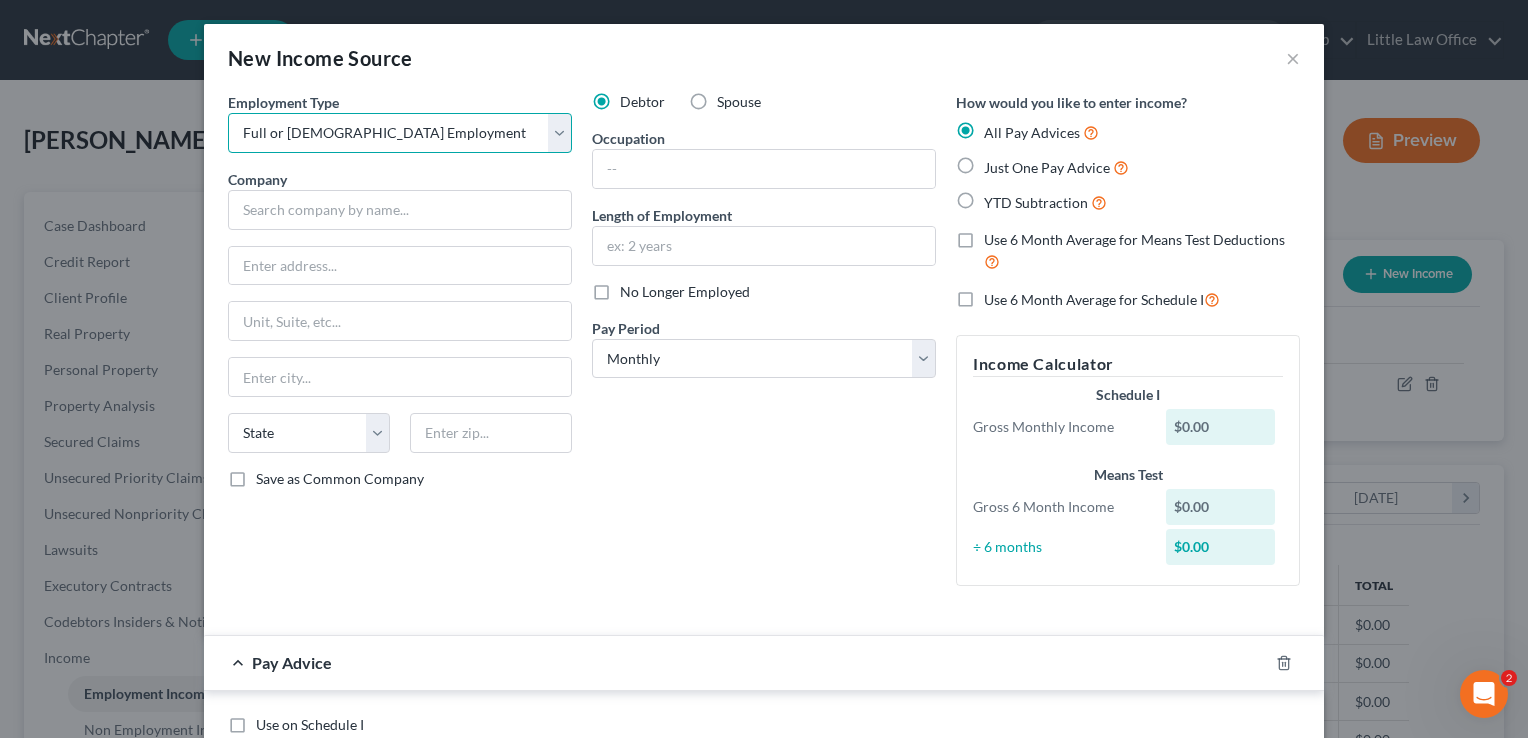 click on "Select Full or [DEMOGRAPHIC_DATA] Employment Self Employment" at bounding box center (400, 133) 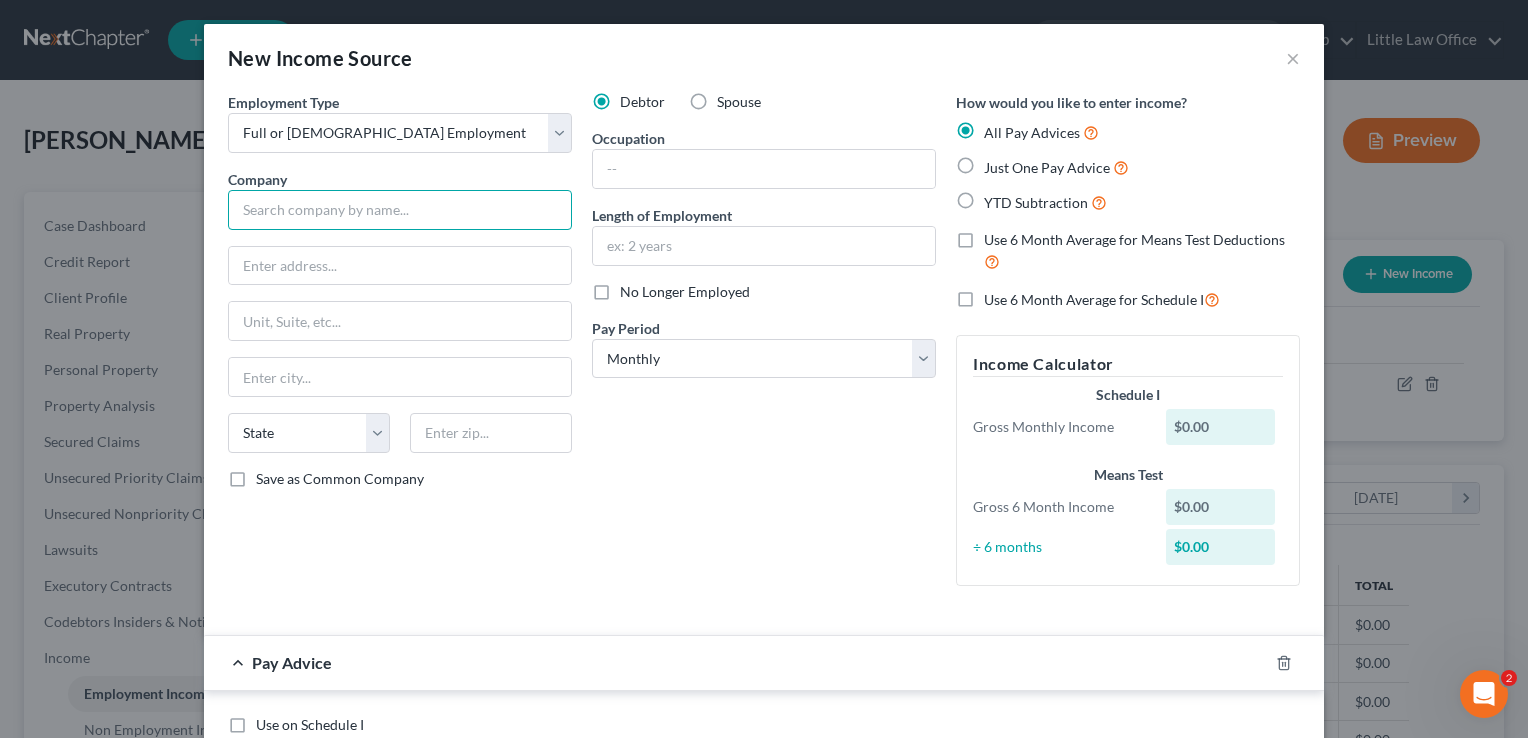 click at bounding box center [400, 210] 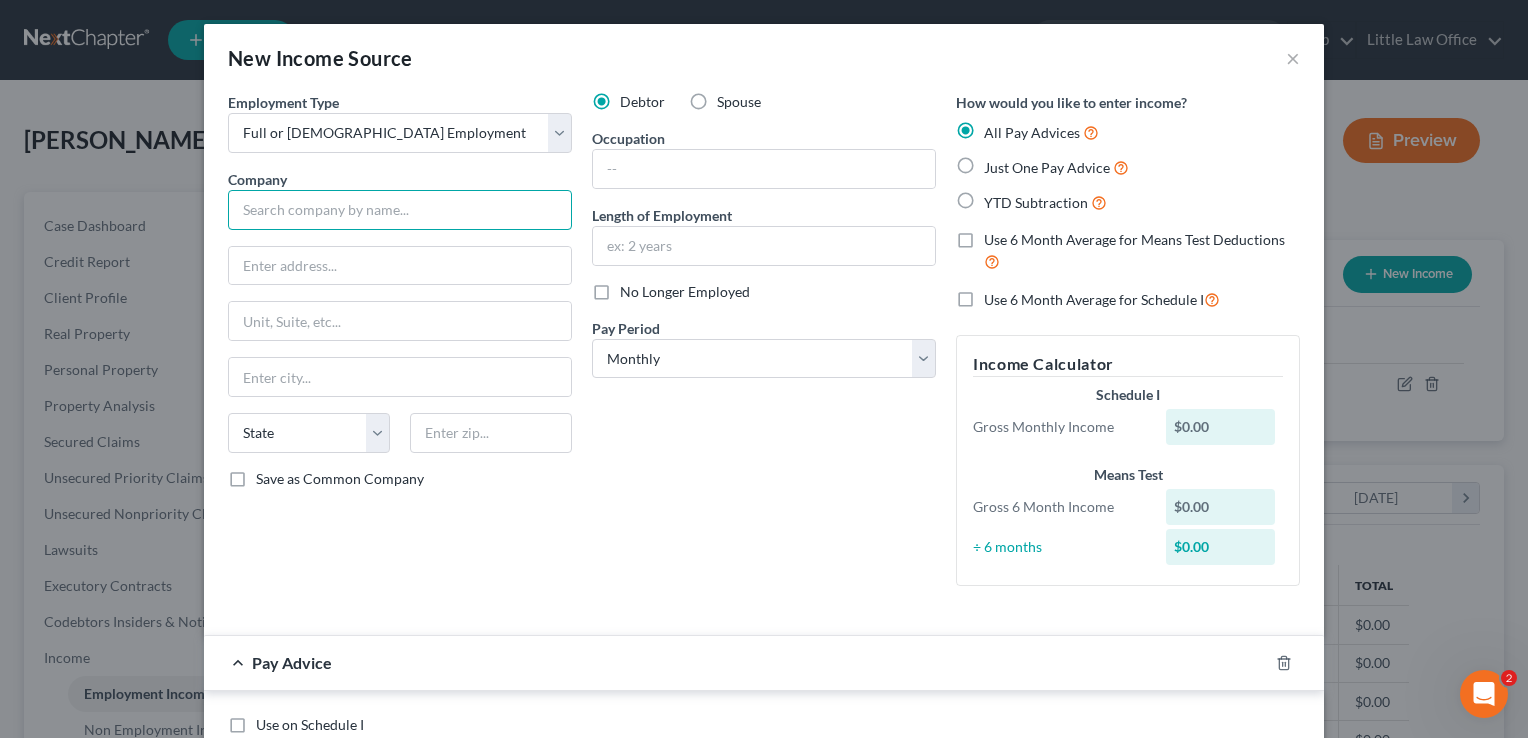 type on "r" 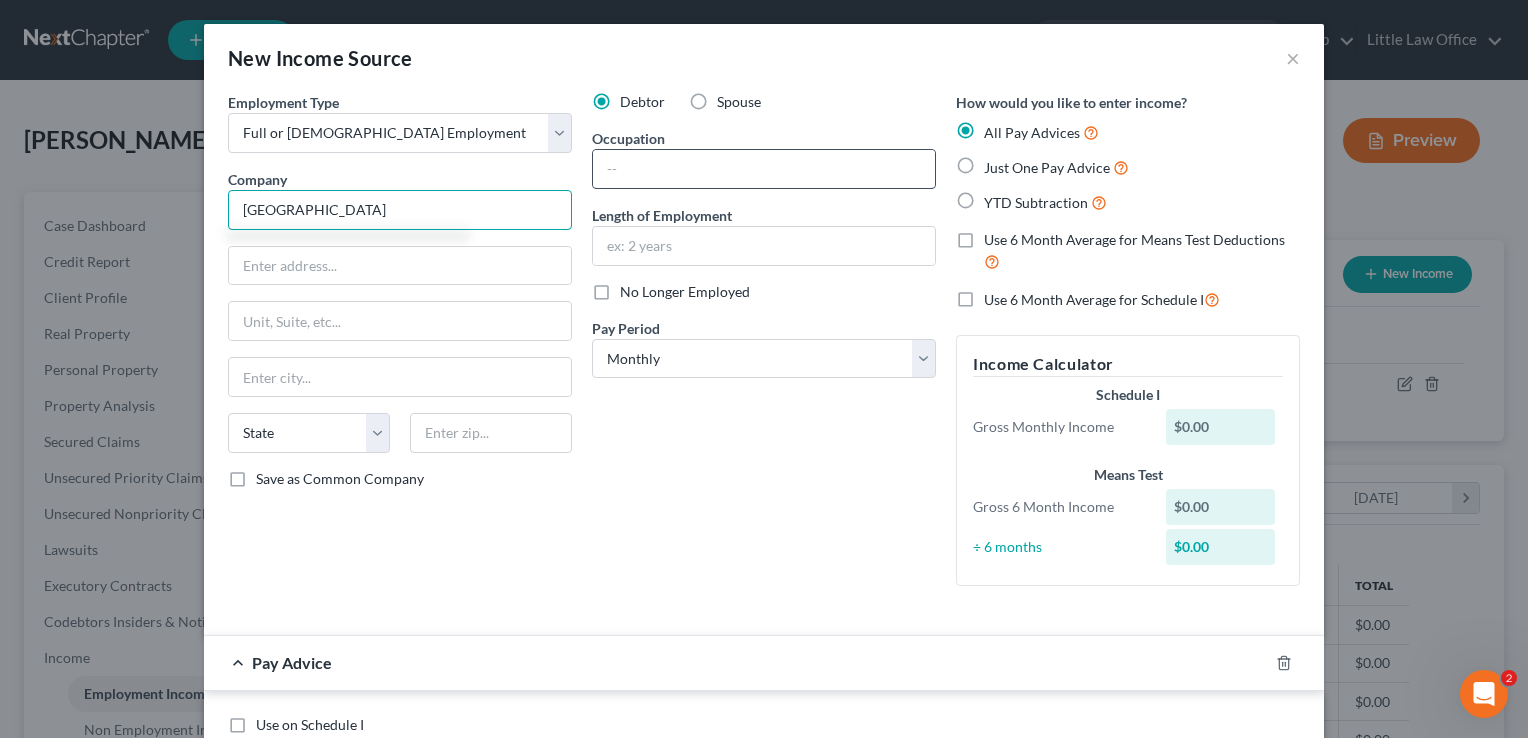 type on "[GEOGRAPHIC_DATA]" 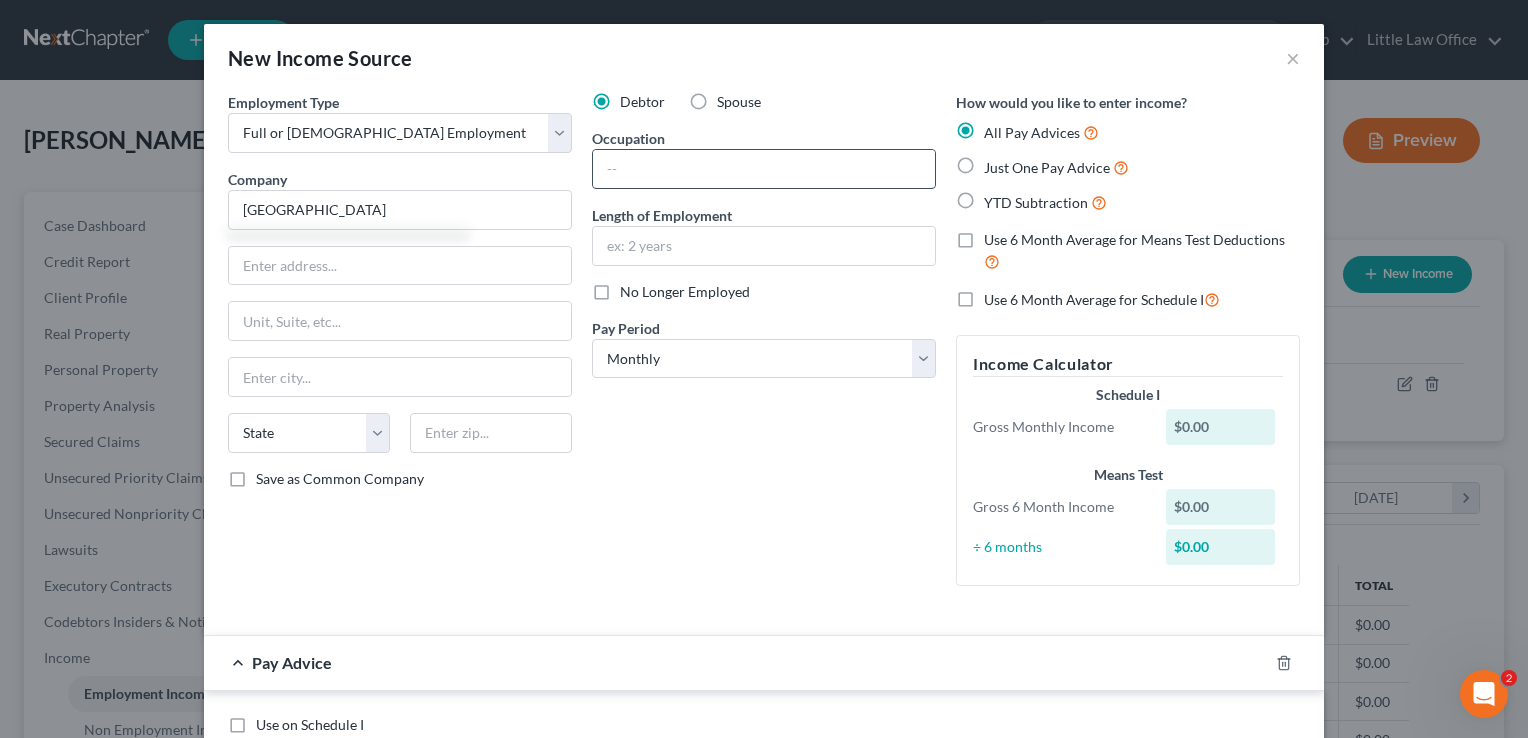click at bounding box center (764, 169) 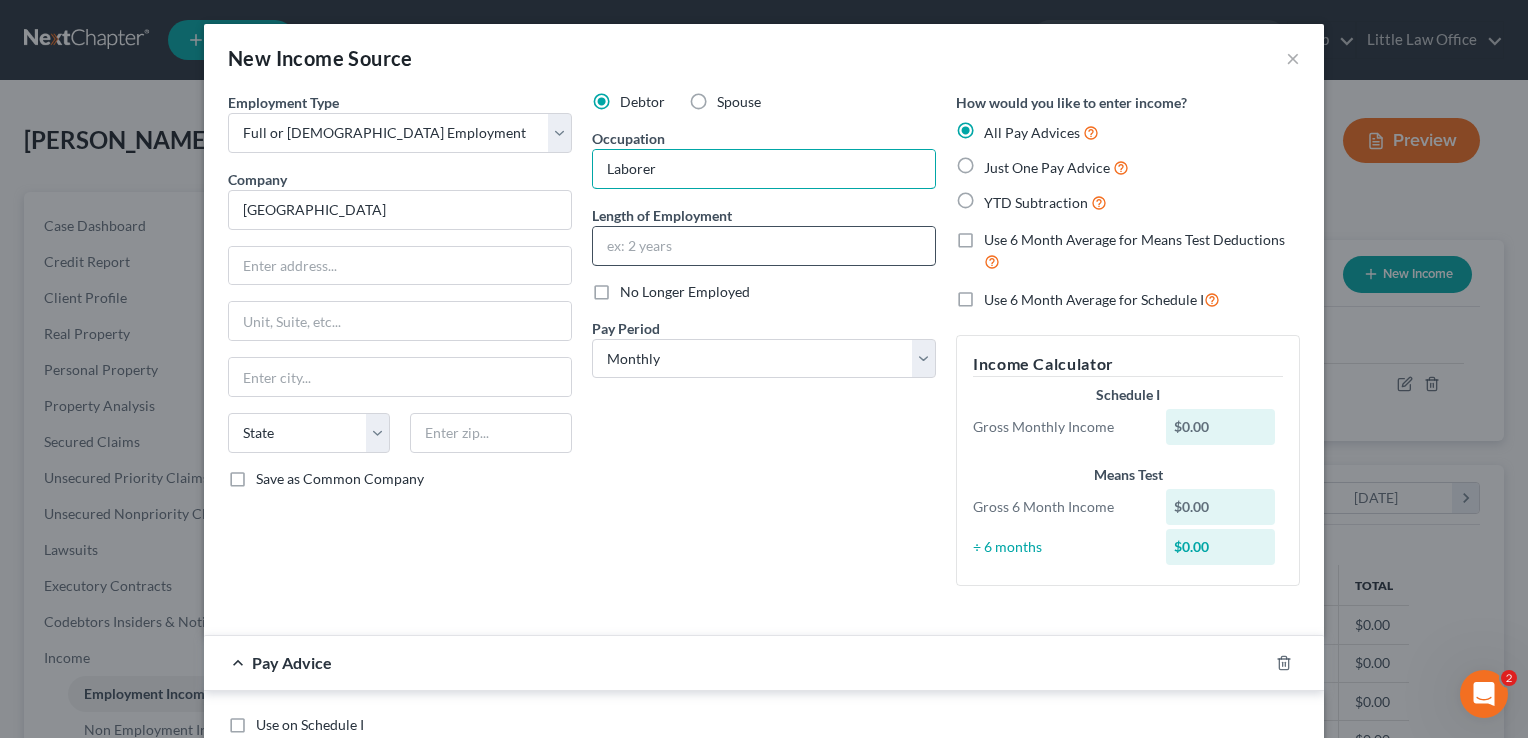 type on "Laborer" 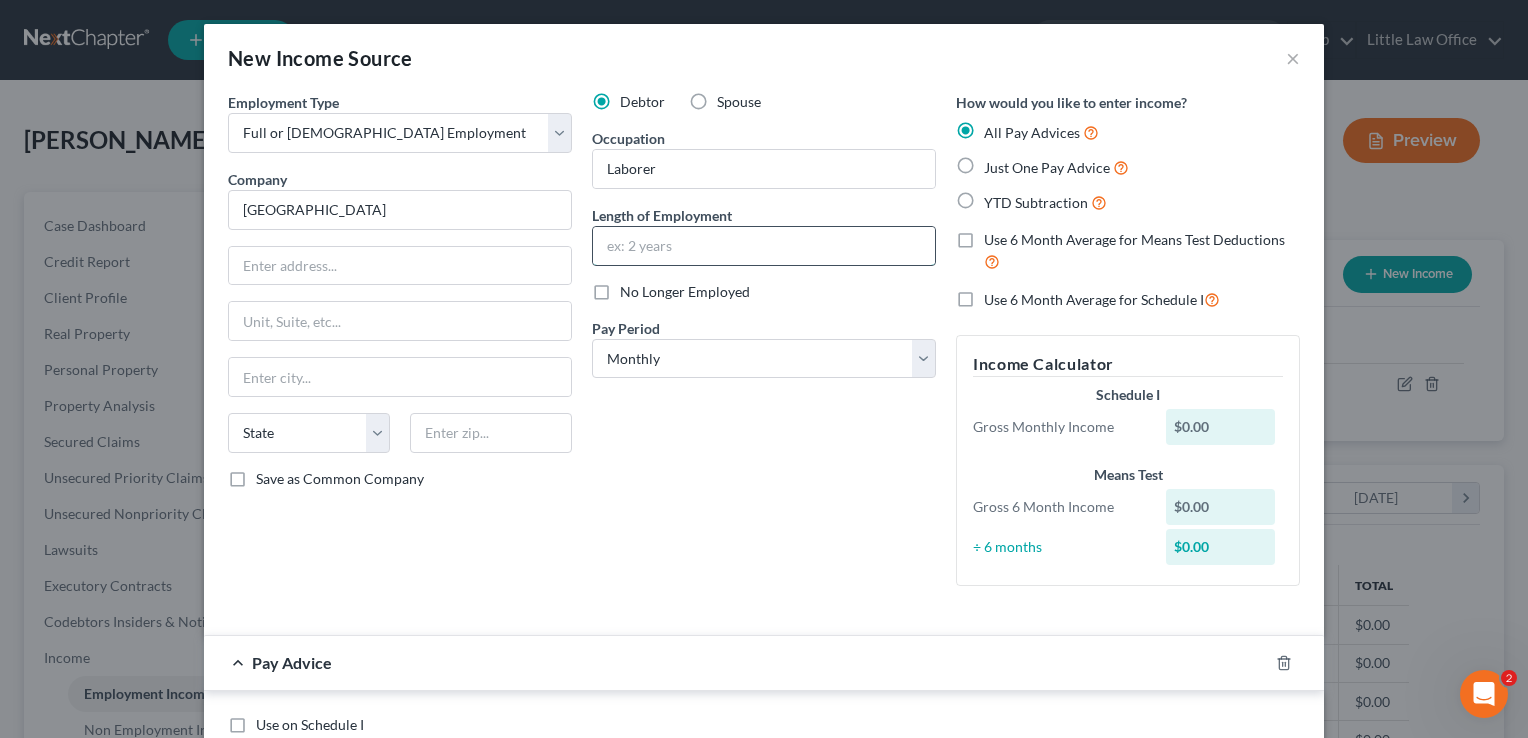 click at bounding box center [764, 246] 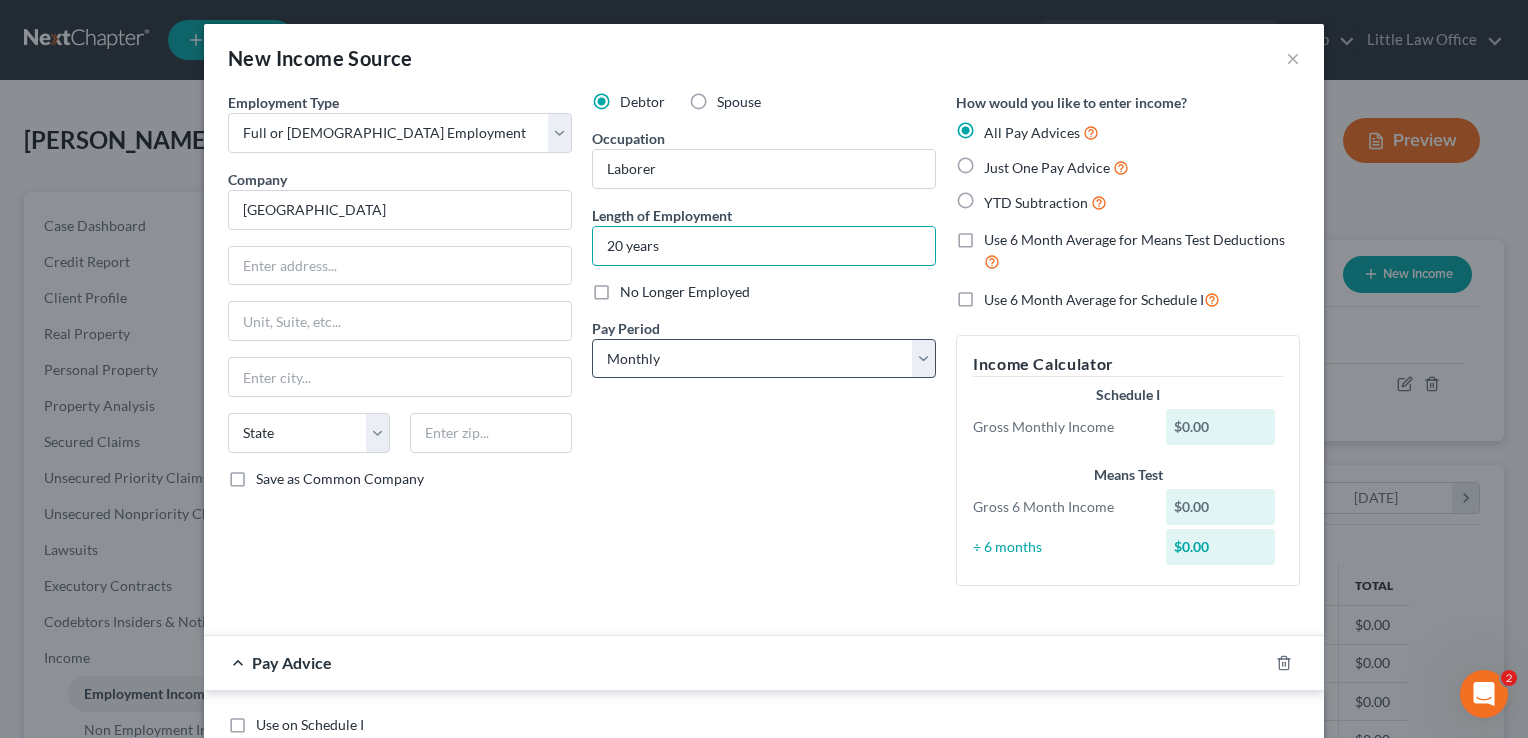 type on "20 years" 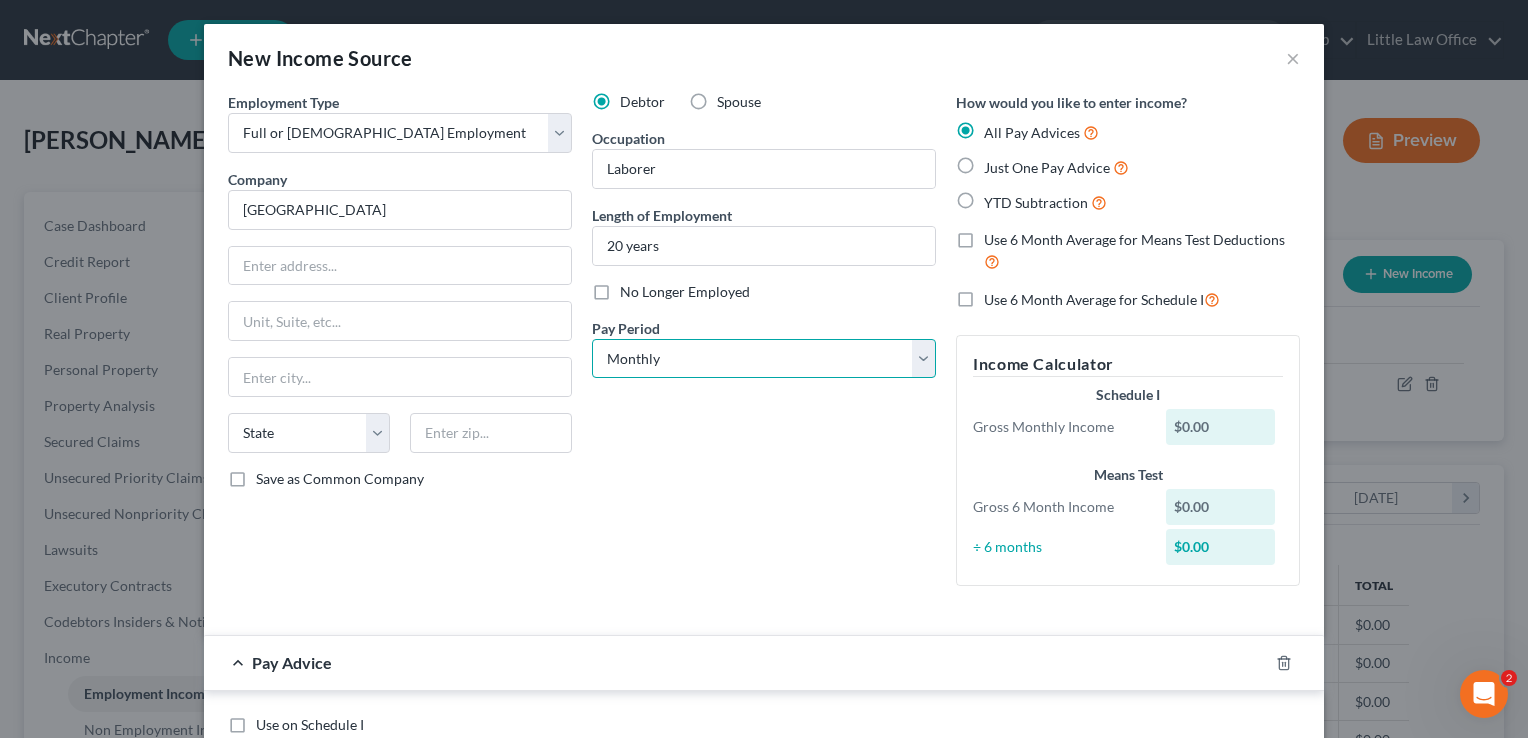 click on "Select Monthly Twice Monthly Every Other Week Weekly" at bounding box center [764, 359] 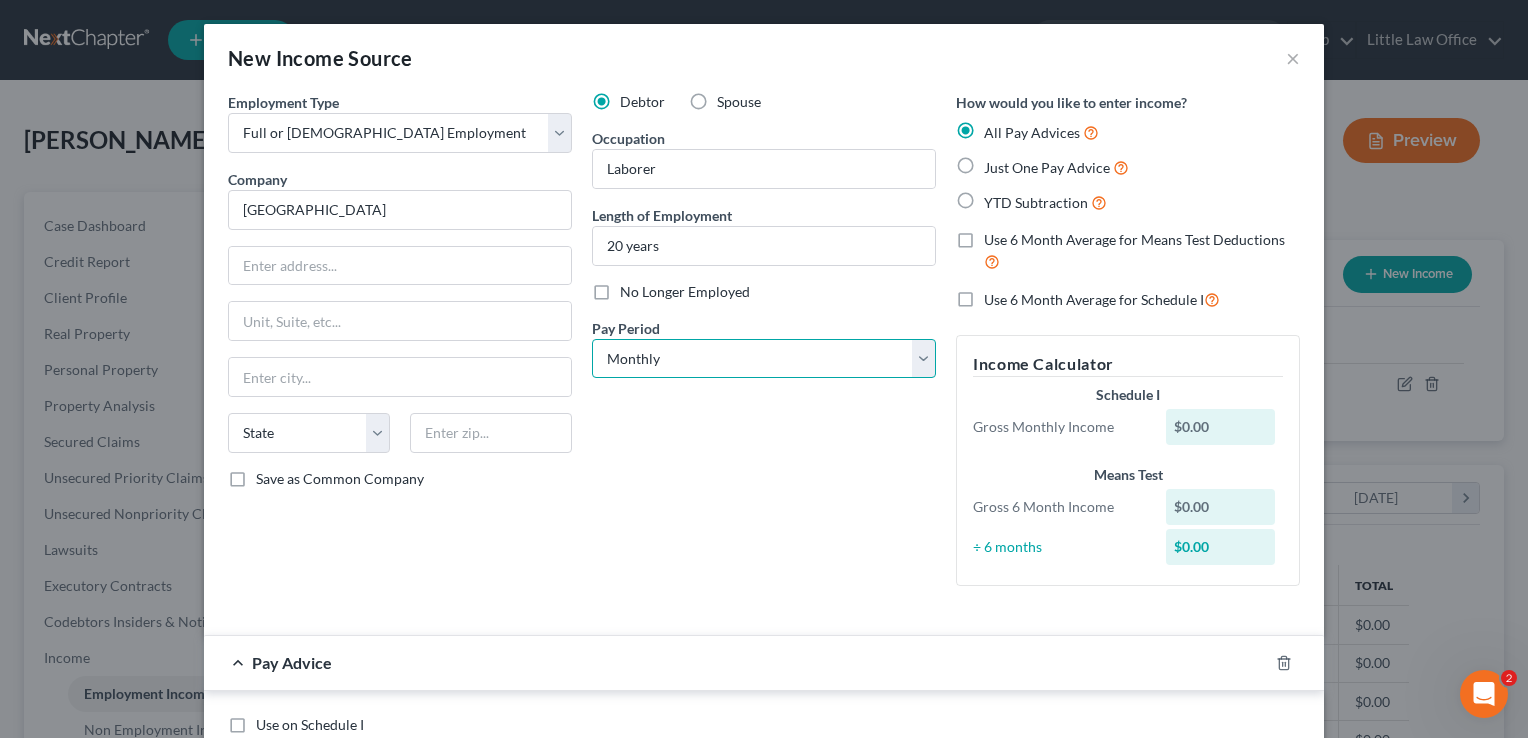 select on "2" 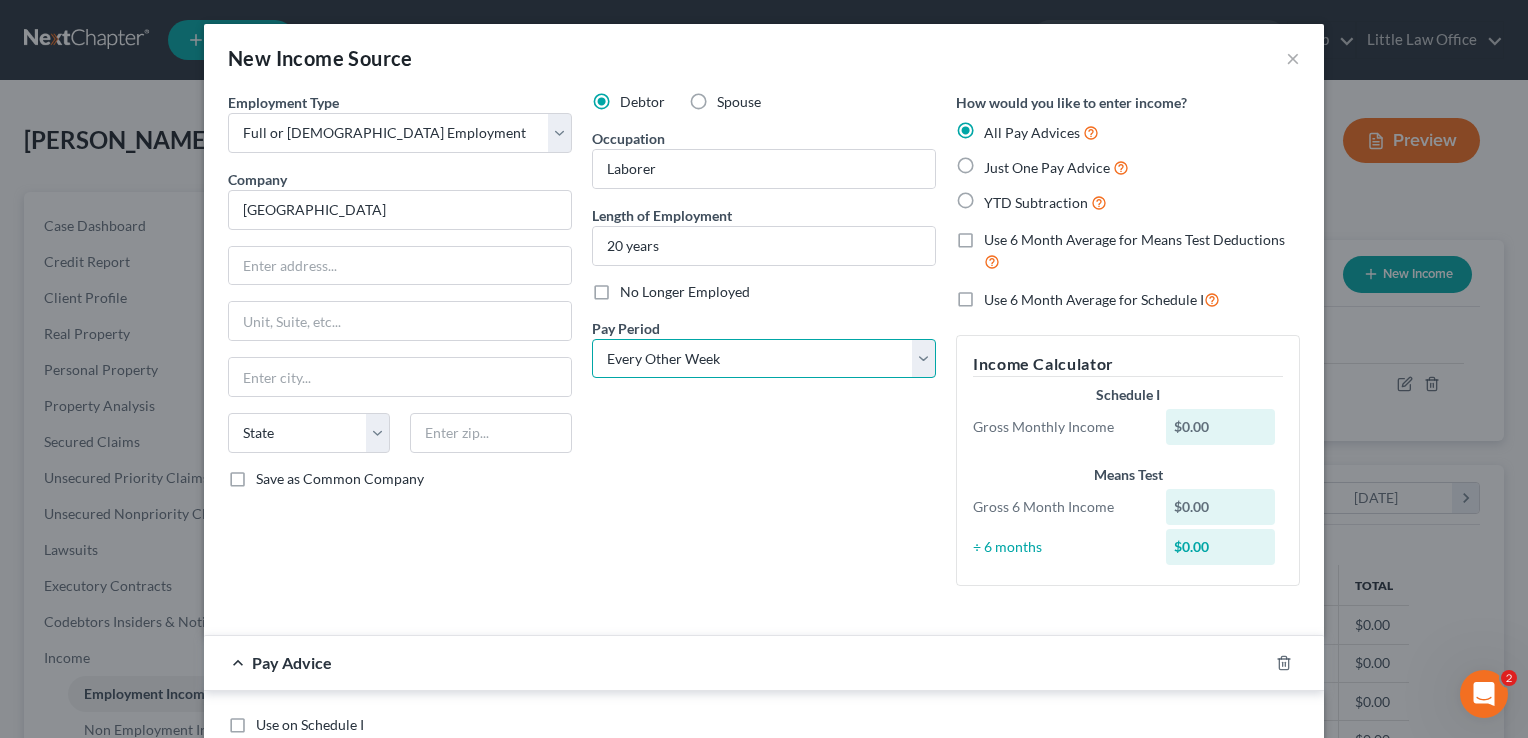 click on "Select Monthly Twice Monthly Every Other Week Weekly" at bounding box center (764, 359) 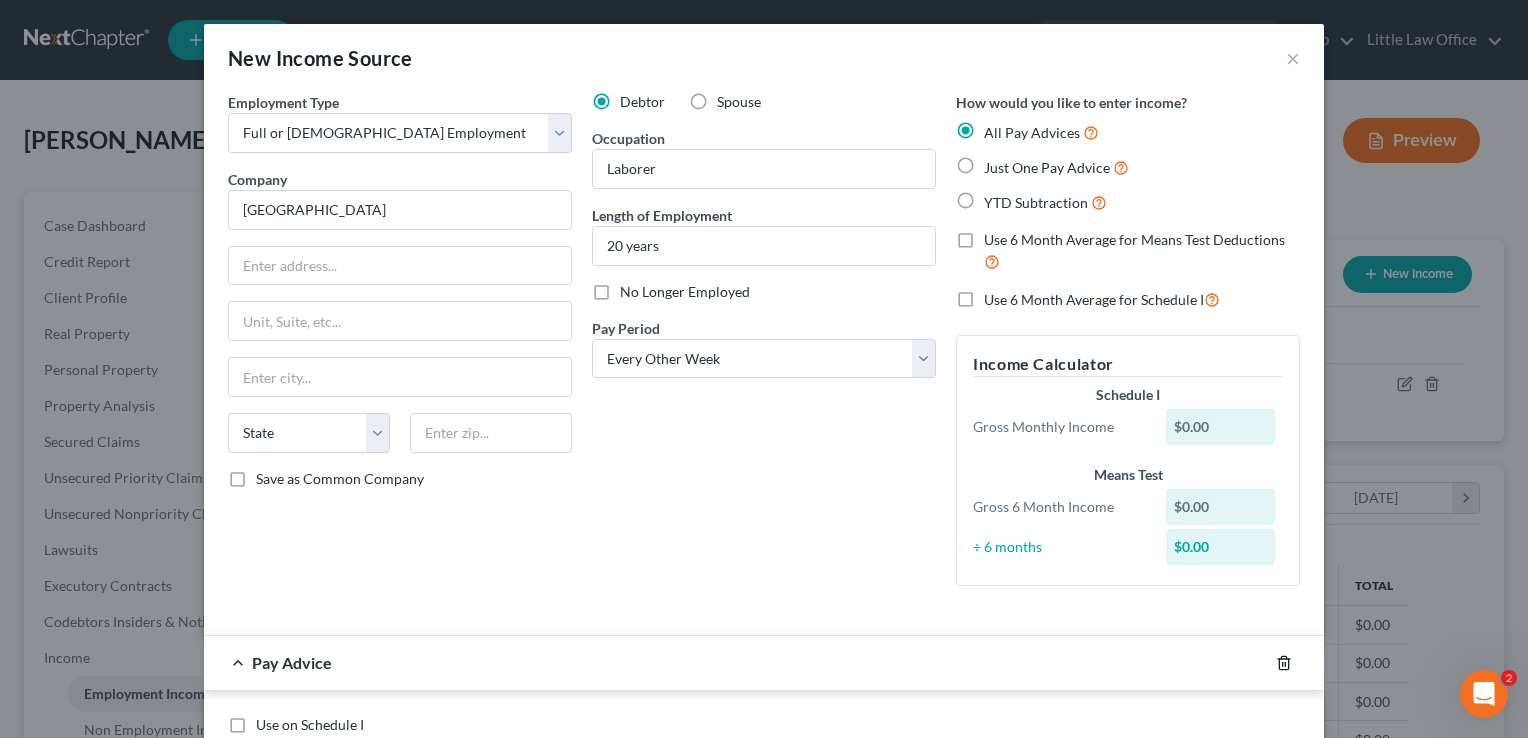 click 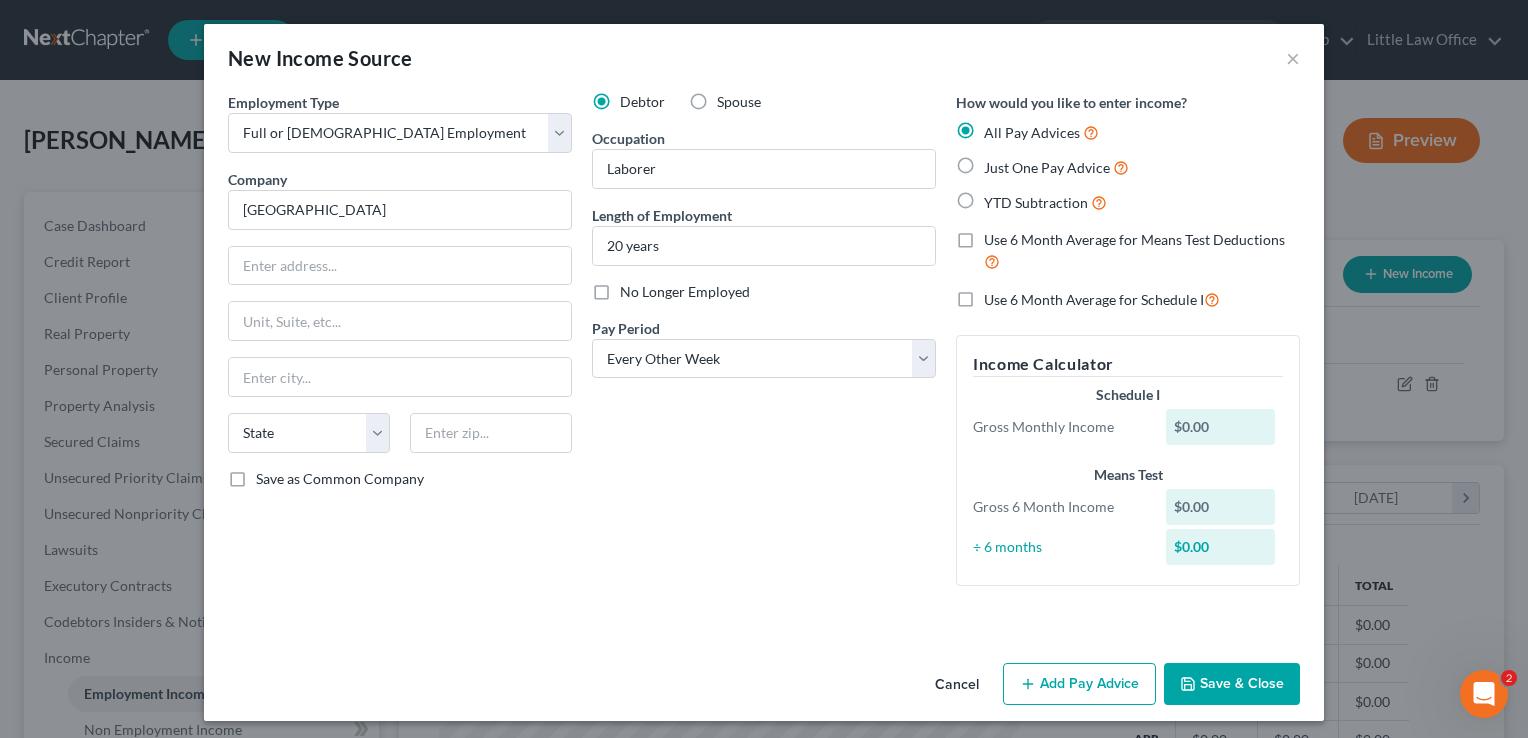 click on "Save & Close" at bounding box center (1232, 684) 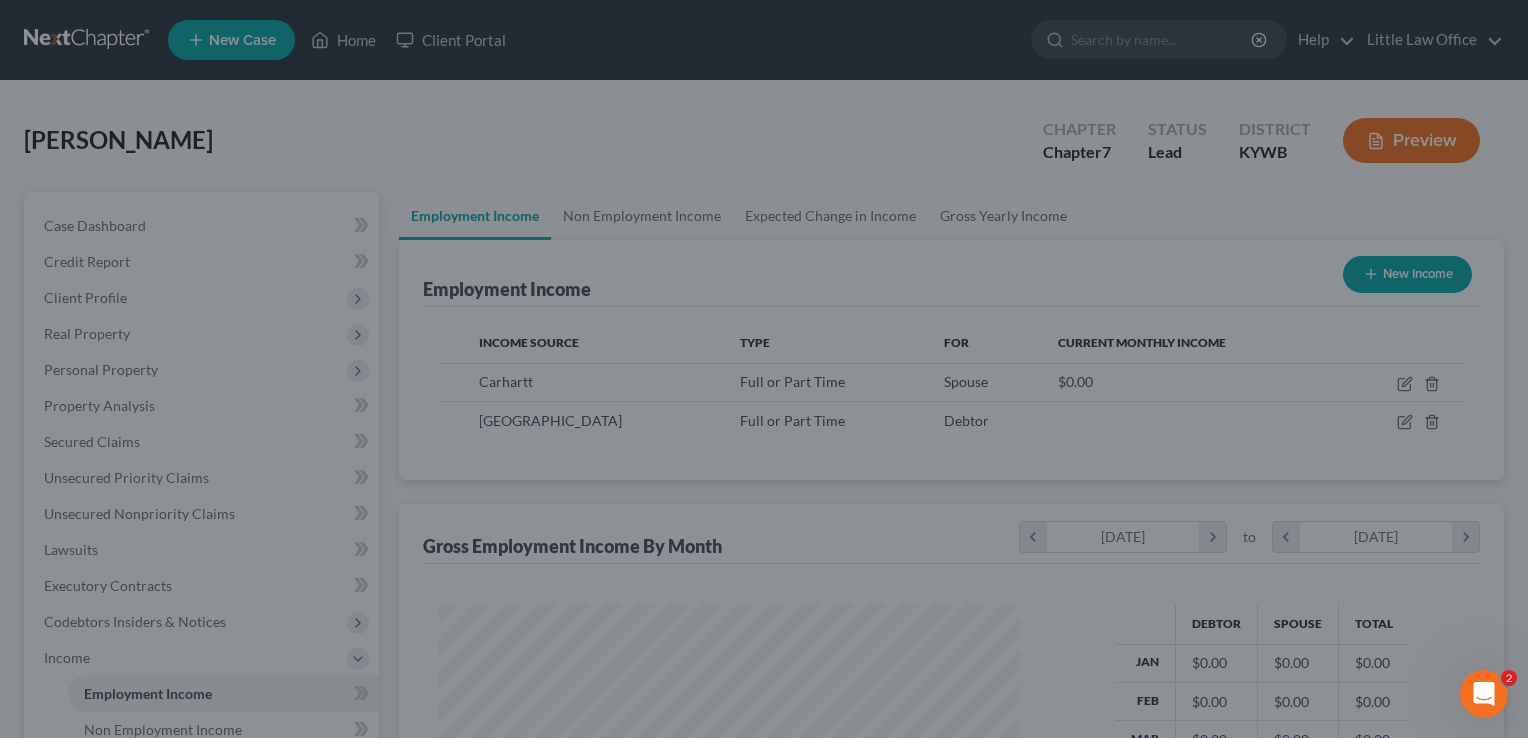 click on "Save & Close" at bounding box center [1171, 643] 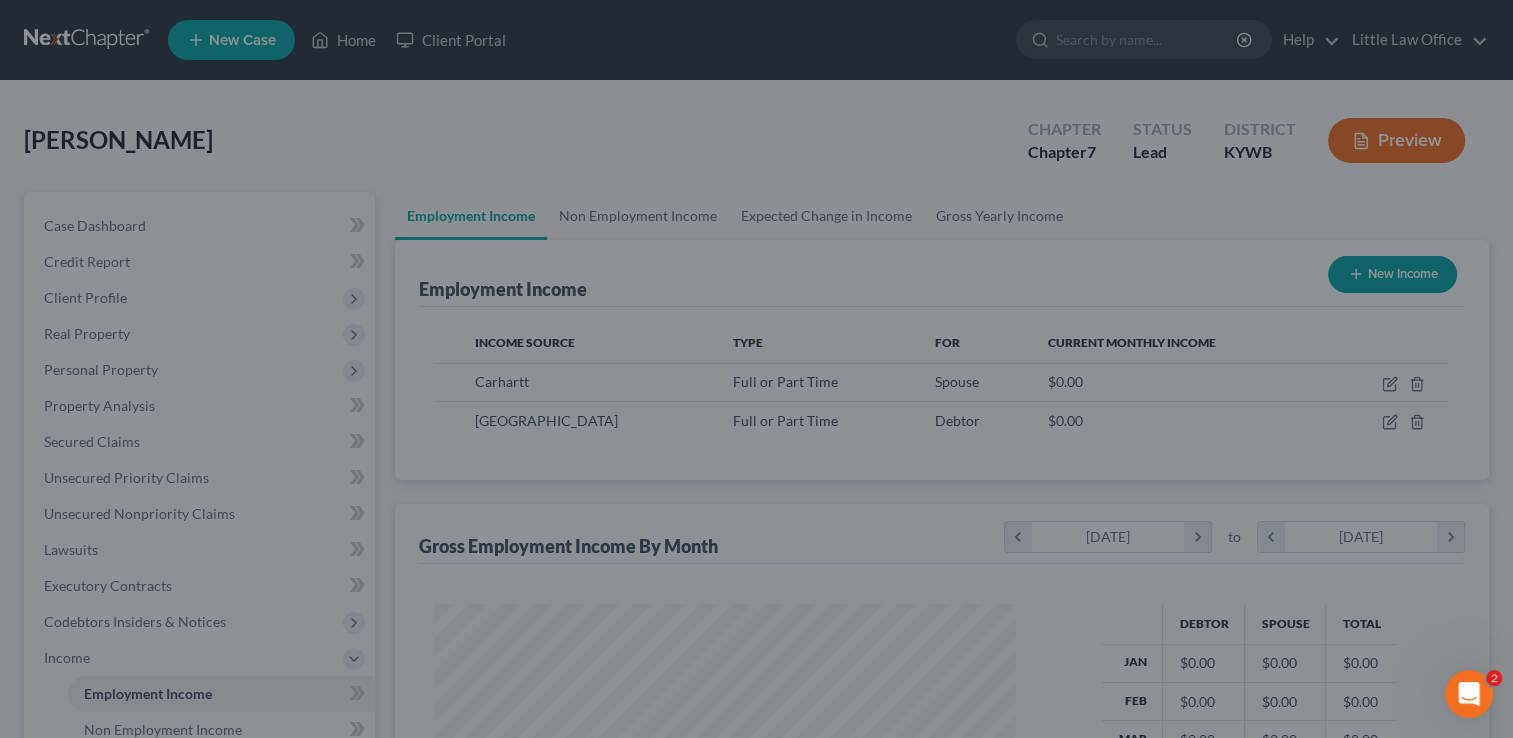 scroll, scrollTop: 356, scrollLeft: 615, axis: both 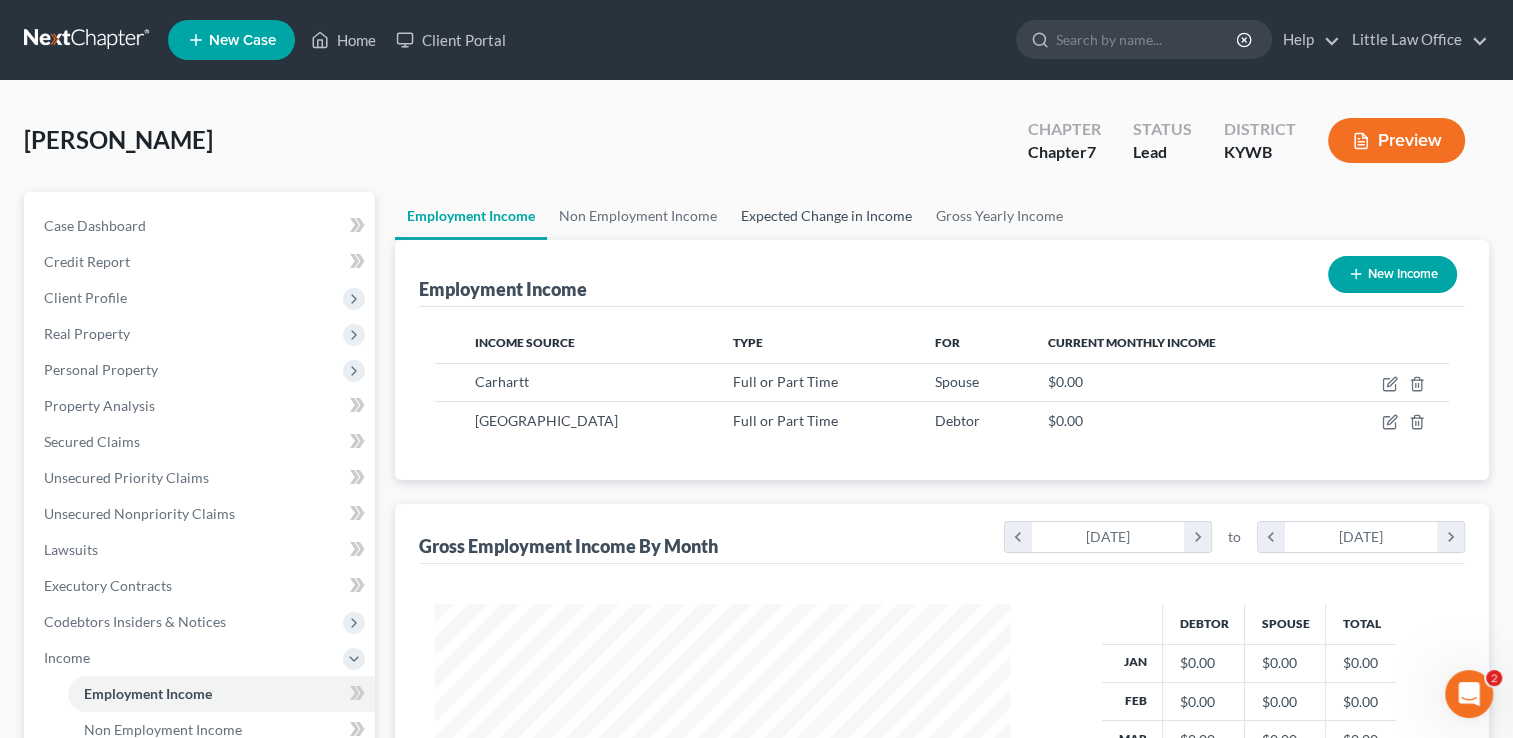 click on "Expected Change in Income" at bounding box center (826, 216) 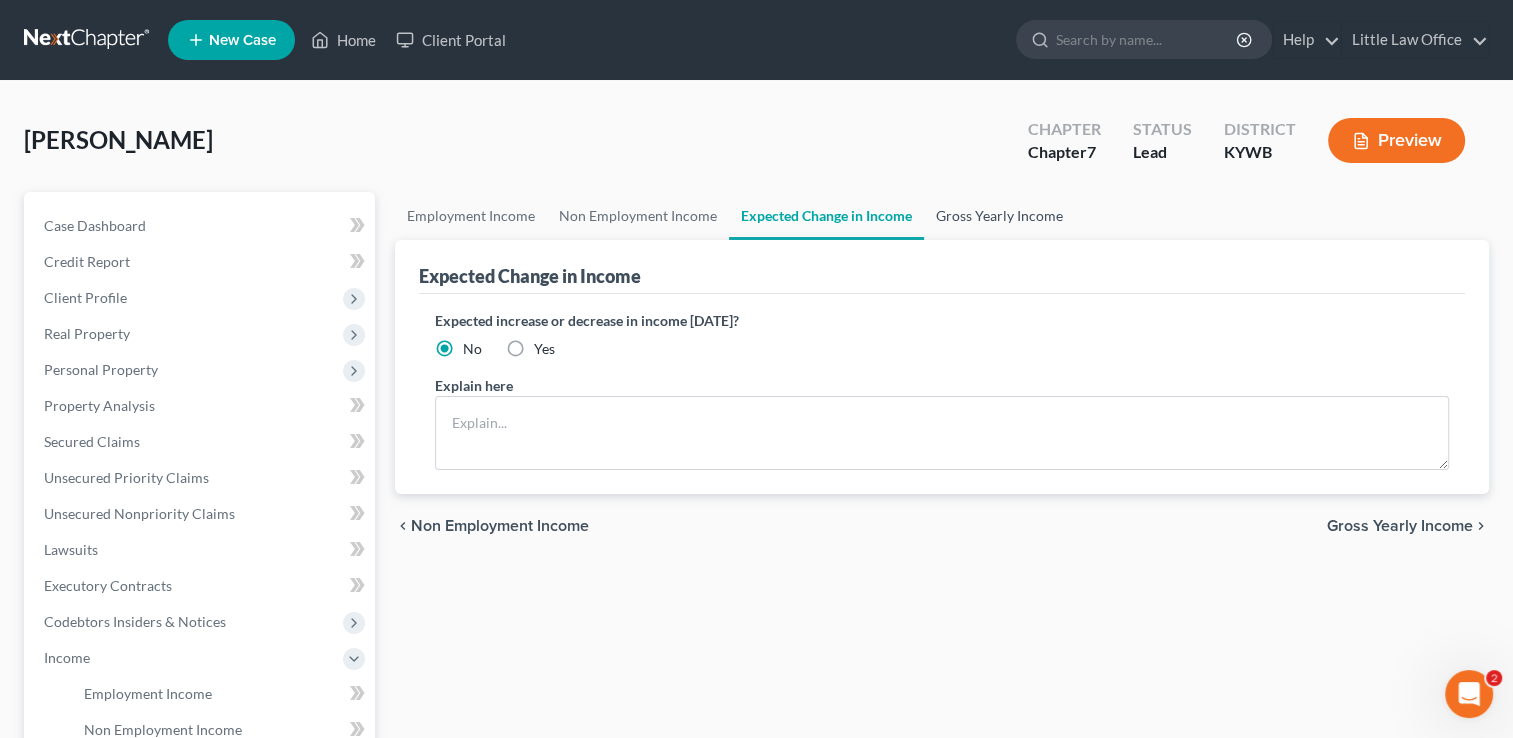 click on "Gross Yearly Income" at bounding box center [999, 216] 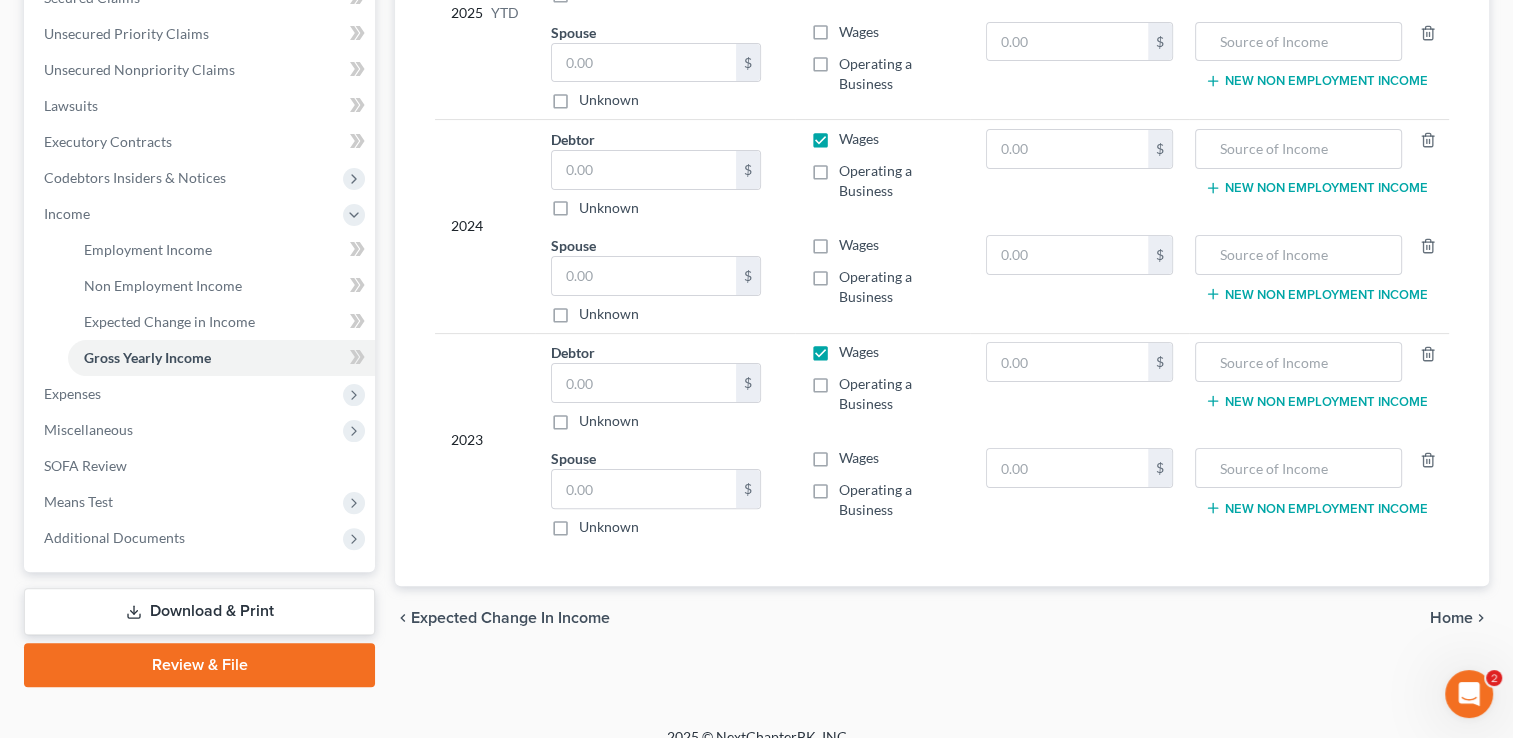 scroll, scrollTop: 458, scrollLeft: 0, axis: vertical 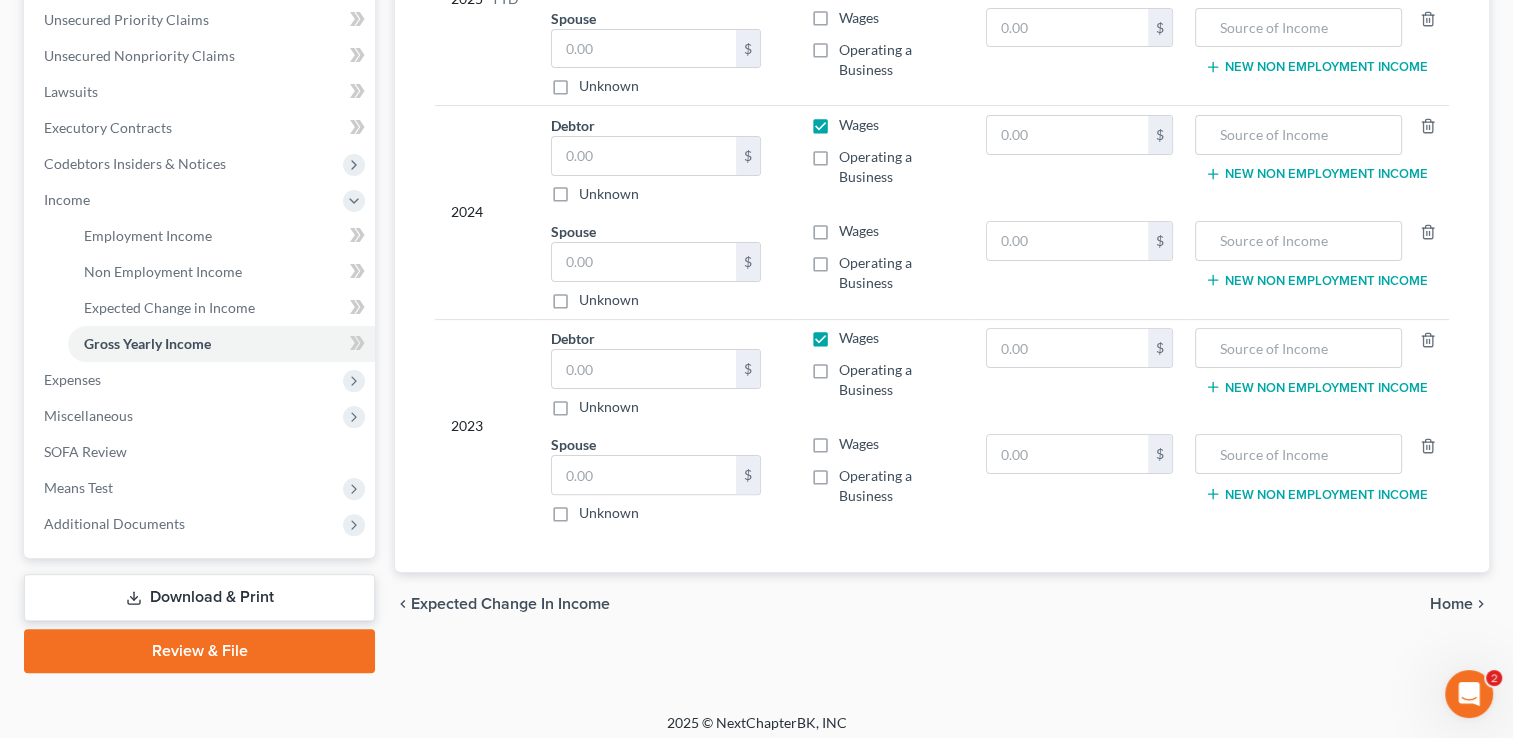 click on "Home" at bounding box center [1451, 604] 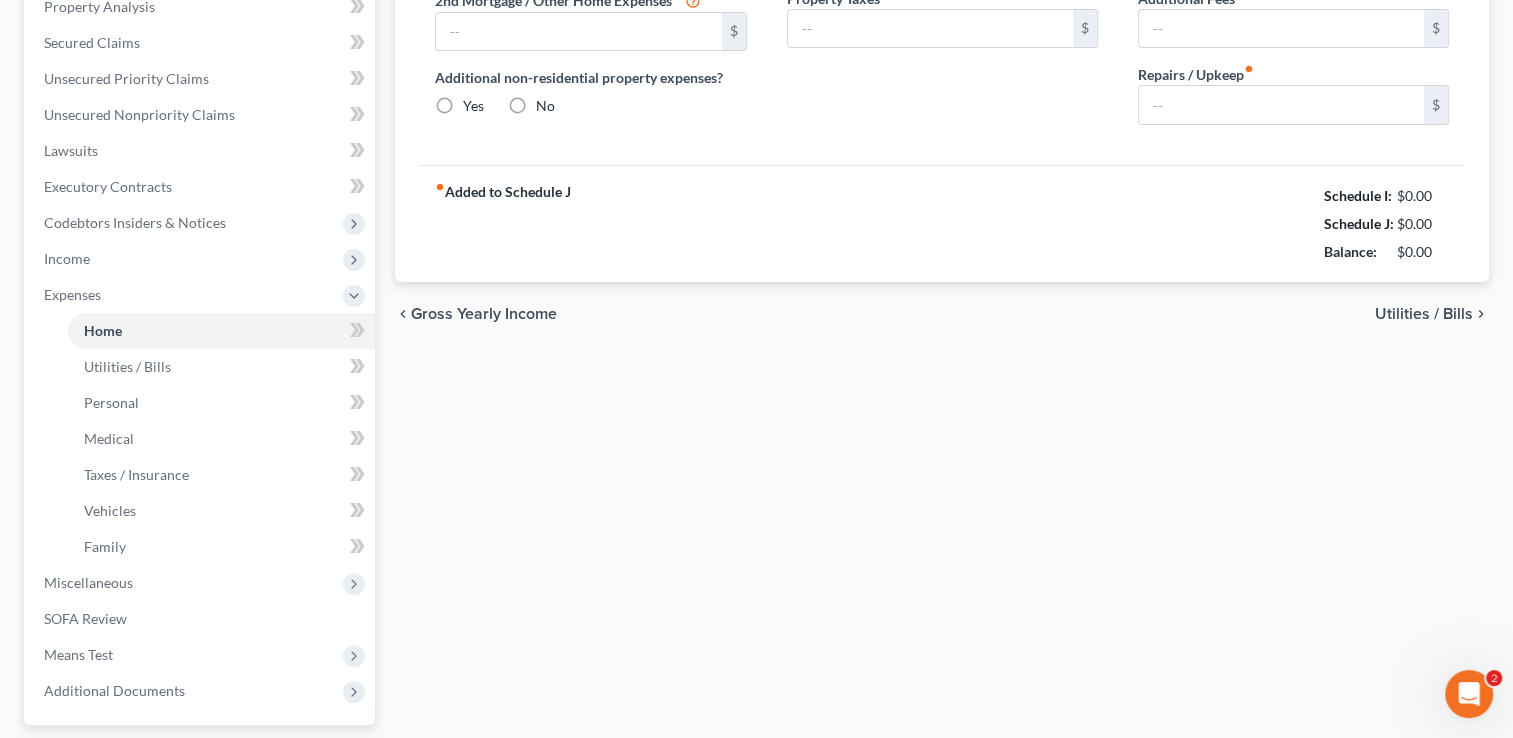 type on "0.00" 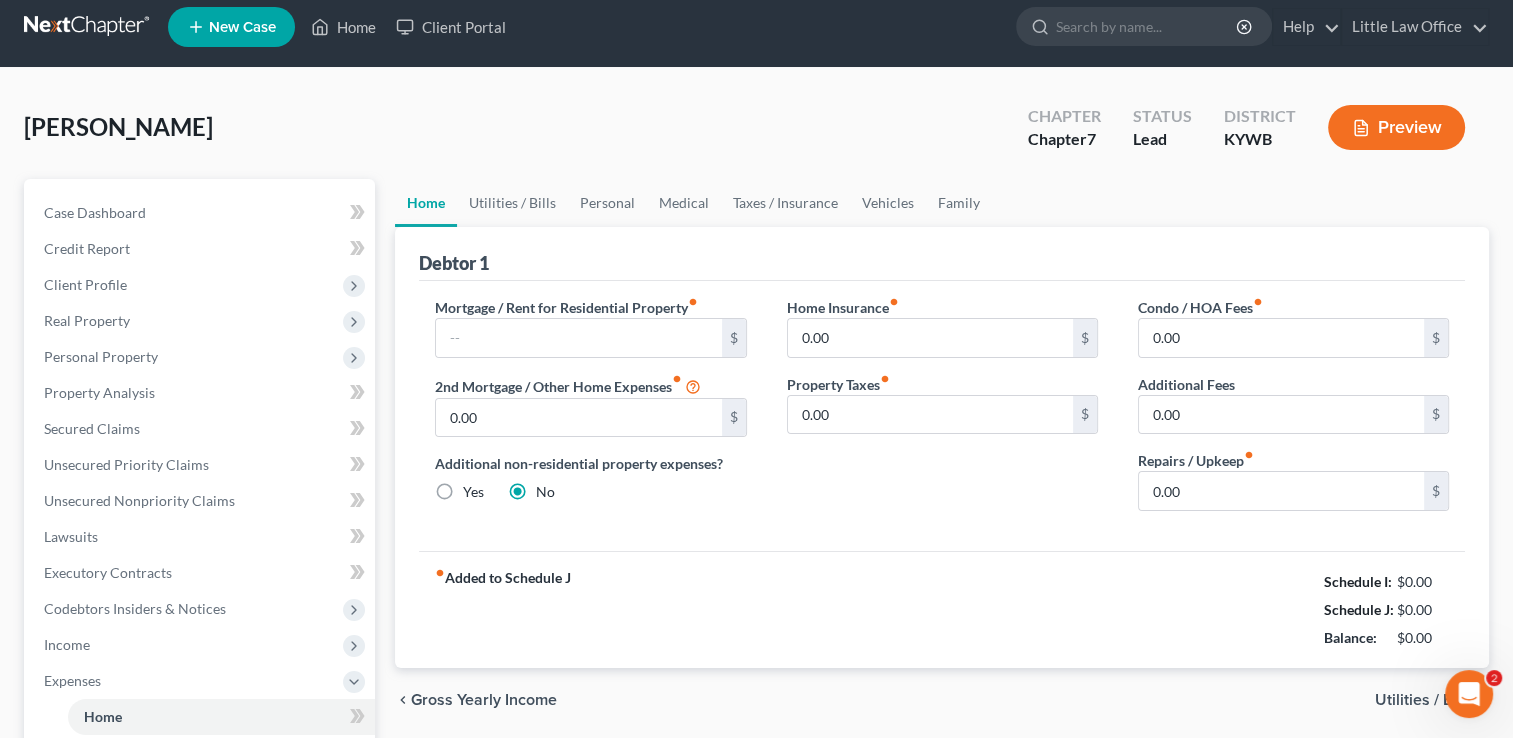 scroll, scrollTop: 0, scrollLeft: 0, axis: both 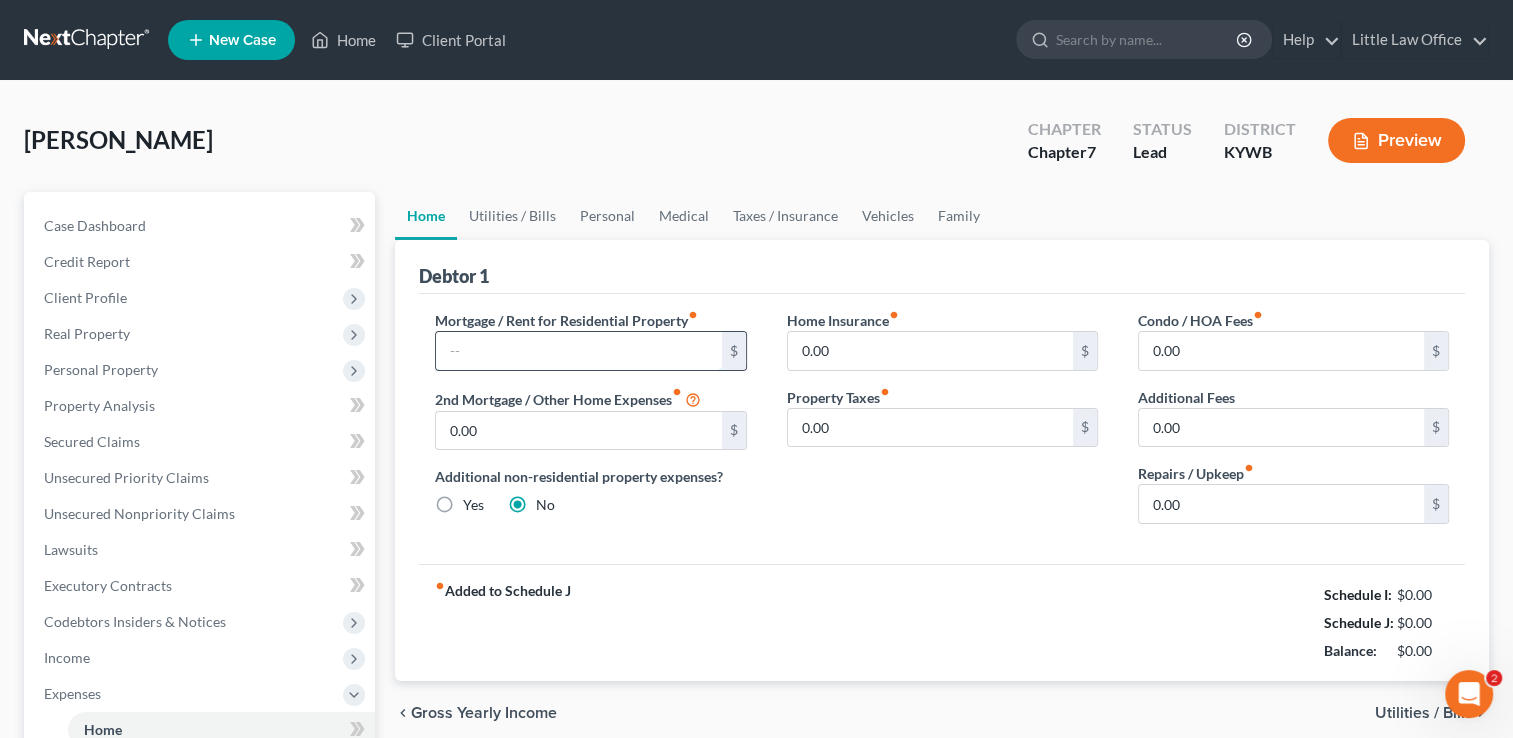 click at bounding box center [578, 351] 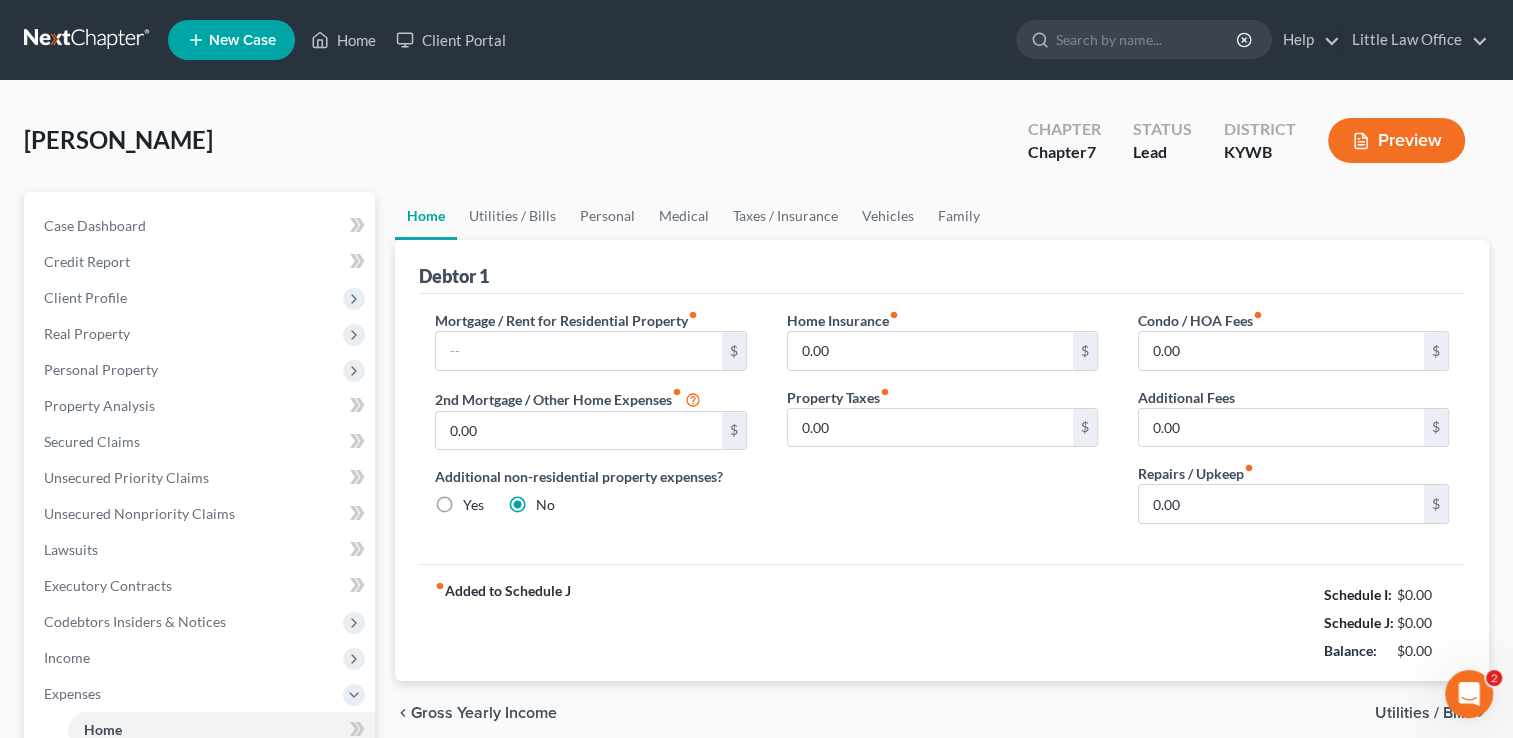 click on "Mortgage / Rent for Residential Property  fiber_manual_record $ 2nd Mortgage / Other Home Expenses  fiber_manual_record   0.00 $ Additional non-residential property expenses? Yes No Home Insurance  fiber_manual_record 0.00 $ Property Taxes  fiber_manual_record 0.00 $ Condo / HOA Fees  fiber_manual_record 0.00 $ Additional Fees 0.00 $ Repairs / Upkeep  fiber_manual_record 0.00 $" at bounding box center (942, 429) 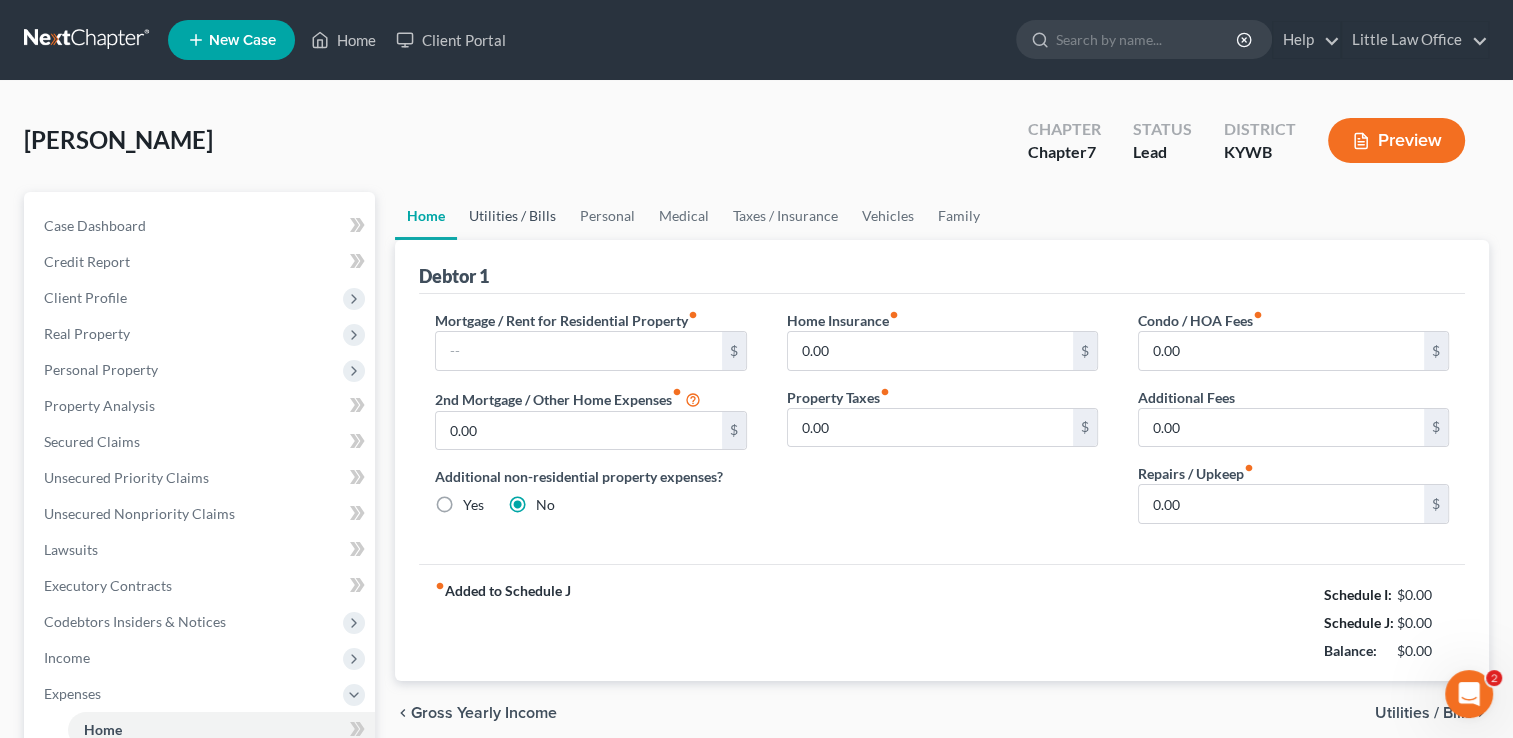 click on "Utilities / Bills" at bounding box center (512, 216) 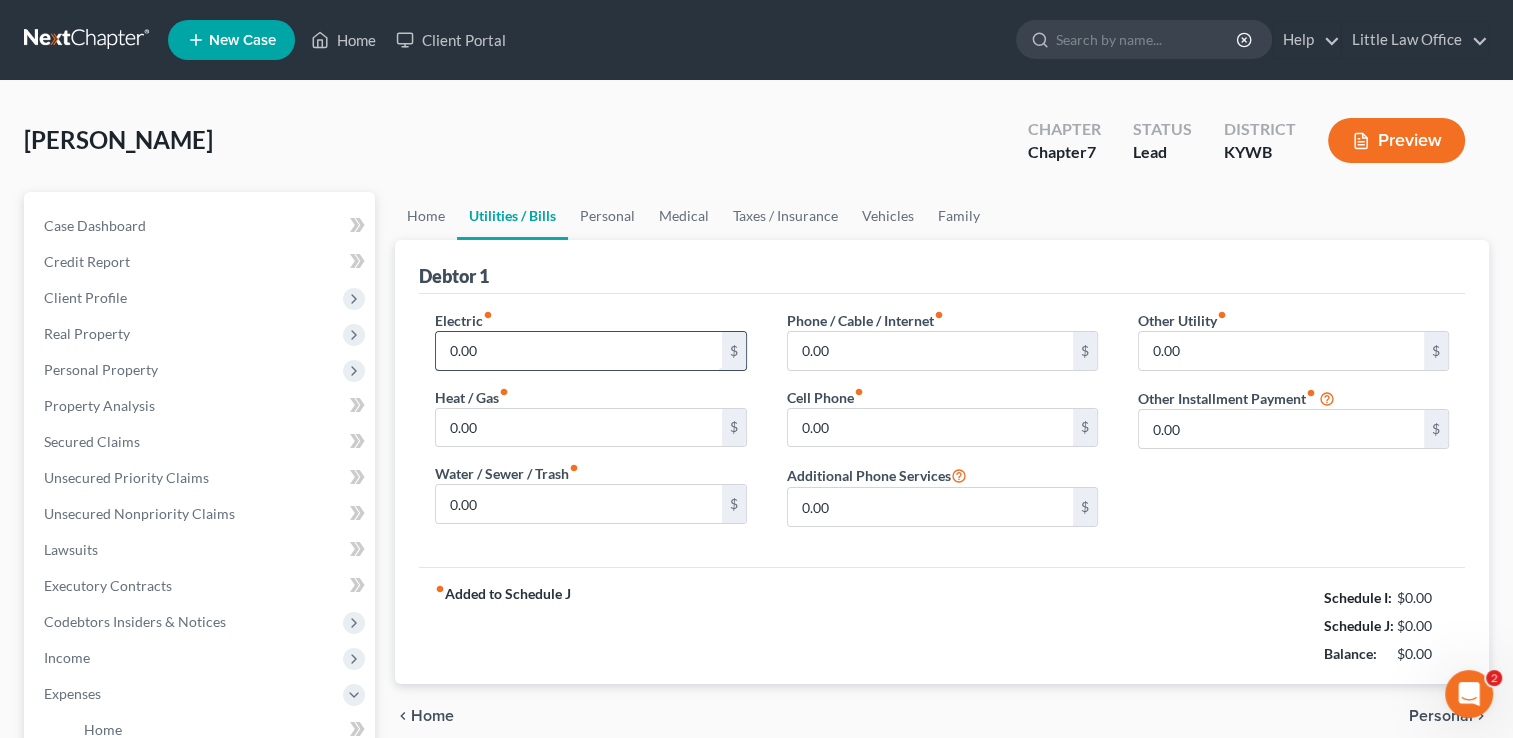 click on "0.00" at bounding box center [578, 351] 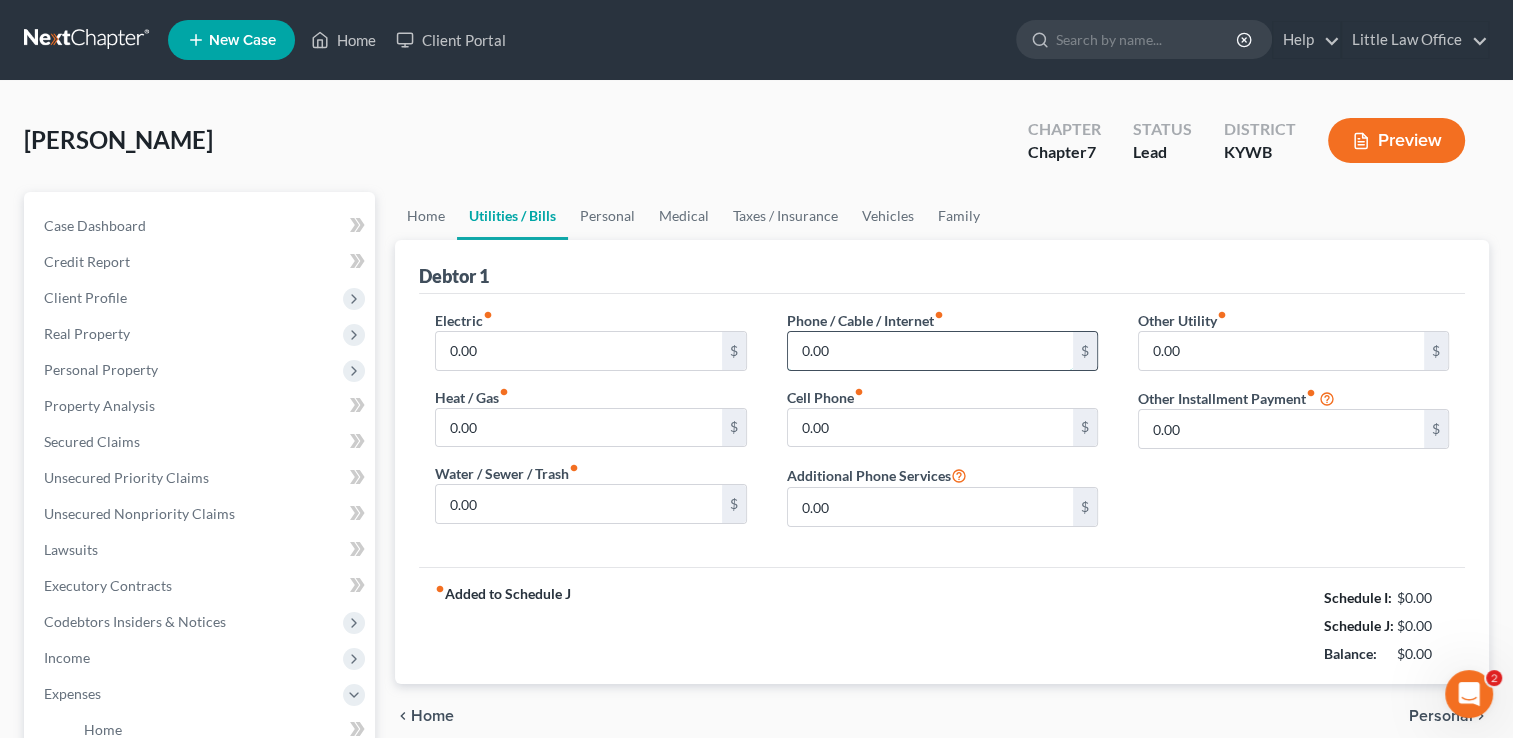 click on "0.00" at bounding box center [930, 351] 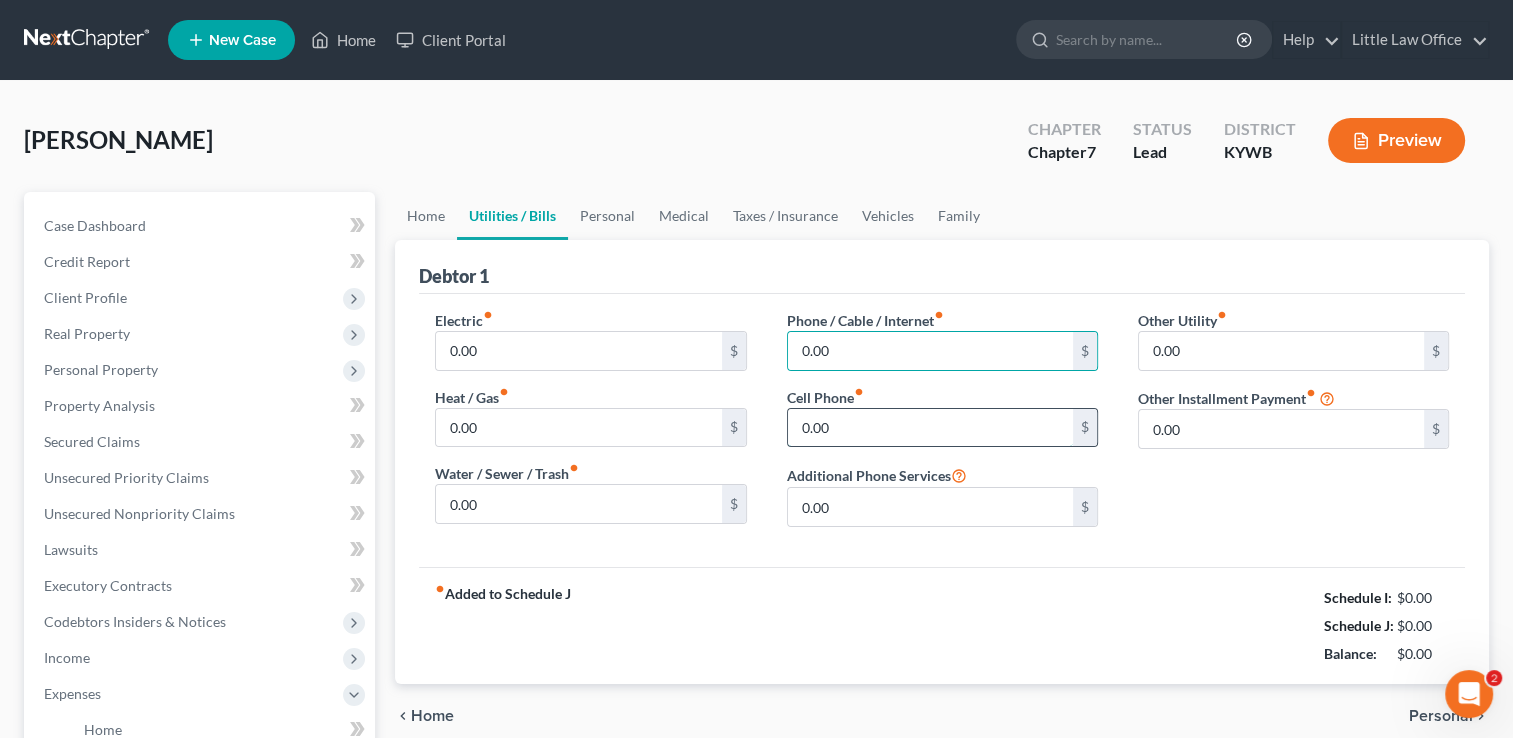 click on "0.00" at bounding box center [930, 428] 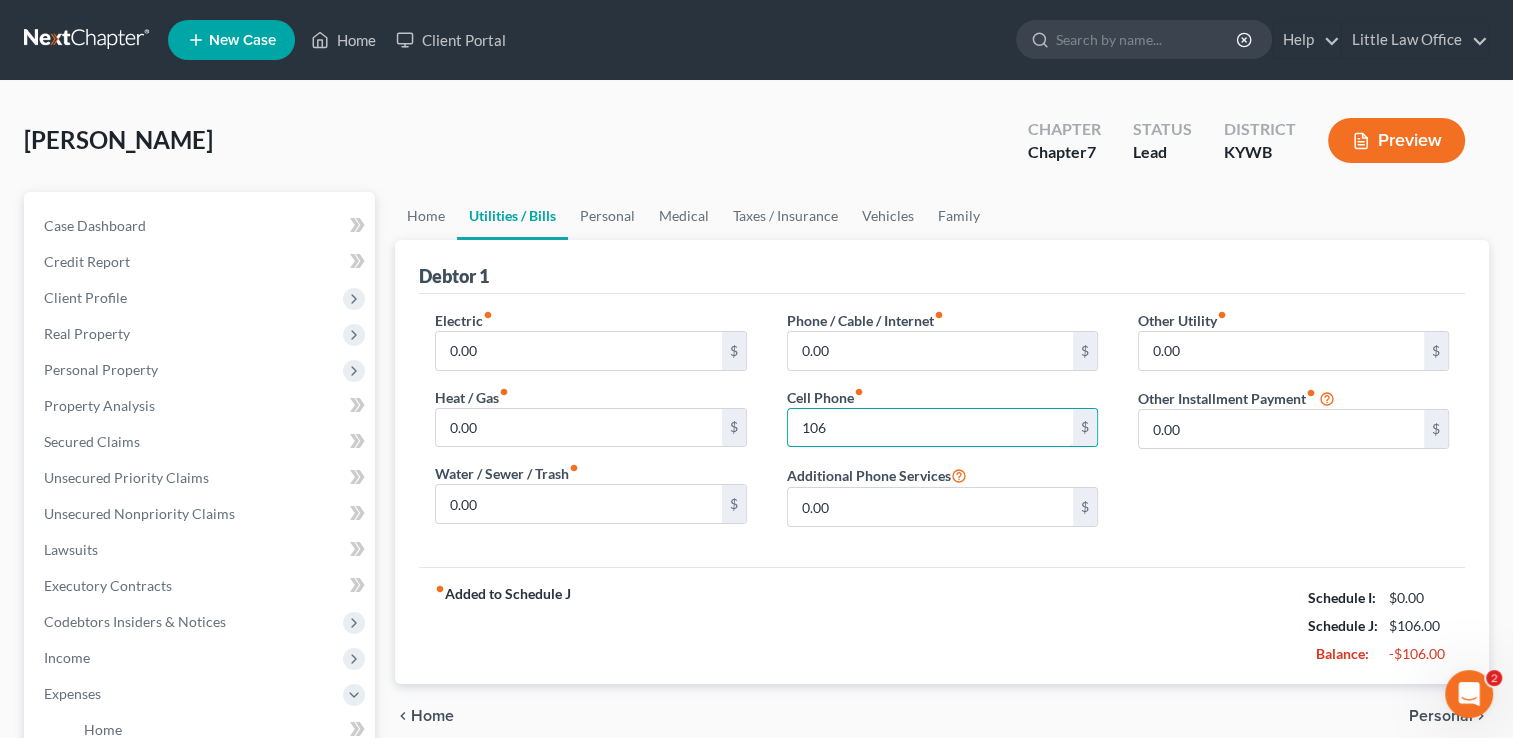 type on "106" 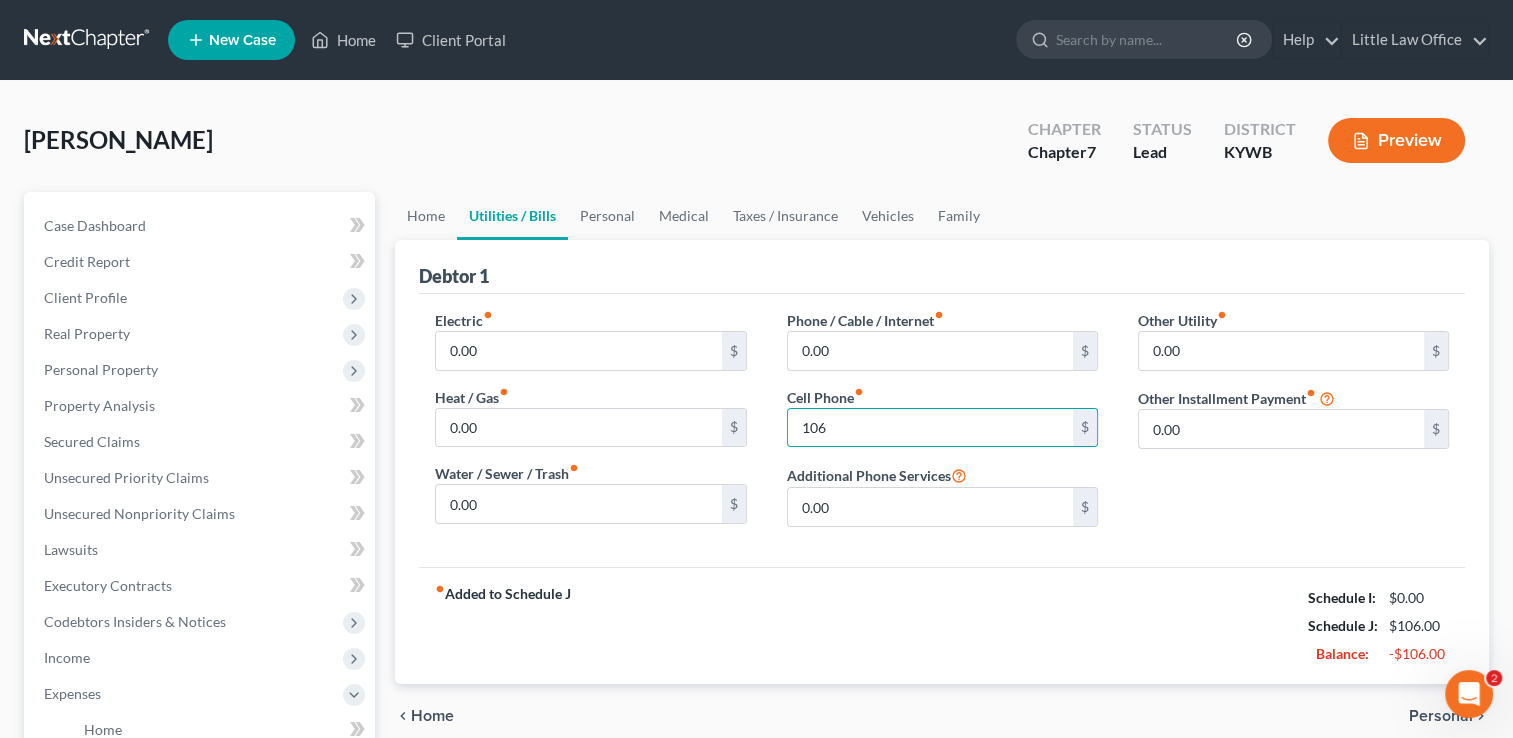 click on "Other Utility  fiber_manual_record 0.00 $ Other Installment Payment  fiber_manual_record   0.00 $" at bounding box center [1293, 426] 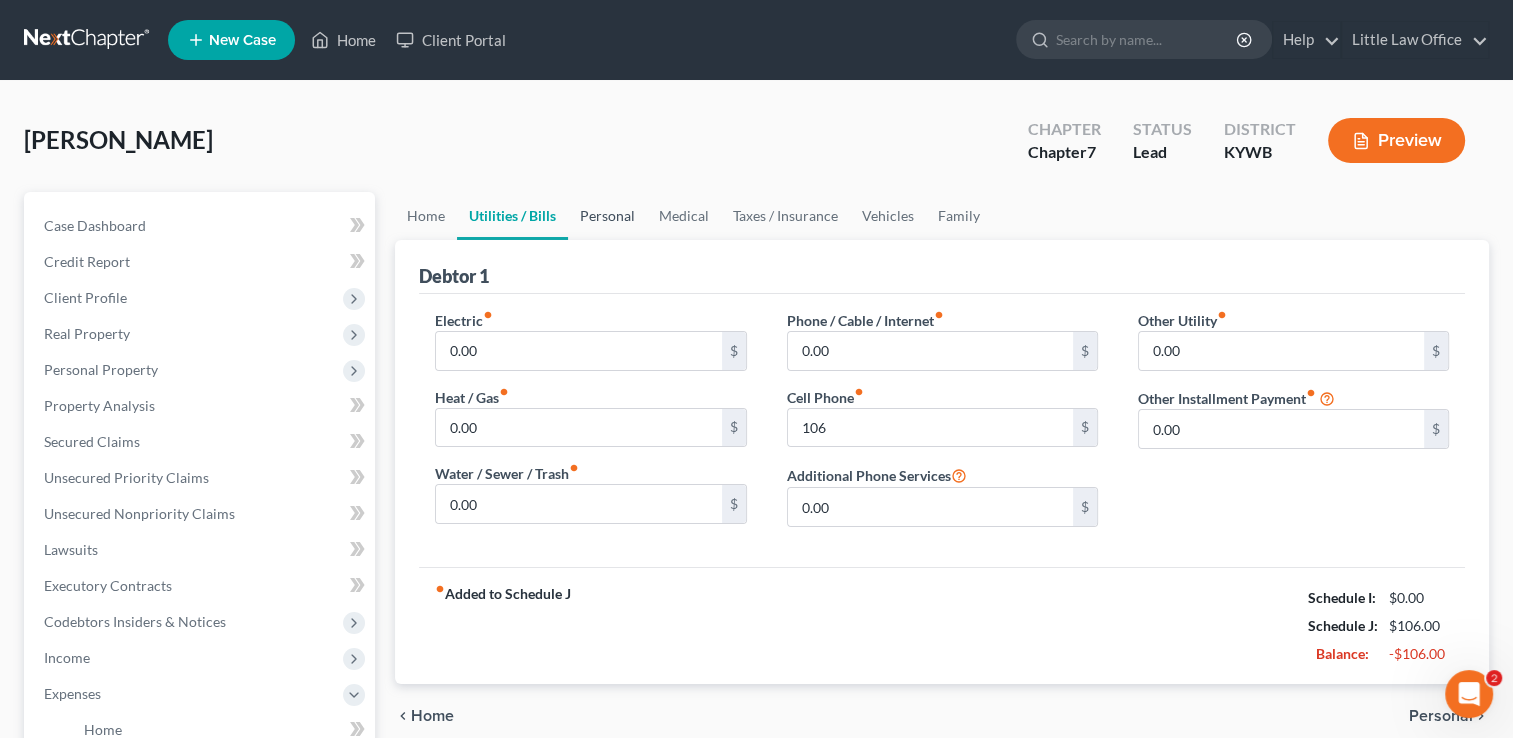 click on "Personal" at bounding box center [607, 216] 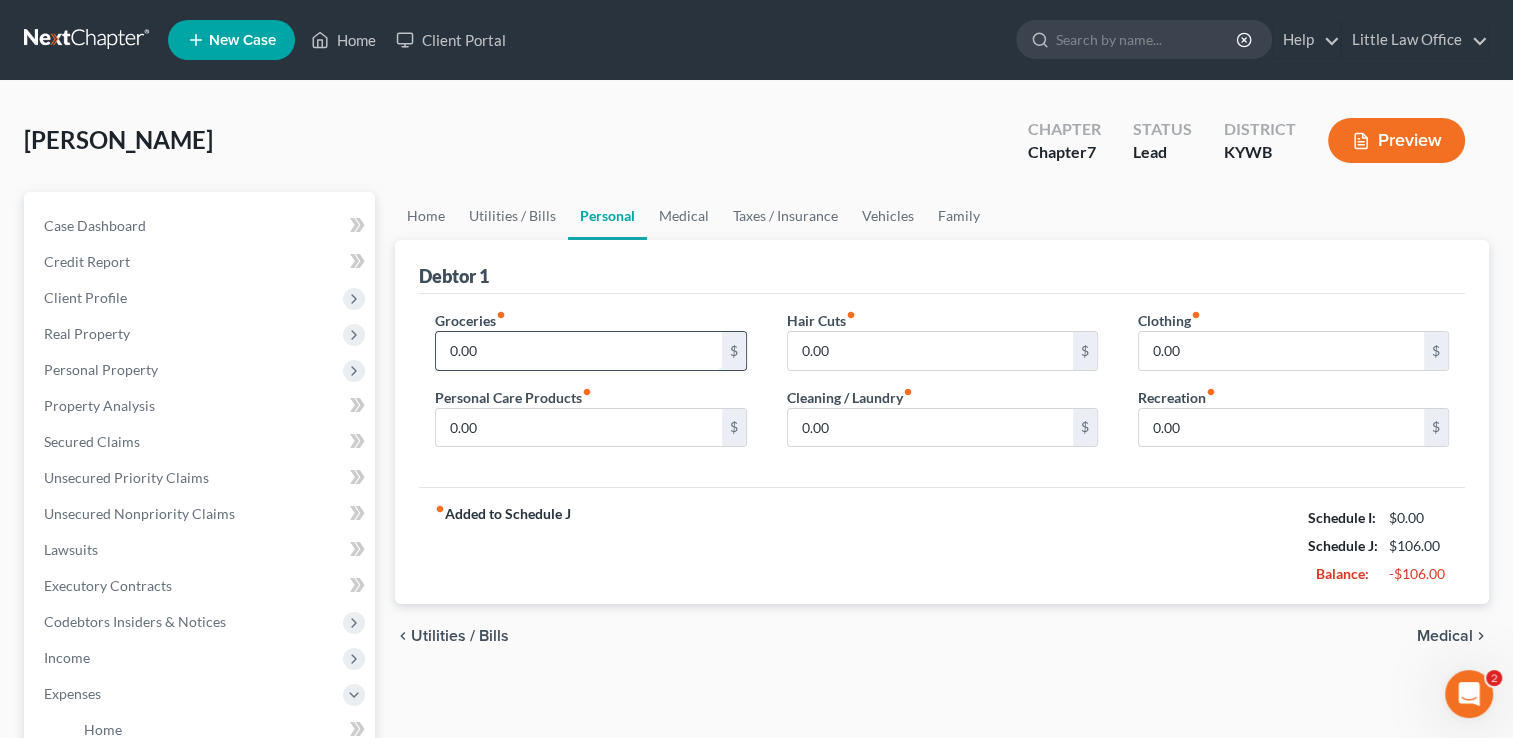 click on "0.00" at bounding box center (578, 351) 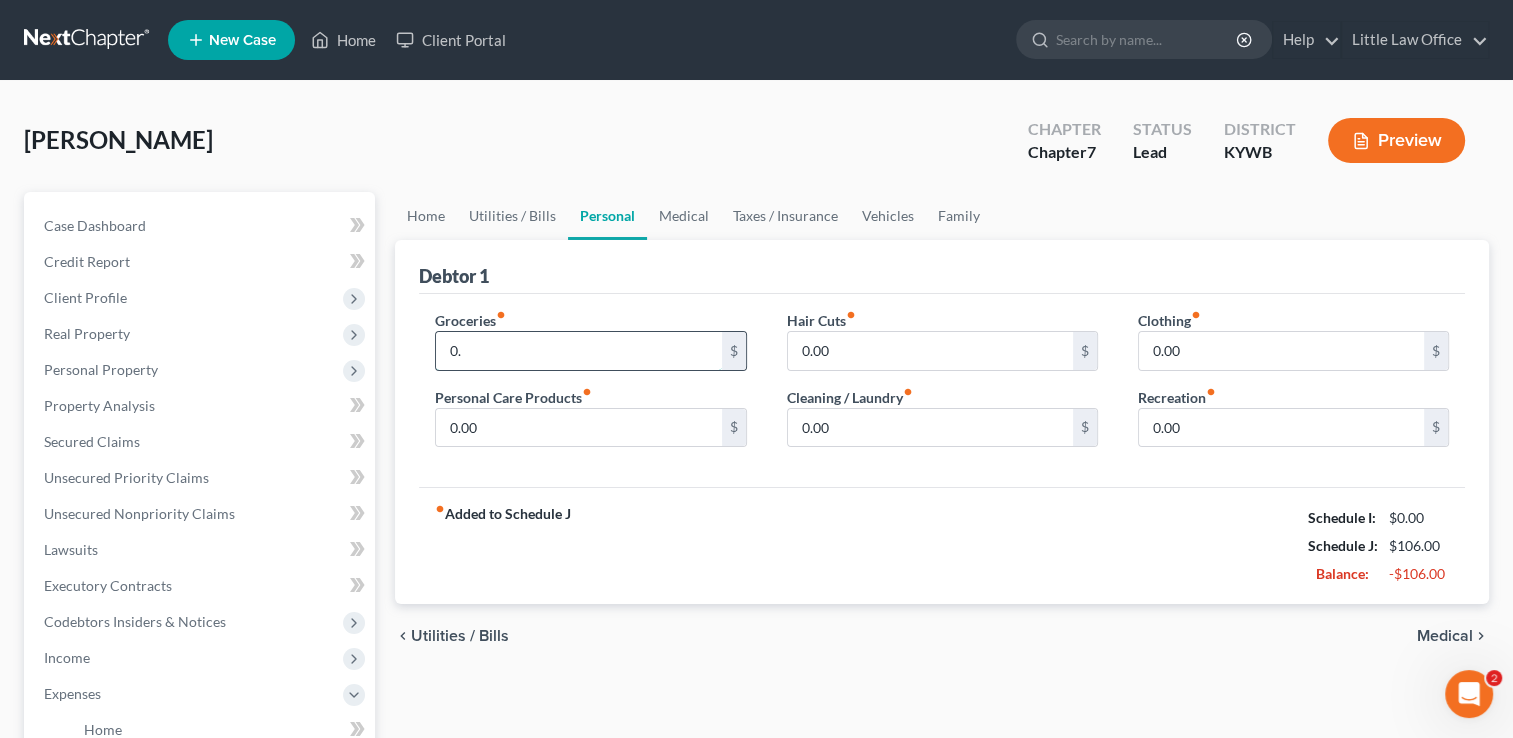 type on "0" 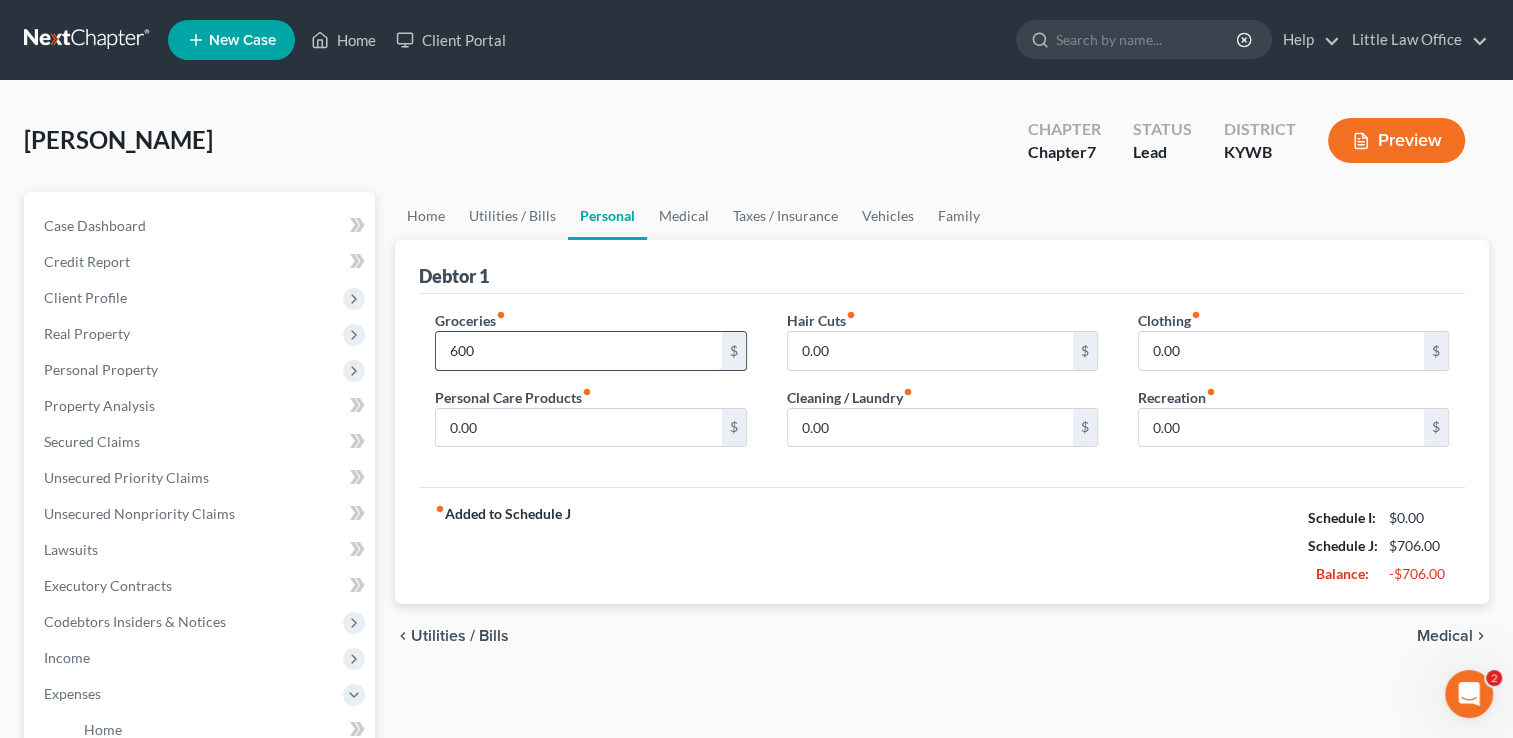 type on "600" 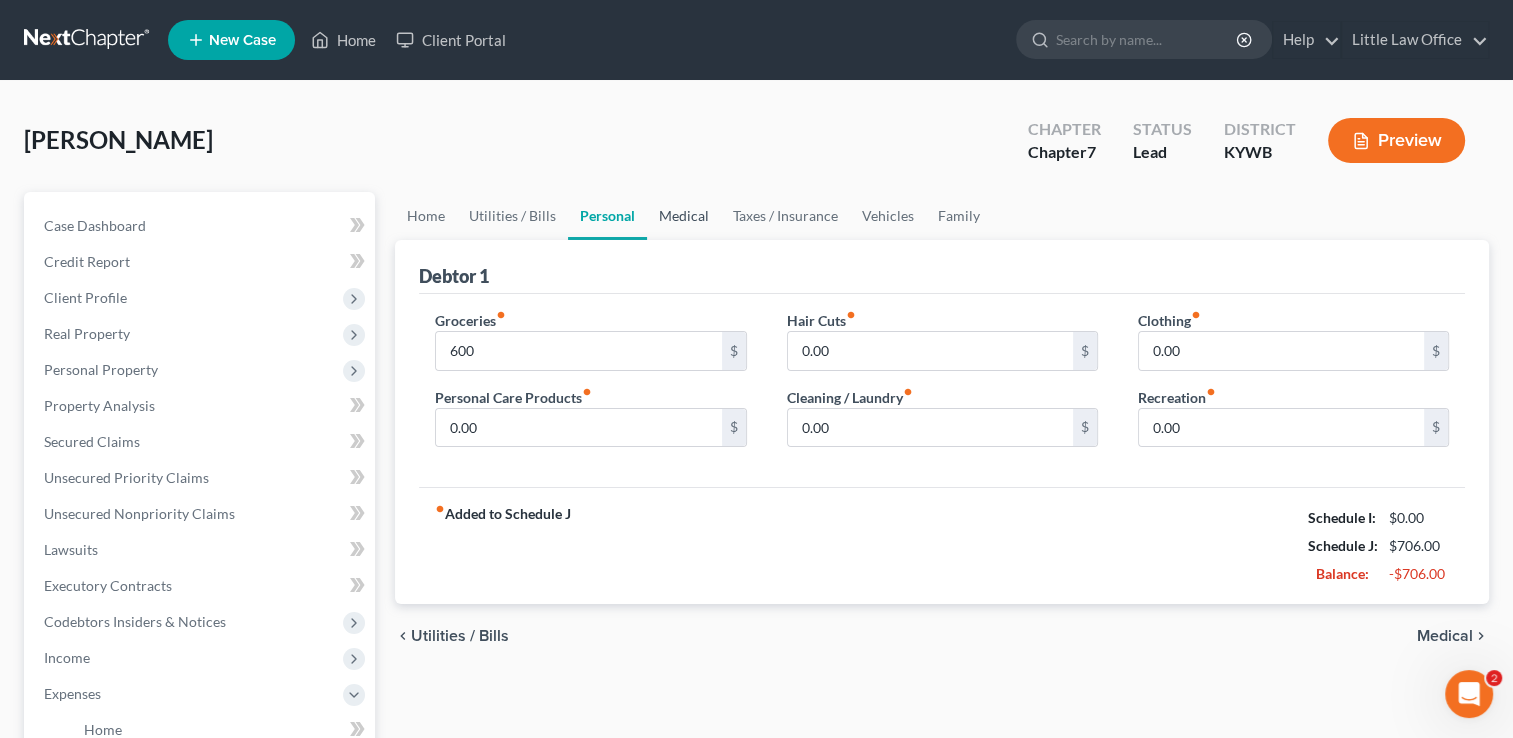 click on "Medical" at bounding box center (684, 216) 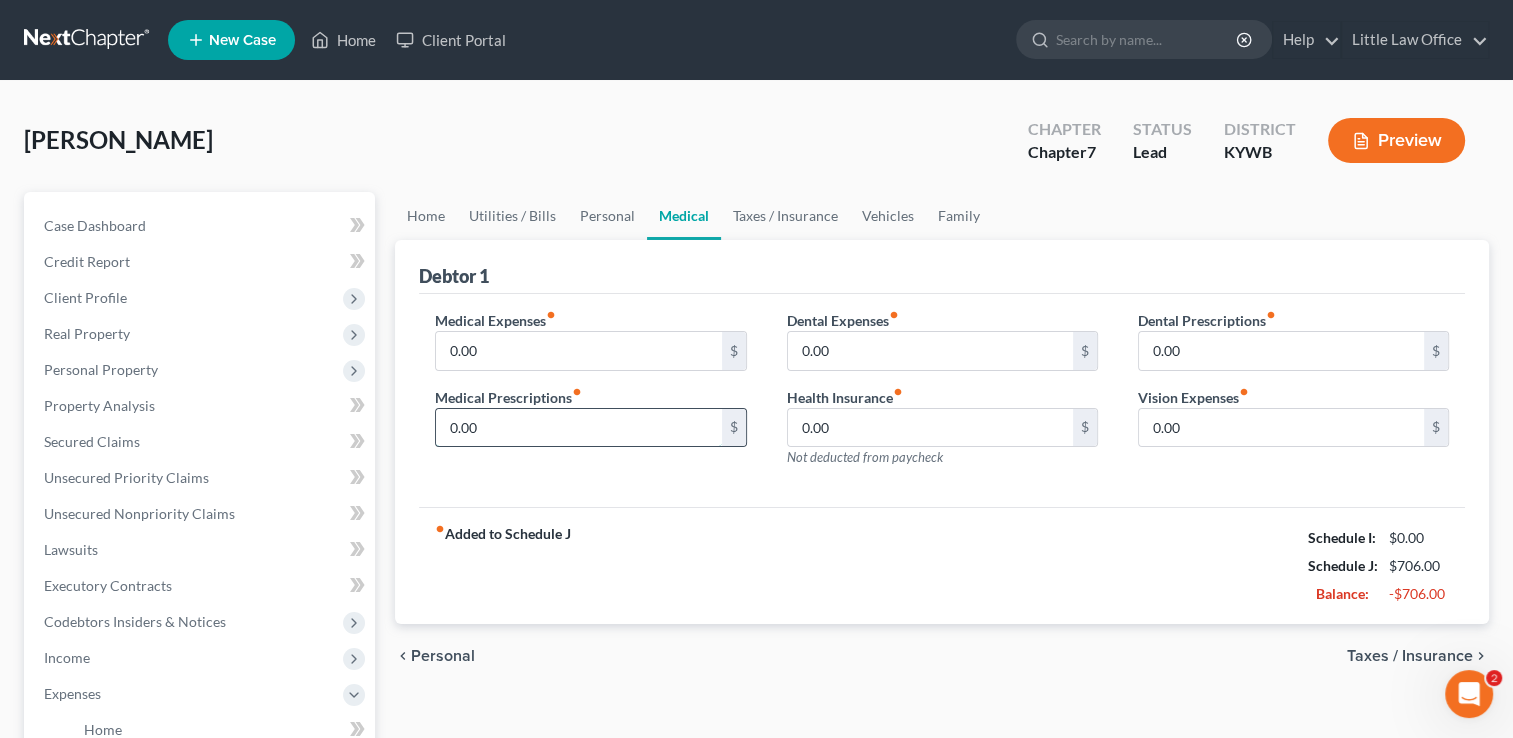 click on "0.00" at bounding box center [578, 428] 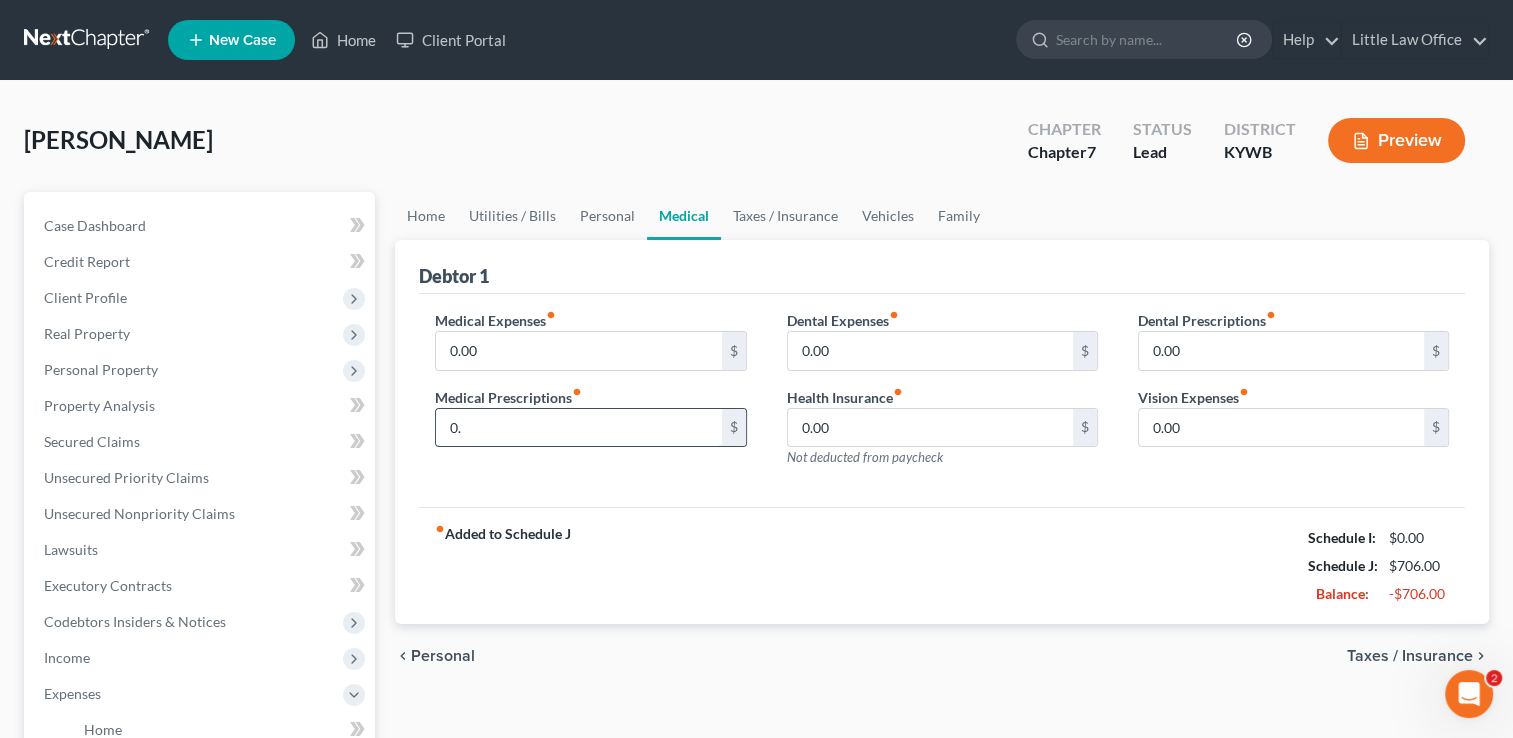 type on "0" 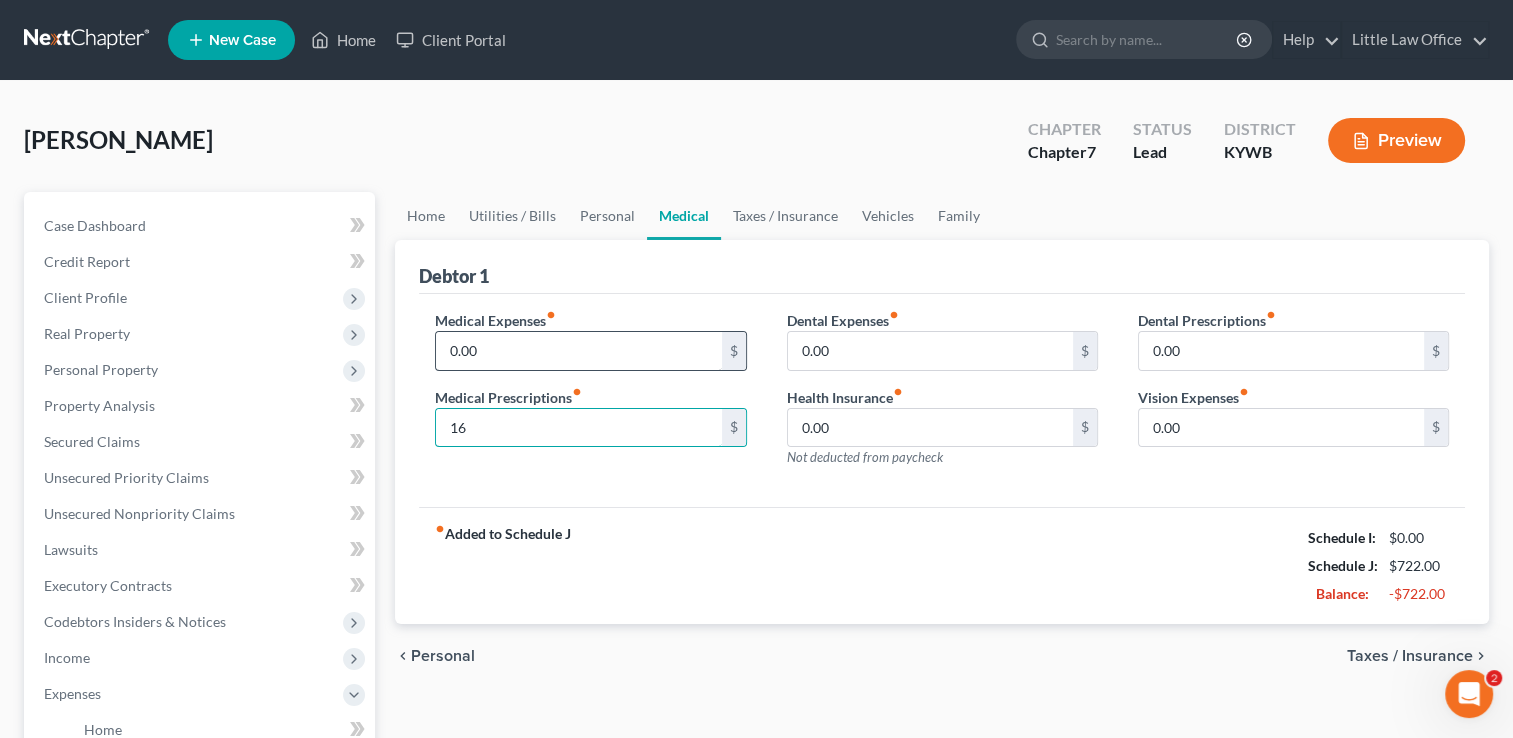 type on "16" 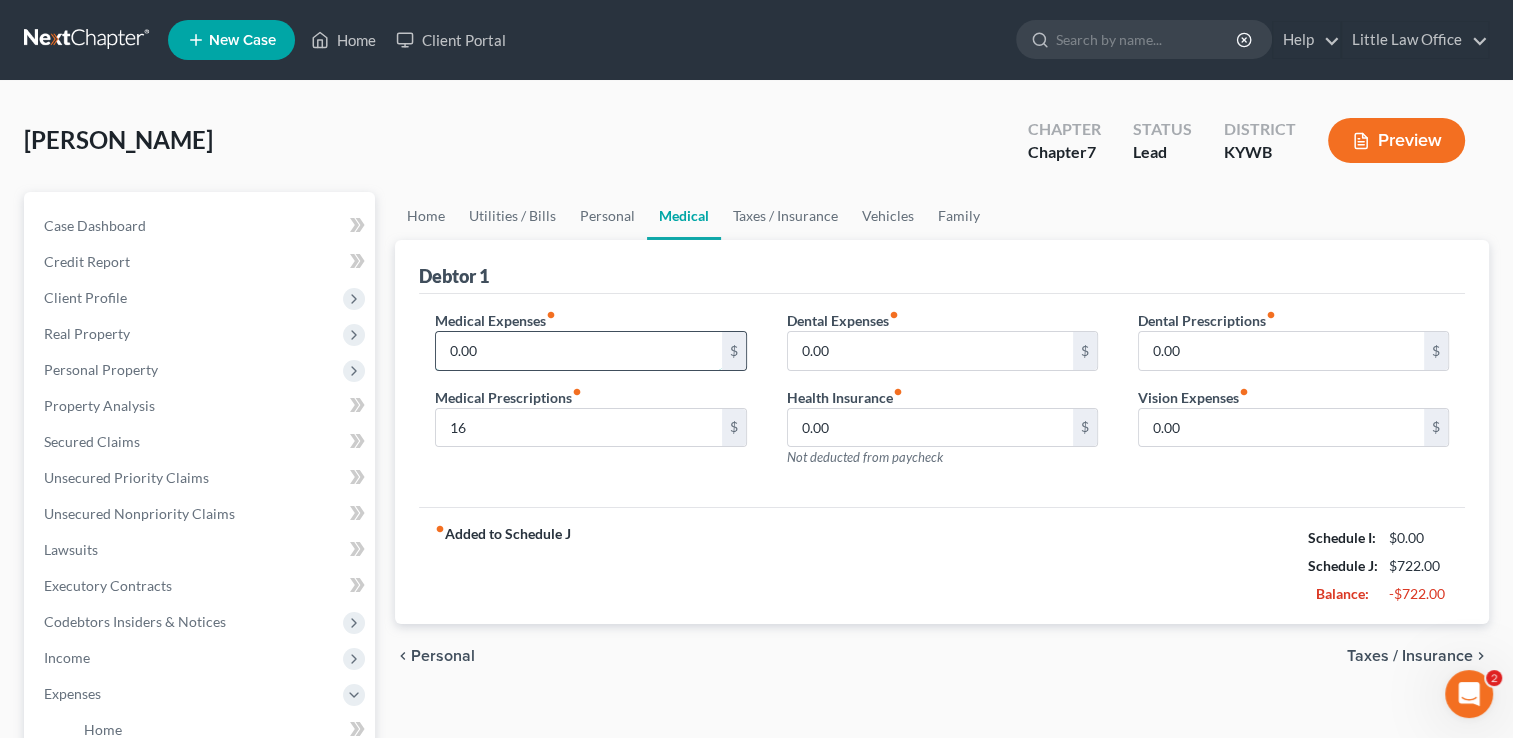 click on "0.00" at bounding box center [578, 351] 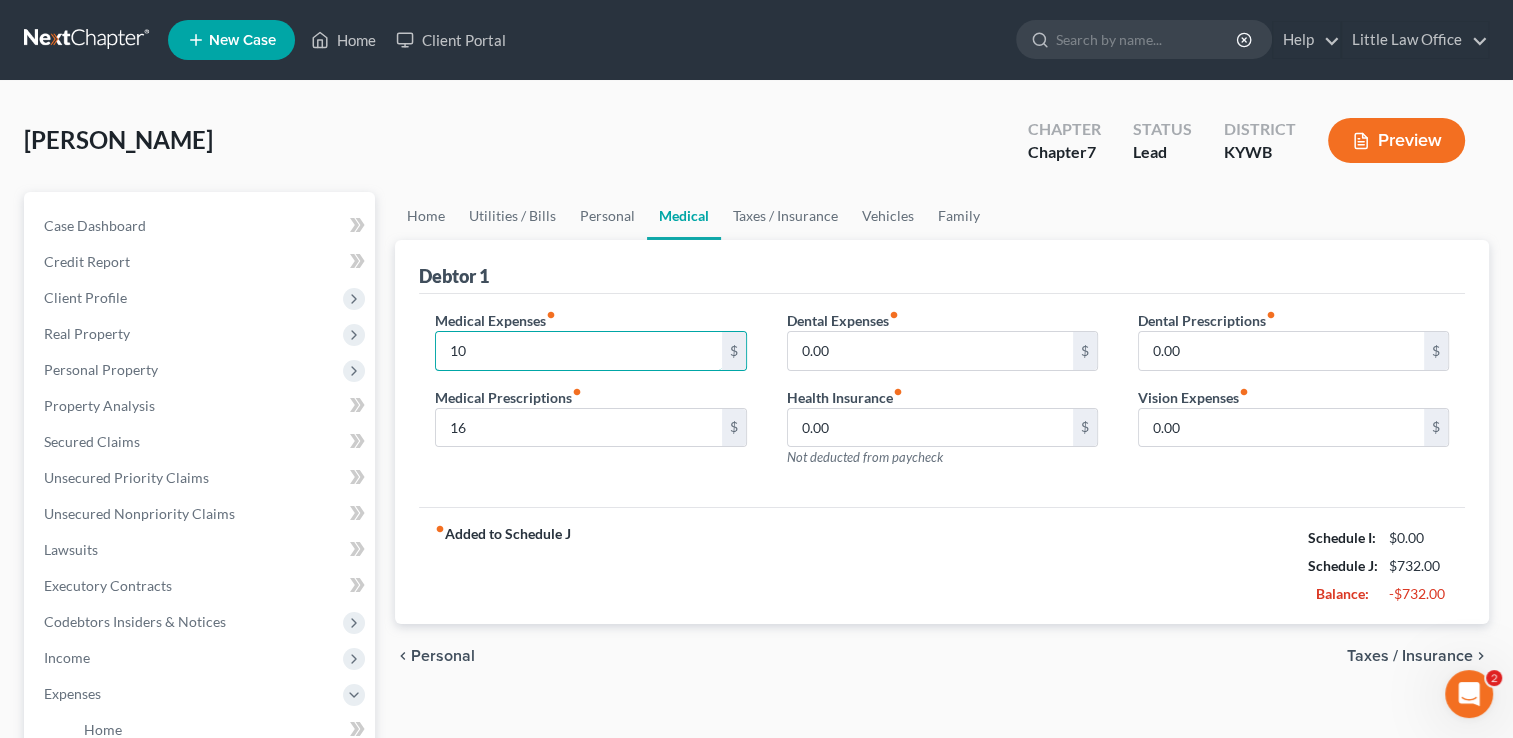 type on "10" 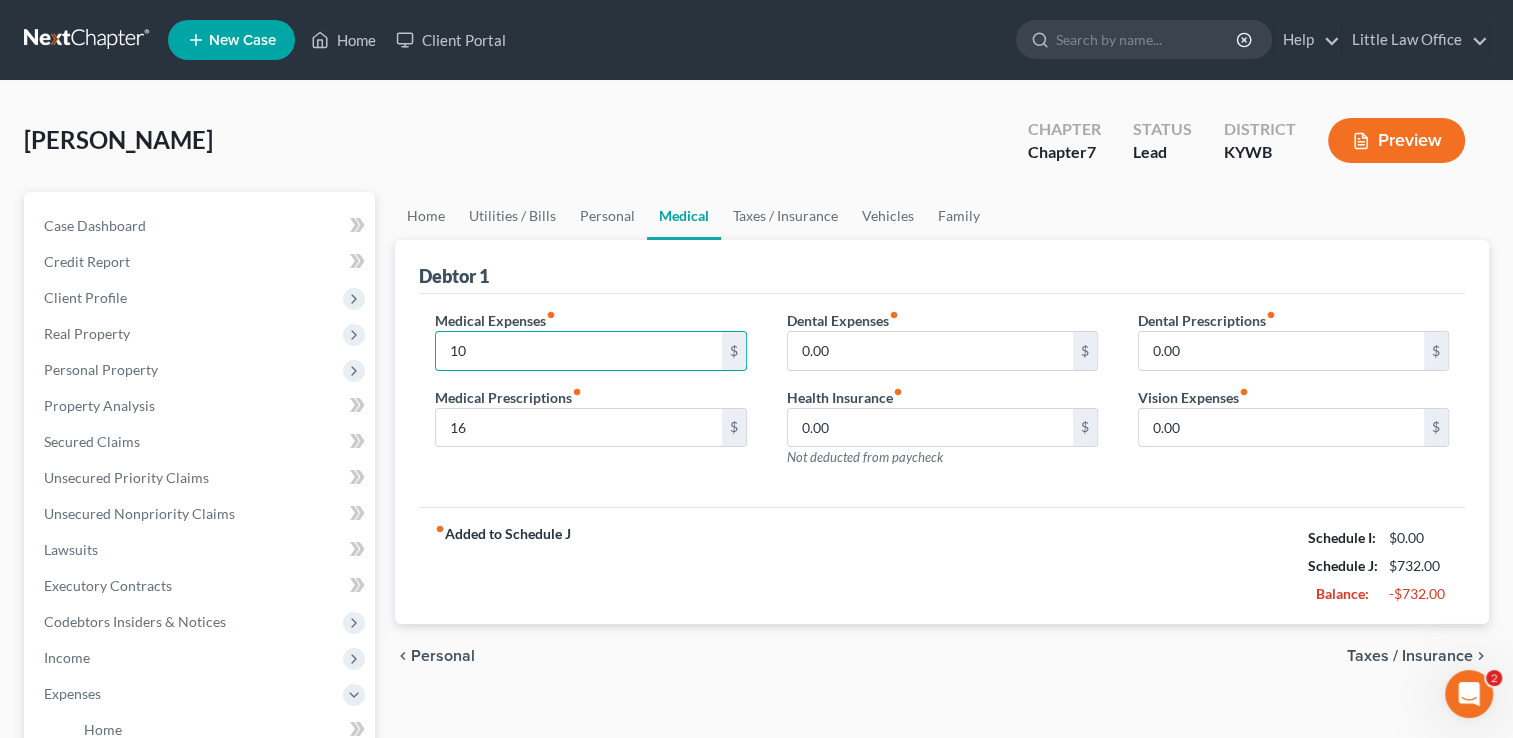 click on "fiber_manual_record  Added to Schedule J Schedule I: $0.00 Schedule J: $732.00 Balance: -$732.00" at bounding box center [942, 565] 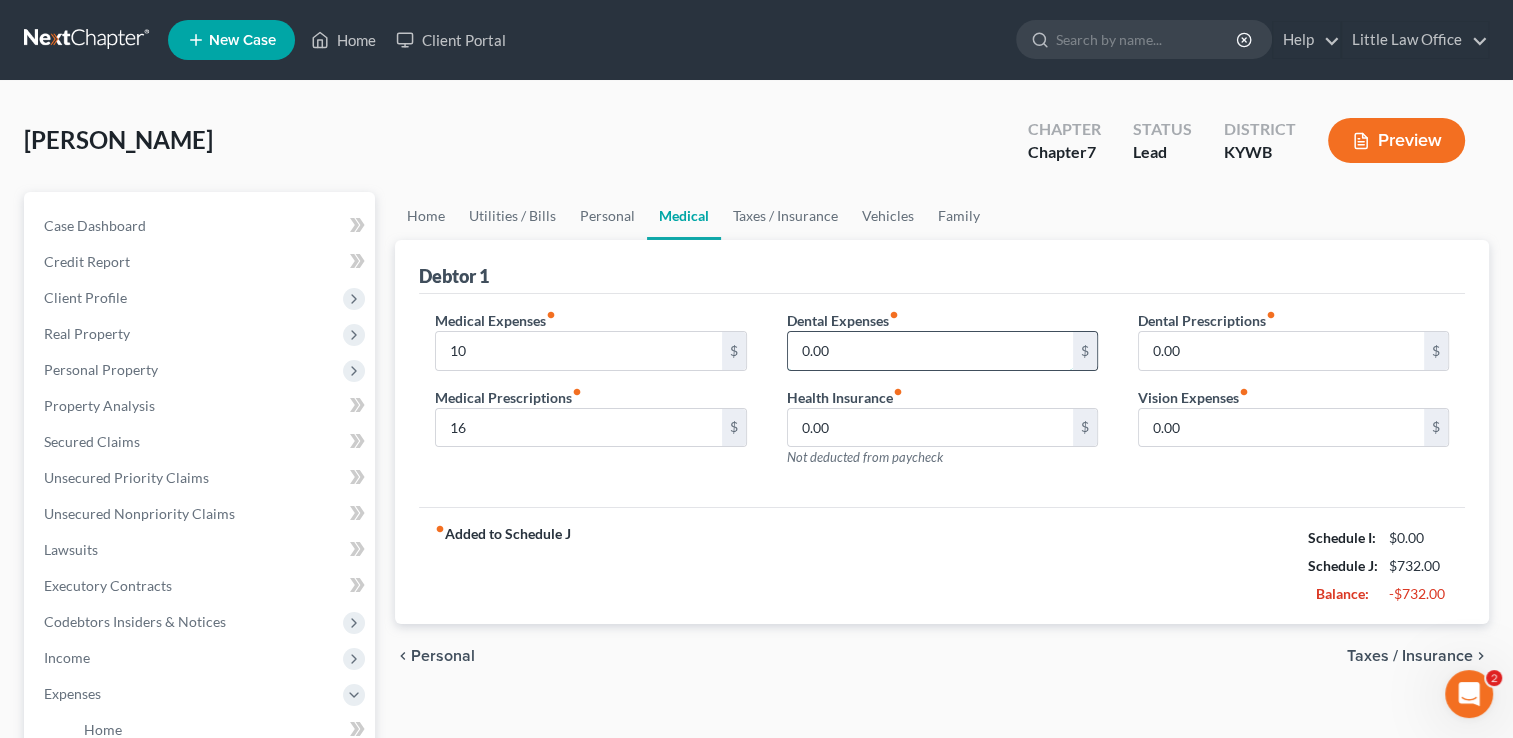 click on "0.00" at bounding box center (930, 351) 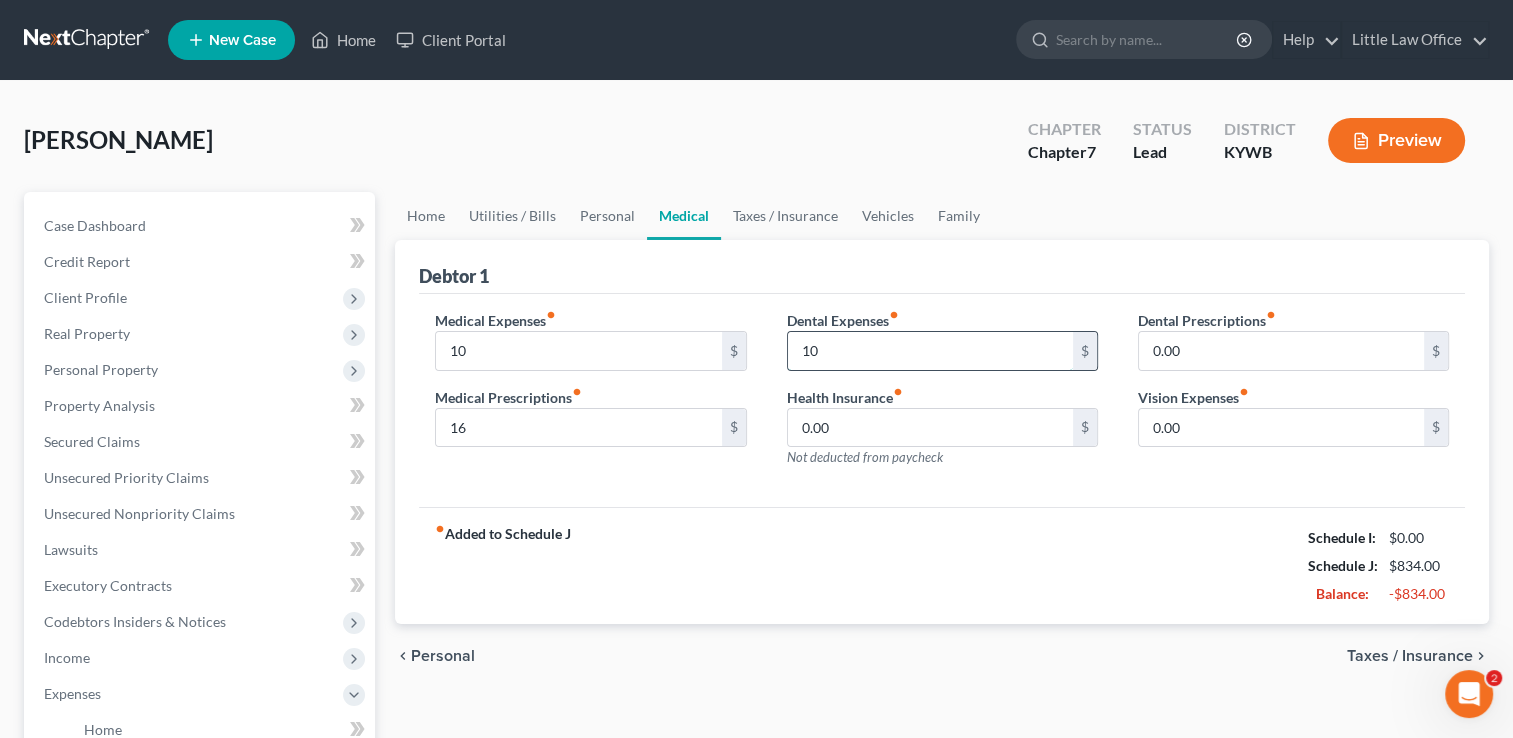 type on "1" 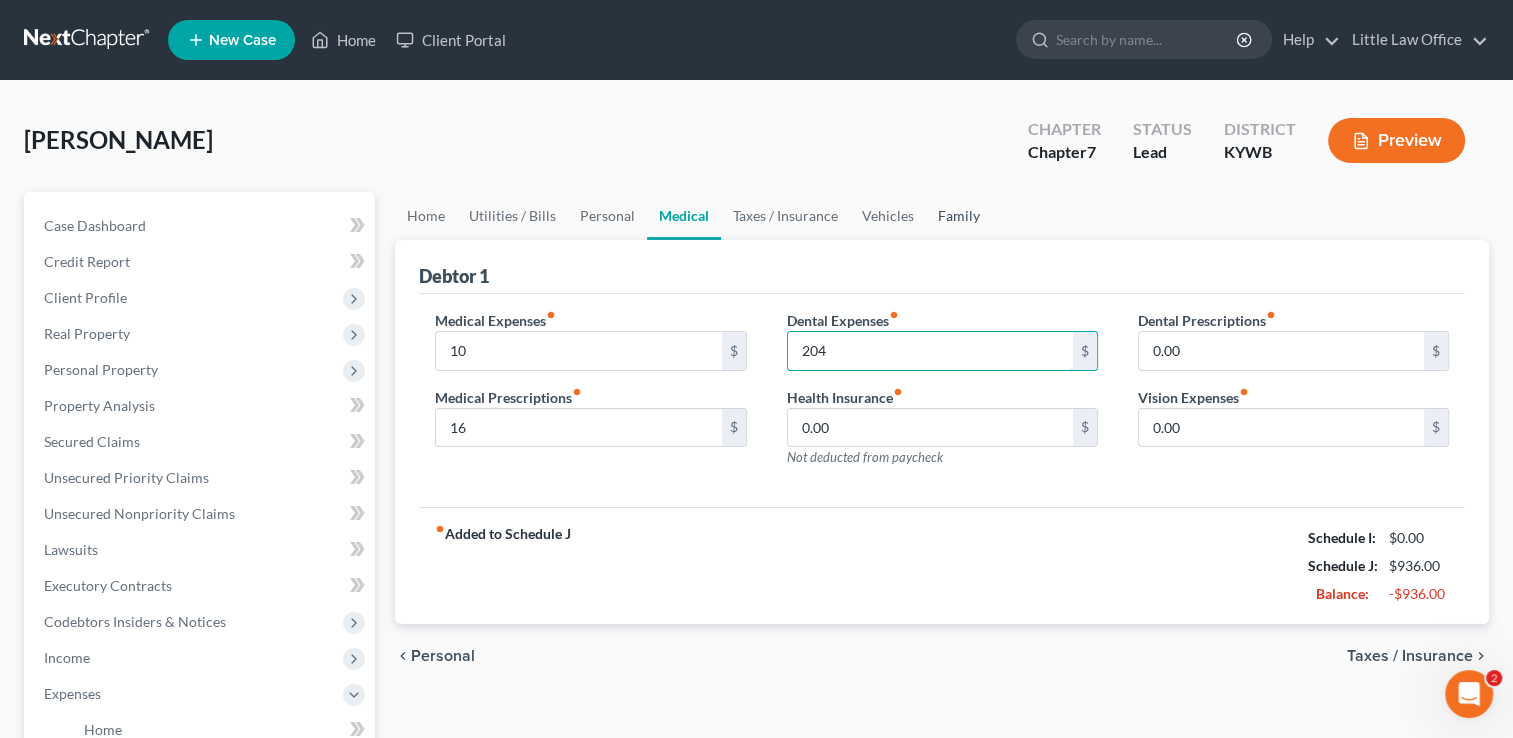 type on "204" 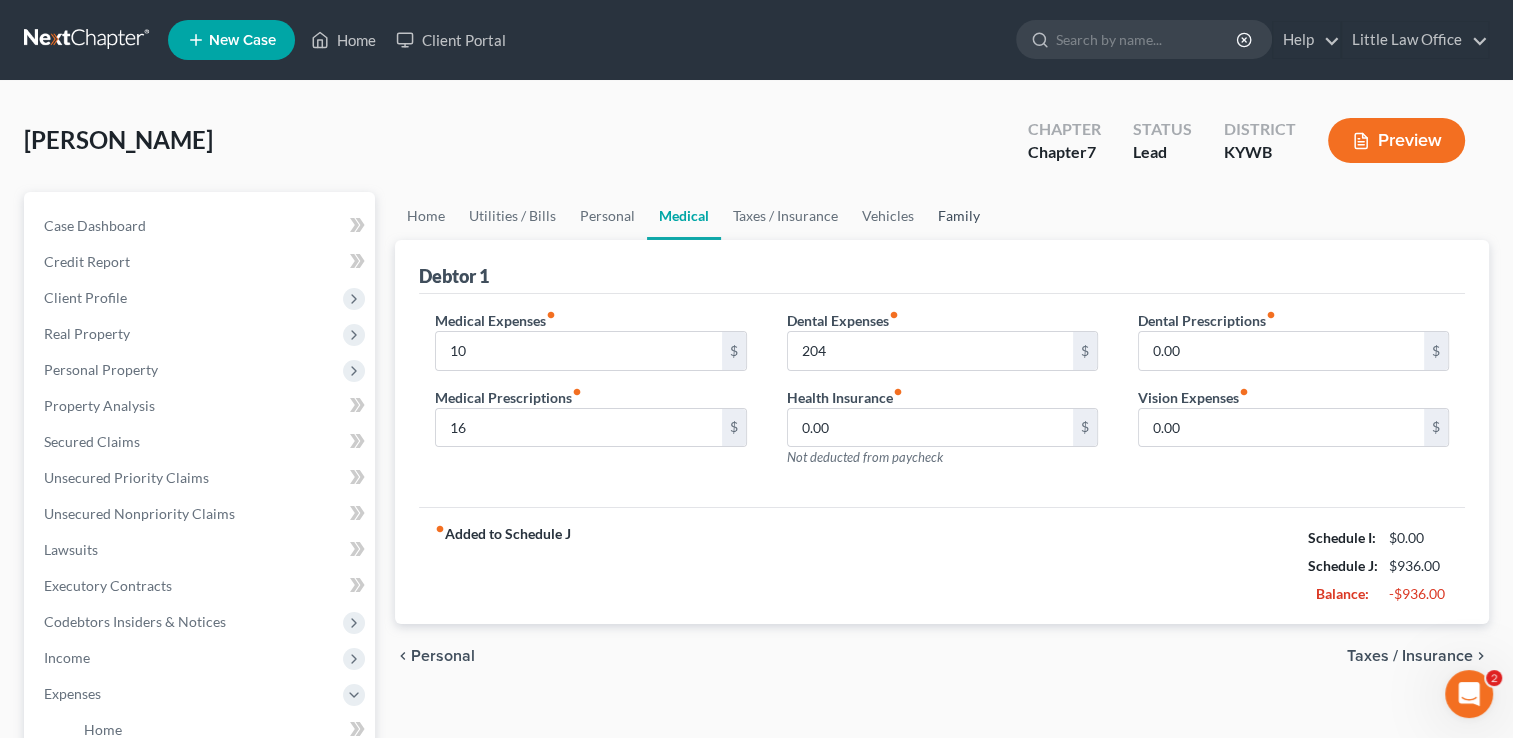 click on "Family" at bounding box center (959, 216) 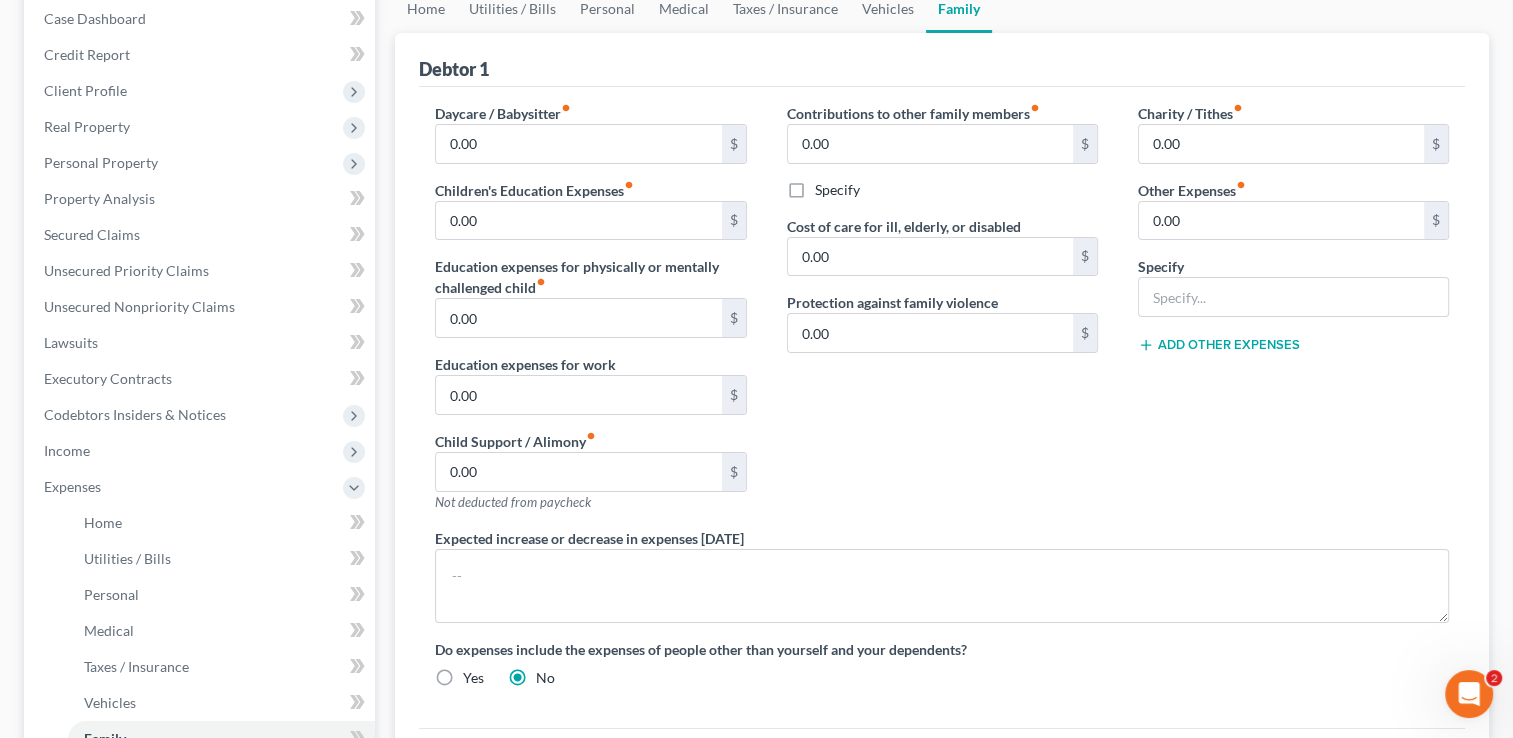 scroll, scrollTop: 315, scrollLeft: 0, axis: vertical 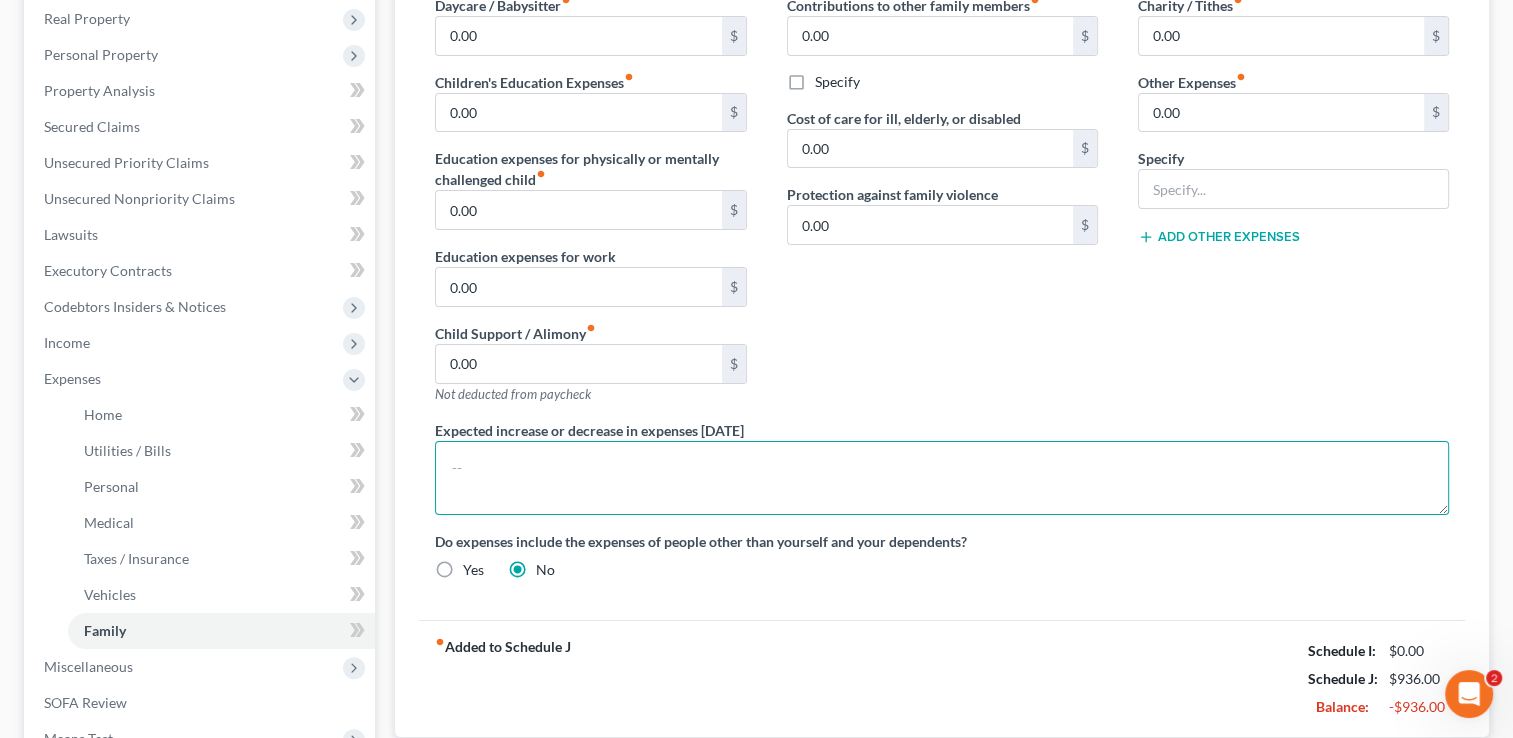 click at bounding box center (942, 478) 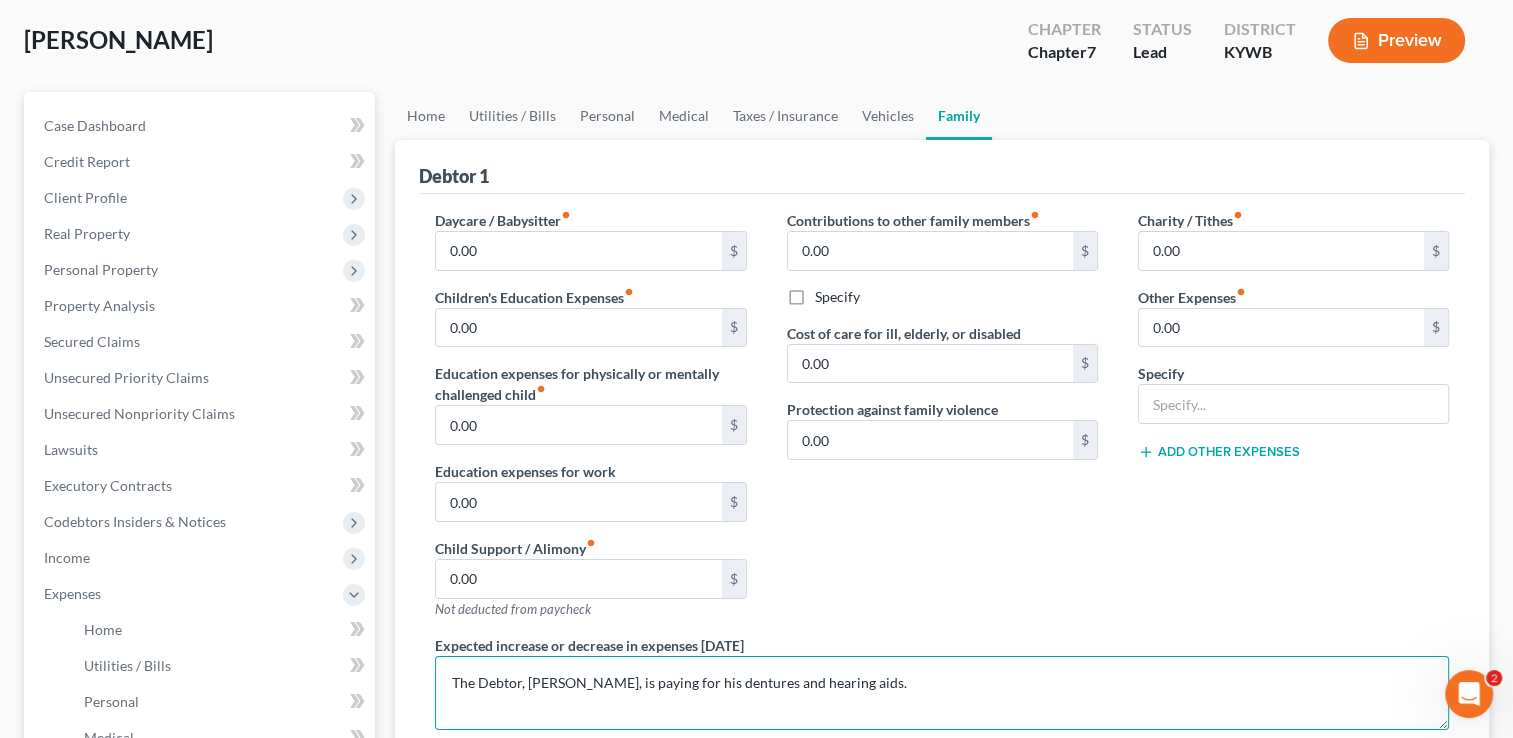 scroll, scrollTop: 0, scrollLeft: 0, axis: both 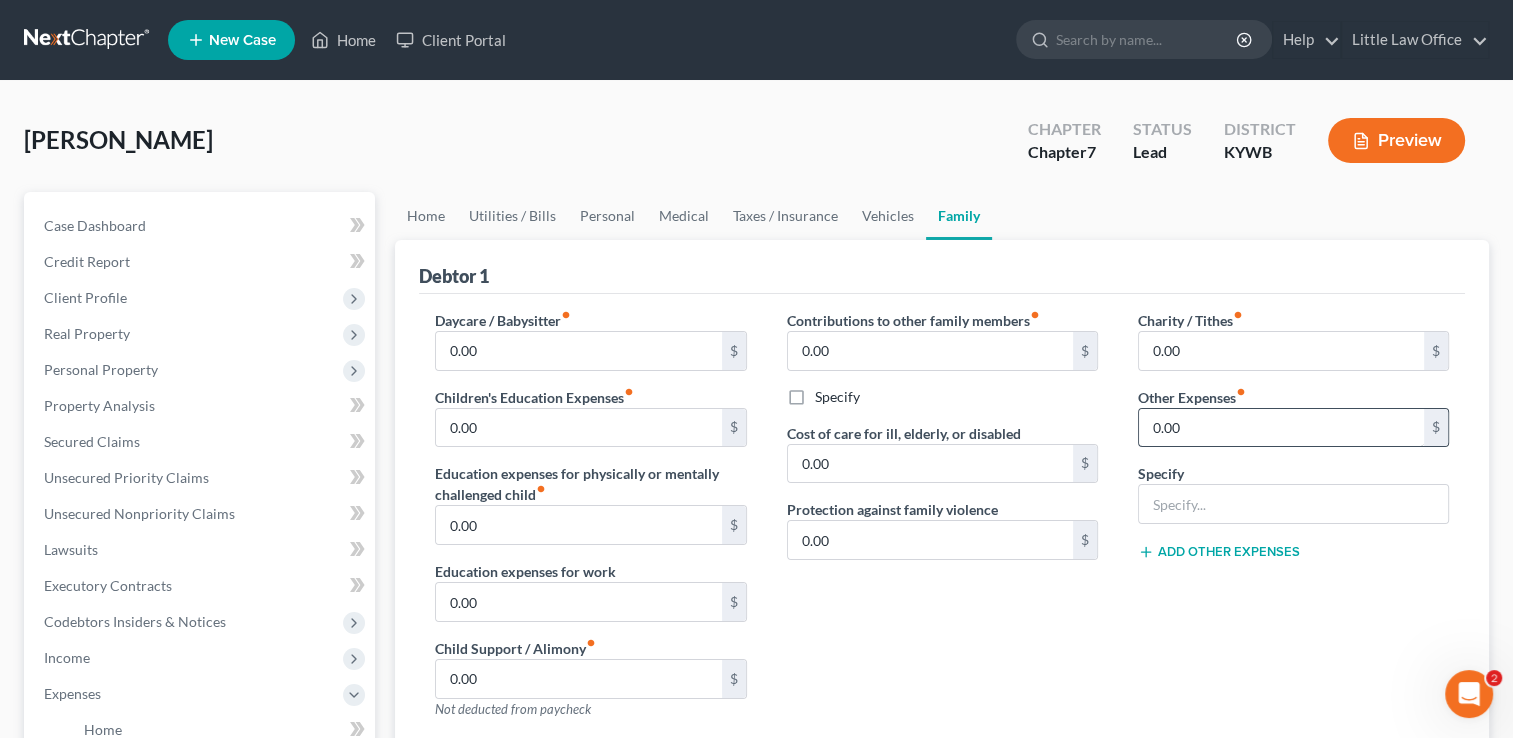 type on "The Debtor, [PERSON_NAME], is paying for his dentures and hearing aids." 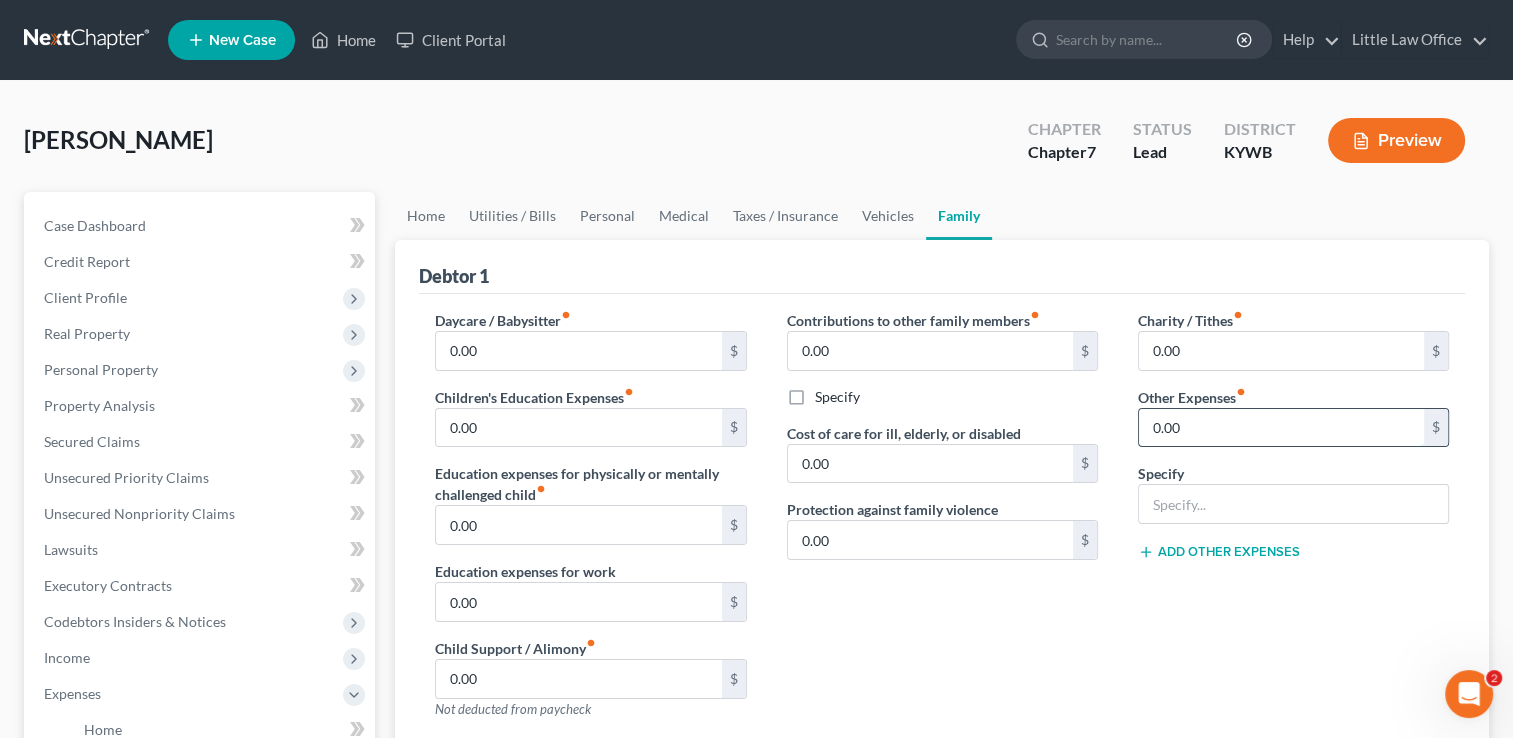 click on "0.00" at bounding box center [1281, 428] 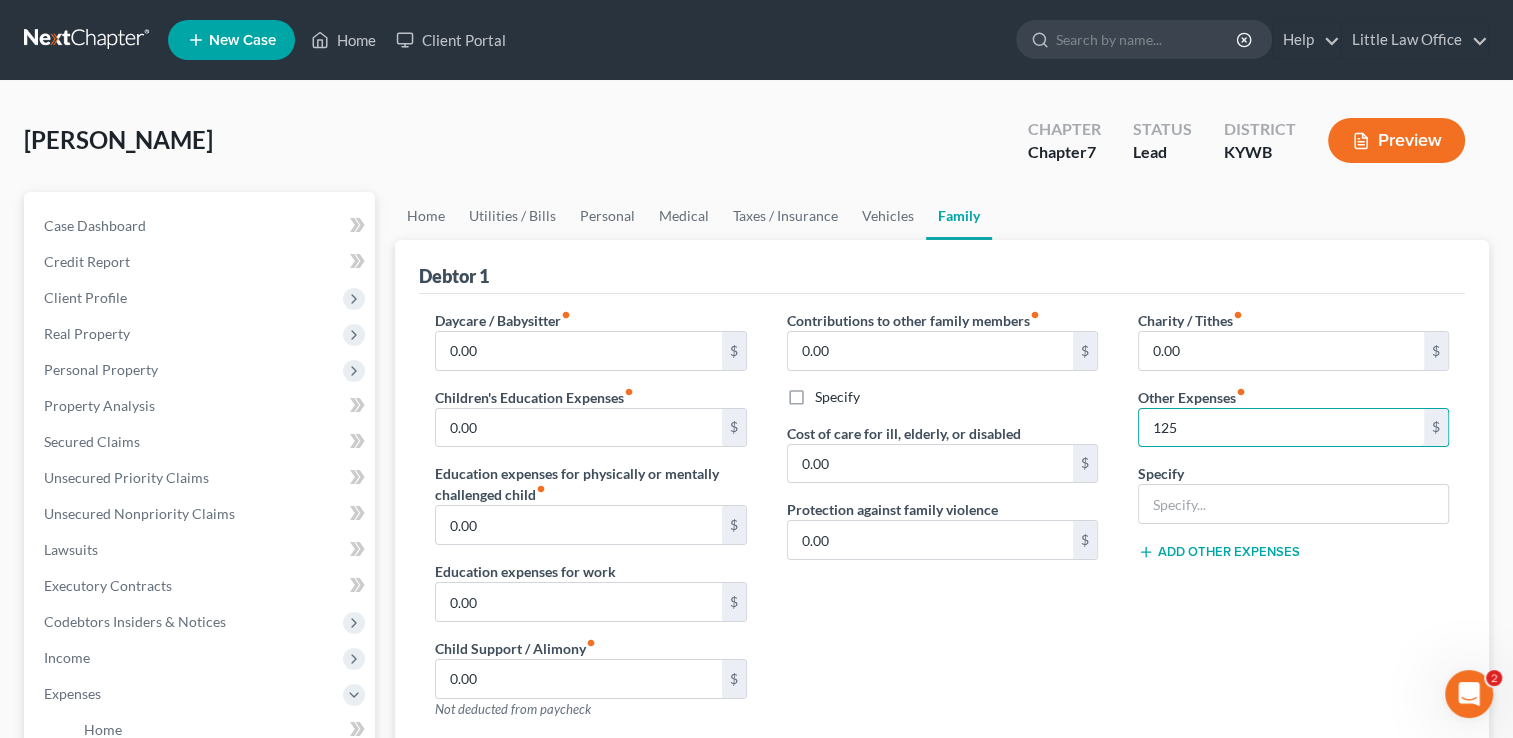 type on "125" 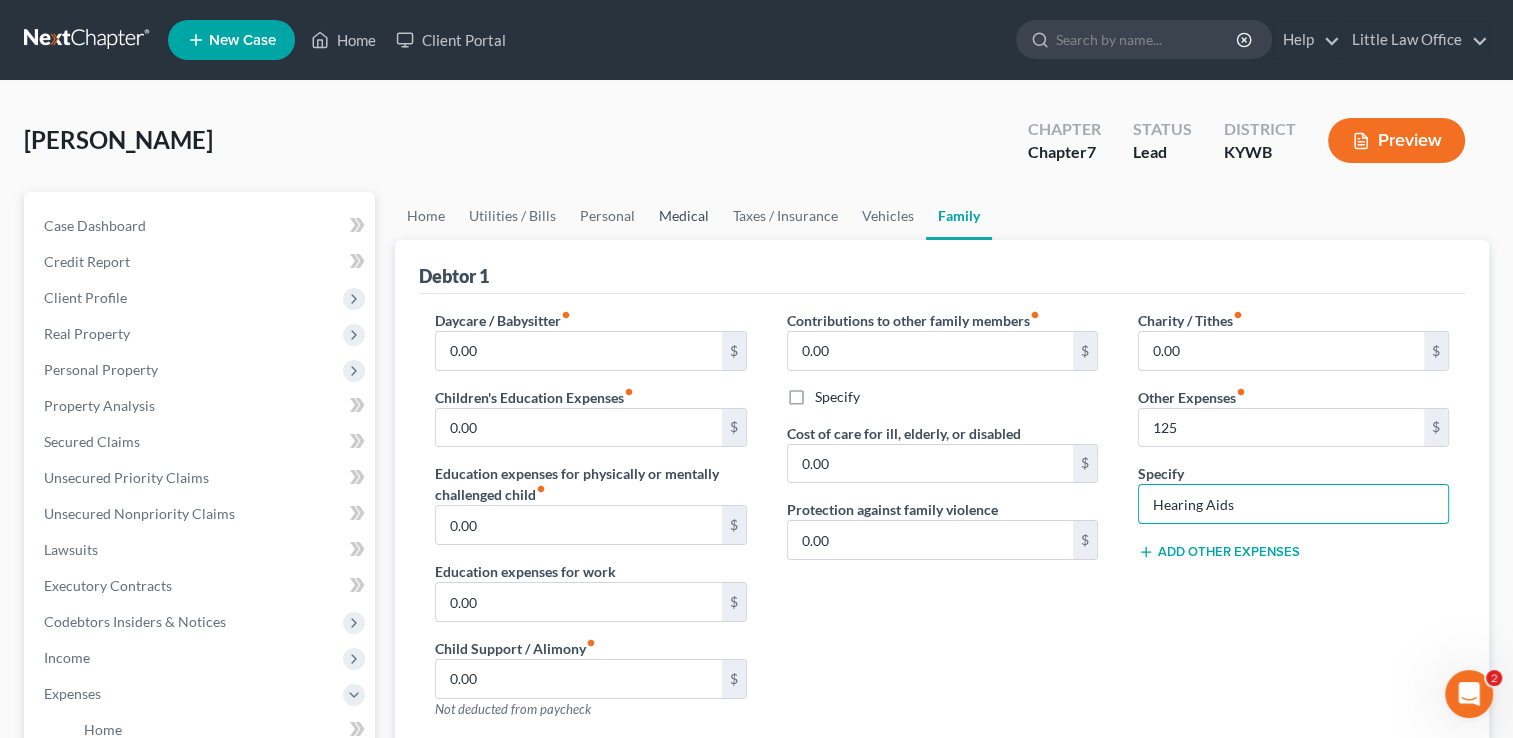 type on "Hearing Aids" 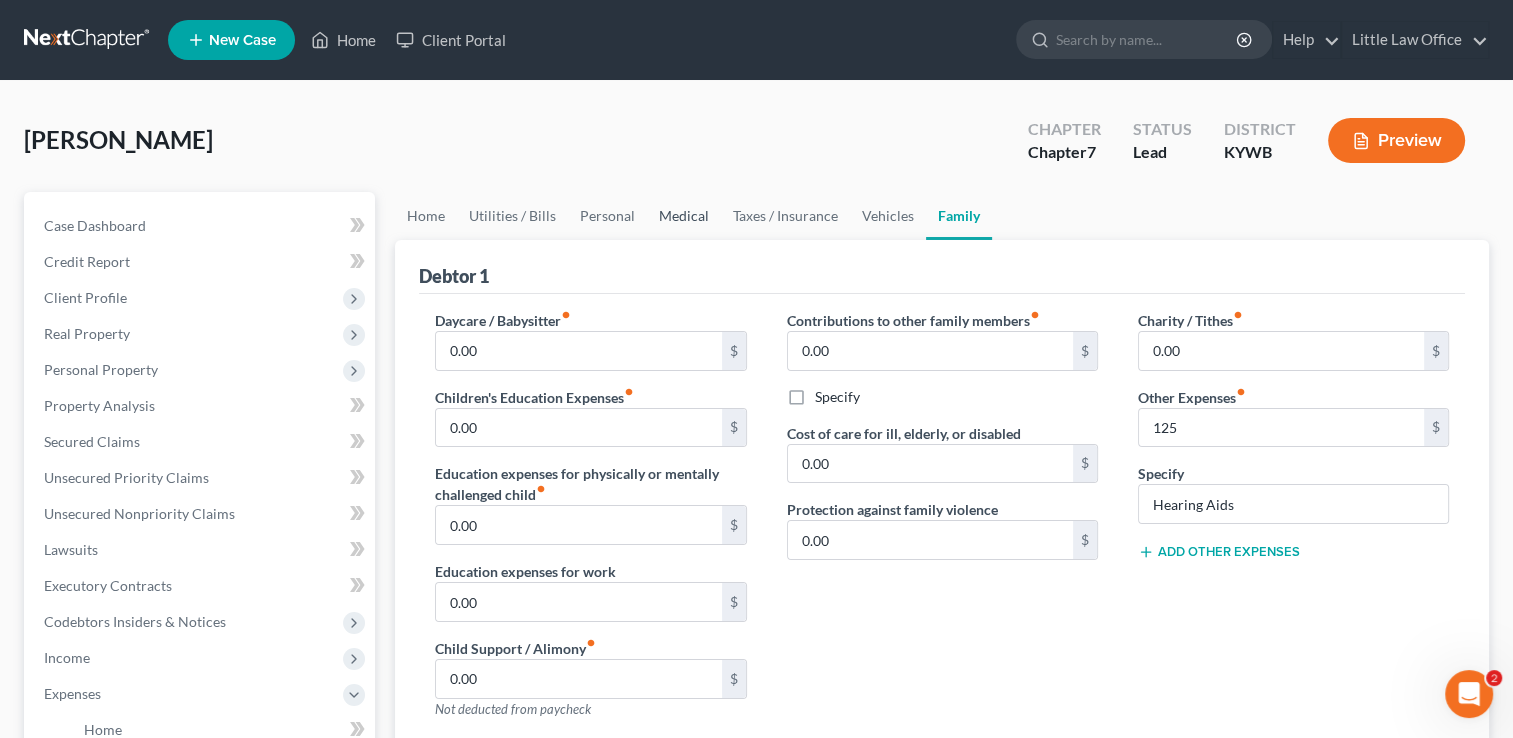 click on "Medical" at bounding box center [684, 216] 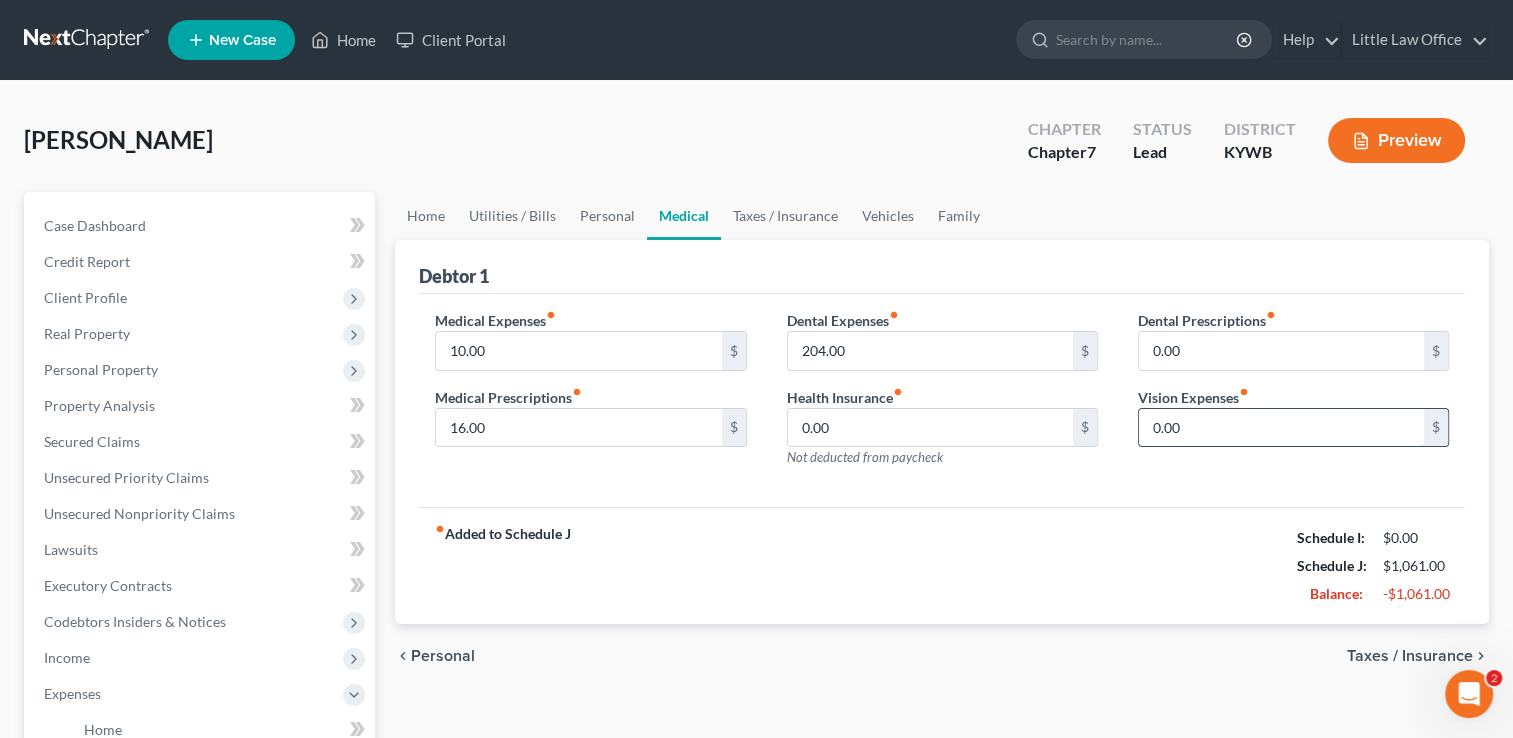click on "0.00" at bounding box center [1281, 428] 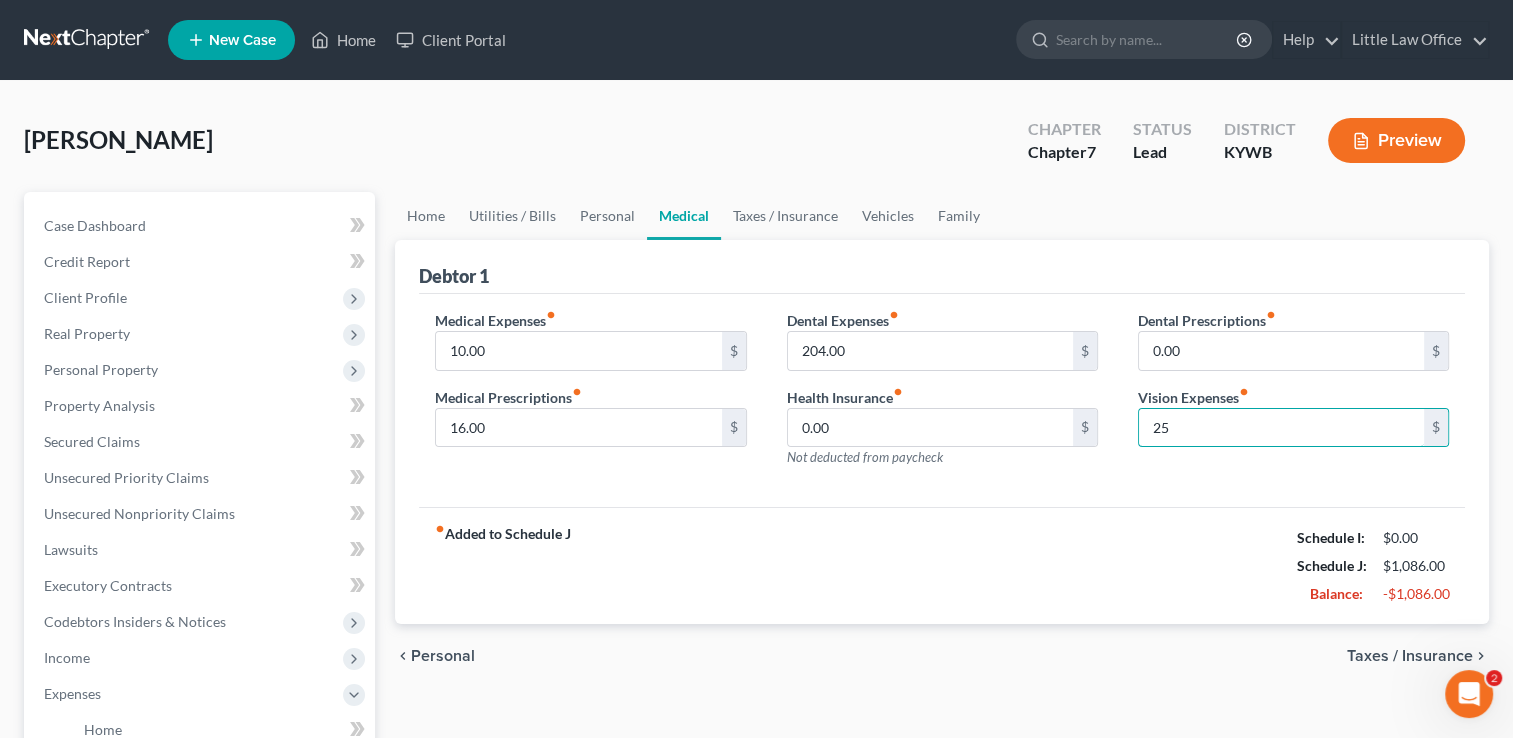 type on "25" 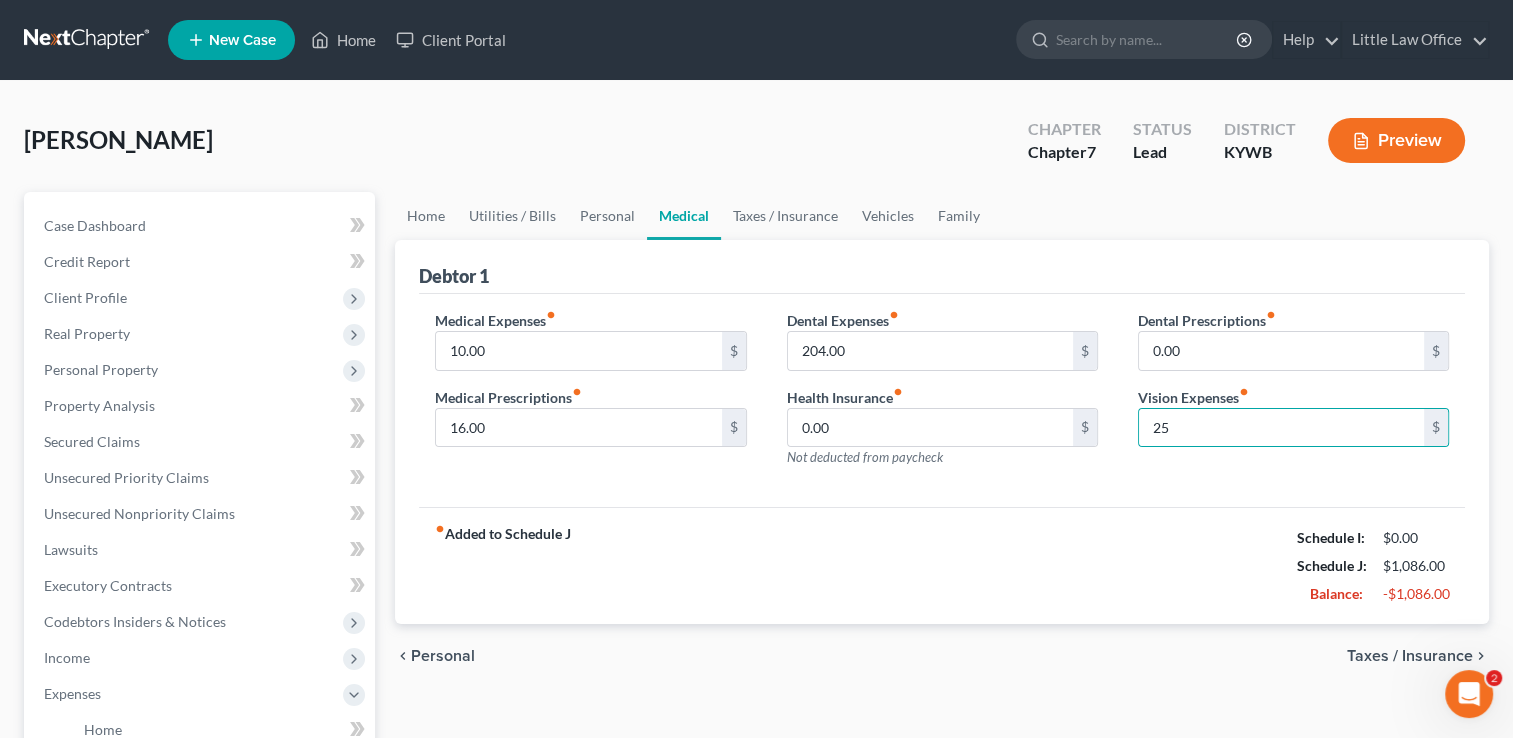 click on "fiber_manual_record  Added to Schedule J Schedule I: $0.00 Schedule J: $1,086.00 Balance: -$1,086.00" at bounding box center (942, 565) 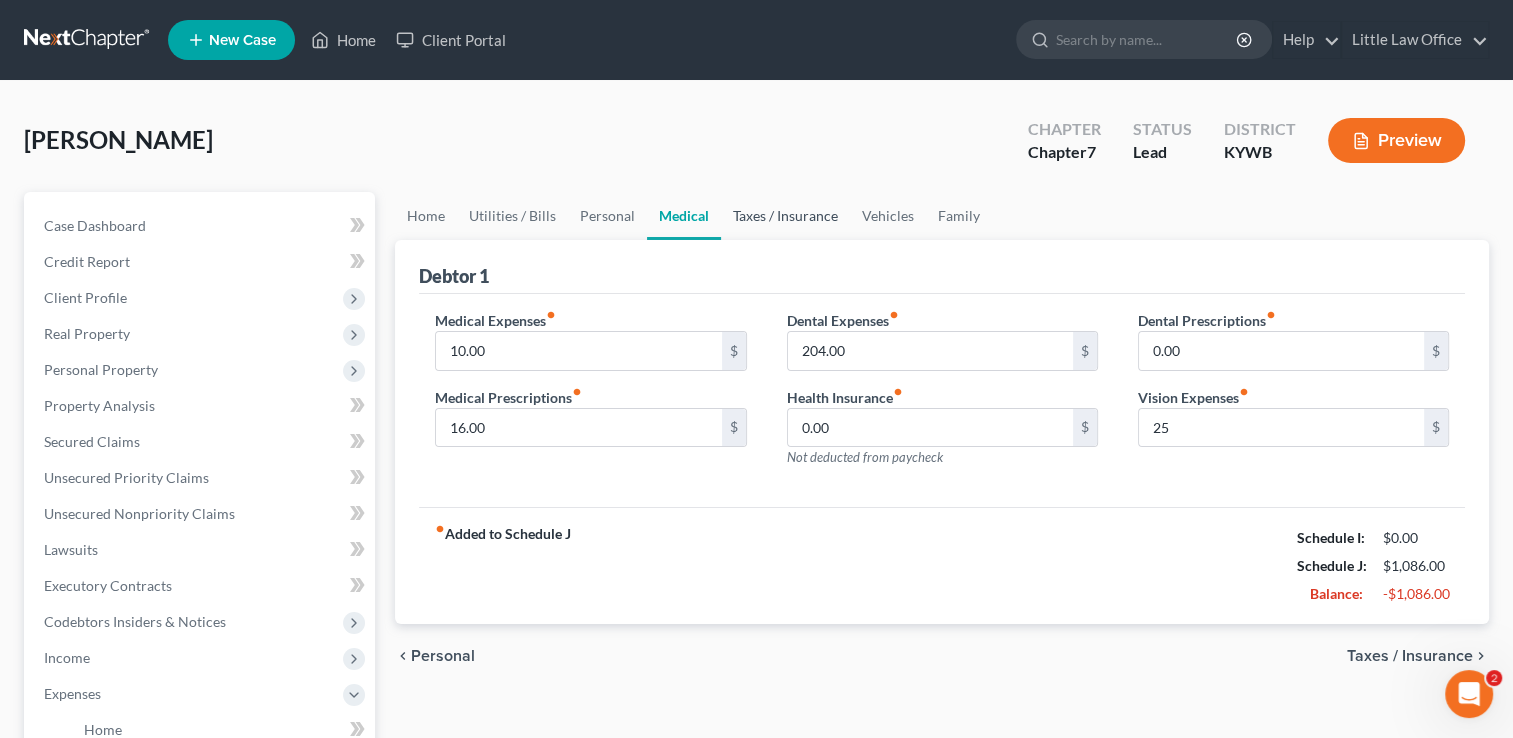 click on "Taxes / Insurance" at bounding box center [785, 216] 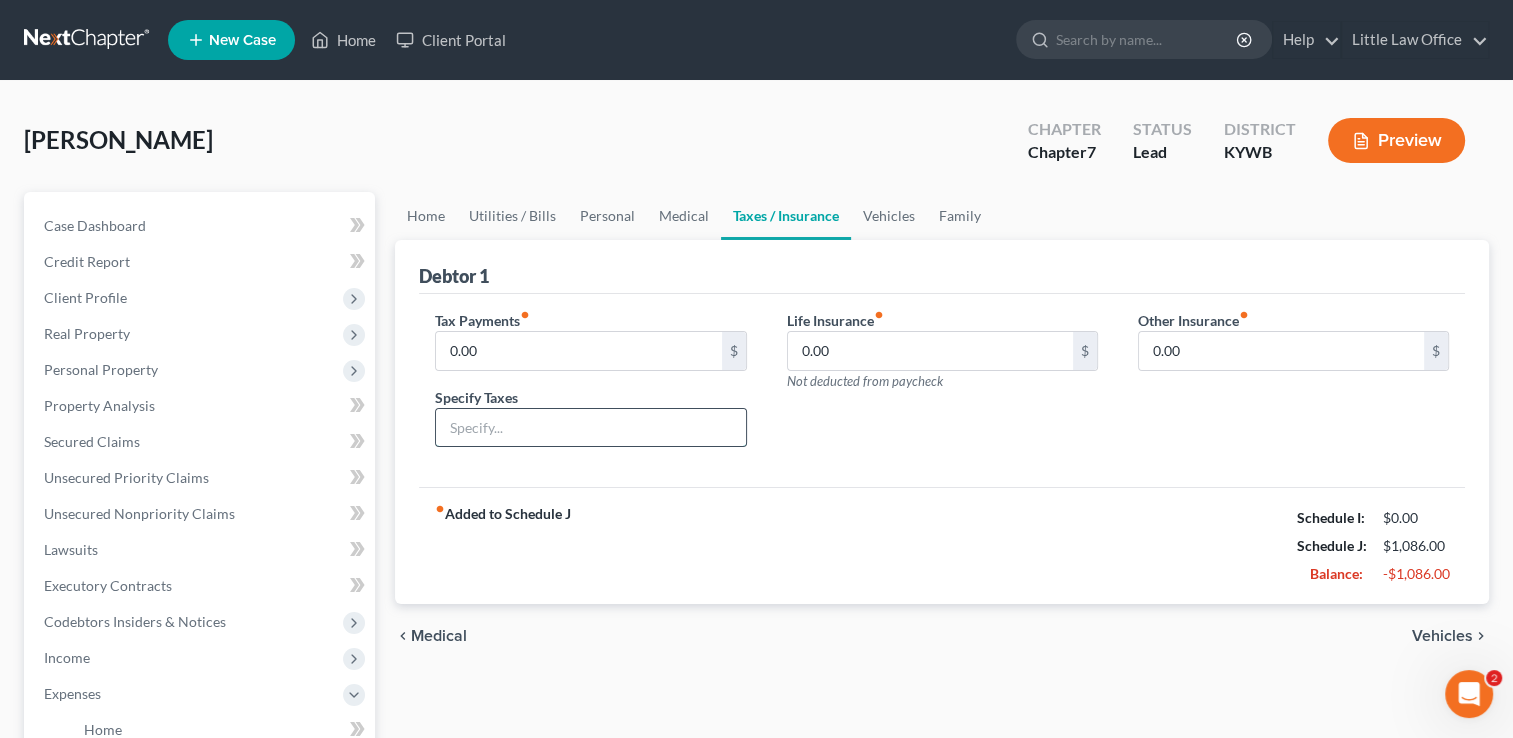 click at bounding box center [590, 428] 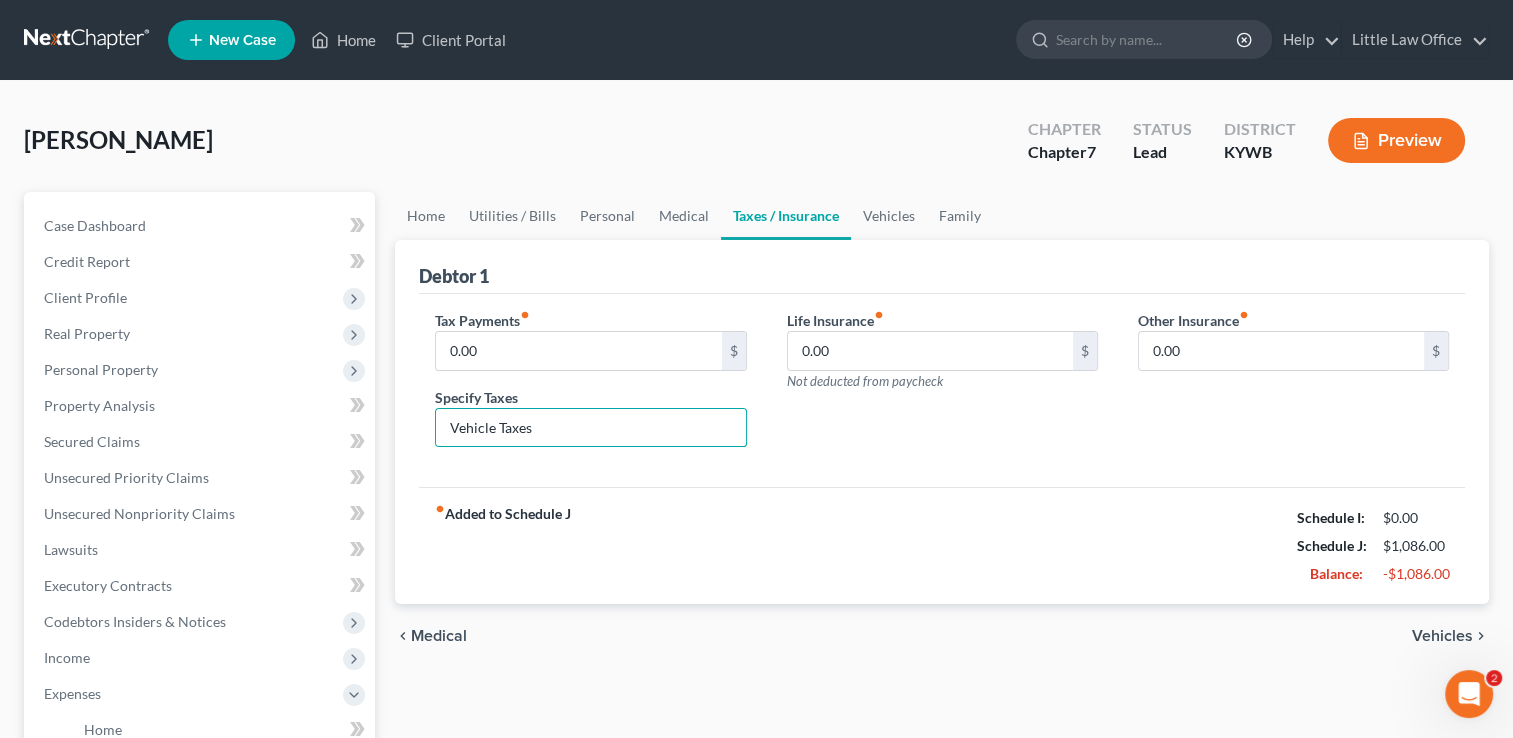 click on "Tax Payments  fiber_manual_record 0.00 $ Specify Taxes Vehicle Taxes Life Insurance  fiber_manual_record 0.00 $ Not deducted from paycheck Other Insurance  fiber_manual_record 0.00 $" at bounding box center (942, 391) 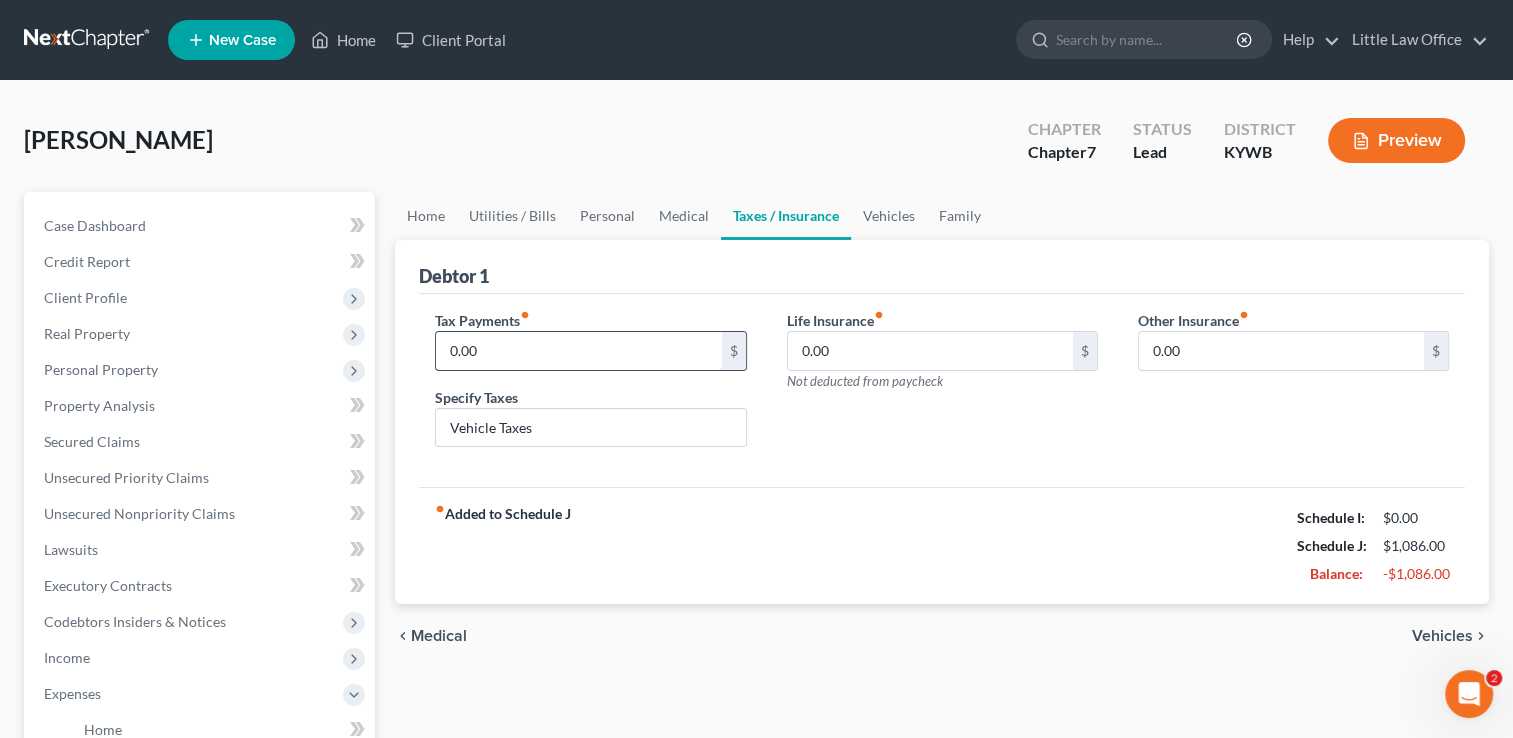 click on "0.00" at bounding box center (578, 351) 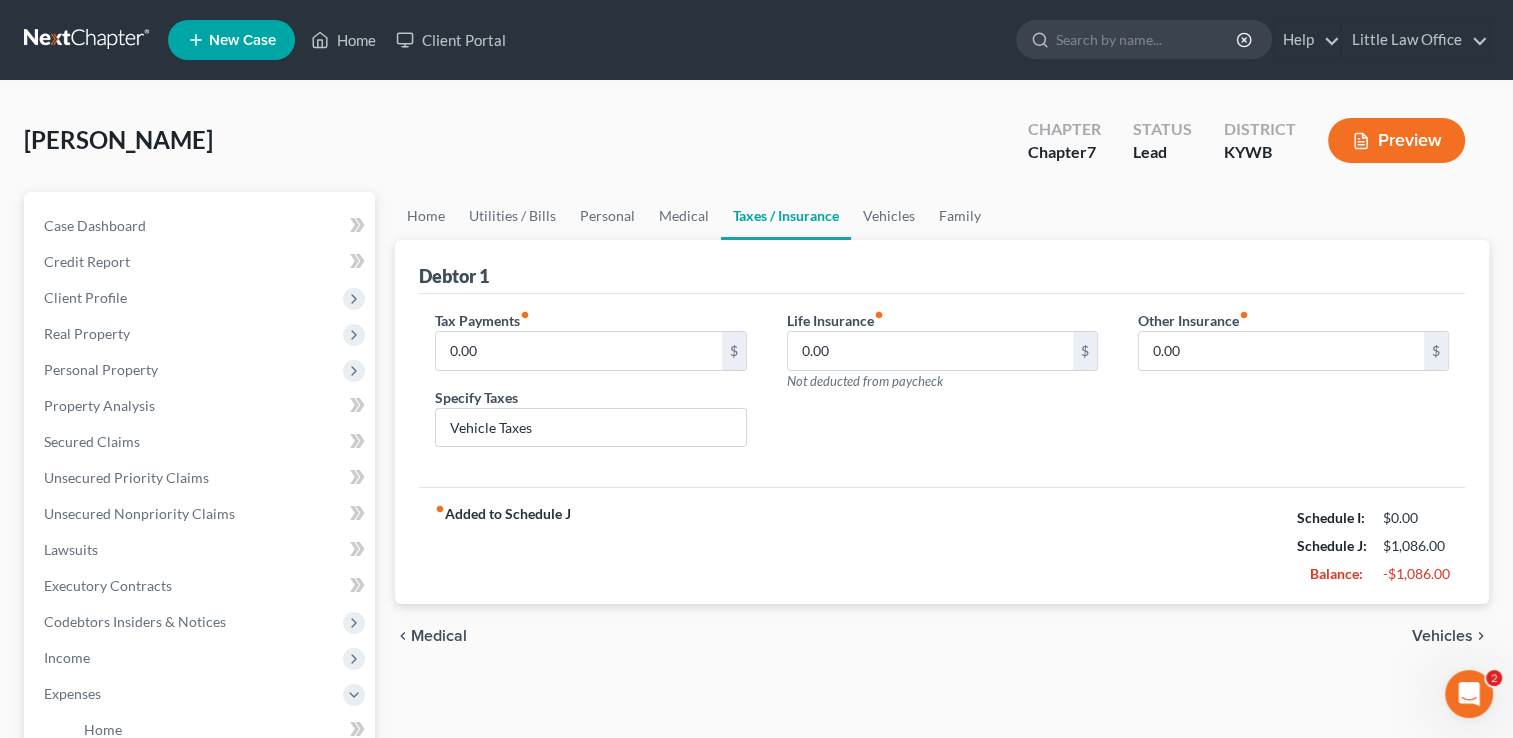 click on "Tax Payments  fiber_manual_record 0.00 $ Specify Taxes Vehicle Taxes" at bounding box center (590, 387) 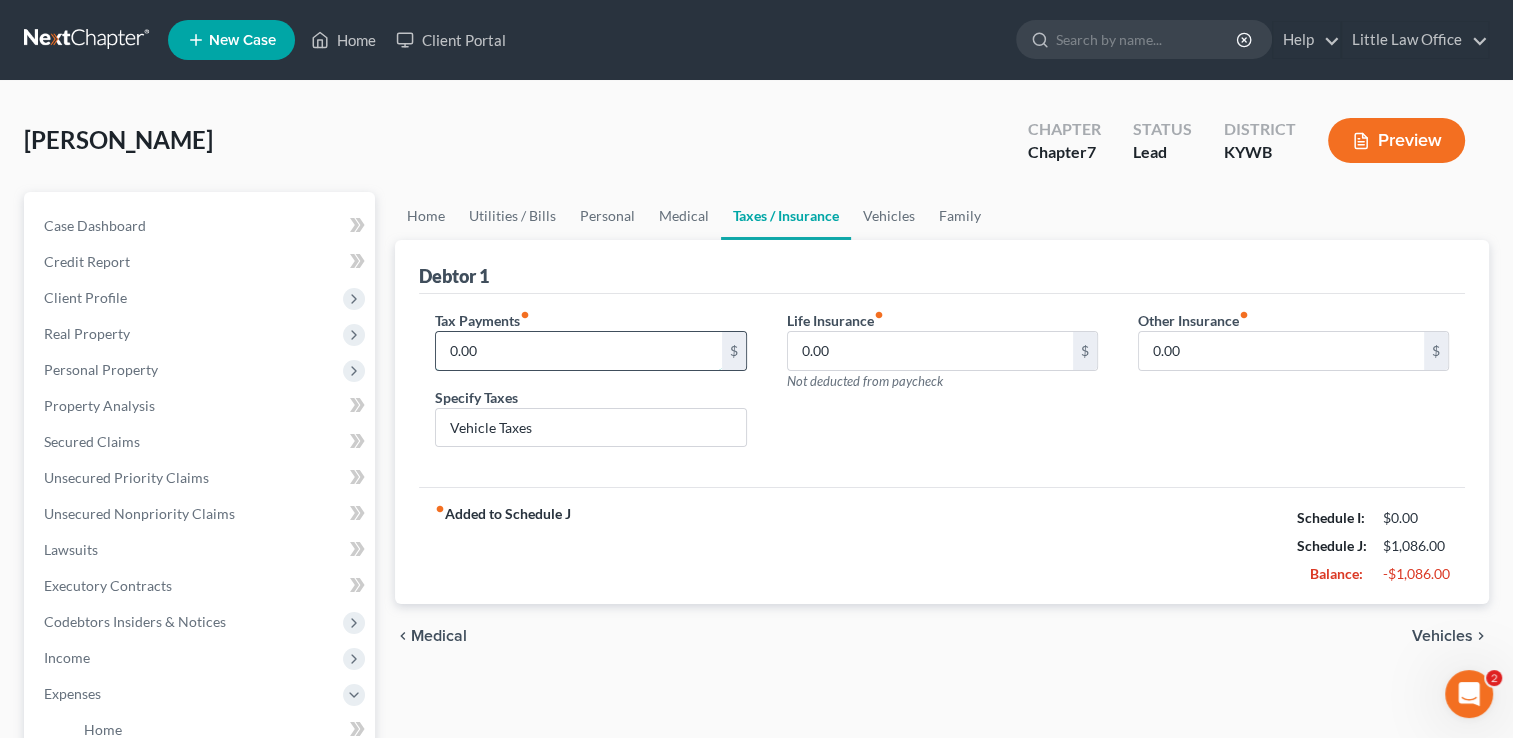 click on "0.00" at bounding box center (578, 351) 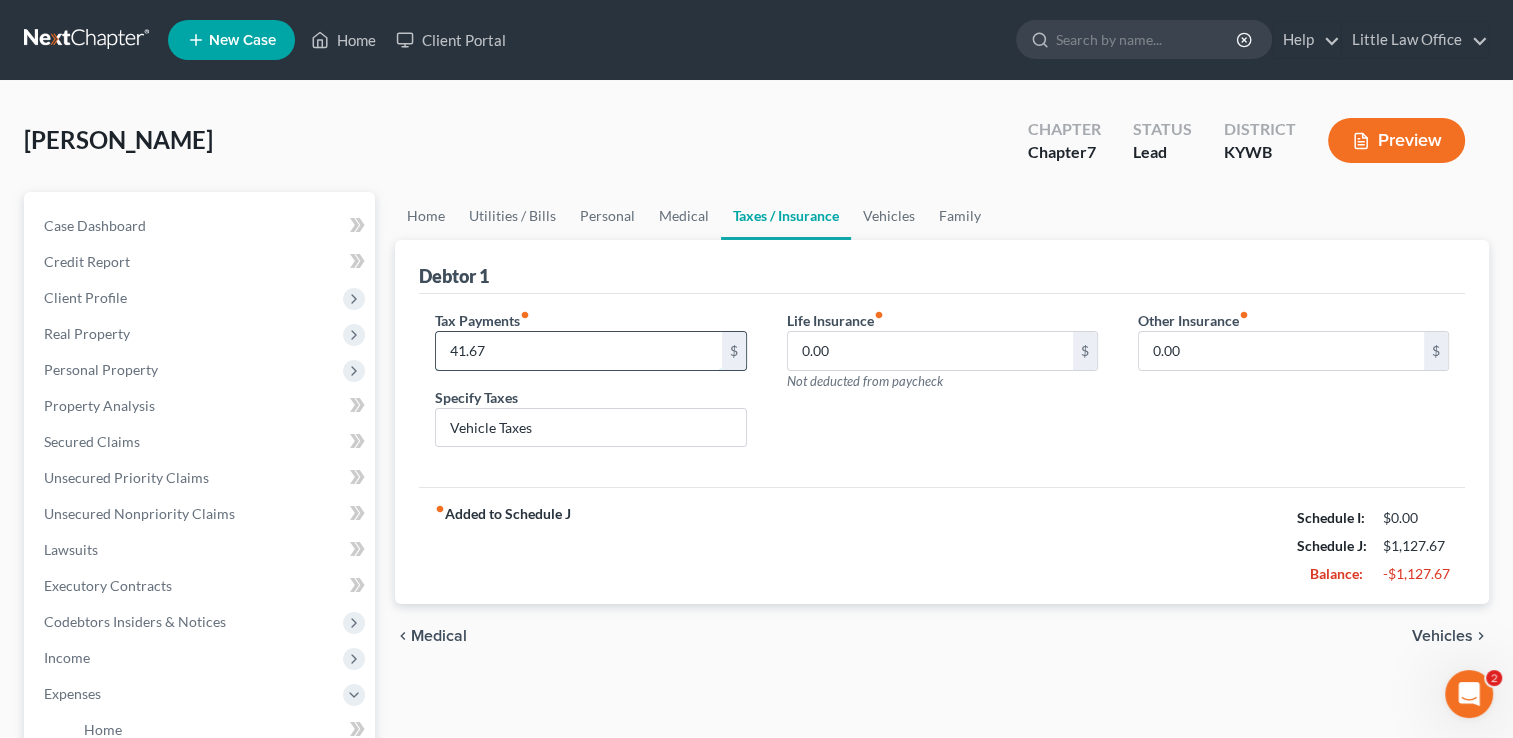 click on "41.67" at bounding box center (578, 351) 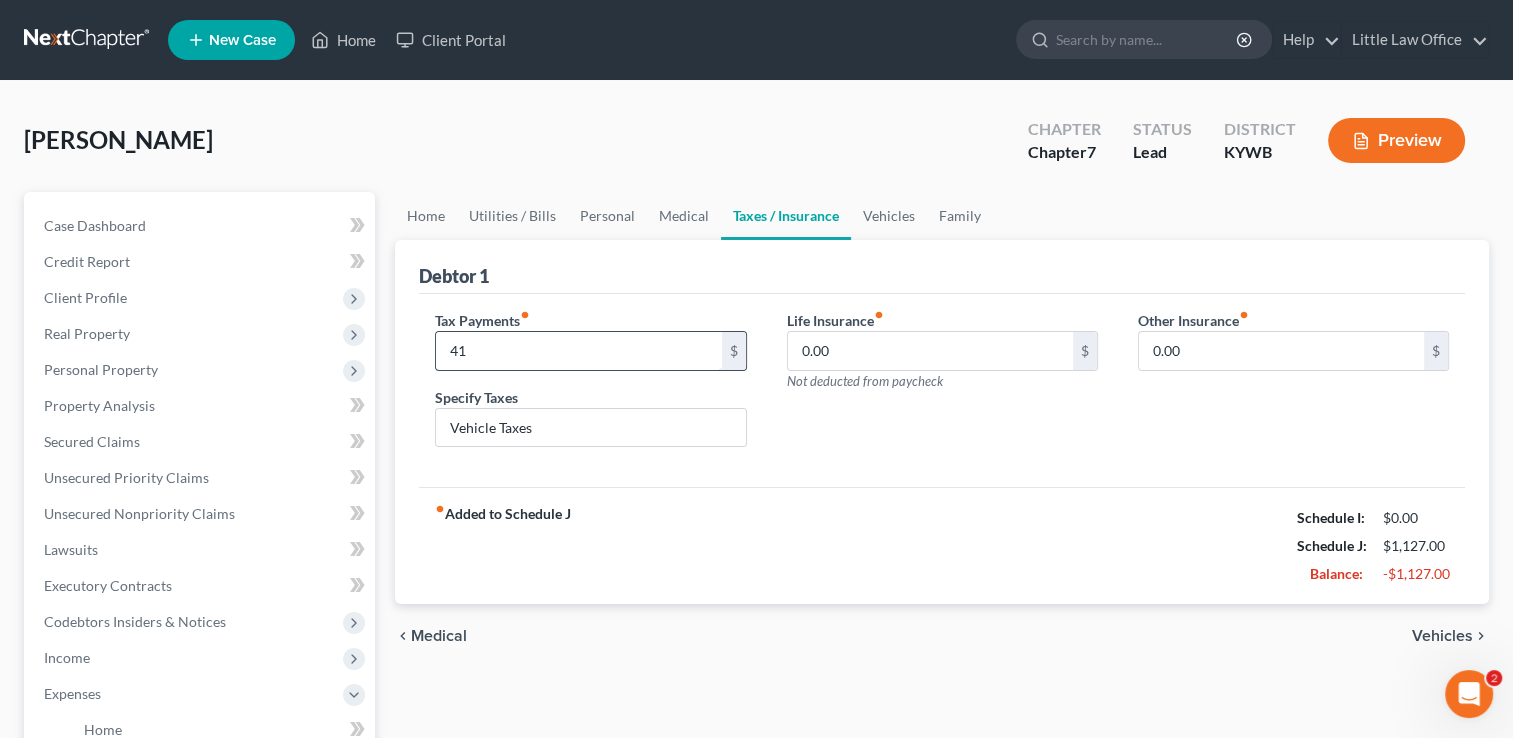 type on "4" 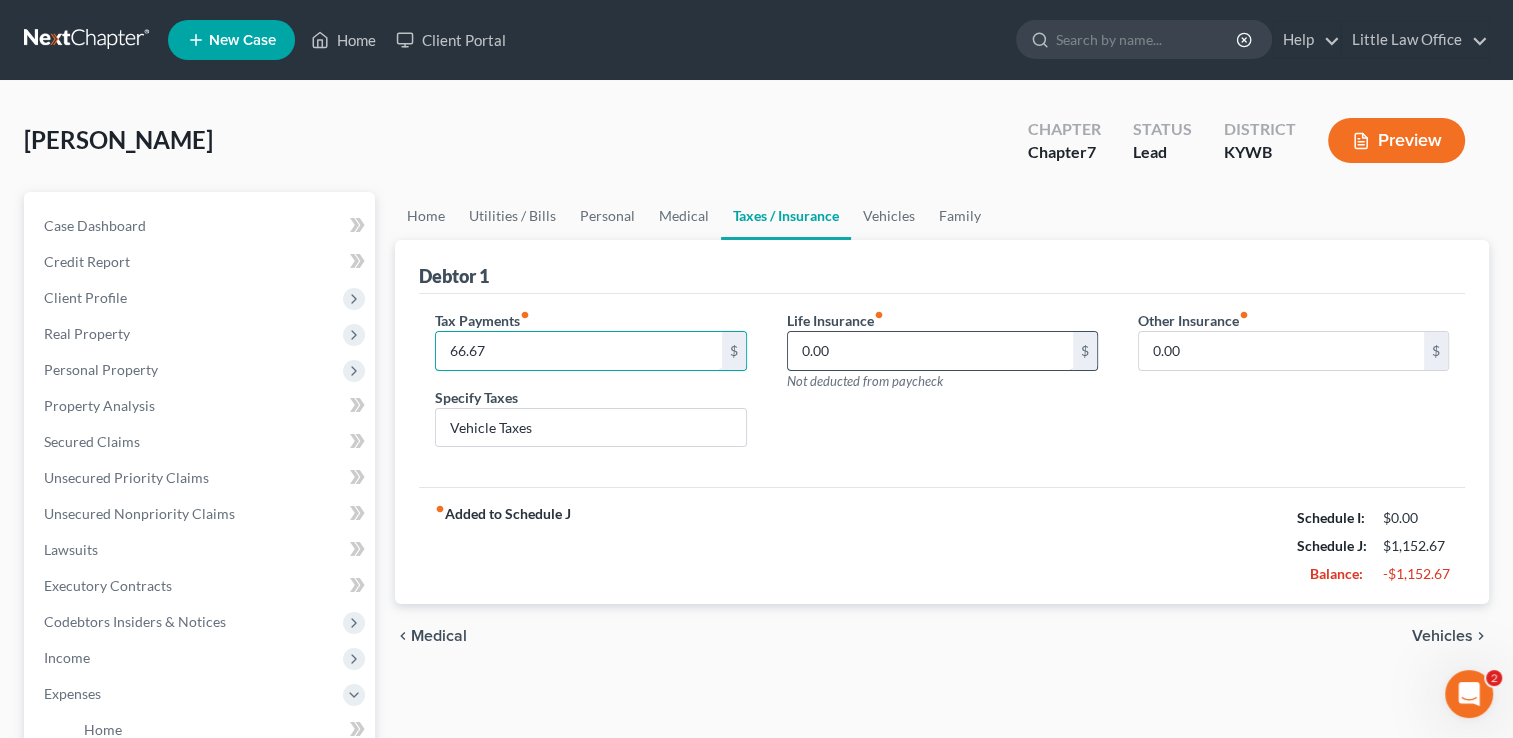 type on "66.67" 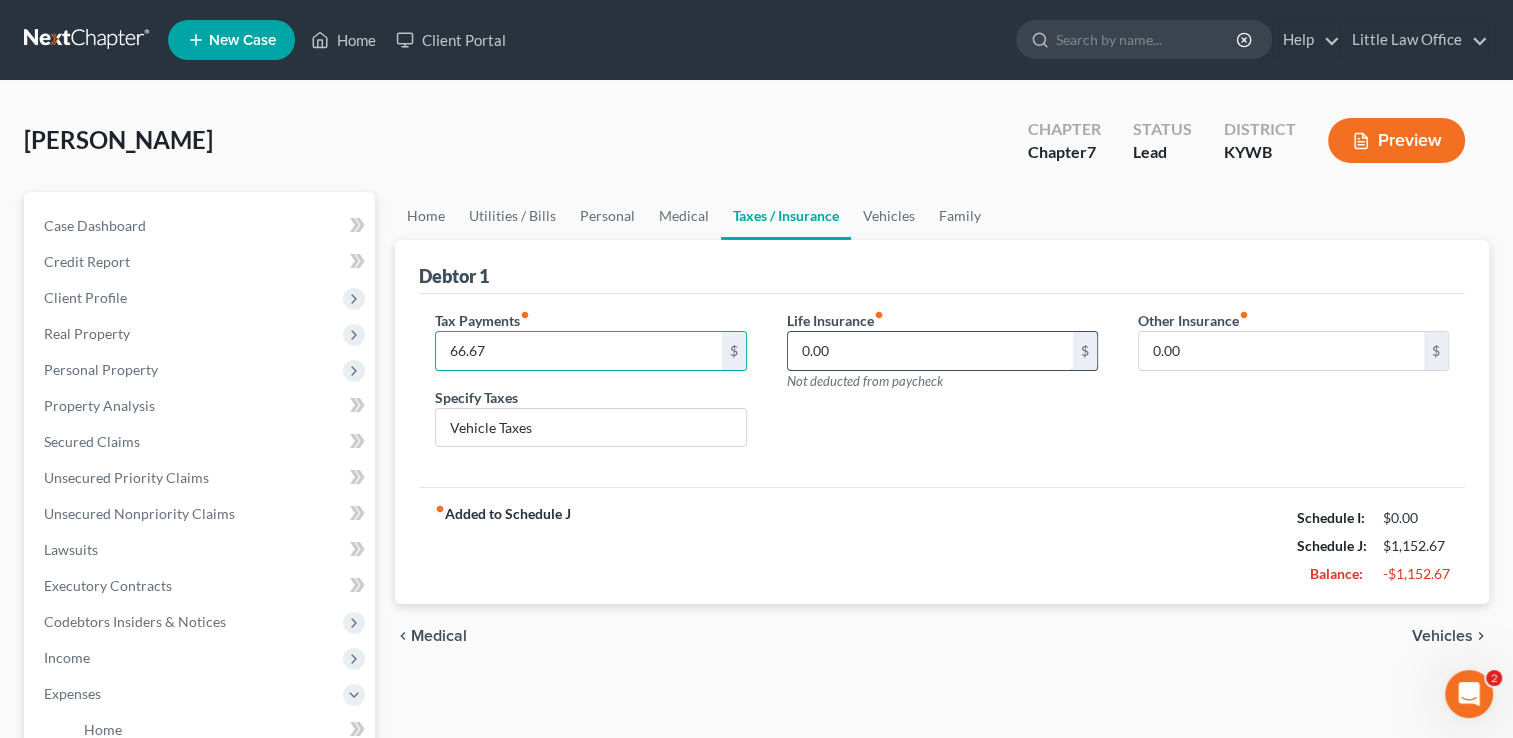 click on "0.00" at bounding box center (930, 351) 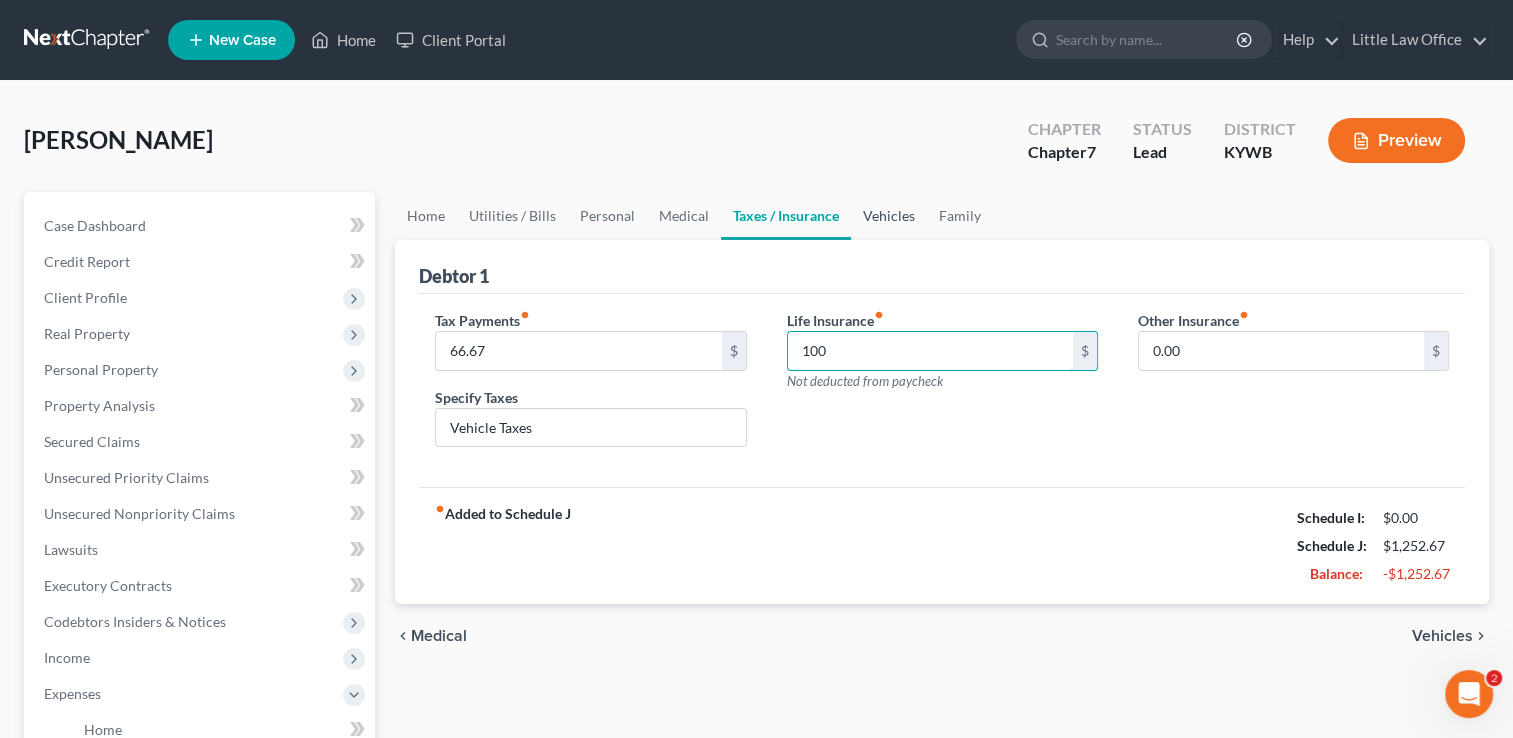 type on "100" 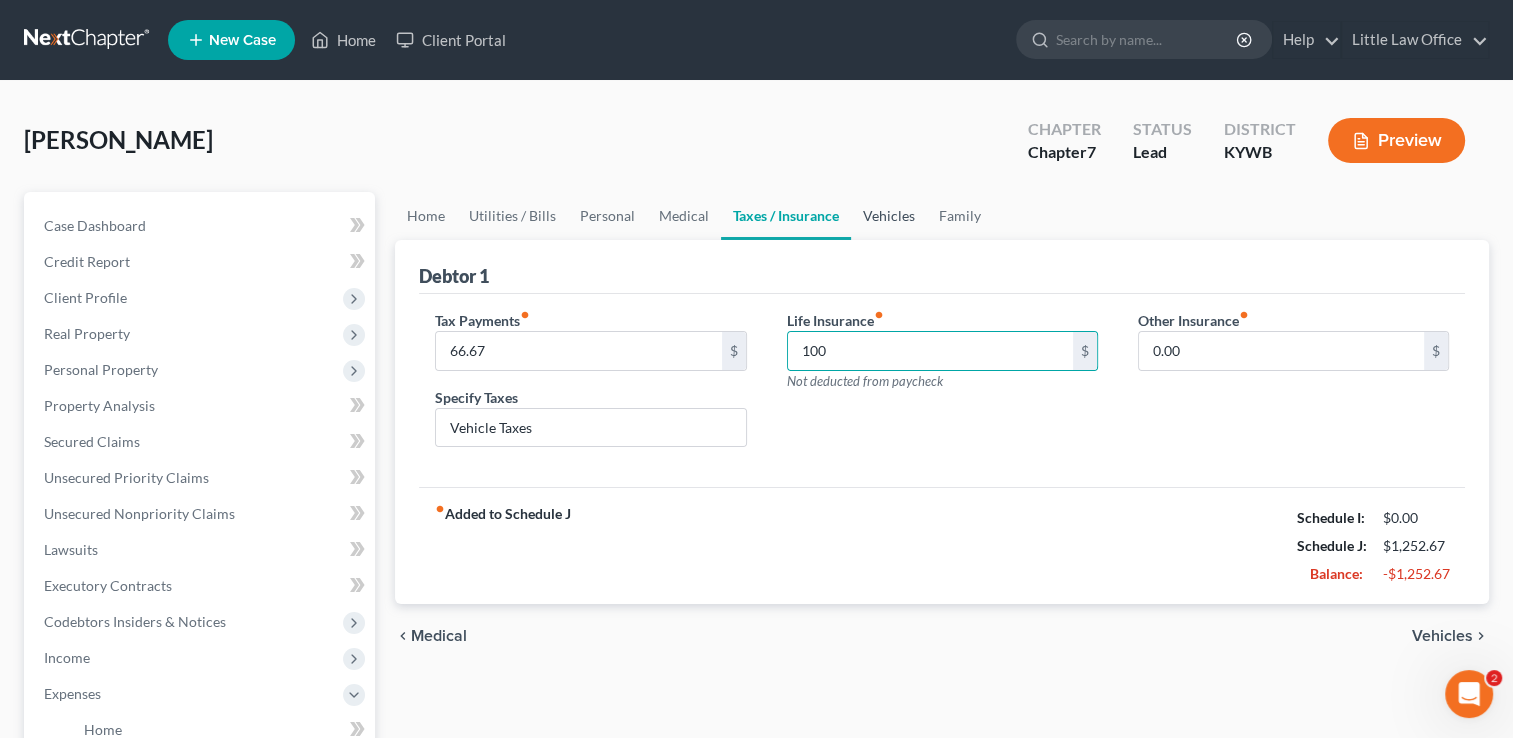 click on "Vehicles" at bounding box center [889, 216] 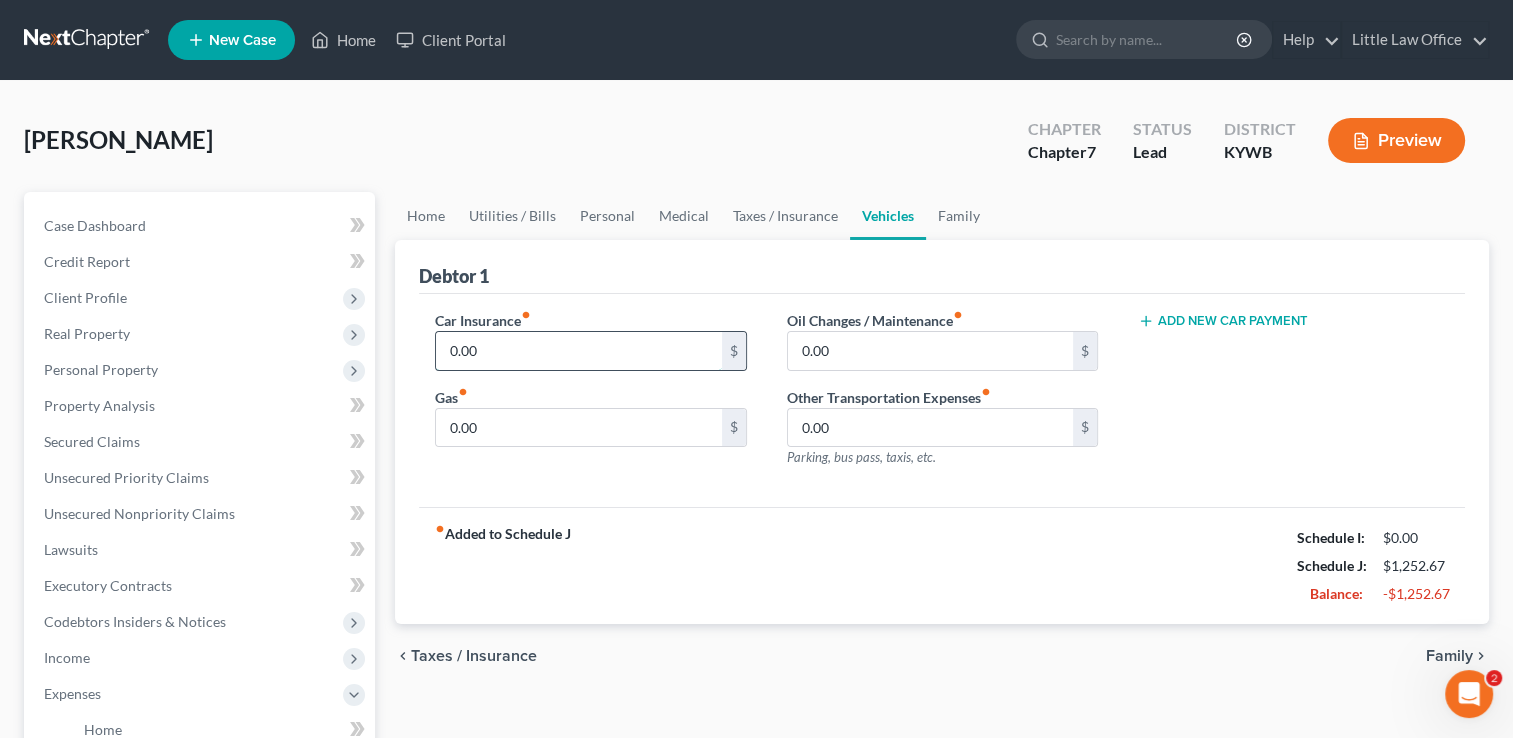 click on "0.00" at bounding box center (578, 351) 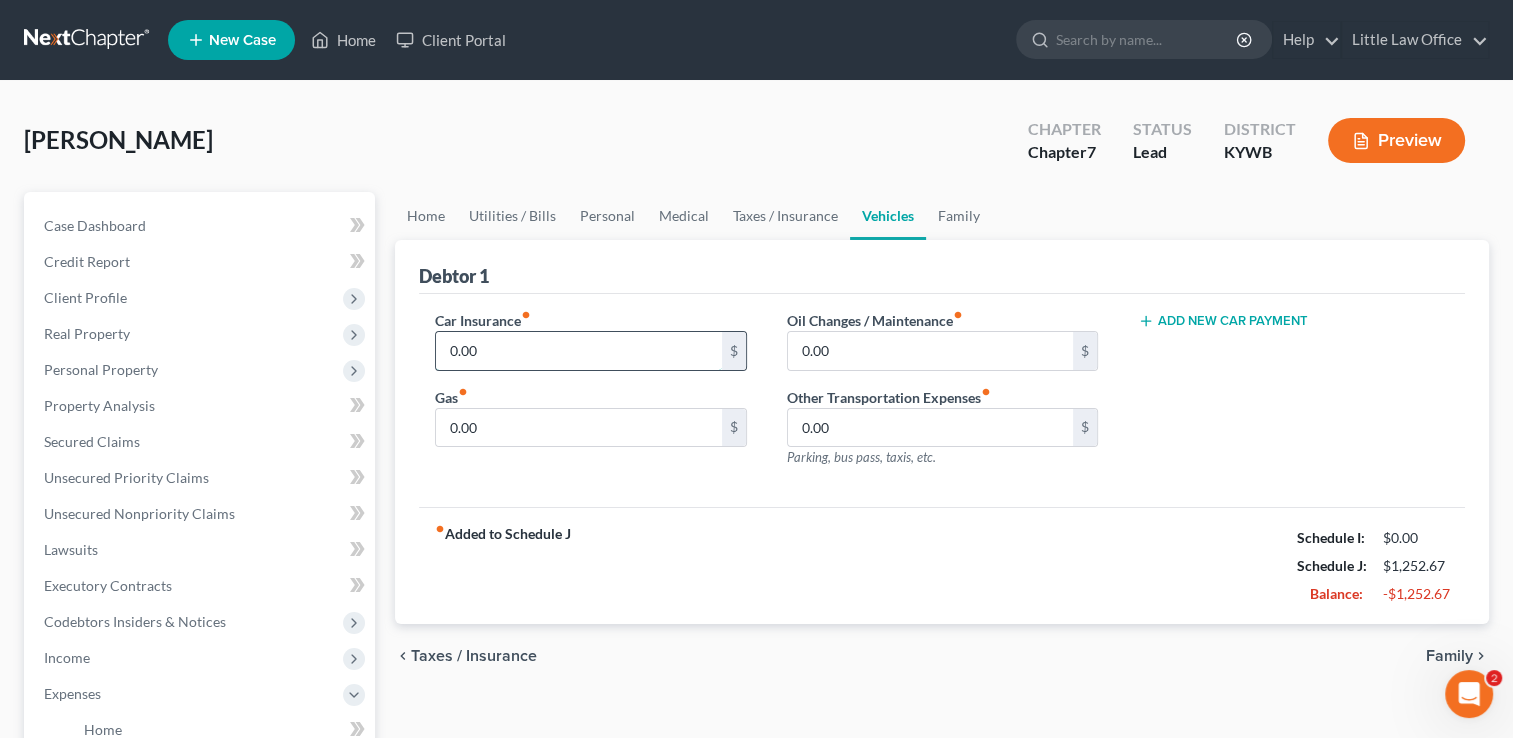 click on "0.00" at bounding box center [578, 351] 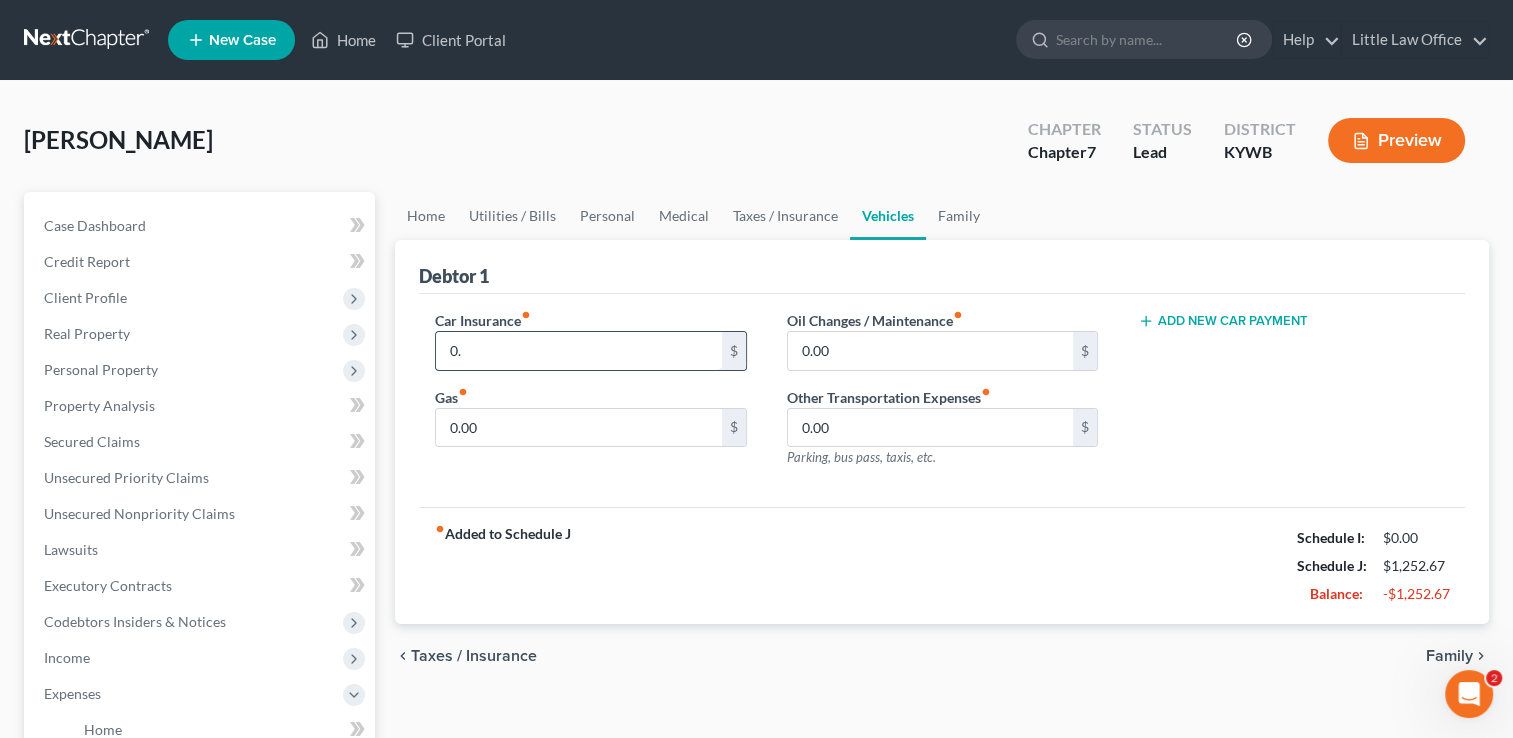 type on "0" 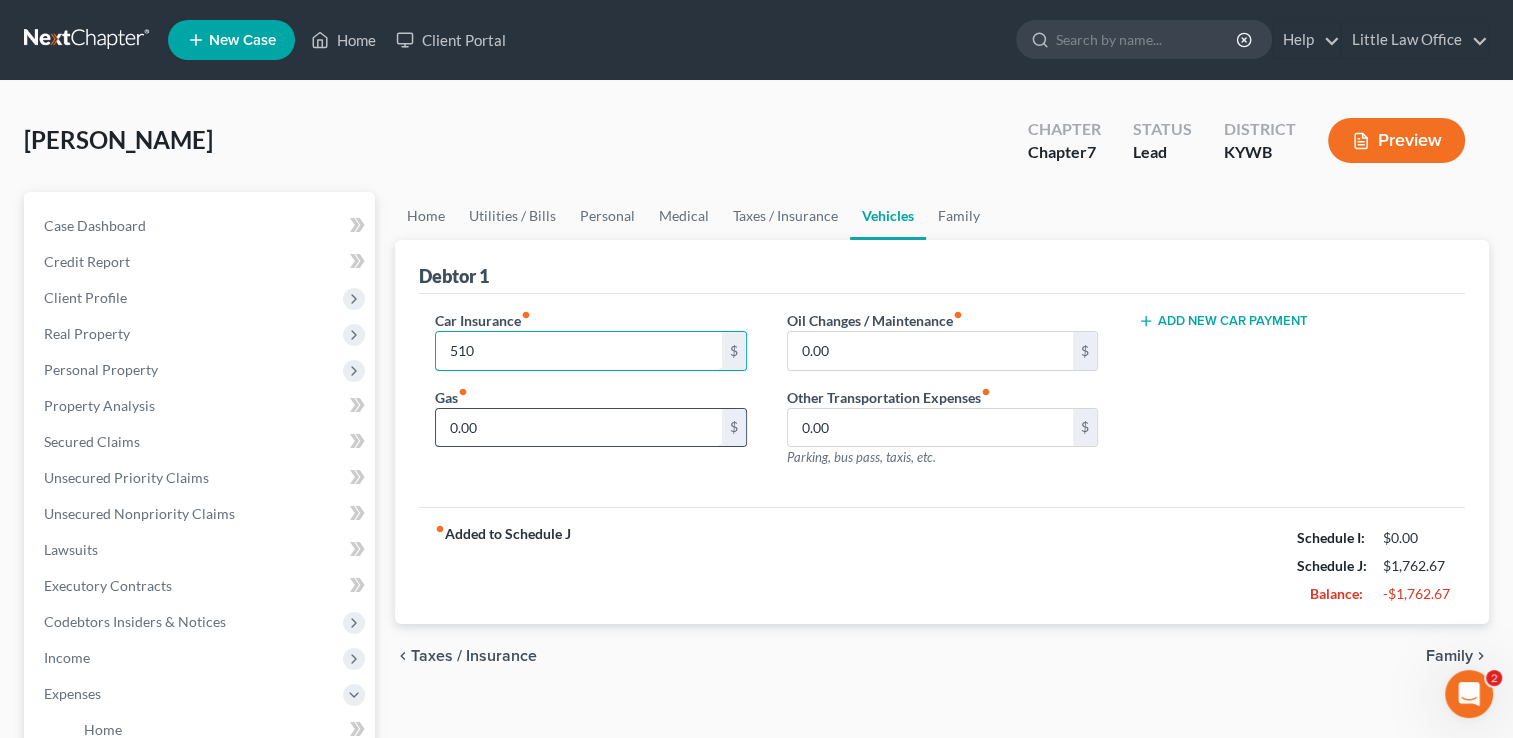 type on "510" 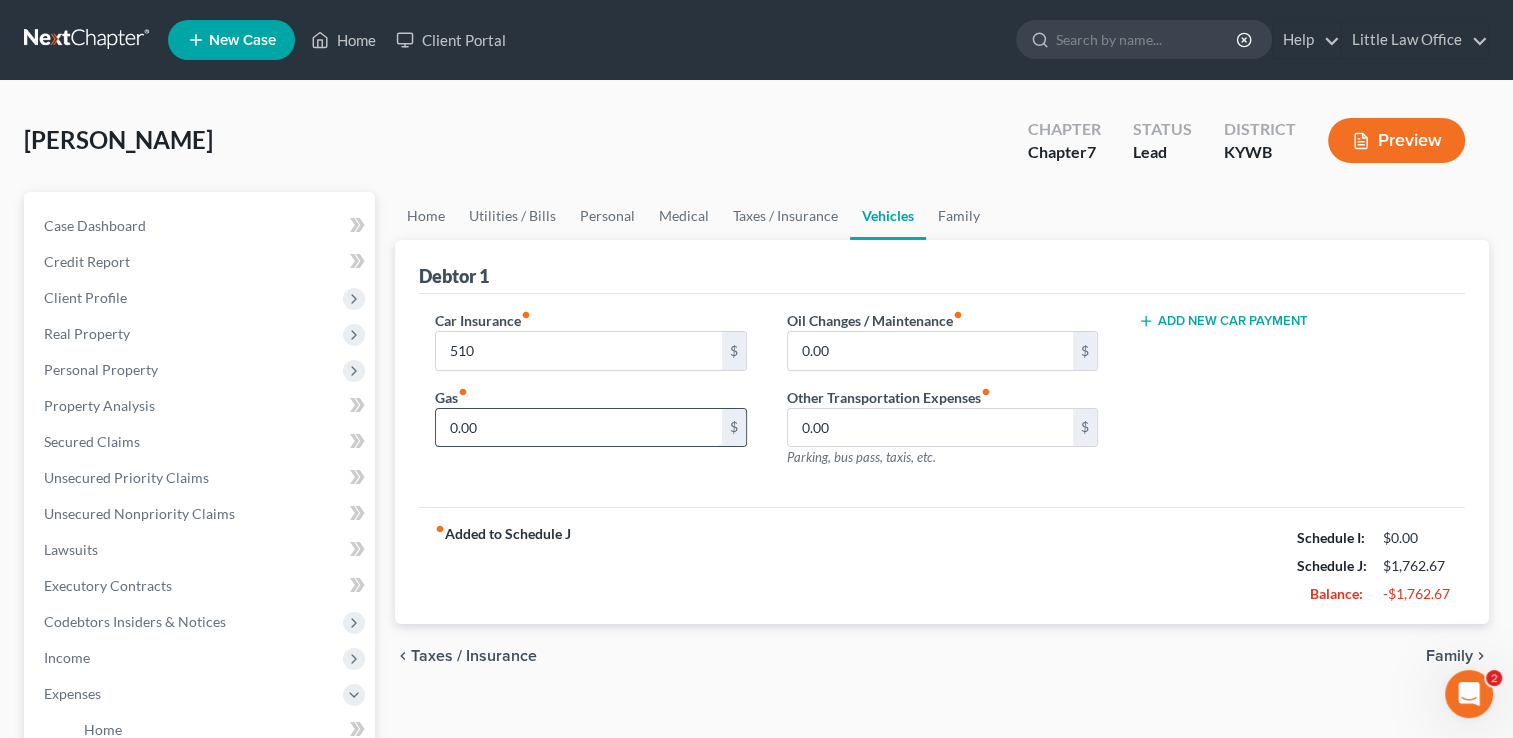 click on "0.00" at bounding box center (578, 428) 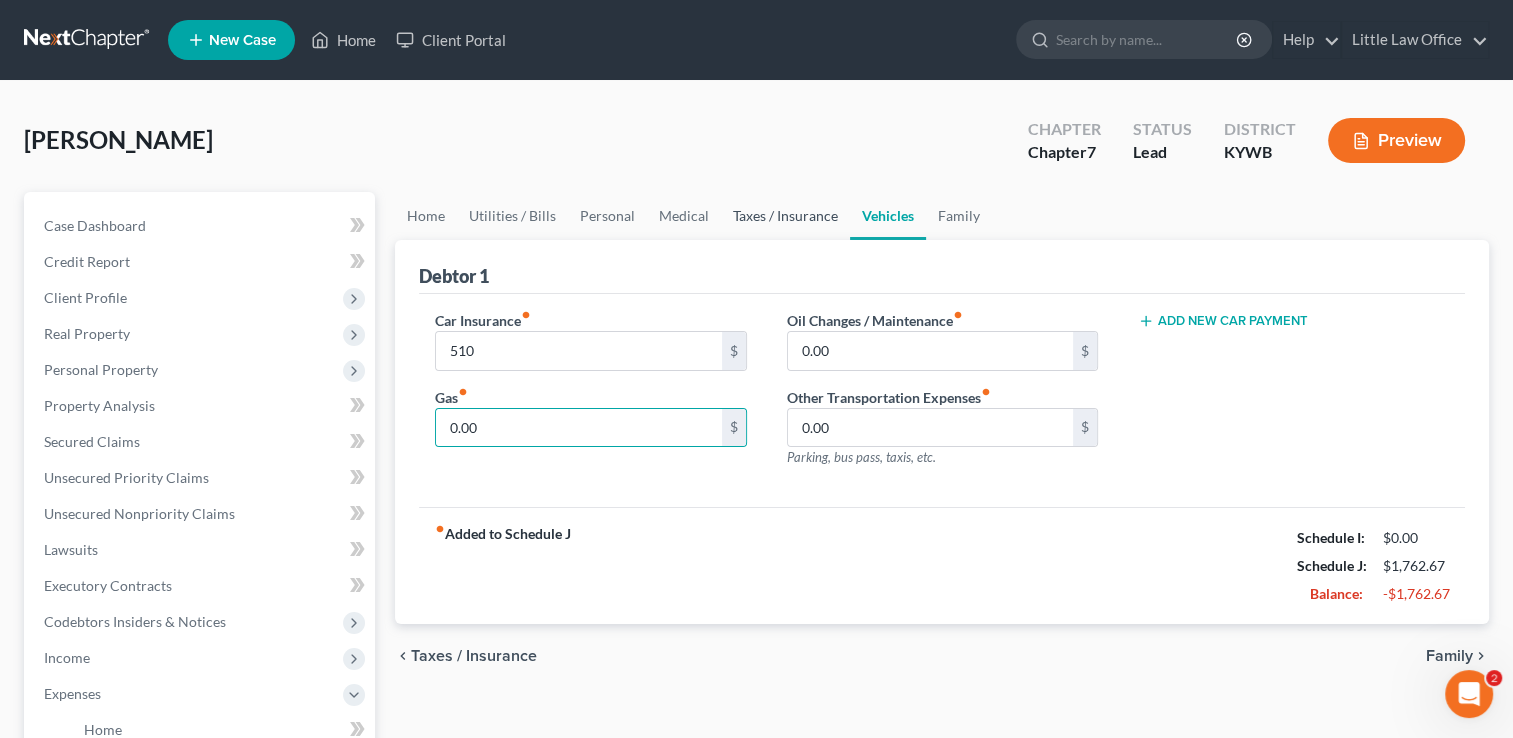 click on "Taxes / Insurance" at bounding box center [785, 216] 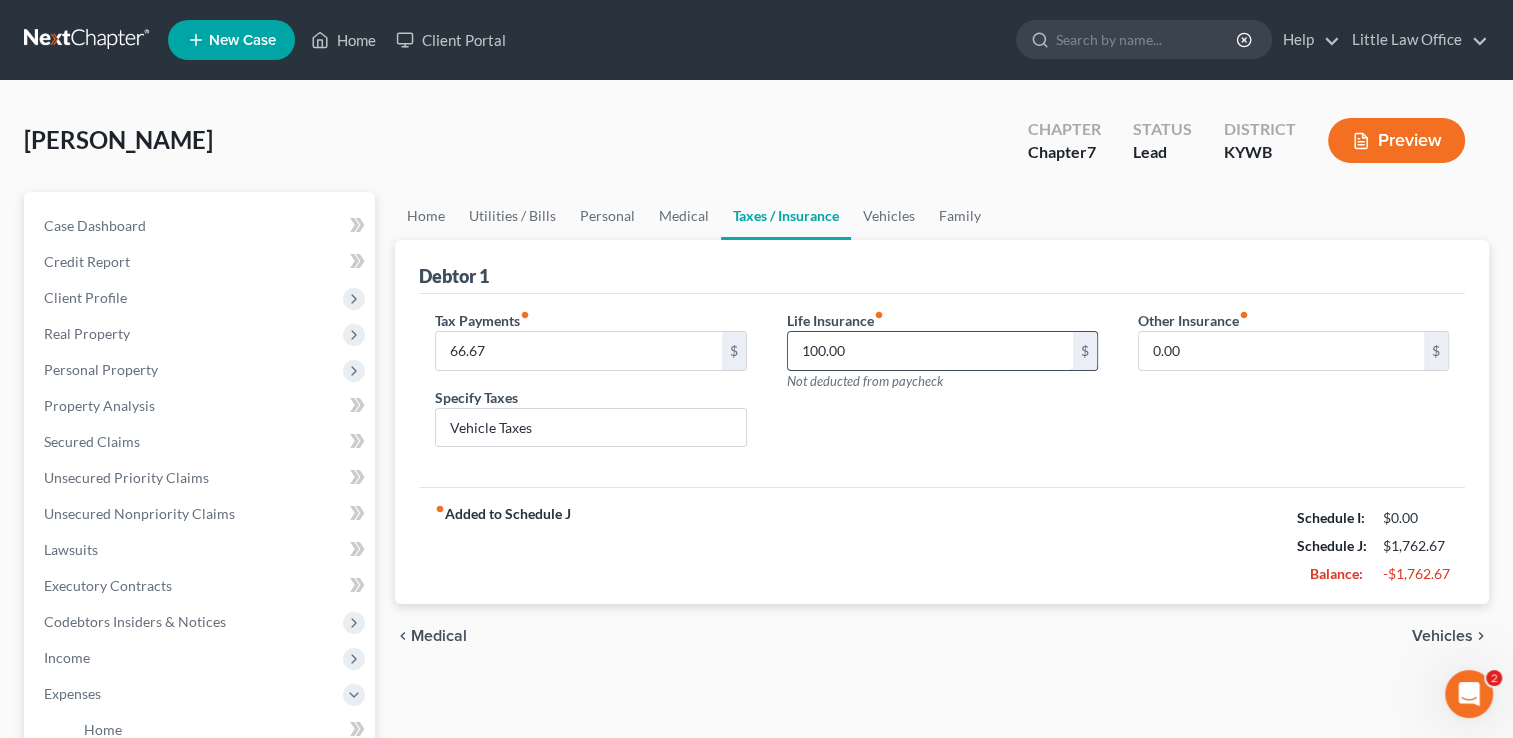 click on "100.00" at bounding box center (930, 351) 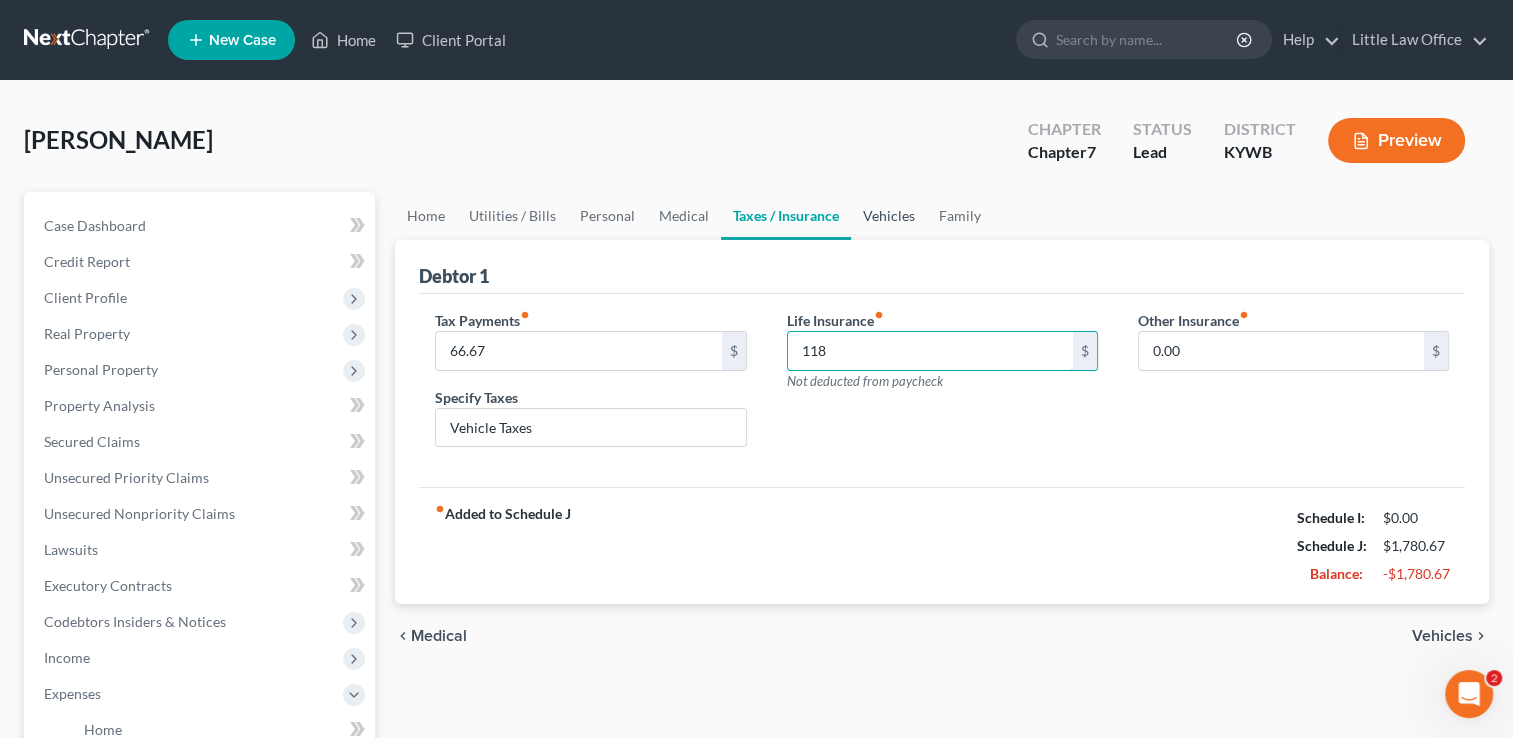 type on "118" 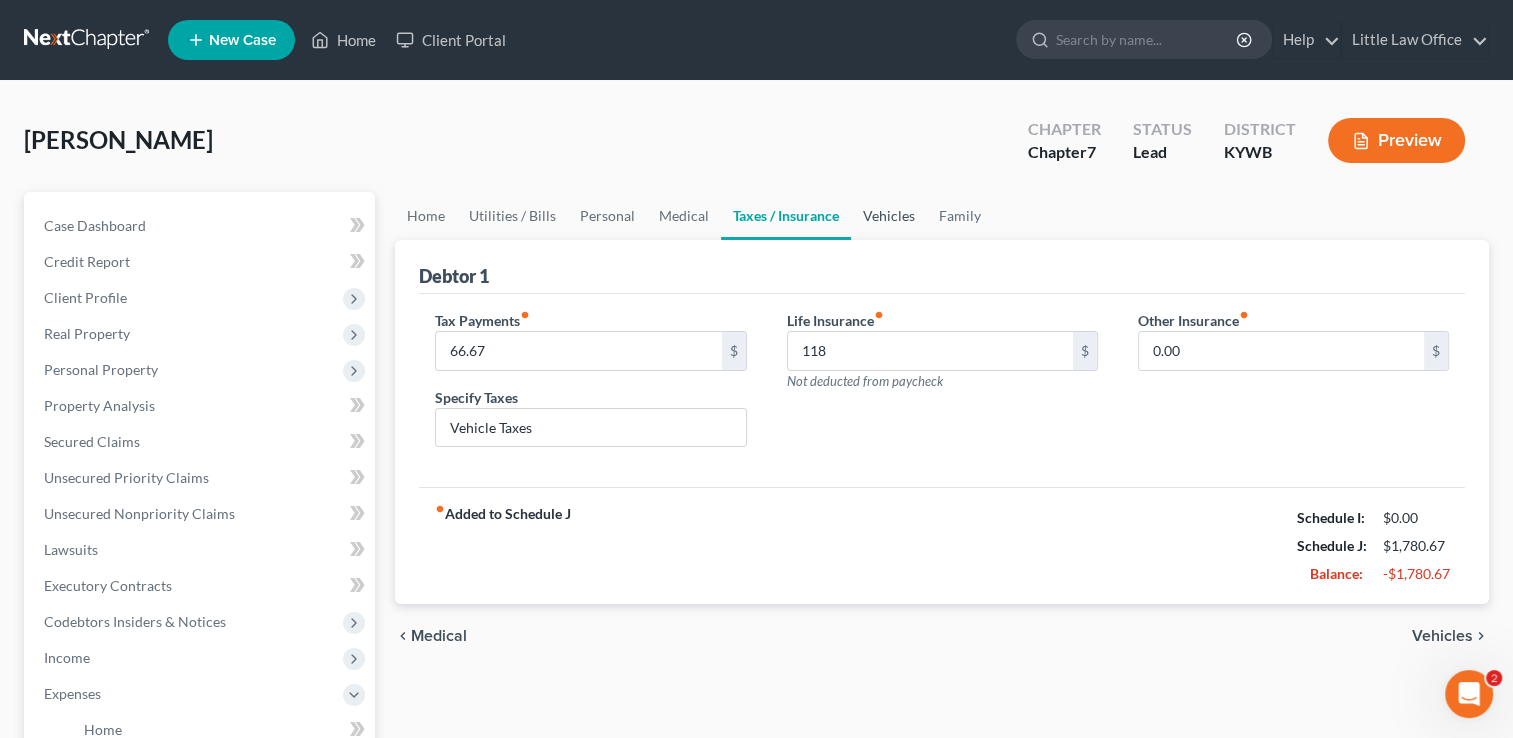 click on "Vehicles" at bounding box center (889, 216) 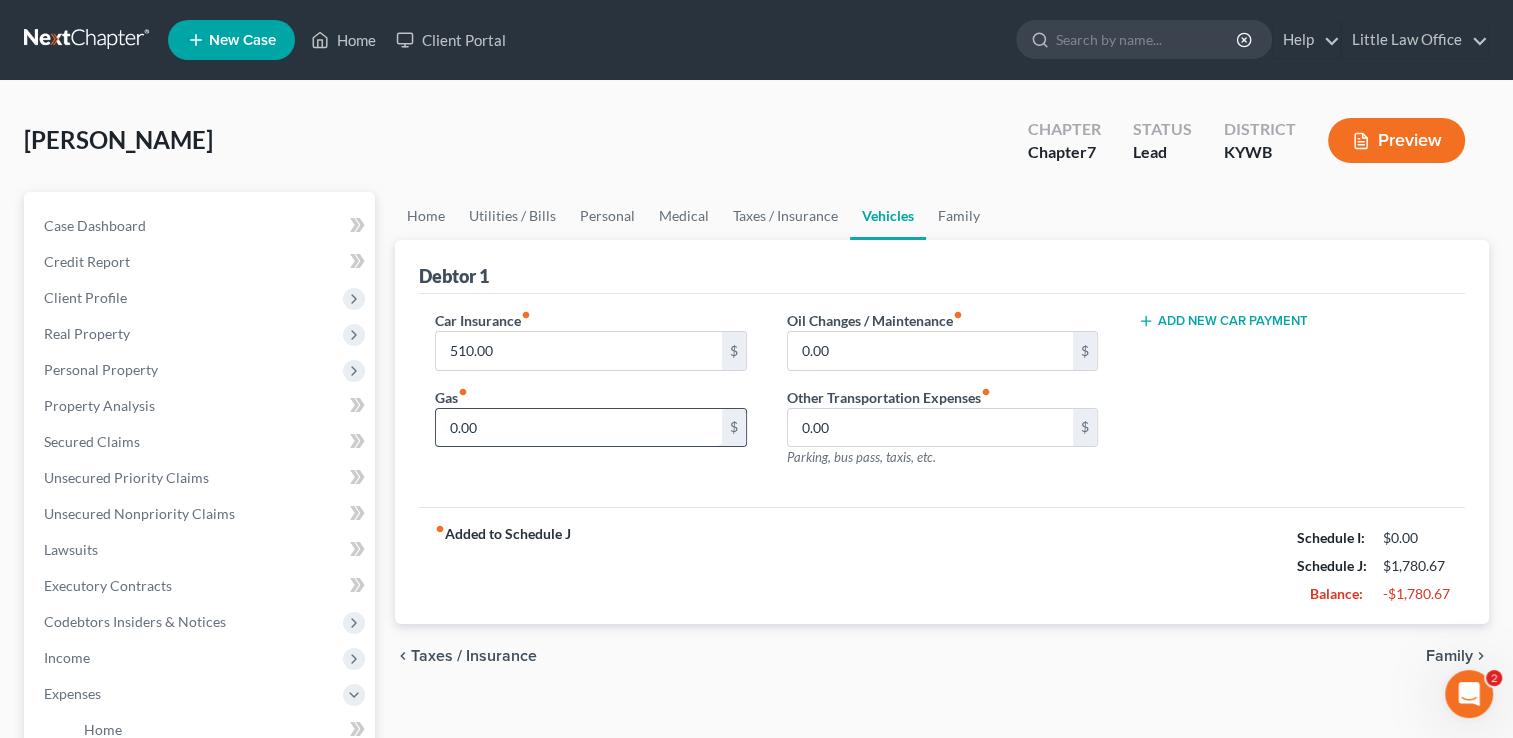 click on "0.00" at bounding box center [578, 428] 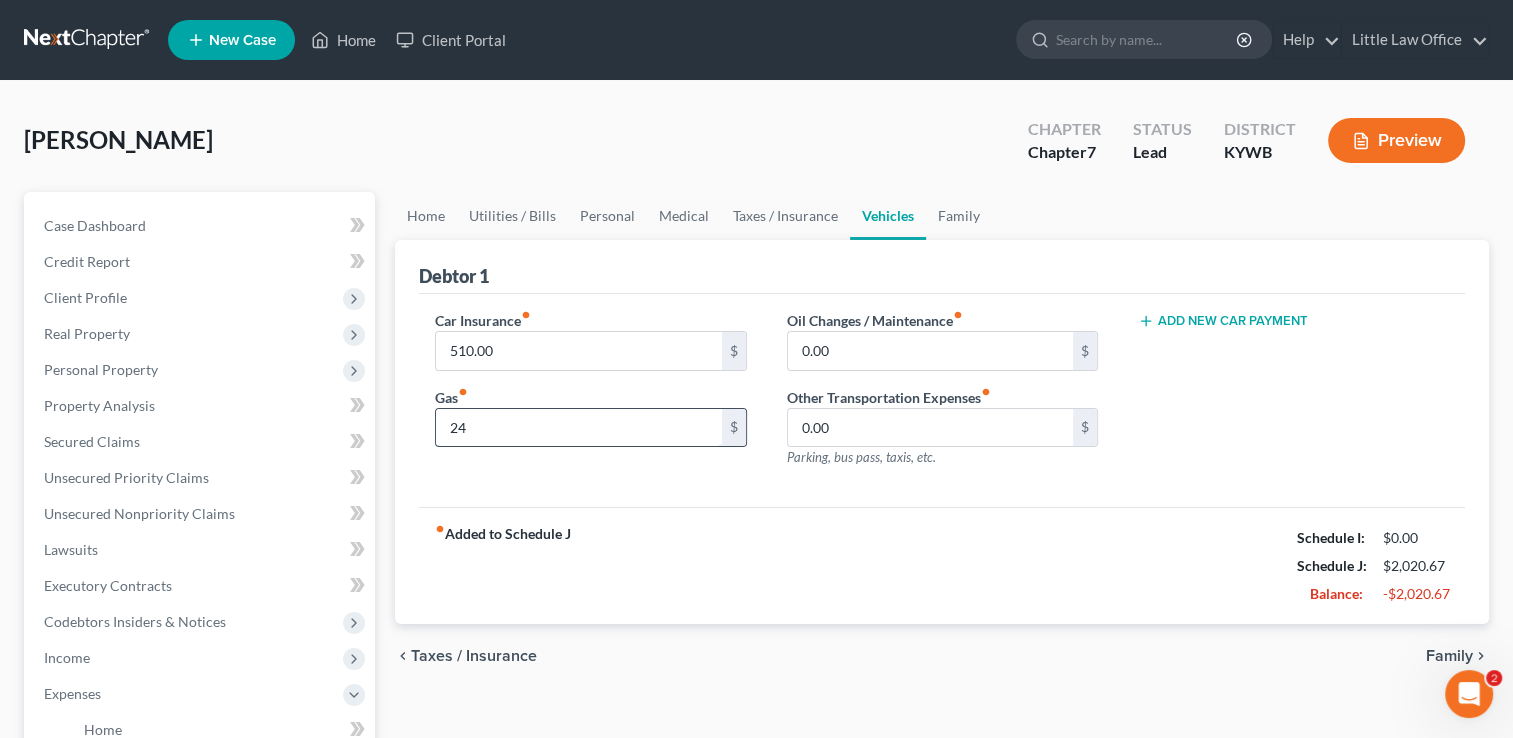 type on "2" 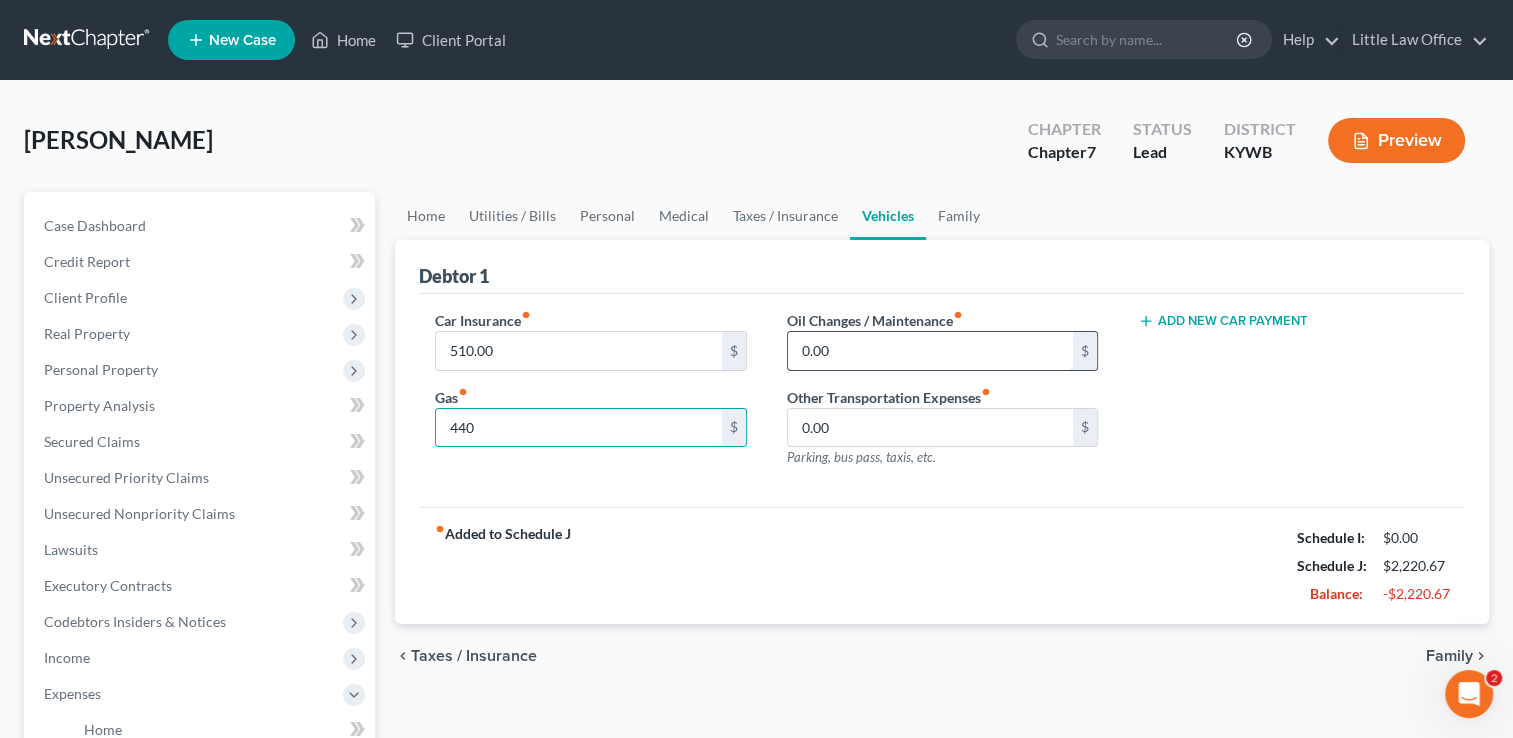 type on "440" 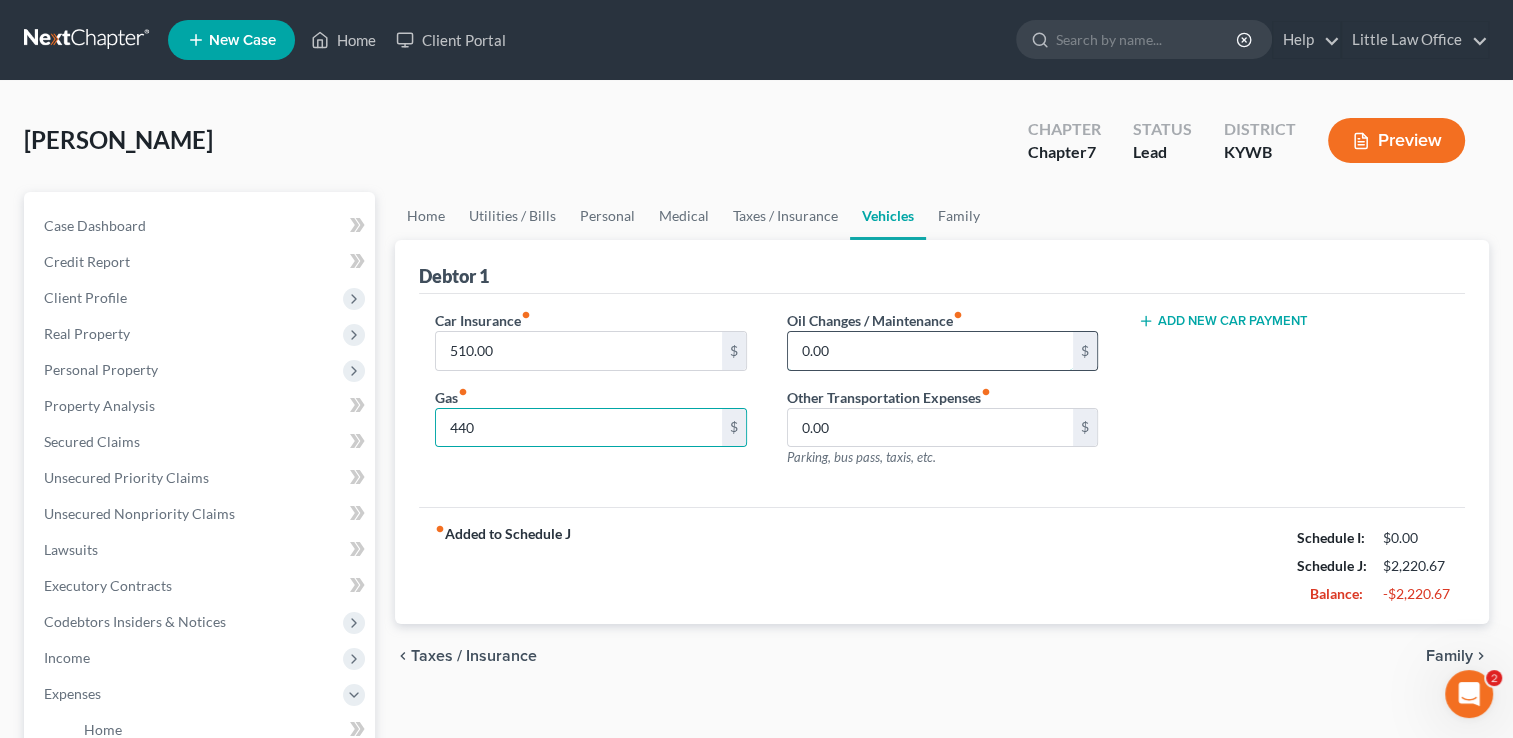 click on "0.00" at bounding box center (930, 351) 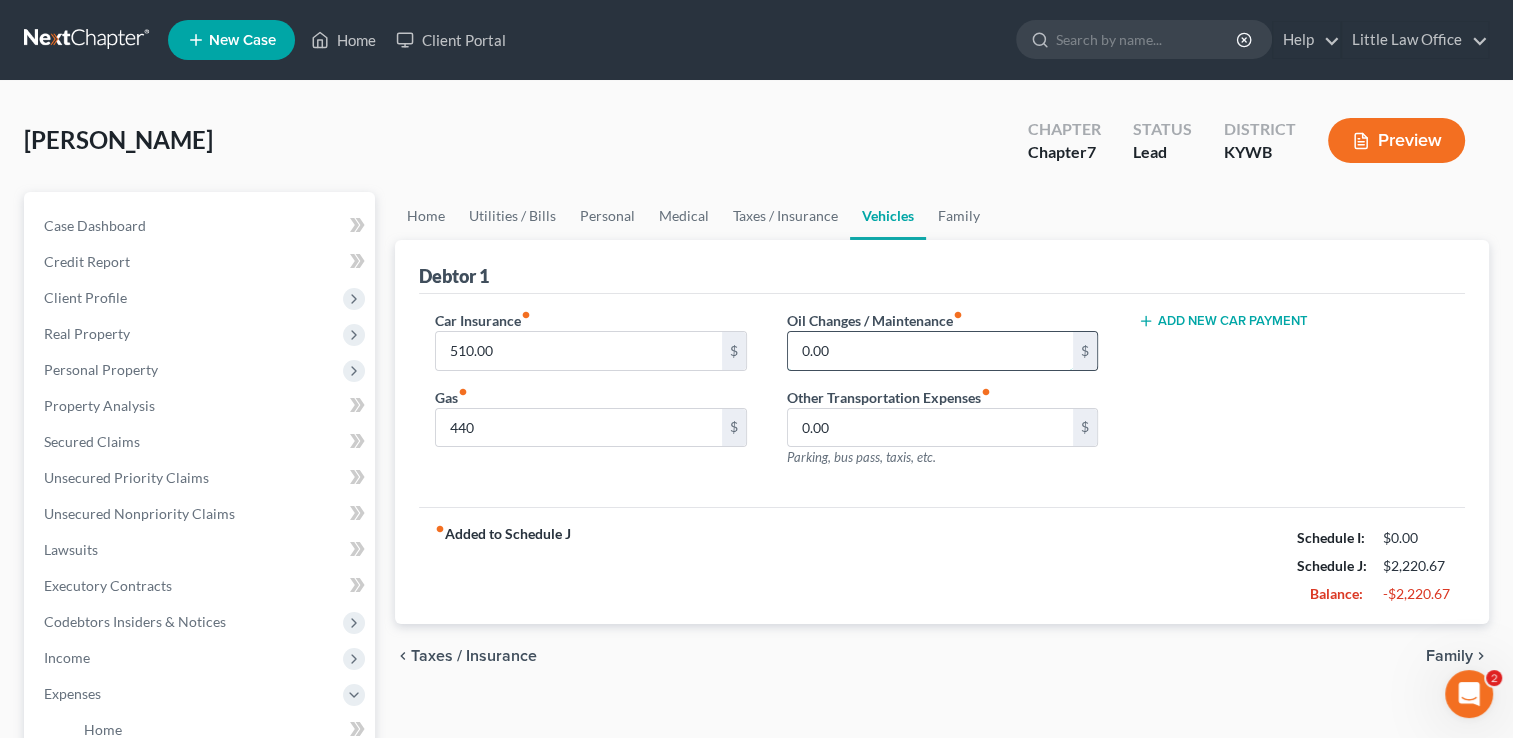 click on "0.00" at bounding box center [930, 351] 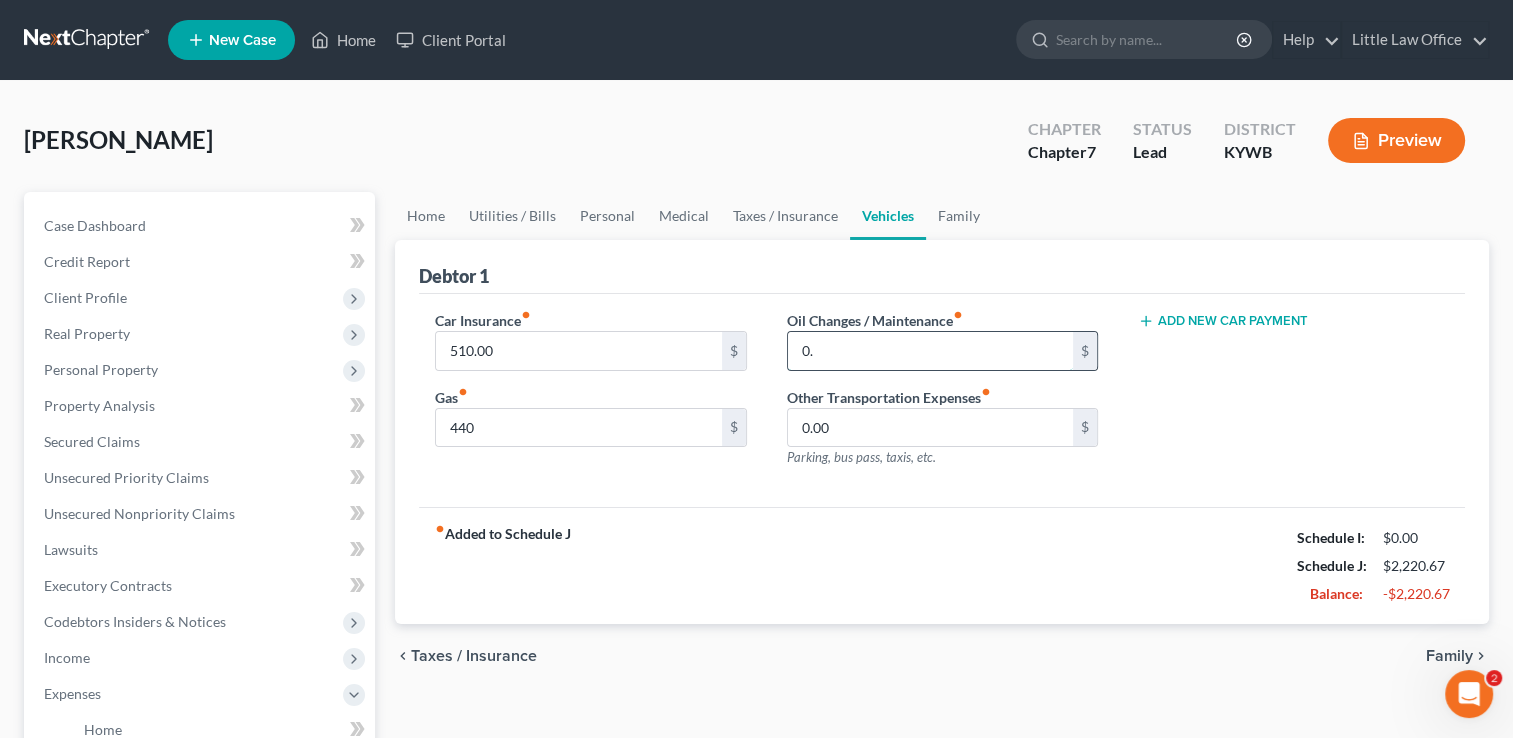 type on "0" 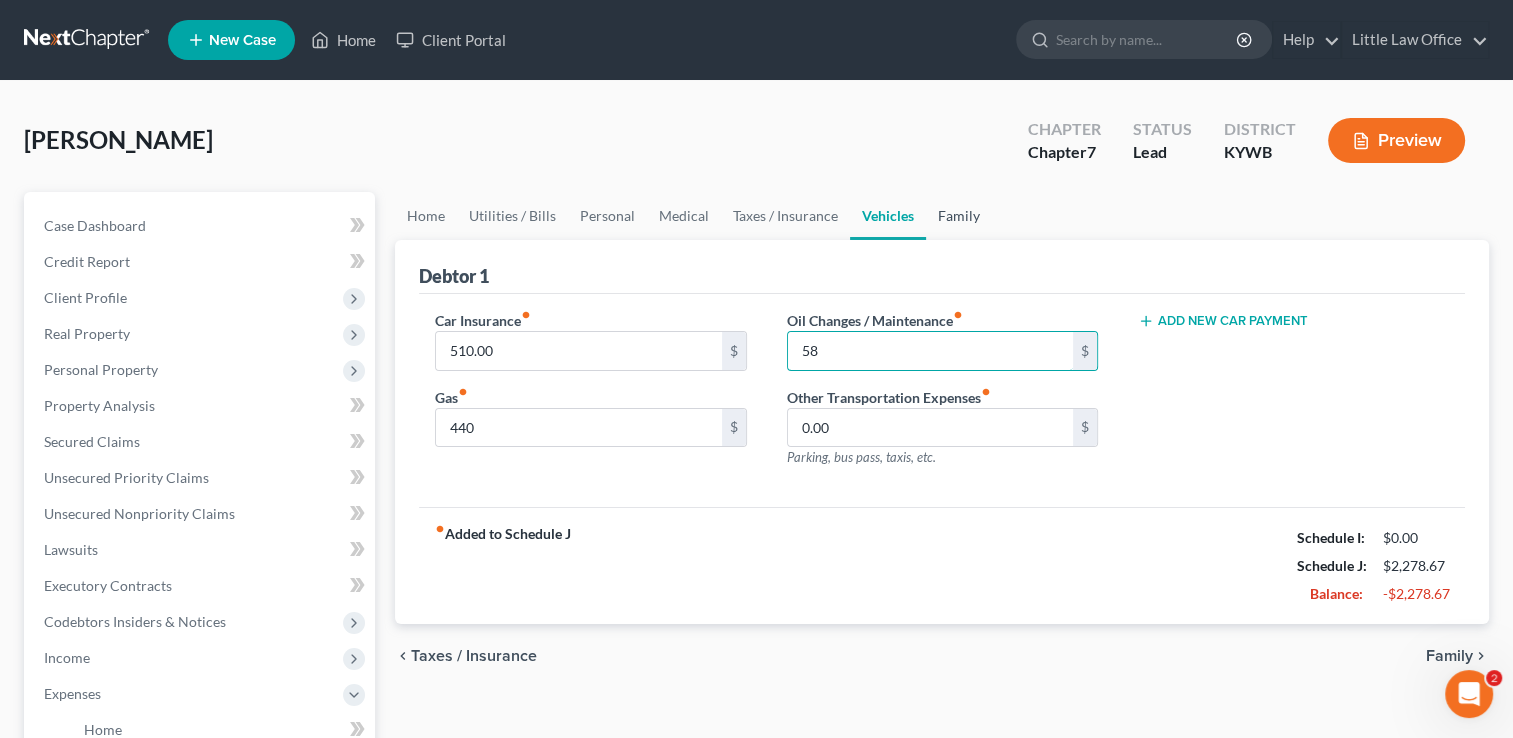 type on "58" 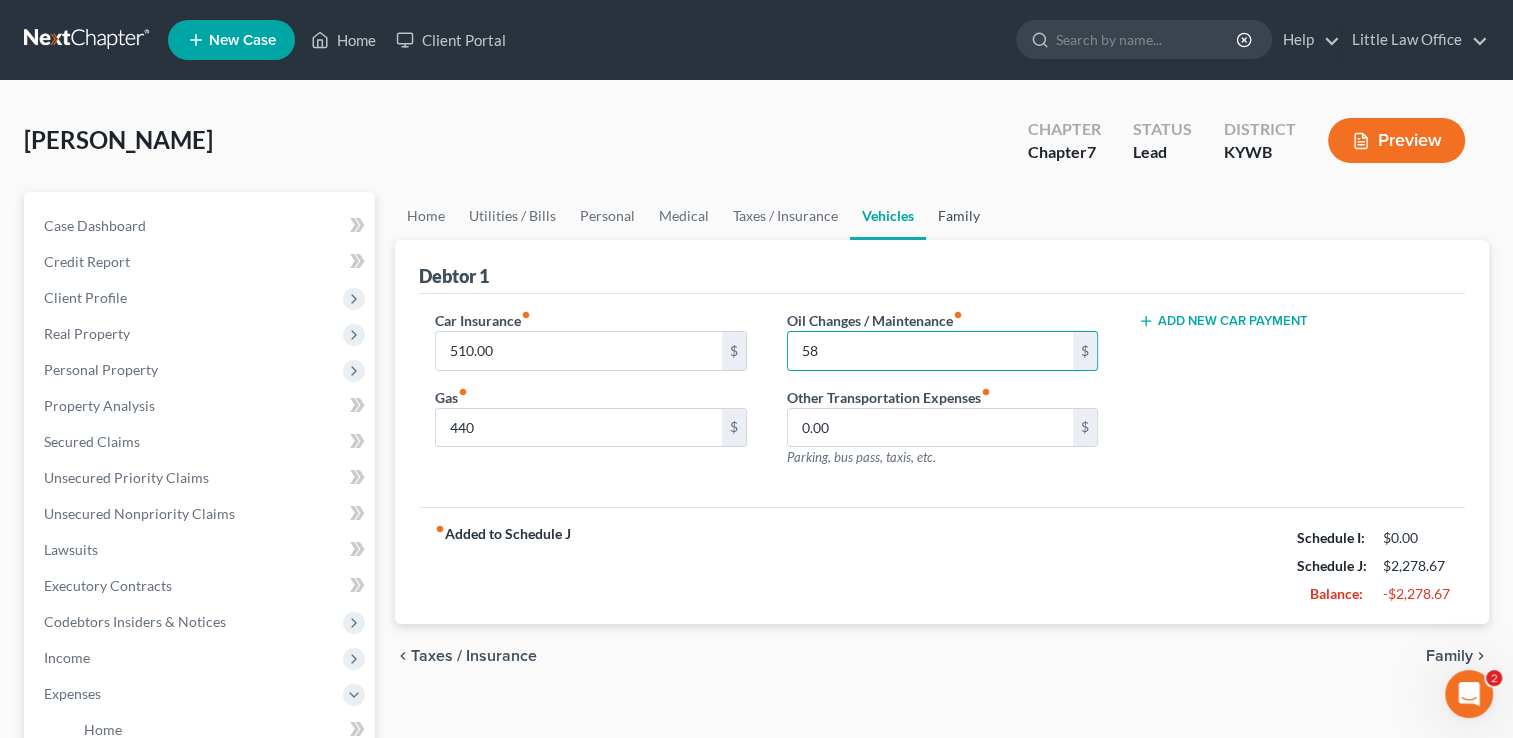 click on "Family" at bounding box center [959, 216] 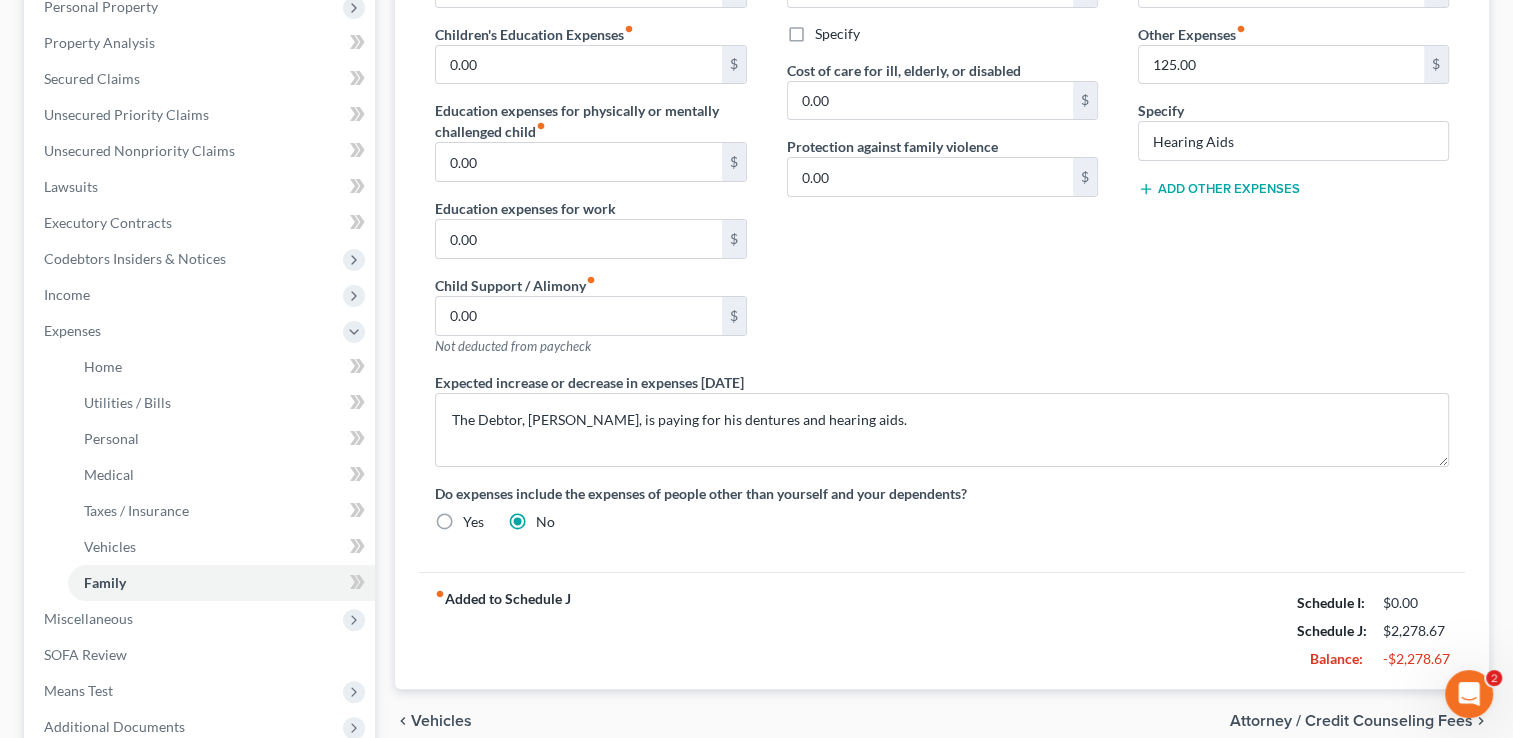 scroll, scrollTop: 393, scrollLeft: 0, axis: vertical 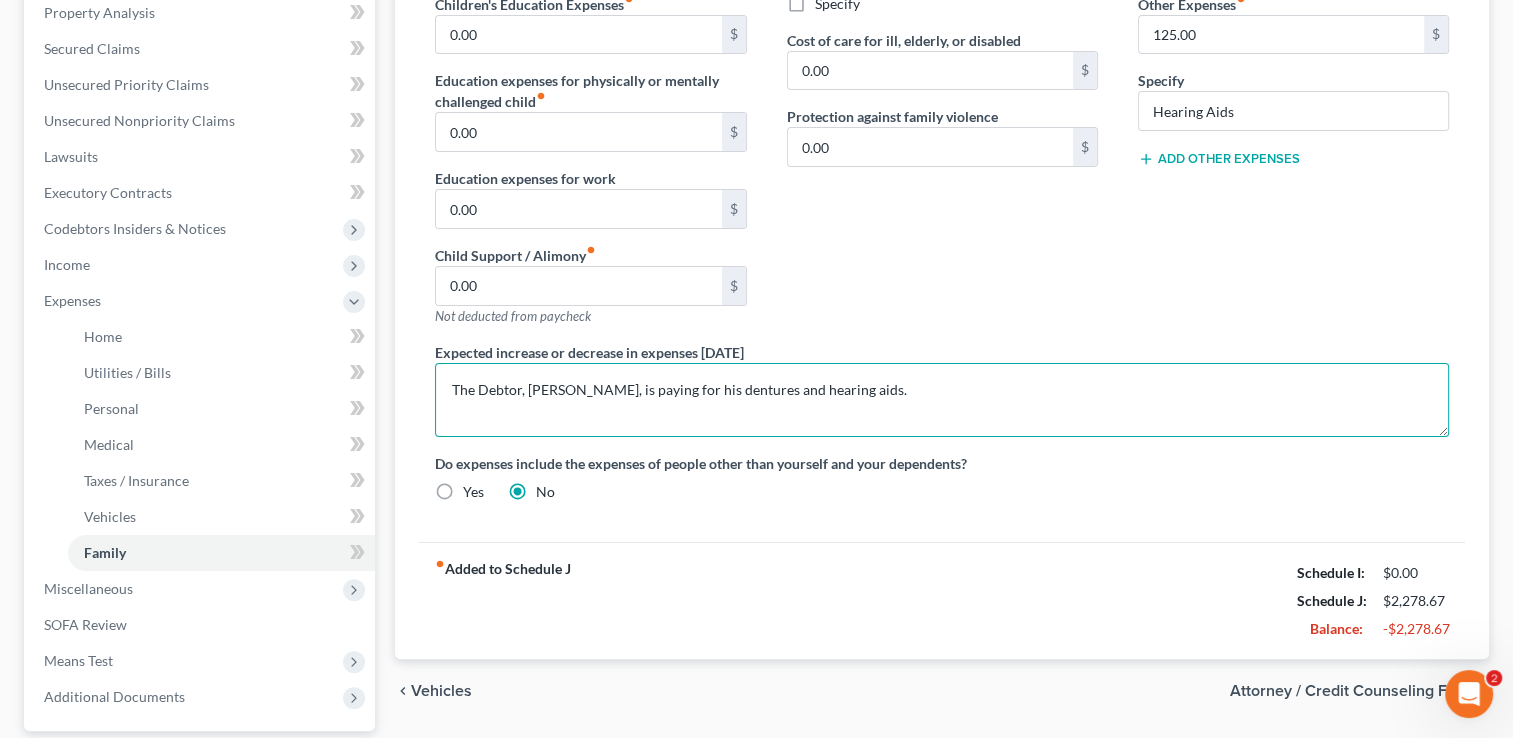 click on "The Debtor, [PERSON_NAME], is paying for his dentures and hearing aids." at bounding box center (942, 400) 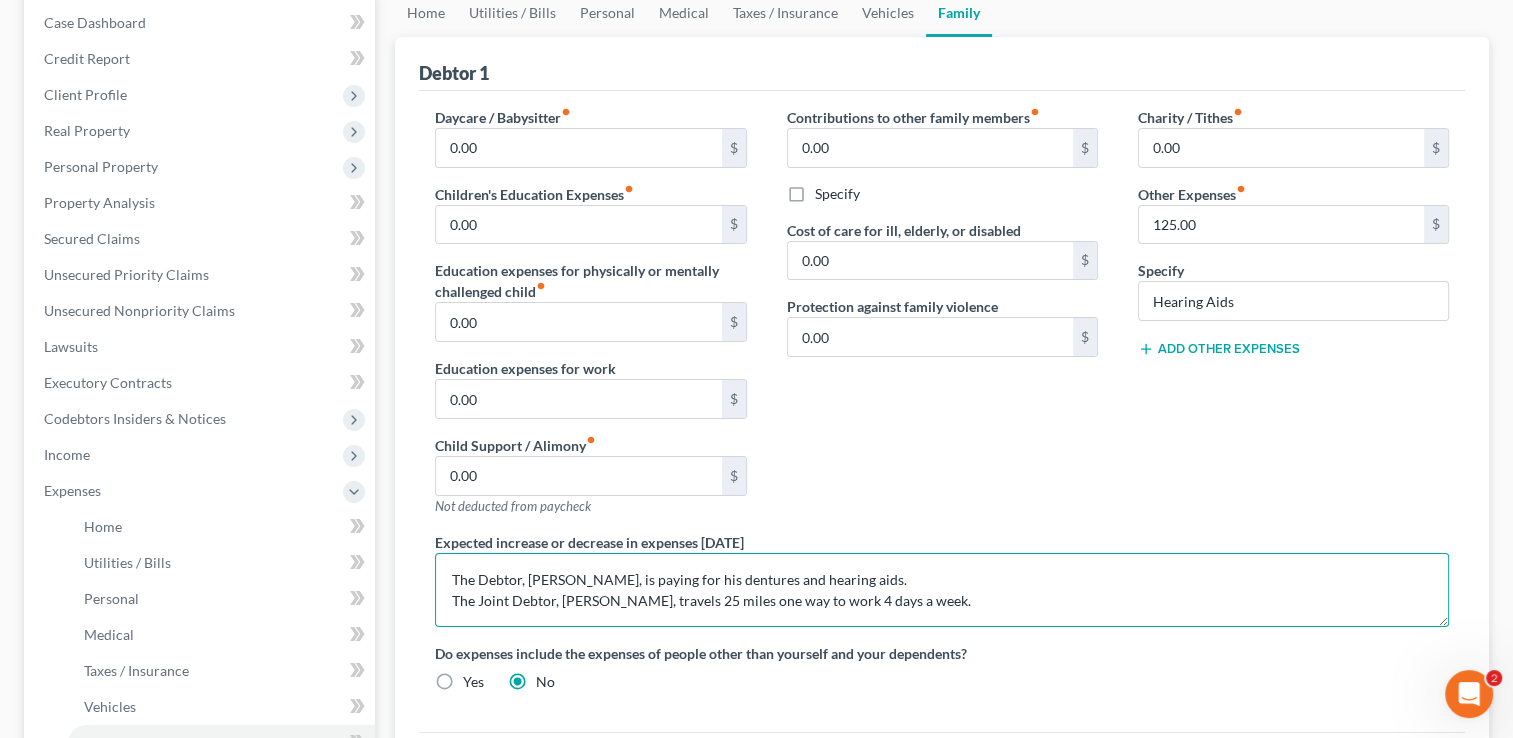 scroll, scrollTop: 199, scrollLeft: 0, axis: vertical 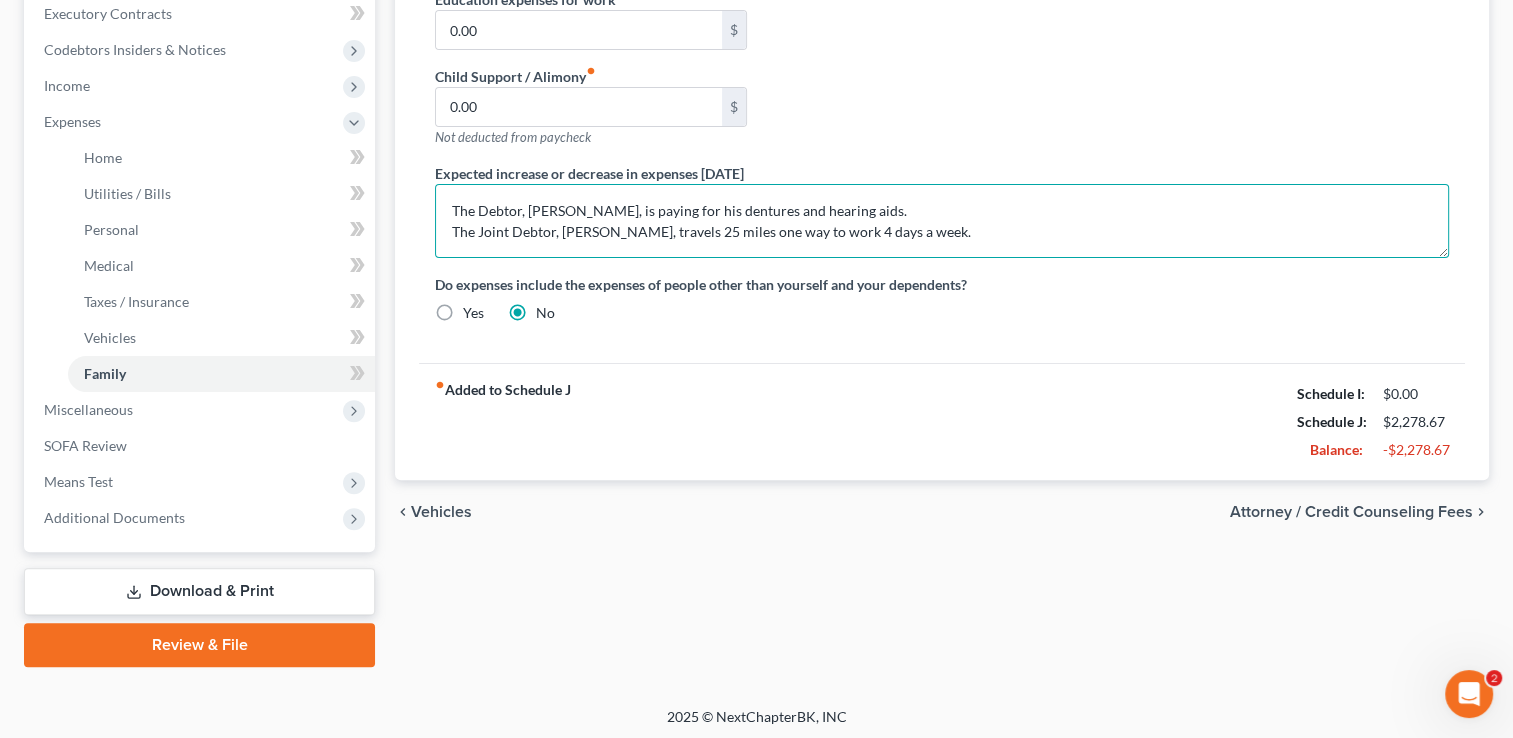 type on "The Debtor, [PERSON_NAME], is paying for his dentures and hearing aids.
The Joint Debtor, [PERSON_NAME], travels 25 miles one way to work 4 days a week." 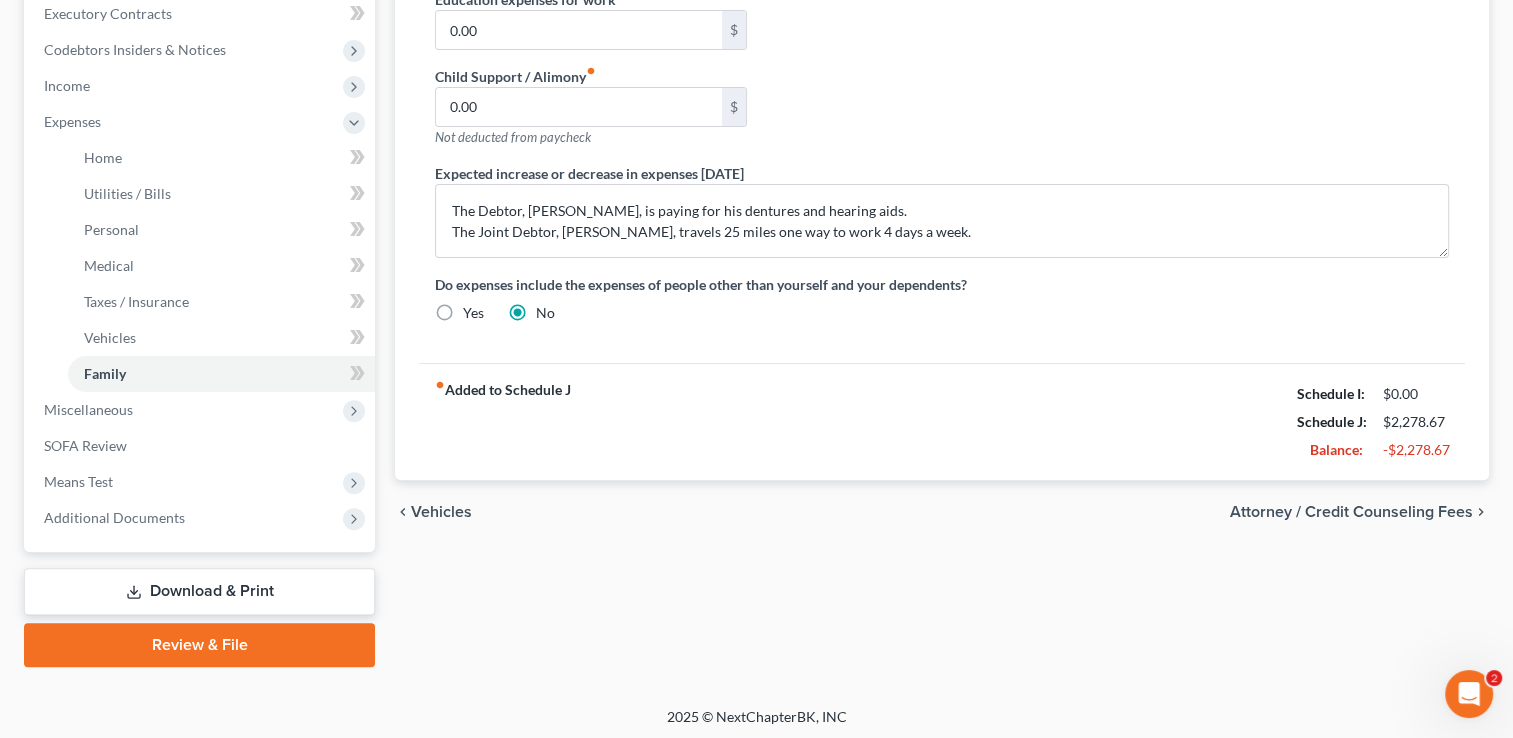 click on "Attorney / Credit Counseling Fees" at bounding box center [1351, 512] 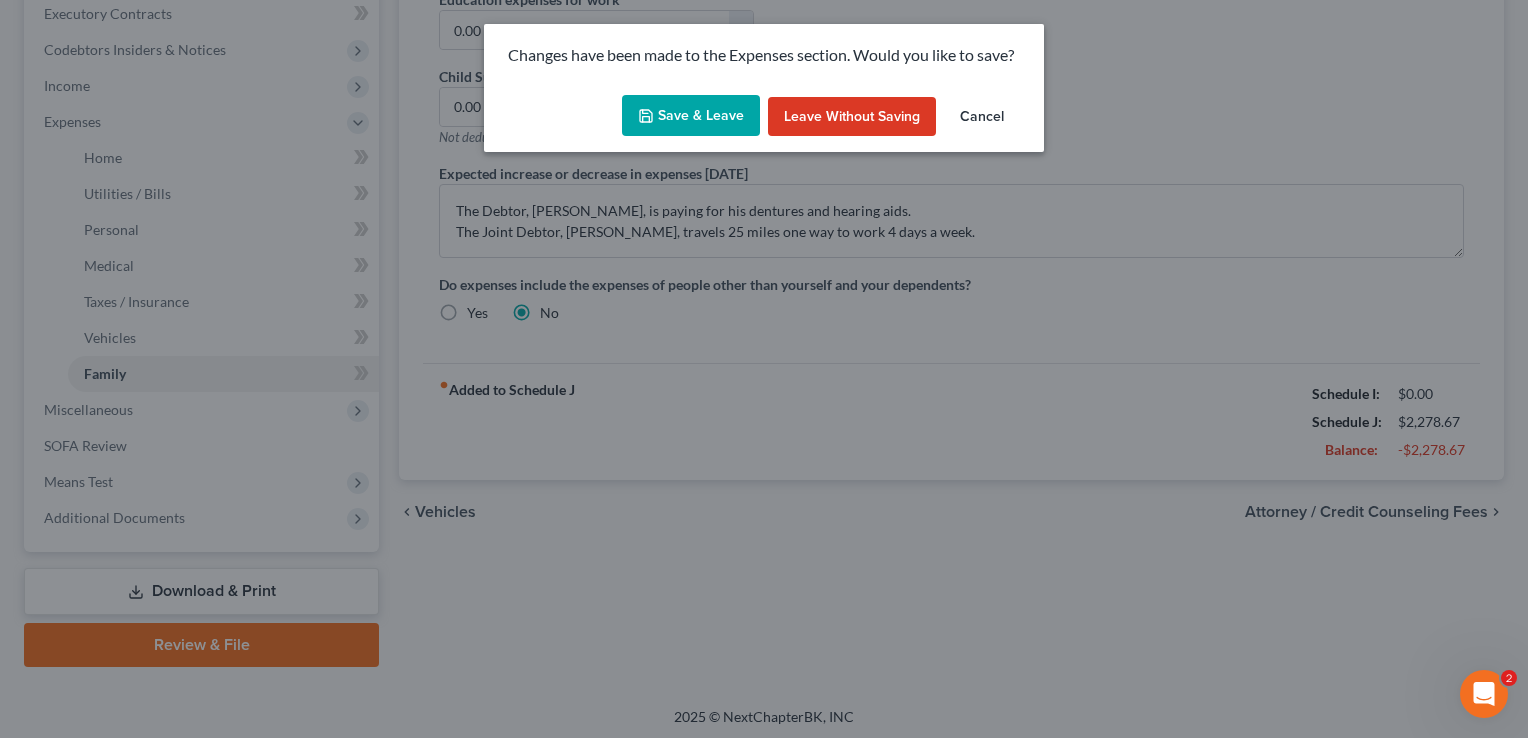 click on "Save & Leave" at bounding box center (691, 116) 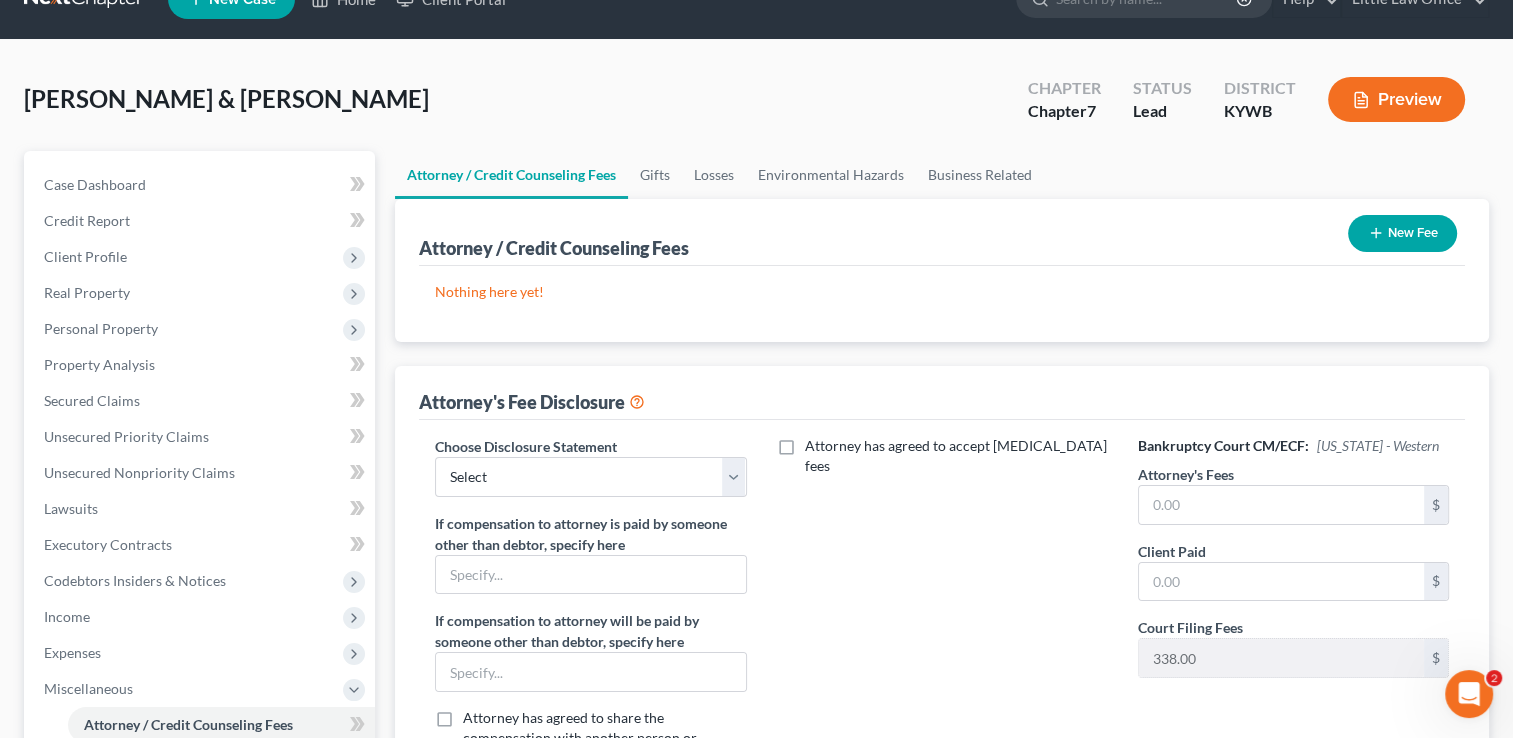 scroll, scrollTop: 0, scrollLeft: 0, axis: both 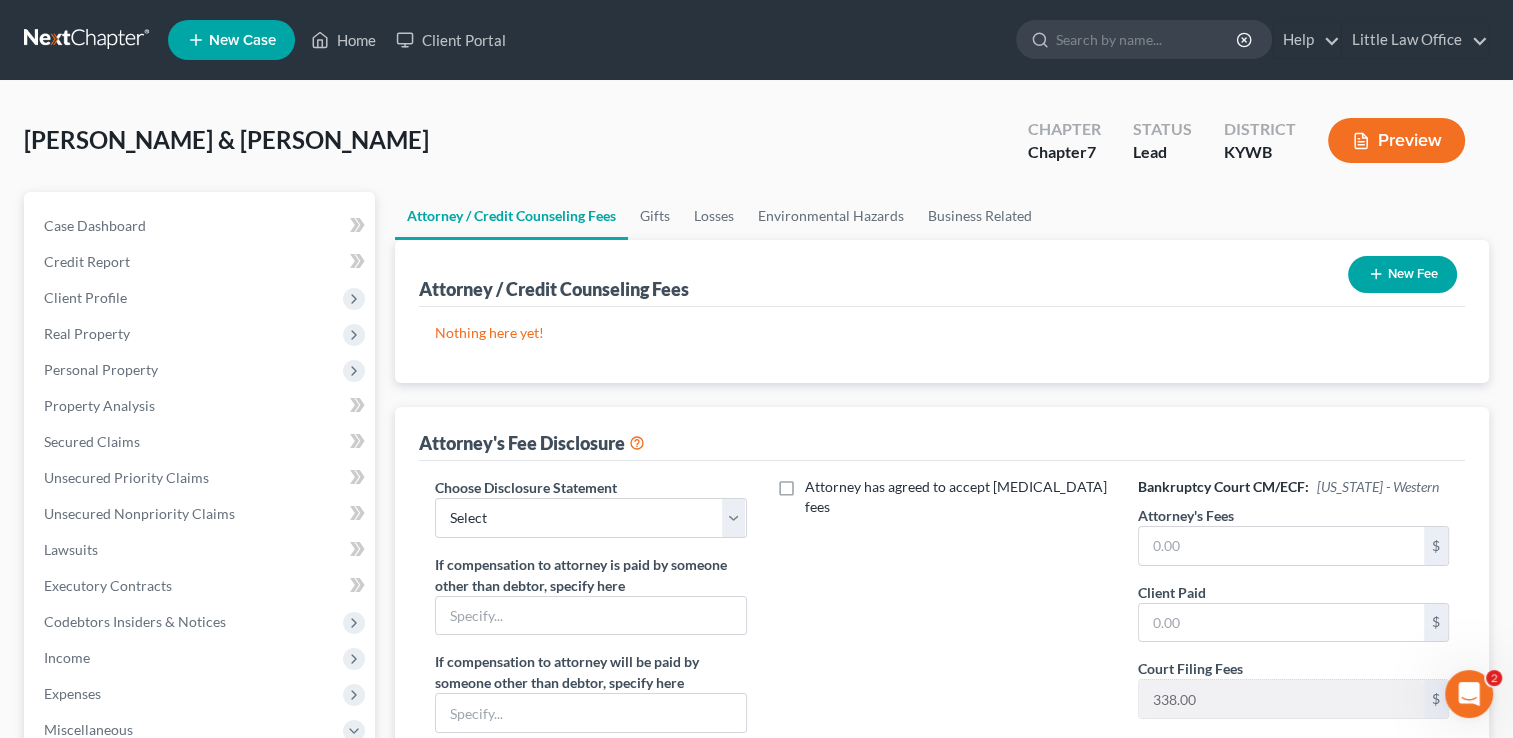 click on "New Fee" at bounding box center [1402, 274] 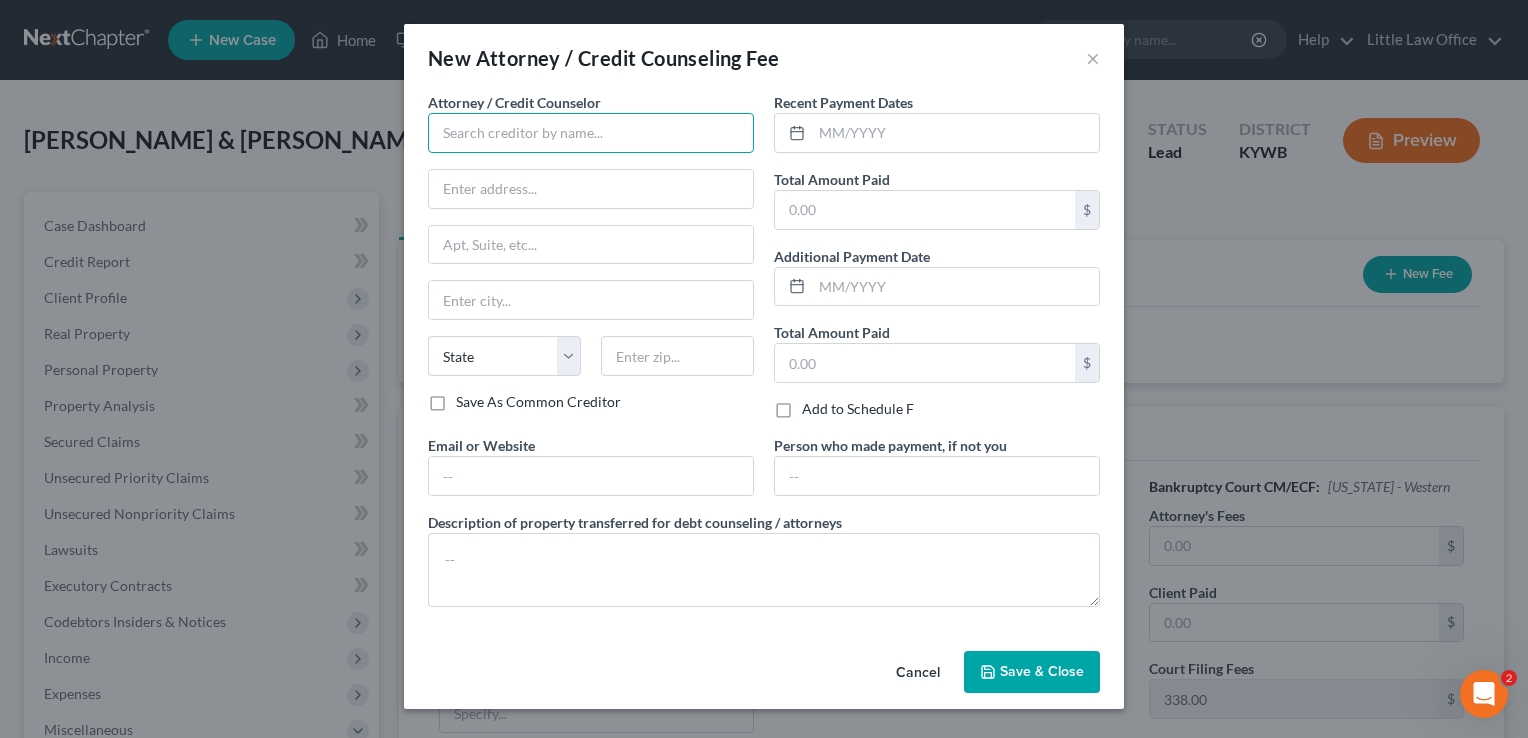 click at bounding box center (591, 133) 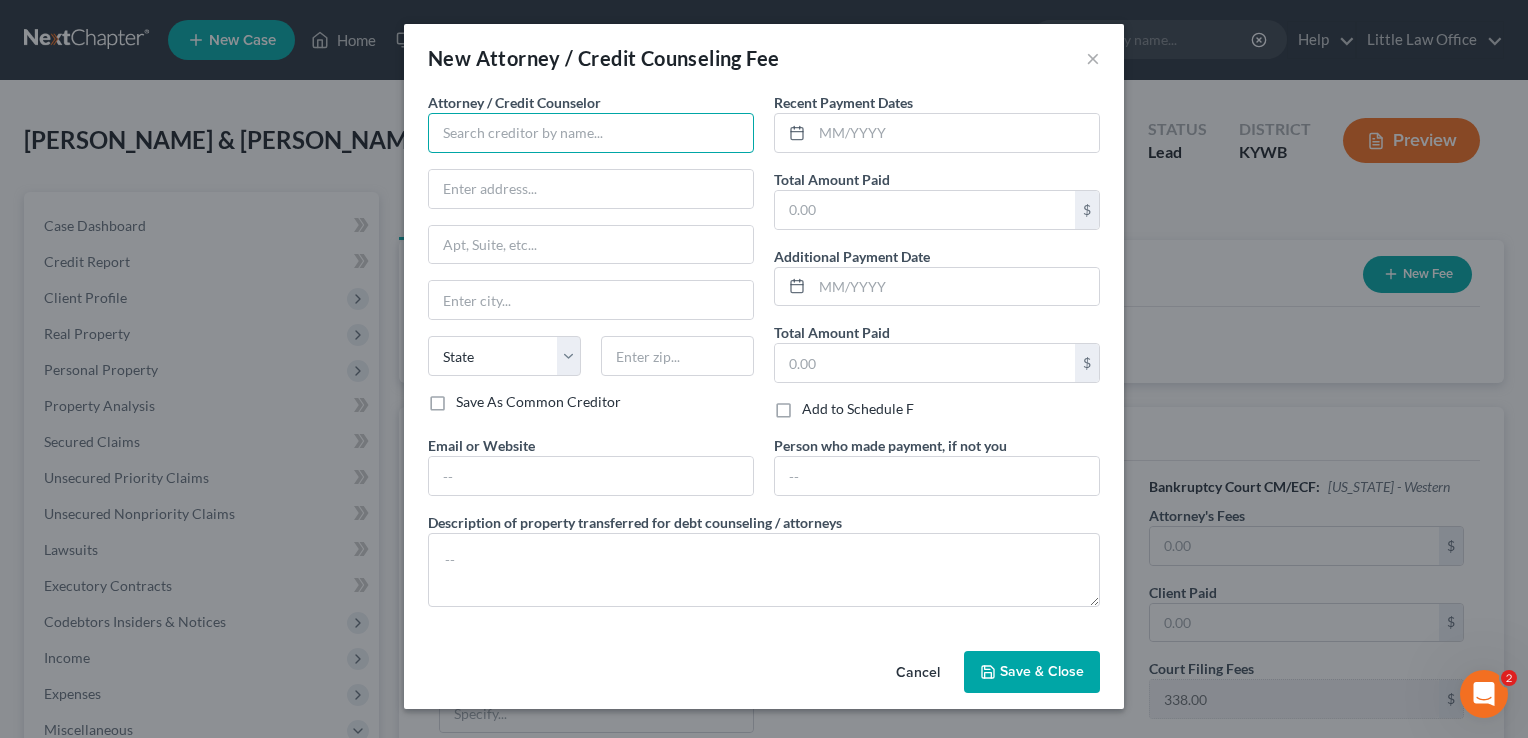 type on "[PERSON_NAME]" 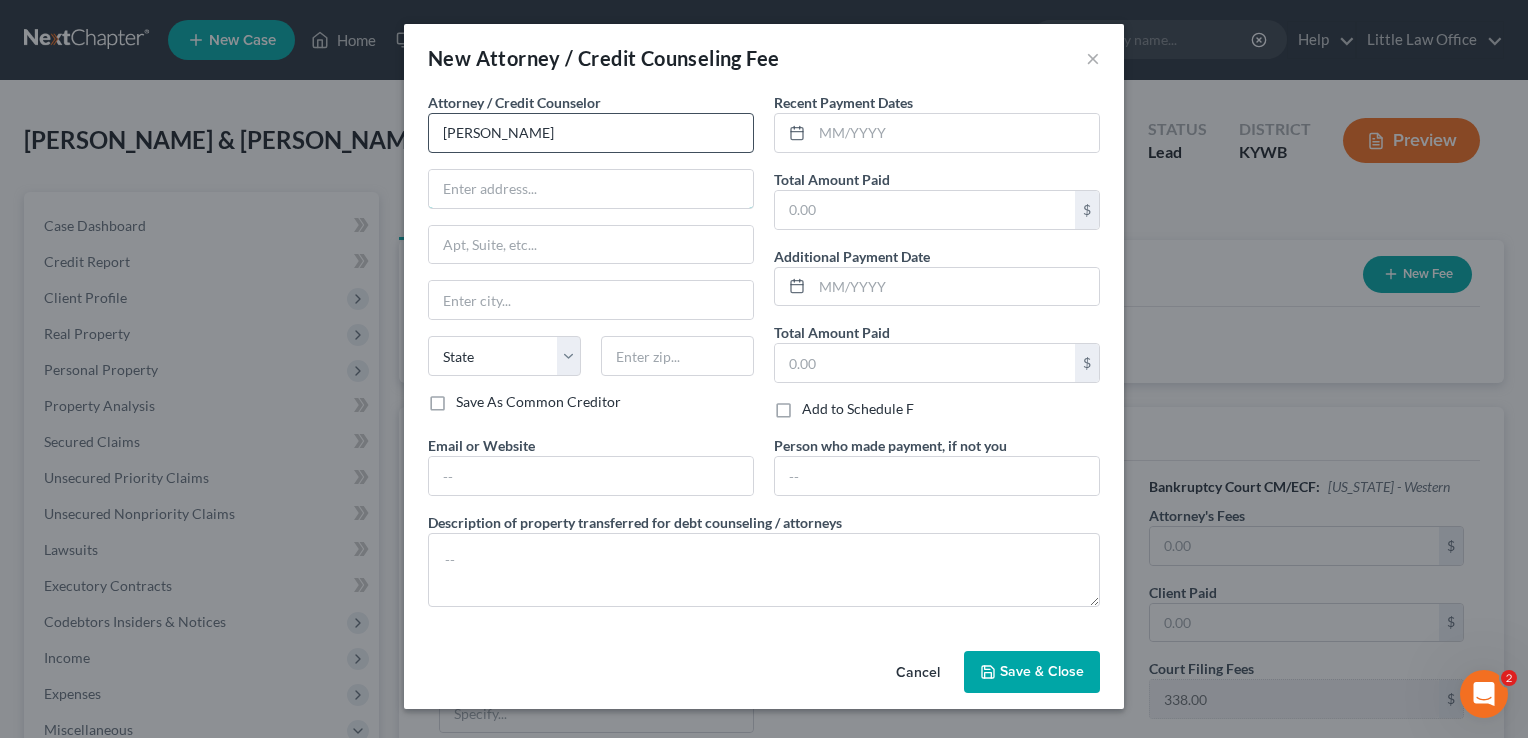 type on "[STREET_ADDRESS]" 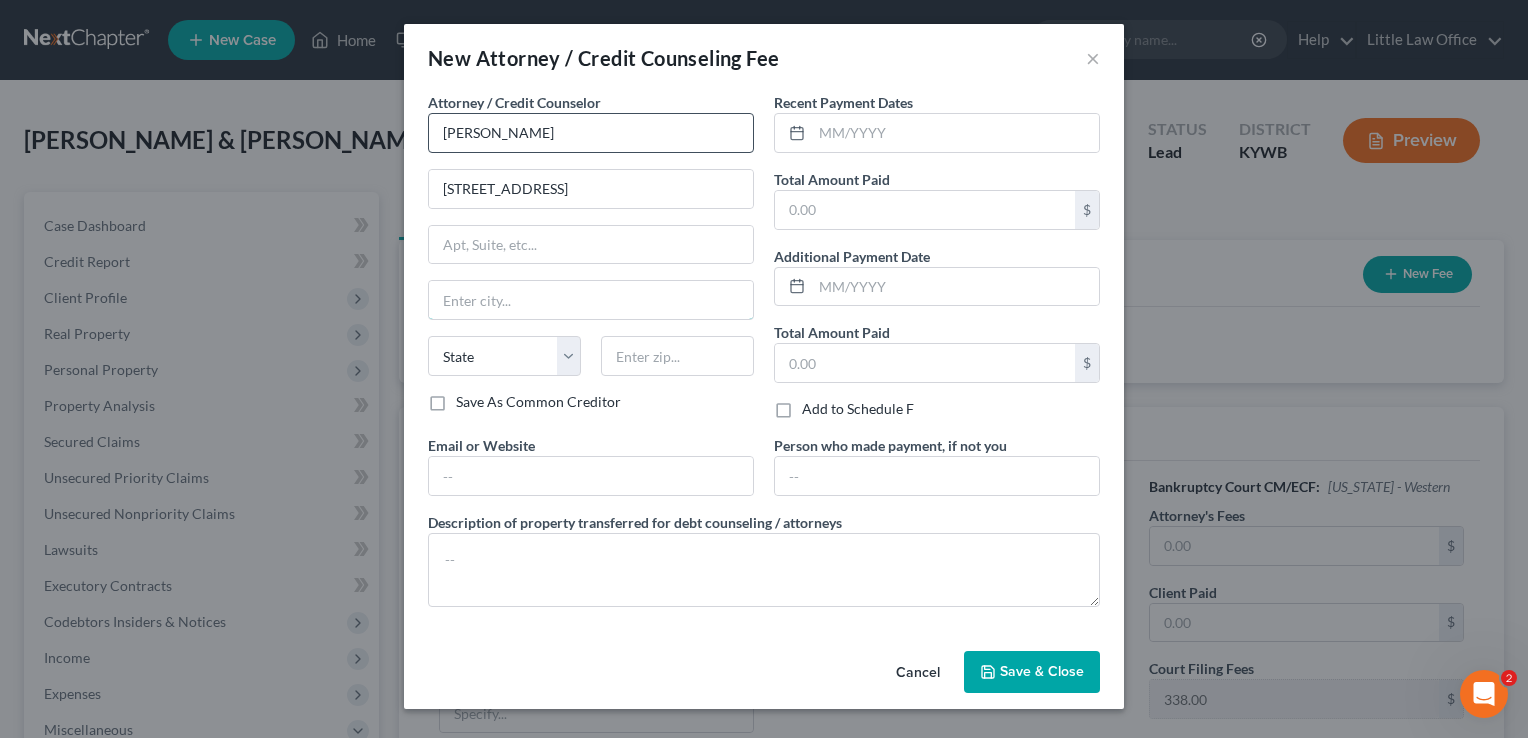 type on "[GEOGRAPHIC_DATA]" 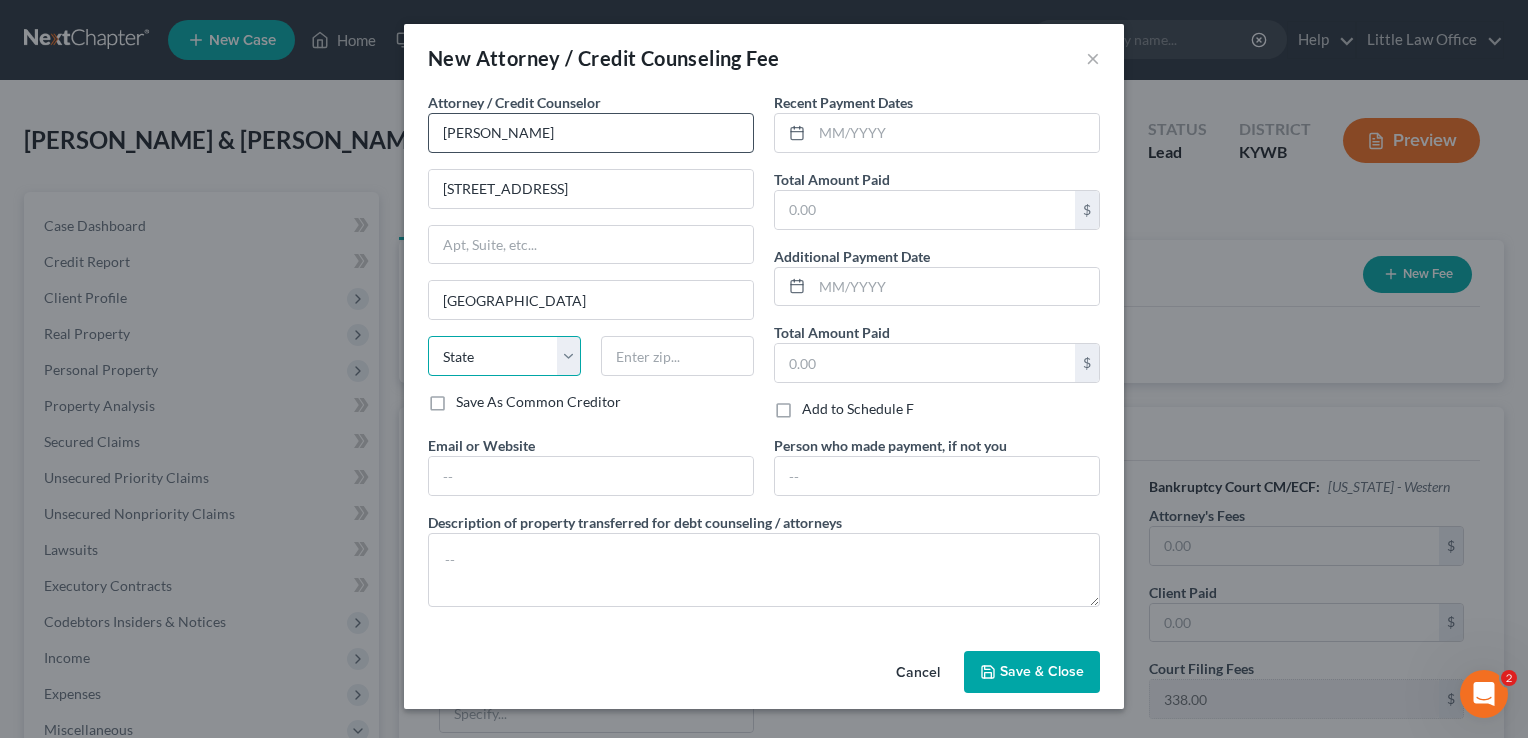 select on "18" 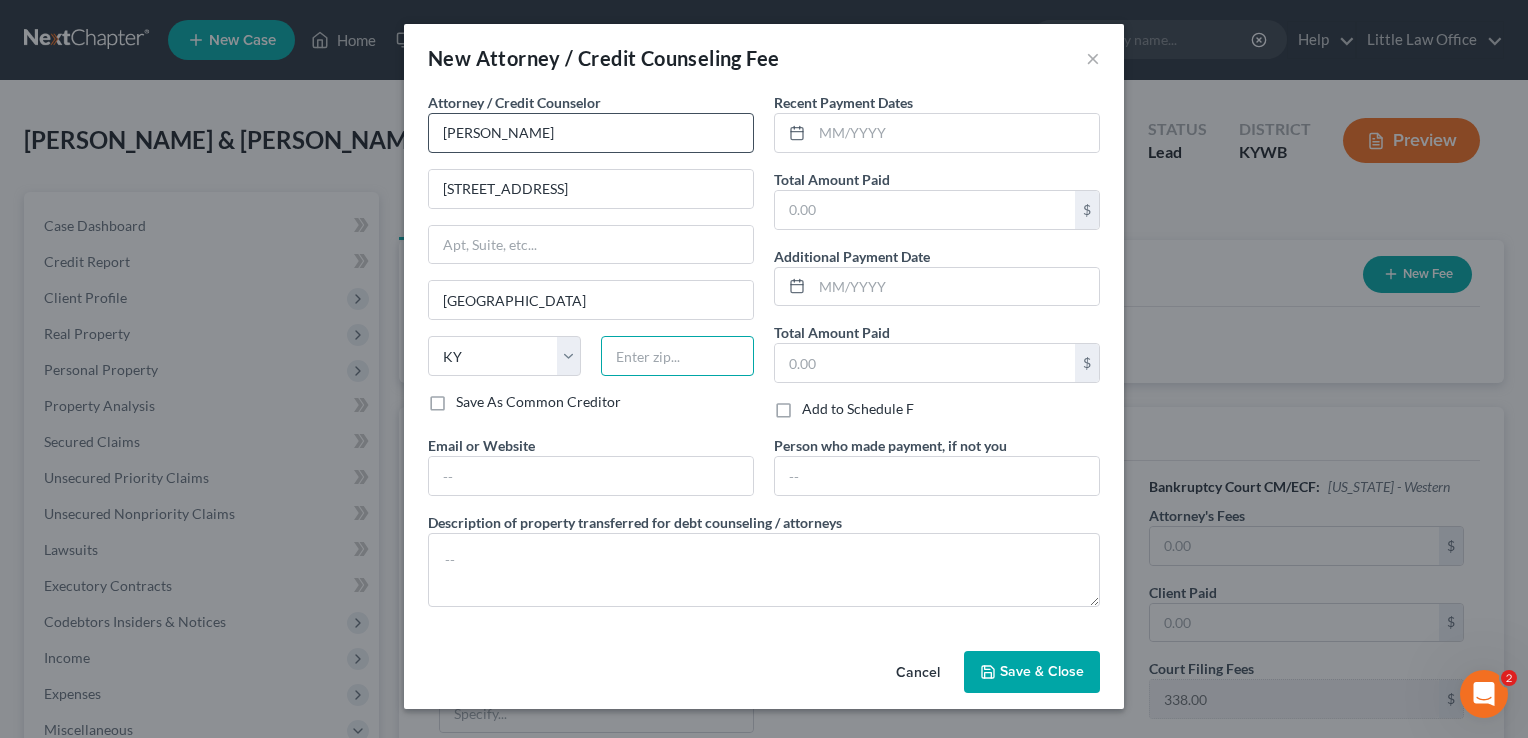 type on "42431" 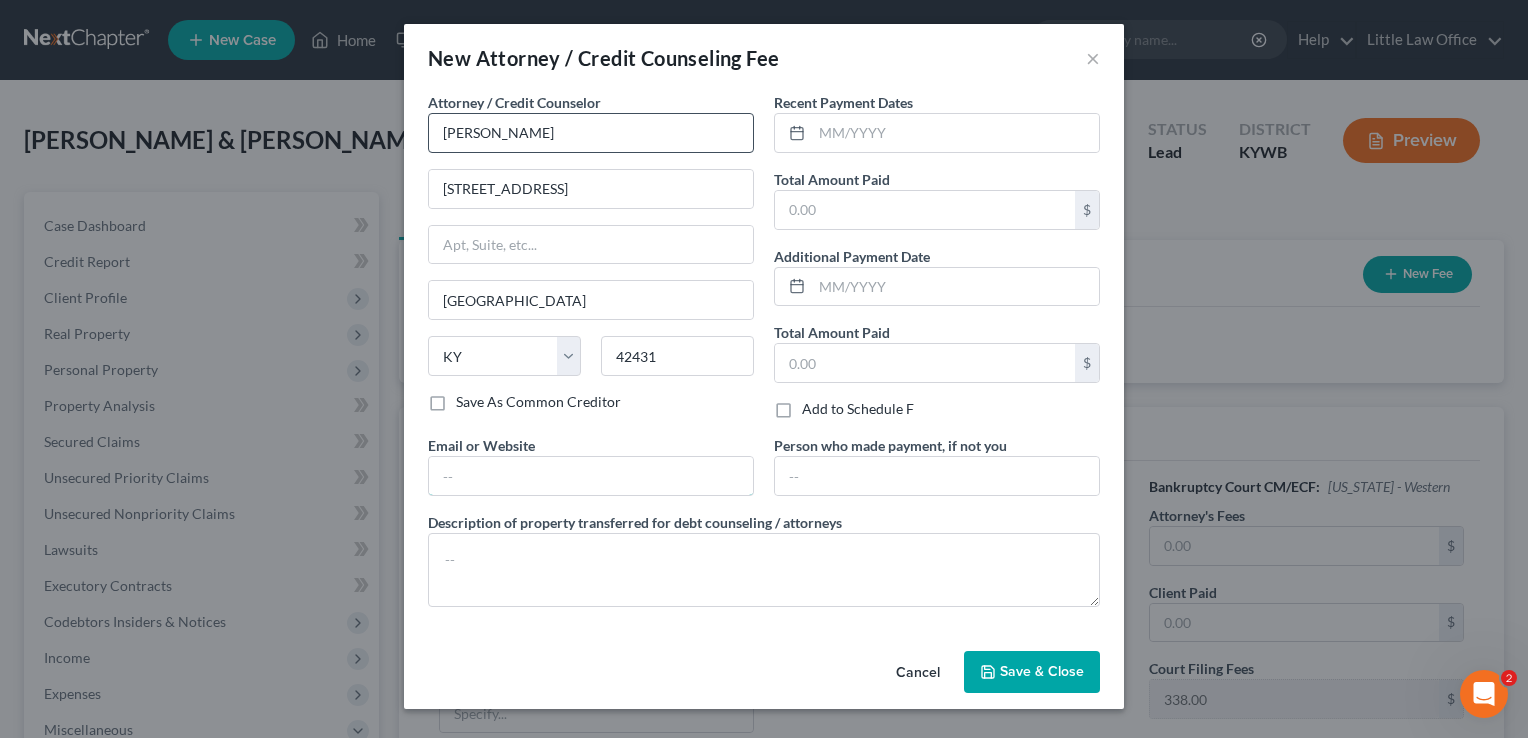 type on "[PERSON_NAME][EMAIL_ADDRESS][DOMAIN_NAME]" 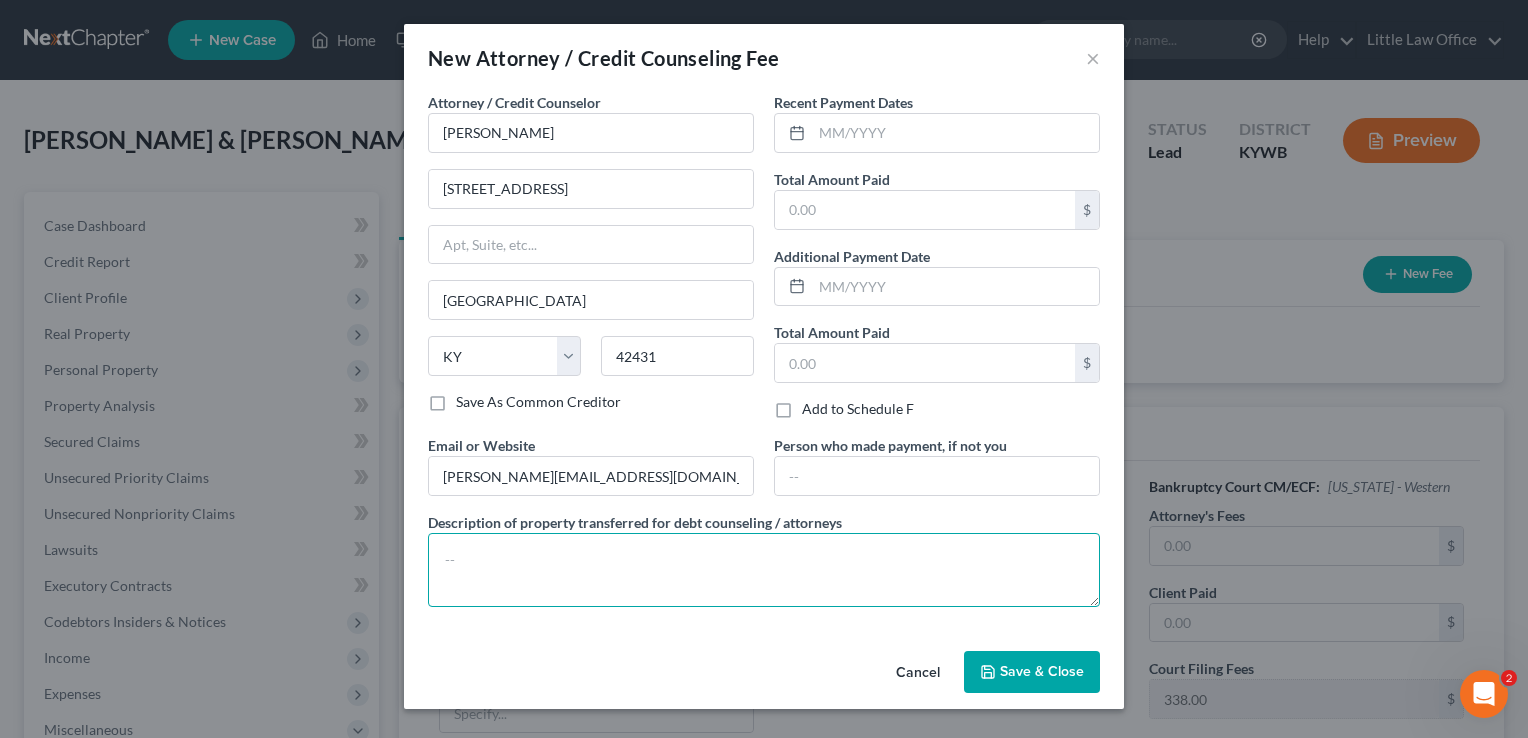click at bounding box center (764, 570) 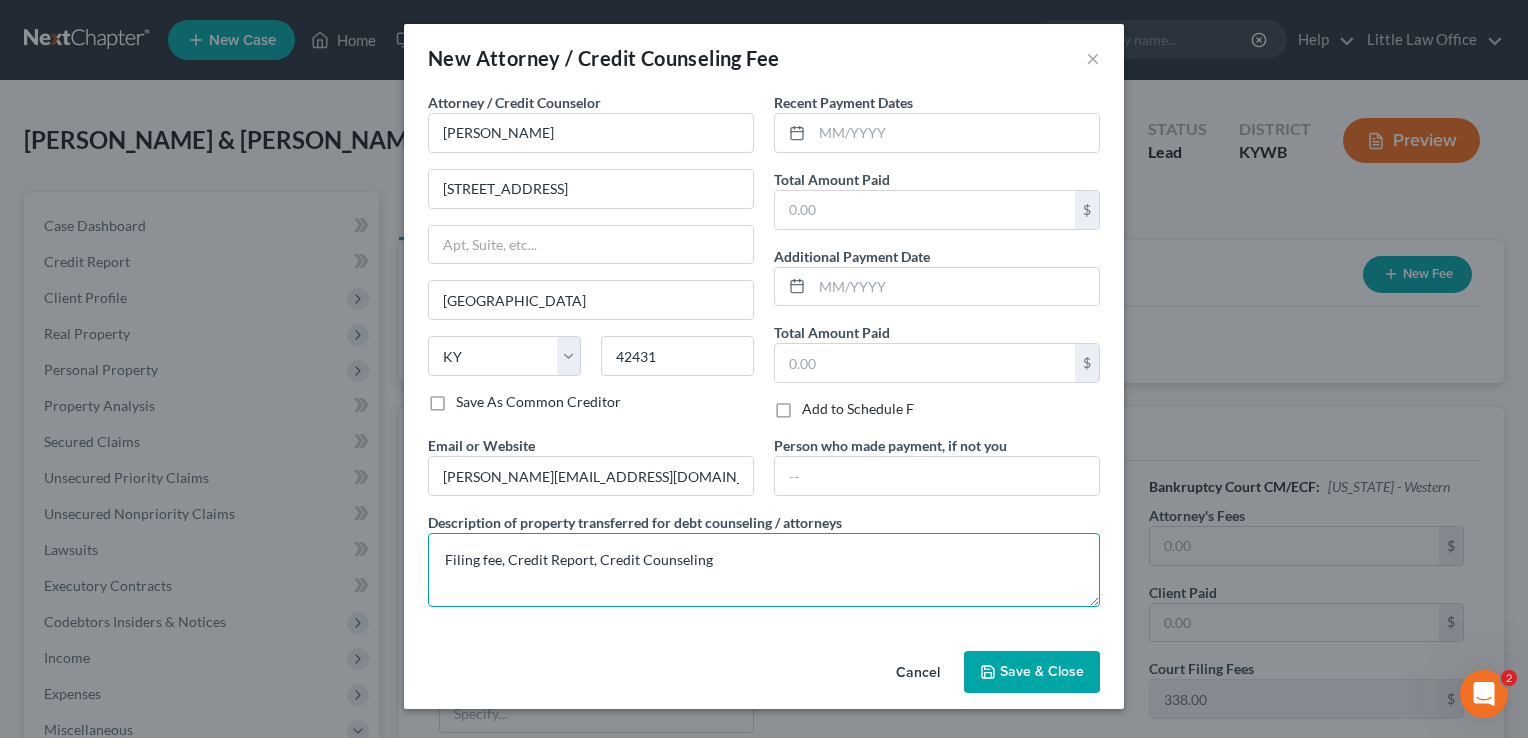 click on "Filing fee, Credit Report, Credit Counseling" at bounding box center (764, 570) 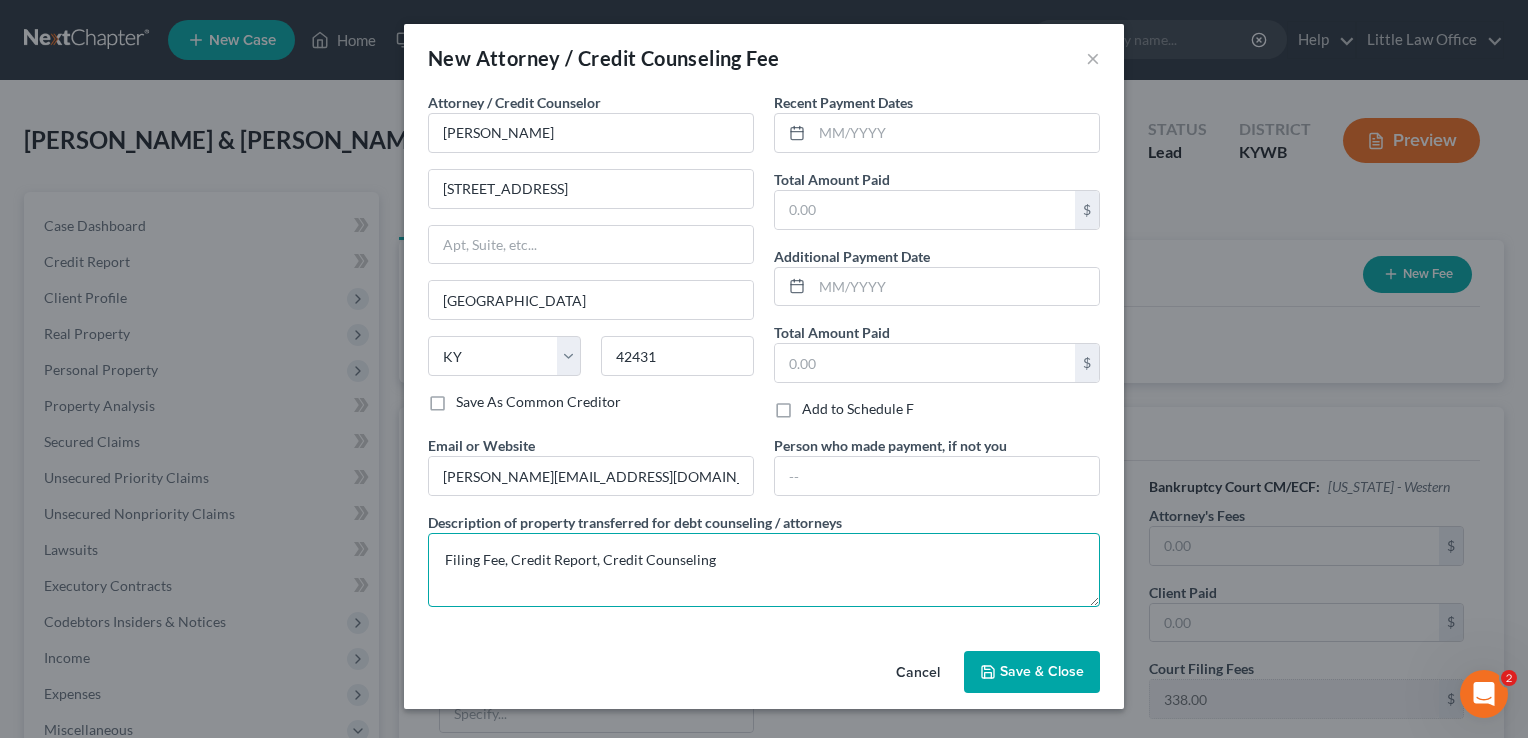 type on "Filing Fee, Credit Report, Credit Counseling" 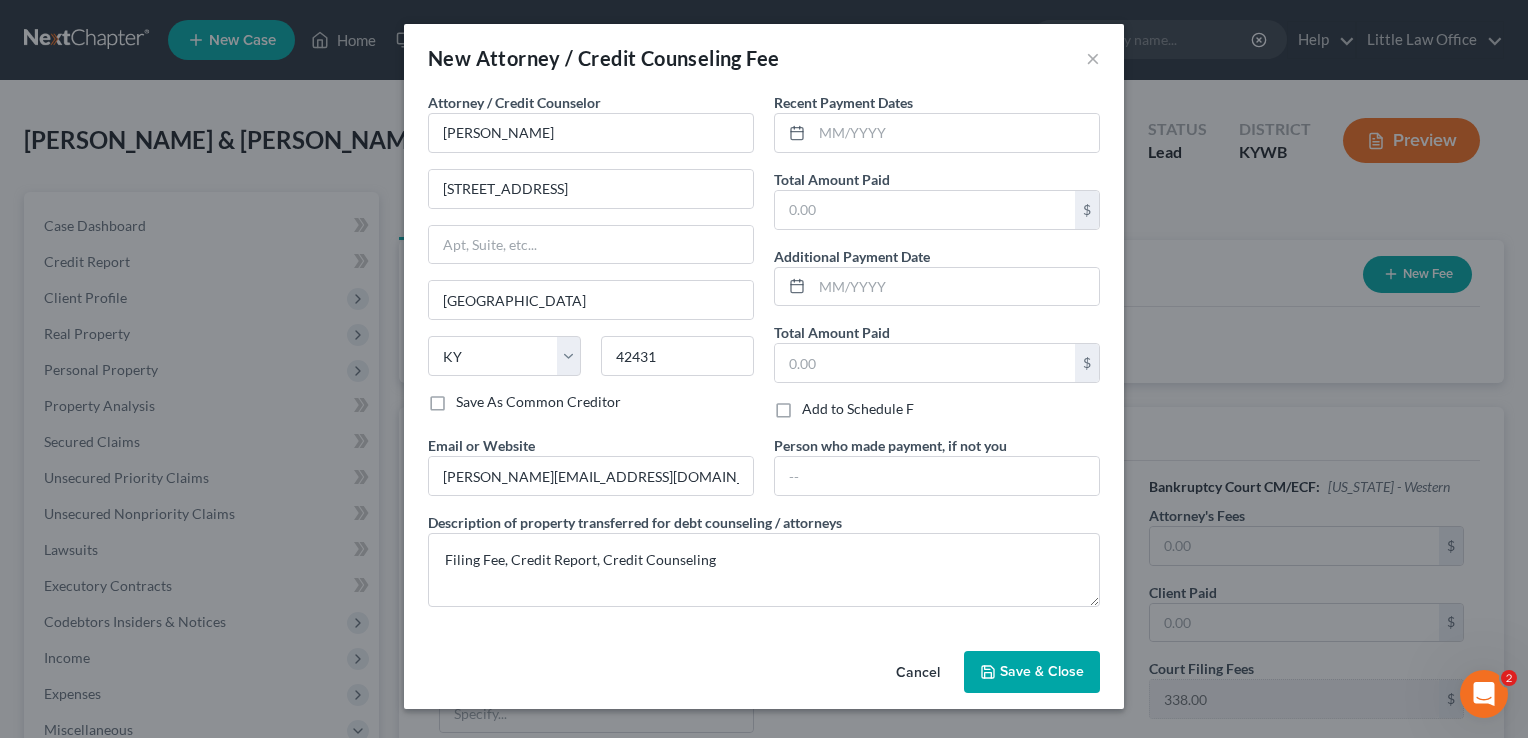 click on "Save & Close" at bounding box center [1032, 672] 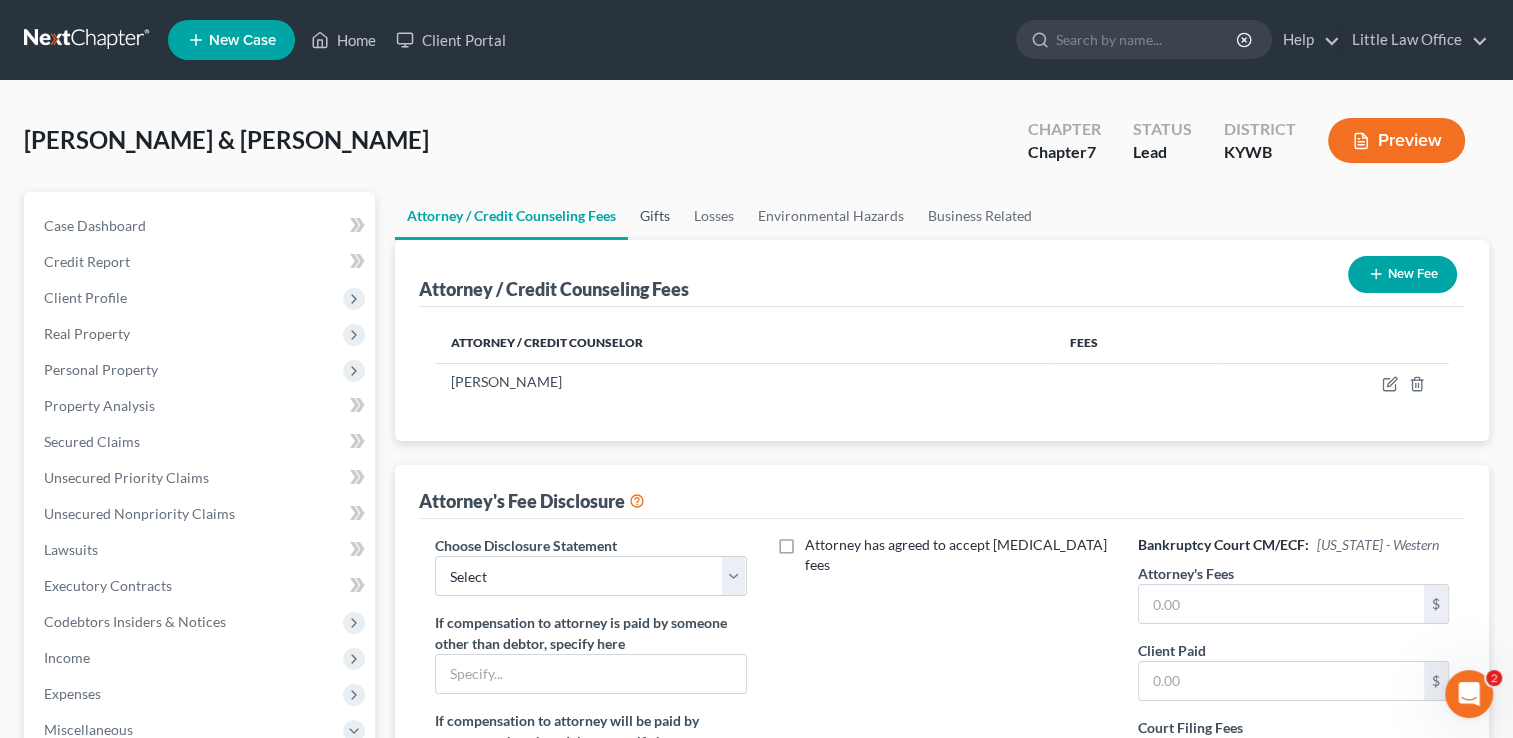 click on "Gifts" at bounding box center (655, 216) 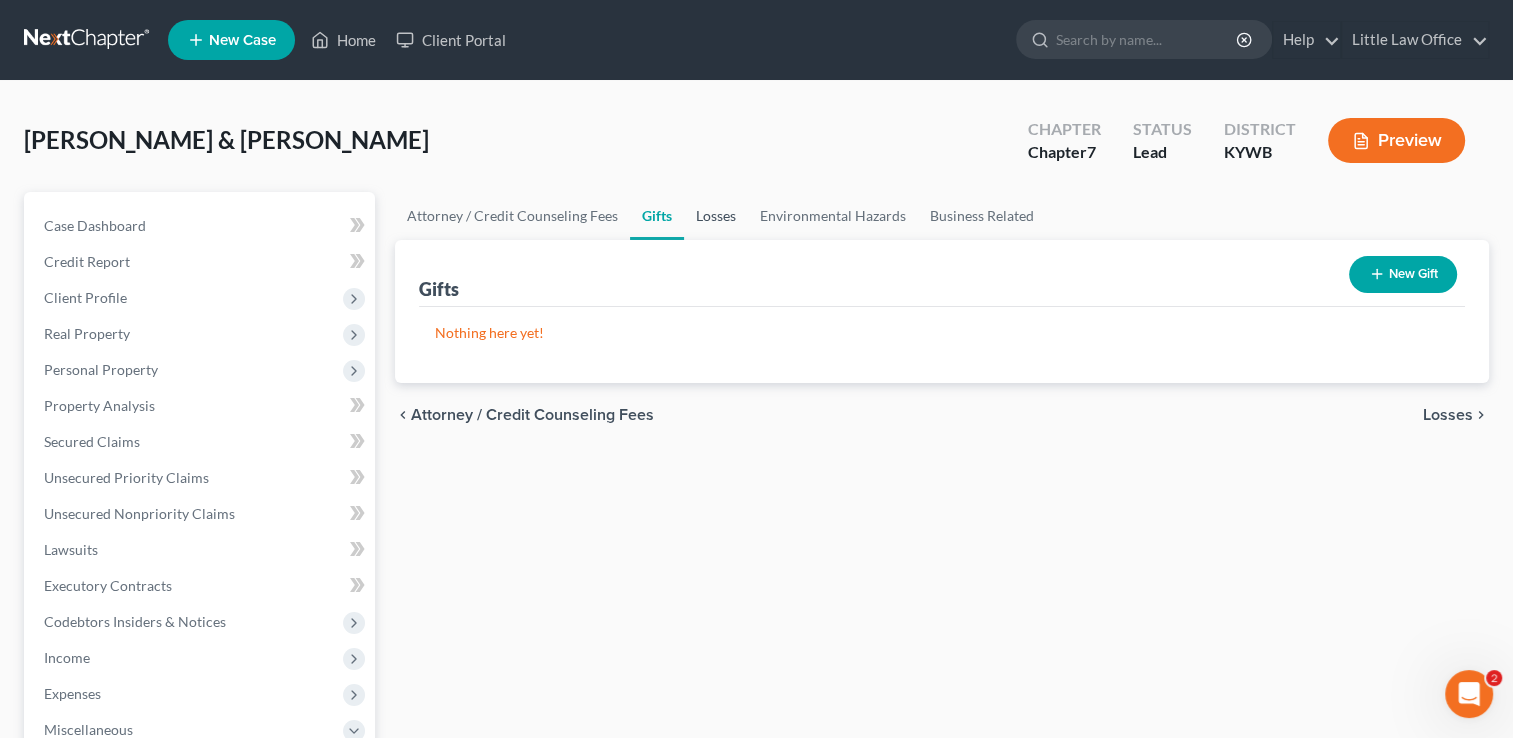 click on "Losses" at bounding box center [716, 216] 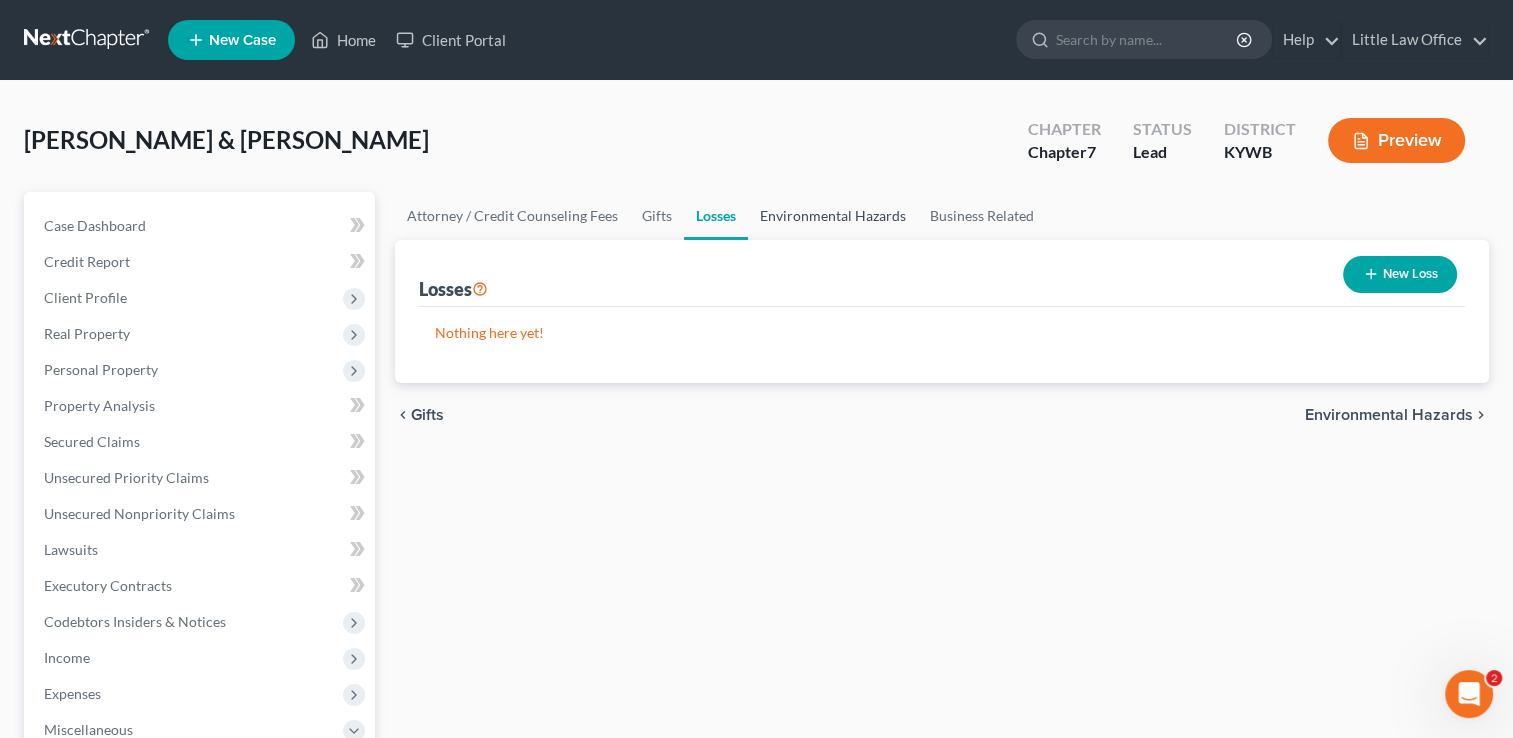 click on "Environmental Hazards" at bounding box center [833, 216] 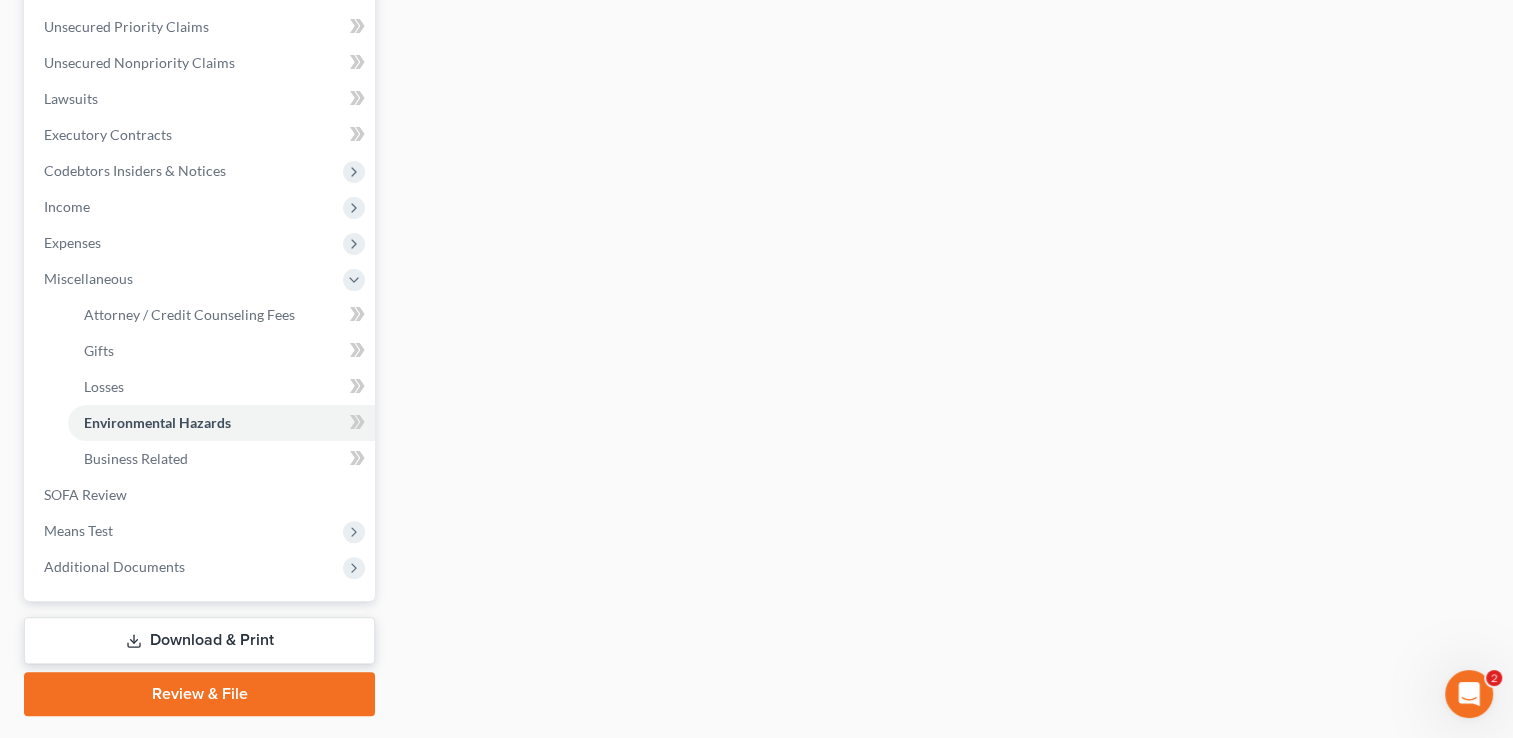 scroll, scrollTop: 462, scrollLeft: 0, axis: vertical 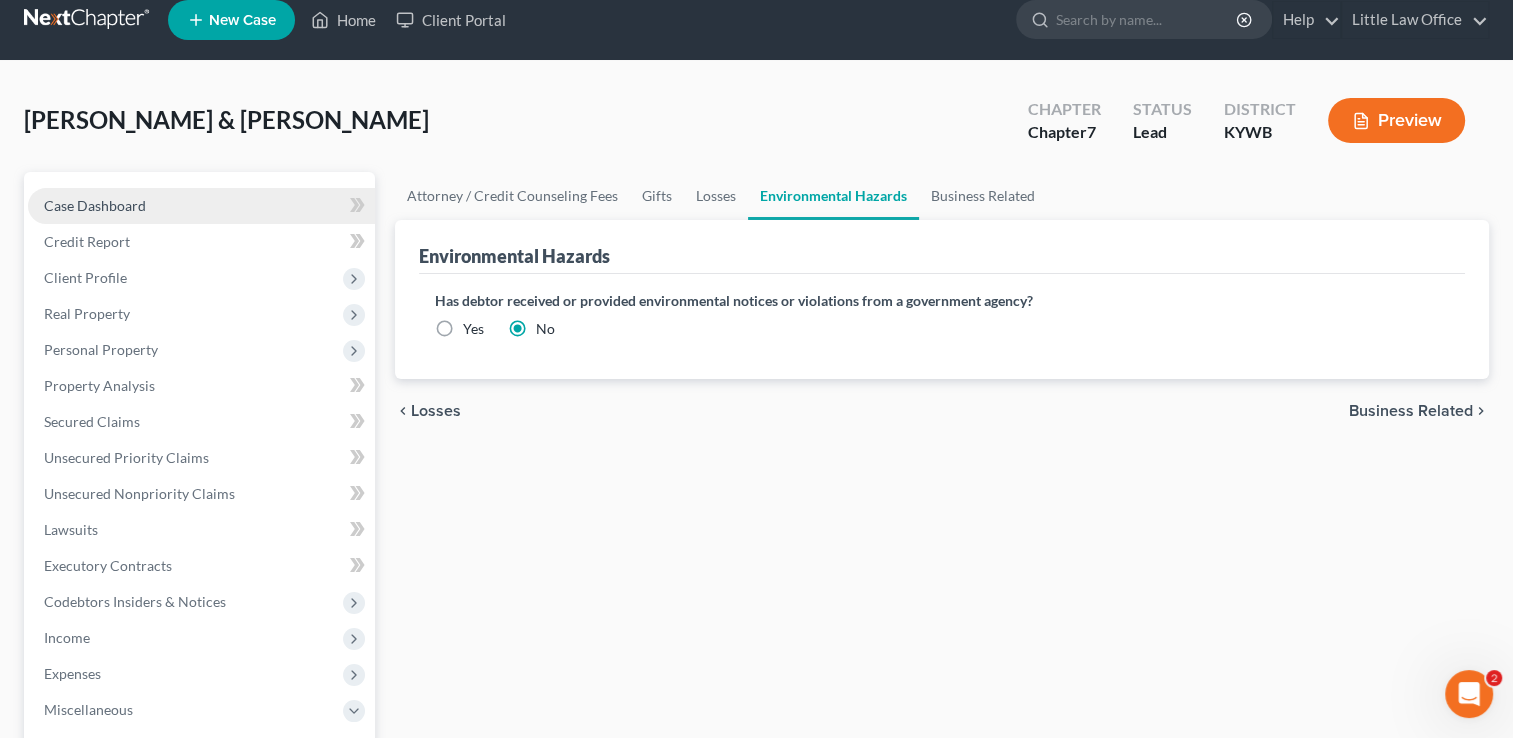 click on "Case Dashboard" at bounding box center [201, 206] 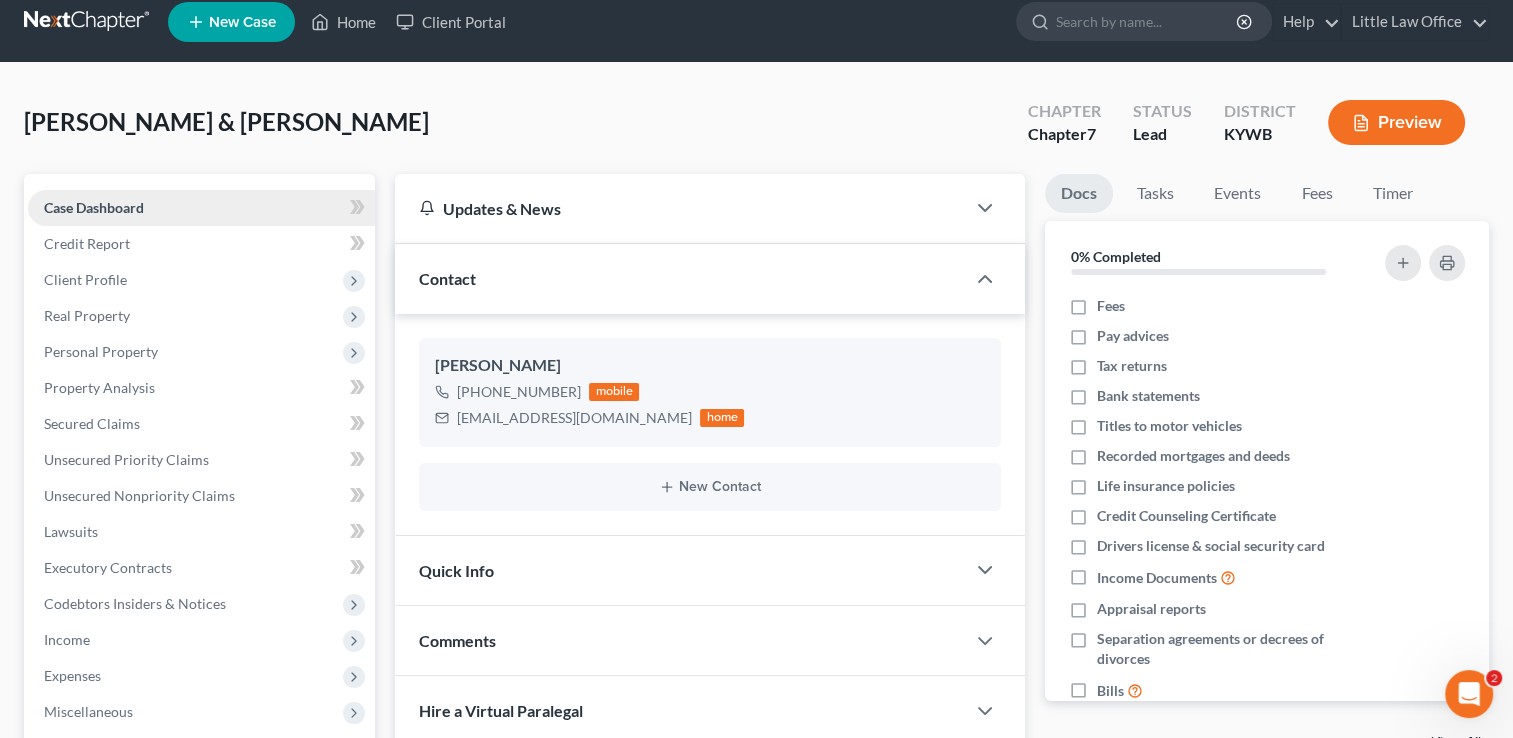 scroll, scrollTop: 0, scrollLeft: 0, axis: both 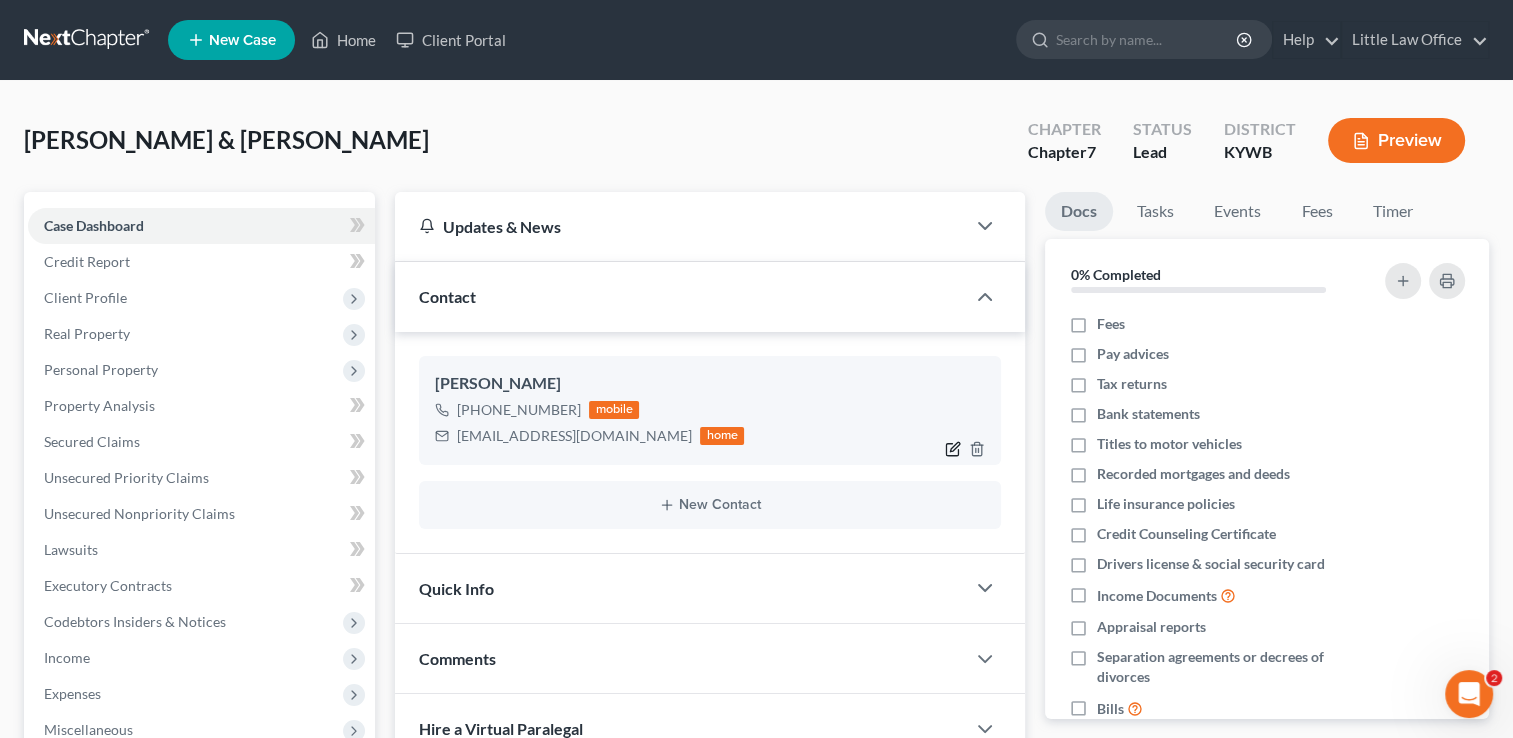click 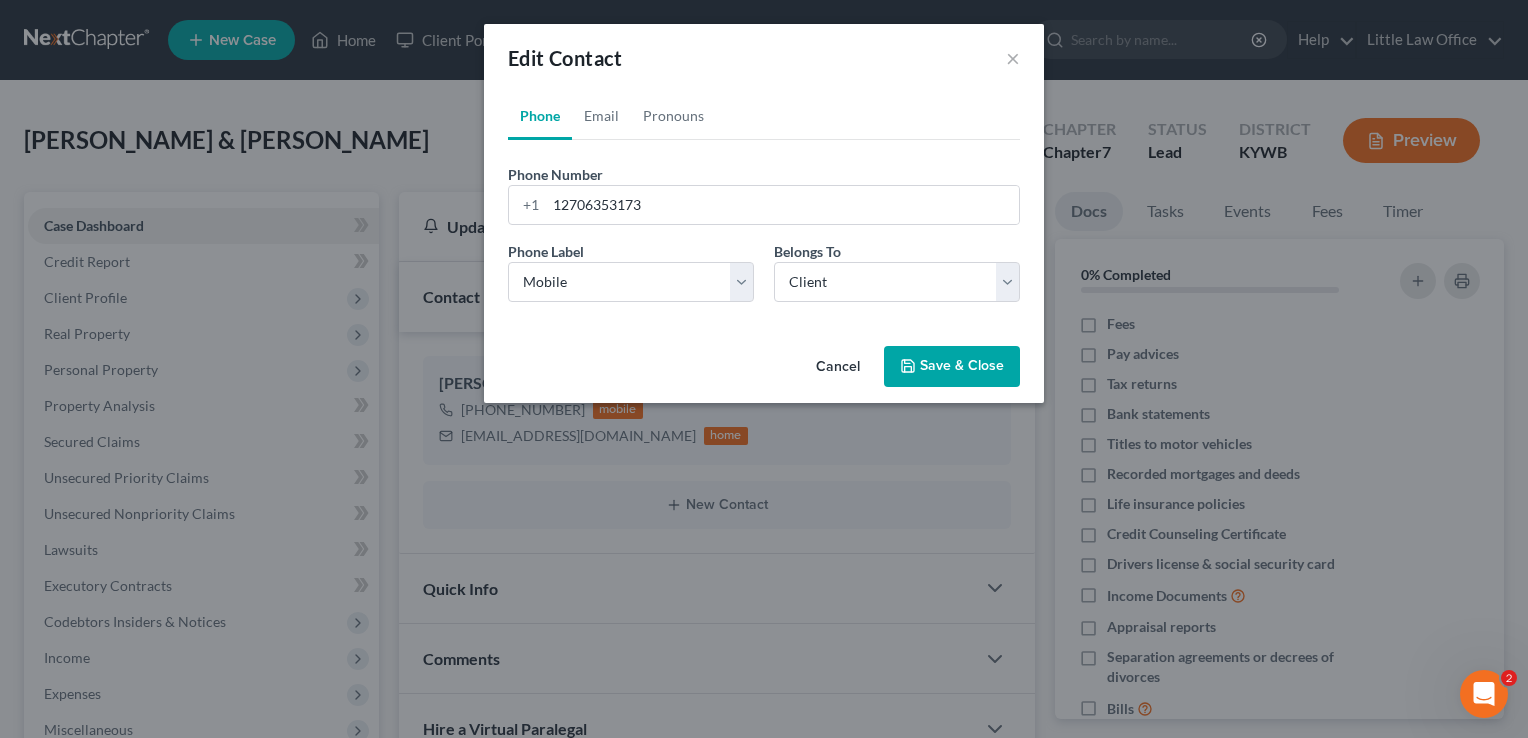click on "Cancel" at bounding box center [838, 368] 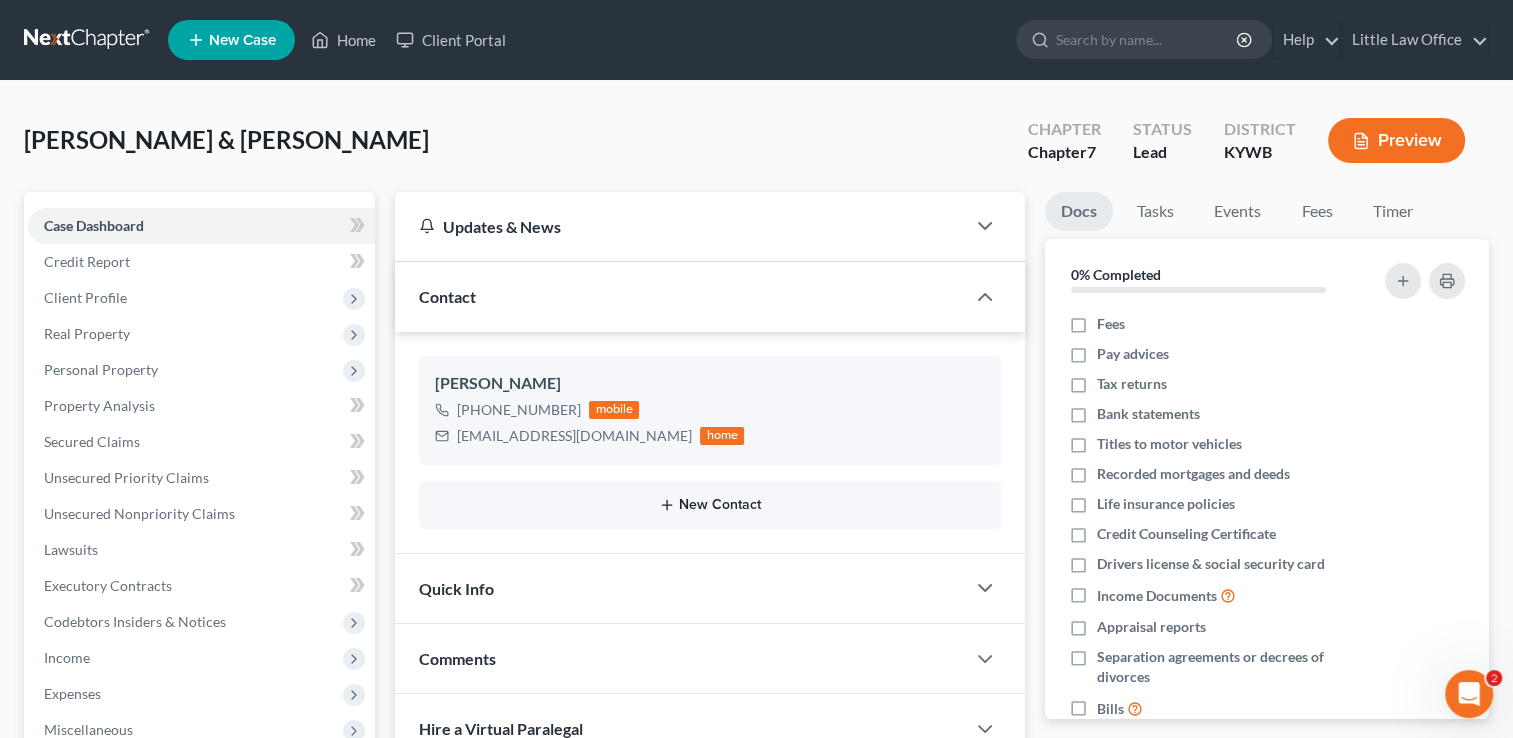 click on "New Contact" at bounding box center (710, 505) 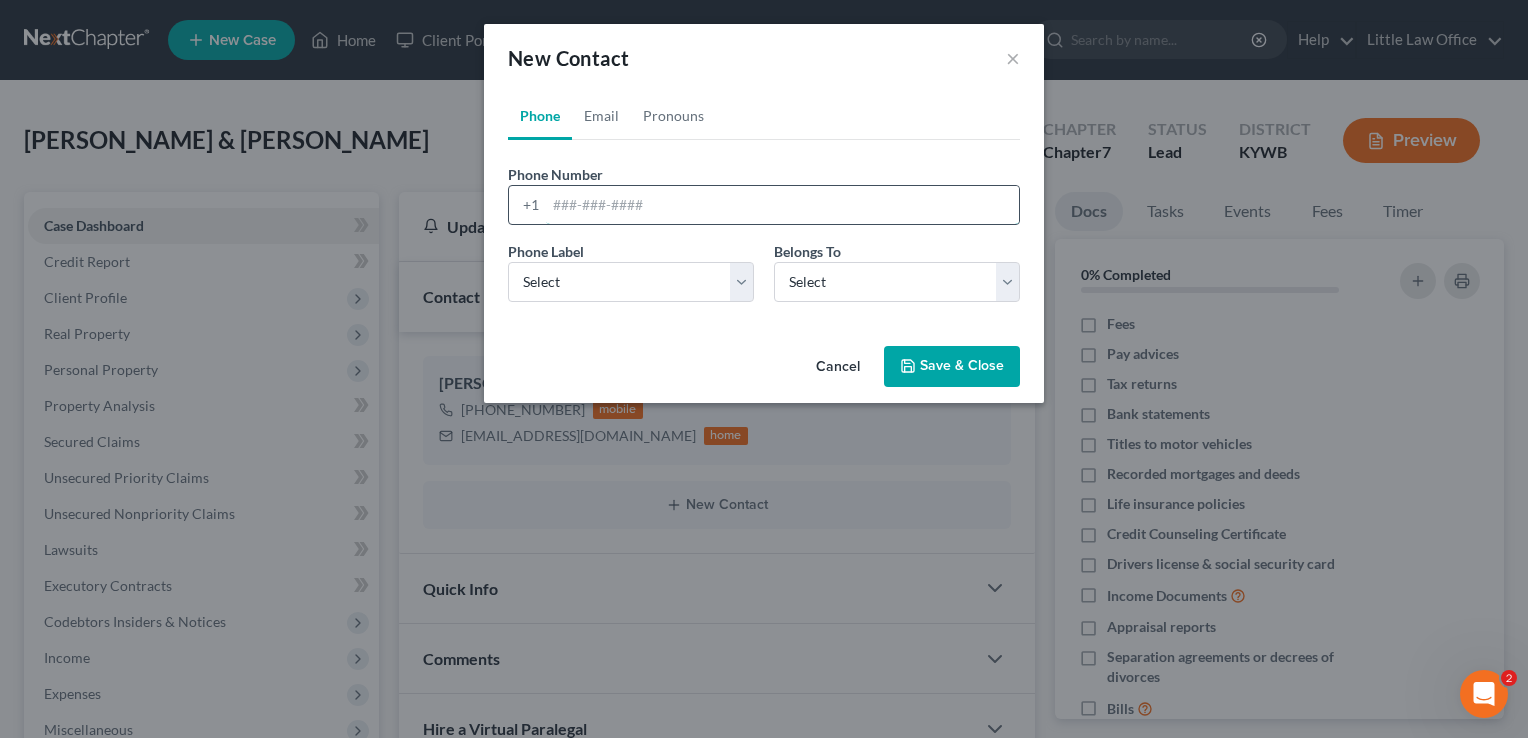 click at bounding box center [782, 205] 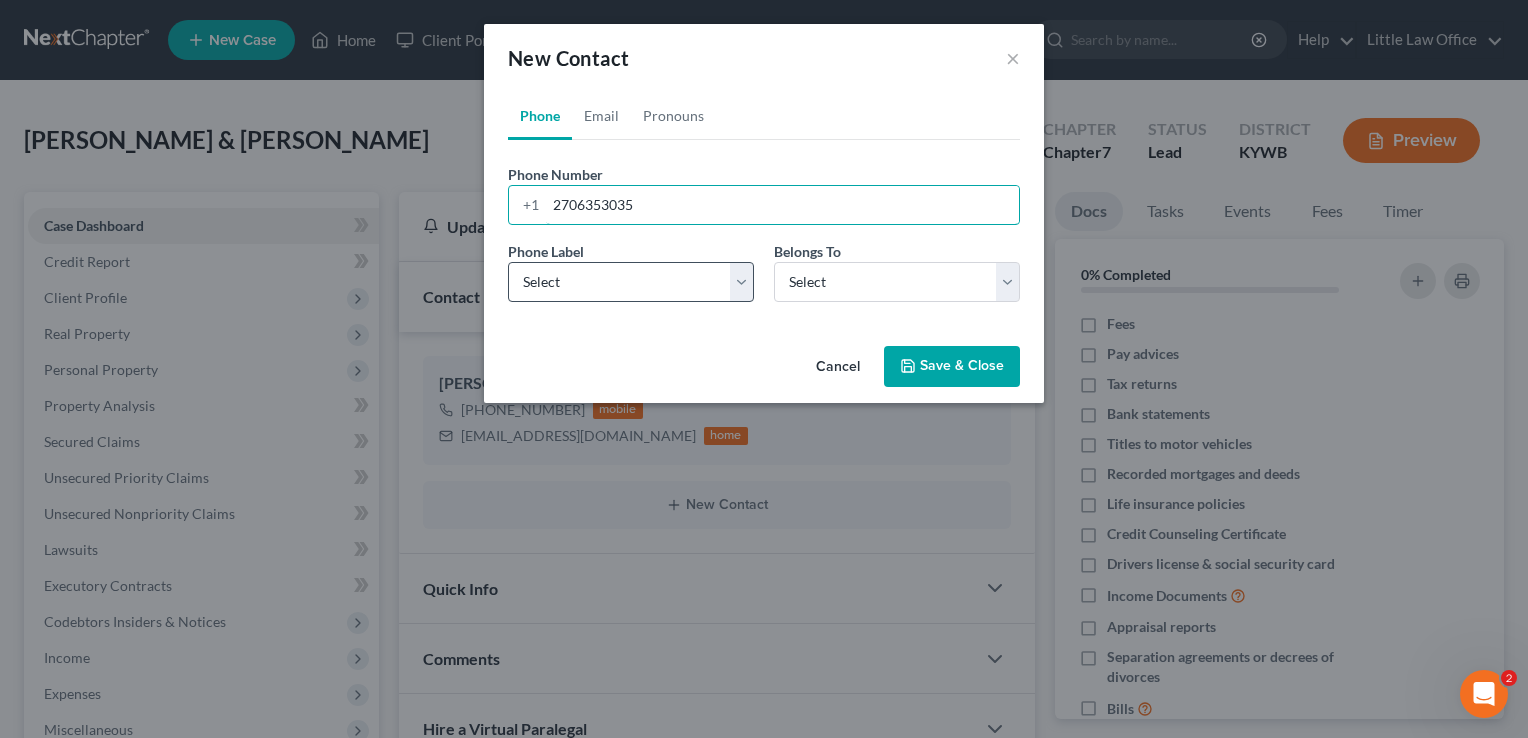 type on "2706353035" 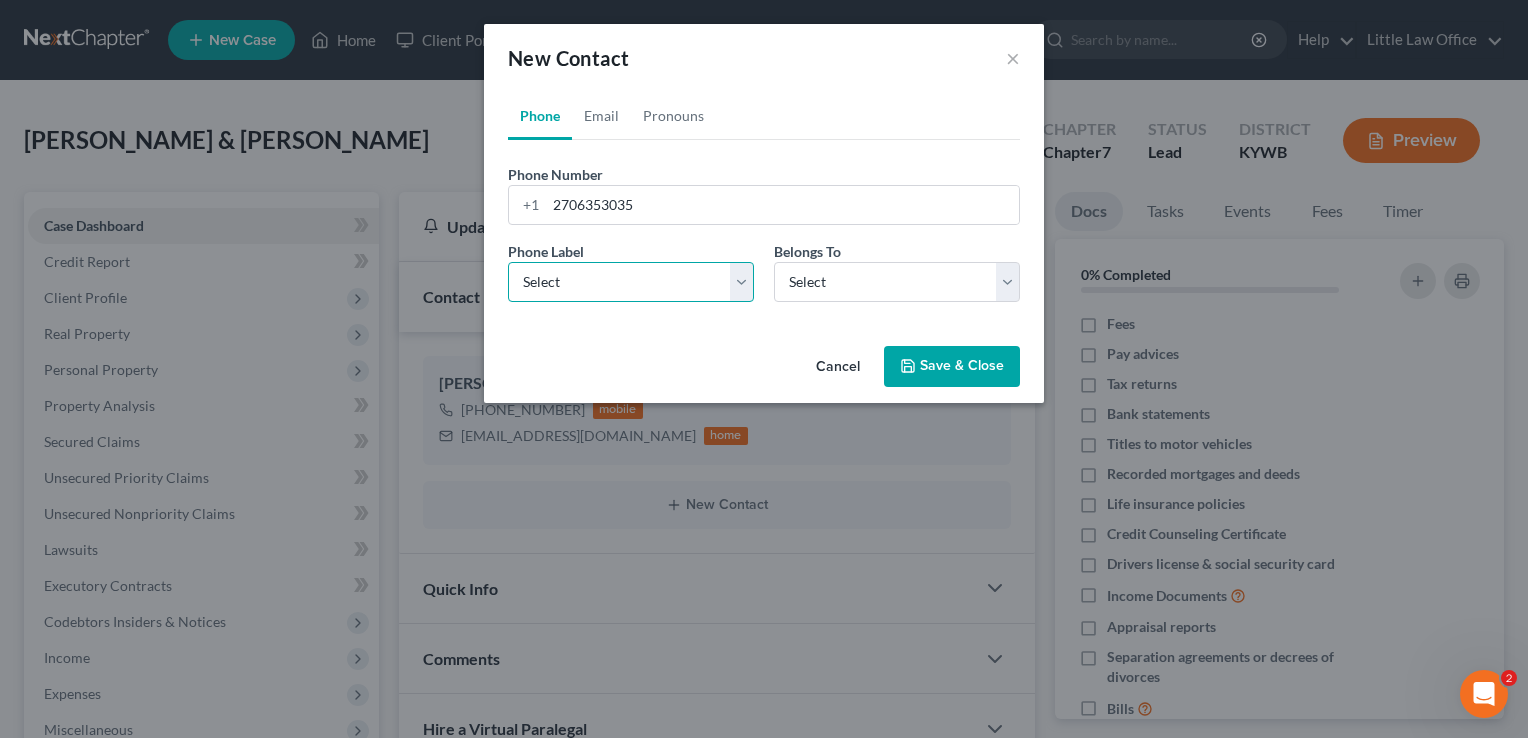 click on "Select Mobile Home Work Other" at bounding box center [631, 282] 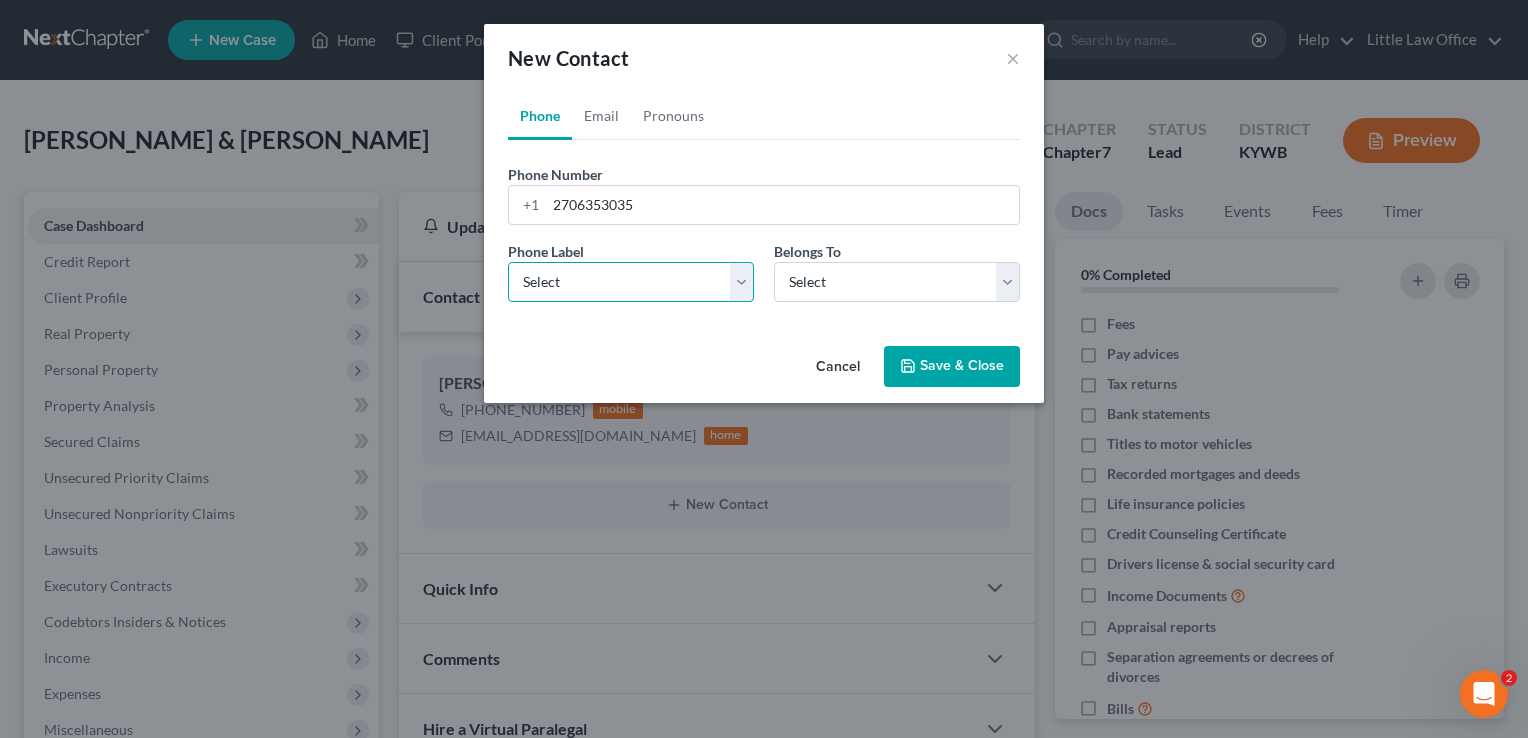 select on "0" 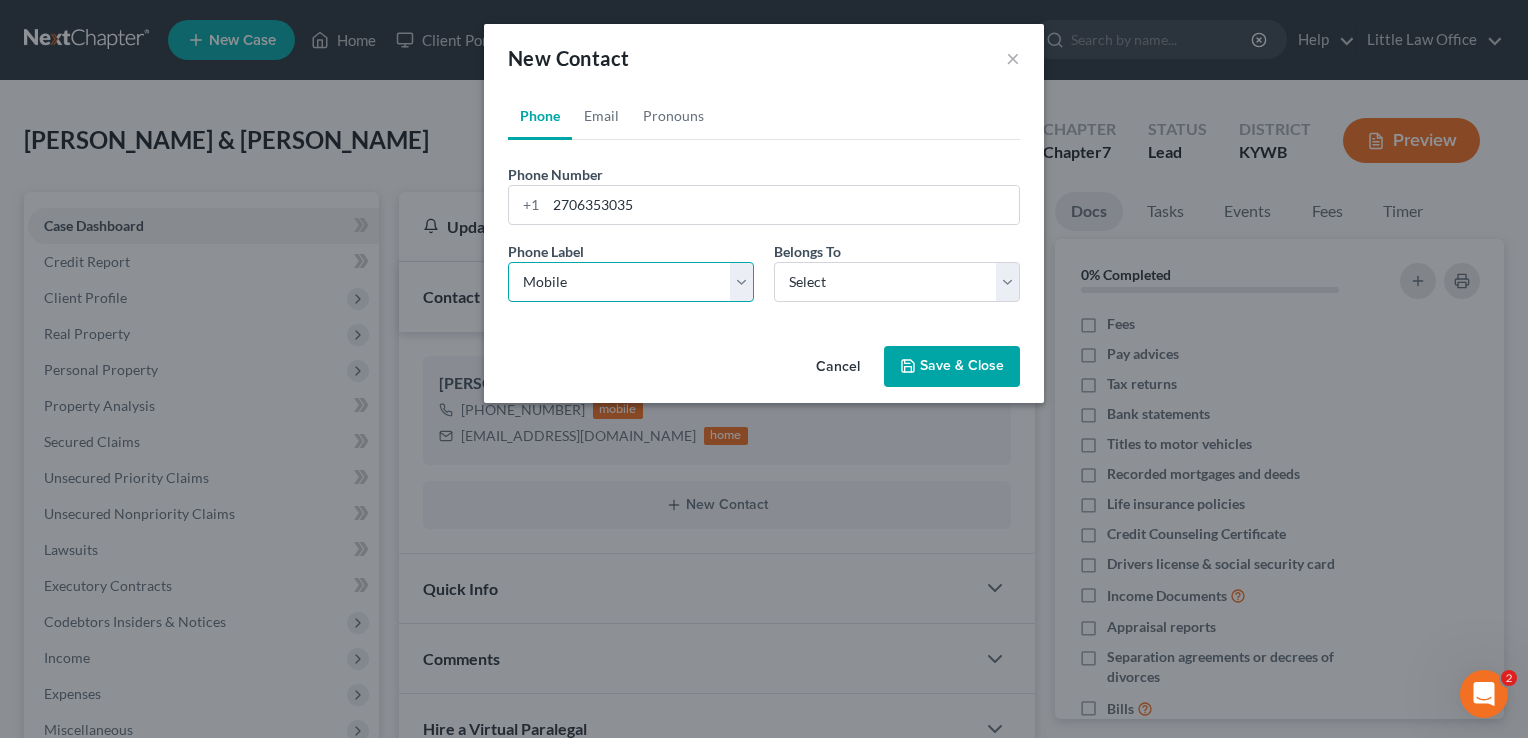 click on "Select Mobile Home Work Other" at bounding box center [631, 282] 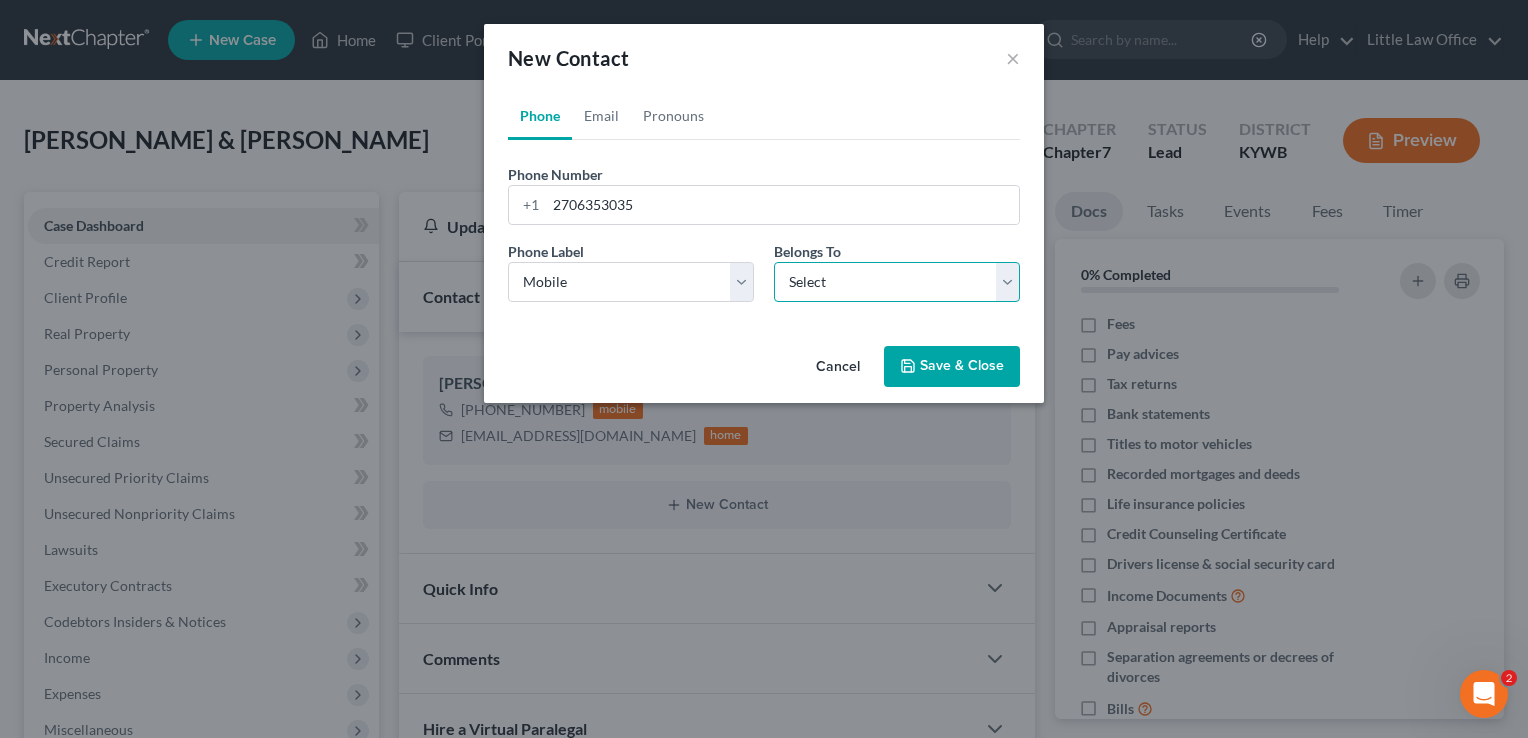 click on "Select Client Spouse Other" at bounding box center [897, 282] 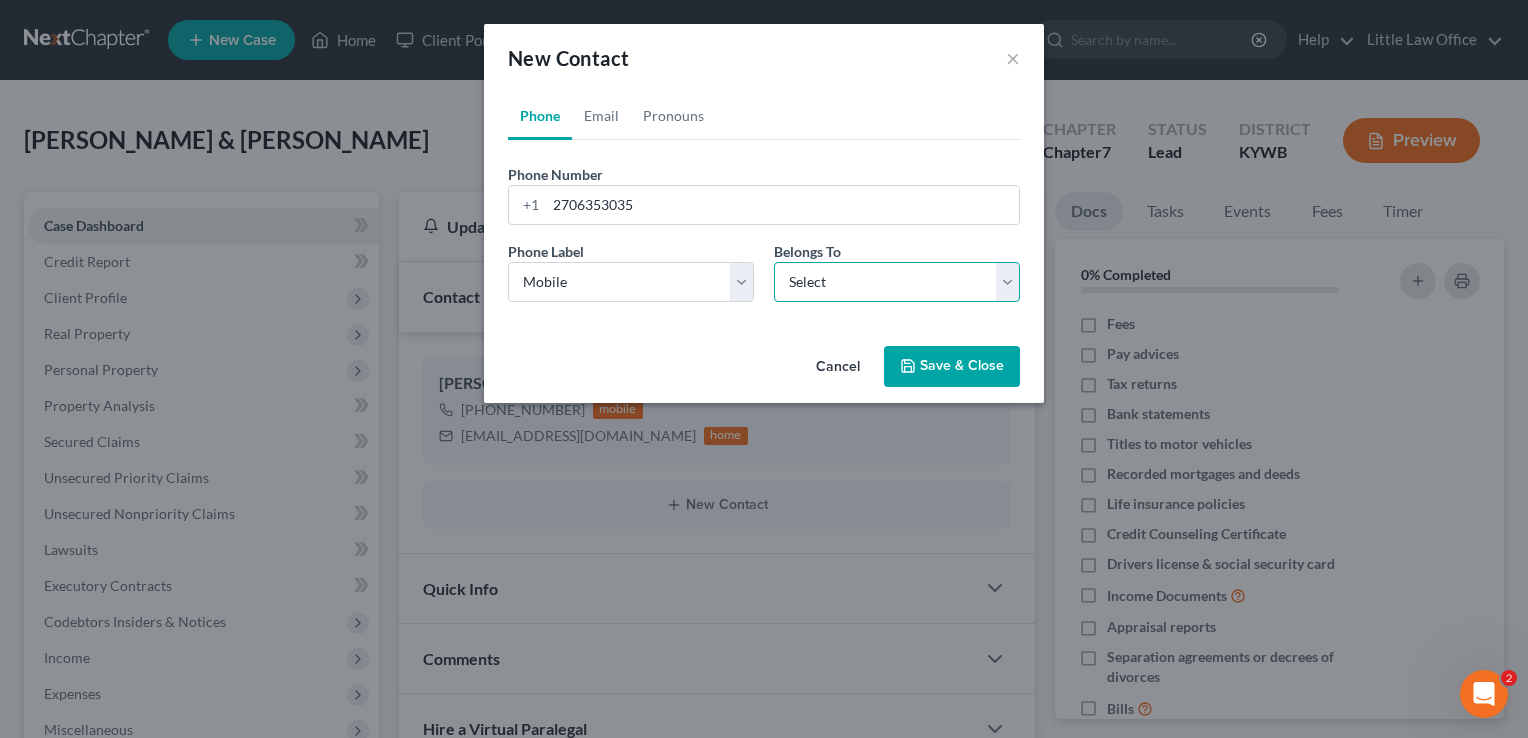 select on "0" 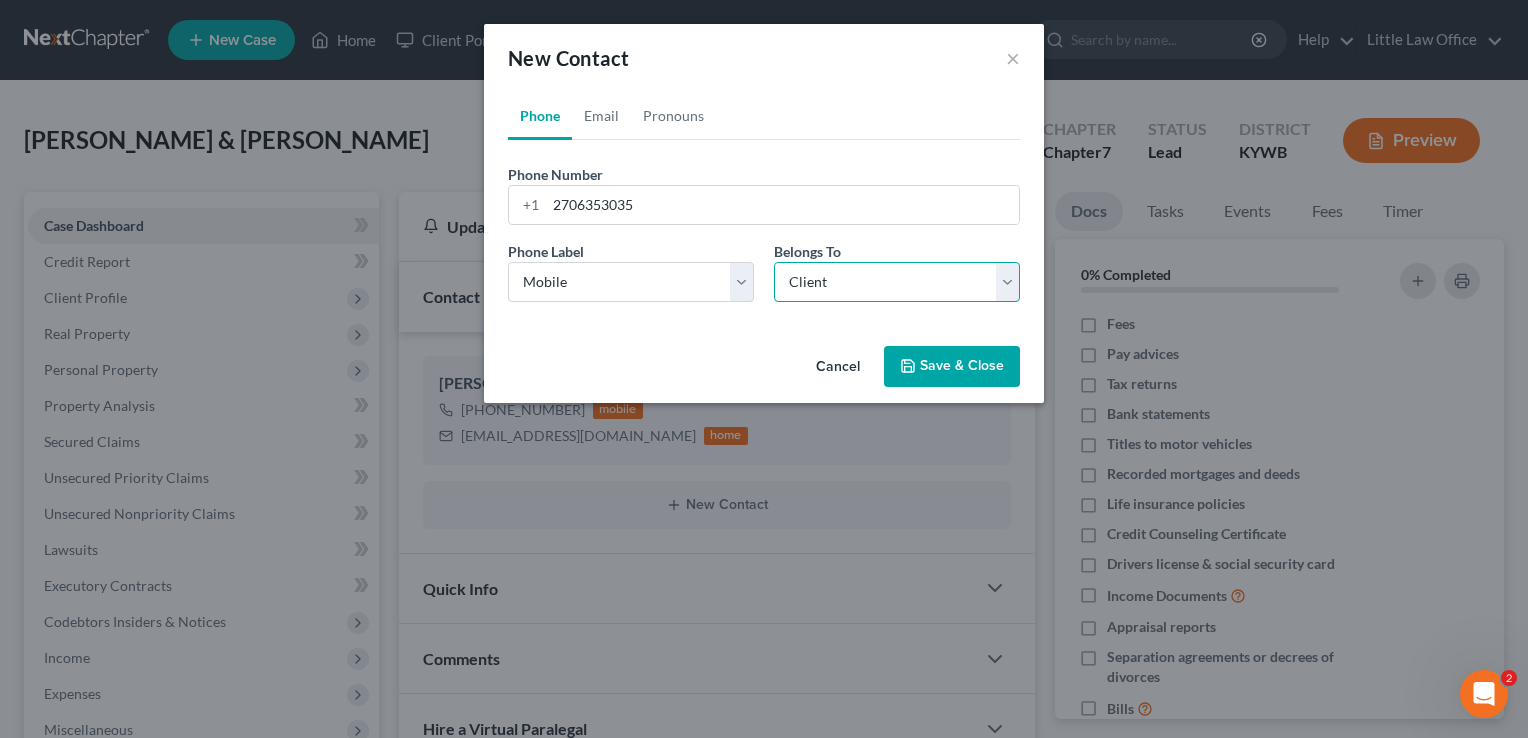 click on "Select Client Spouse Other" at bounding box center [897, 282] 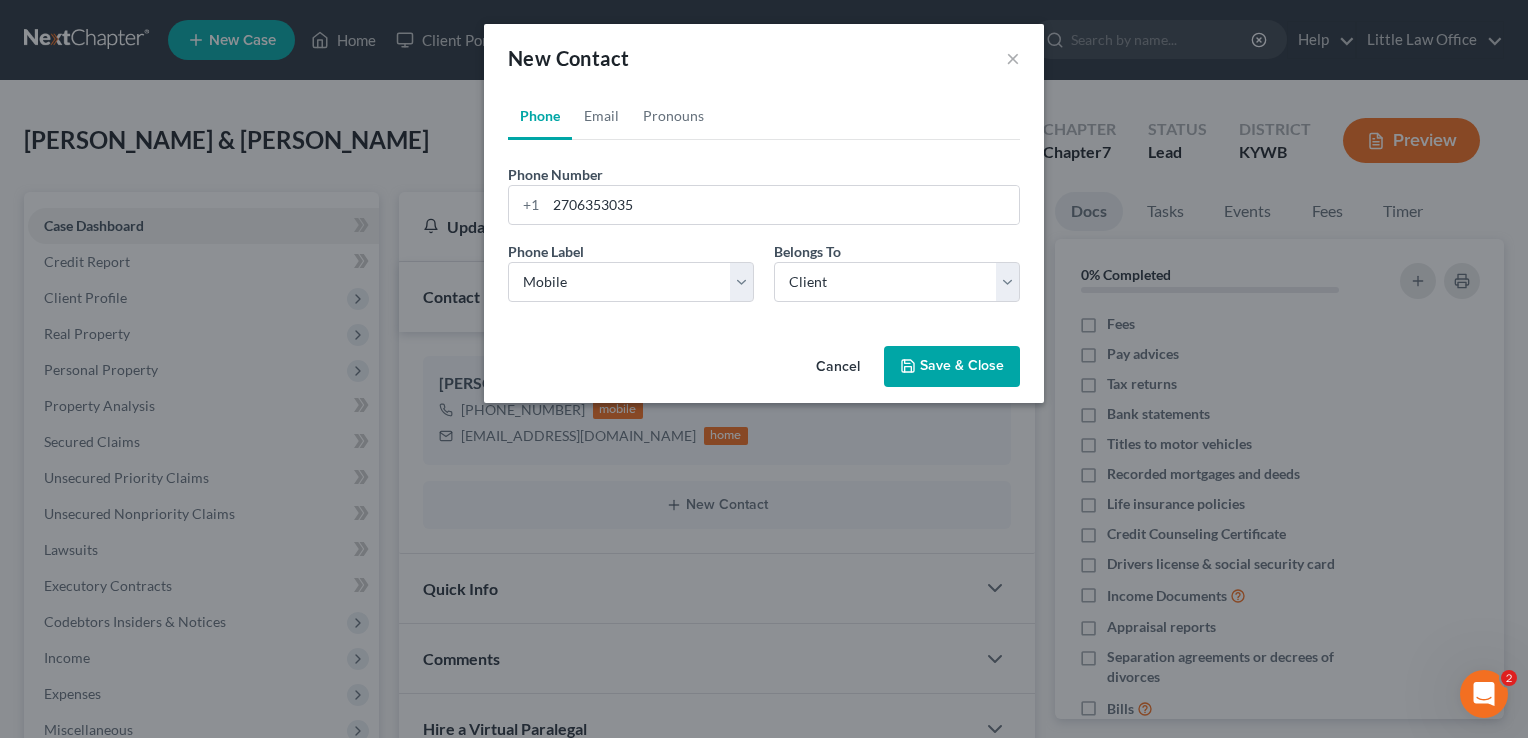 click on "Save & Close" at bounding box center [952, 367] 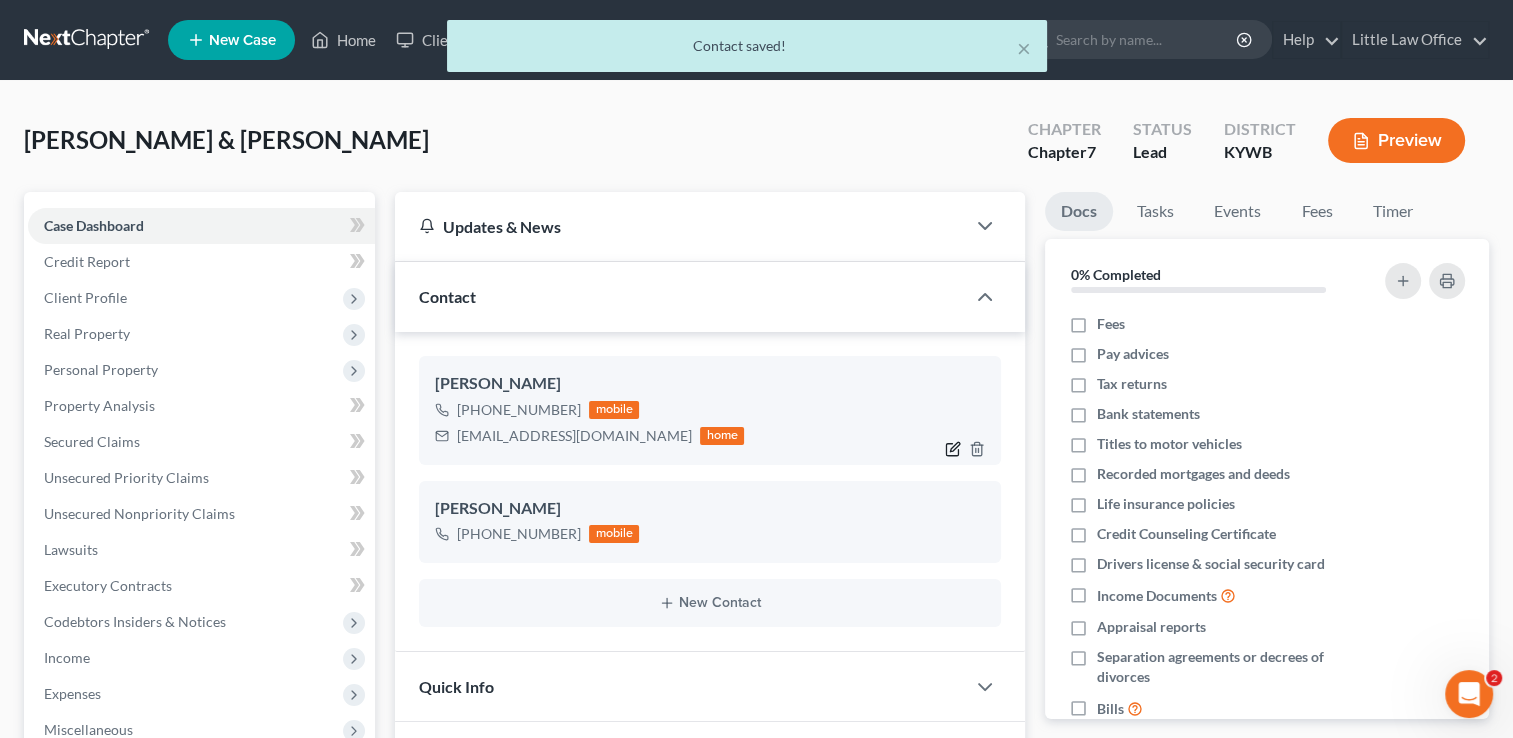 click 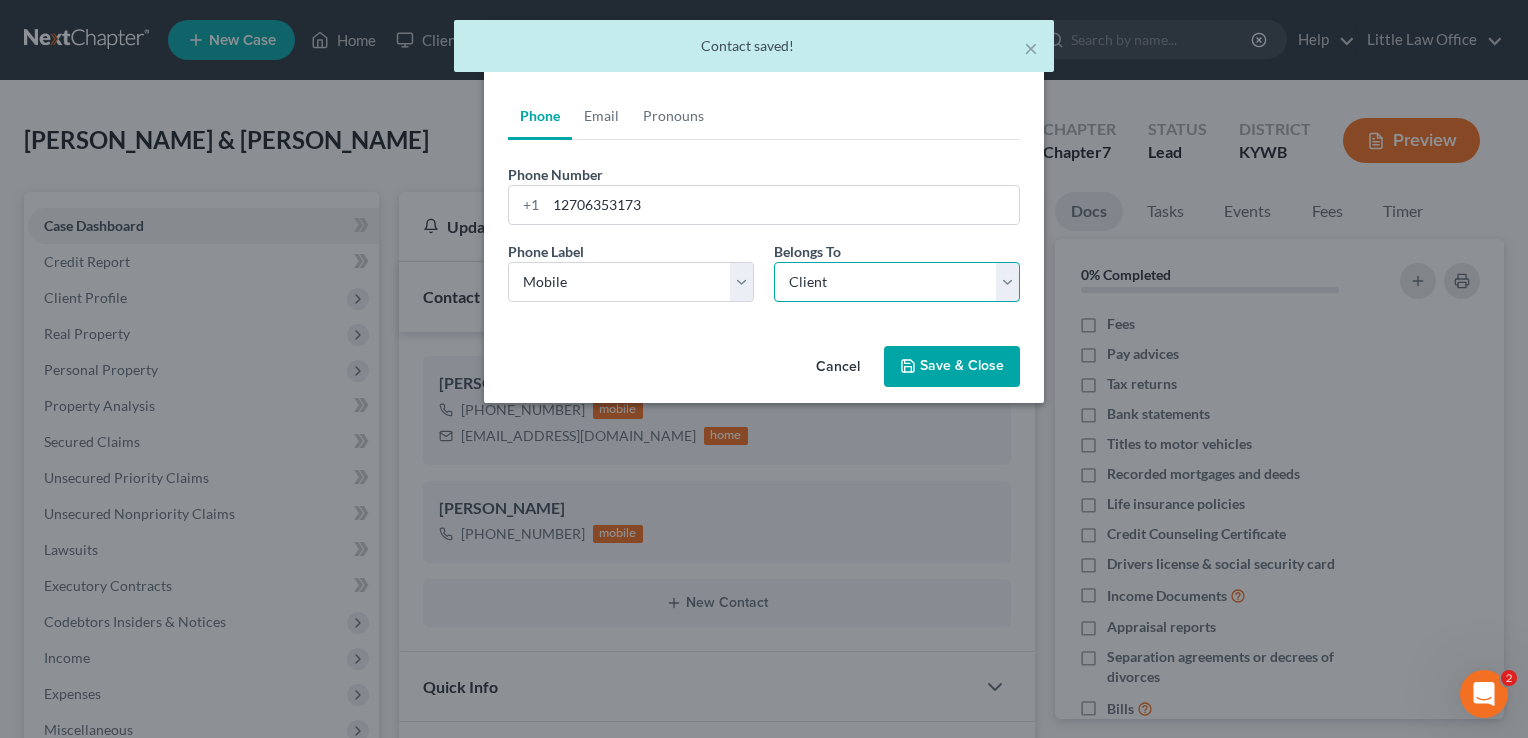drag, startPoint x: 840, startPoint y: 290, endPoint x: 836, endPoint y: 302, distance: 12.649111 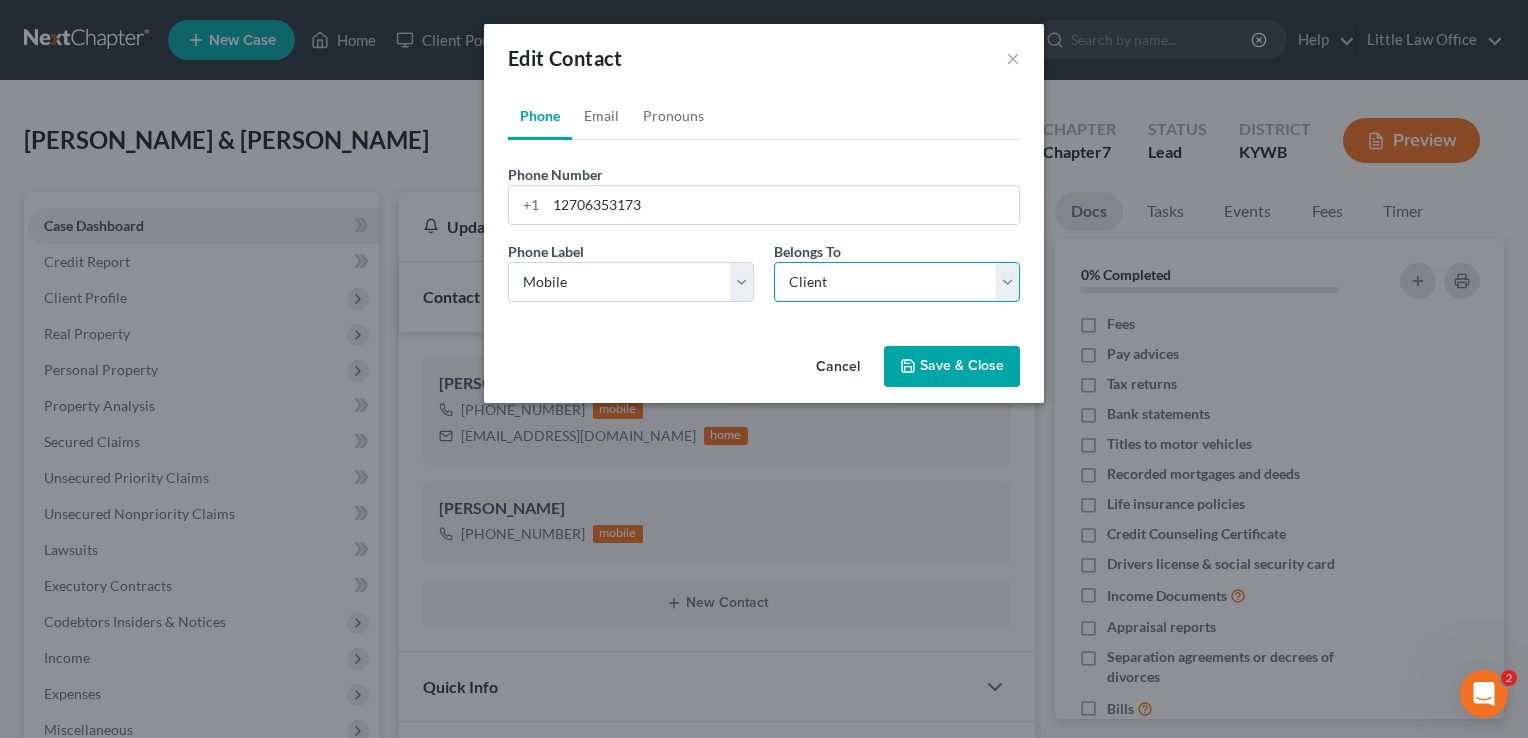 select on "1" 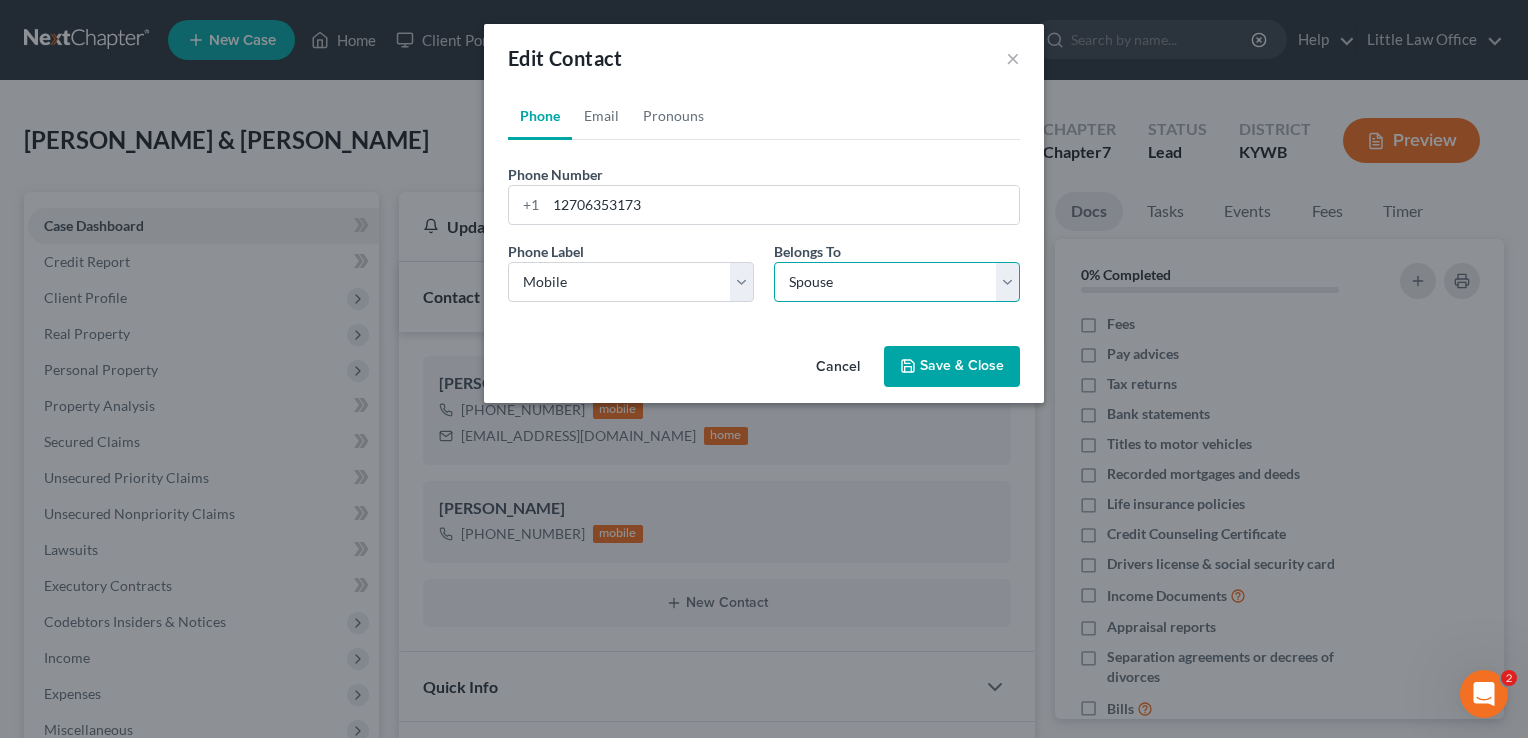click on "Select Client Spouse Other" at bounding box center [897, 282] 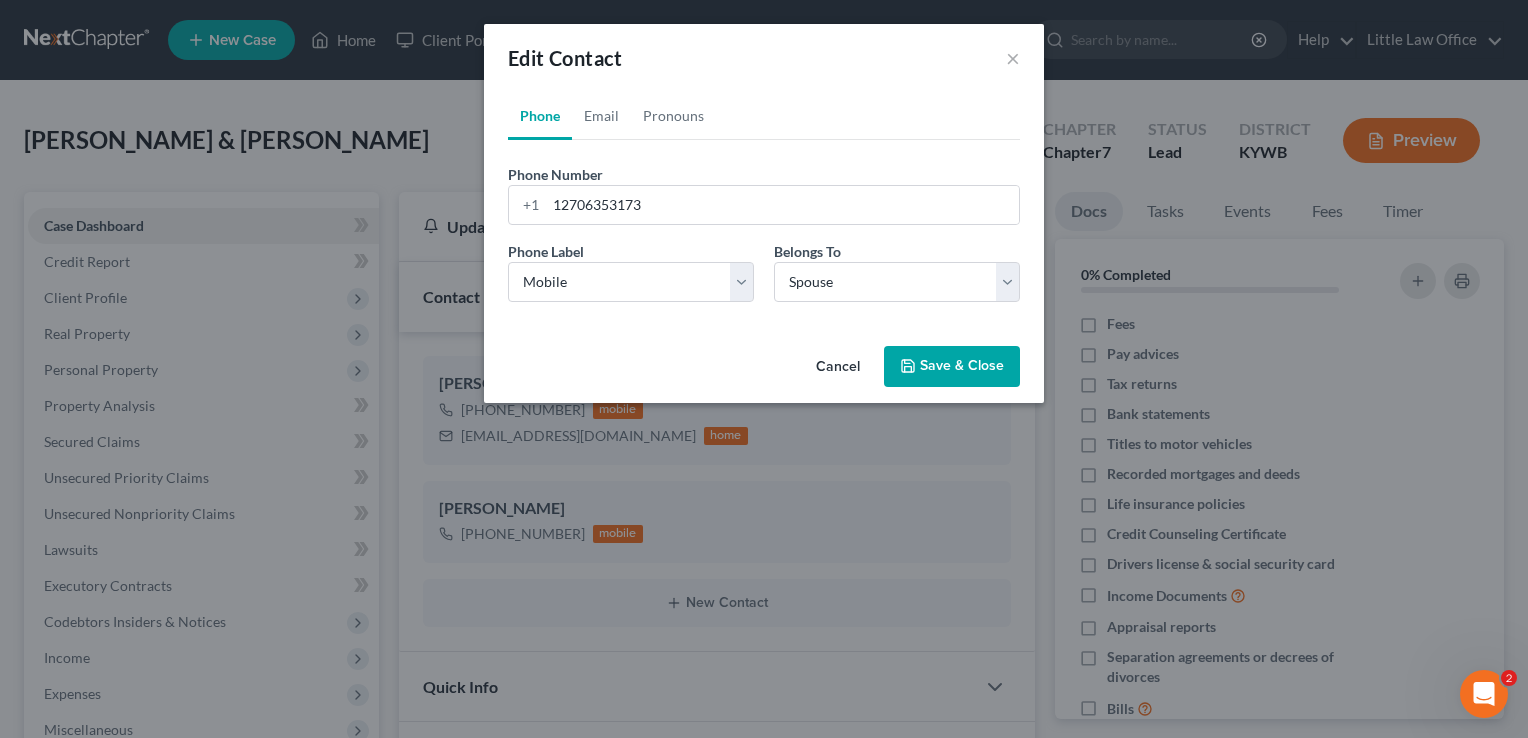 click on "Save & Close" at bounding box center [952, 367] 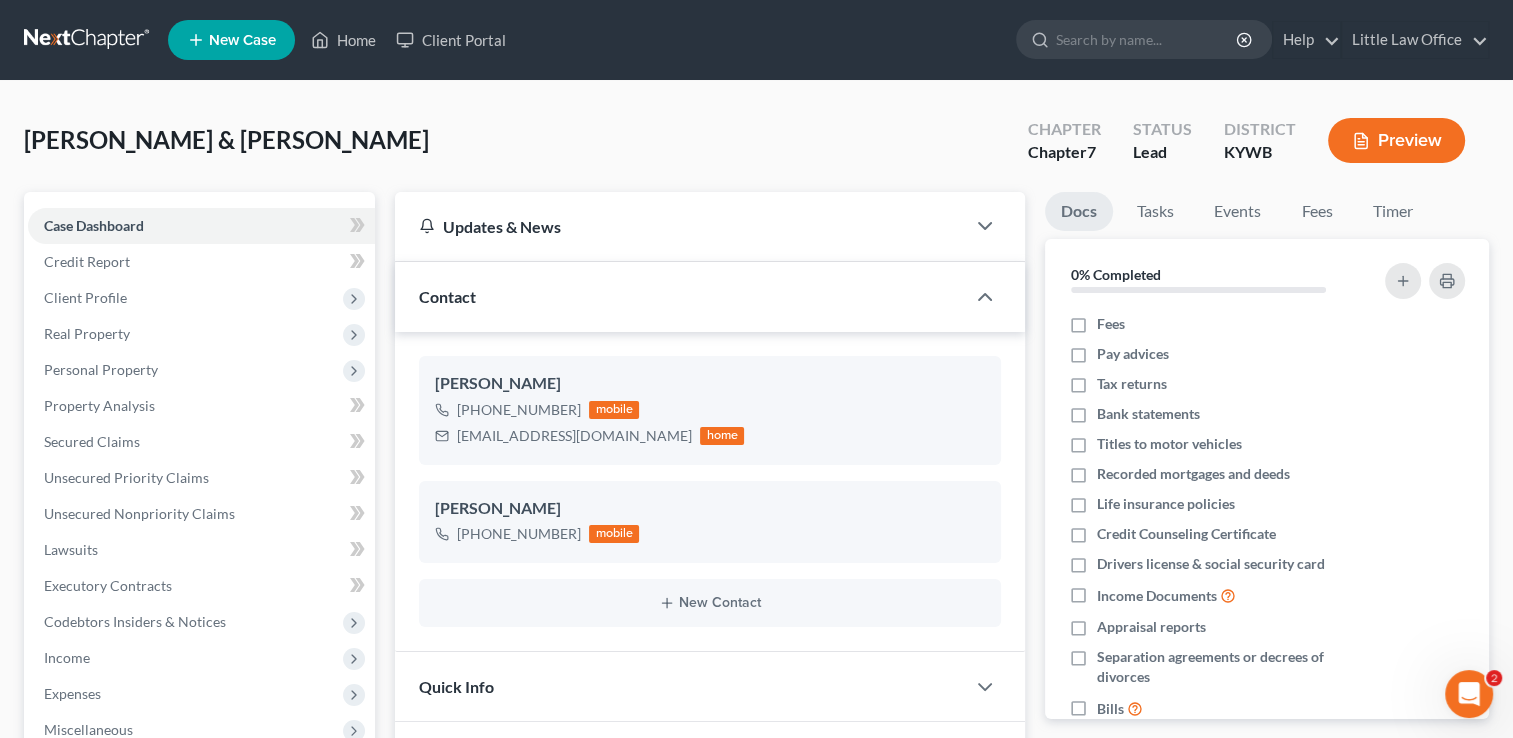 click 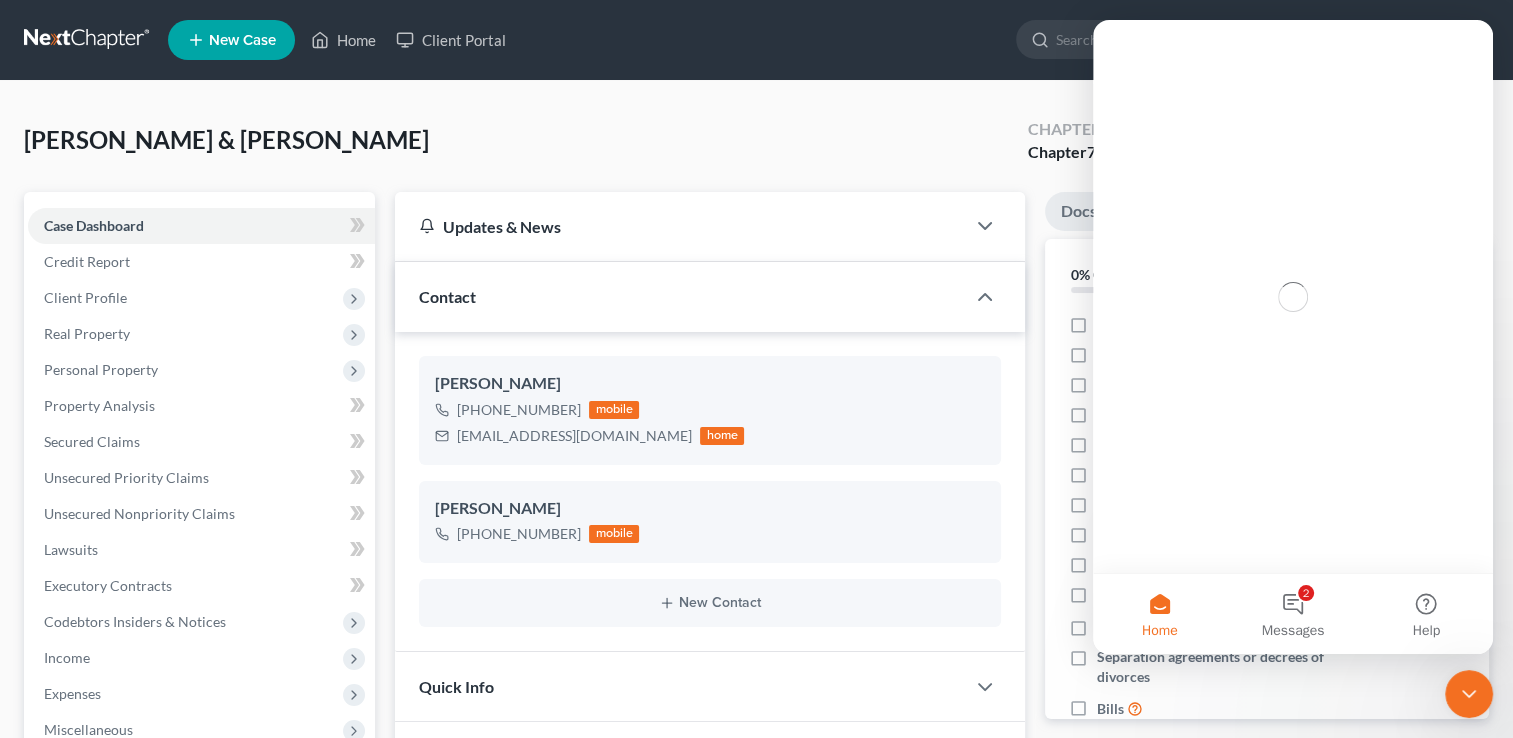 scroll, scrollTop: 0, scrollLeft: 0, axis: both 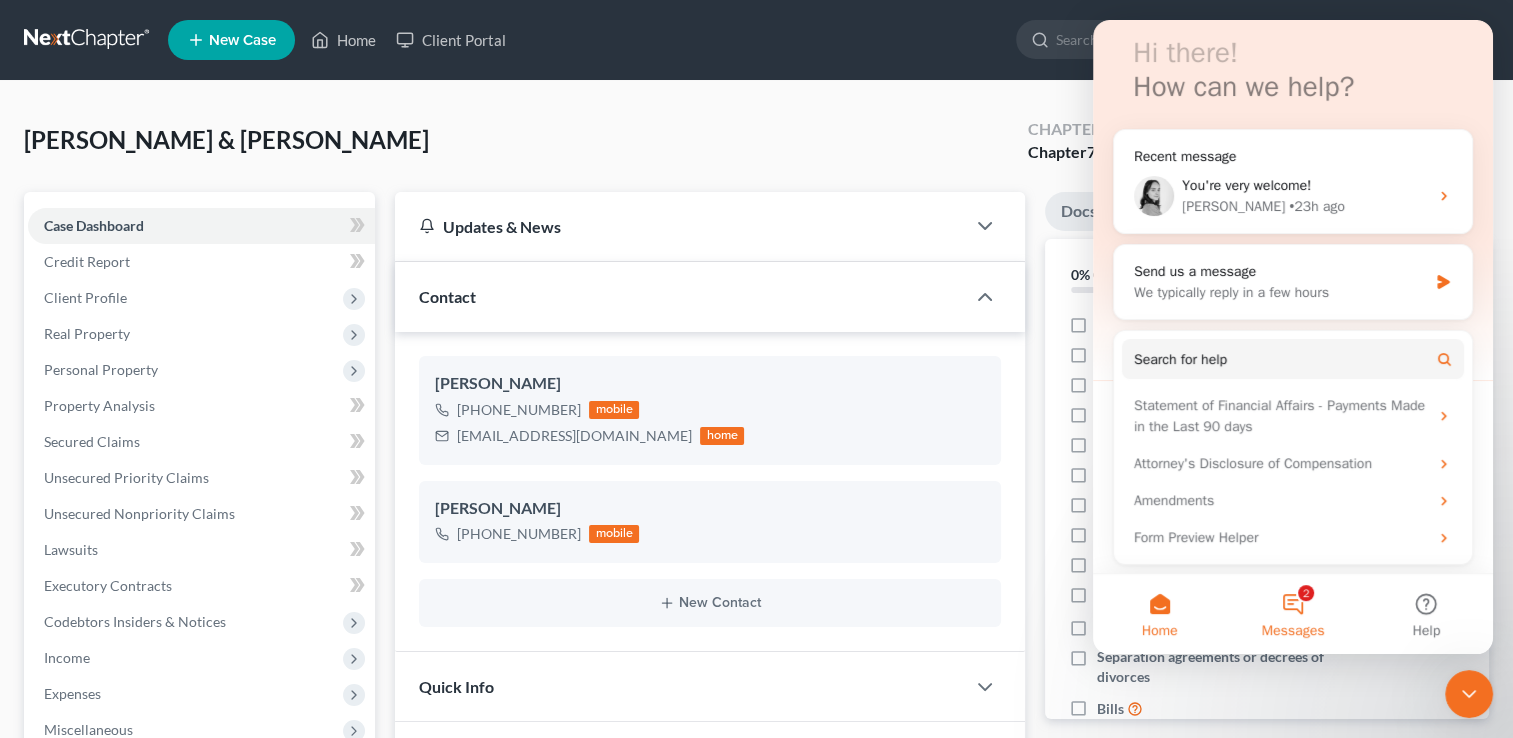 click on "2 Messages" at bounding box center [1292, 614] 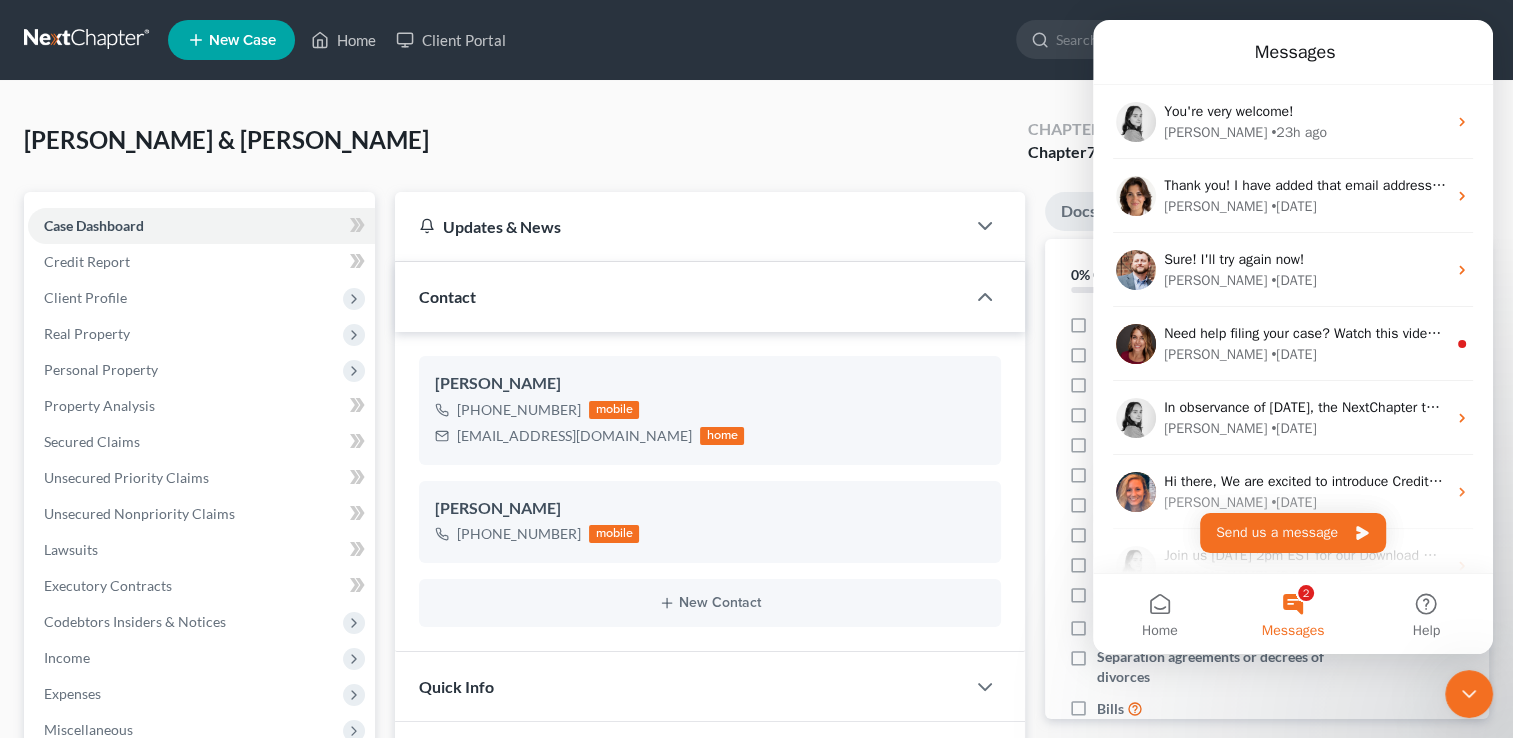 click 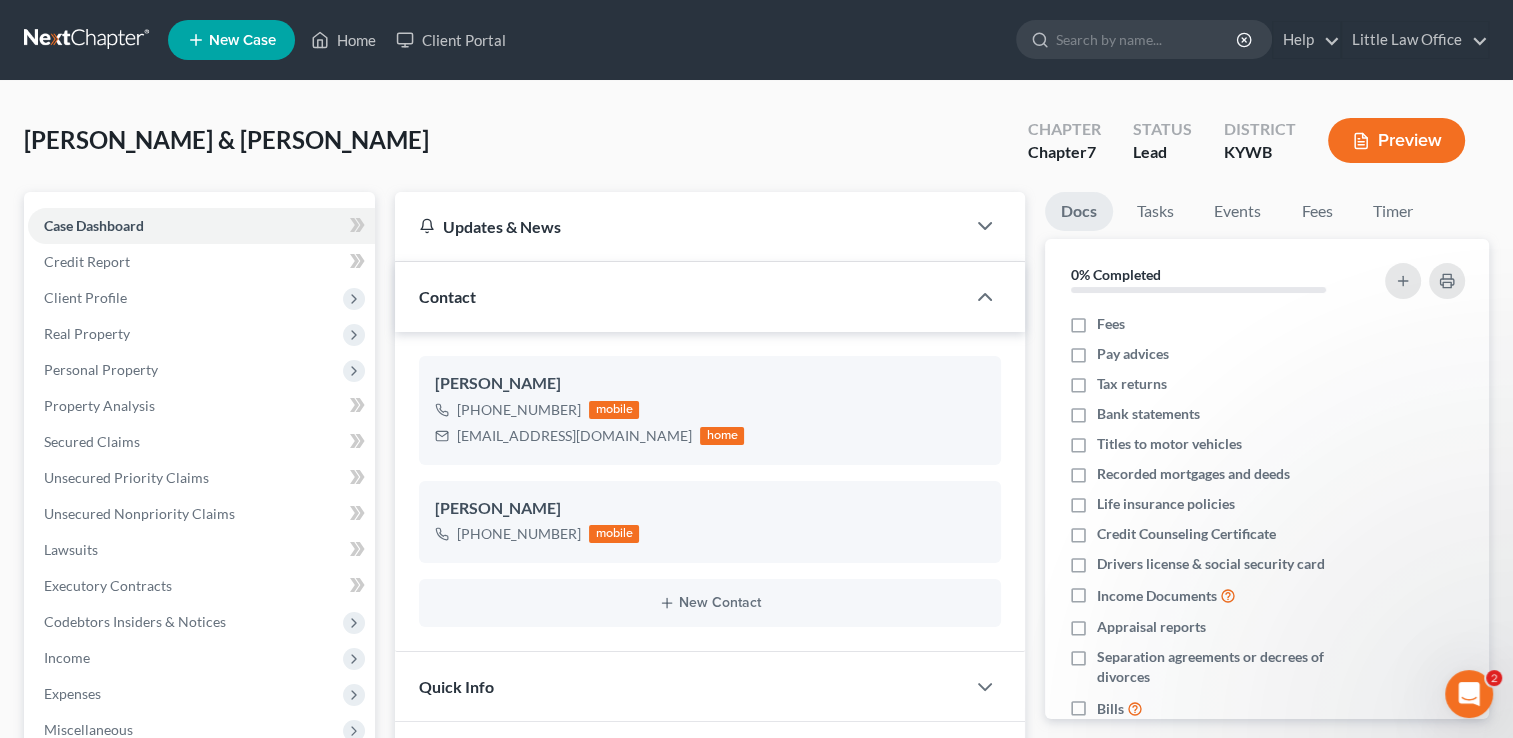 scroll, scrollTop: 0, scrollLeft: 0, axis: both 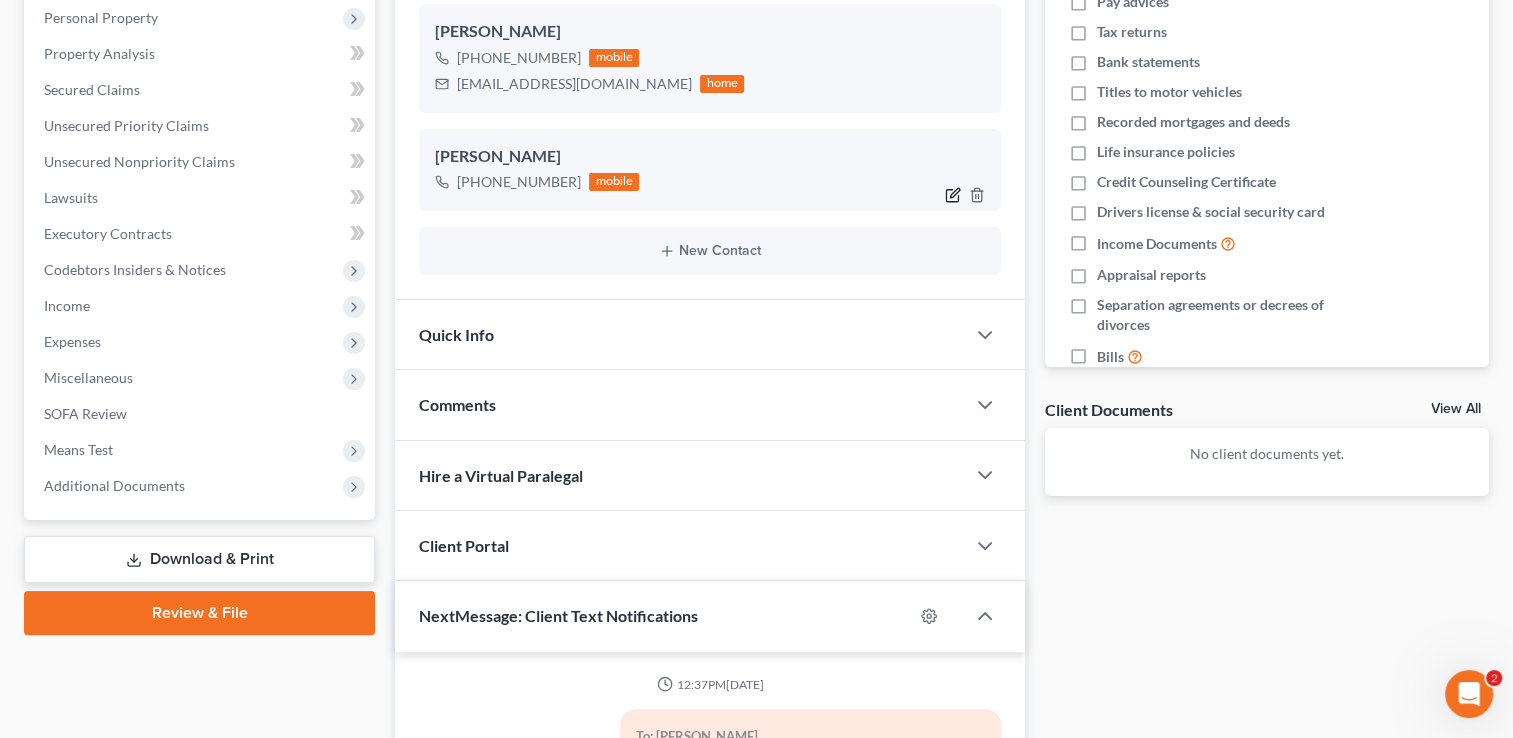 click 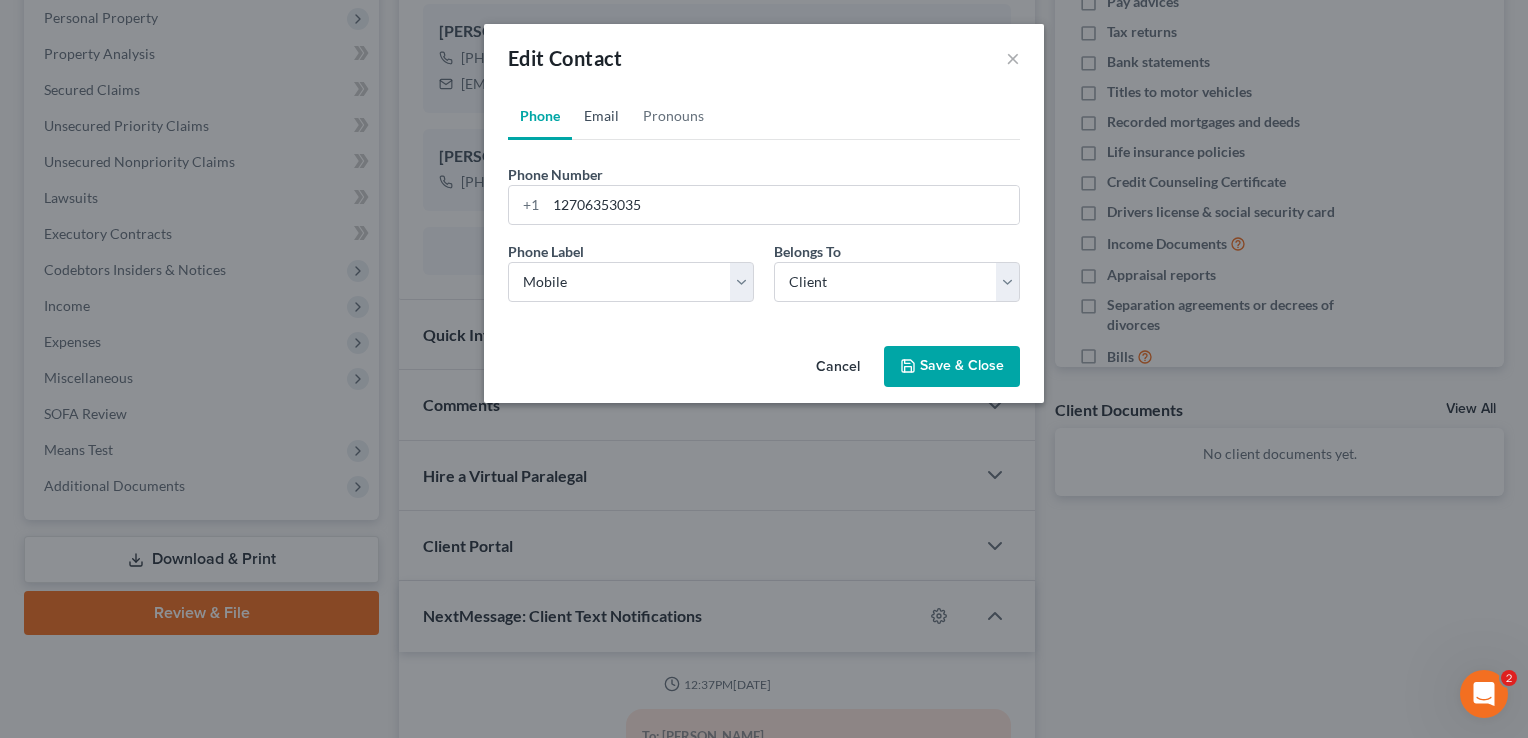 click on "Email" at bounding box center [601, 116] 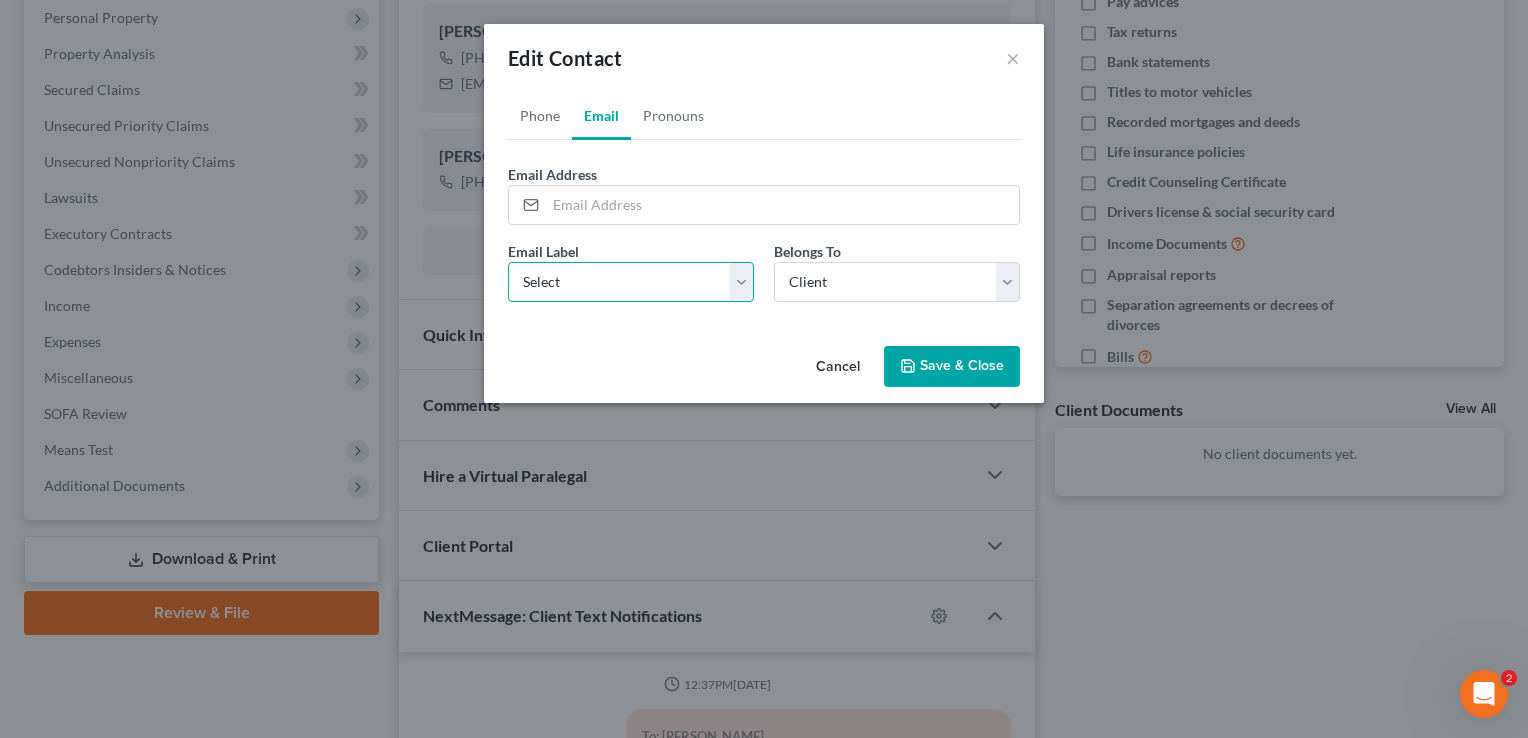 drag, startPoint x: 583, startPoint y: 278, endPoint x: 582, endPoint y: 302, distance: 24.020824 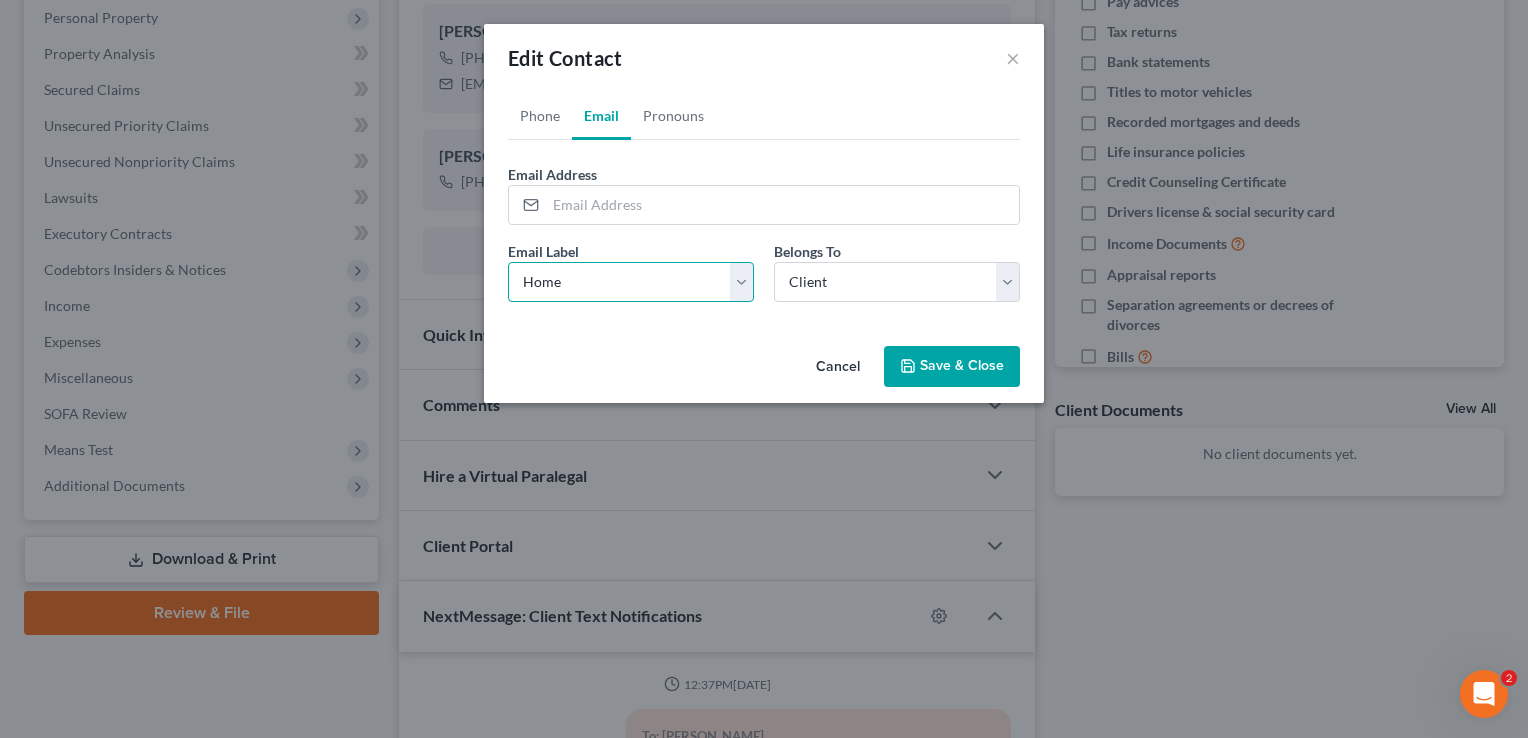 click on "Select Home Work Other" at bounding box center (631, 282) 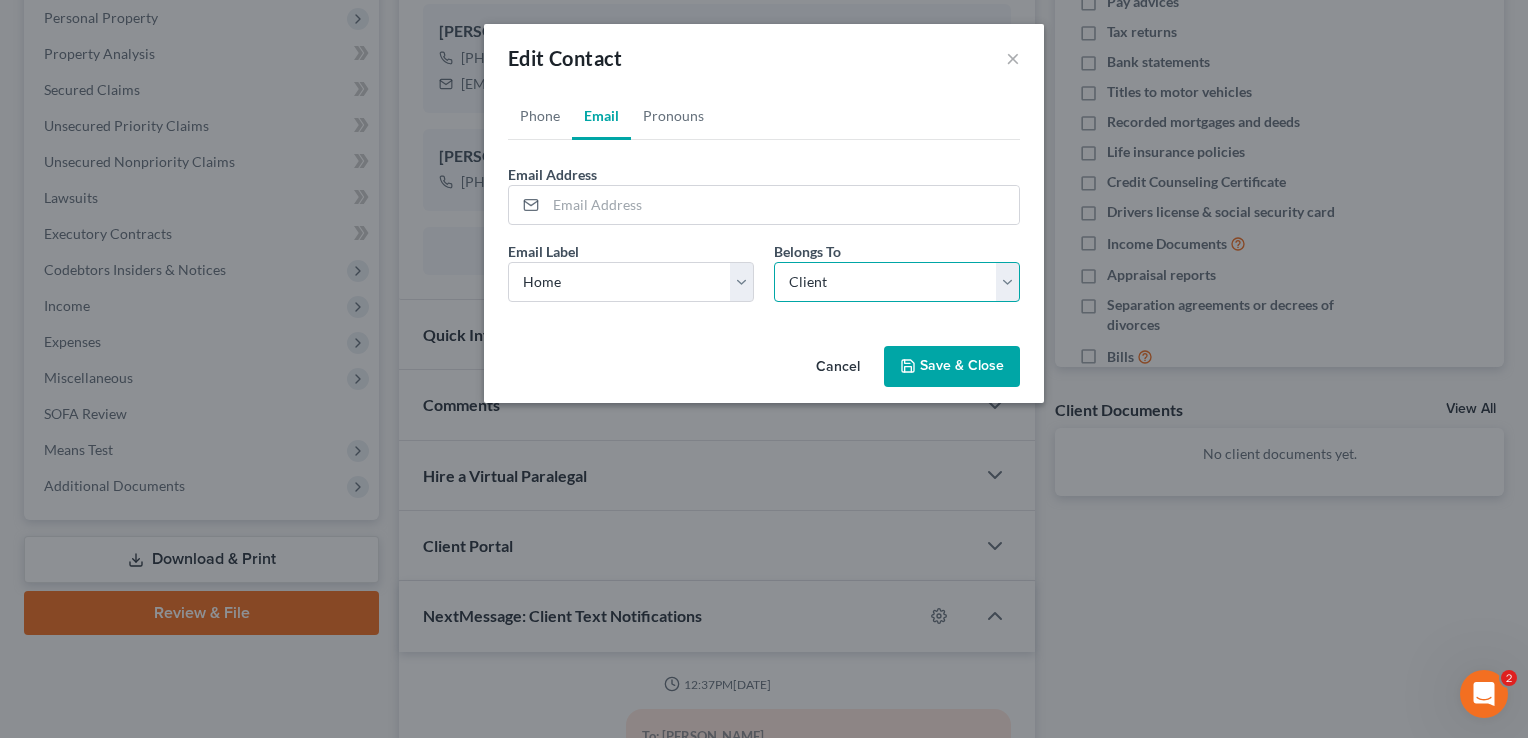 click on "Select Client Spouse Other" at bounding box center [897, 282] 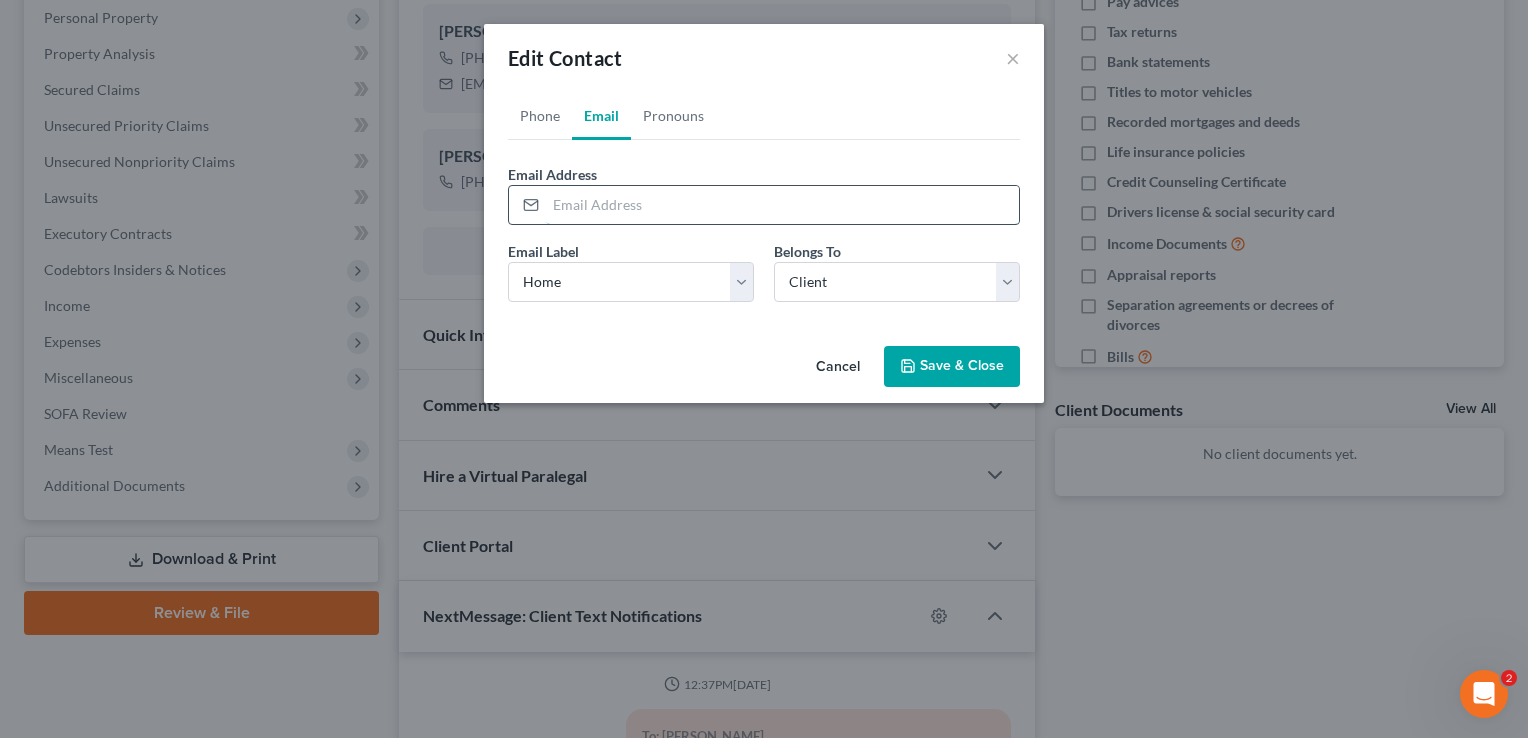click at bounding box center (782, 205) 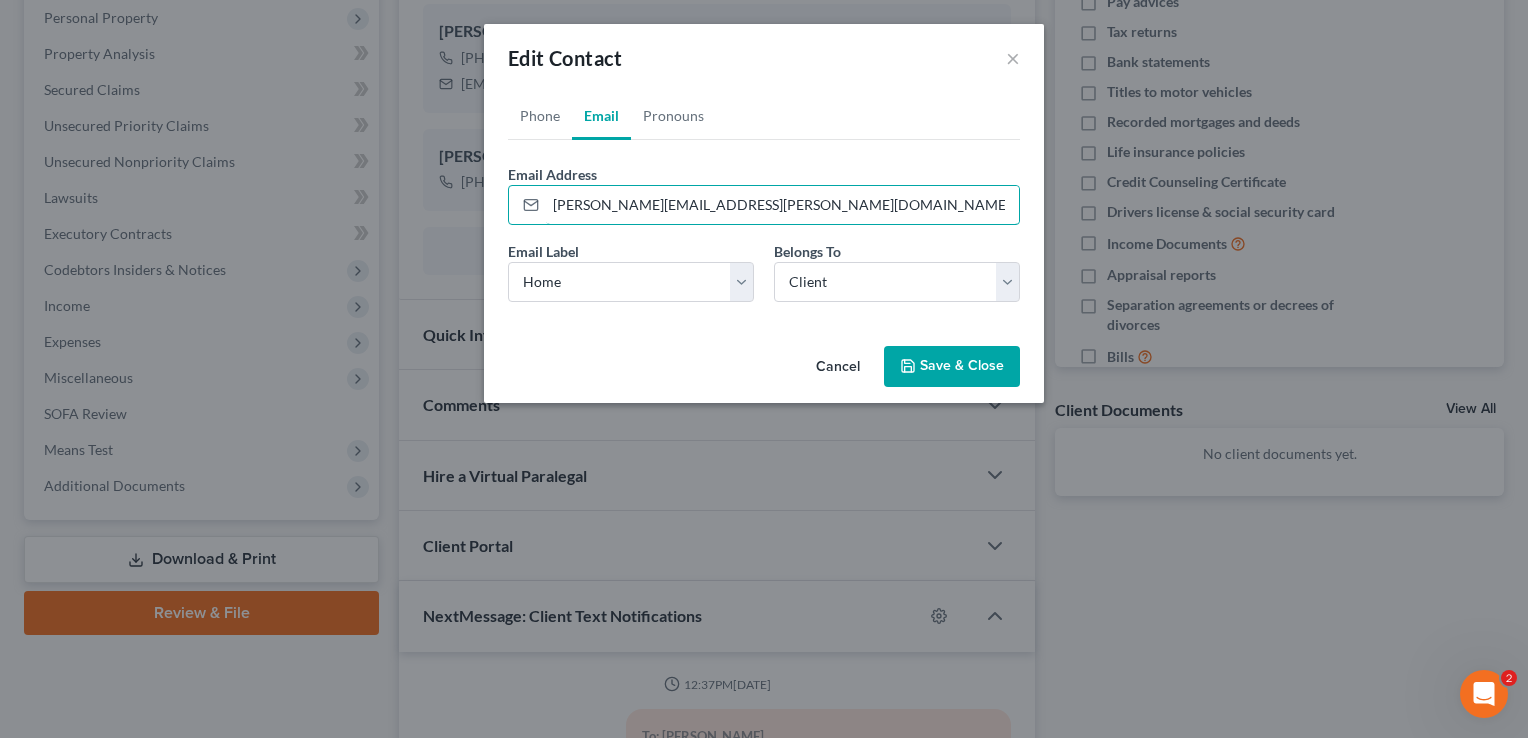 type on "[PERSON_NAME][EMAIL_ADDRESS][PERSON_NAME][DOMAIN_NAME]" 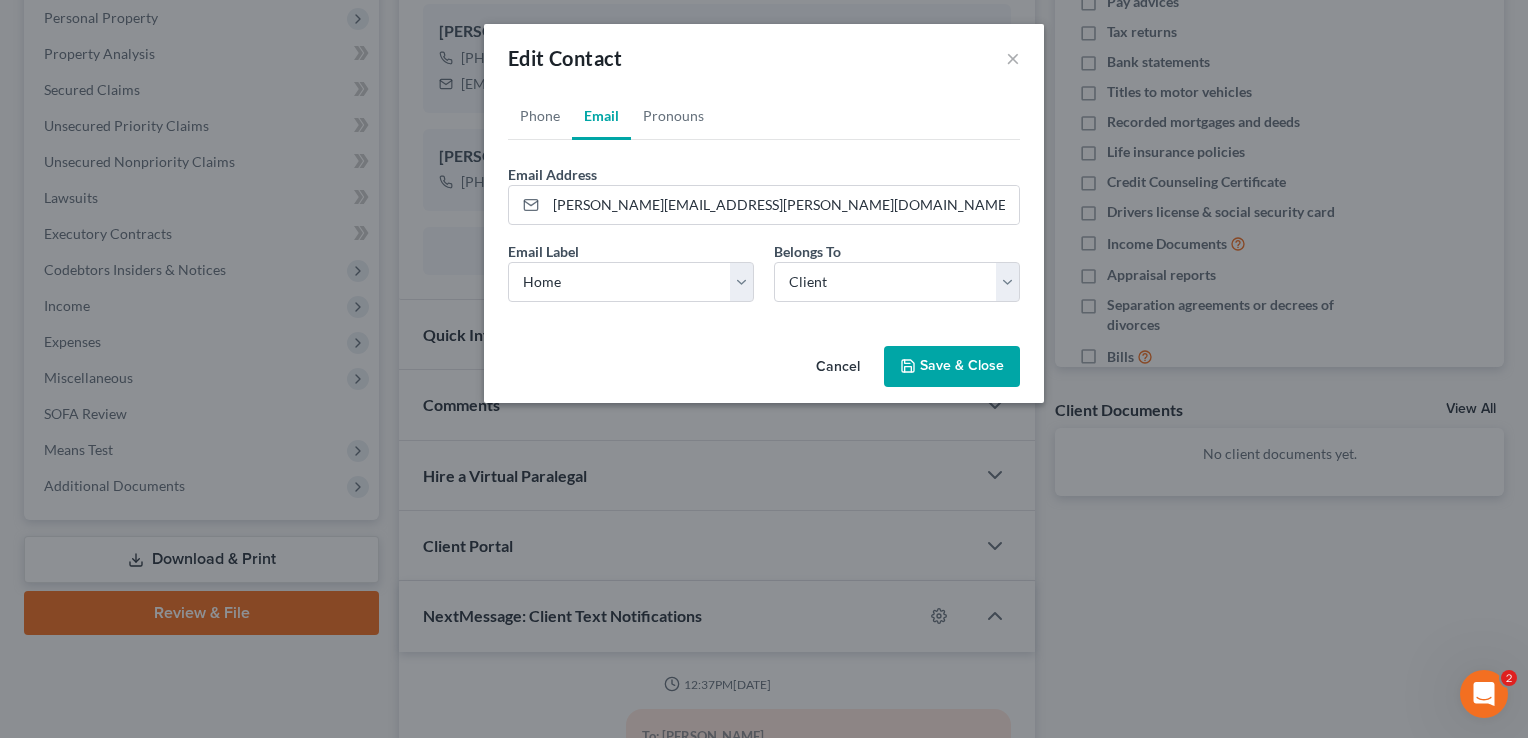 click on "Save & Close" at bounding box center (952, 367) 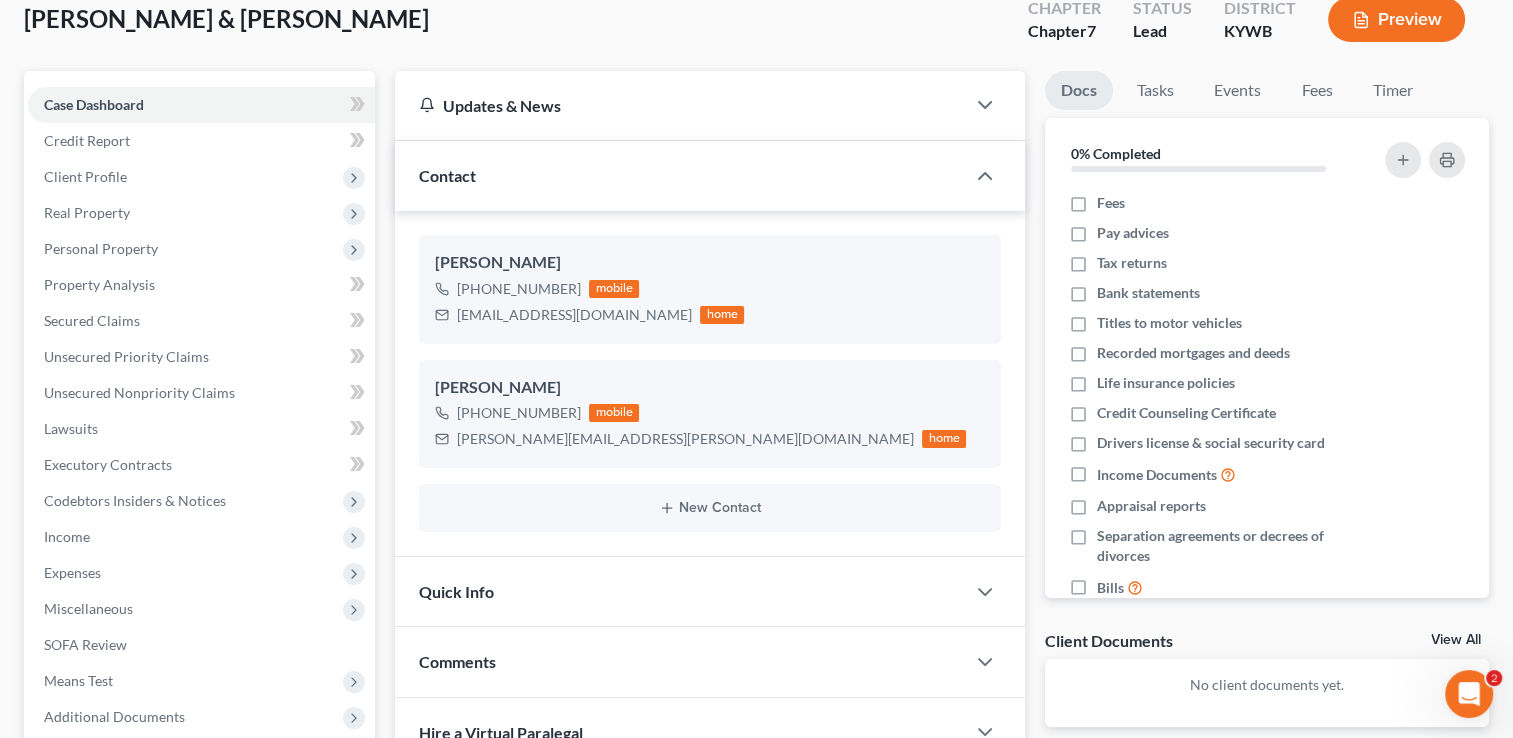 scroll, scrollTop: 101, scrollLeft: 0, axis: vertical 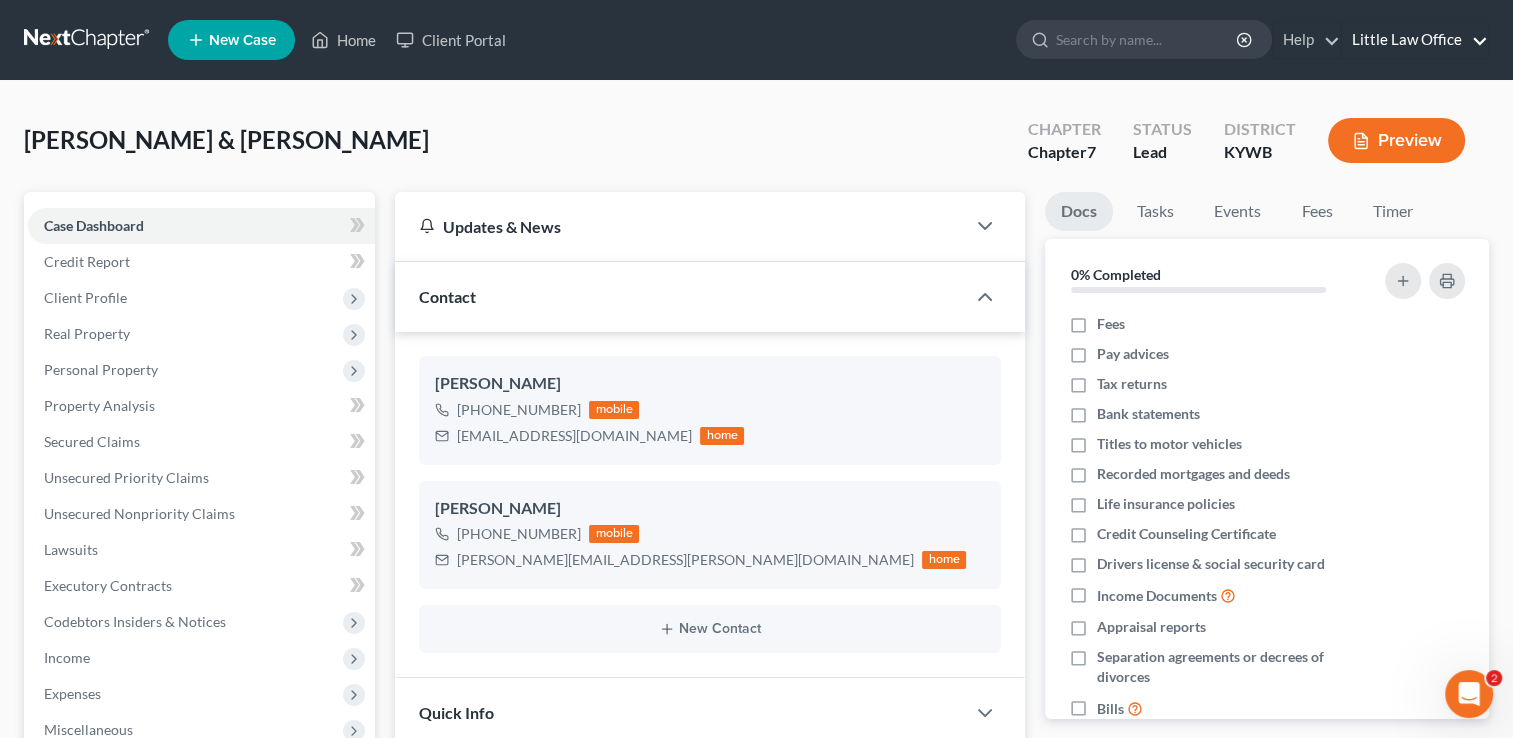 click on "Little Law Office" at bounding box center (1415, 40) 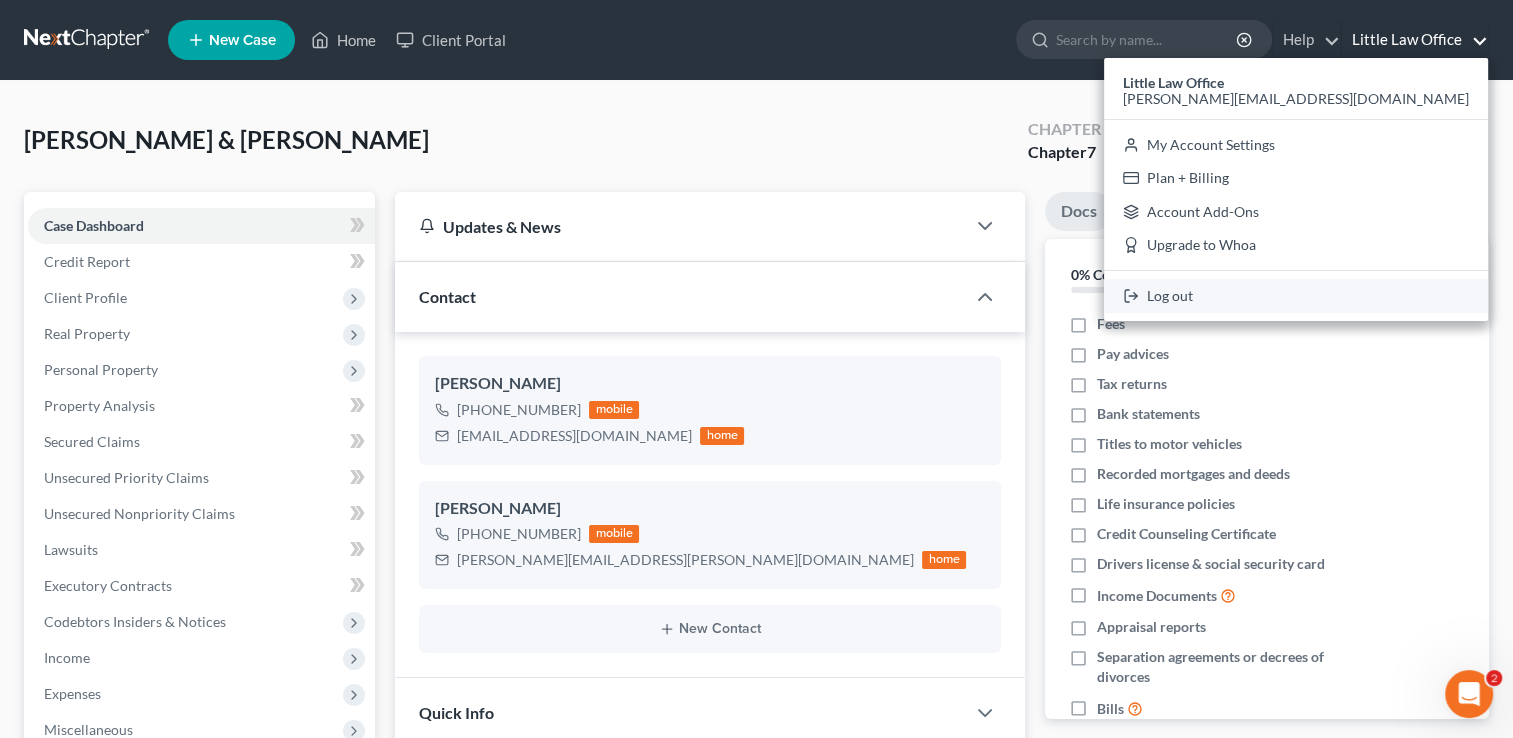 click on "Log out" at bounding box center [1296, 296] 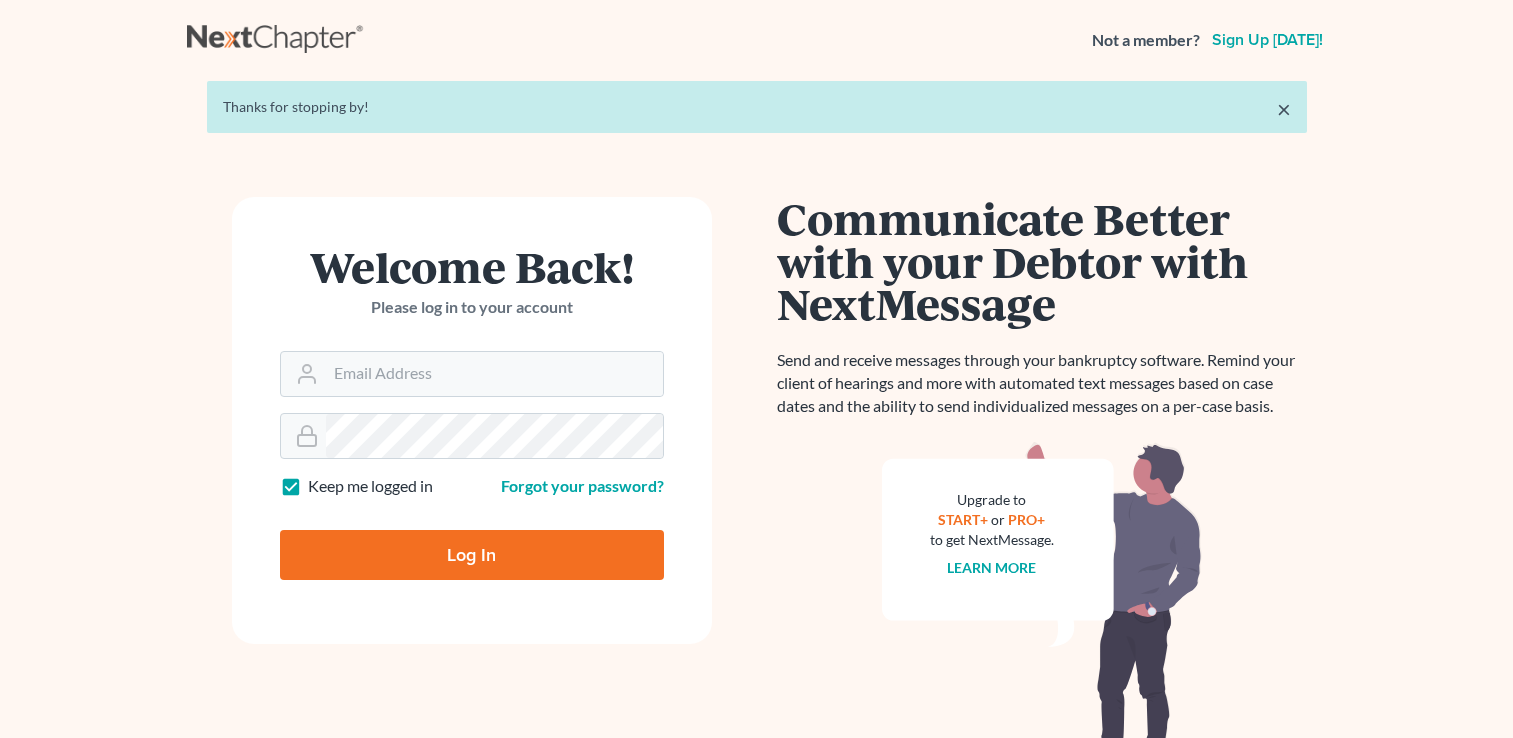 scroll, scrollTop: 0, scrollLeft: 0, axis: both 